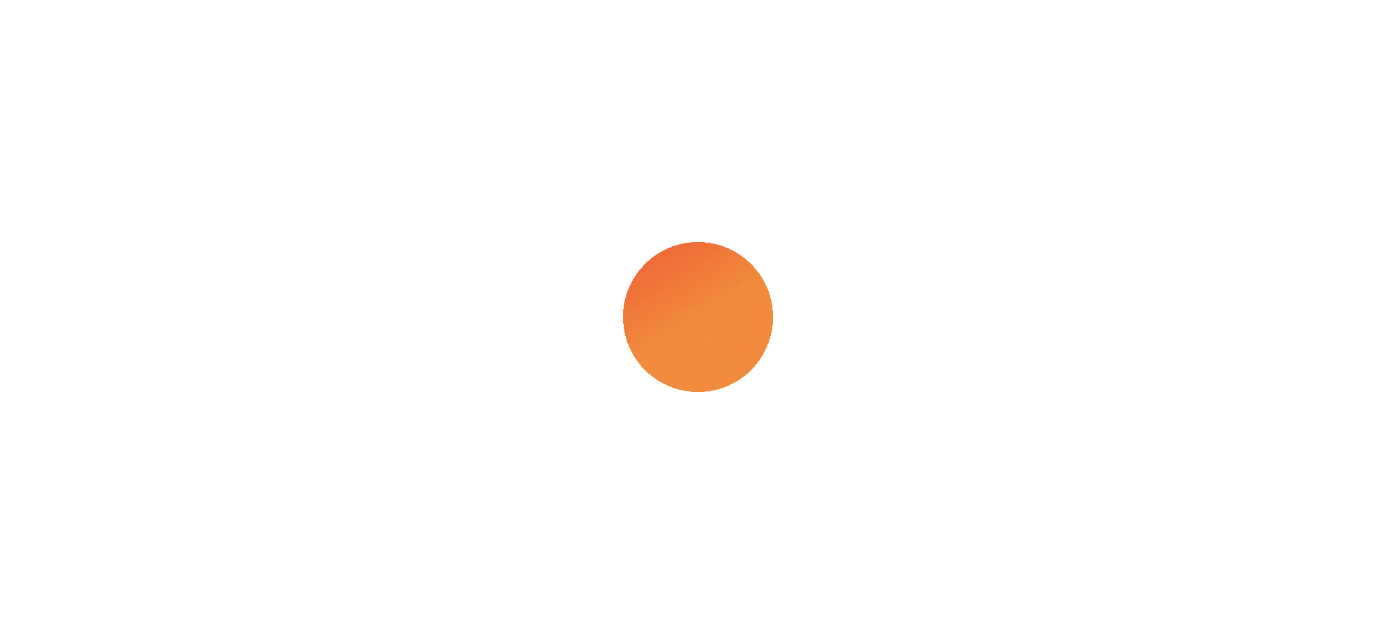 scroll, scrollTop: 0, scrollLeft: 0, axis: both 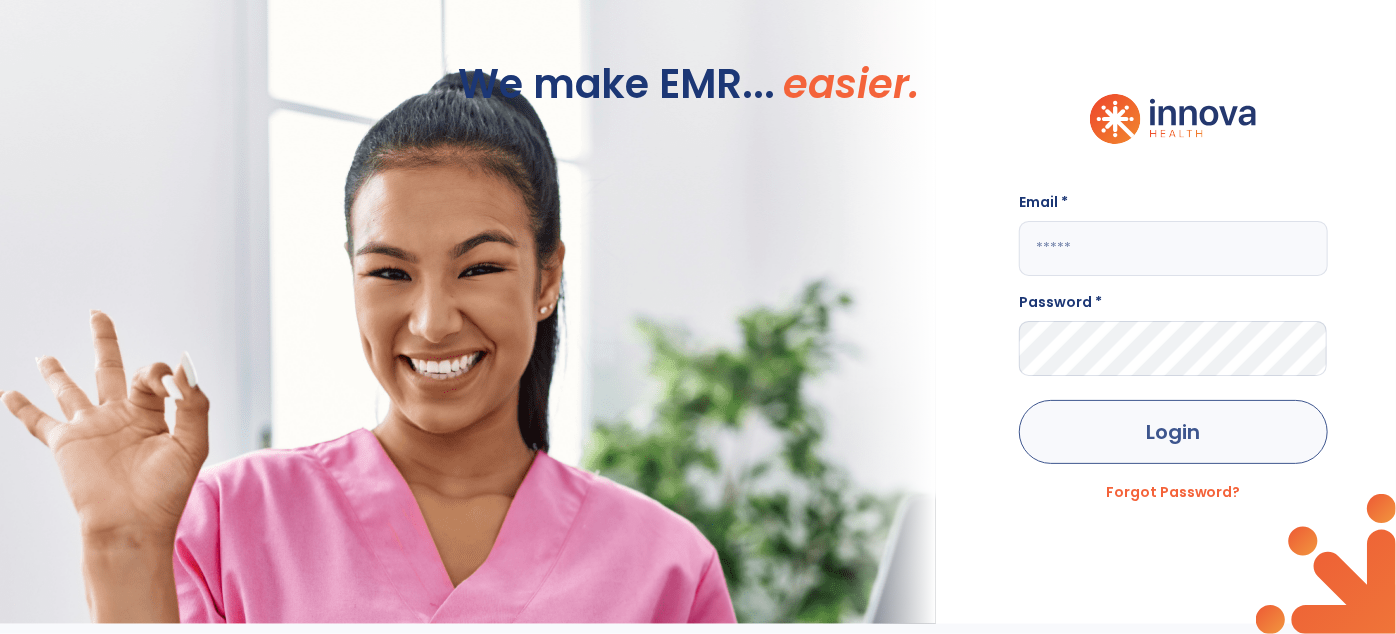 type on "**********" 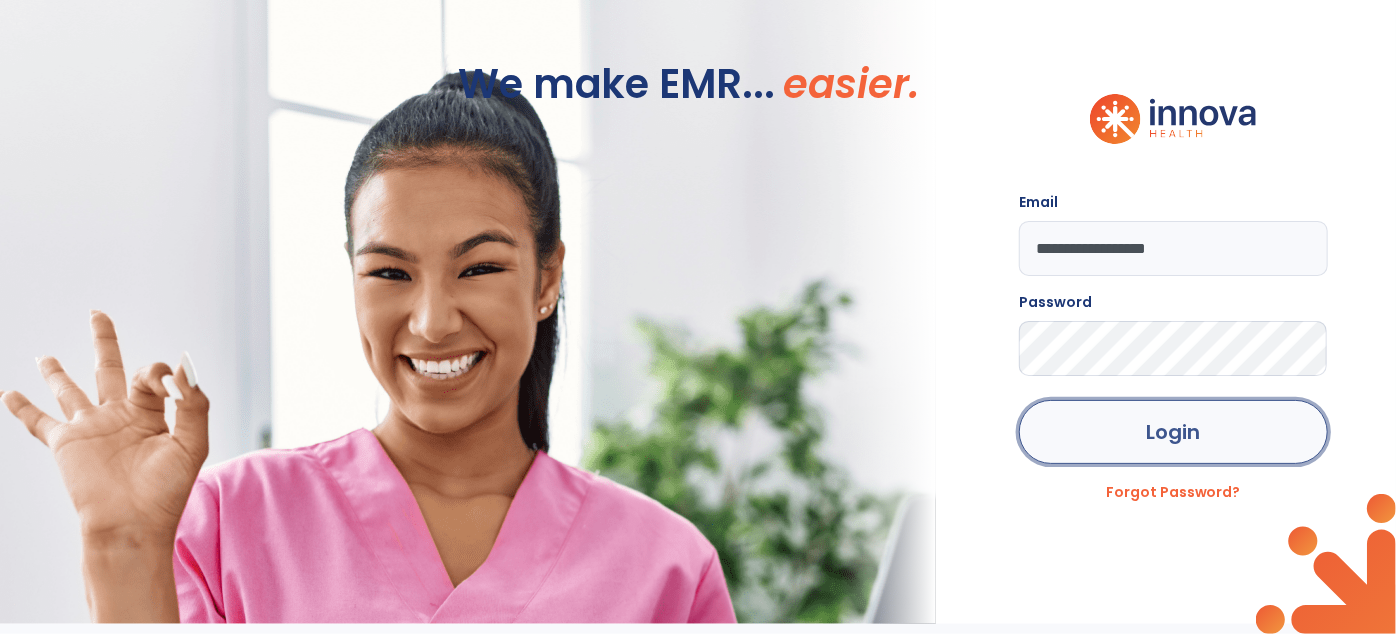 click on "Login" 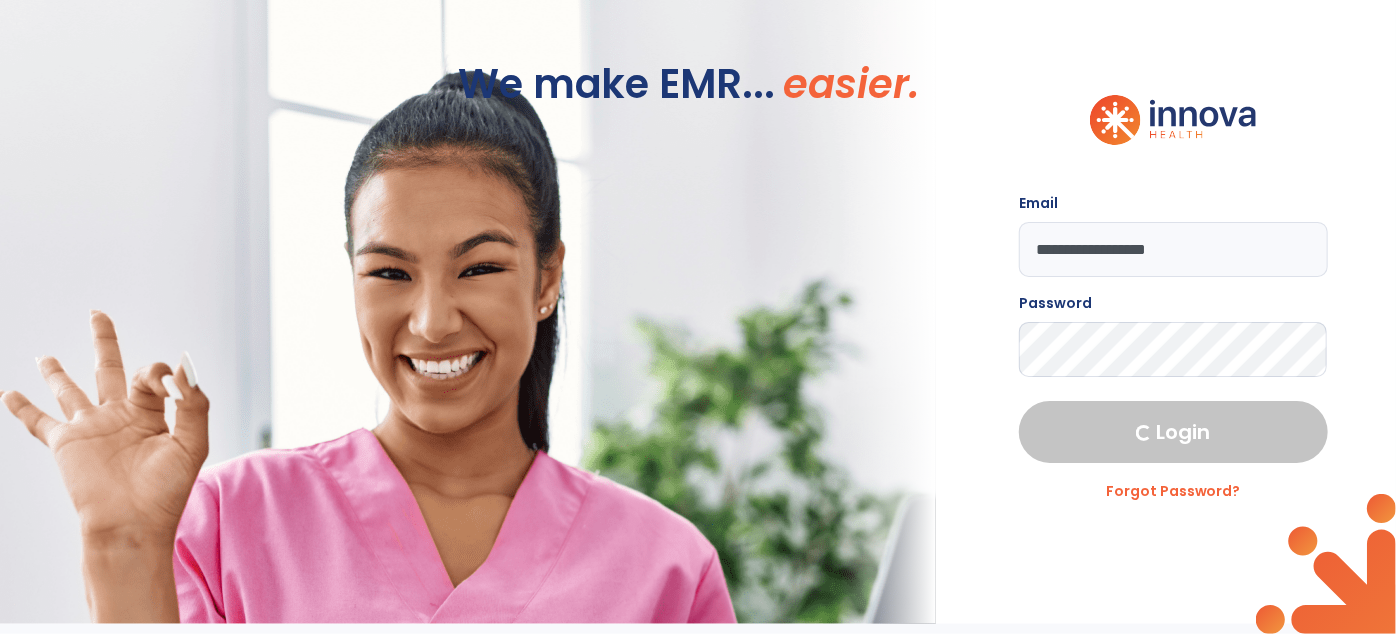 select on "****" 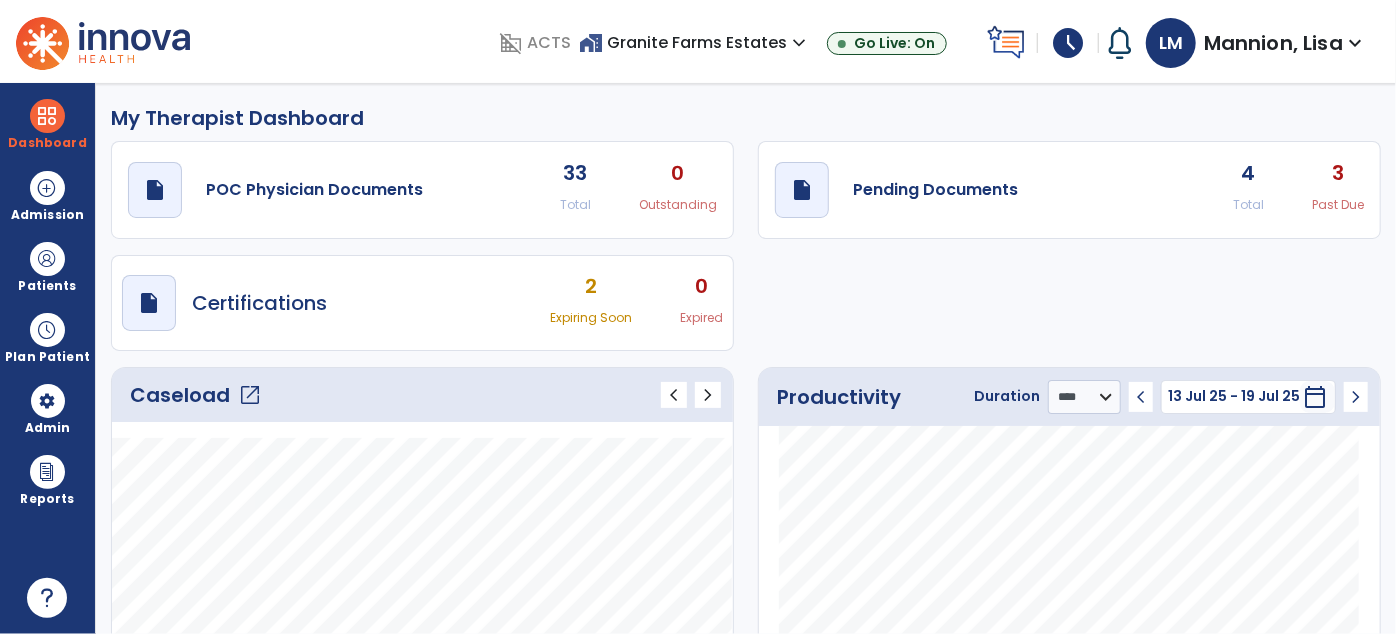 click on "4" 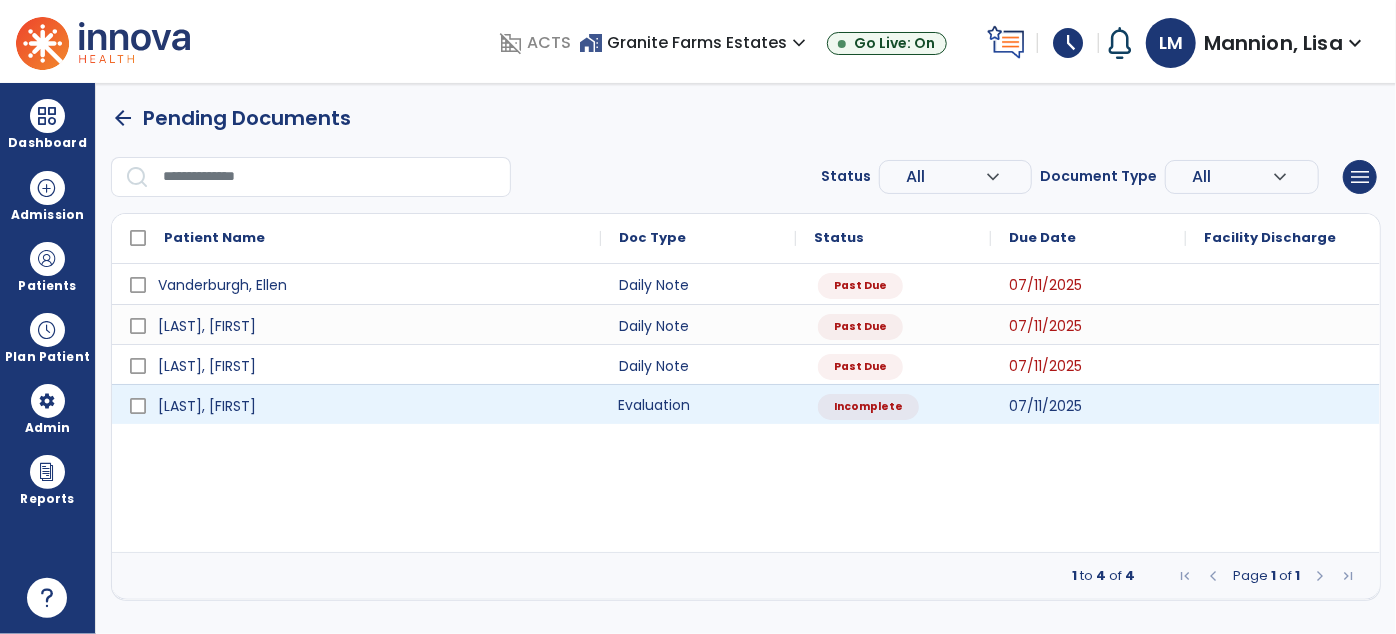 click on "Evaluation" at bounding box center [698, 404] 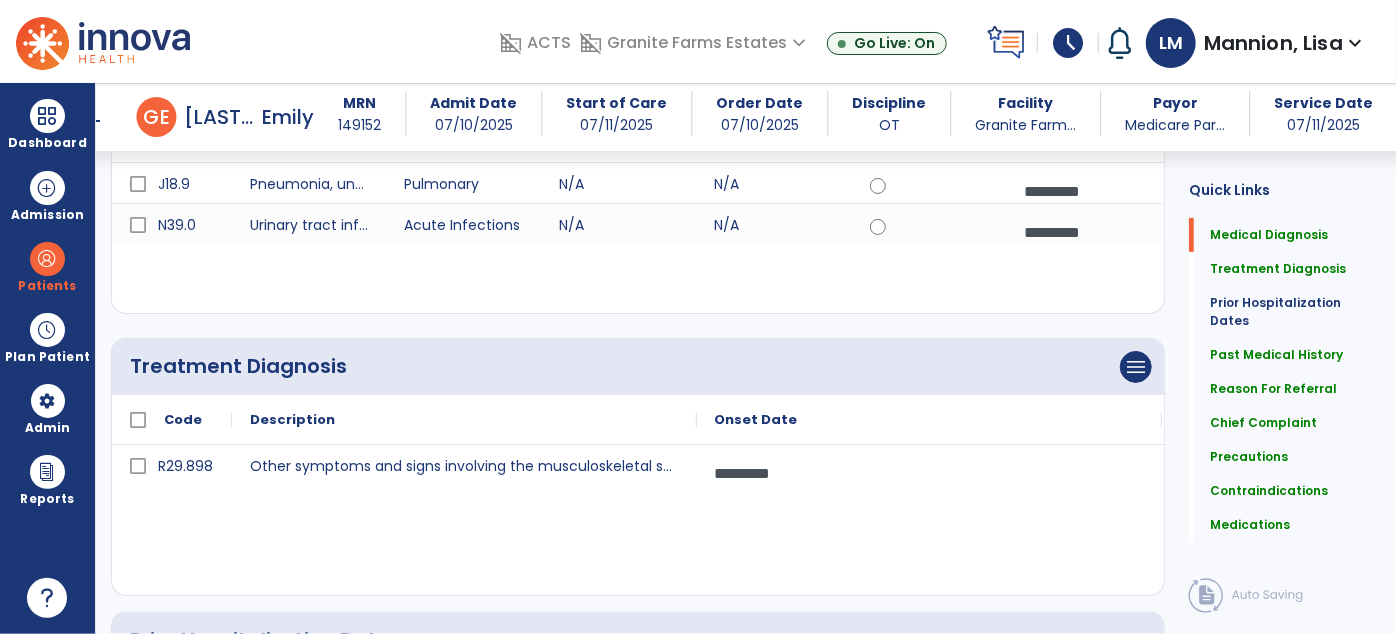 scroll, scrollTop: 0, scrollLeft: 0, axis: both 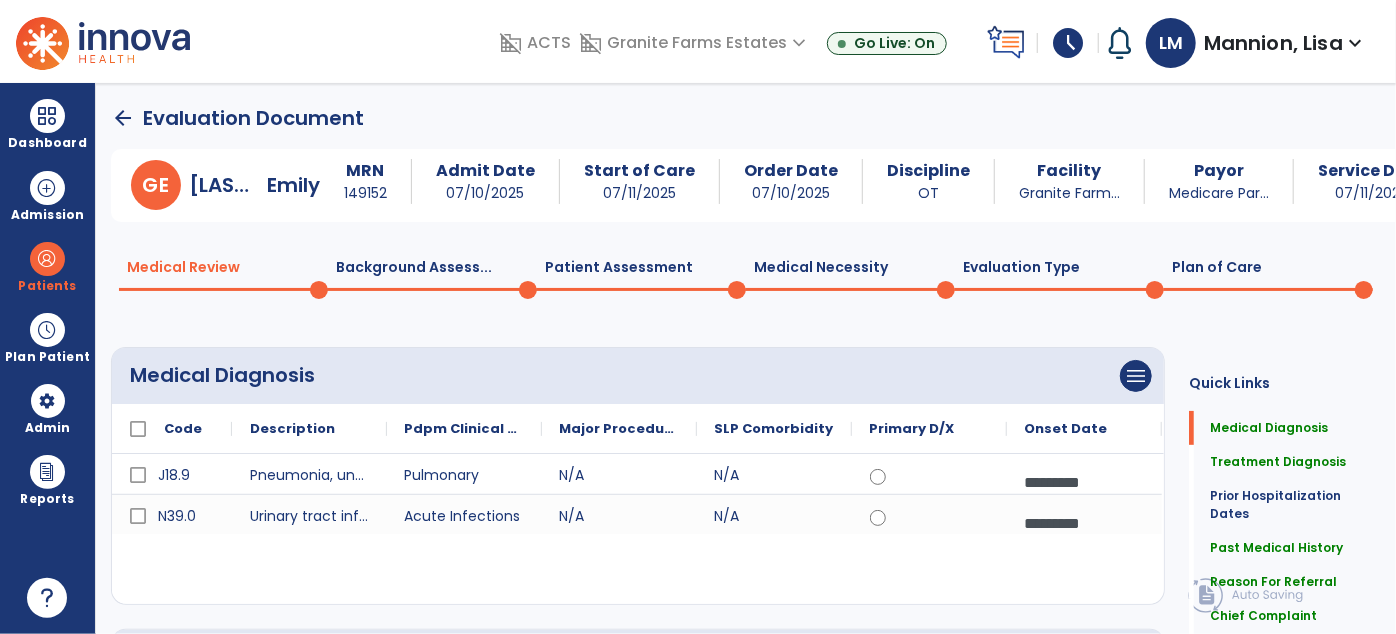 click on "Plan of Care  0" 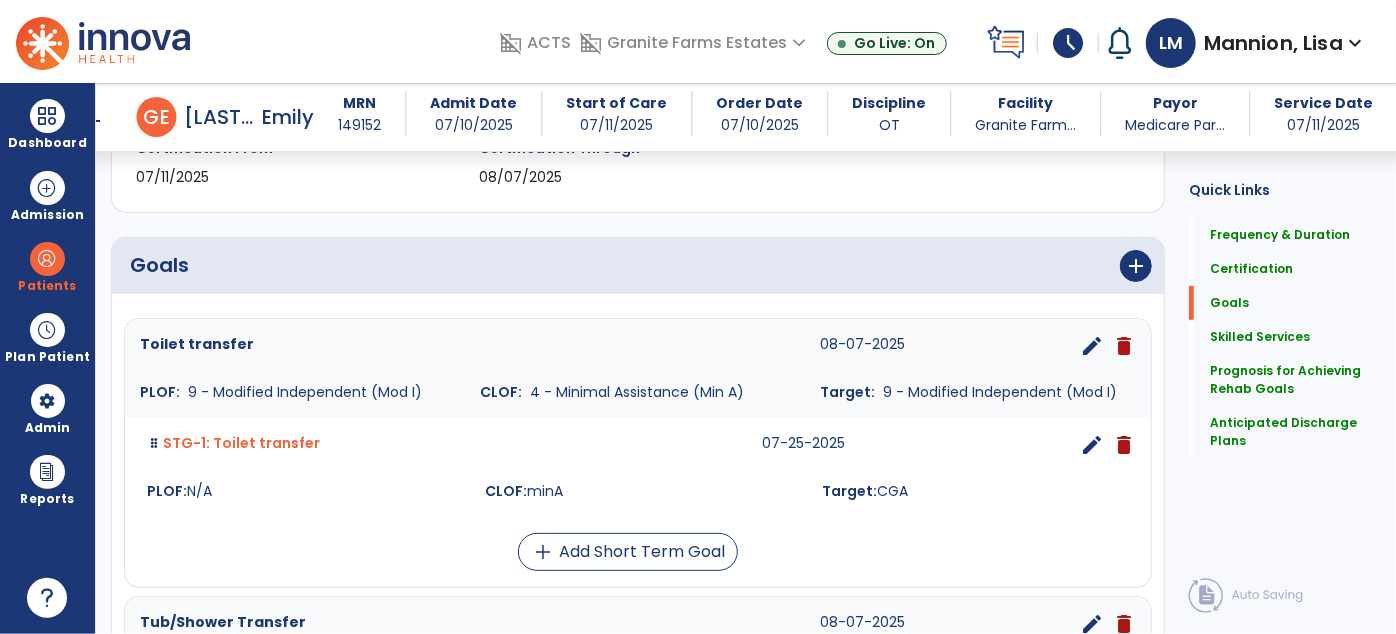 scroll, scrollTop: 363, scrollLeft: 0, axis: vertical 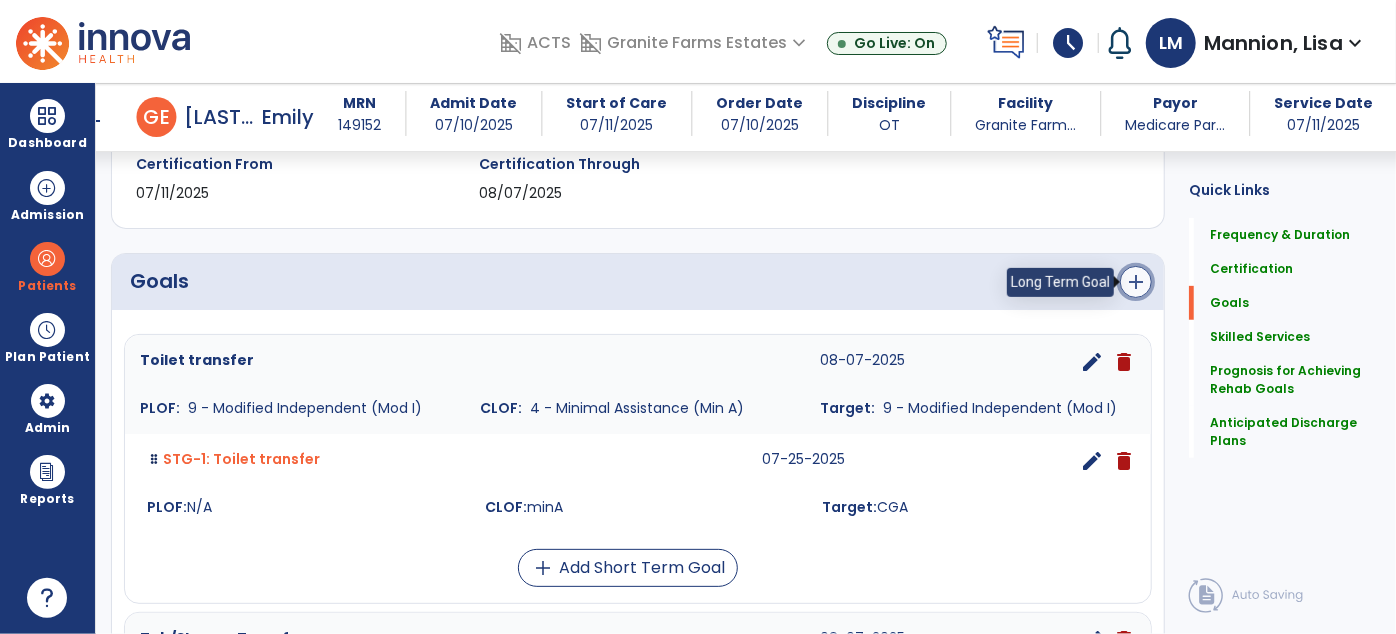click on "add" at bounding box center (1136, 282) 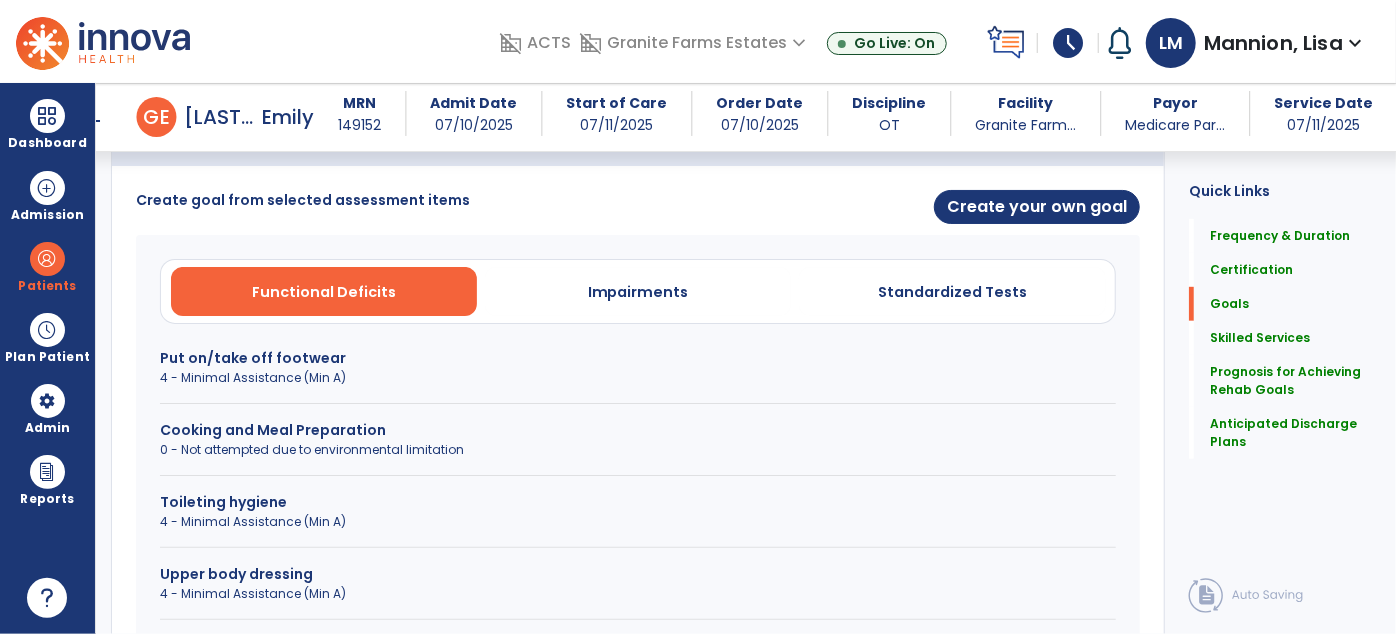 scroll, scrollTop: 545, scrollLeft: 0, axis: vertical 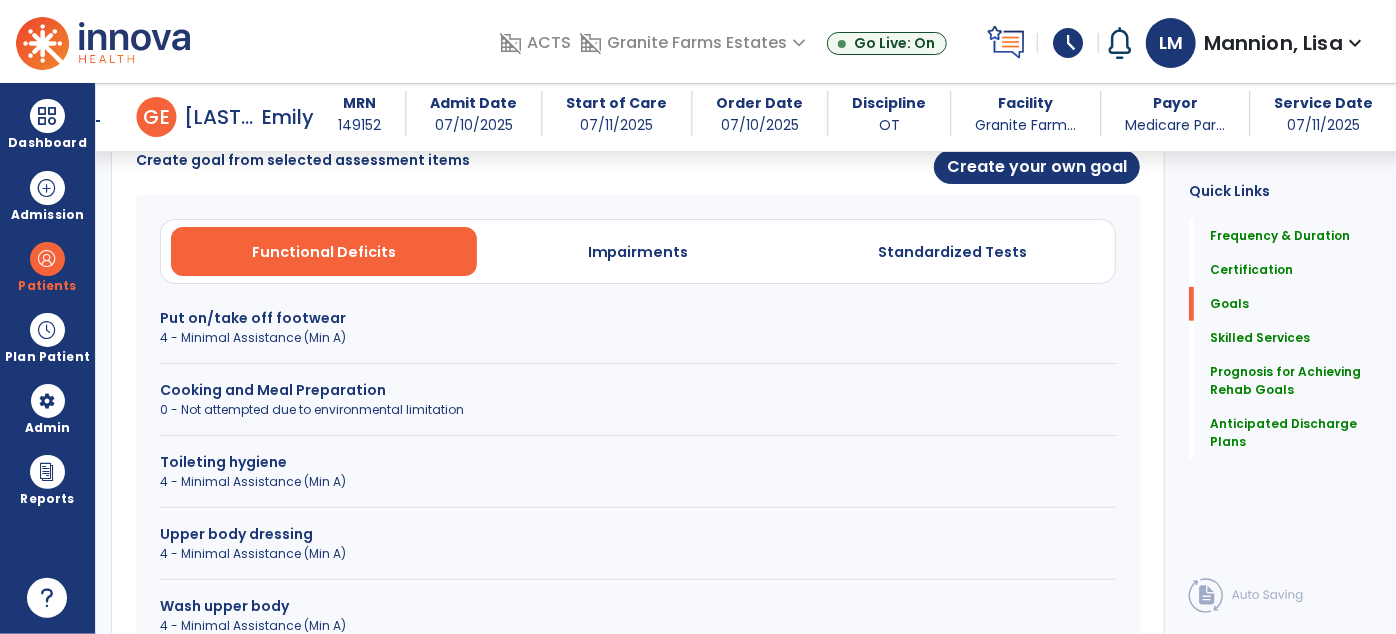 click on "Cooking and Meal Preparation" at bounding box center [638, 390] 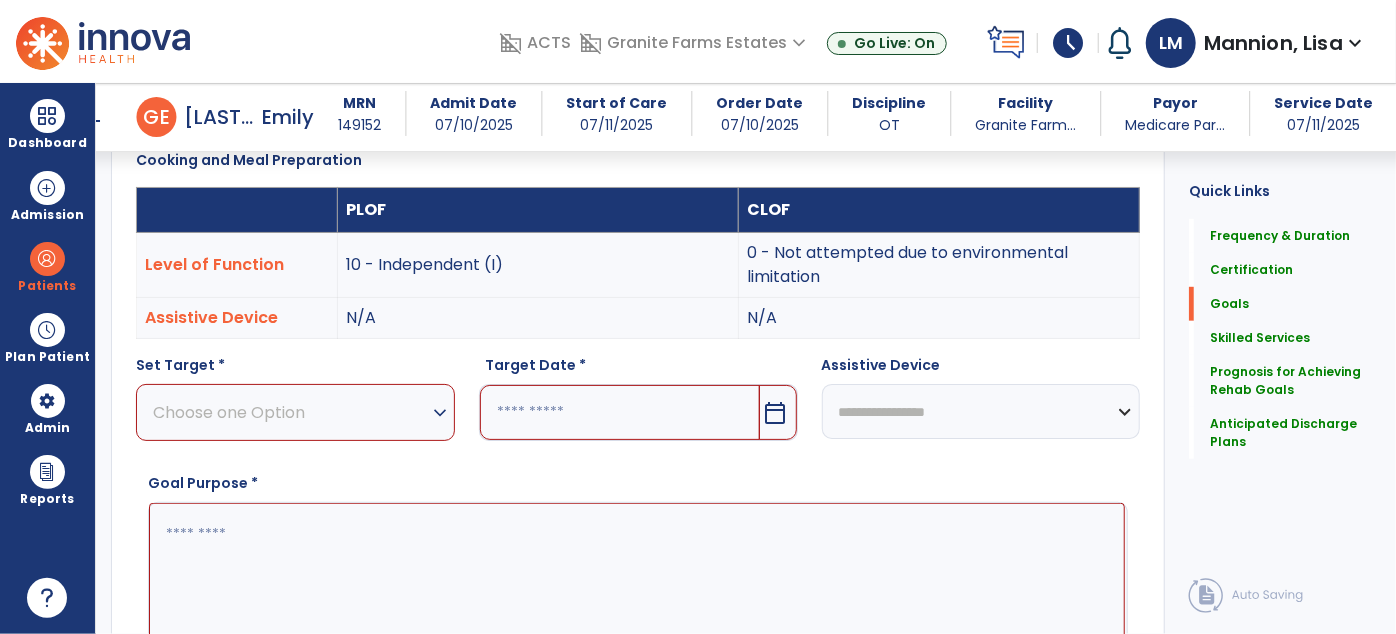 click on "Choose one Option" at bounding box center [290, 412] 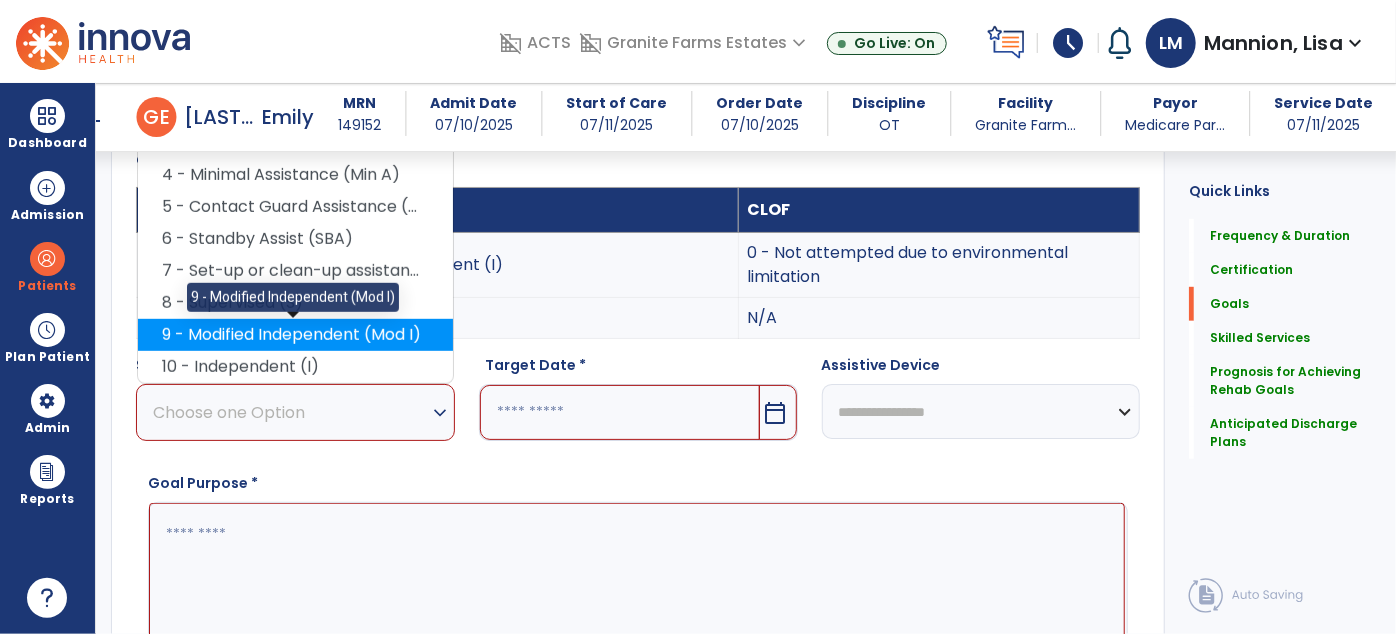 click on "9 - Modified Independent (Mod I)" at bounding box center [295, 335] 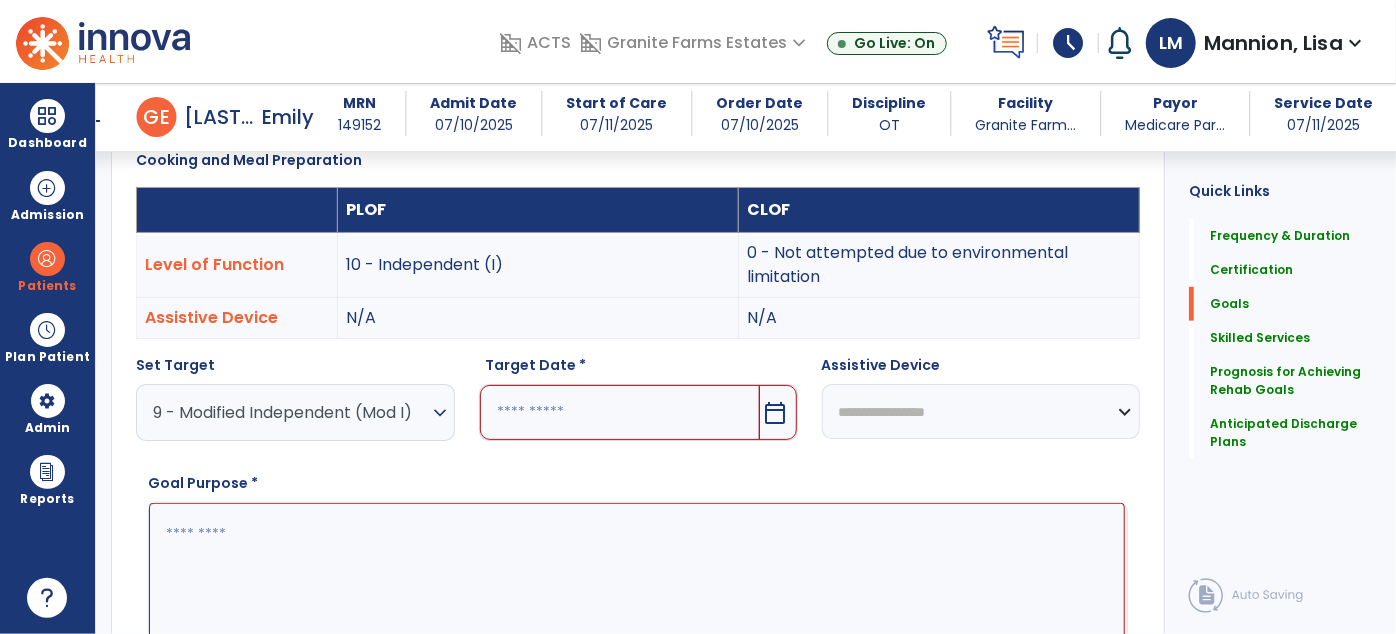 click on "calendar_today" at bounding box center [776, 413] 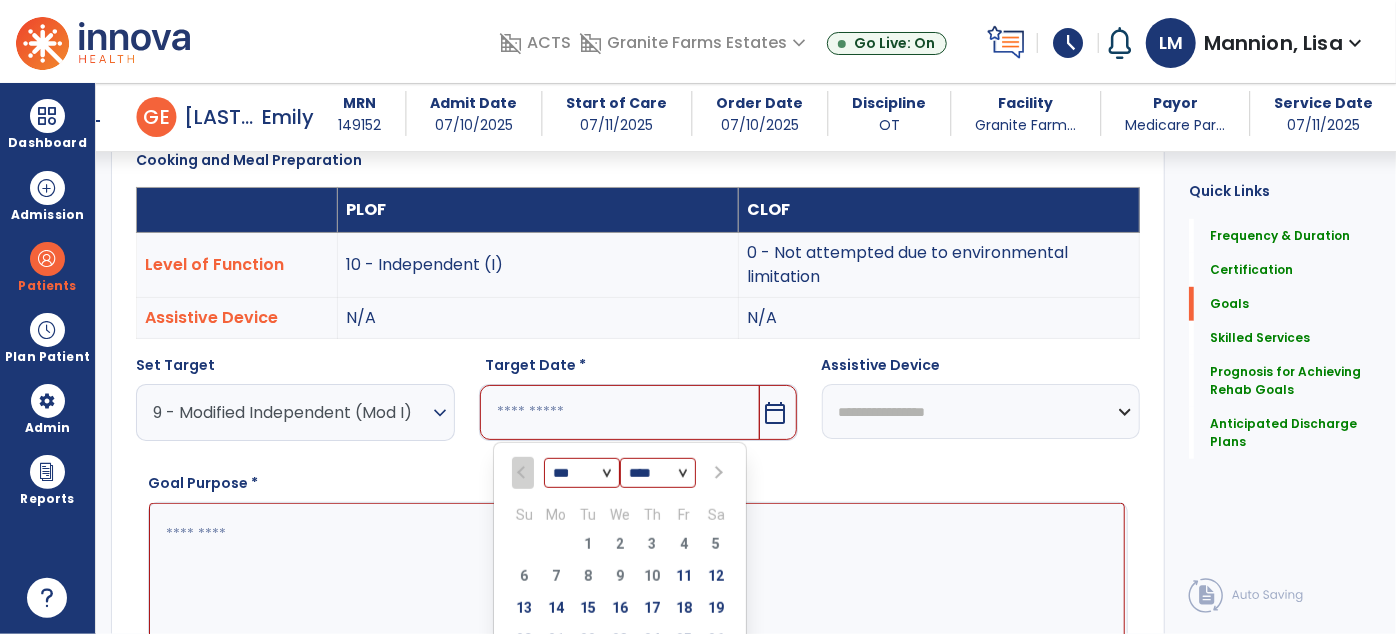 click at bounding box center (716, 473) 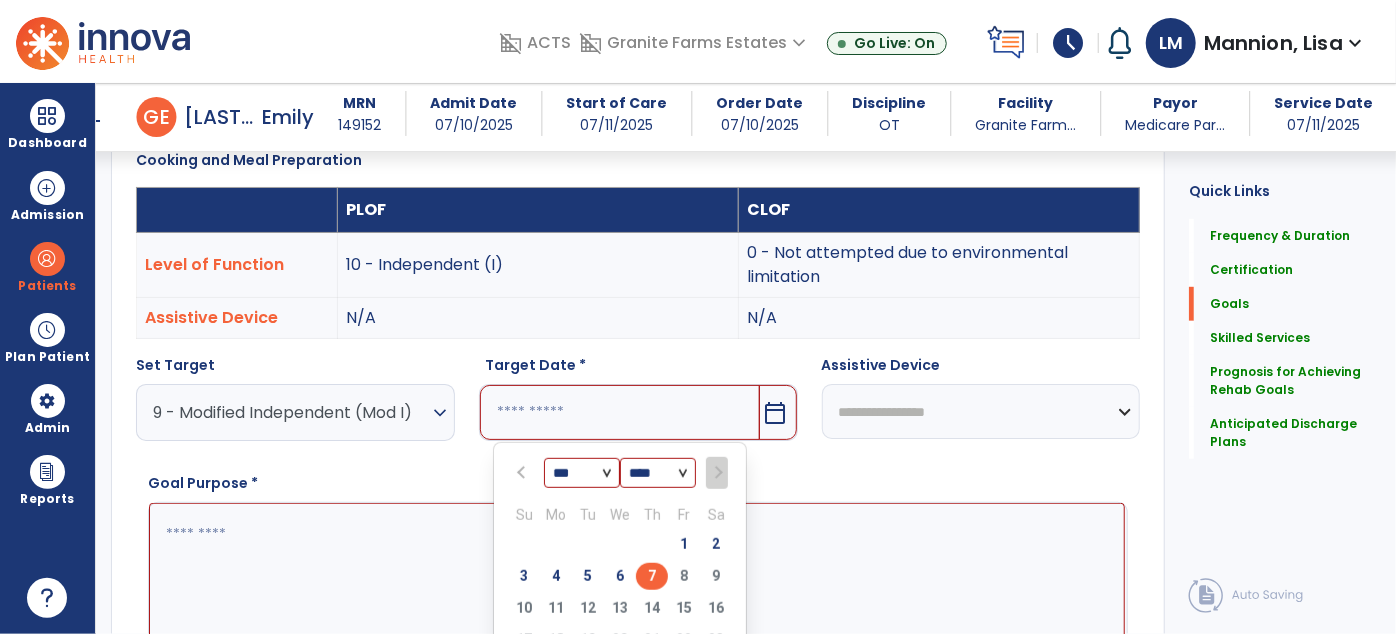 click on "7" at bounding box center (652, 576) 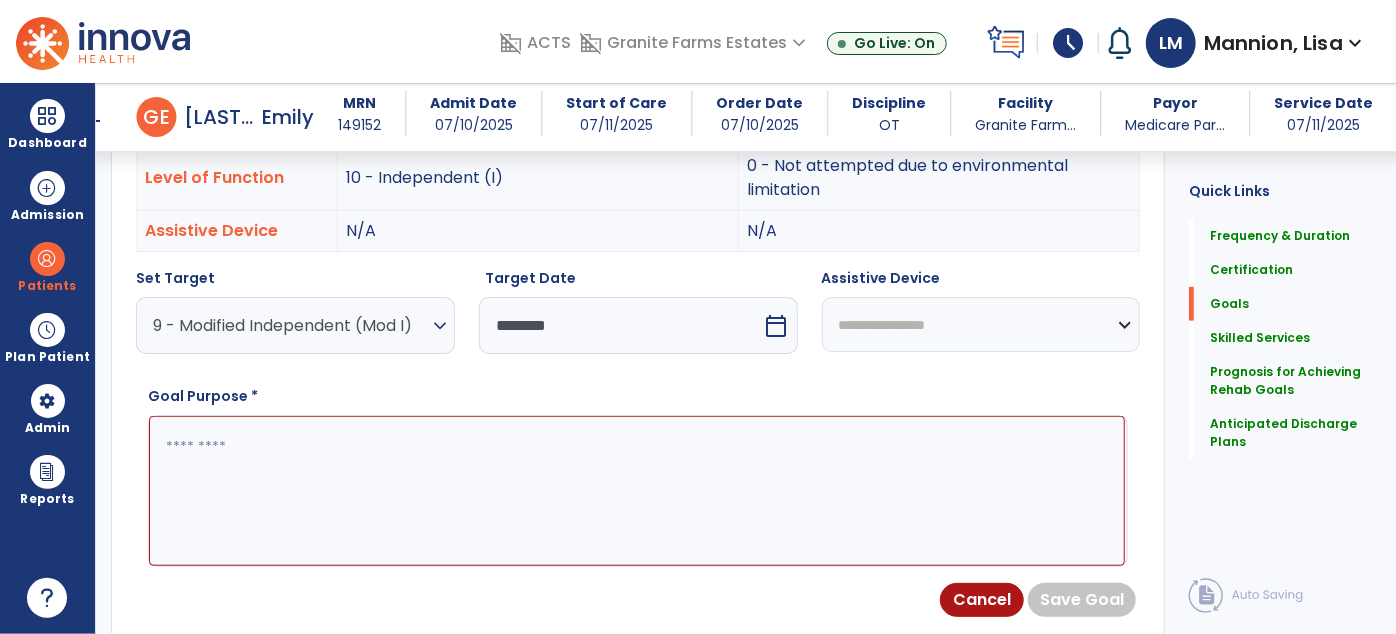 scroll, scrollTop: 727, scrollLeft: 0, axis: vertical 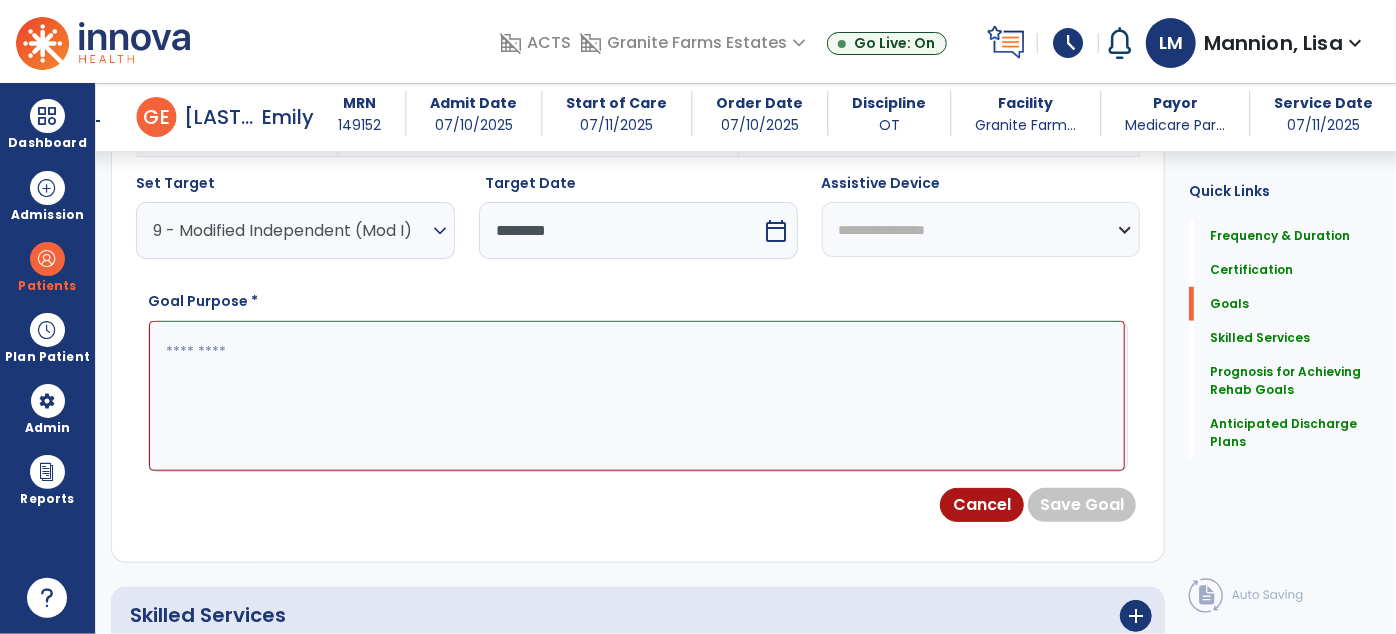 click at bounding box center (637, 395) 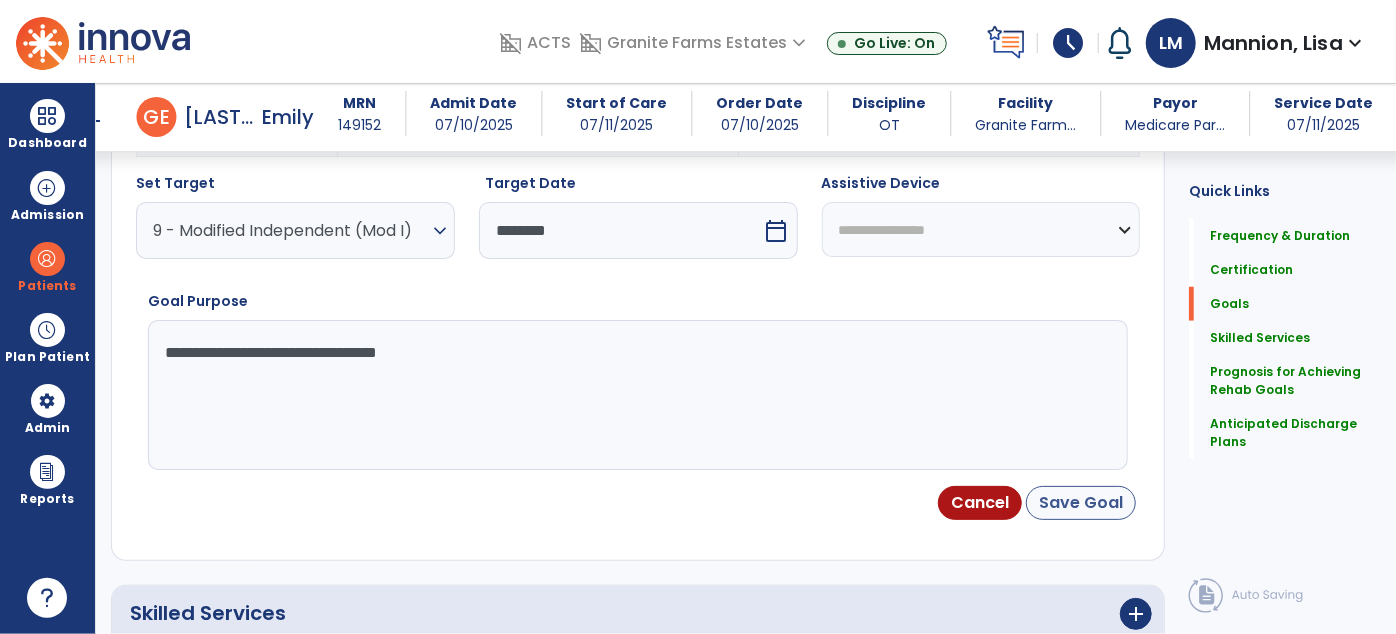 type on "**********" 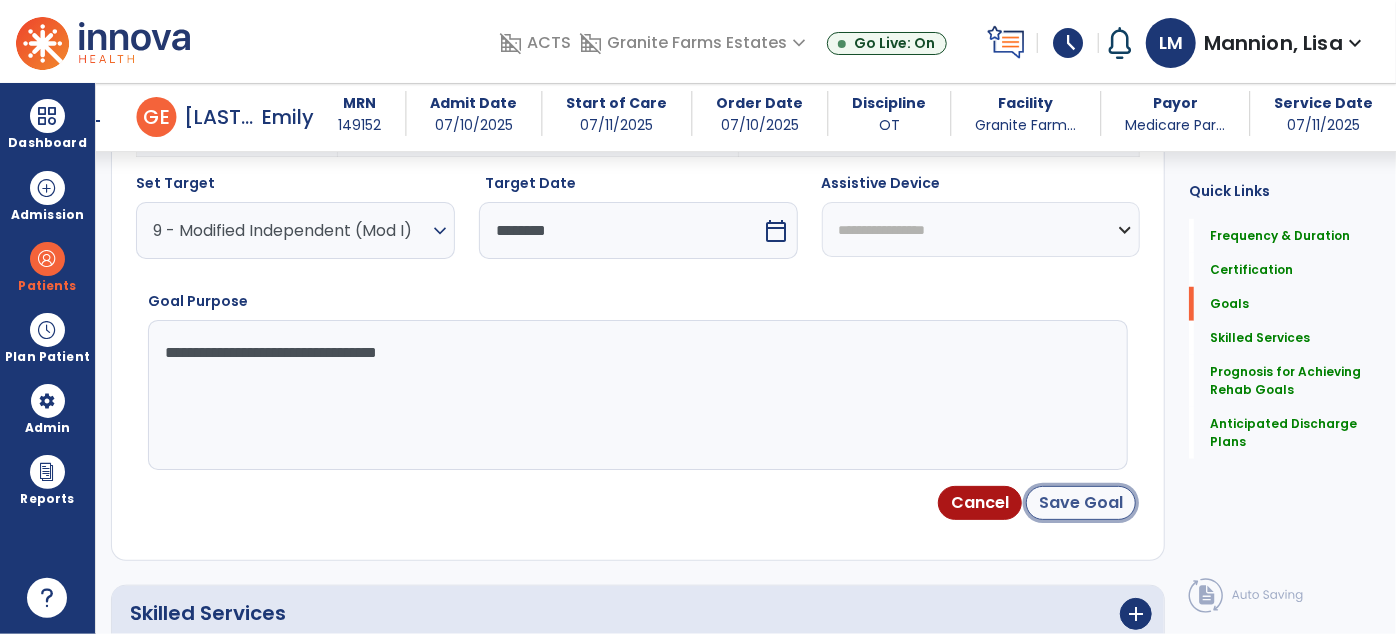 click on "Save Goal" at bounding box center (1081, 503) 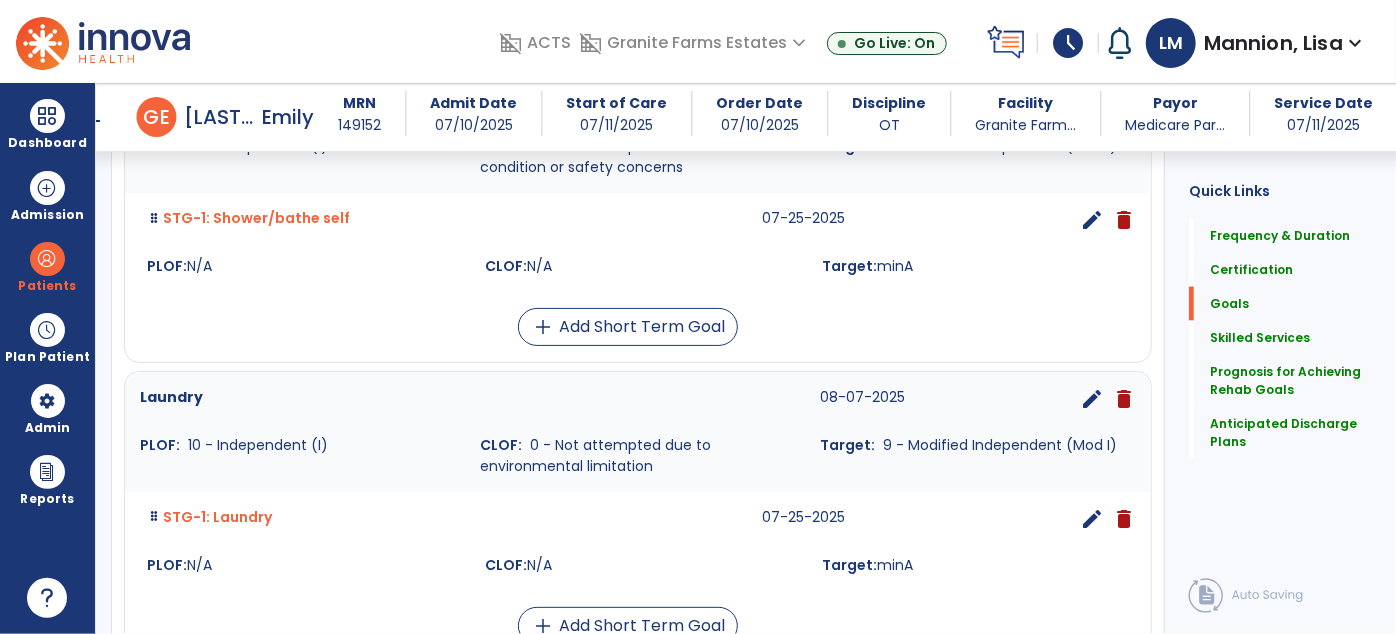 scroll, scrollTop: 1843, scrollLeft: 0, axis: vertical 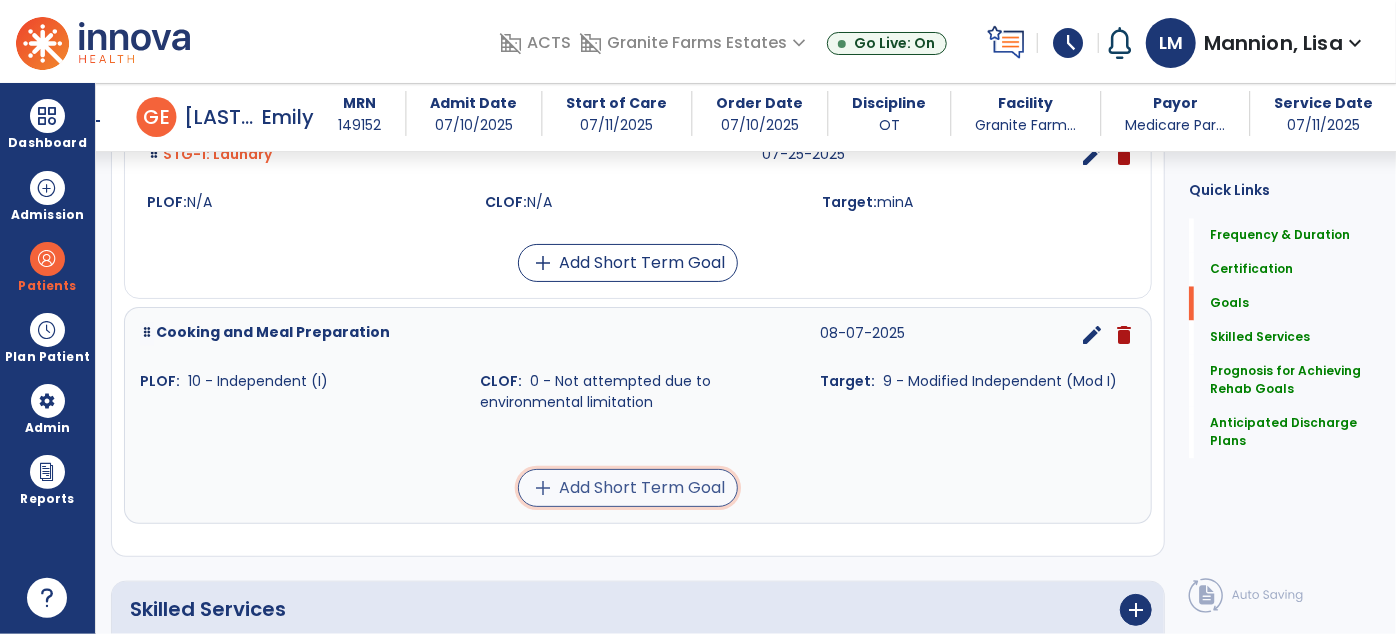 click on "add  Add Short Term Goal" at bounding box center (628, 488) 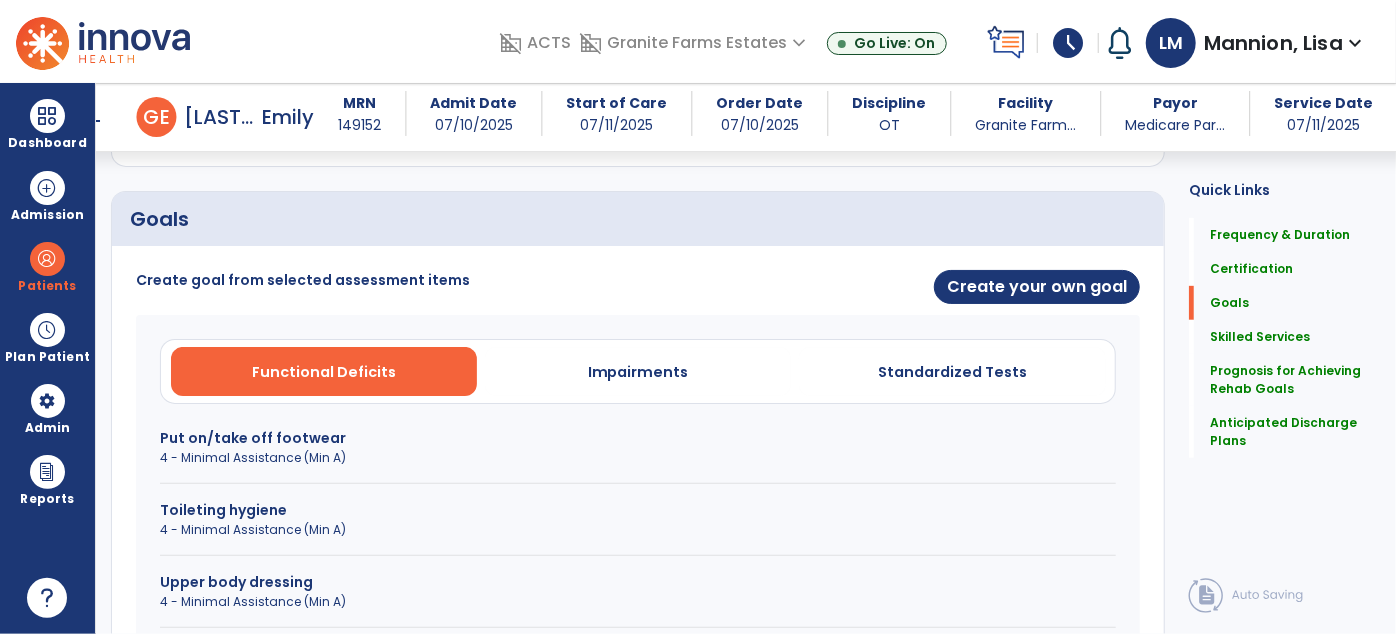 scroll, scrollTop: 379, scrollLeft: 0, axis: vertical 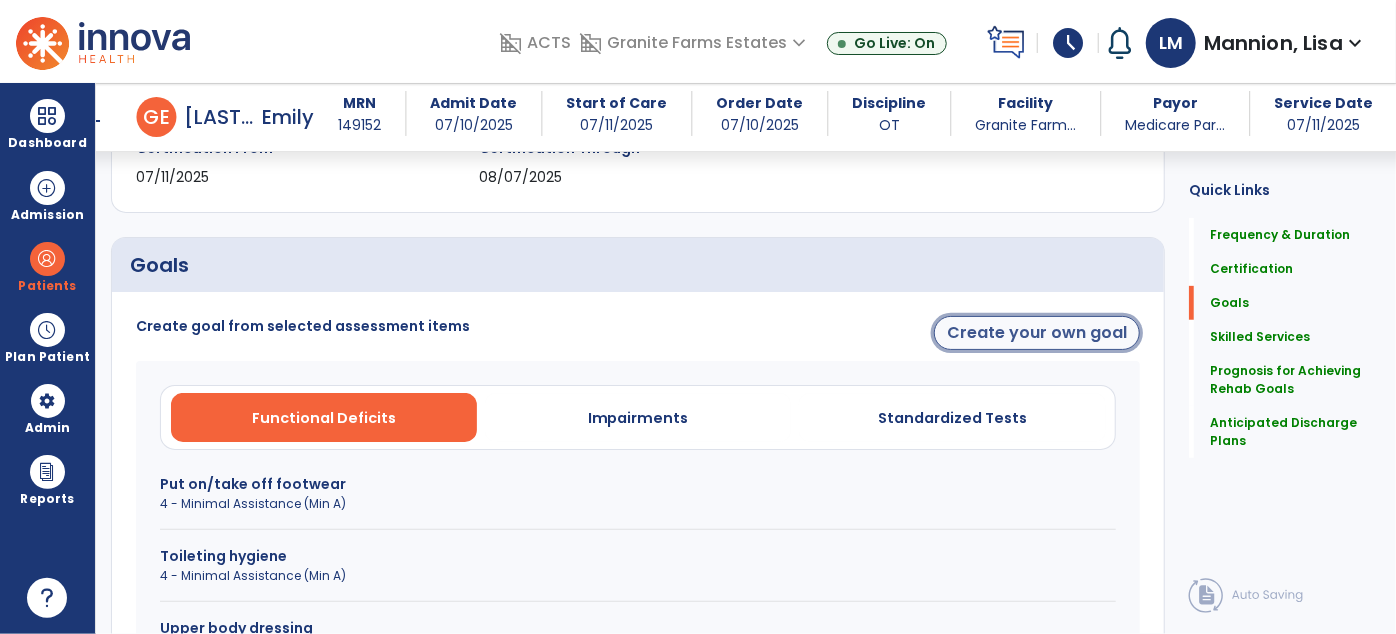 click on "Create your own goal" at bounding box center (1037, 333) 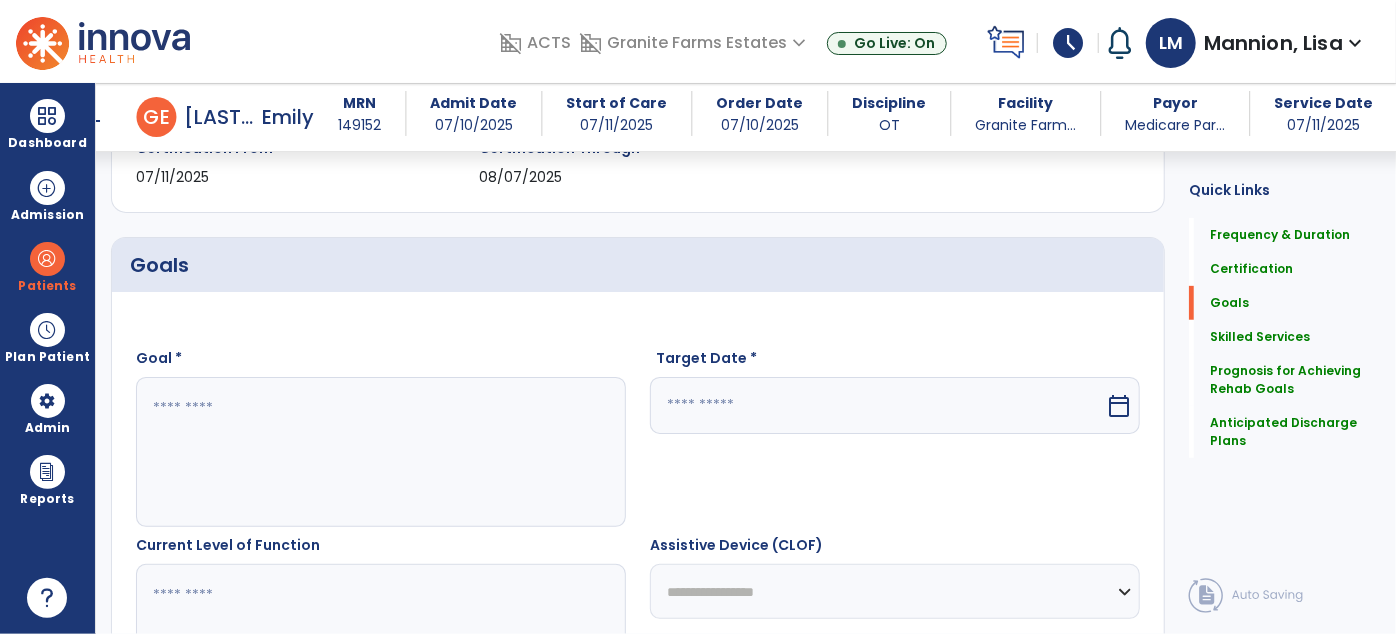 click at bounding box center (380, 452) 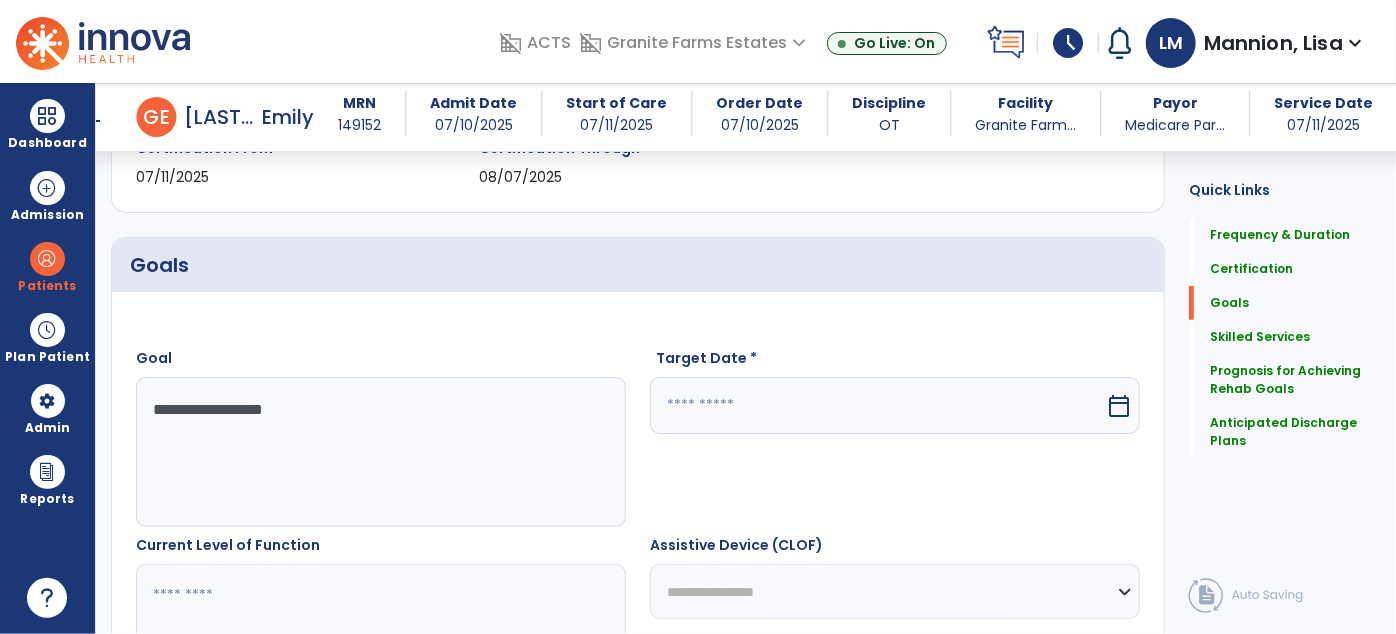 type on "**********" 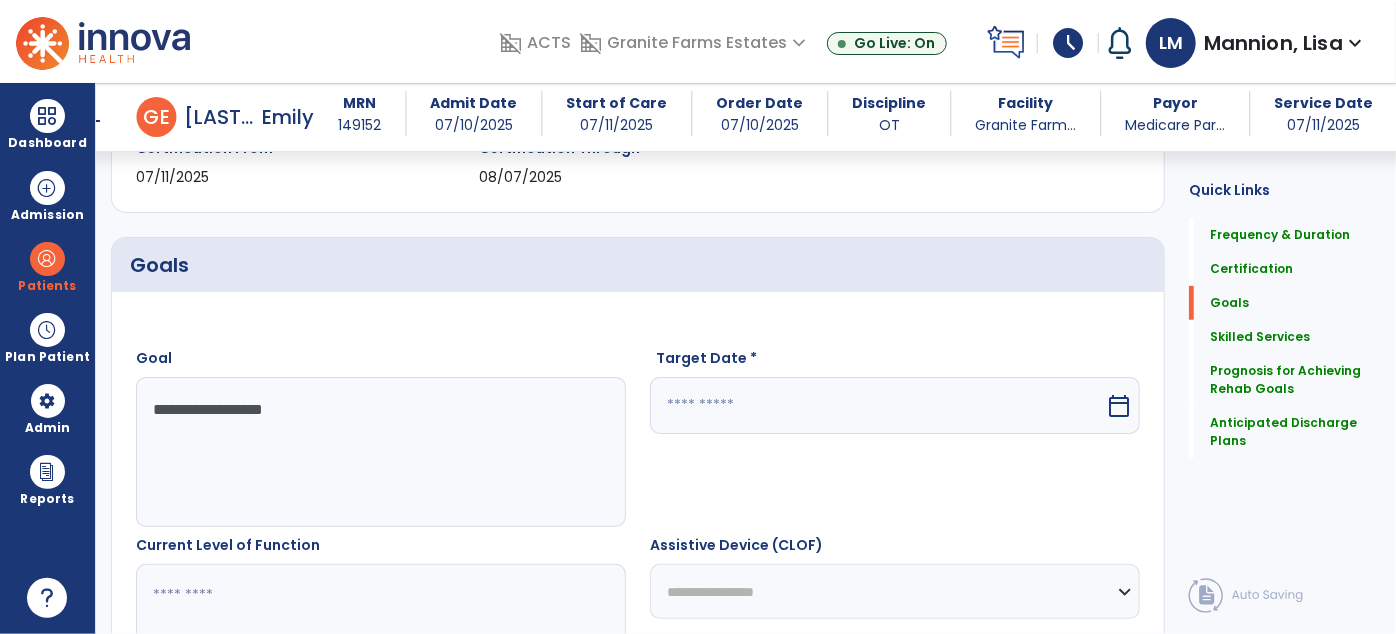 click at bounding box center (877, 405) 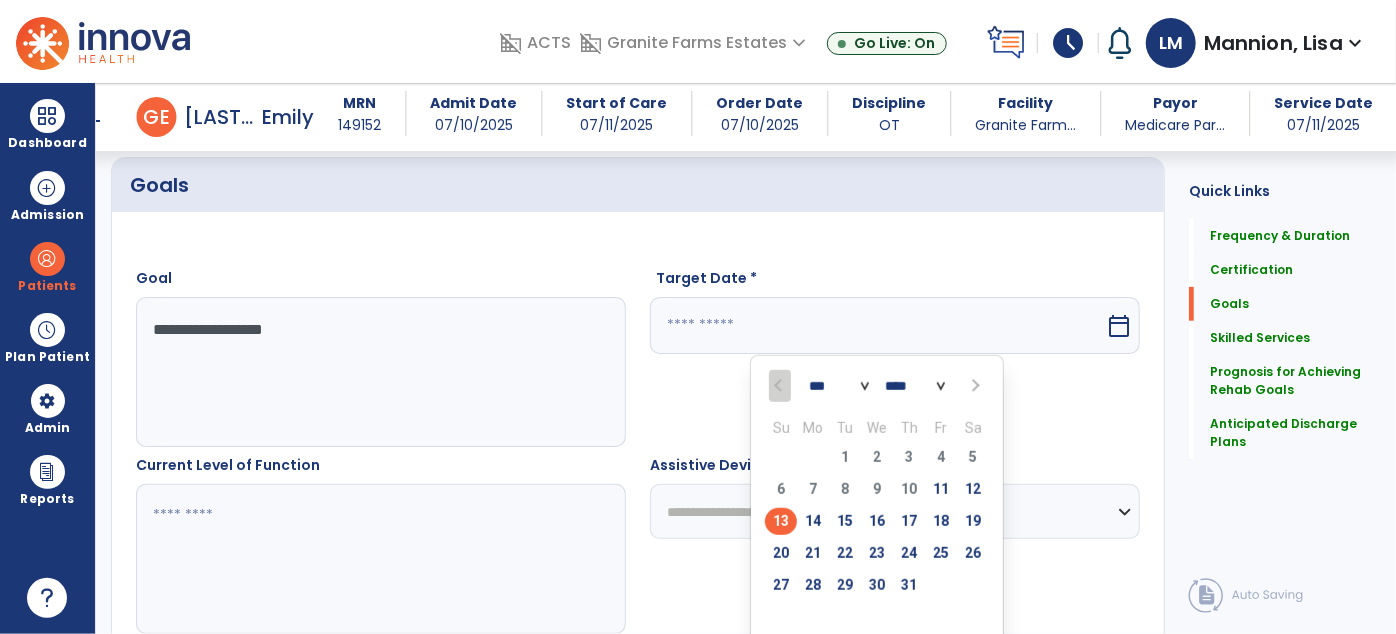 scroll, scrollTop: 470, scrollLeft: 0, axis: vertical 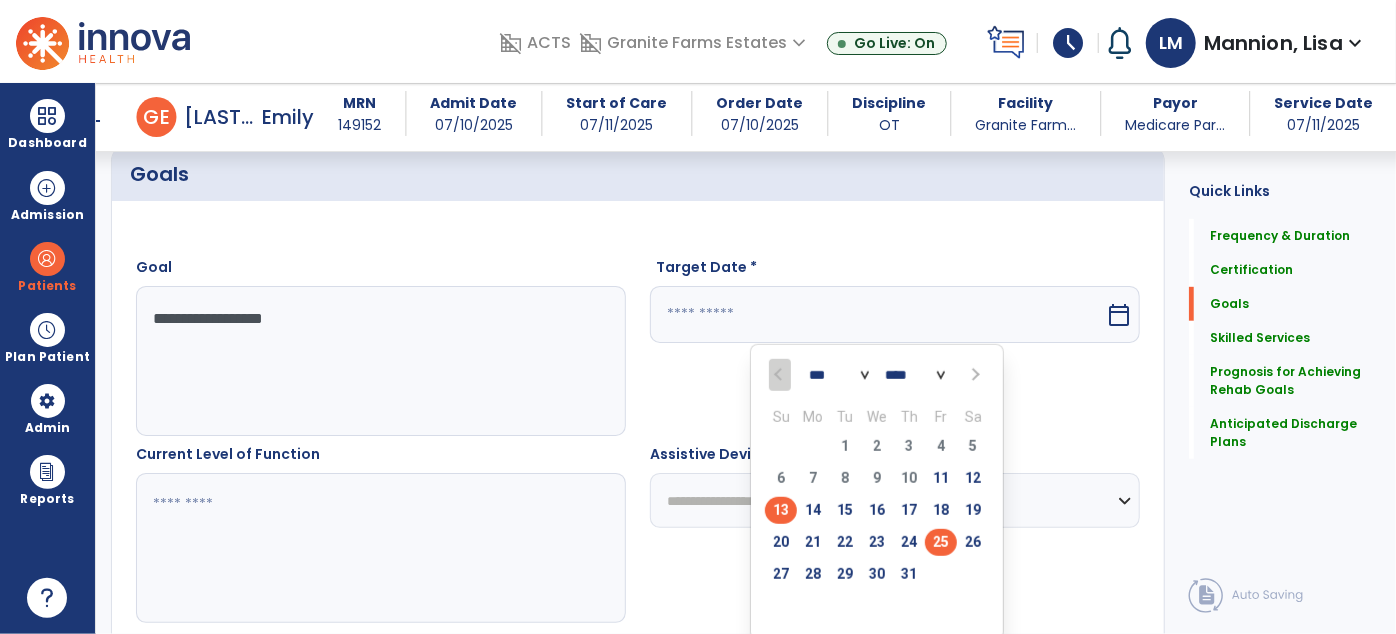 click on "25" at bounding box center (941, 542) 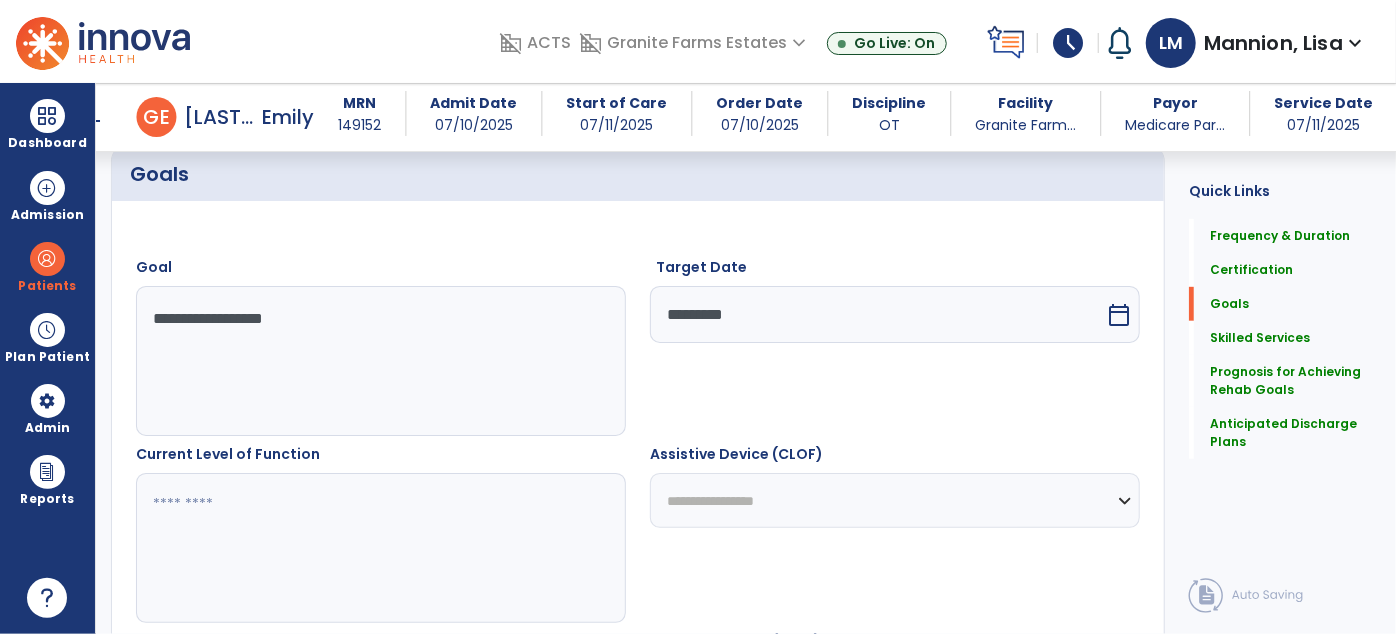 click at bounding box center (380, 548) 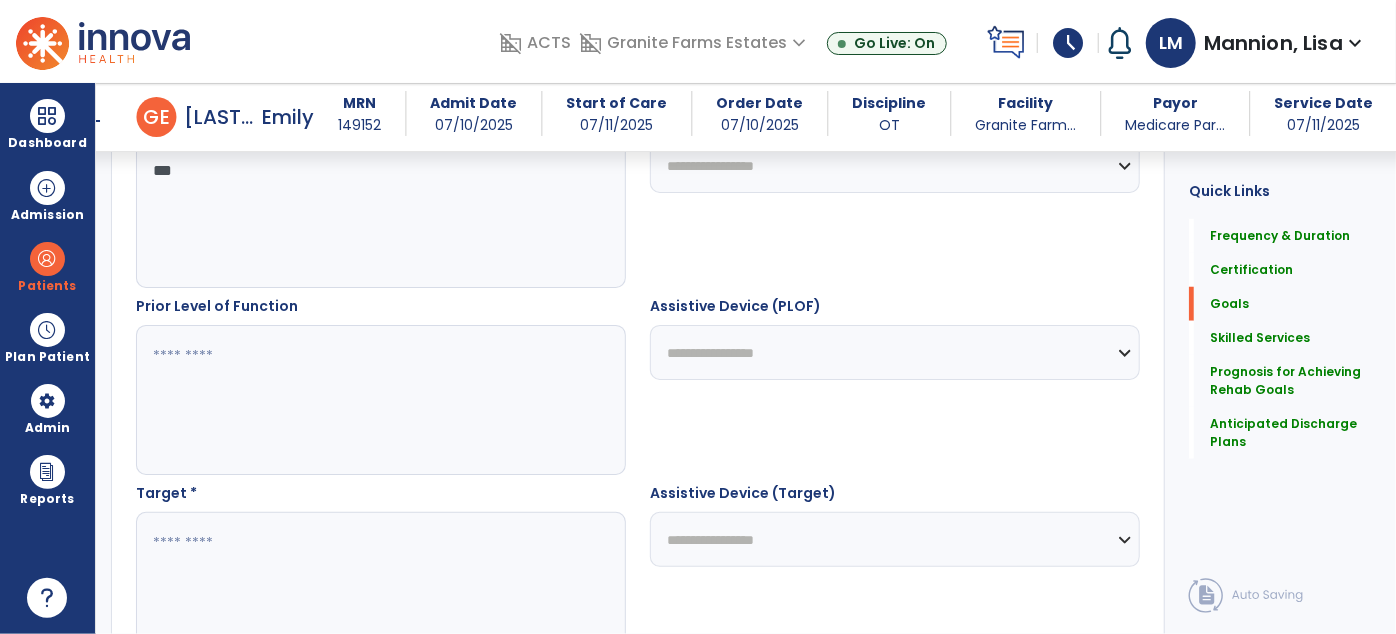 scroll, scrollTop: 909, scrollLeft: 0, axis: vertical 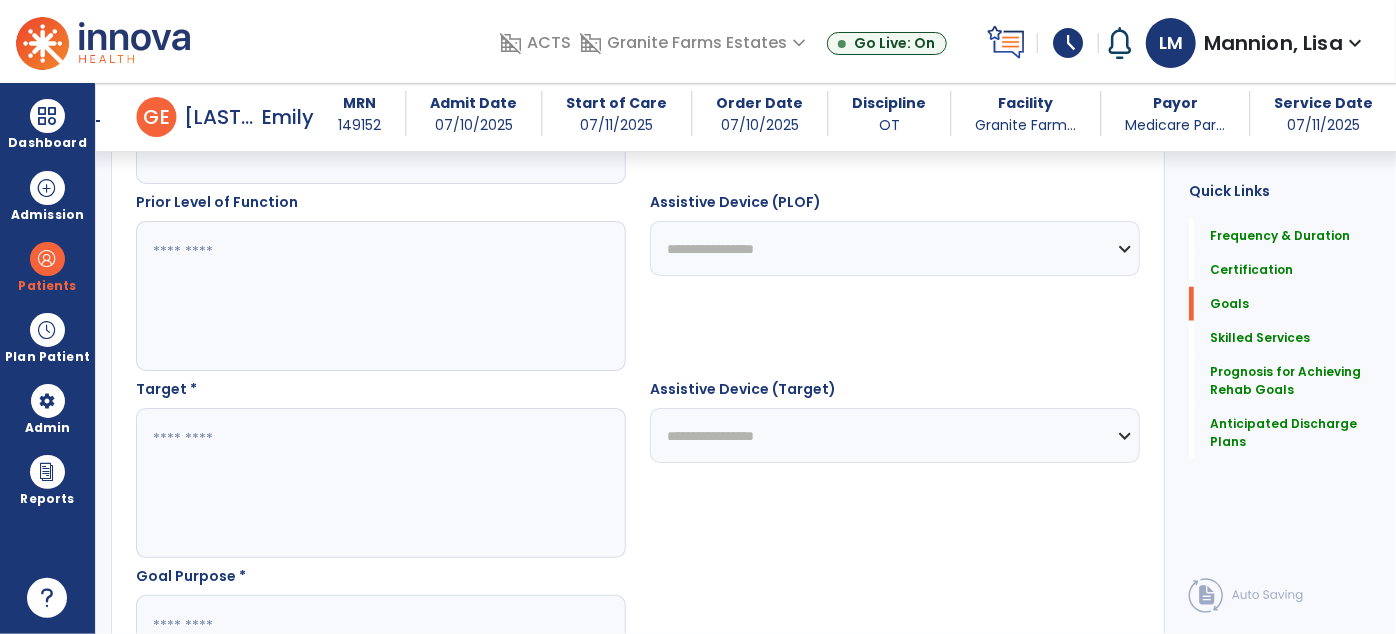 type on "***" 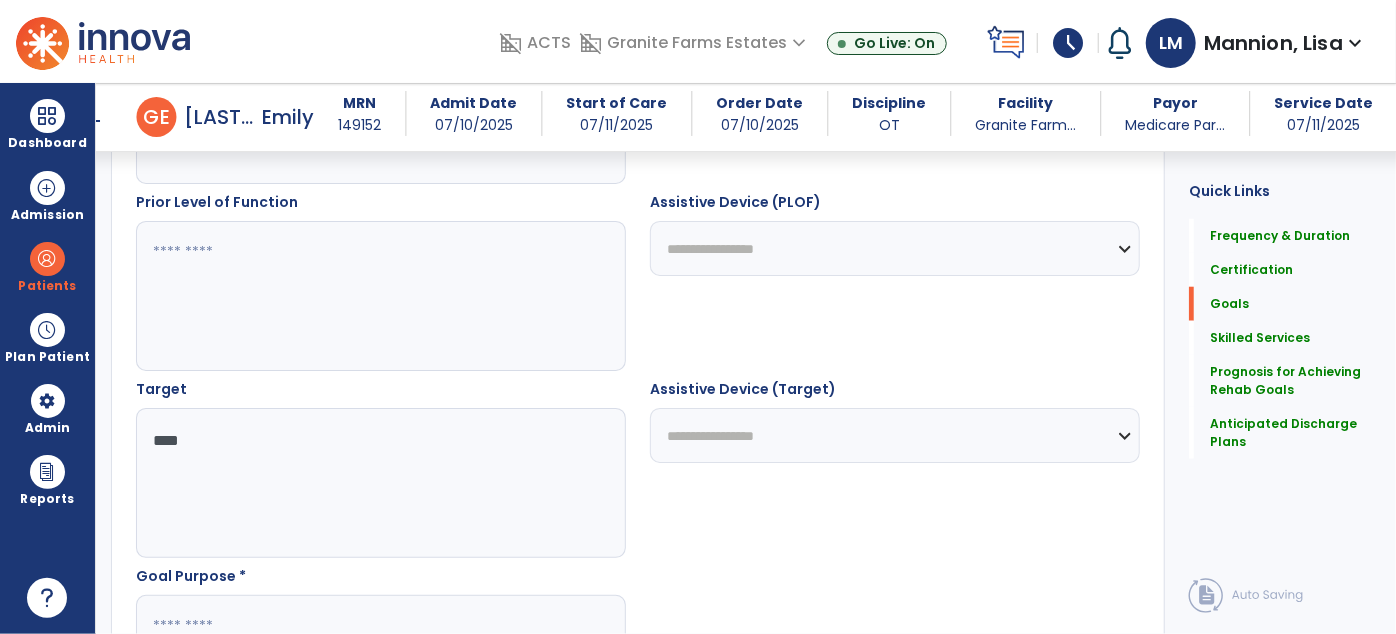 type on "****" 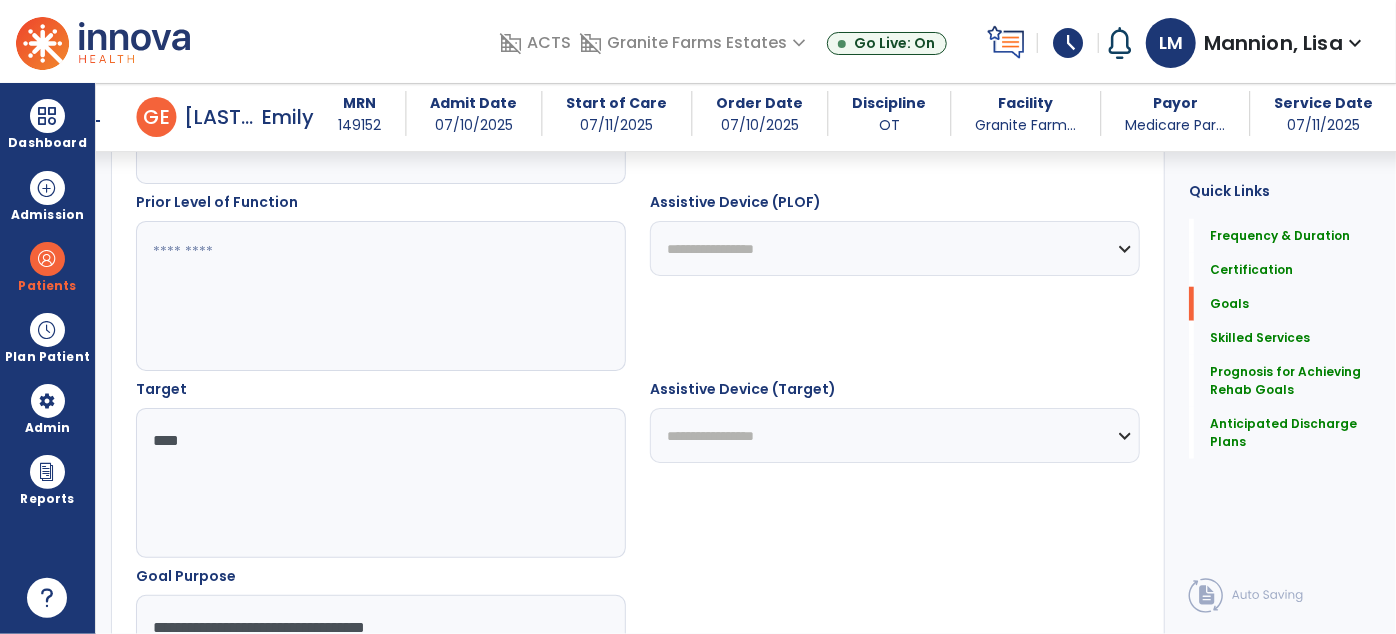 scroll, scrollTop: 913, scrollLeft: 0, axis: vertical 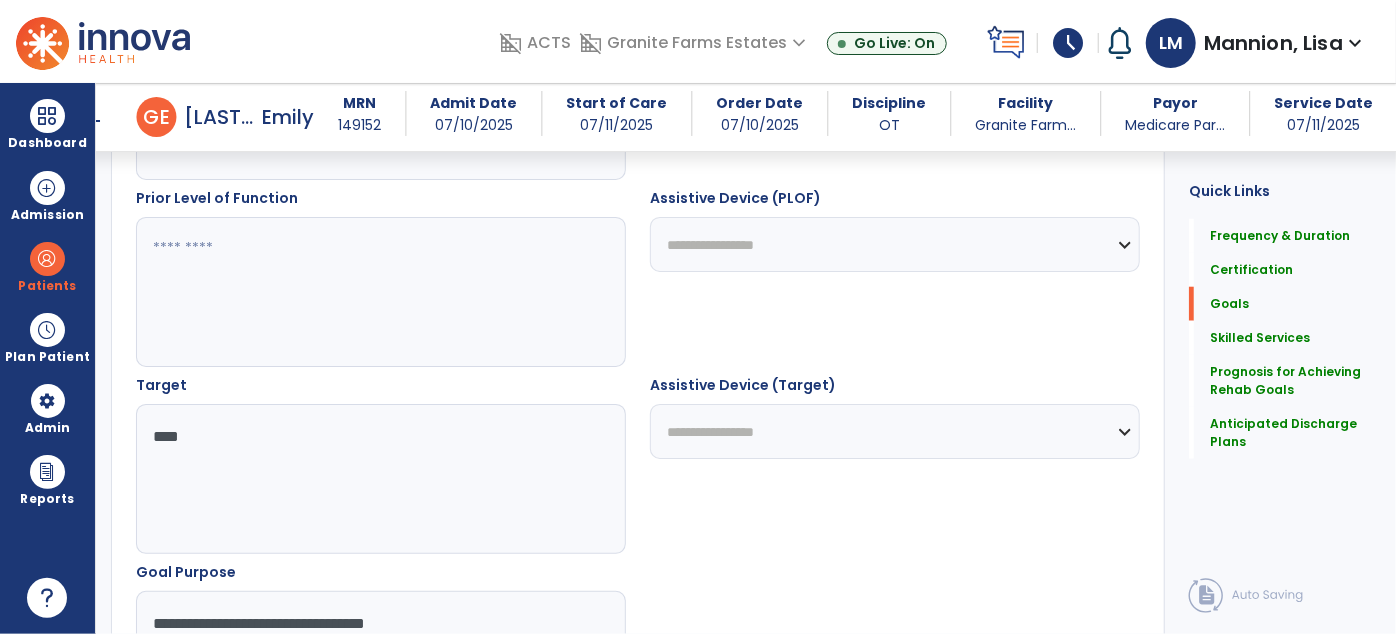 click on "**********" at bounding box center [380, 666] 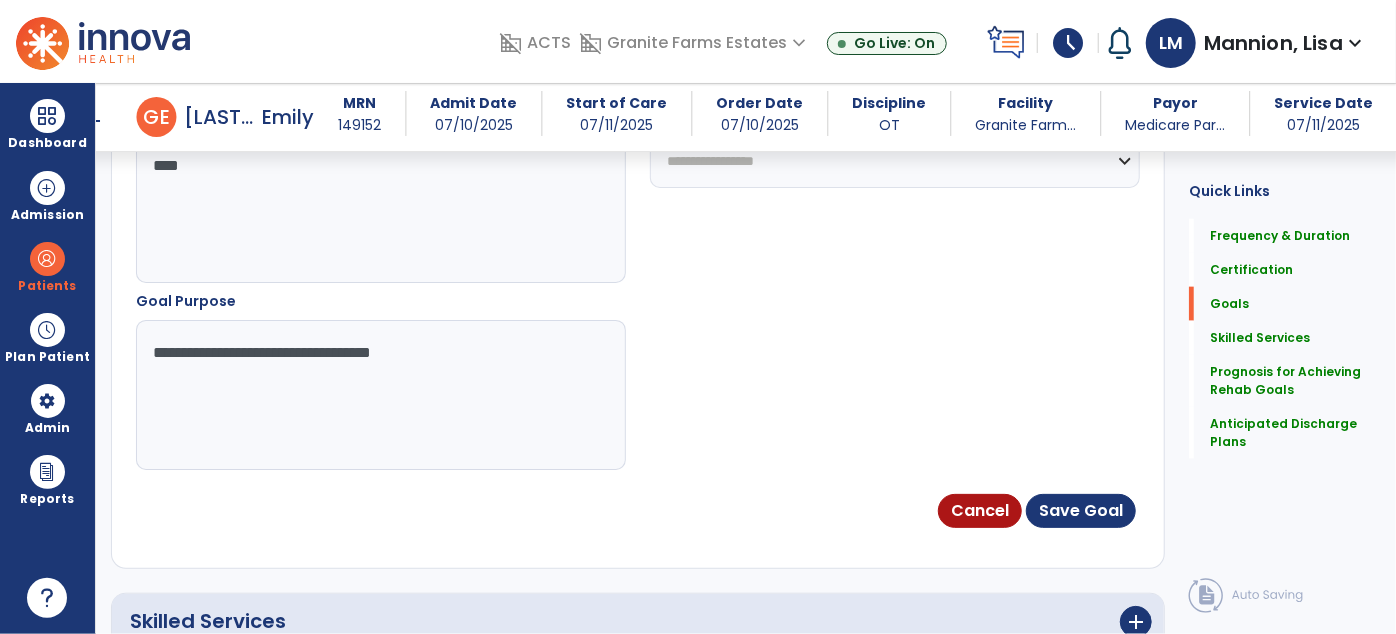 scroll, scrollTop: 1186, scrollLeft: 0, axis: vertical 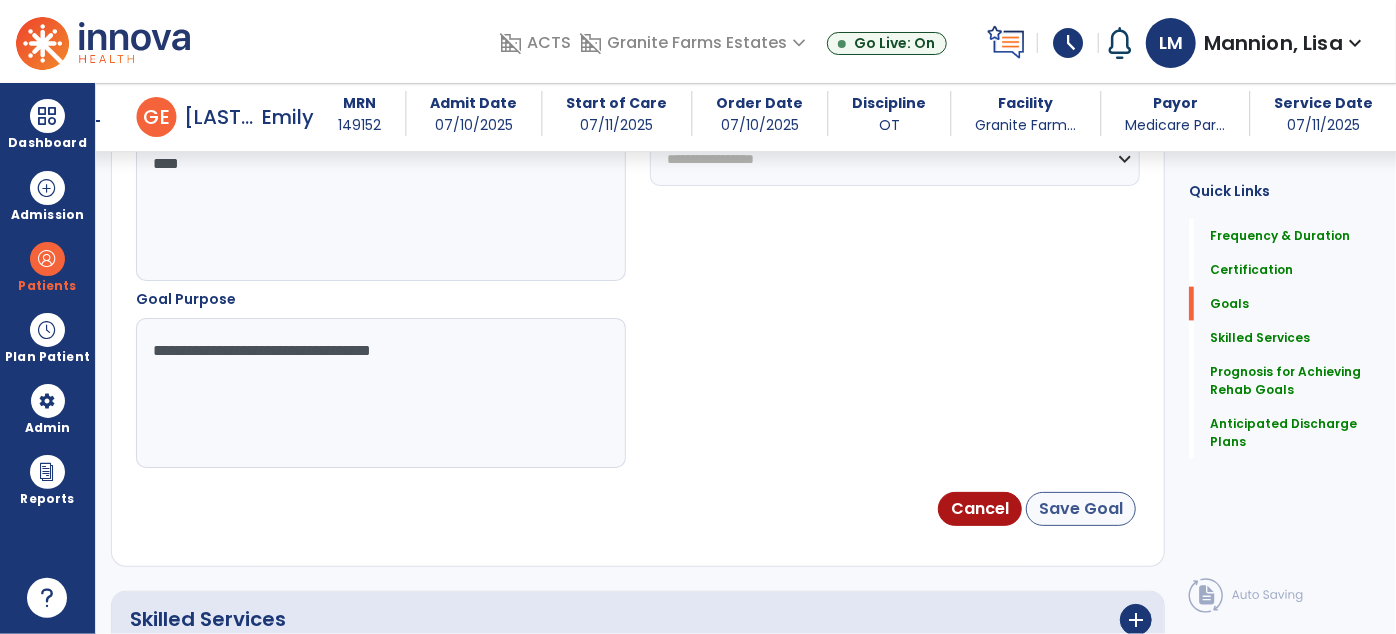 type on "**********" 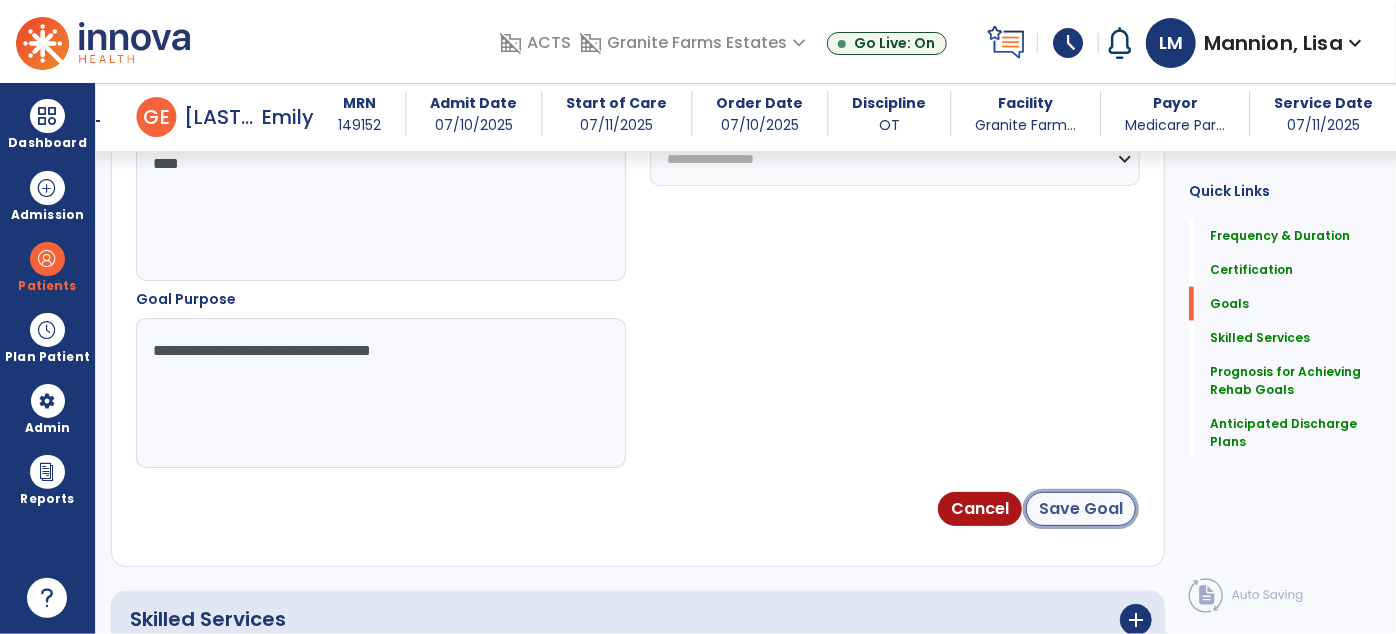 click on "Save Goal" at bounding box center (1081, 509) 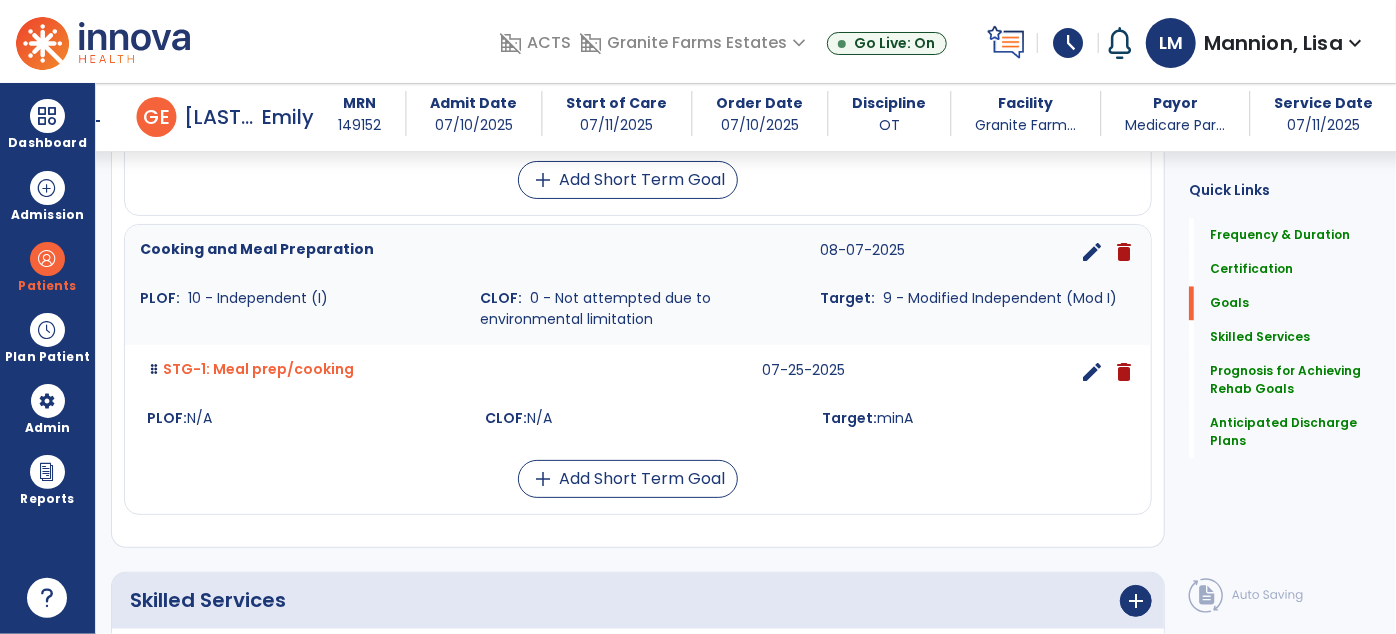 scroll, scrollTop: 1928, scrollLeft: 0, axis: vertical 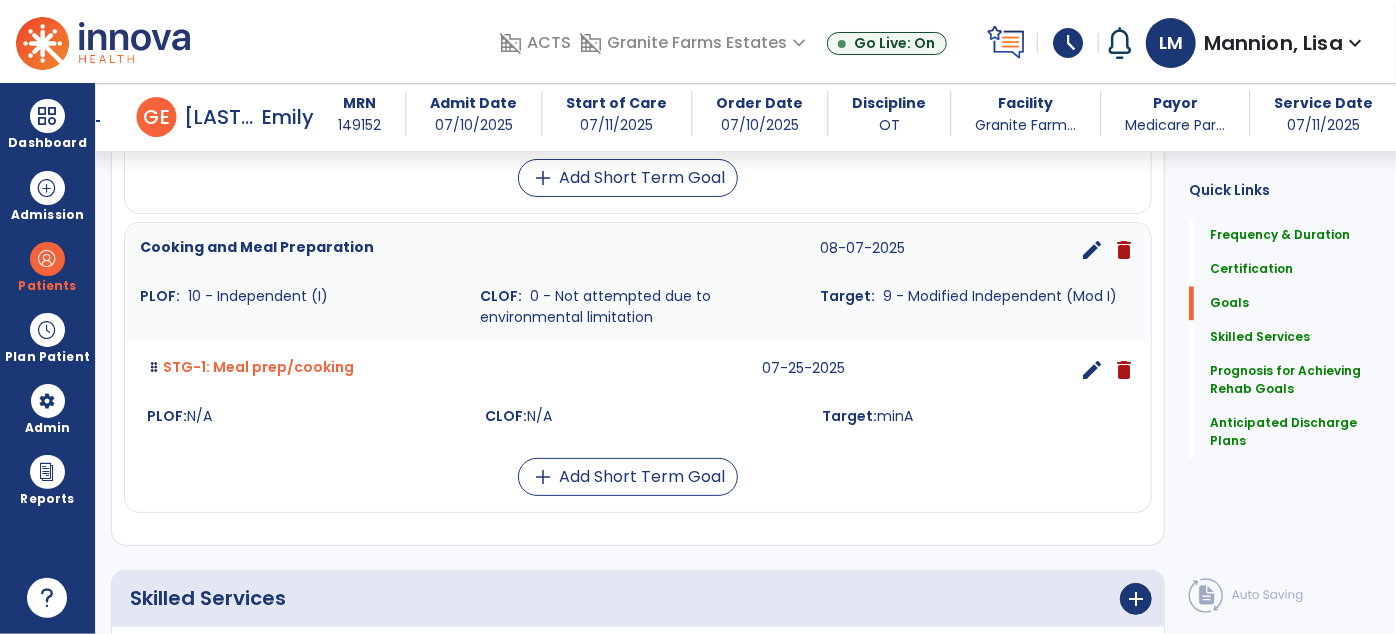 click on "edit" at bounding box center [1092, 250] 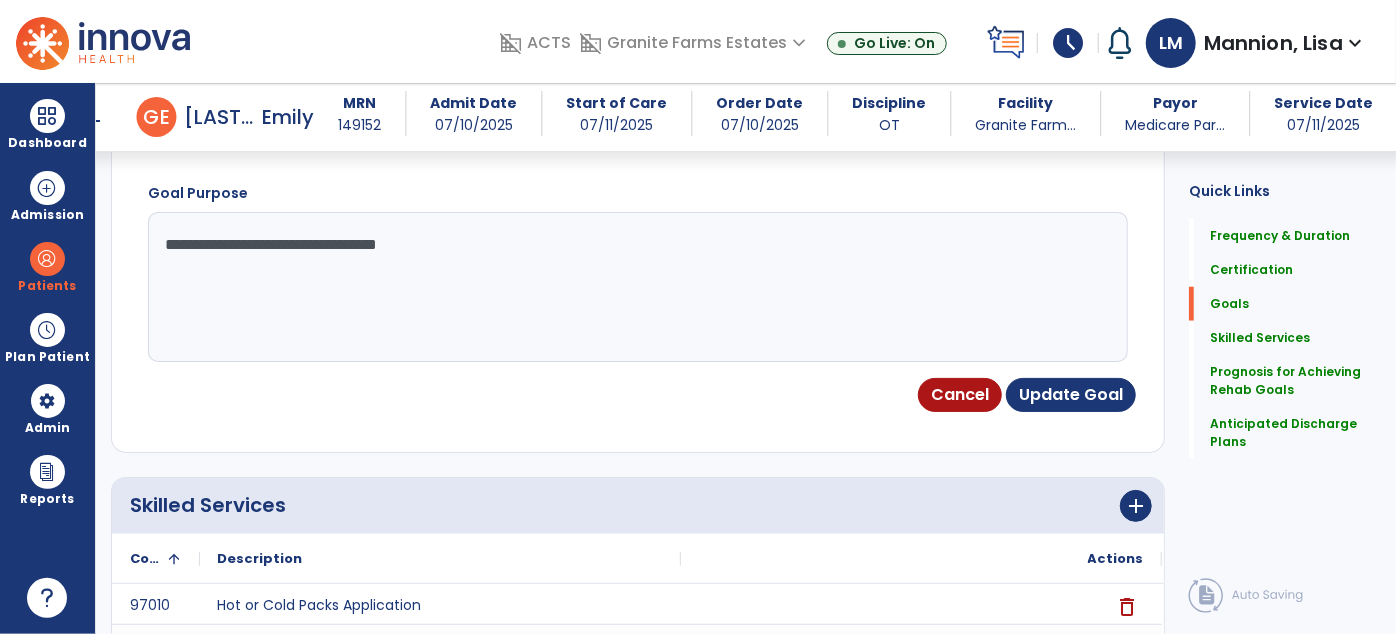 scroll, scrollTop: 716, scrollLeft: 0, axis: vertical 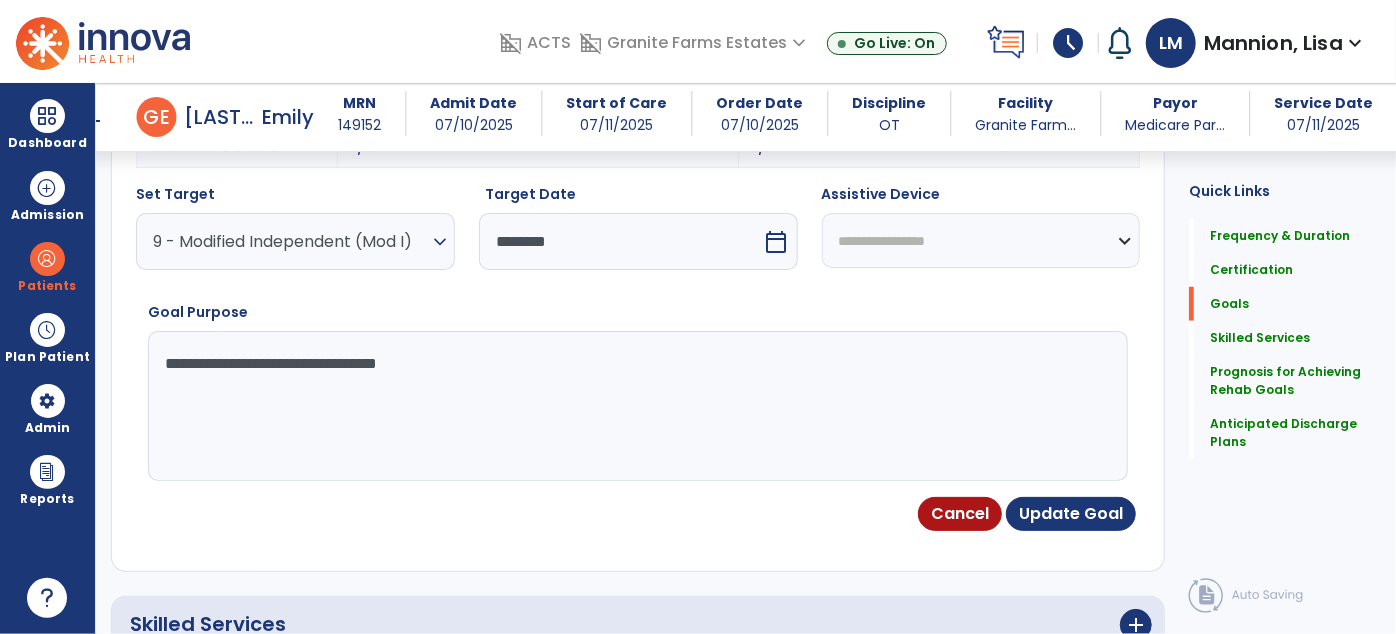click on "**********" at bounding box center (637, 406) 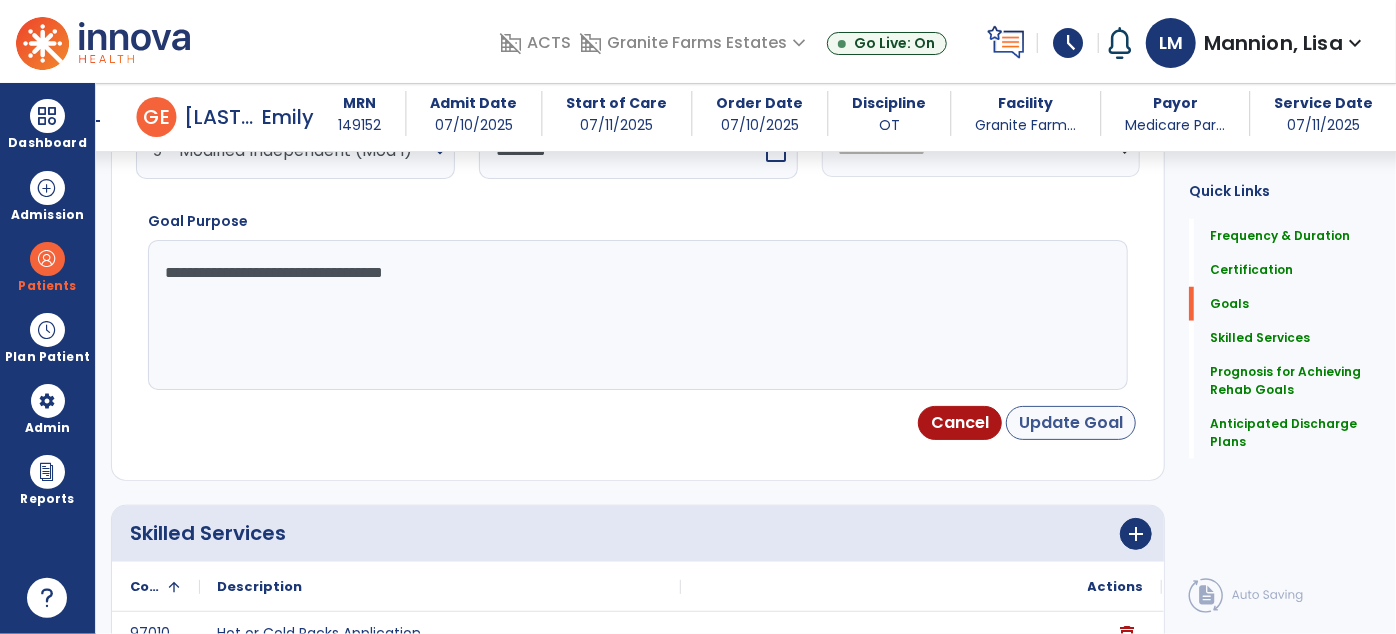 type on "**********" 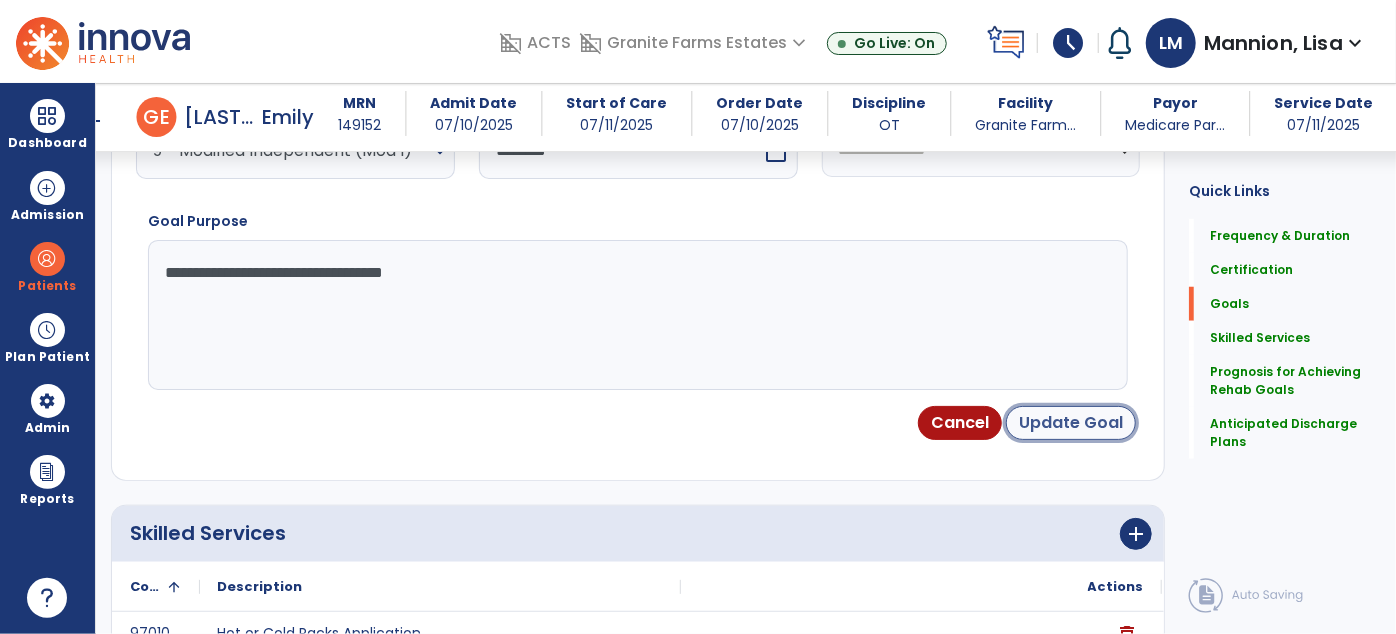 click on "Update Goal" at bounding box center [1071, 423] 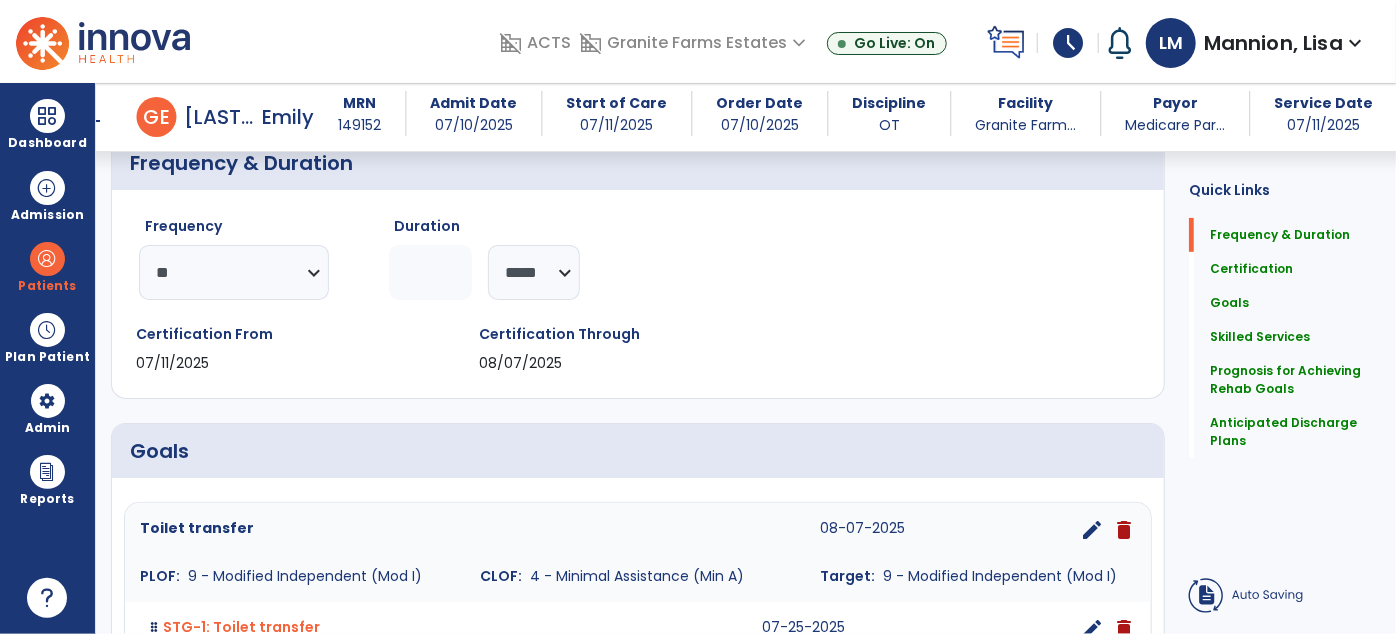 scroll, scrollTop: 195, scrollLeft: 0, axis: vertical 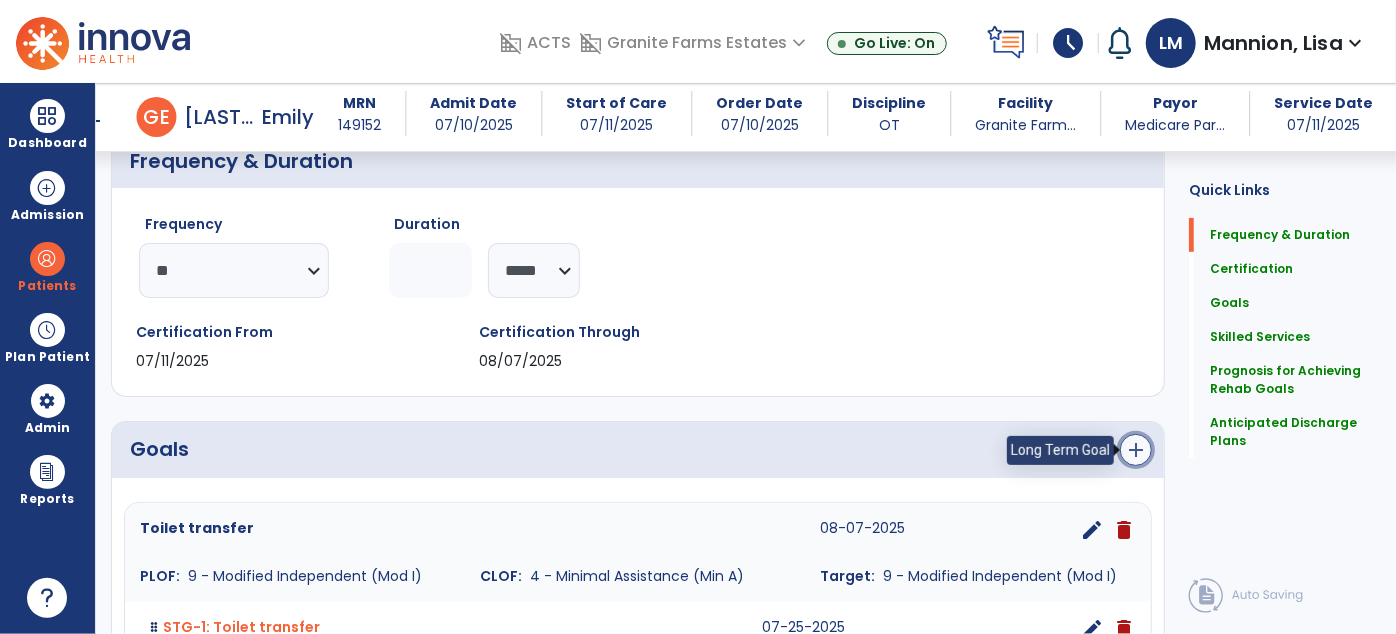click on "add" at bounding box center [1136, 450] 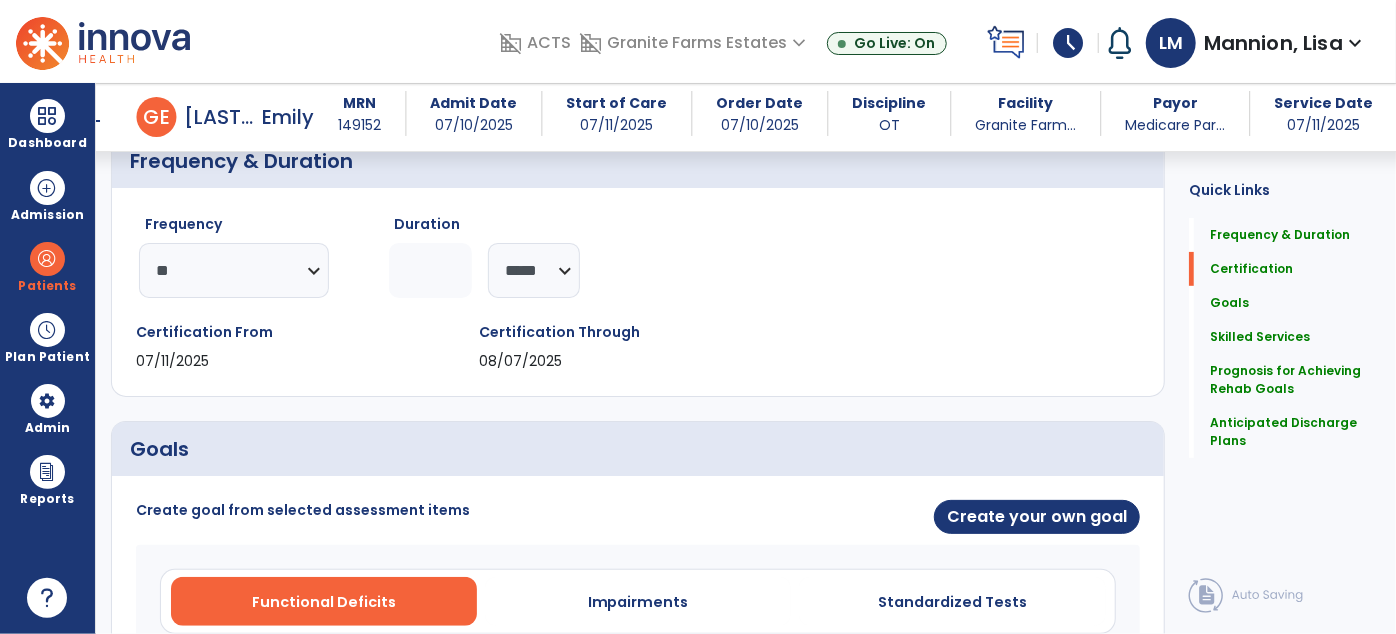 scroll, scrollTop: 650, scrollLeft: 0, axis: vertical 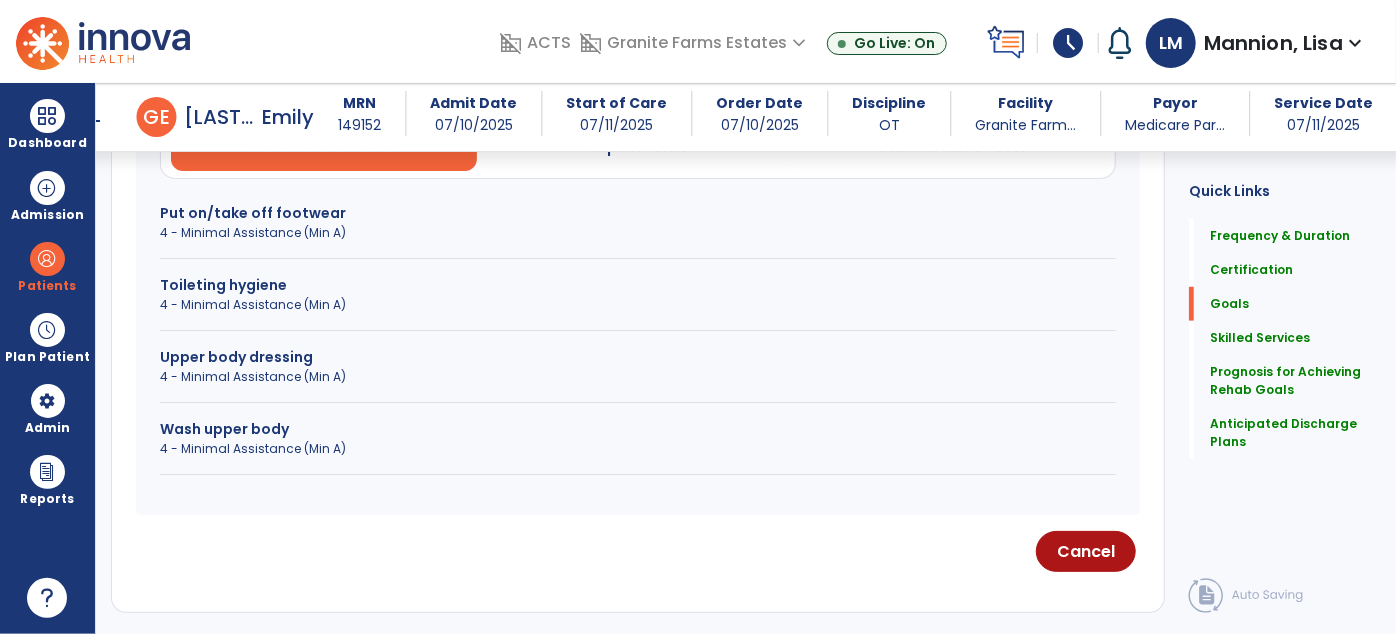 click on "Toileting hygiene" at bounding box center [638, 285] 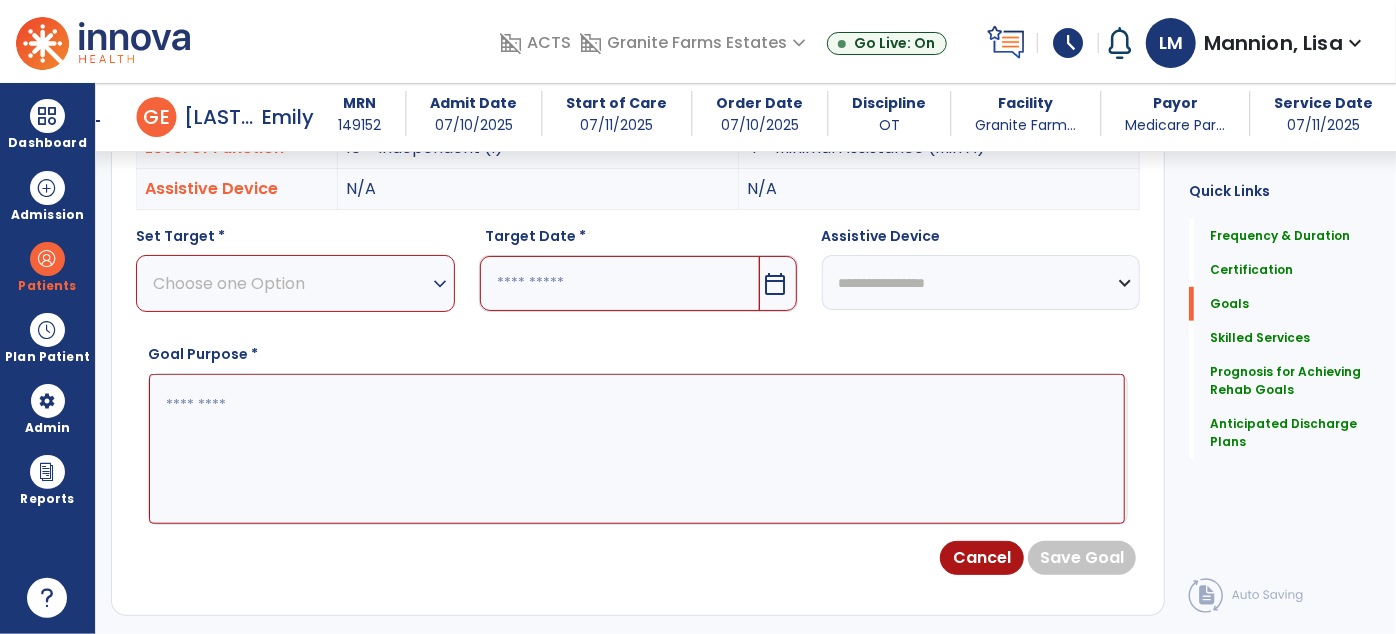 click on "Choose one Option" at bounding box center (290, 283) 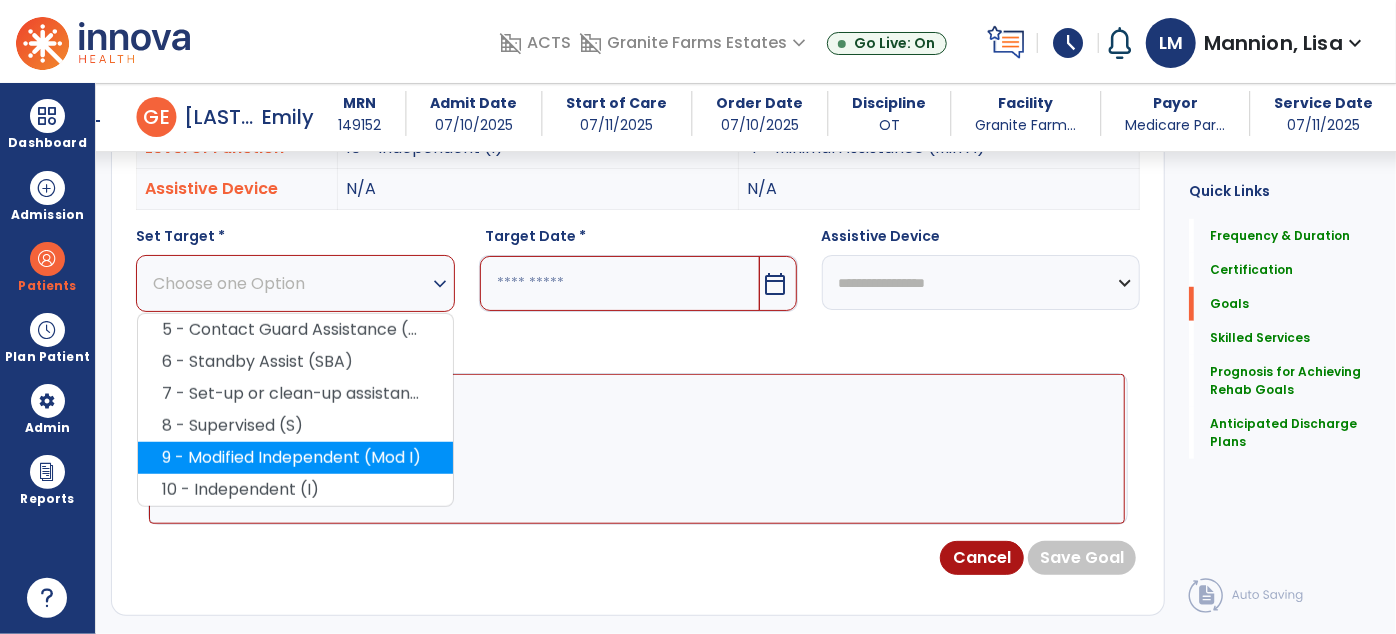 click on "9 - Modified Independent (Mod I)" at bounding box center [295, 458] 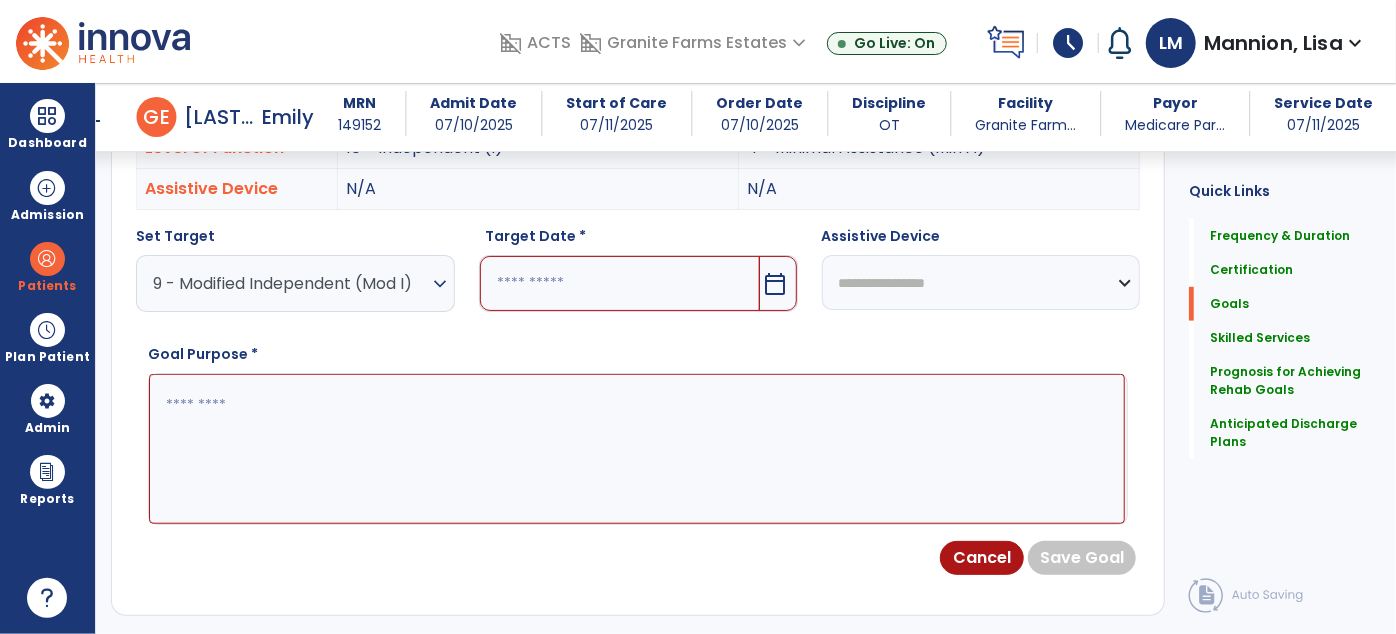 click on "calendar_today" at bounding box center (776, 284) 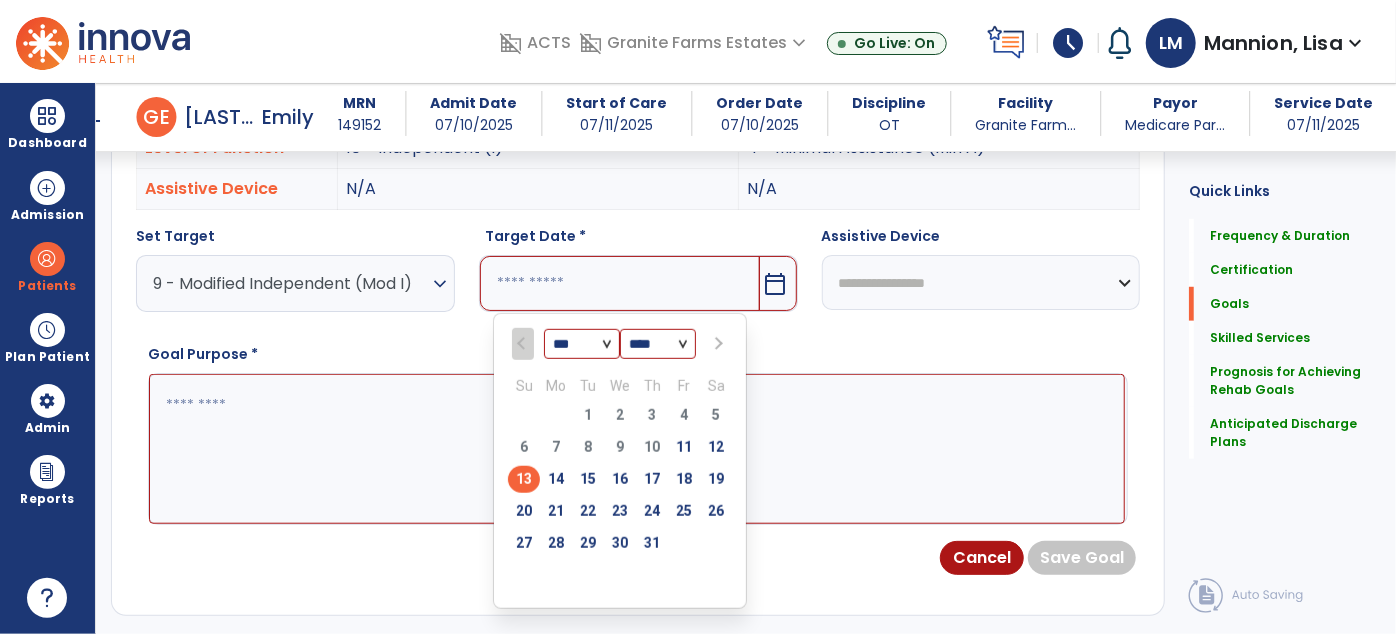 click at bounding box center (716, 344) 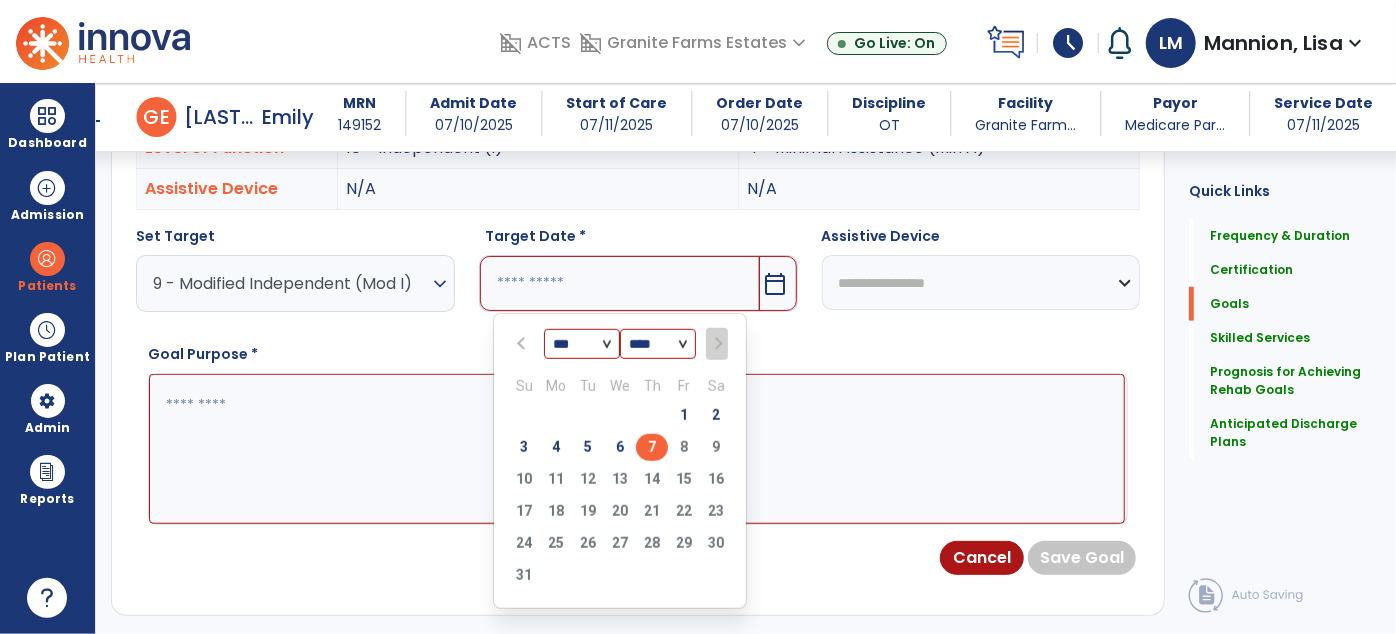 click on "7" at bounding box center [652, 447] 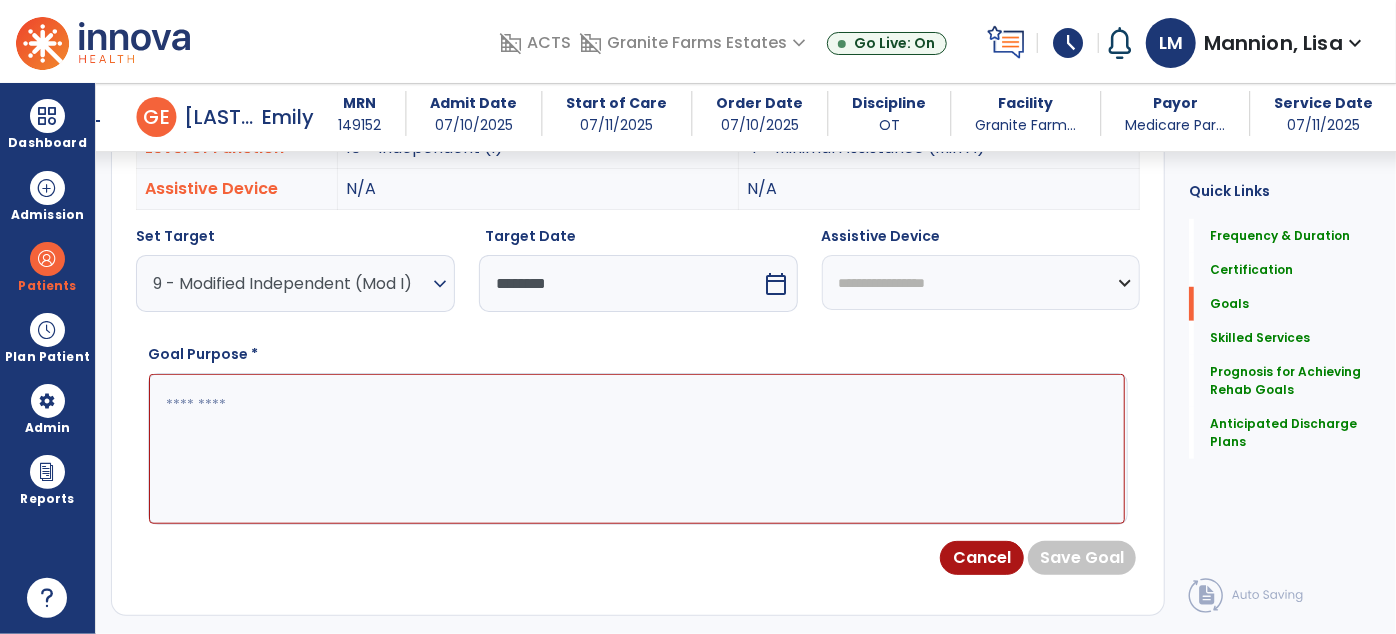click on "**********" at bounding box center [981, 277] 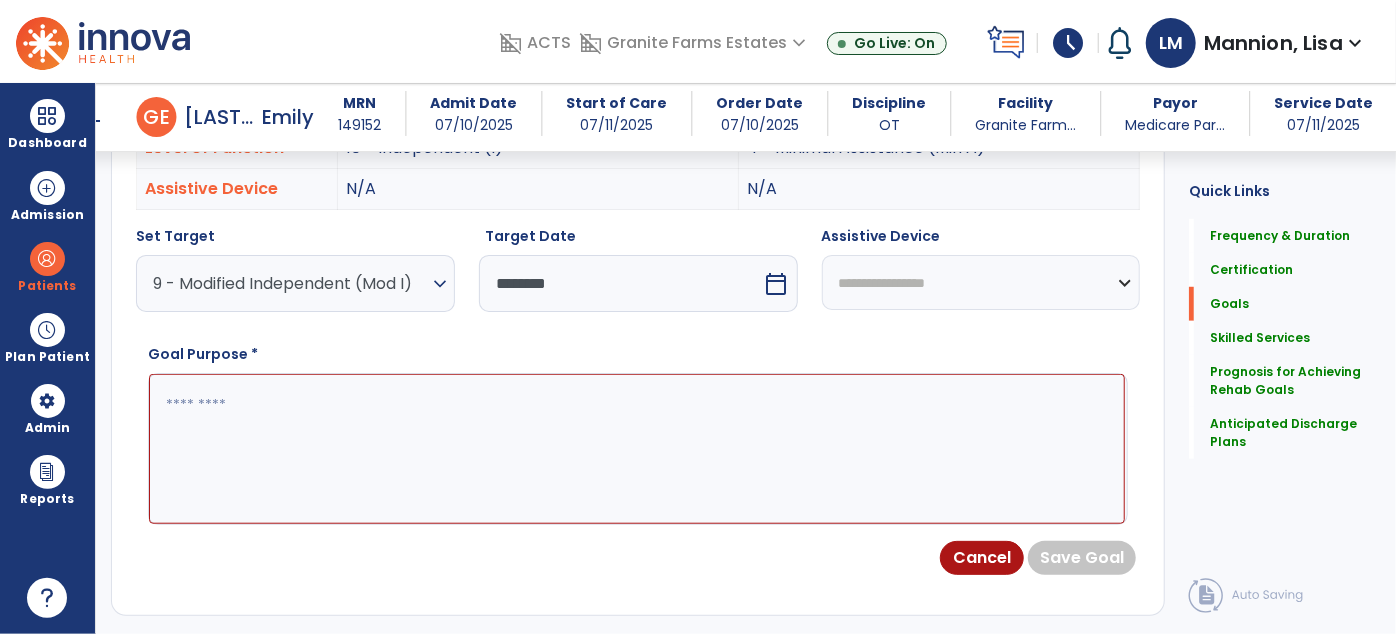 click on "**********" at bounding box center [981, 282] 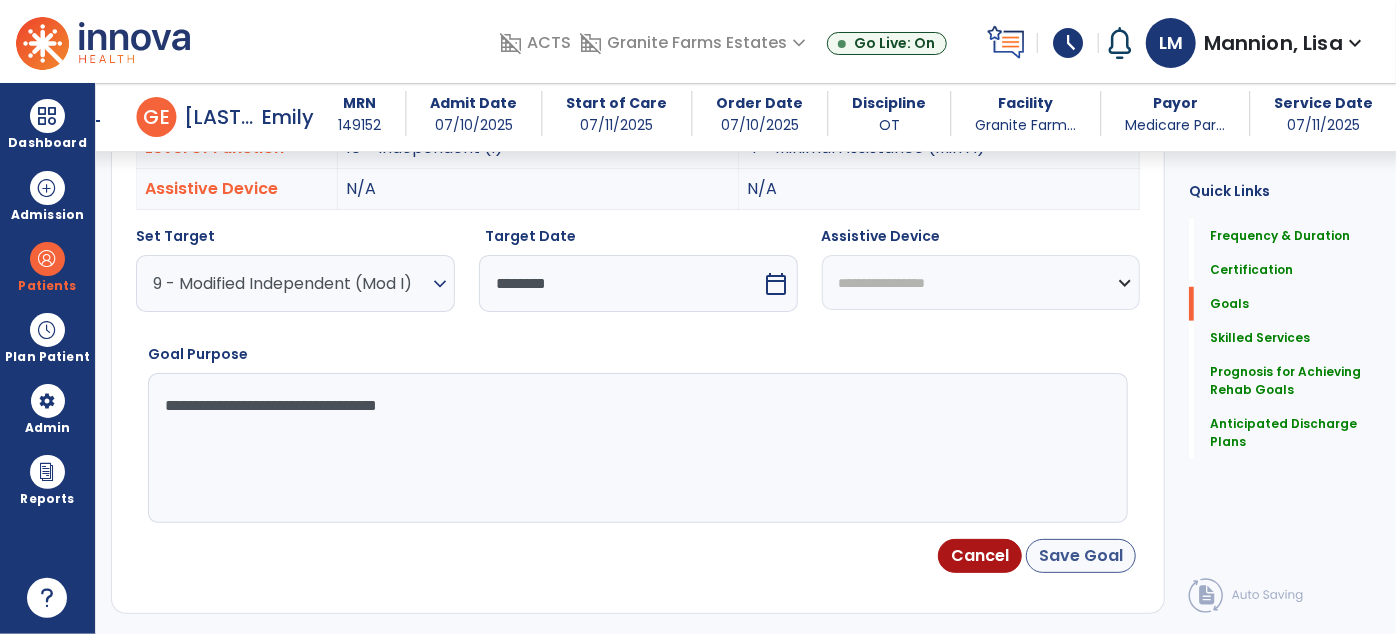 type on "**********" 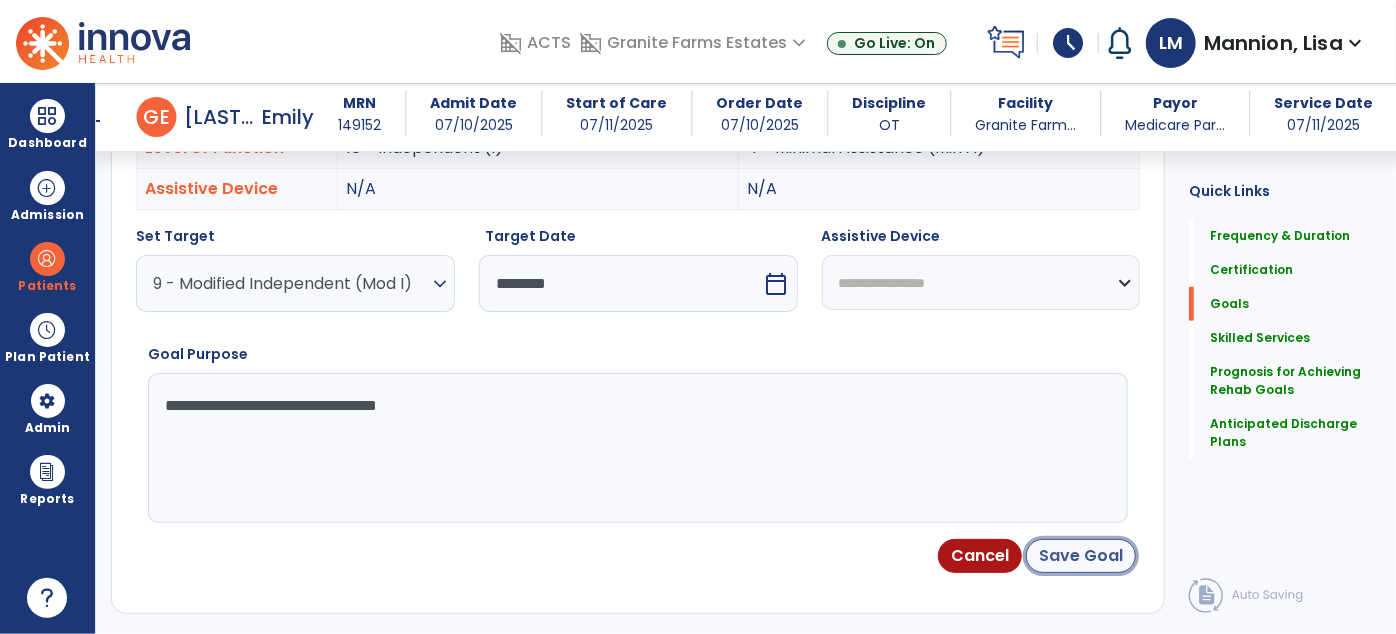 click on "Save Goal" at bounding box center [1081, 556] 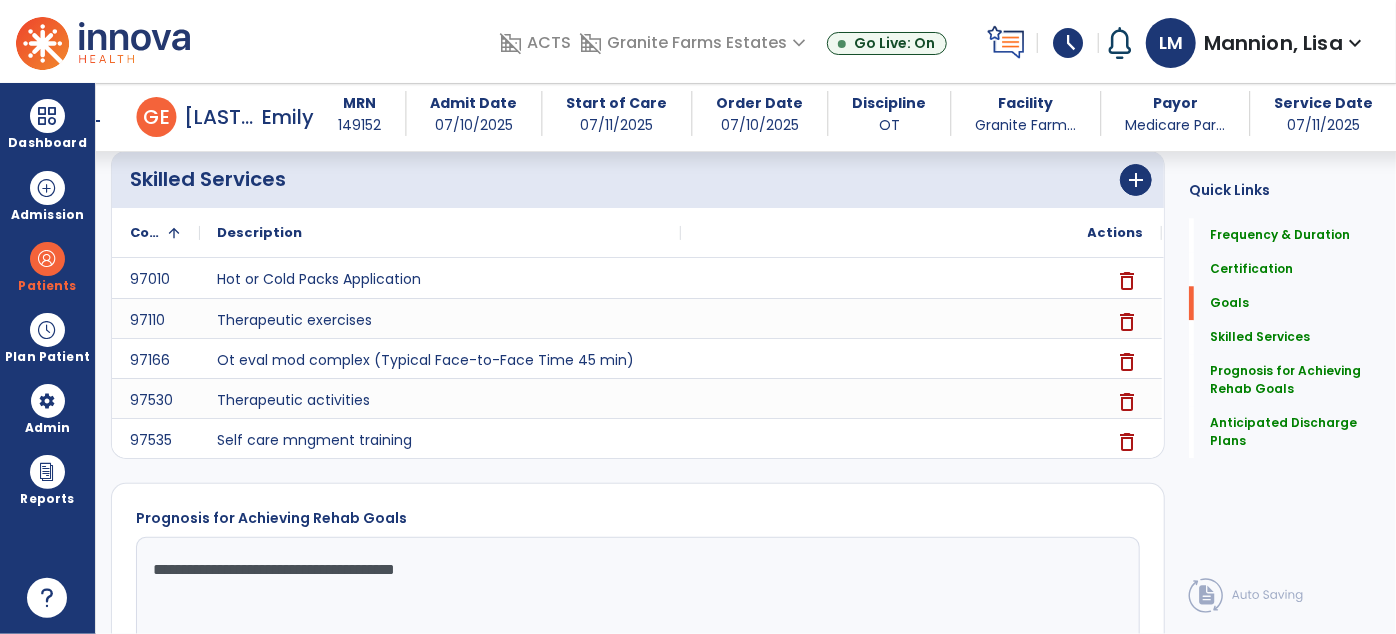 scroll, scrollTop: 2154, scrollLeft: 0, axis: vertical 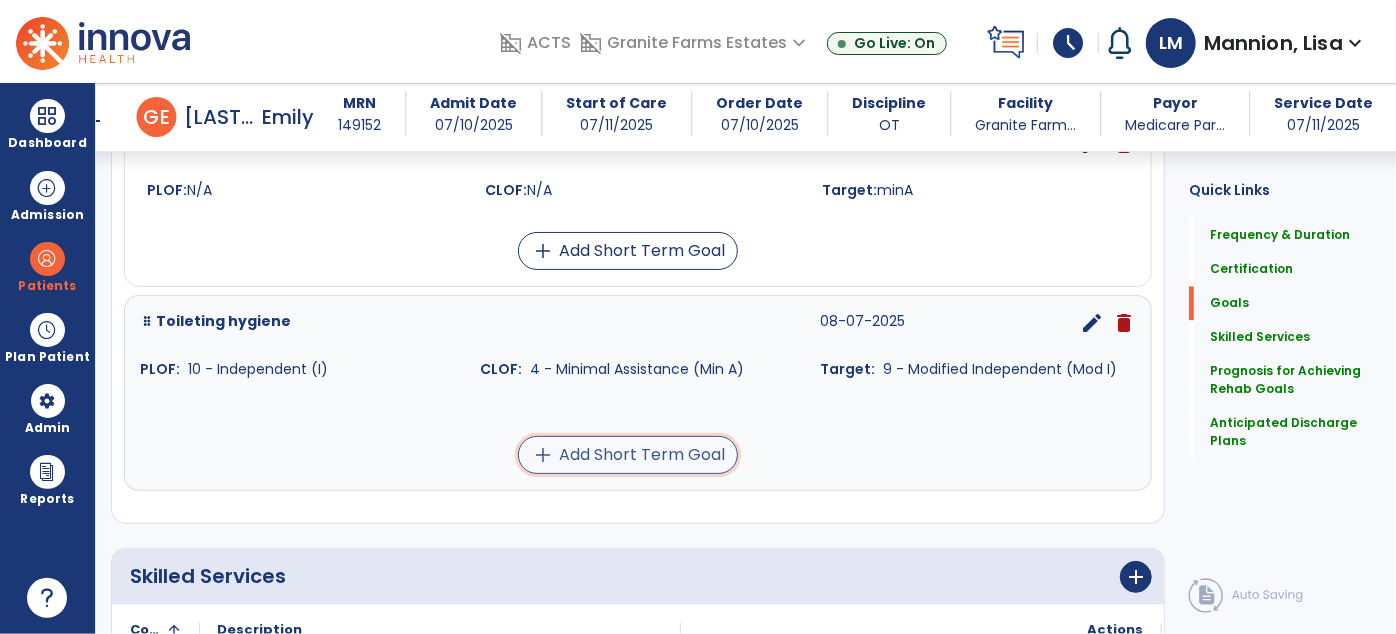 click on "add  Add Short Term Goal" at bounding box center [628, 455] 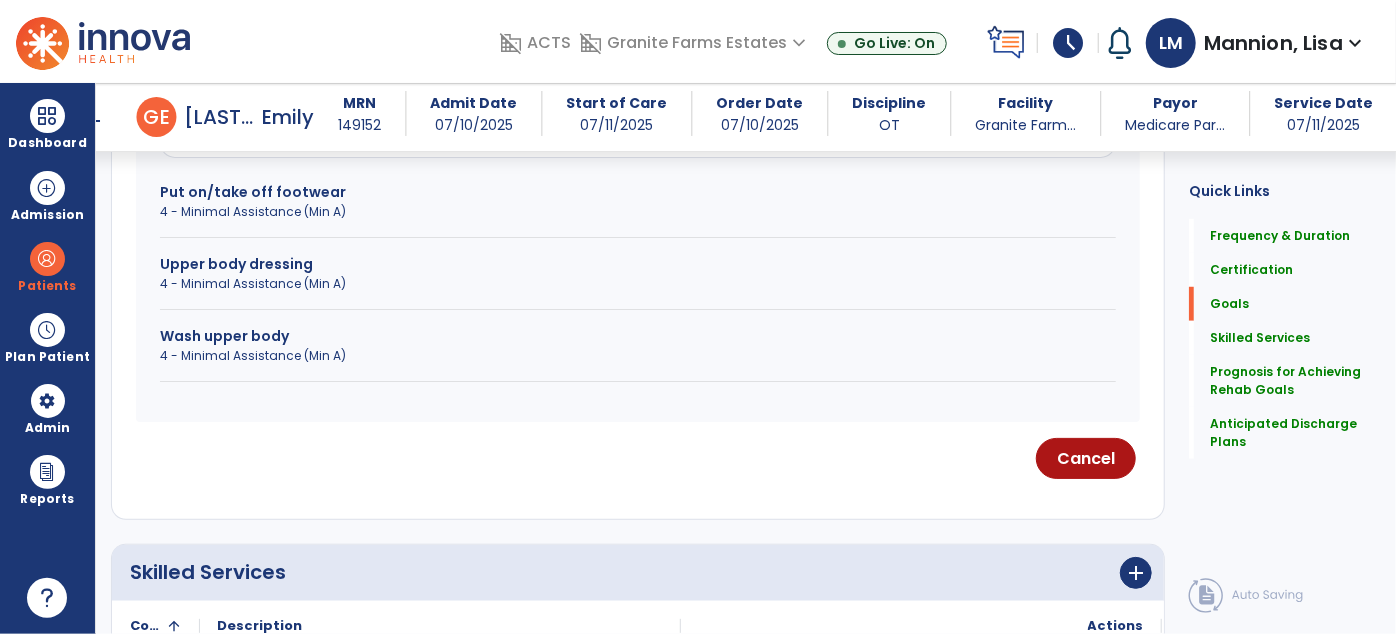 scroll, scrollTop: 216, scrollLeft: 0, axis: vertical 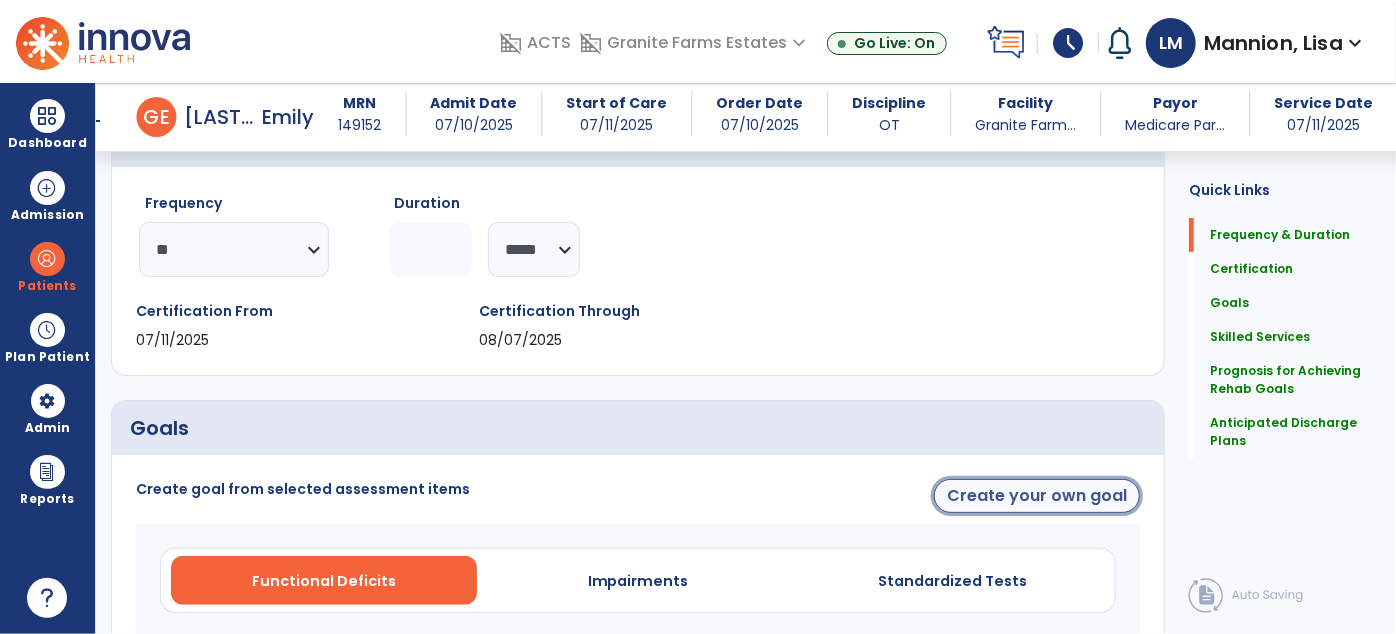 click on "Create your own goal" at bounding box center (1037, 496) 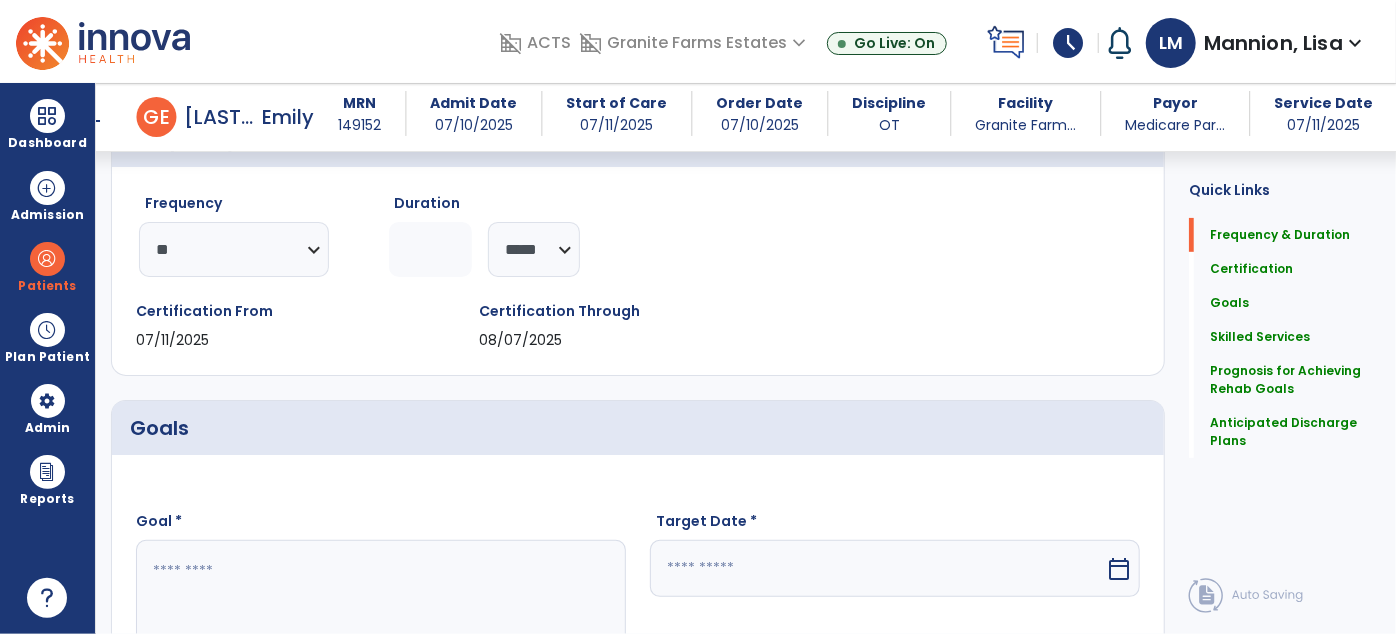 click at bounding box center [380, 615] 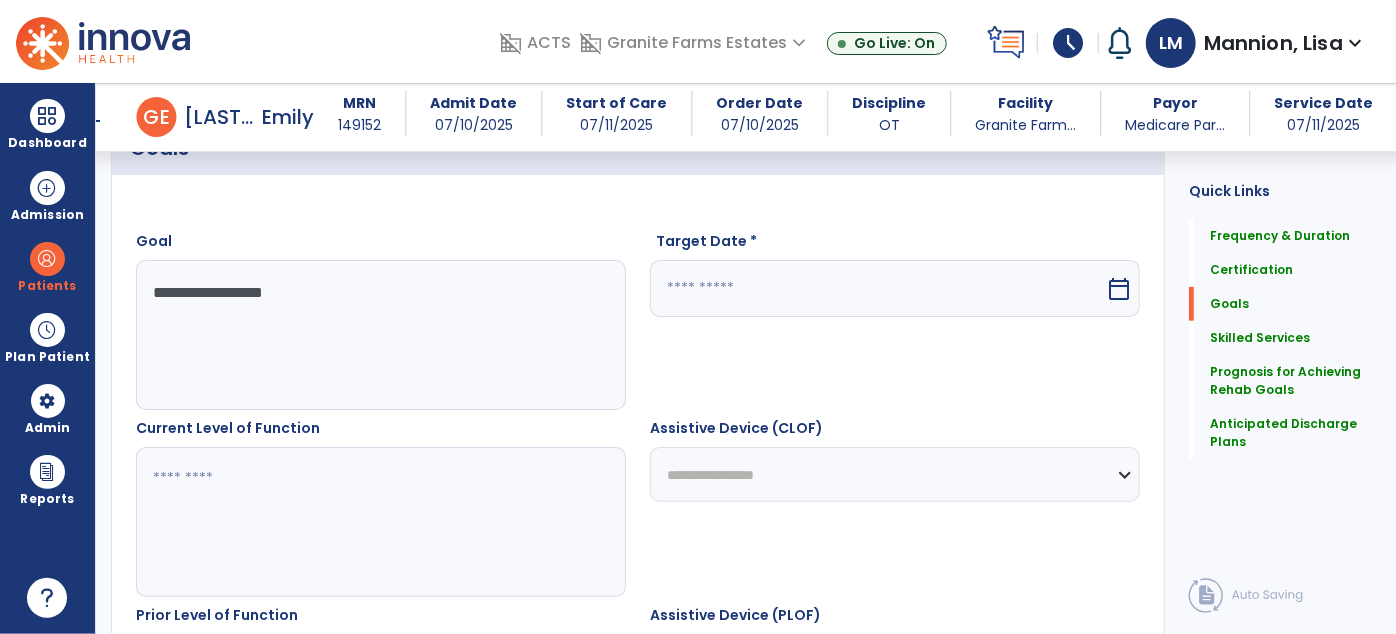 scroll, scrollTop: 489, scrollLeft: 0, axis: vertical 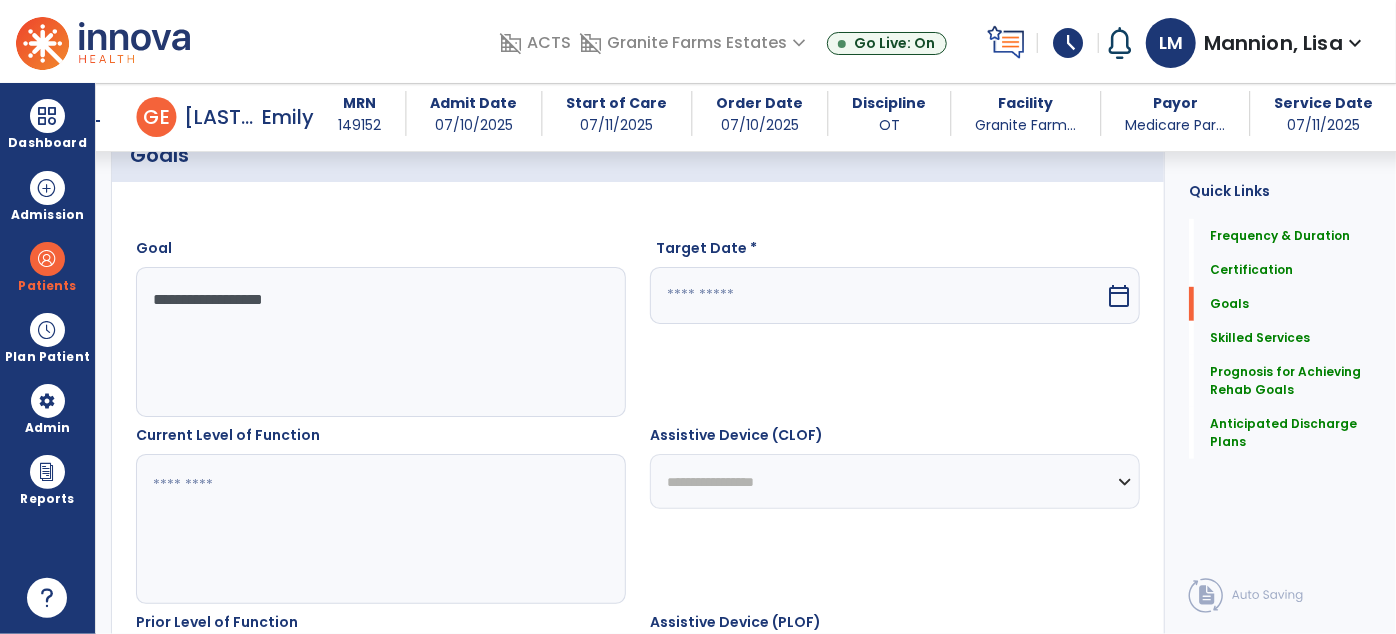 type on "**********" 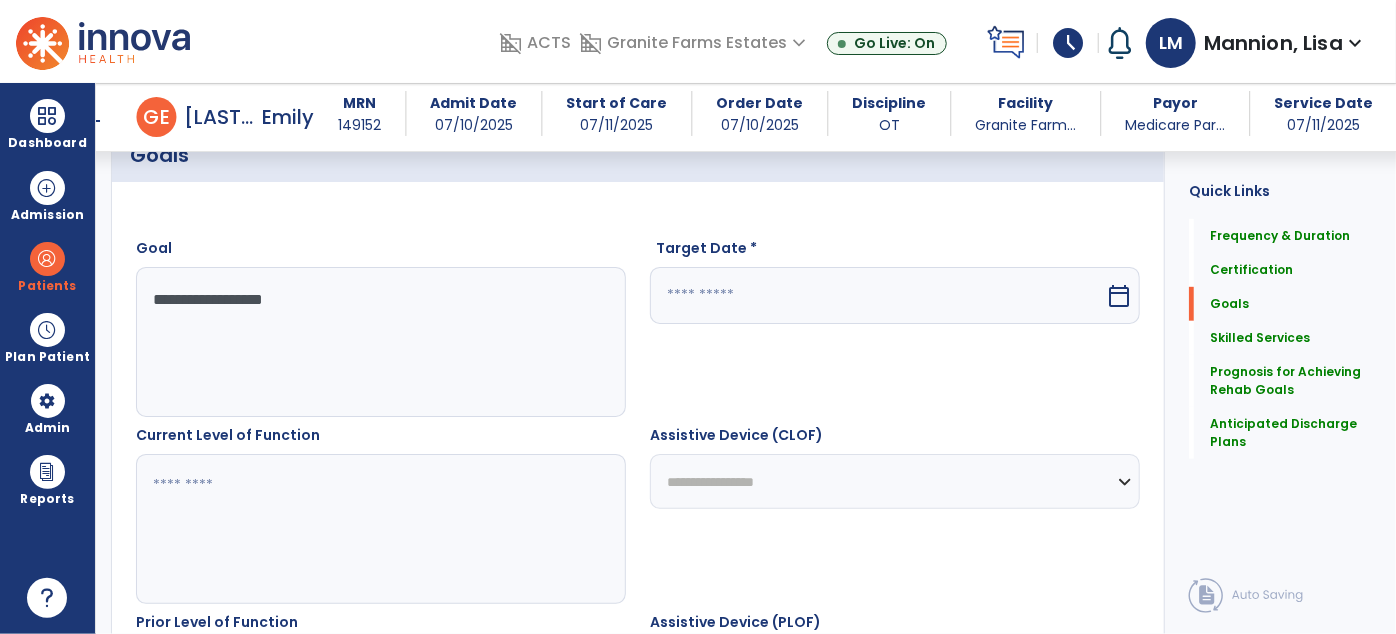 click at bounding box center [877, 295] 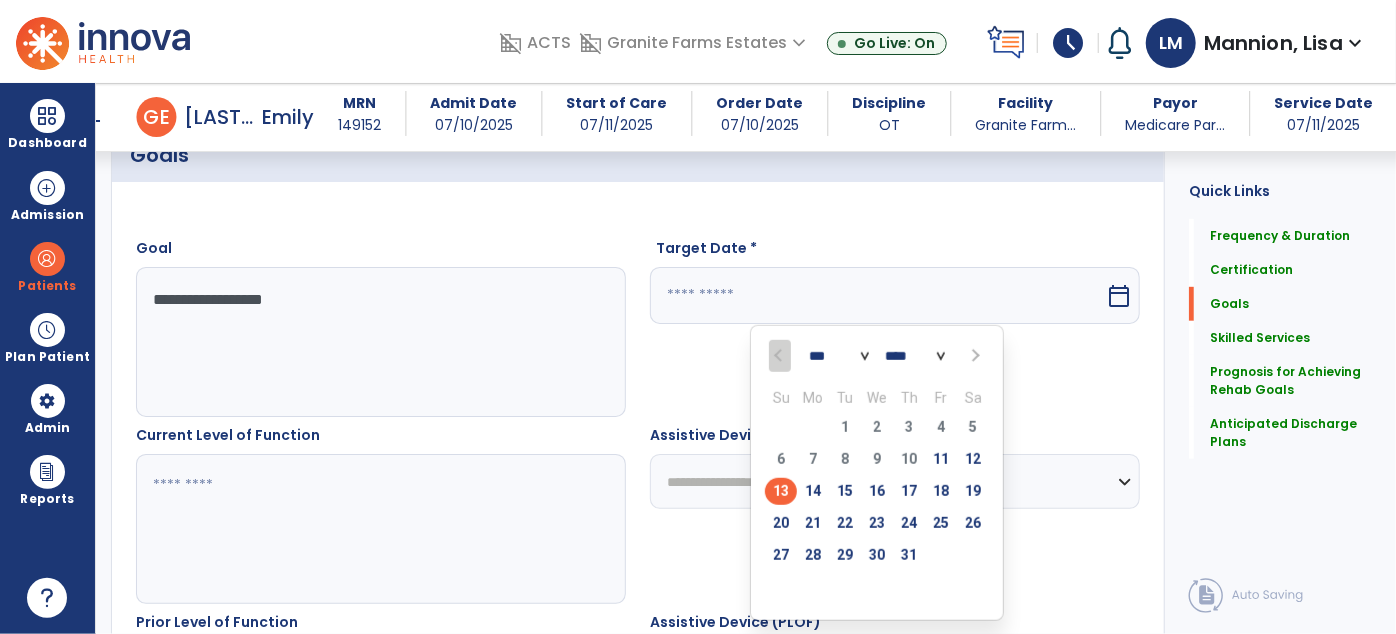 click on "25" at bounding box center (941, 523) 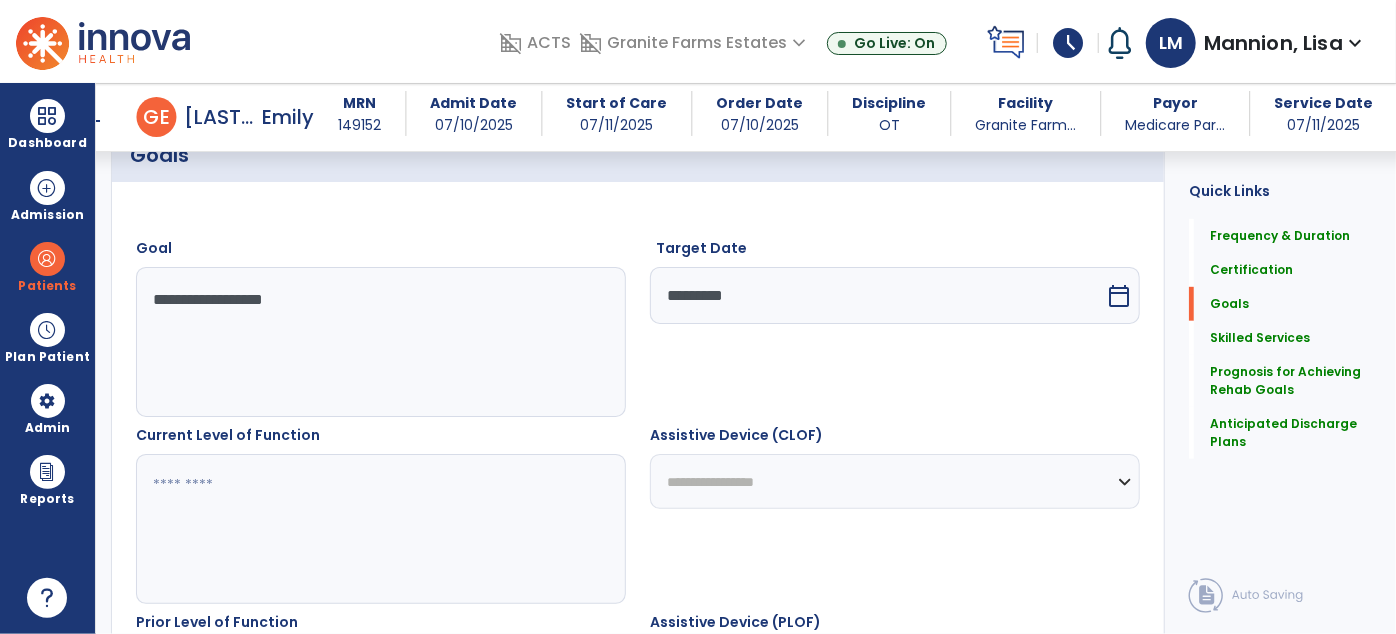 click at bounding box center [380, 529] 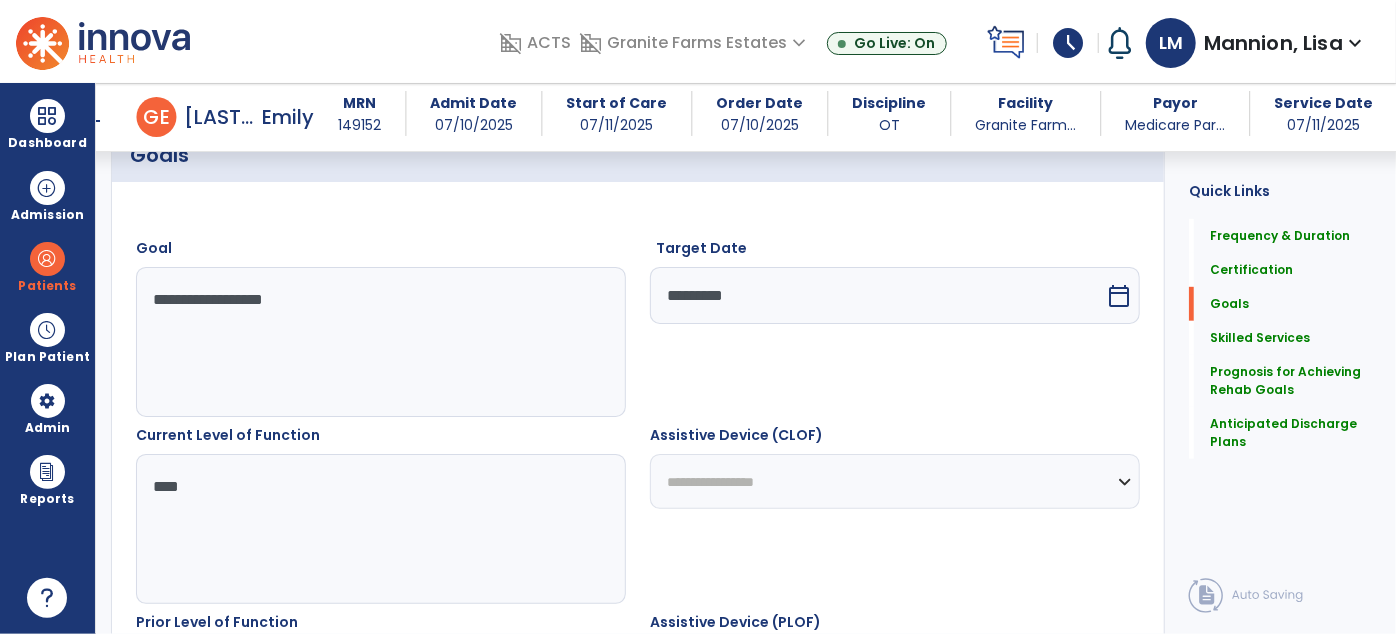 type on "****" 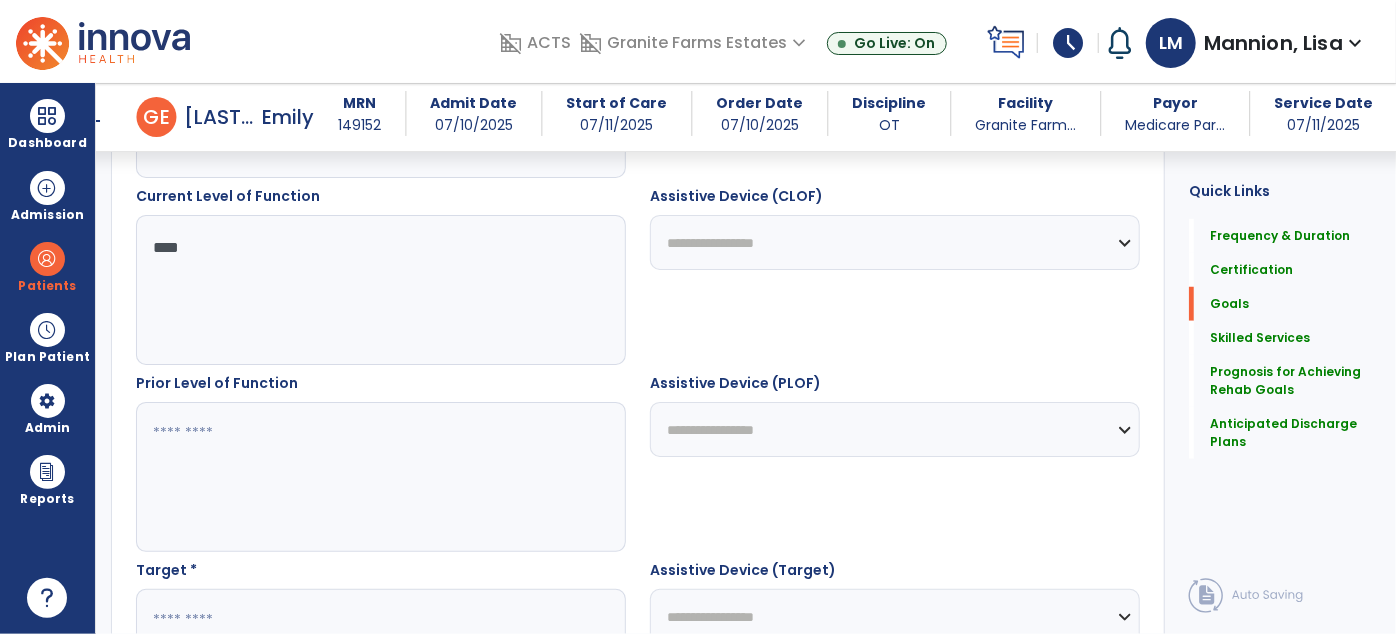 scroll, scrollTop: 853, scrollLeft: 0, axis: vertical 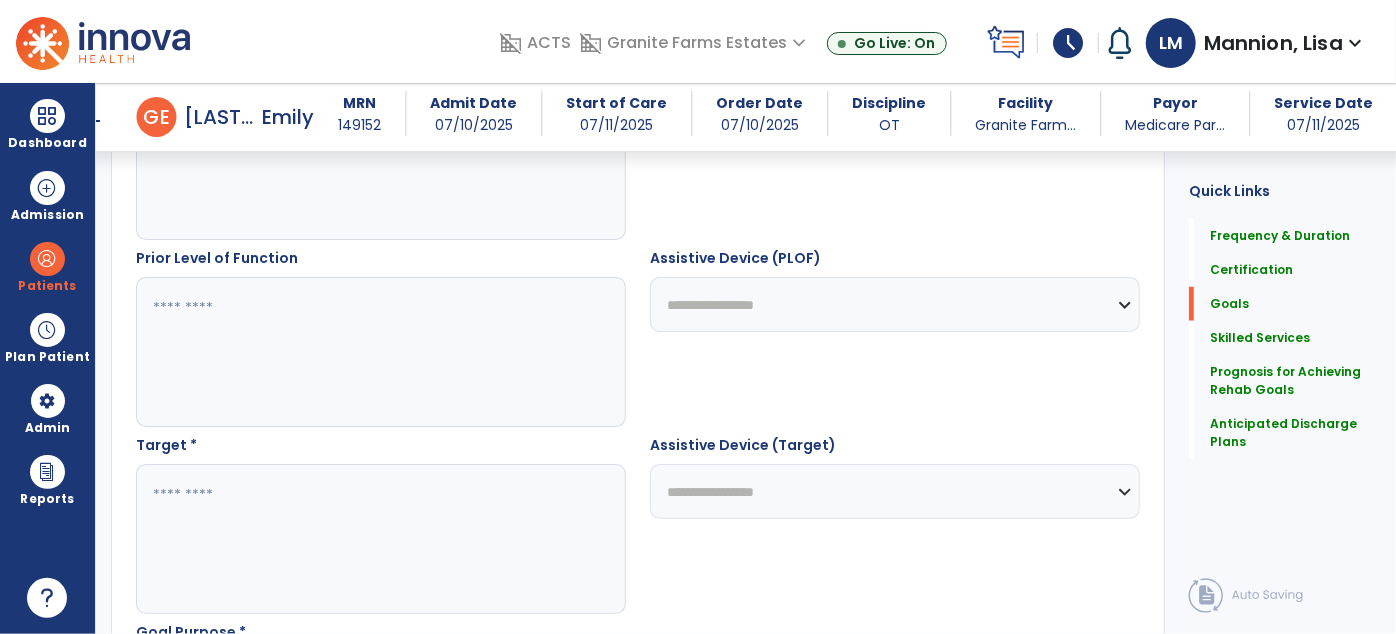click at bounding box center (380, 539) 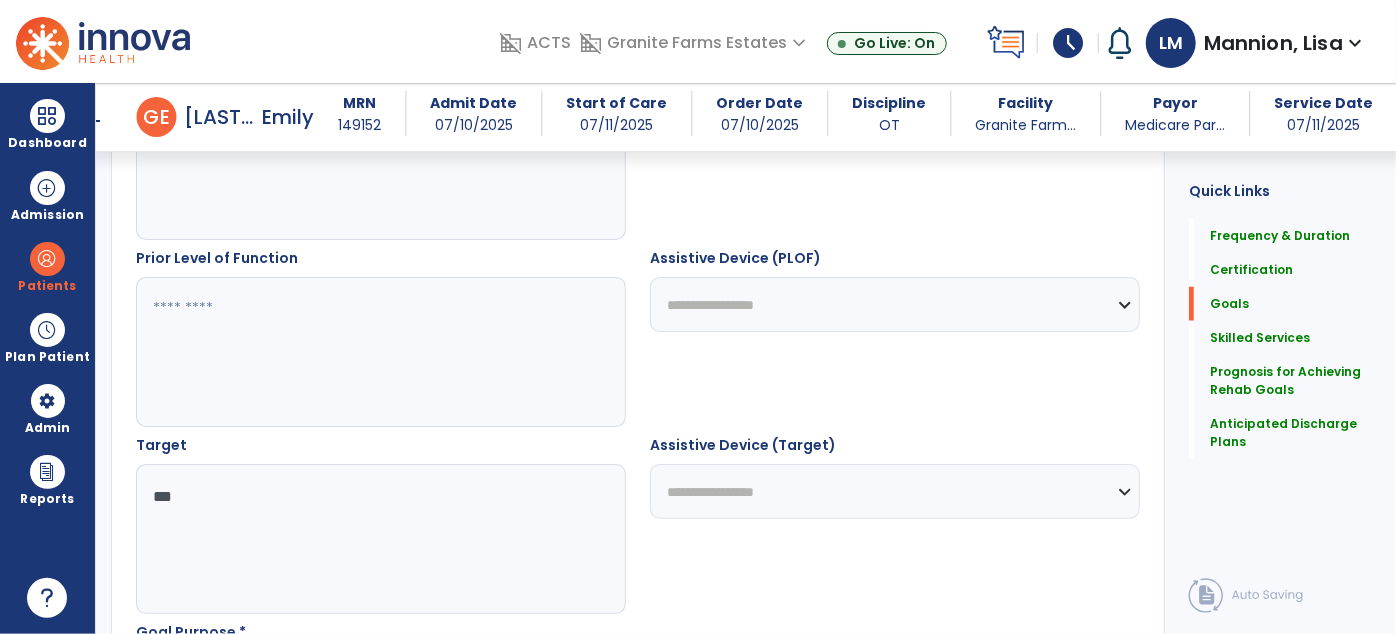 type on "***" 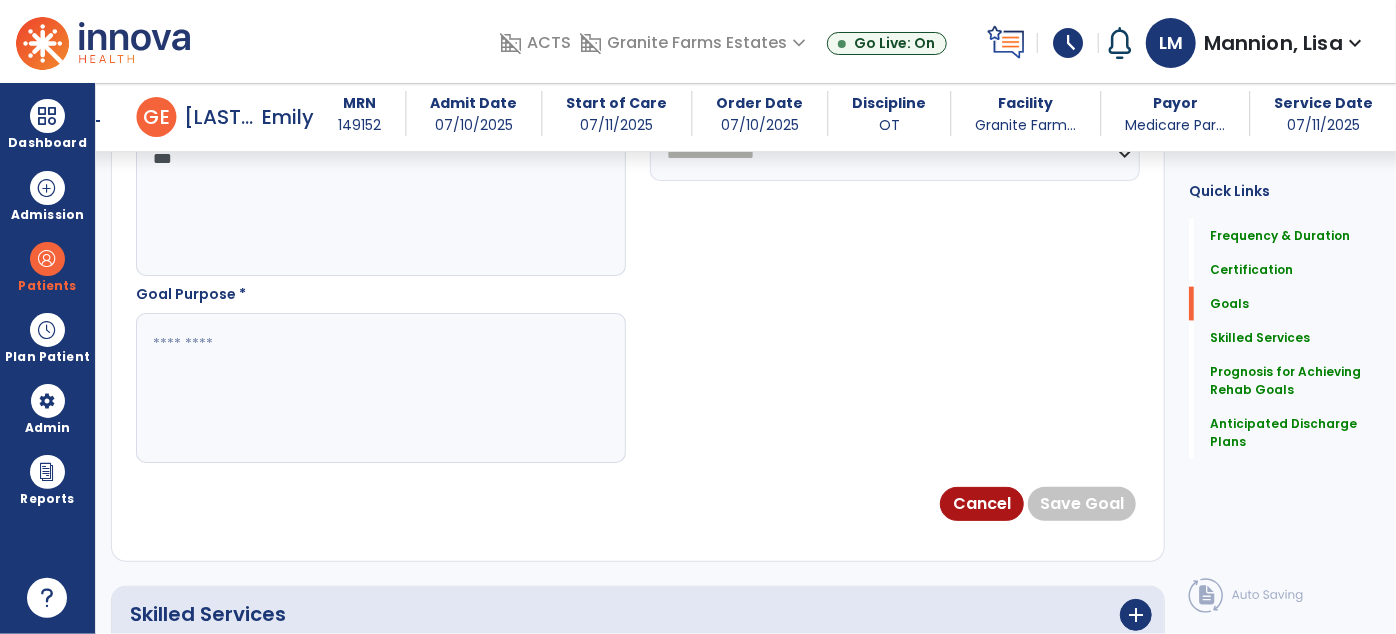 scroll, scrollTop: 1216, scrollLeft: 0, axis: vertical 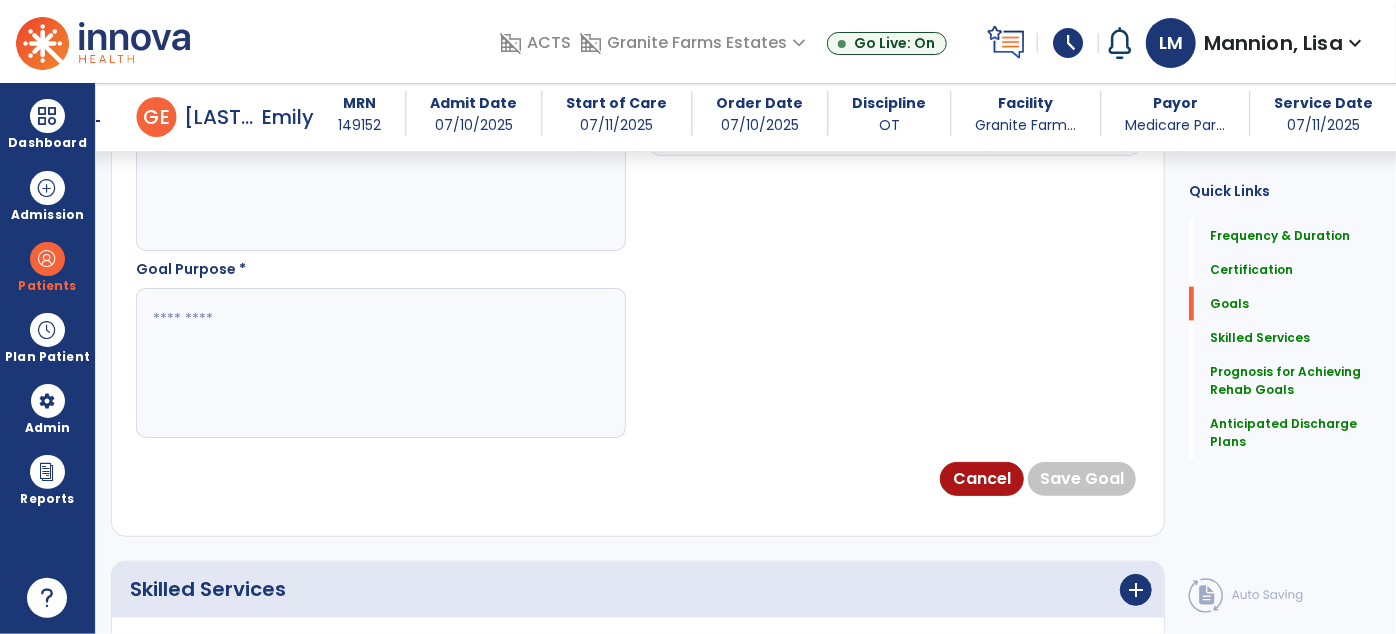 click on "**********" at bounding box center (638, -5) 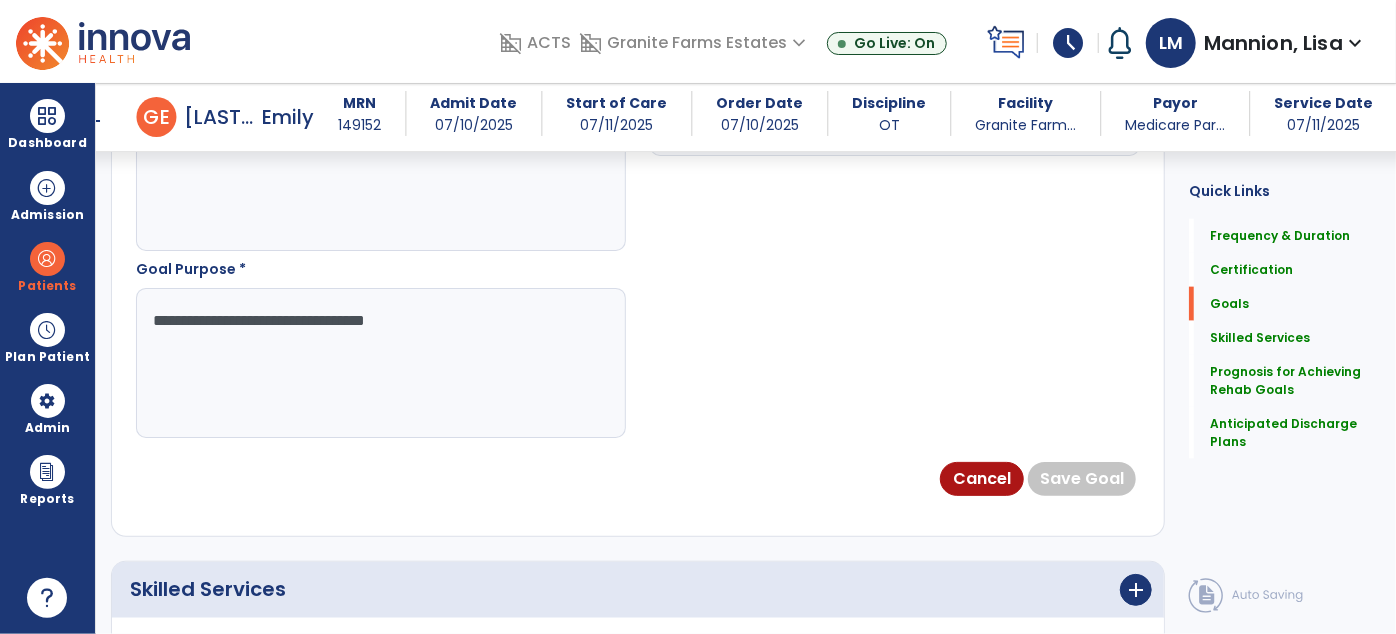 click at bounding box center [380, 363] 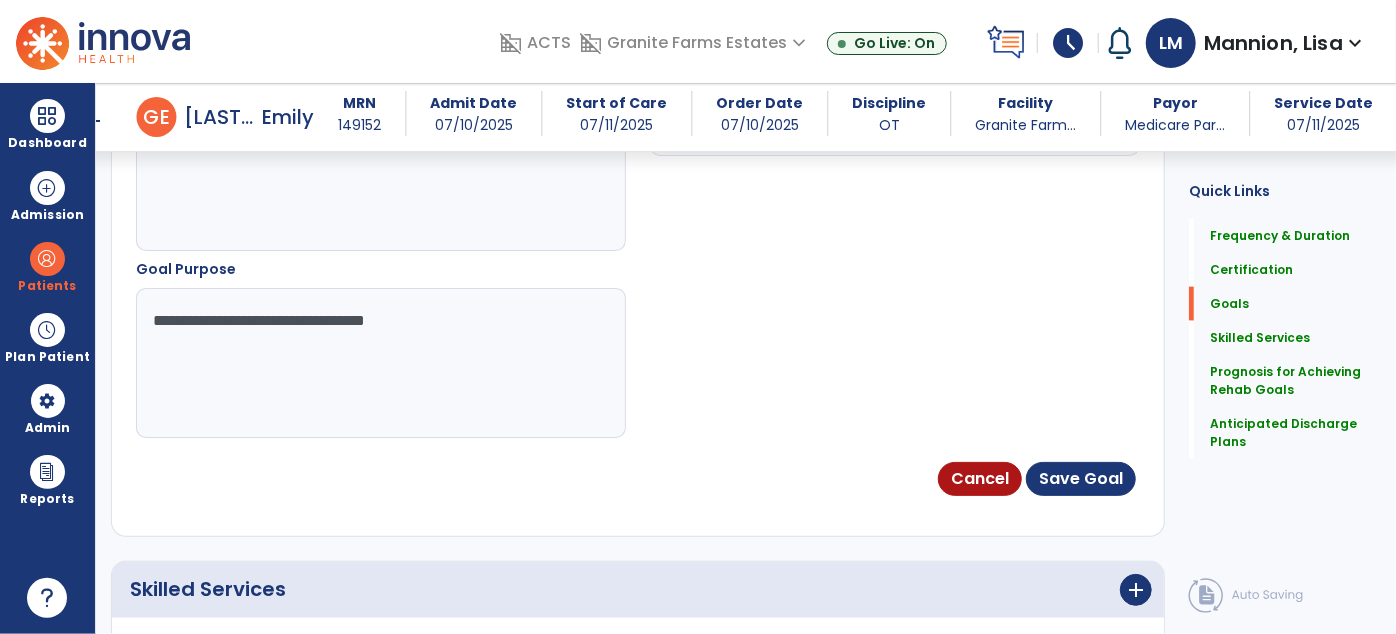 click on "**********" at bounding box center (380, 363) 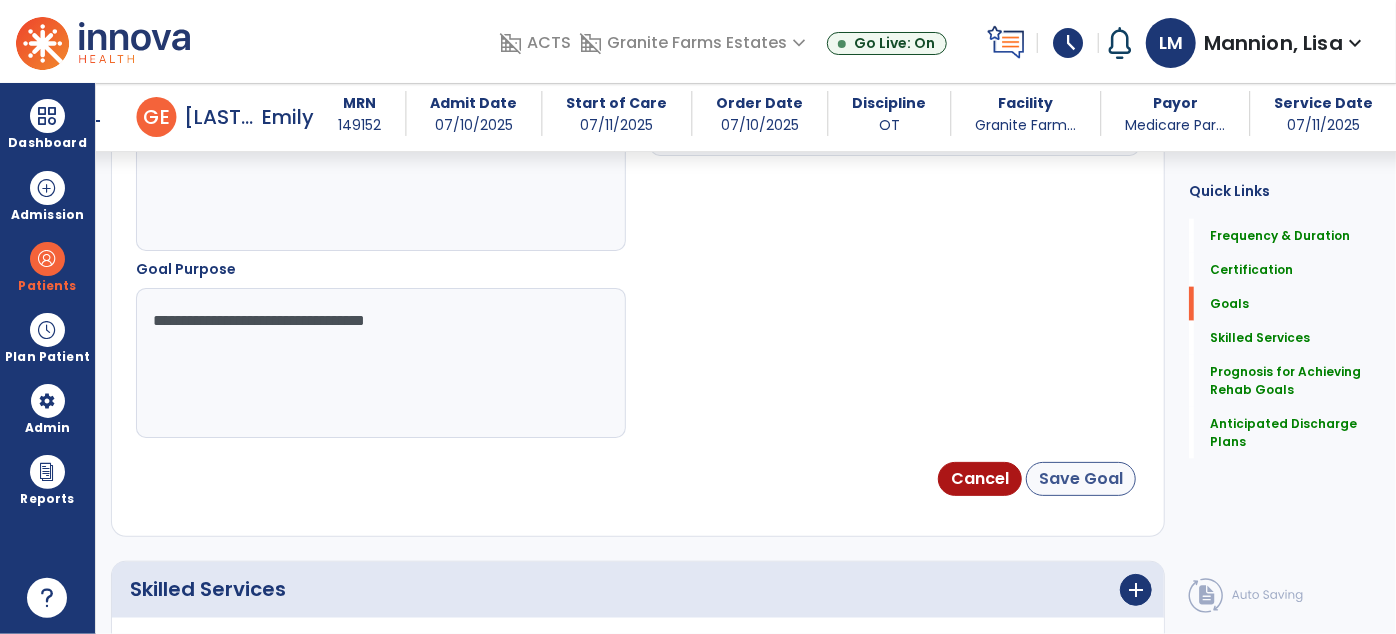 type on "**********" 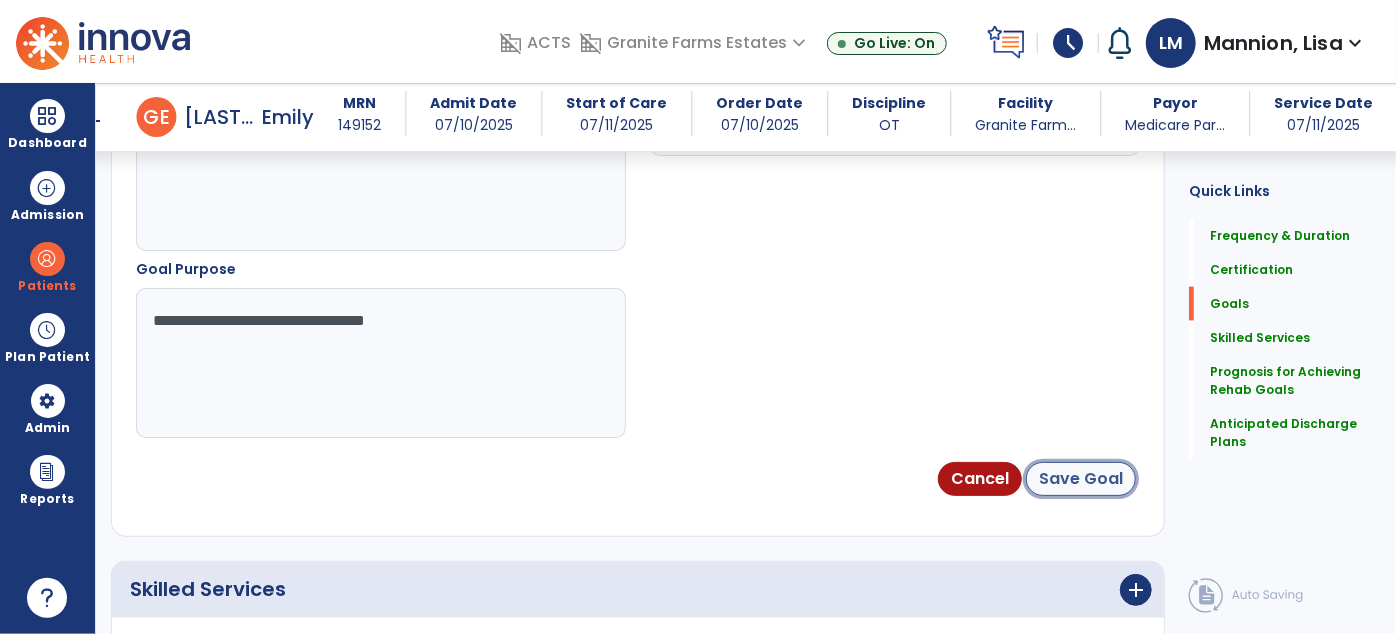 click on "Save Goal" at bounding box center [1081, 479] 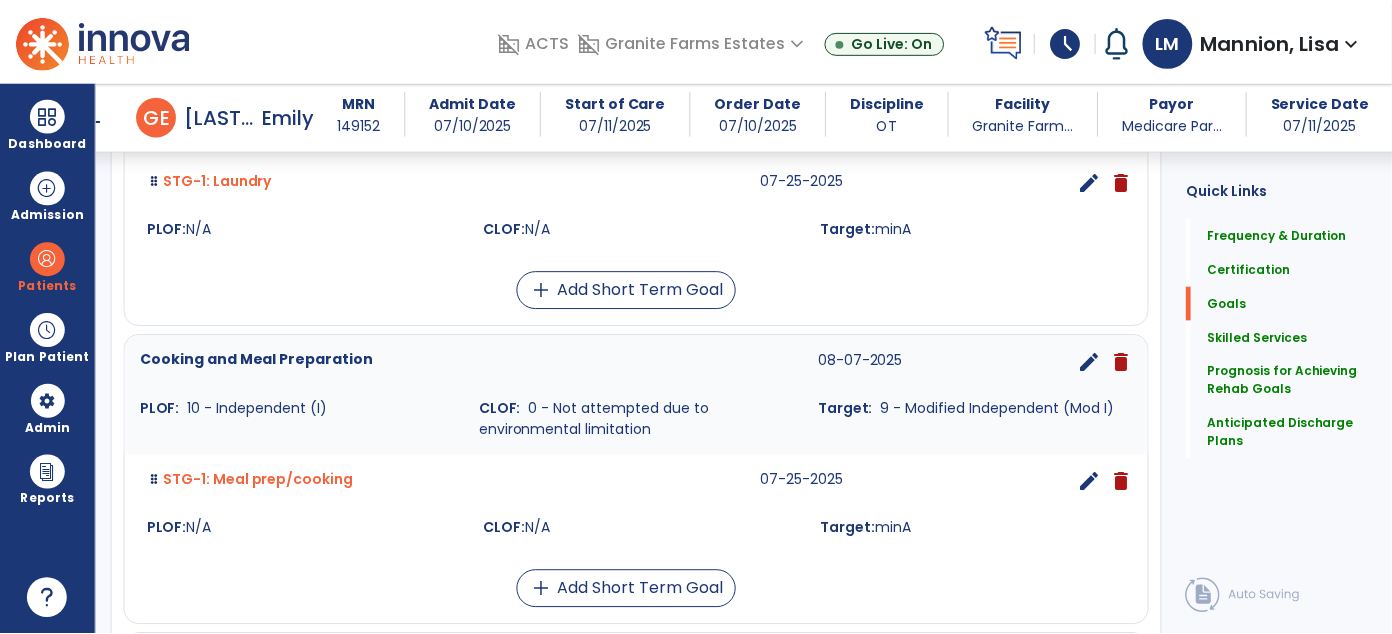 scroll, scrollTop: 3043, scrollLeft: 0, axis: vertical 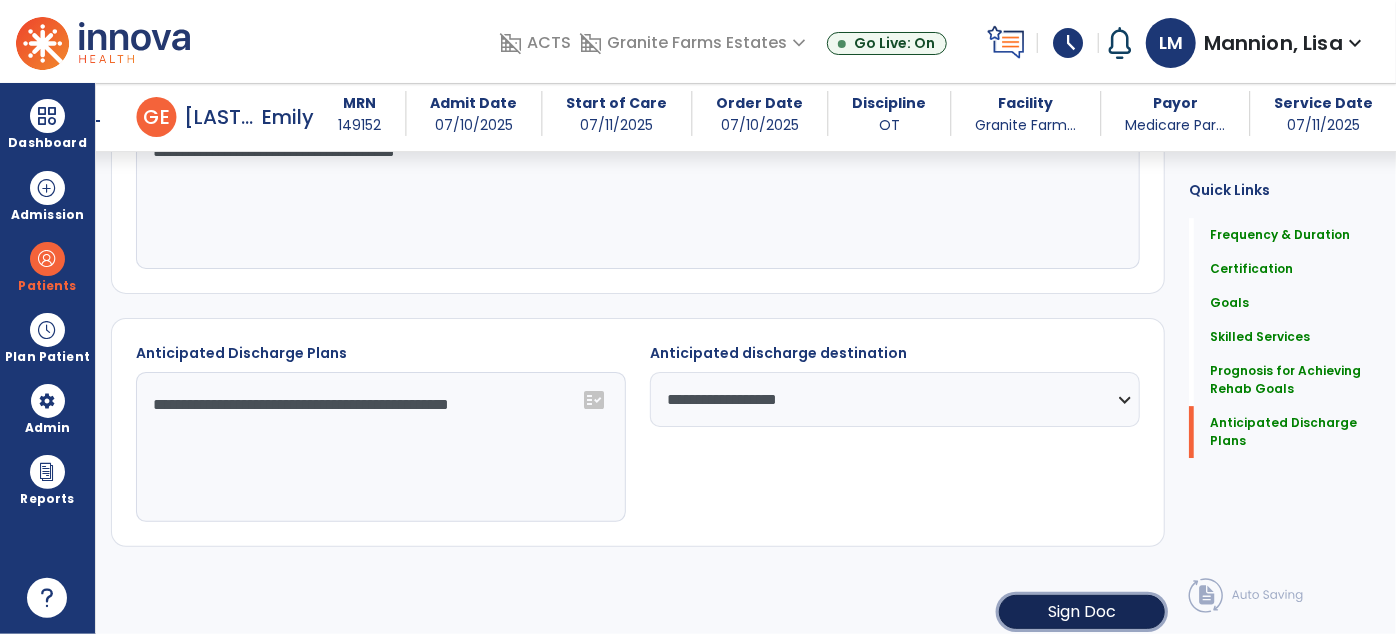 click on "Sign Doc" 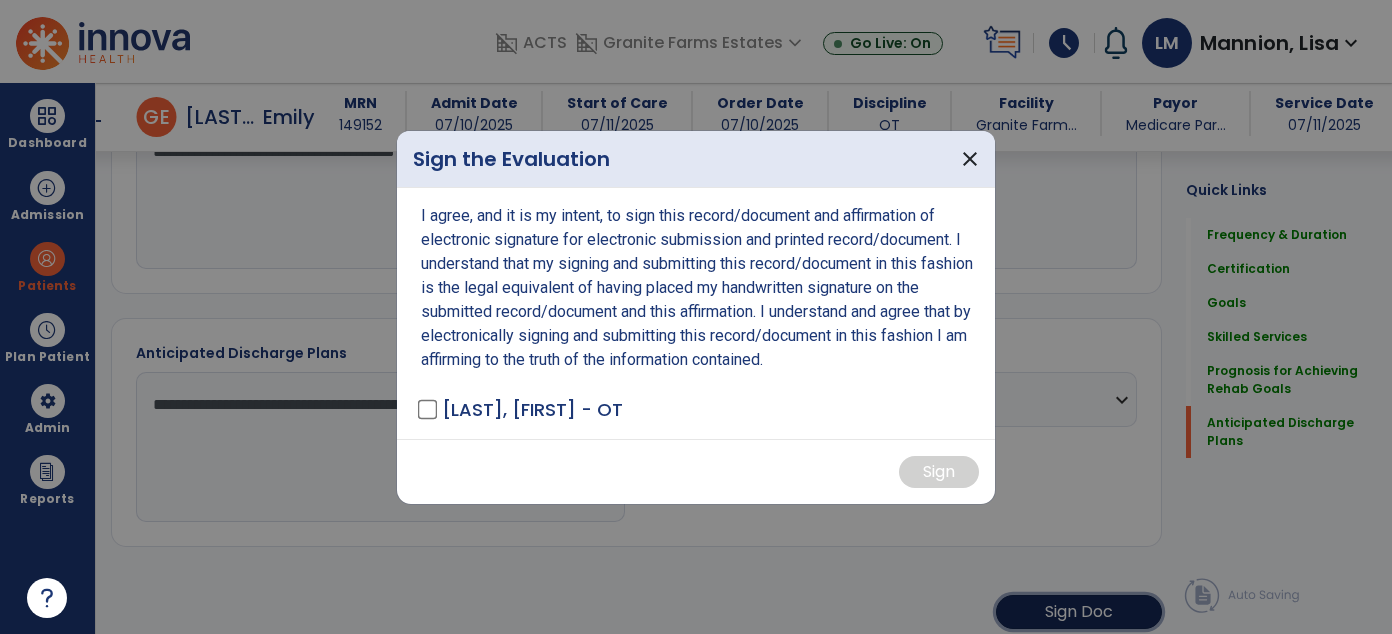 scroll, scrollTop: 3043, scrollLeft: 0, axis: vertical 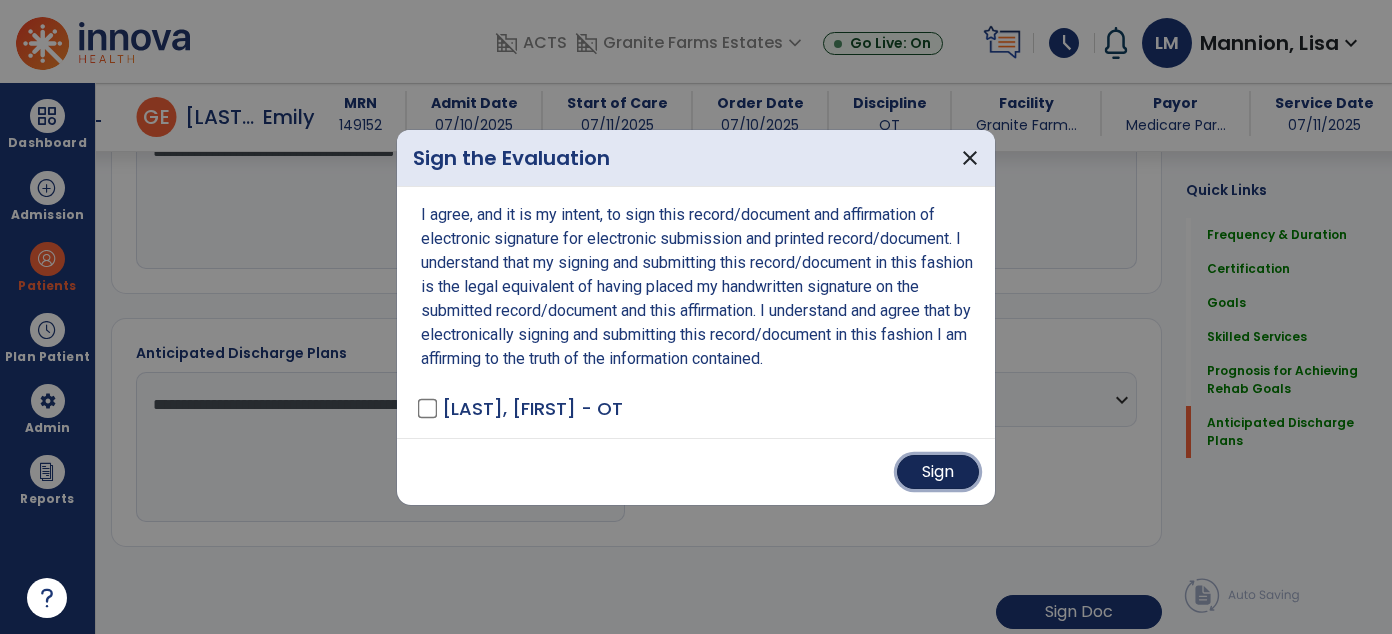 click on "Sign" at bounding box center (938, 472) 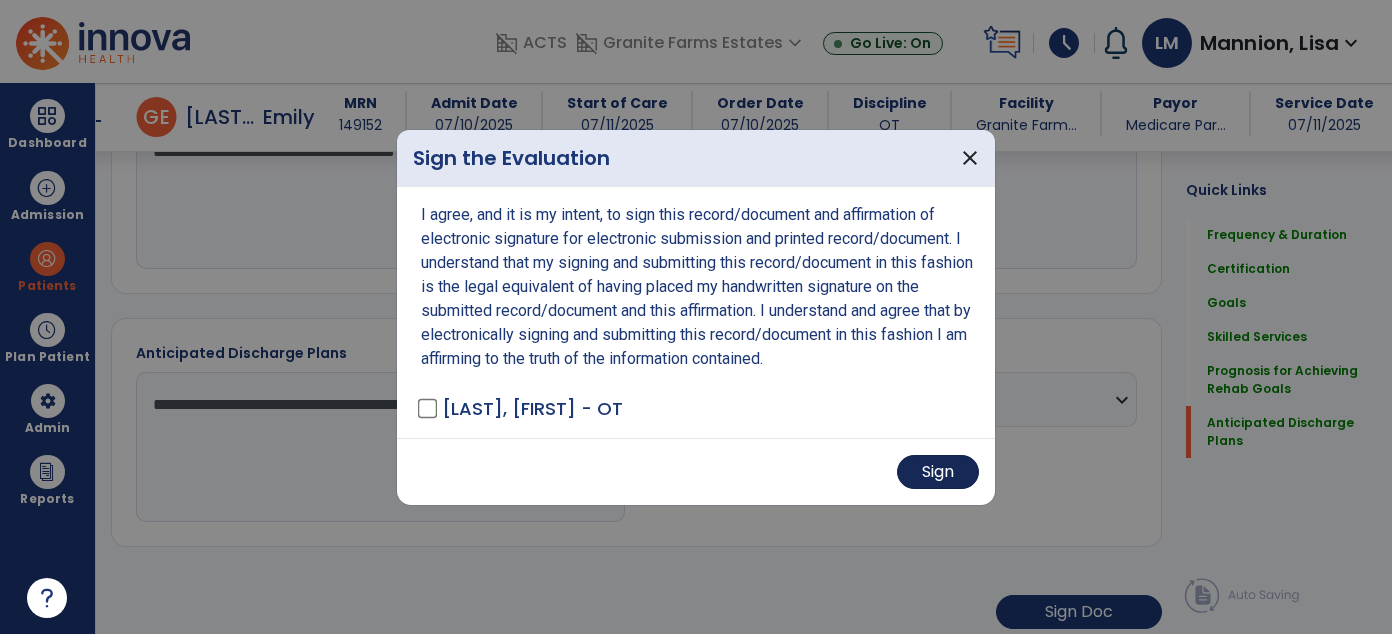 scroll, scrollTop: 3042, scrollLeft: 0, axis: vertical 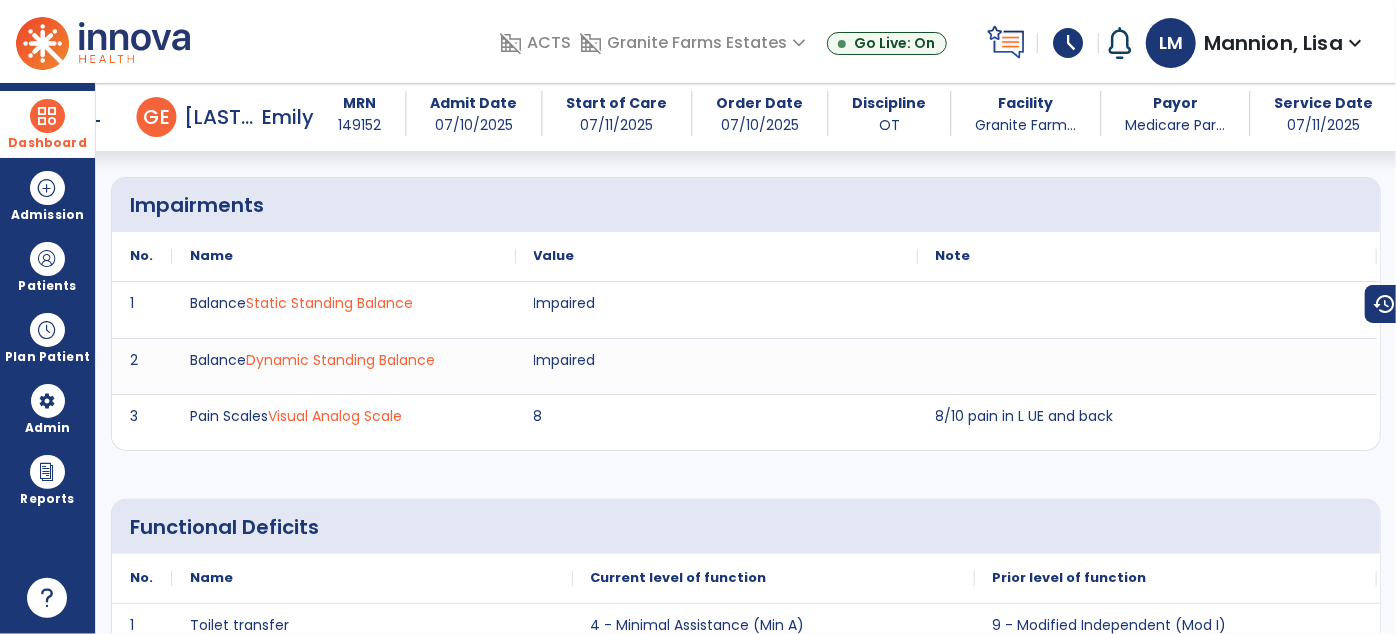 click at bounding box center [47, 116] 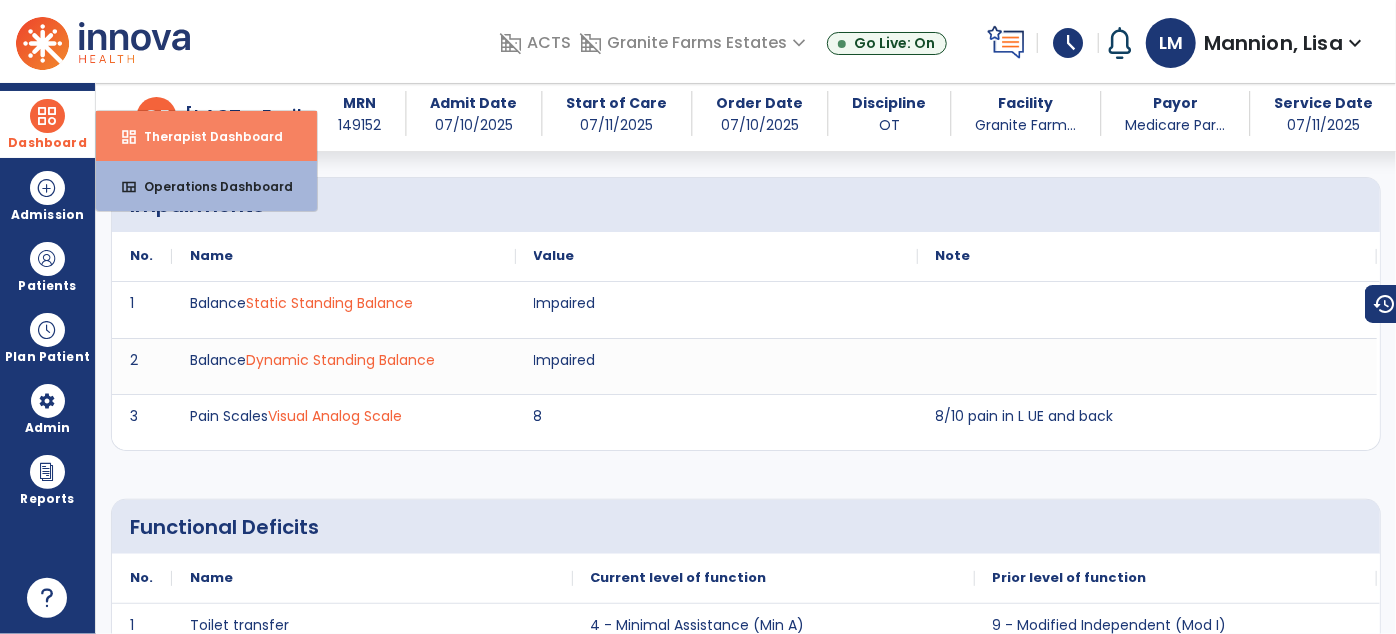 click on "Therapist Dashboard" at bounding box center (205, 136) 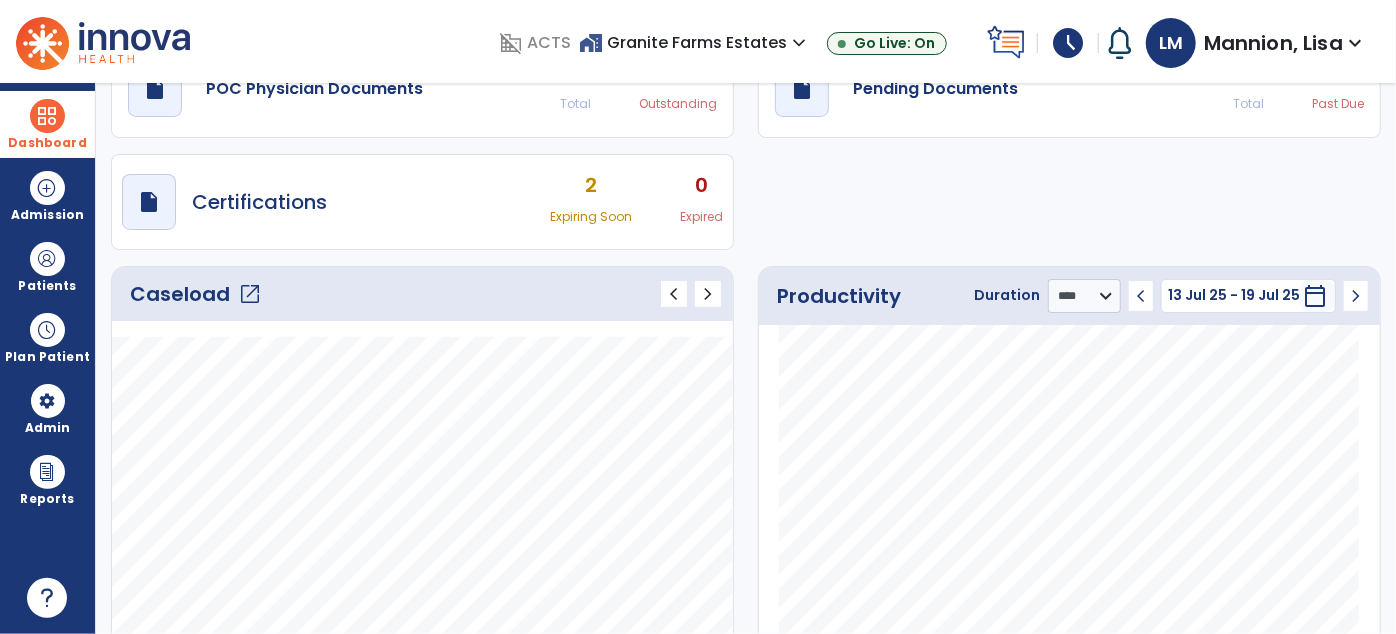 scroll, scrollTop: 0, scrollLeft: 0, axis: both 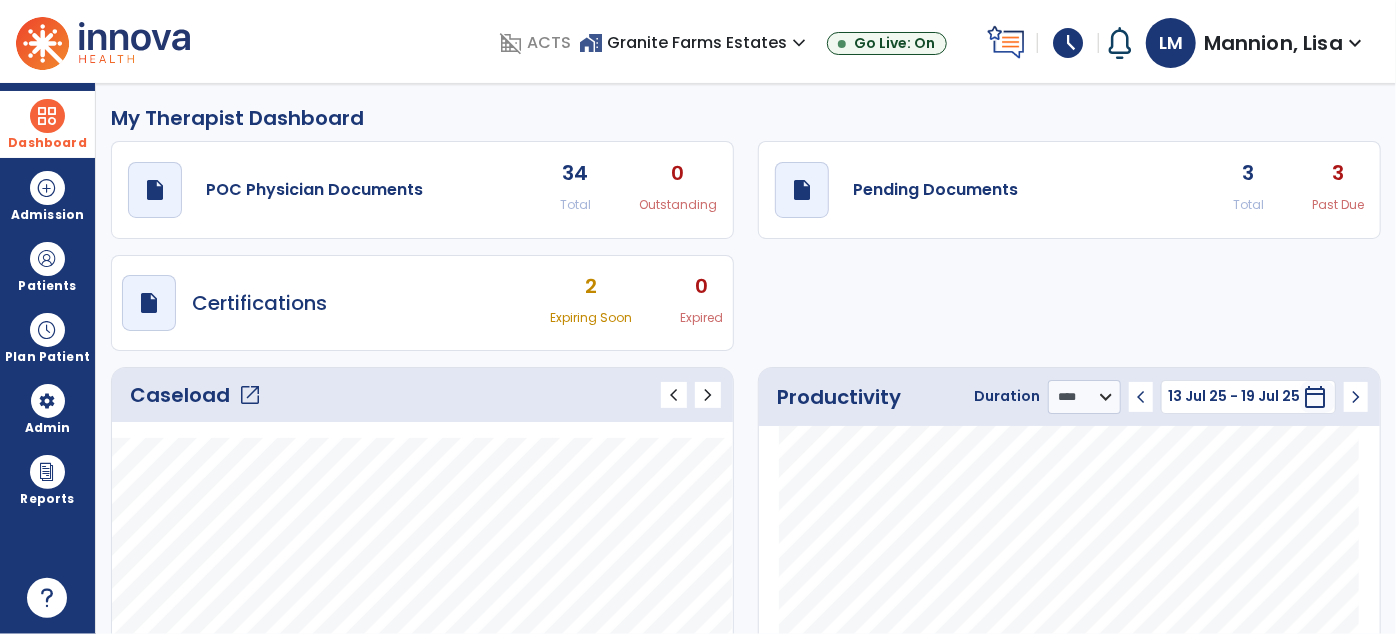 click on "3" 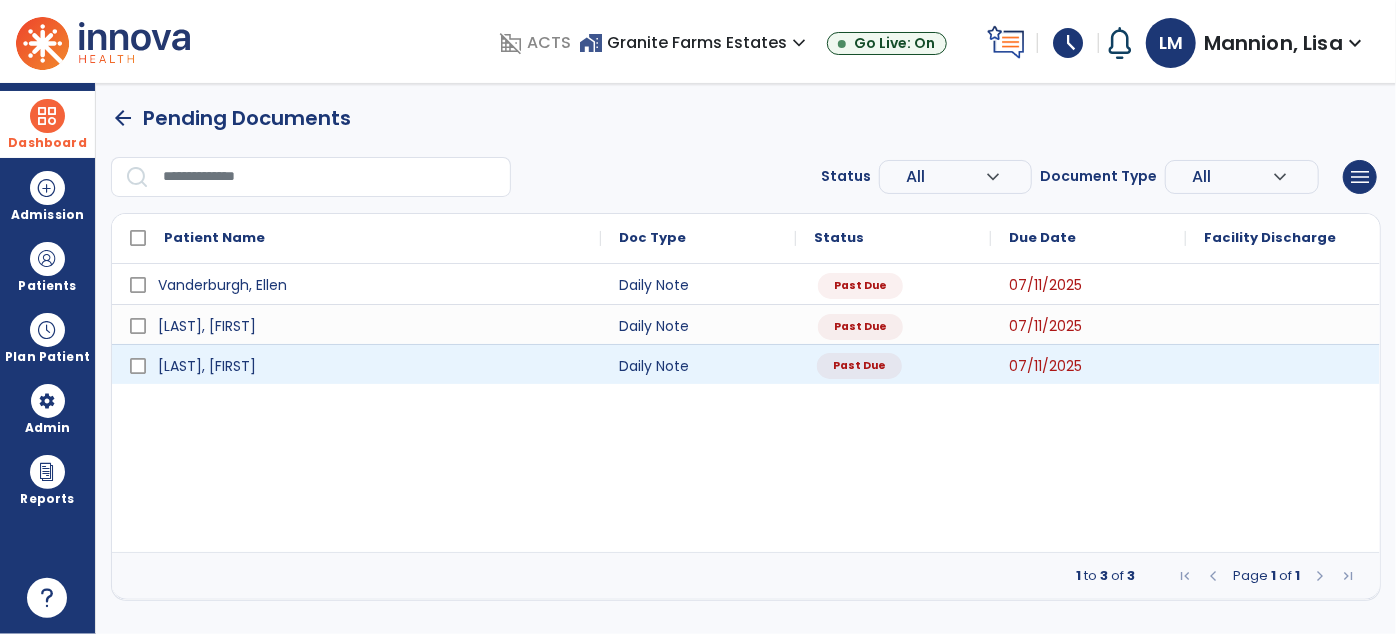 click on "Past Due" at bounding box center [893, 364] 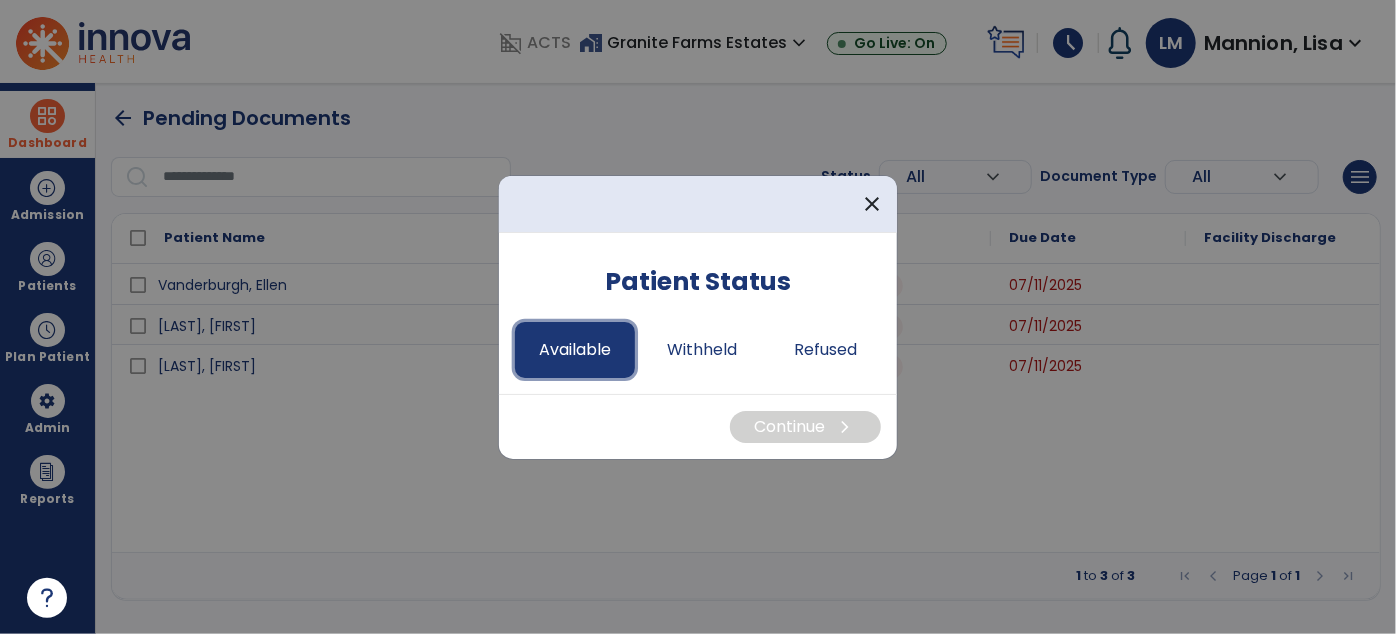 click on "Available" at bounding box center [575, 350] 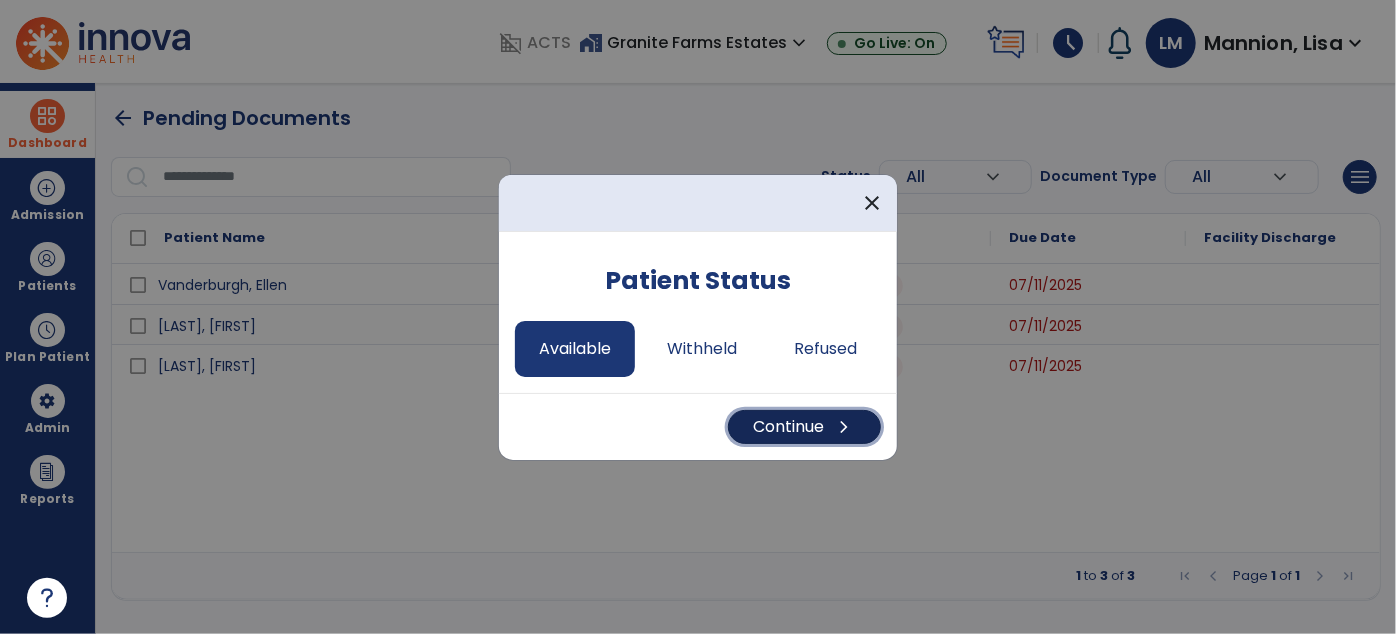 click on "Continue   chevron_right" at bounding box center [804, 427] 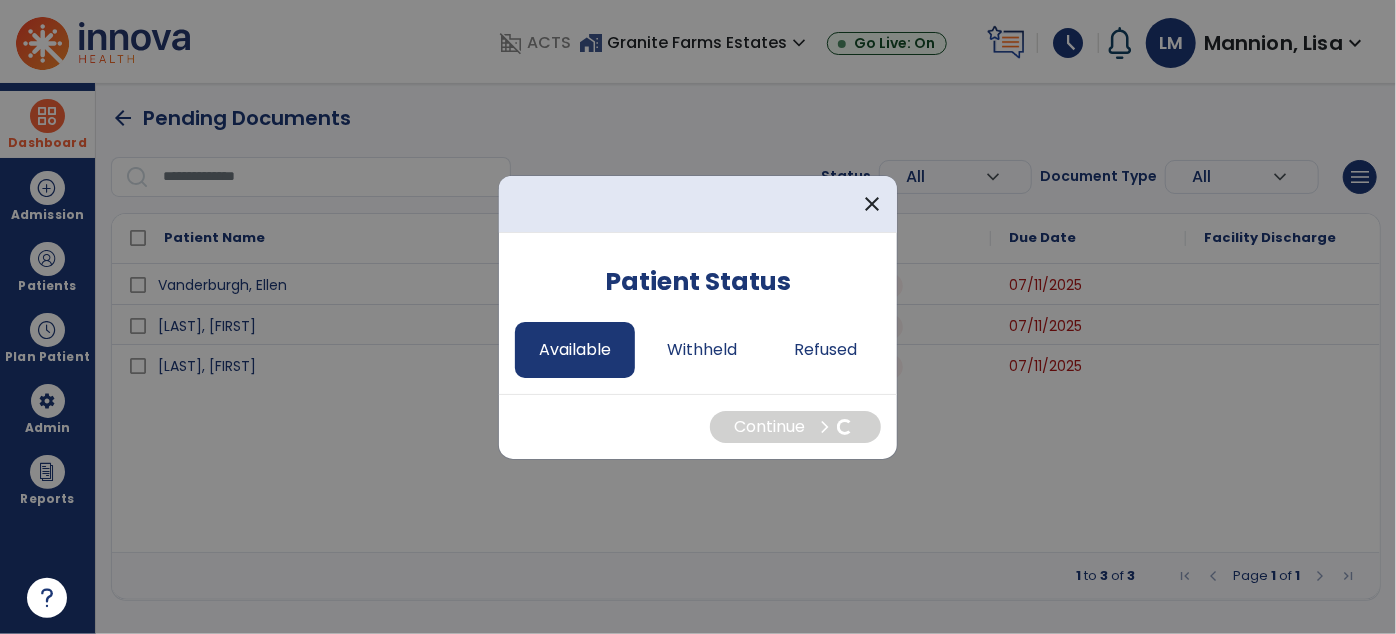 select on "*" 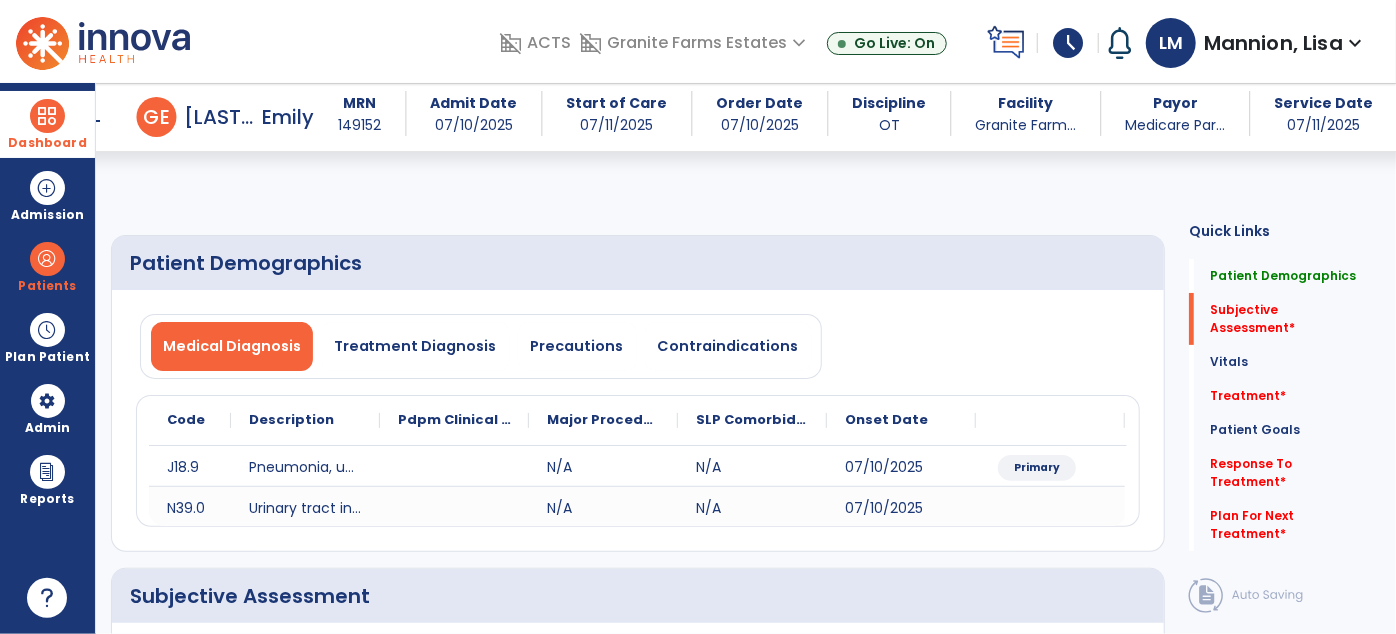 scroll, scrollTop: 363, scrollLeft: 0, axis: vertical 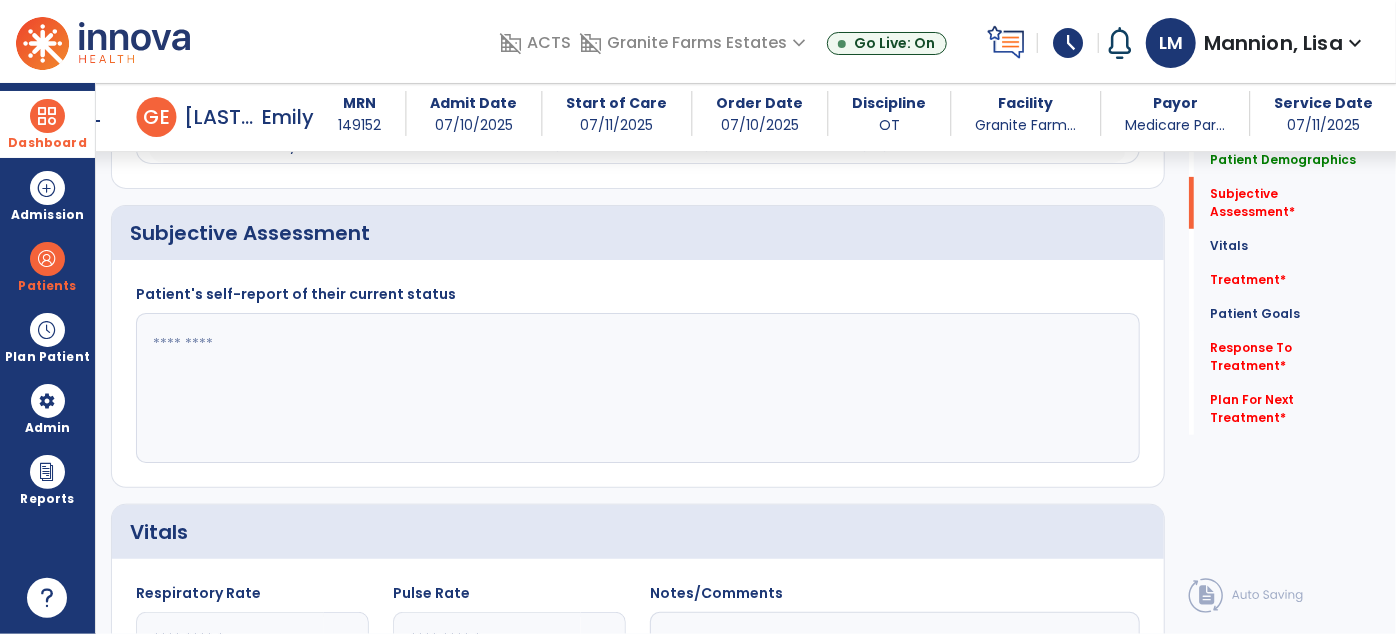 click 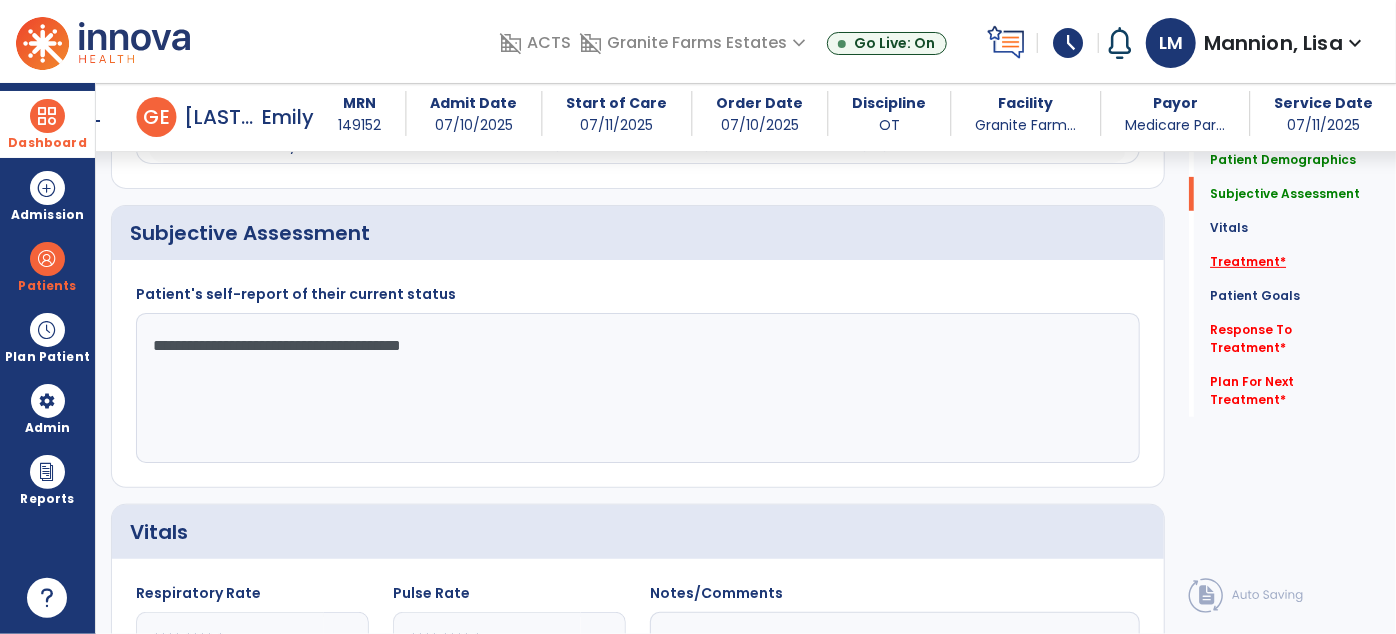 type on "**********" 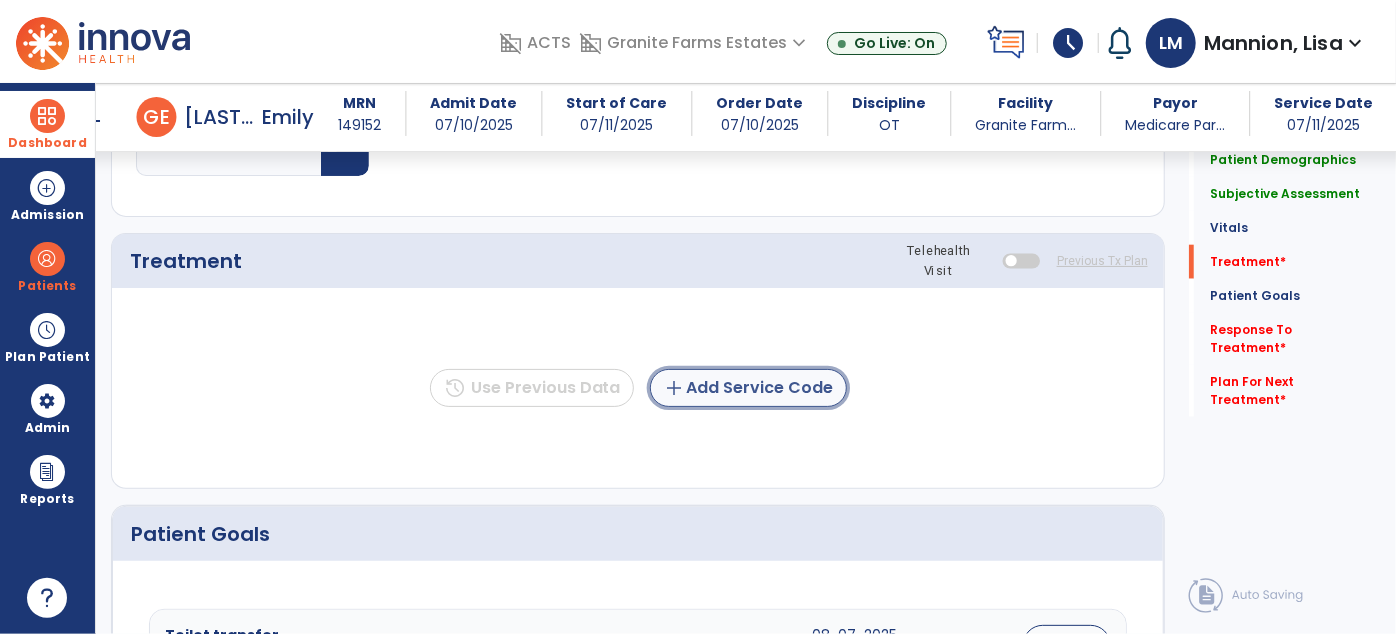 click on "add  Add Service Code" 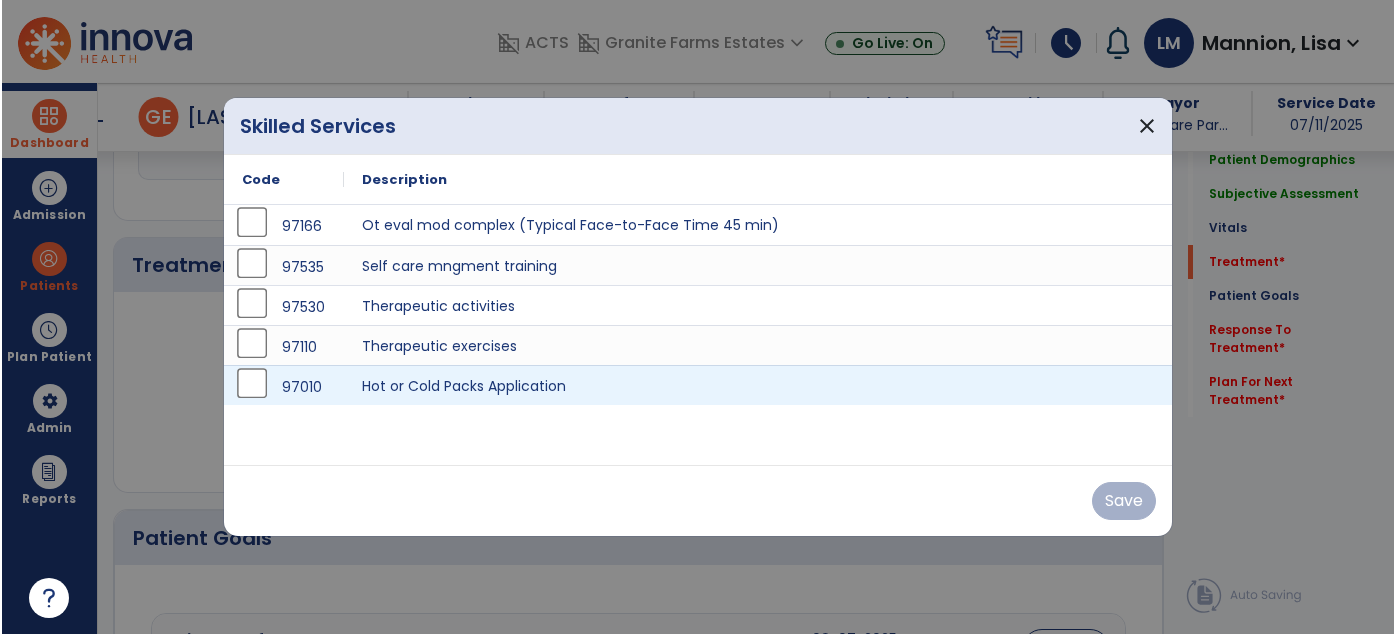scroll, scrollTop: 1056, scrollLeft: 0, axis: vertical 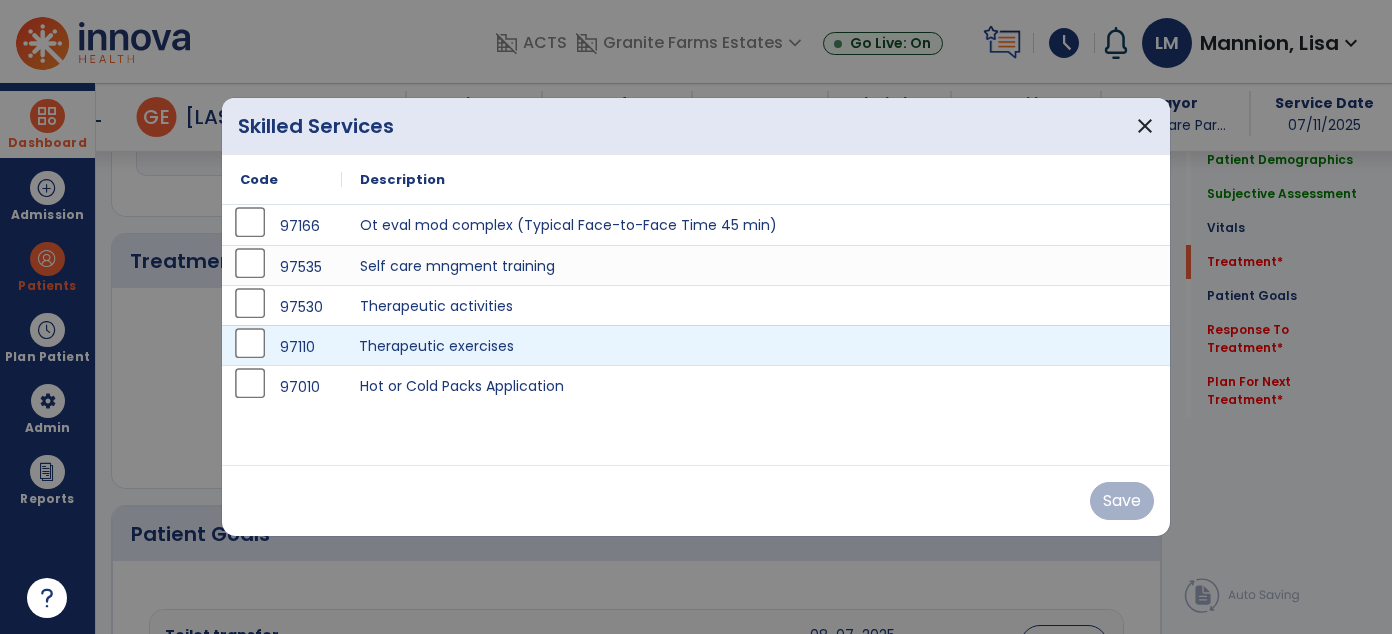 click on "Therapeutic exercises" at bounding box center [756, 345] 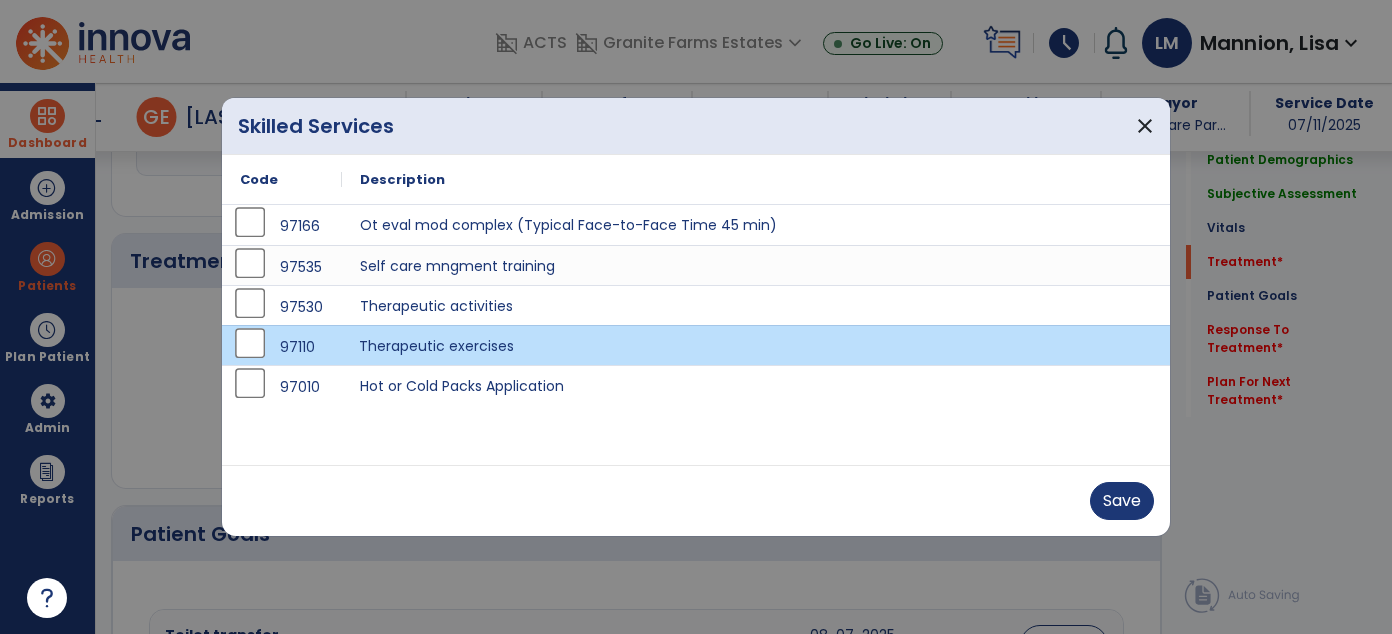 click on "Therapeutic exercises" at bounding box center [756, 345] 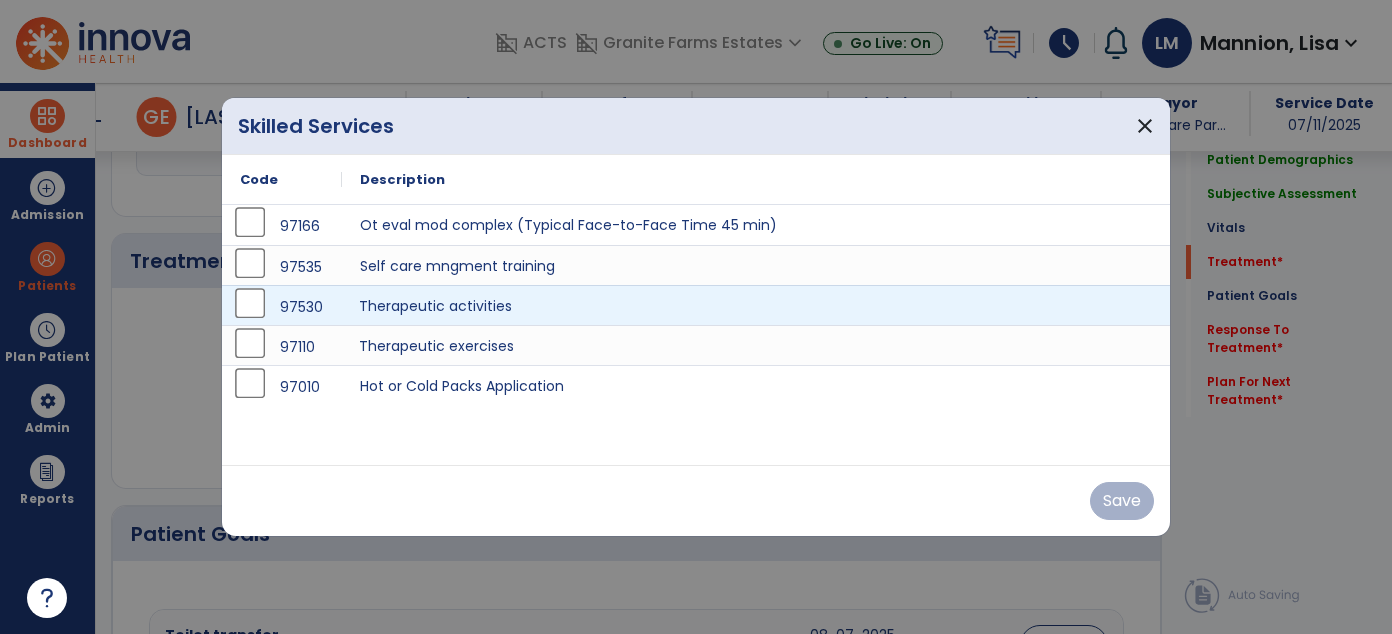 click on "Therapeutic activities" at bounding box center [756, 305] 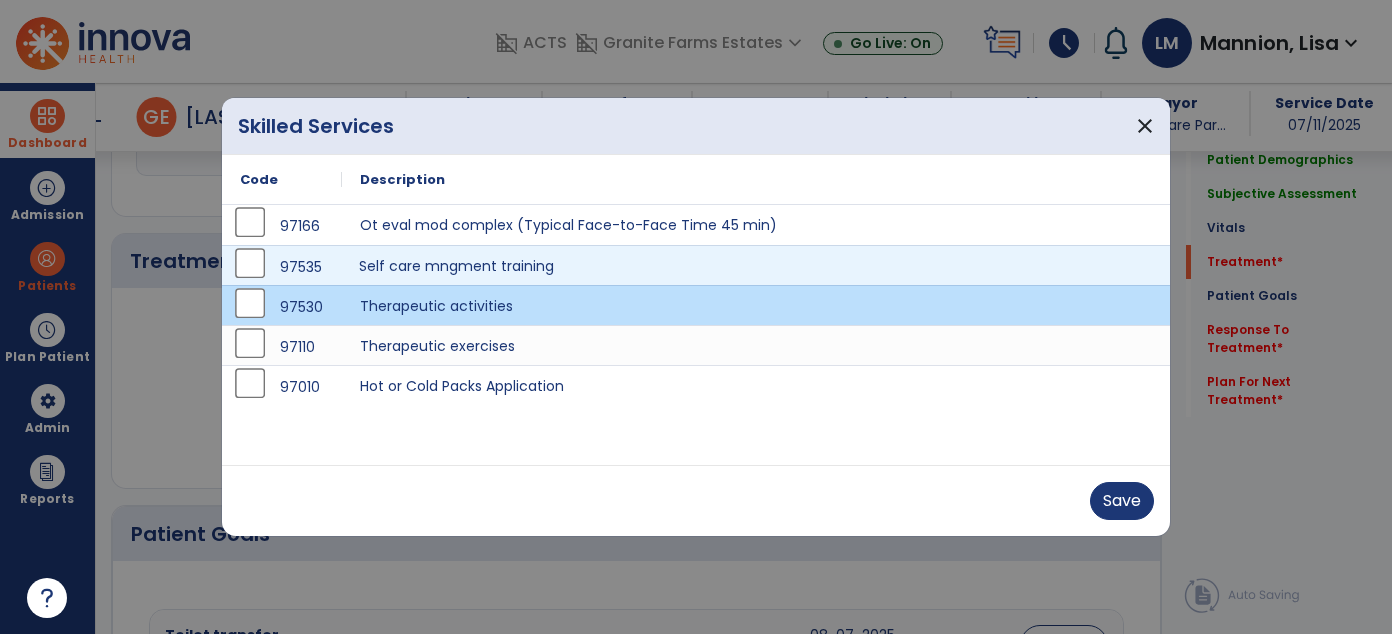 click on "Self care mngment training" at bounding box center (756, 265) 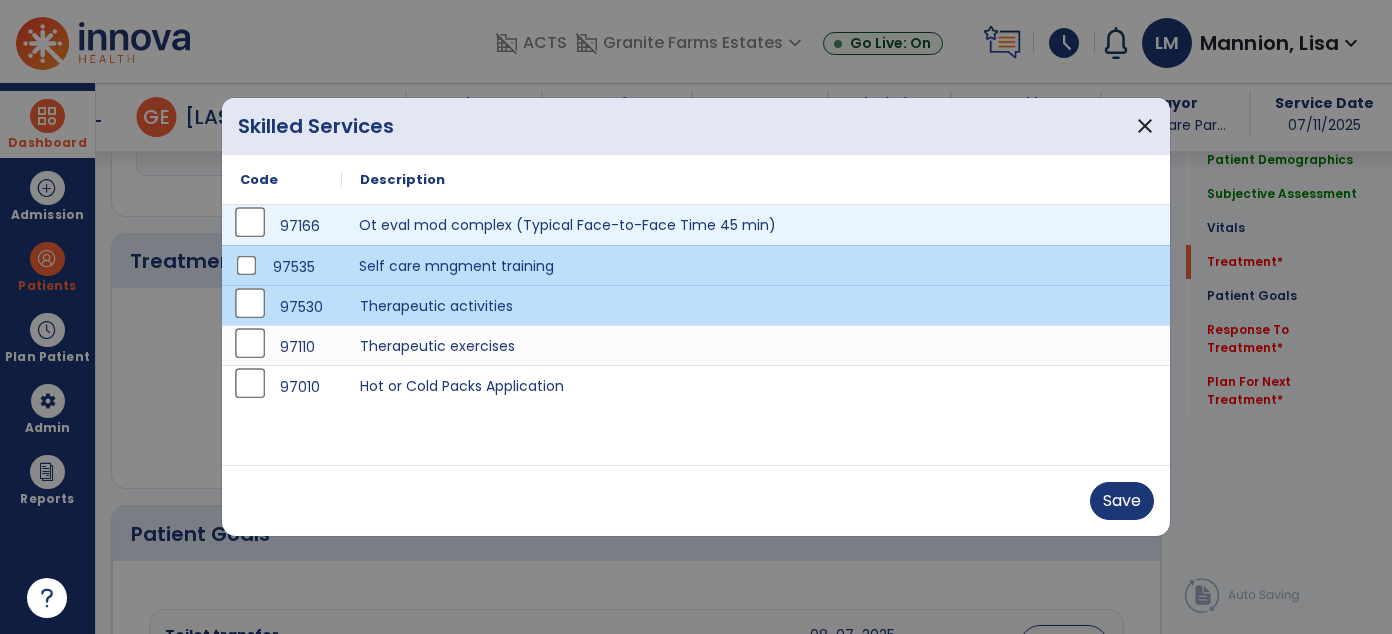 click on "Ot eval mod complex (Typical Face-to-Face Time 45 min)" at bounding box center [756, 225] 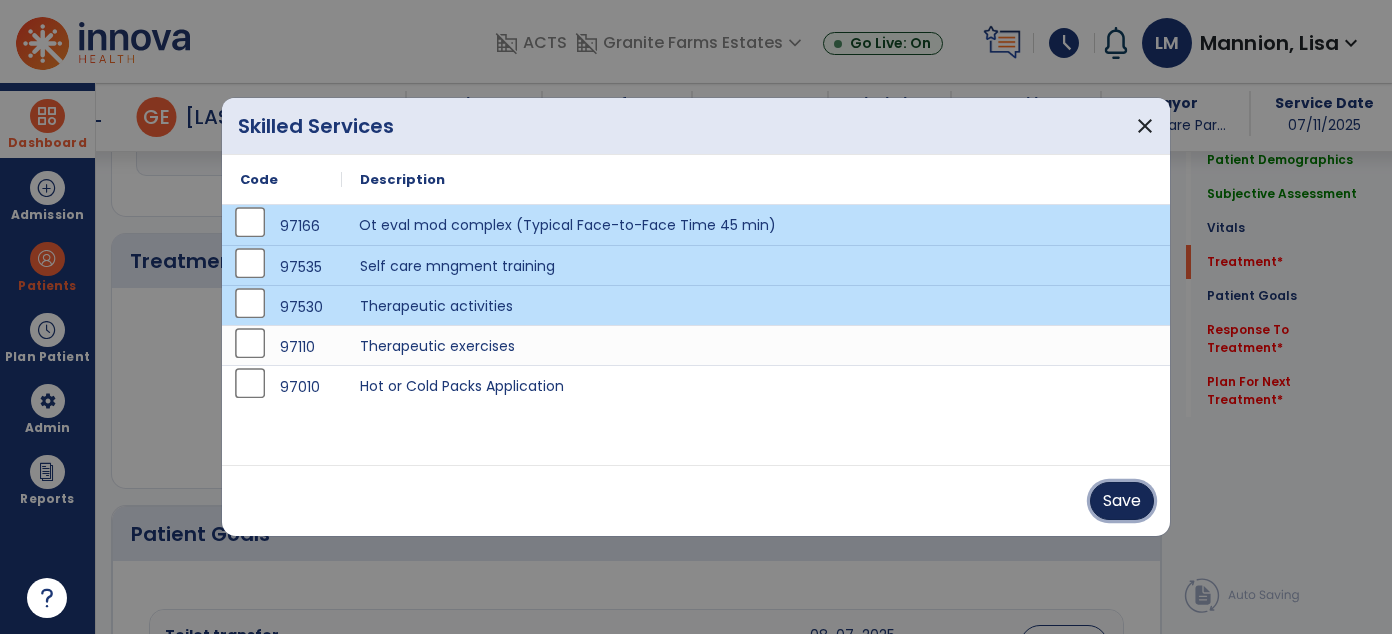 click on "Save" at bounding box center [1122, 501] 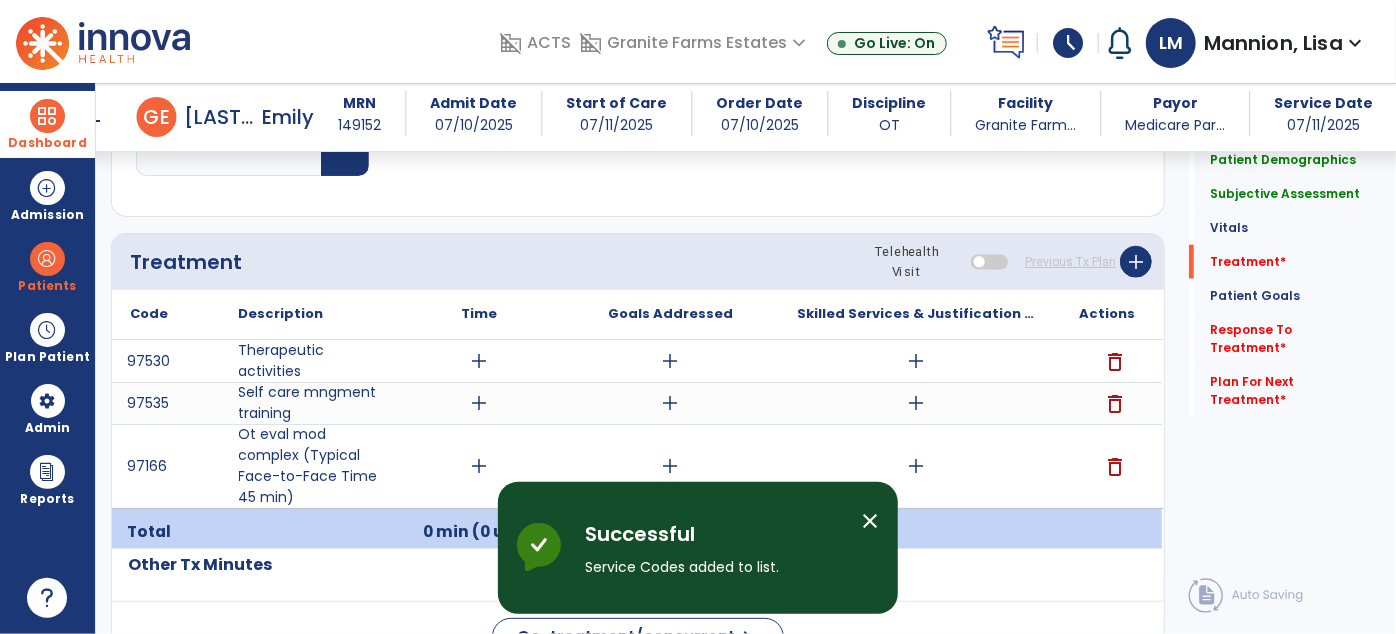 click 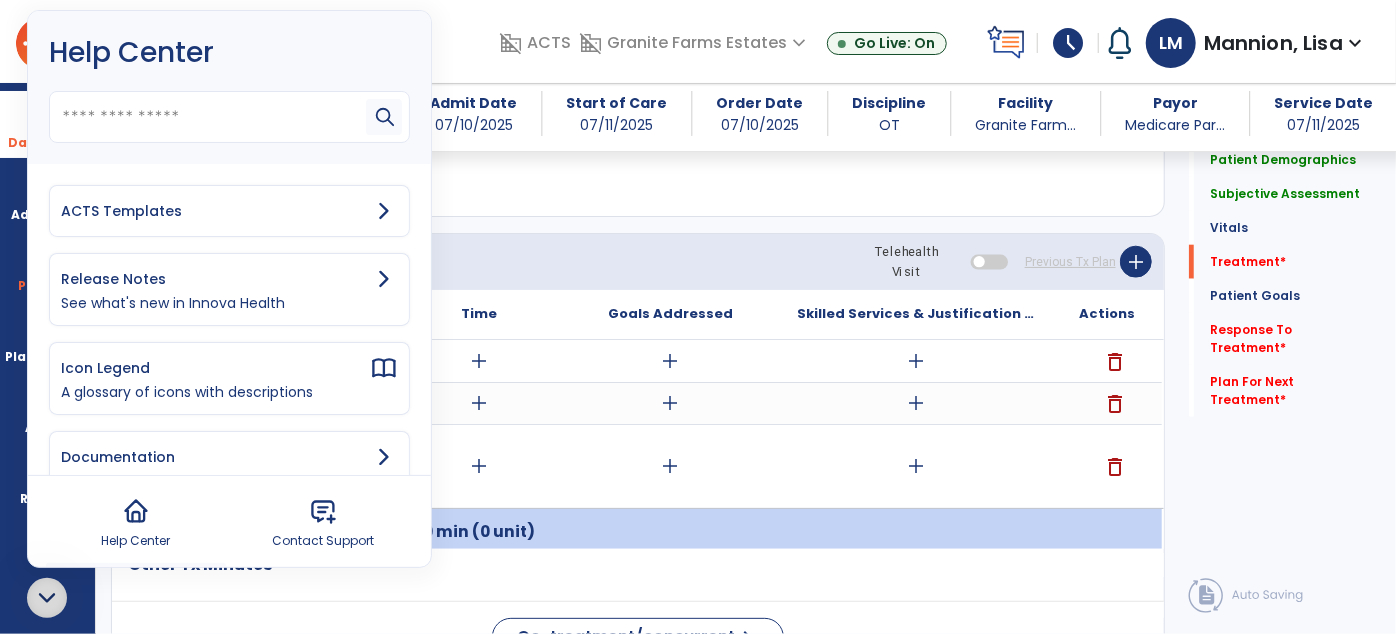 click on "ACTS Templates" at bounding box center [229, 211] 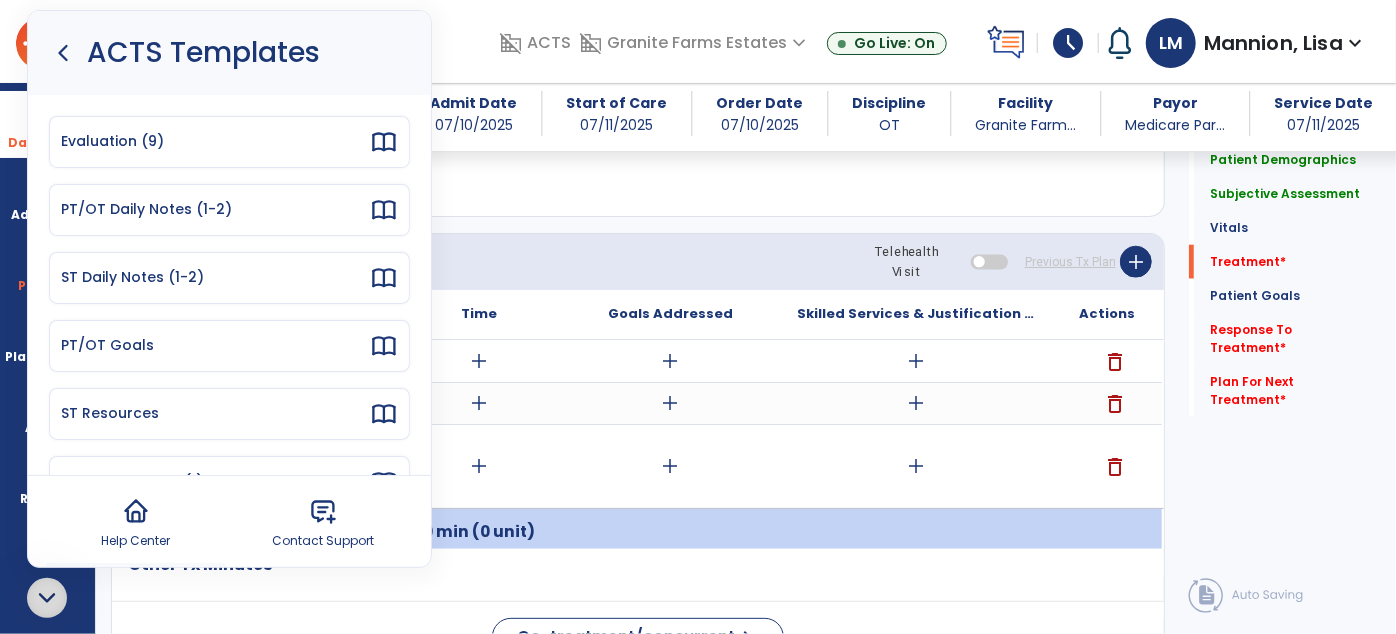 click on "Evaluation (9)" at bounding box center (215, 141) 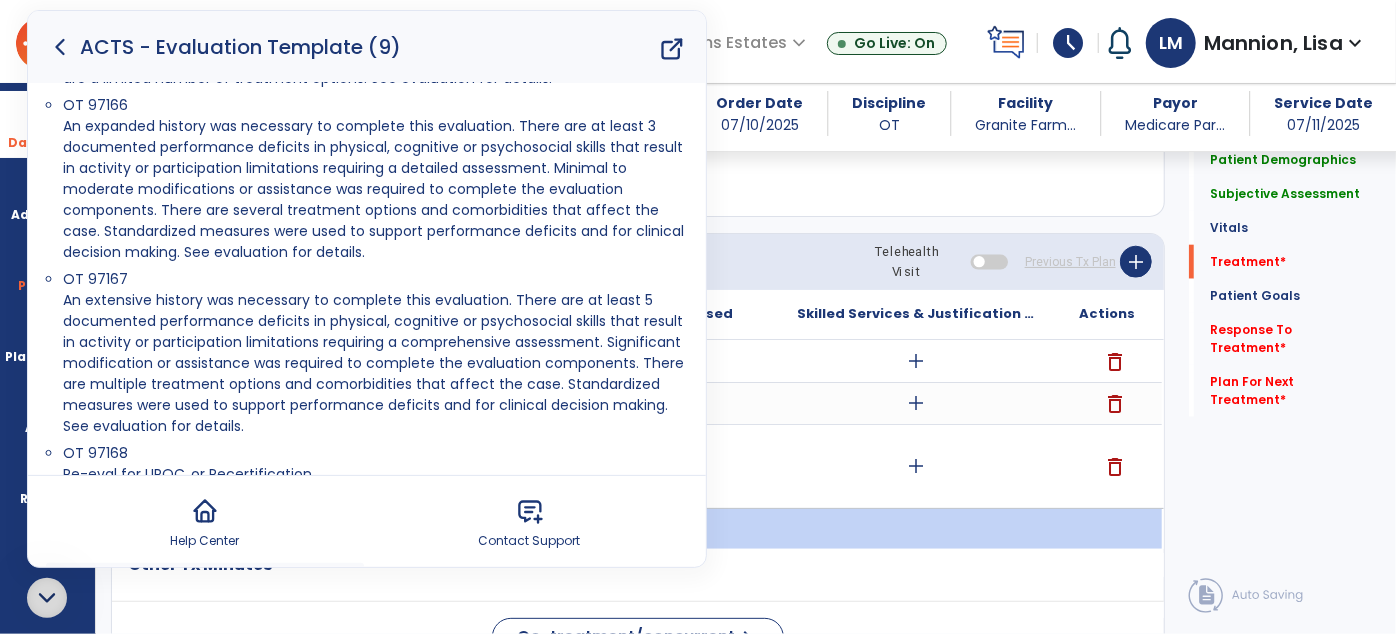 scroll, scrollTop: 2000, scrollLeft: 0, axis: vertical 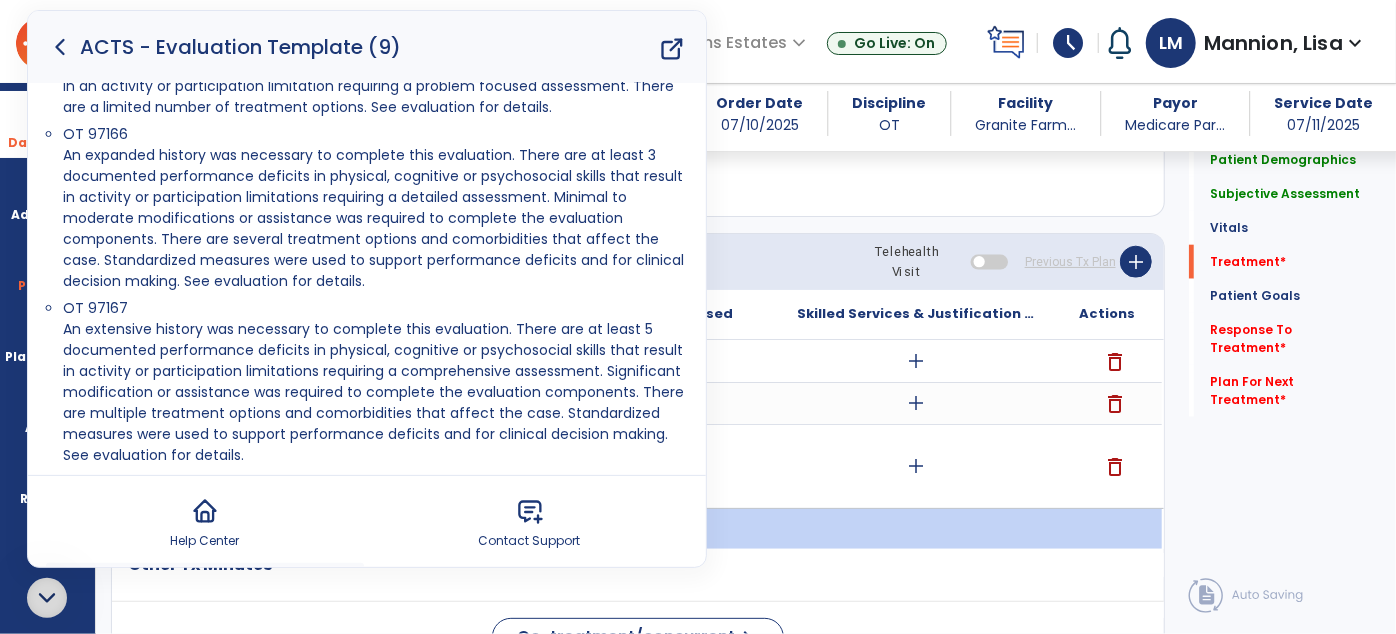 drag, startPoint x: 60, startPoint y: 171, endPoint x: 423, endPoint y: 303, distance: 386.2551 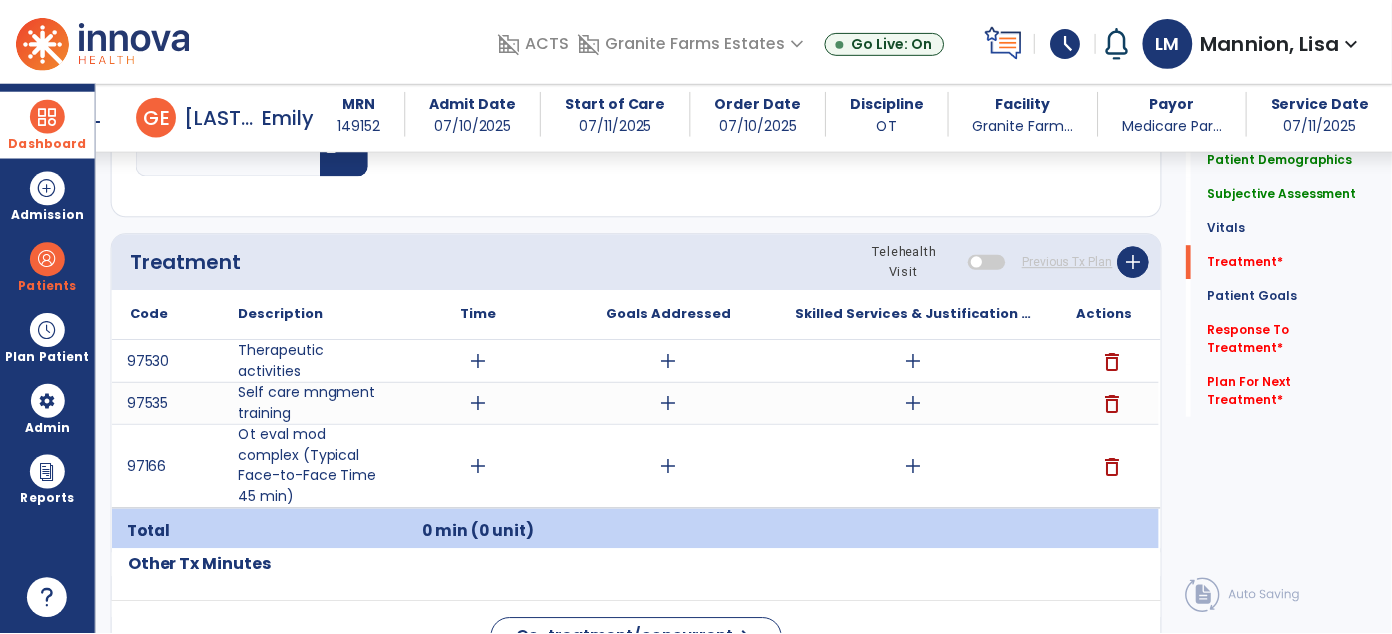 scroll, scrollTop: 0, scrollLeft: 0, axis: both 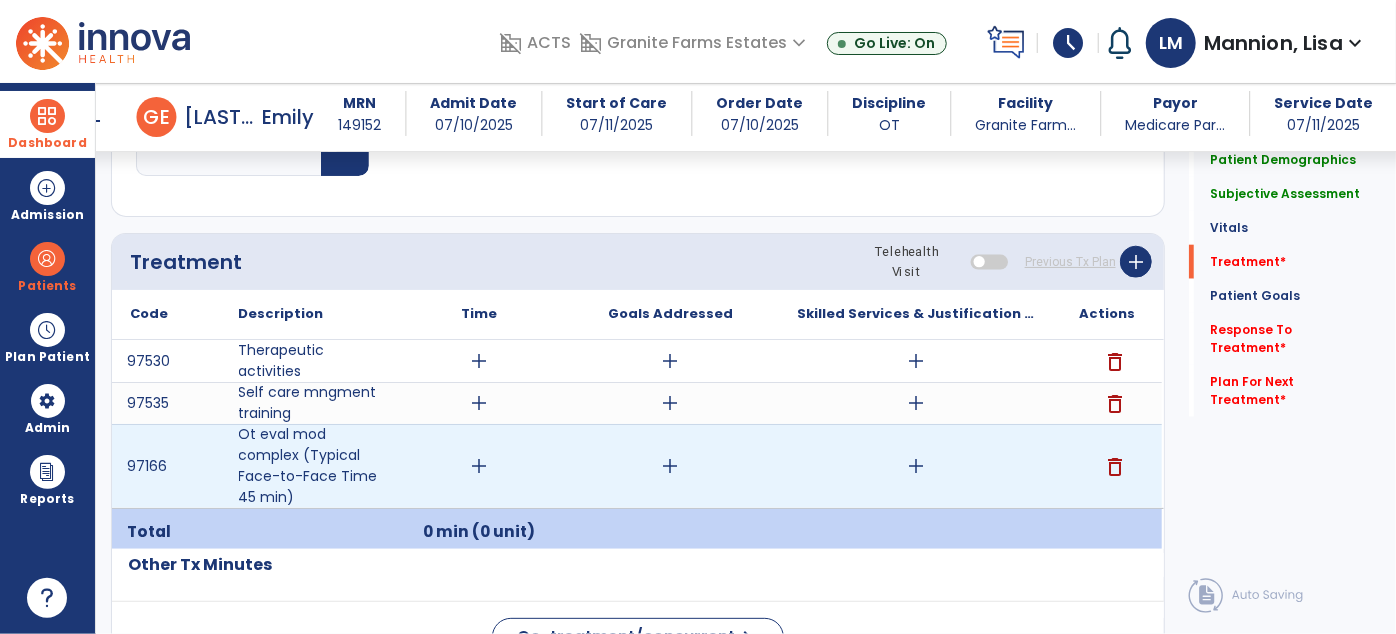 click on "add" at bounding box center [916, 466] 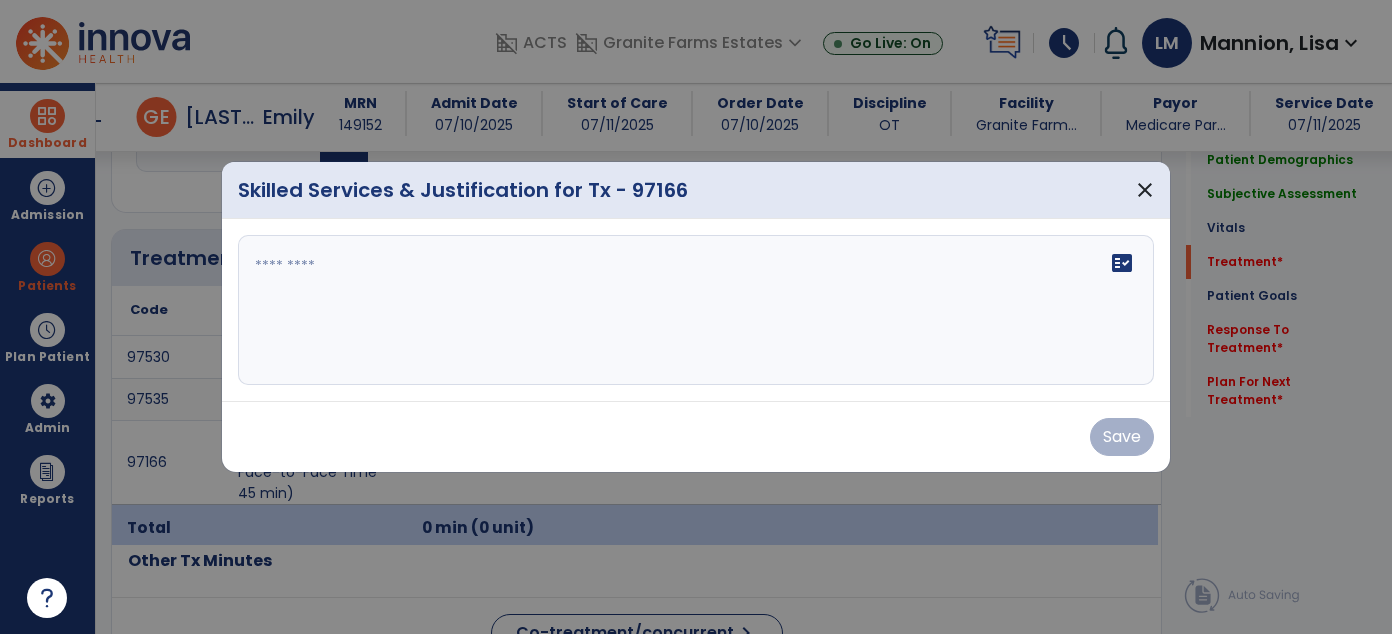 scroll, scrollTop: 1056, scrollLeft: 0, axis: vertical 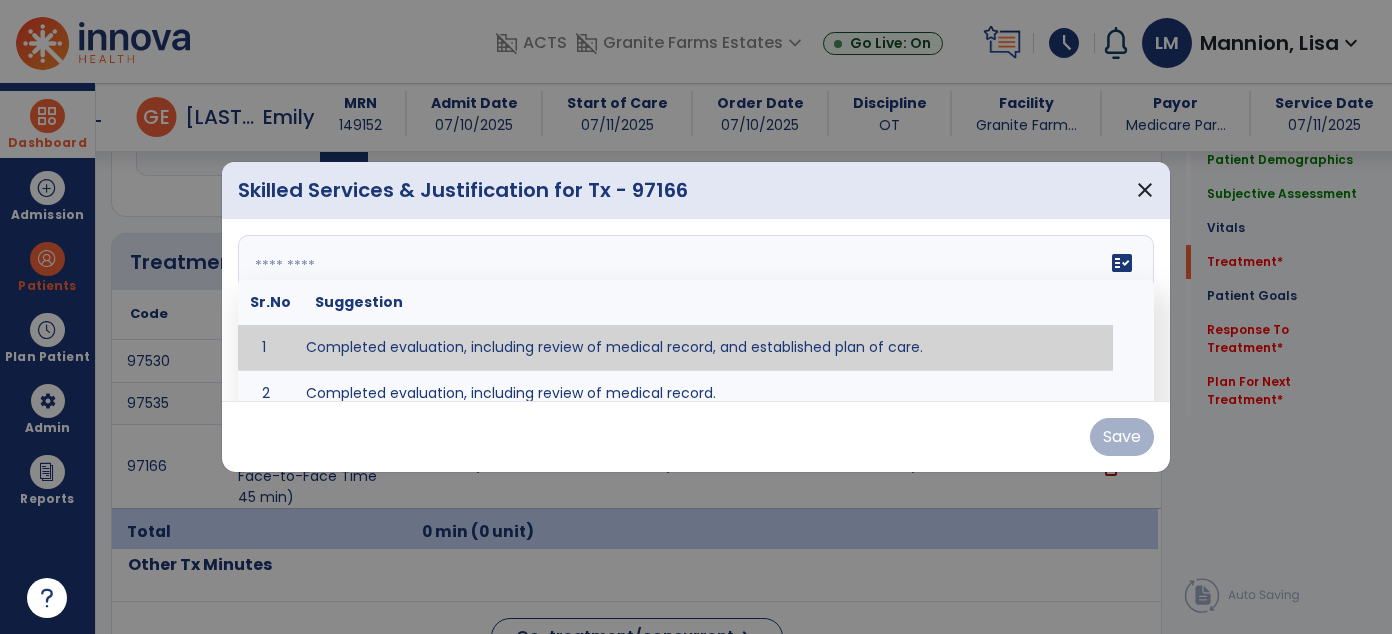 click on "fact_check  Sr.No Suggestion 1 Completed evaluation, including review of medical record, and established plan of care. 2 Completed evaluation, including review of medical record." at bounding box center (696, 310) 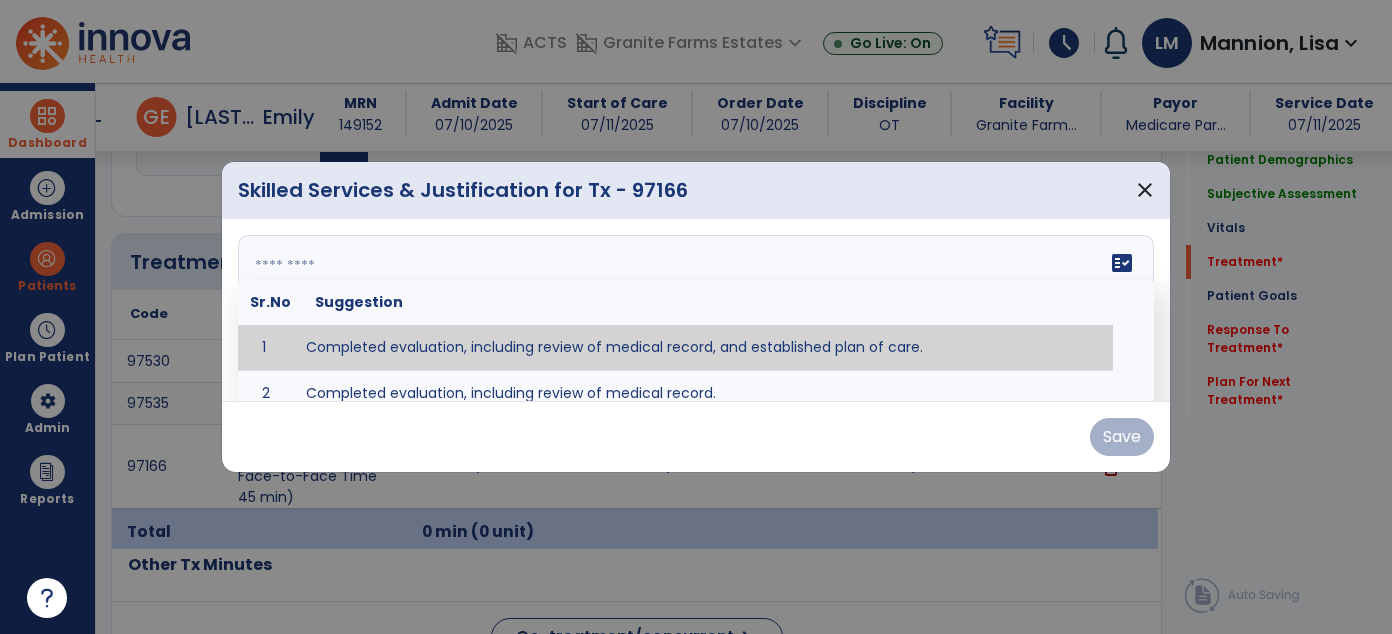 paste on "**********" 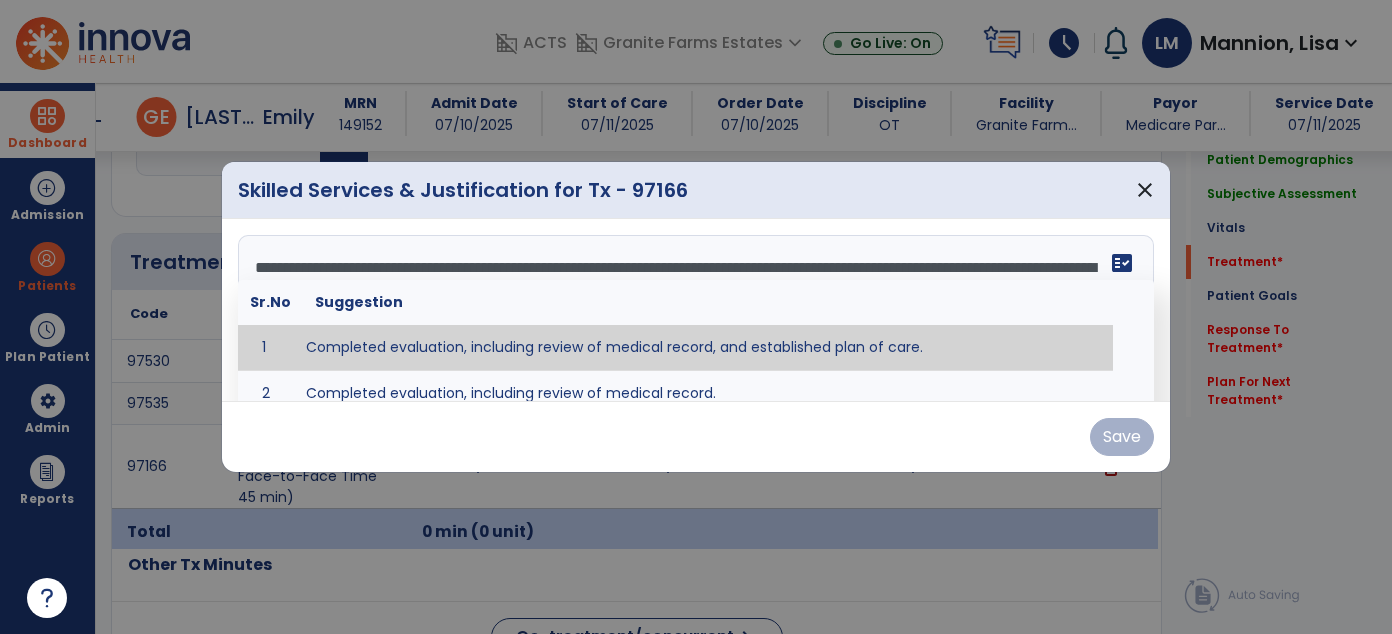 scroll, scrollTop: 15, scrollLeft: 0, axis: vertical 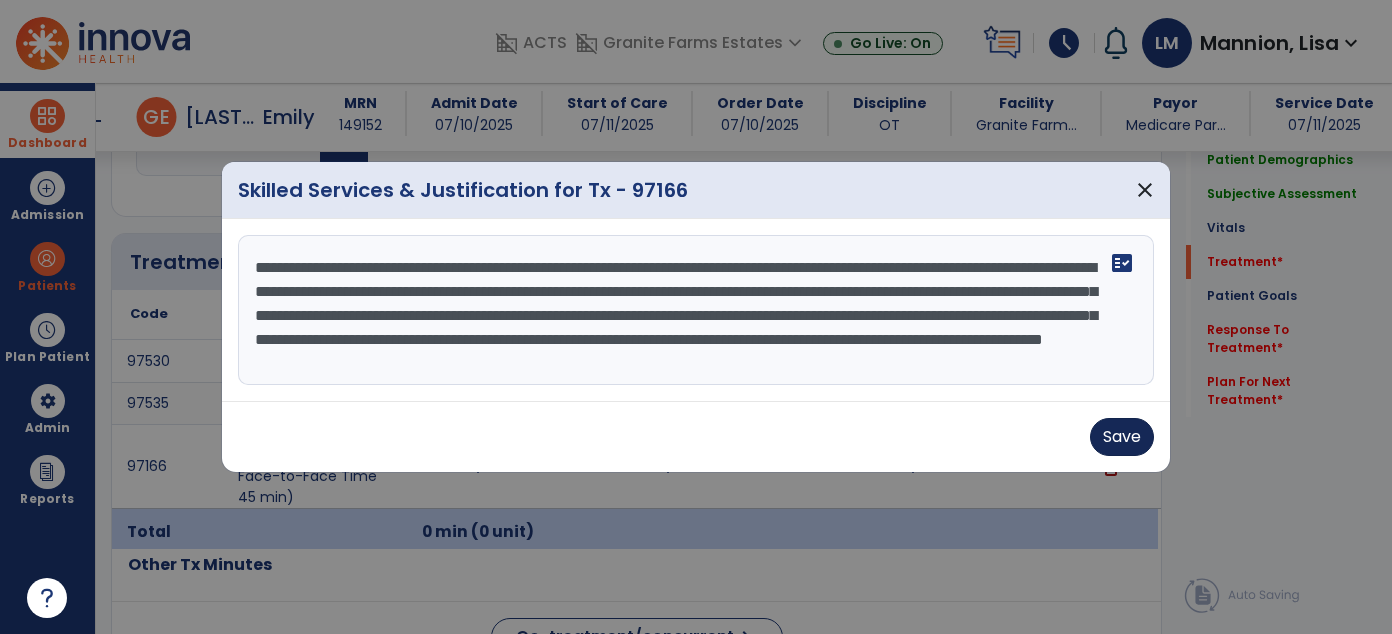 type on "**********" 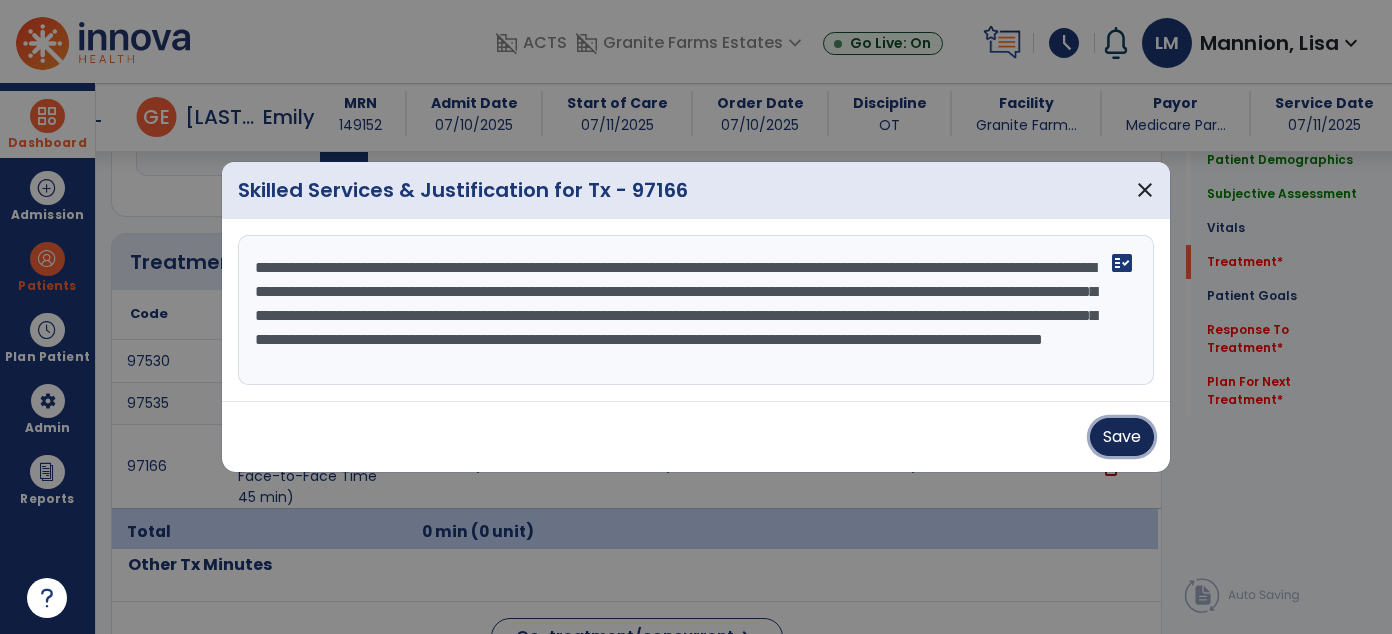 click on "Save" at bounding box center (1122, 437) 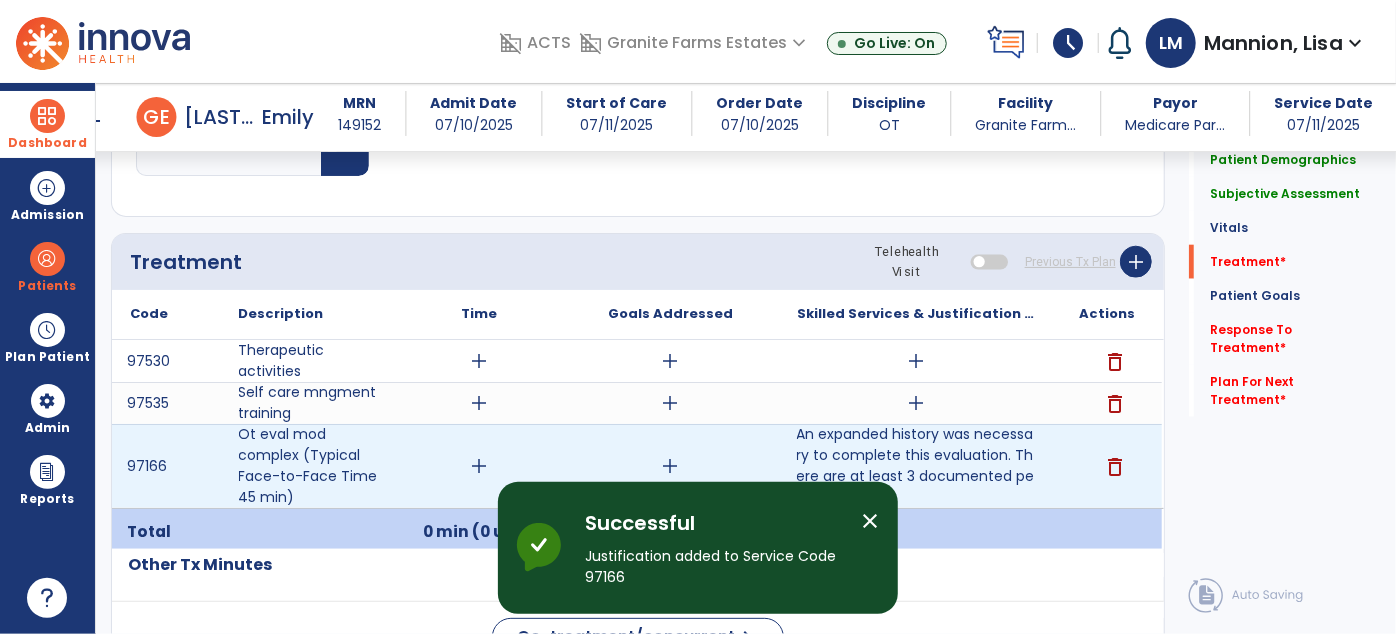 click on "add" at bounding box center (480, 466) 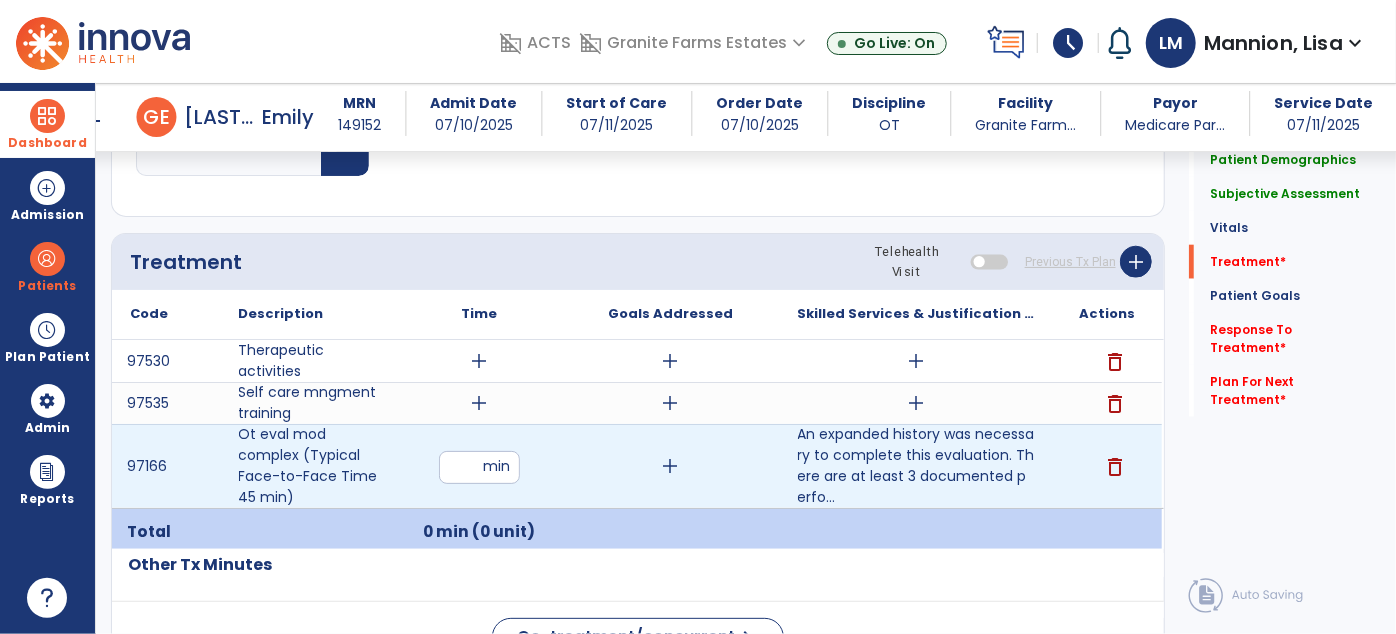 type on "**" 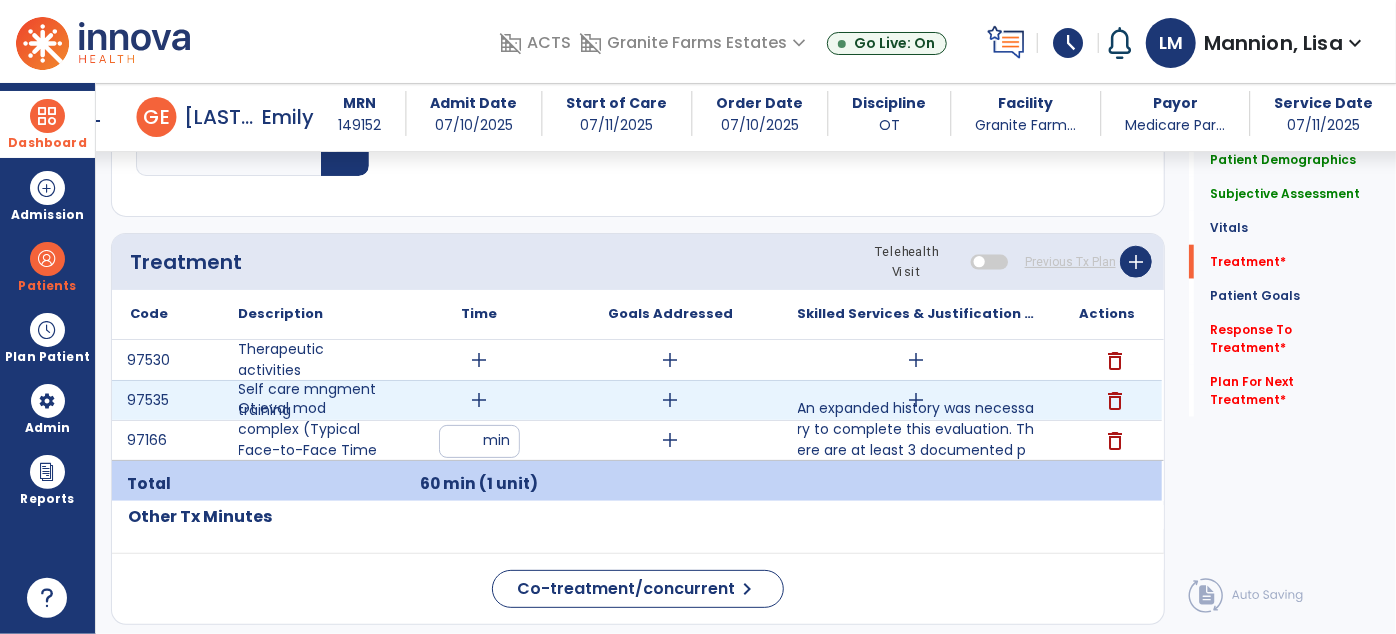 click on "add" at bounding box center (480, 400) 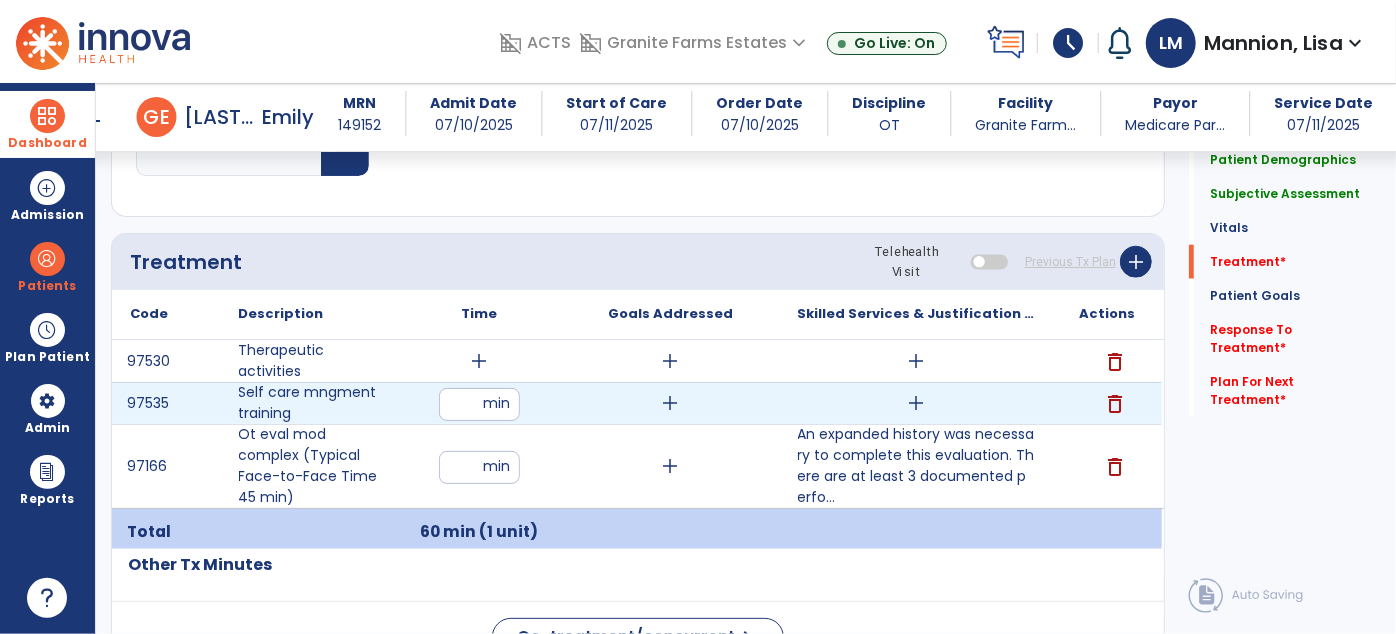 drag, startPoint x: 462, startPoint y: 397, endPoint x: 449, endPoint y: 398, distance: 13.038404 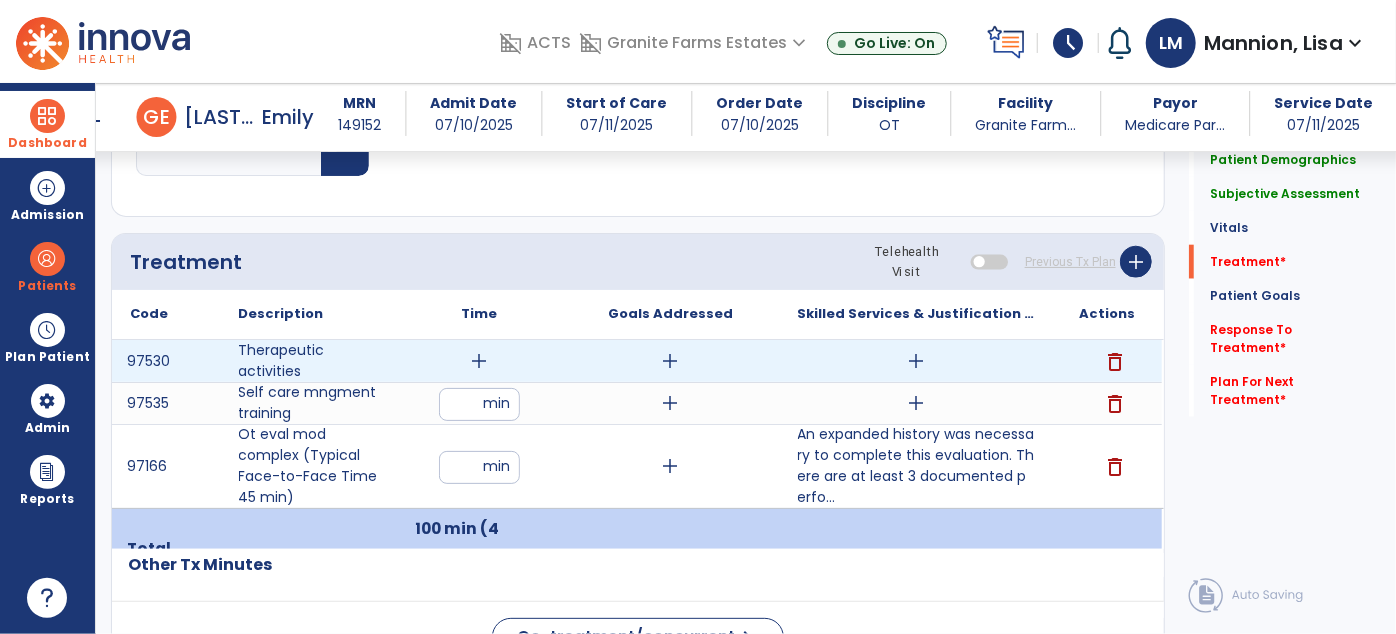 click on "add" at bounding box center (480, 361) 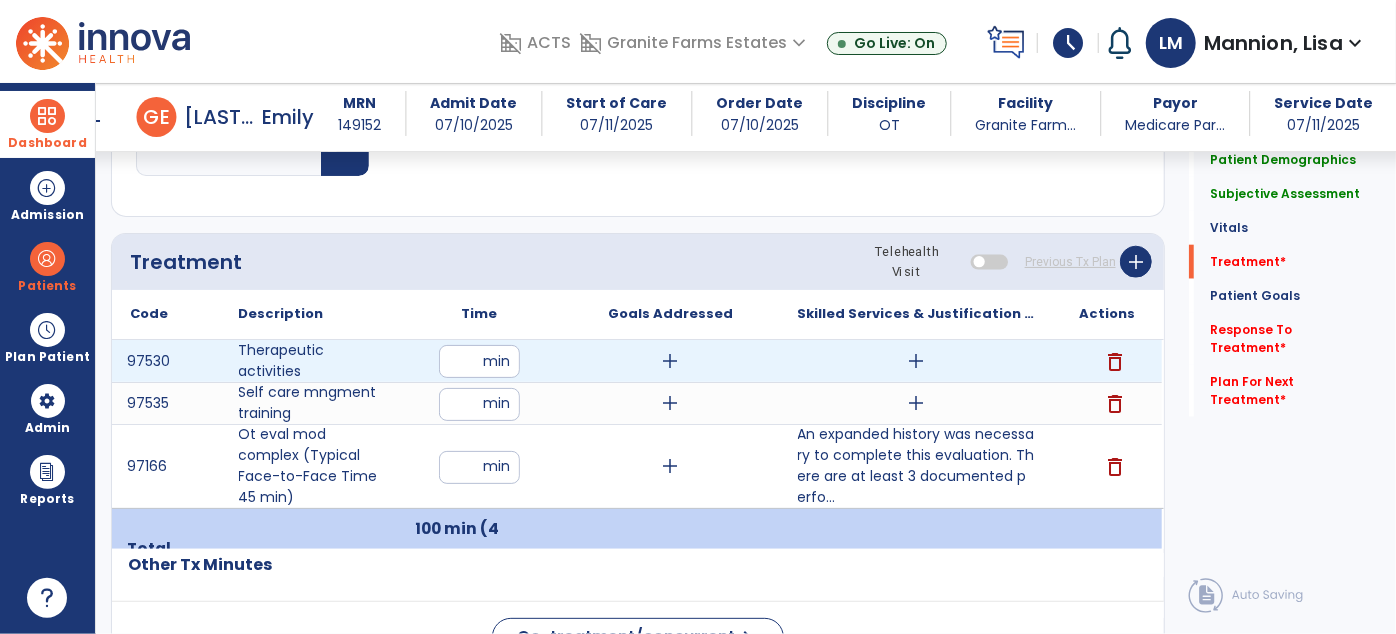 type on "**" 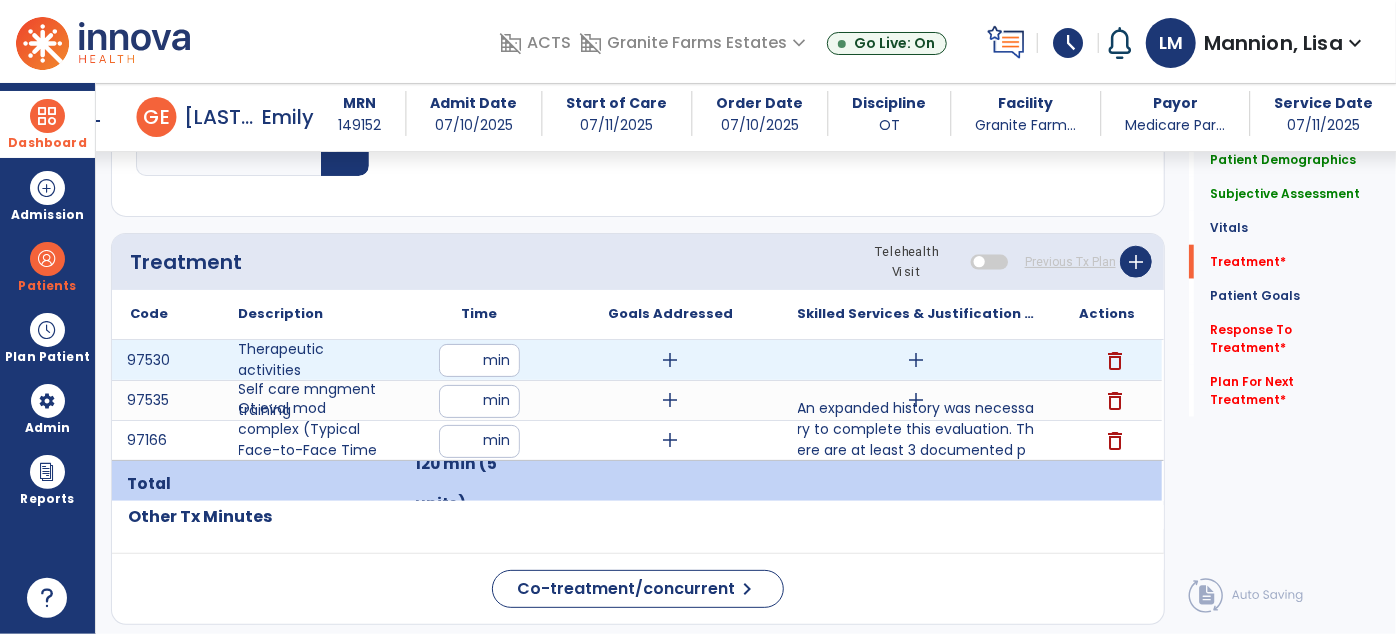 click on "add" at bounding box center (916, 360) 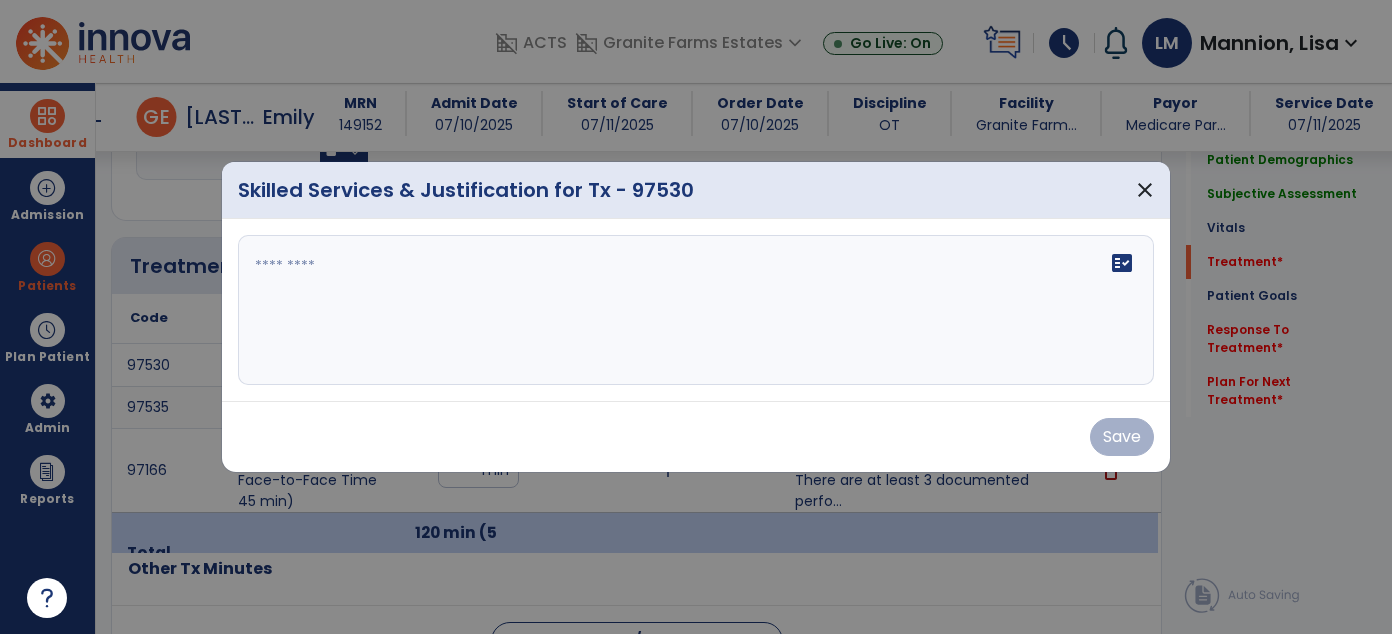 click on "fact_check" at bounding box center (696, 310) 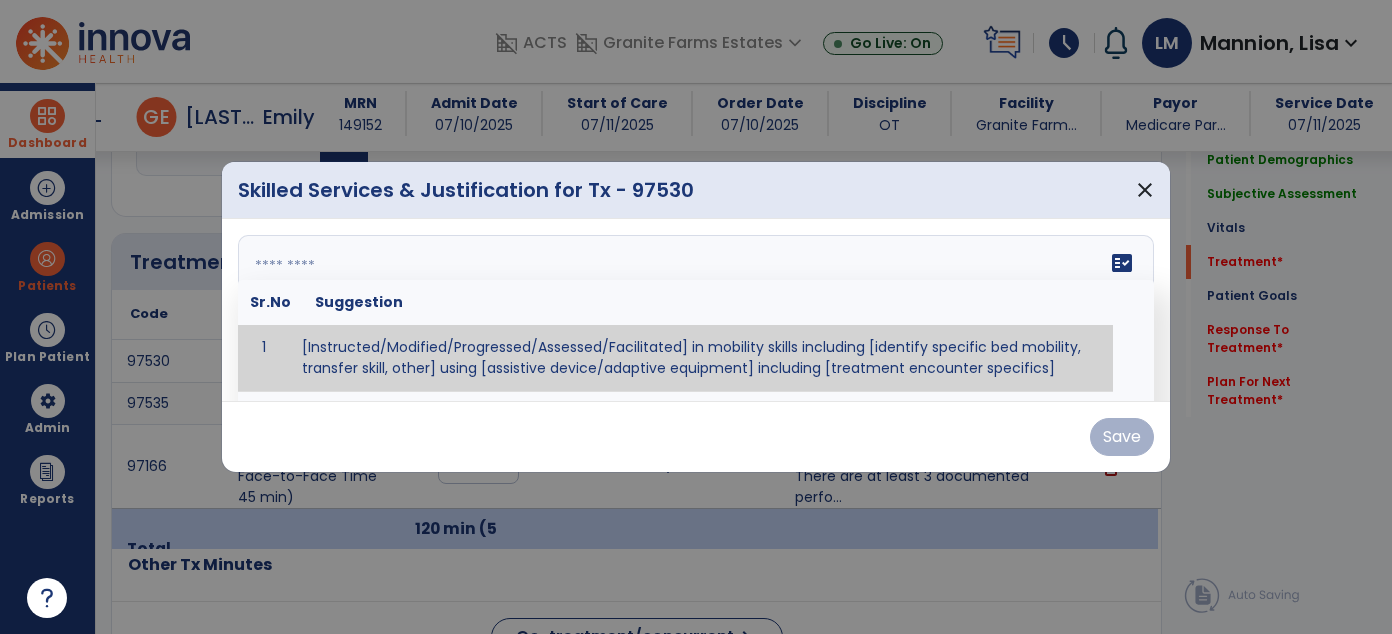 scroll, scrollTop: 1056, scrollLeft: 0, axis: vertical 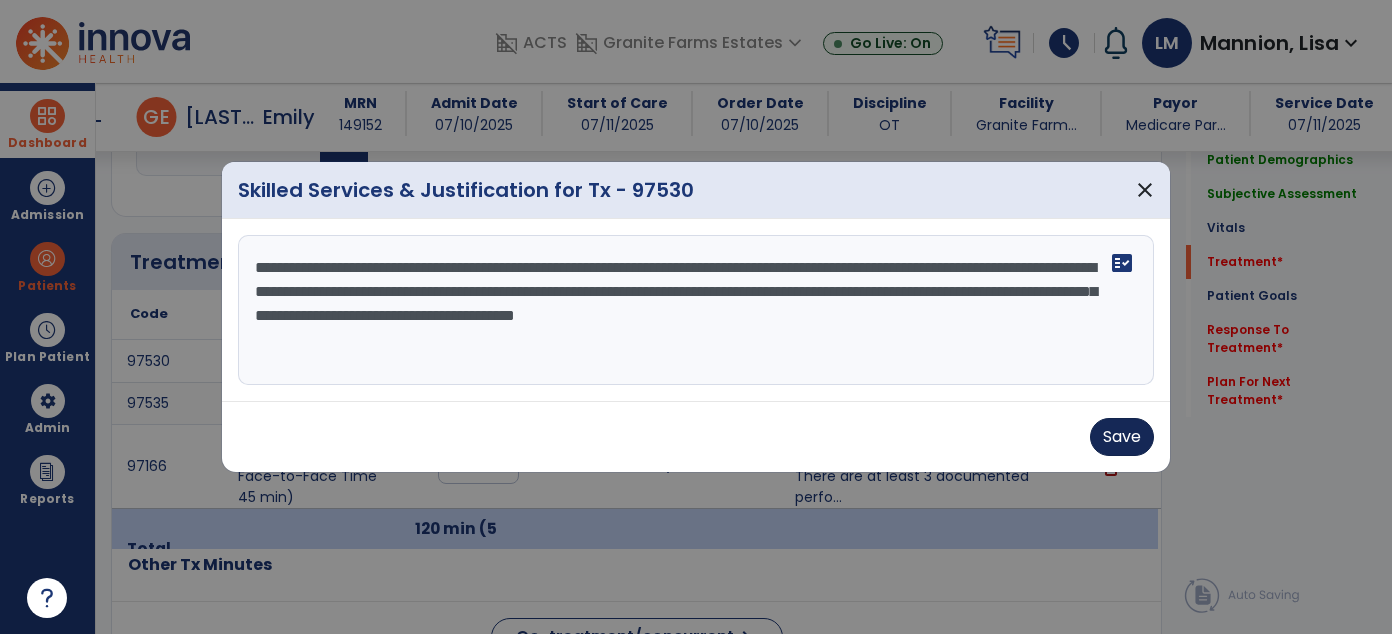 type on "**********" 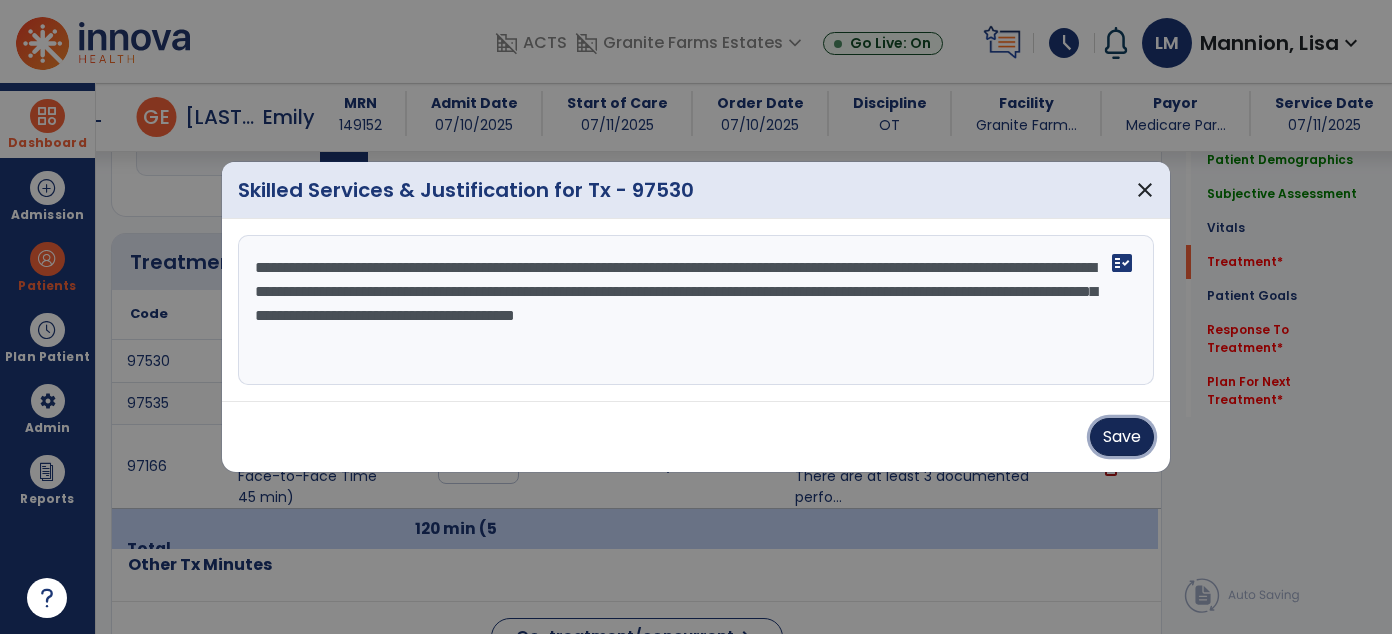 click on "Save" at bounding box center (1122, 437) 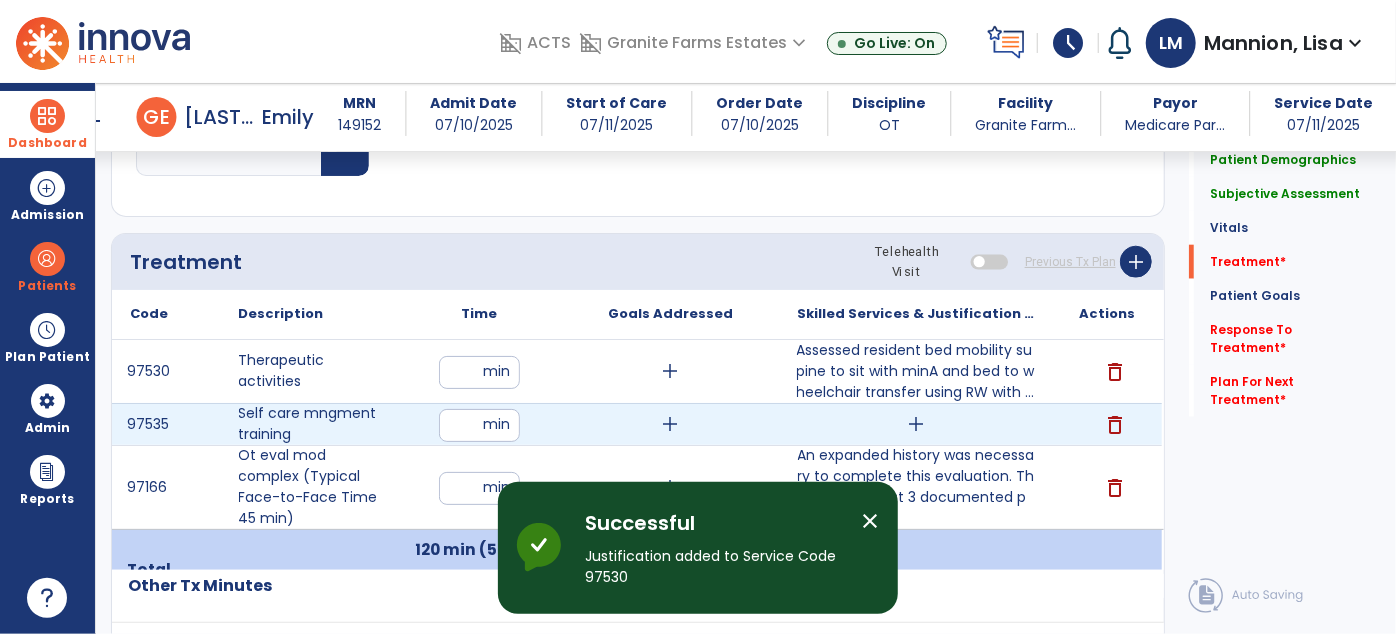 click on "add" at bounding box center (916, 424) 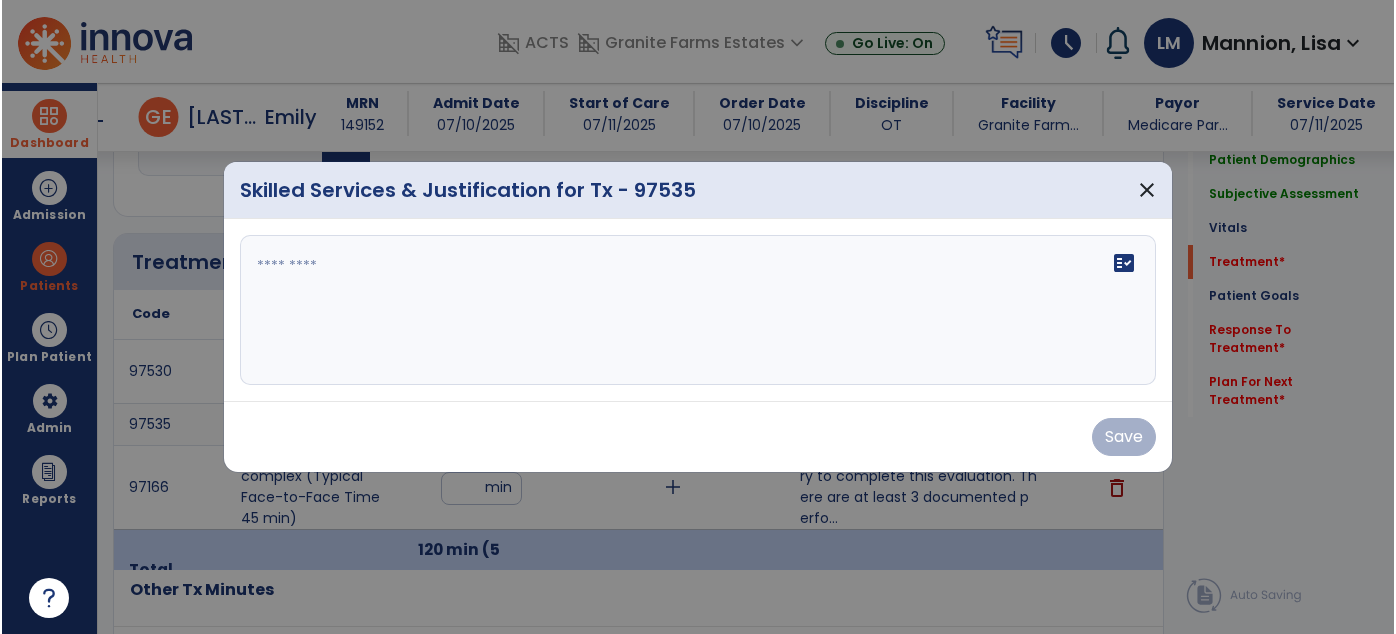 scroll, scrollTop: 1056, scrollLeft: 0, axis: vertical 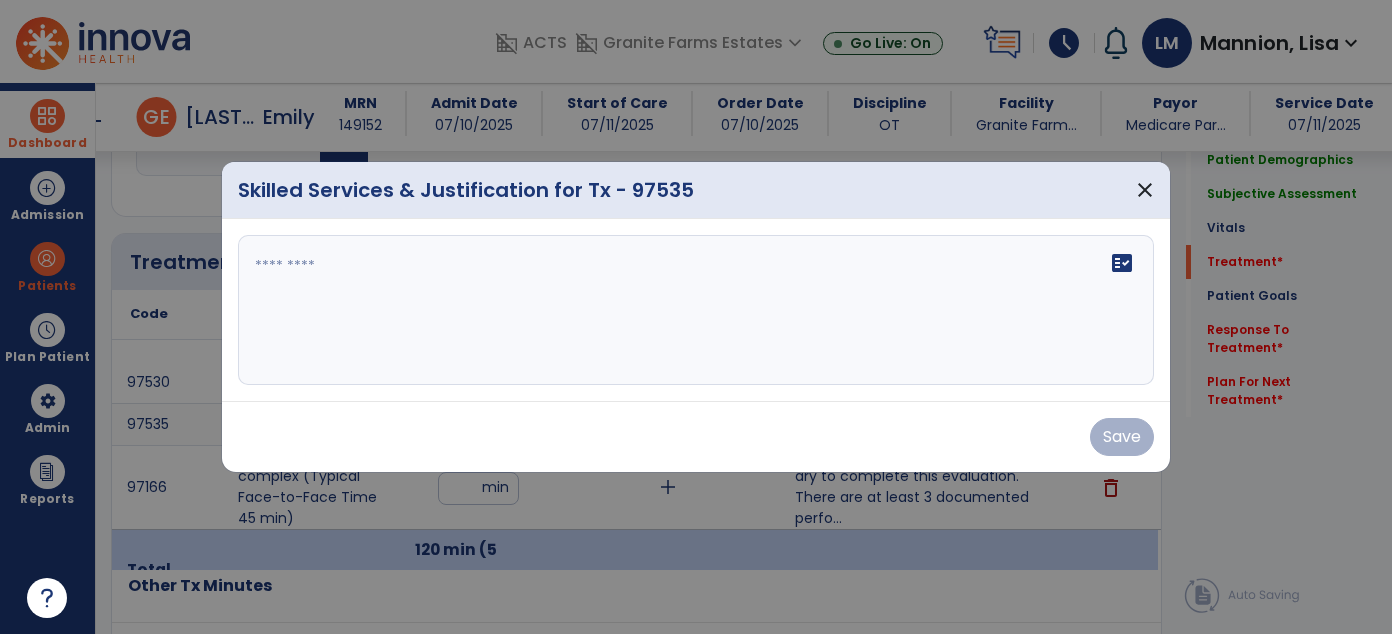 click on "fact_check" at bounding box center (696, 310) 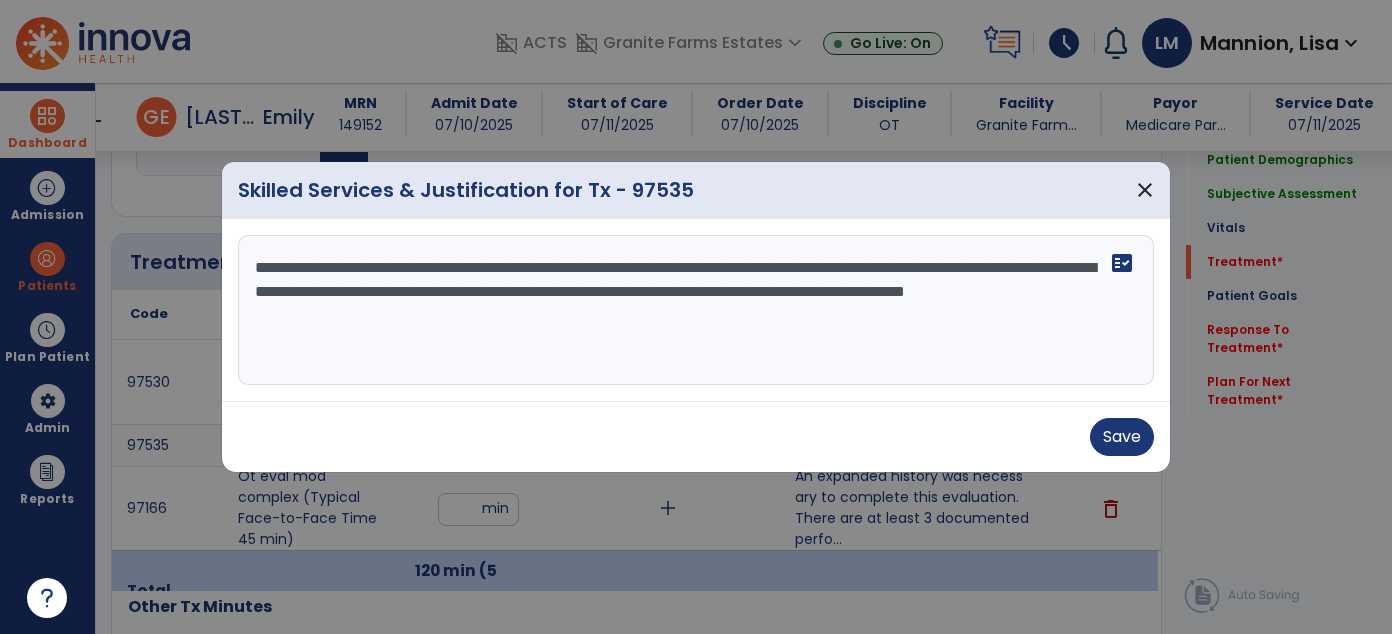 drag, startPoint x: 742, startPoint y: 347, endPoint x: 803, endPoint y: 367, distance: 64.195015 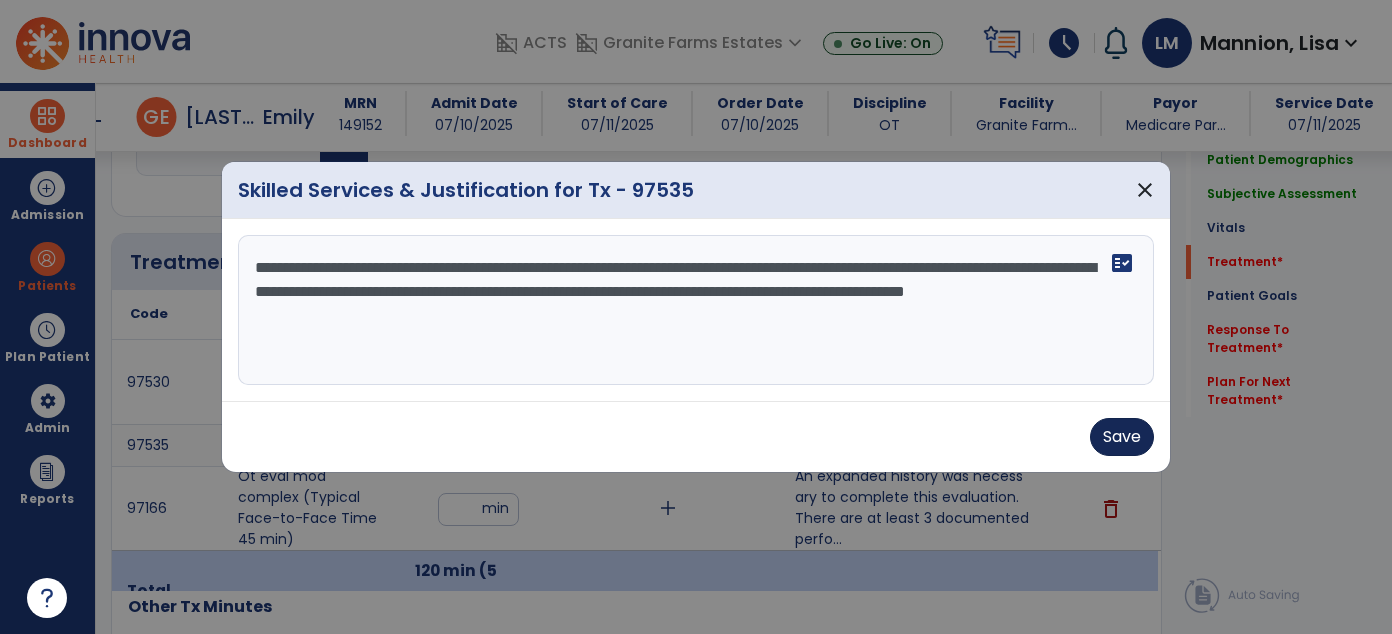 type on "**********" 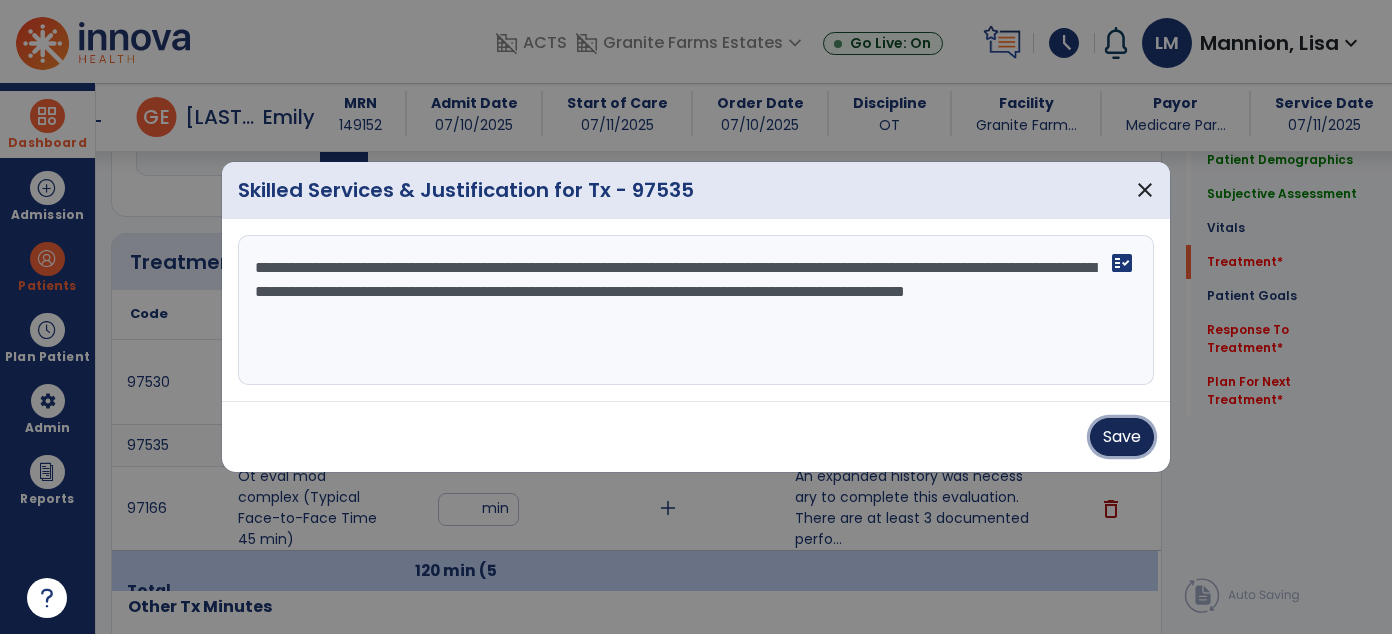 click on "Save" at bounding box center [1122, 437] 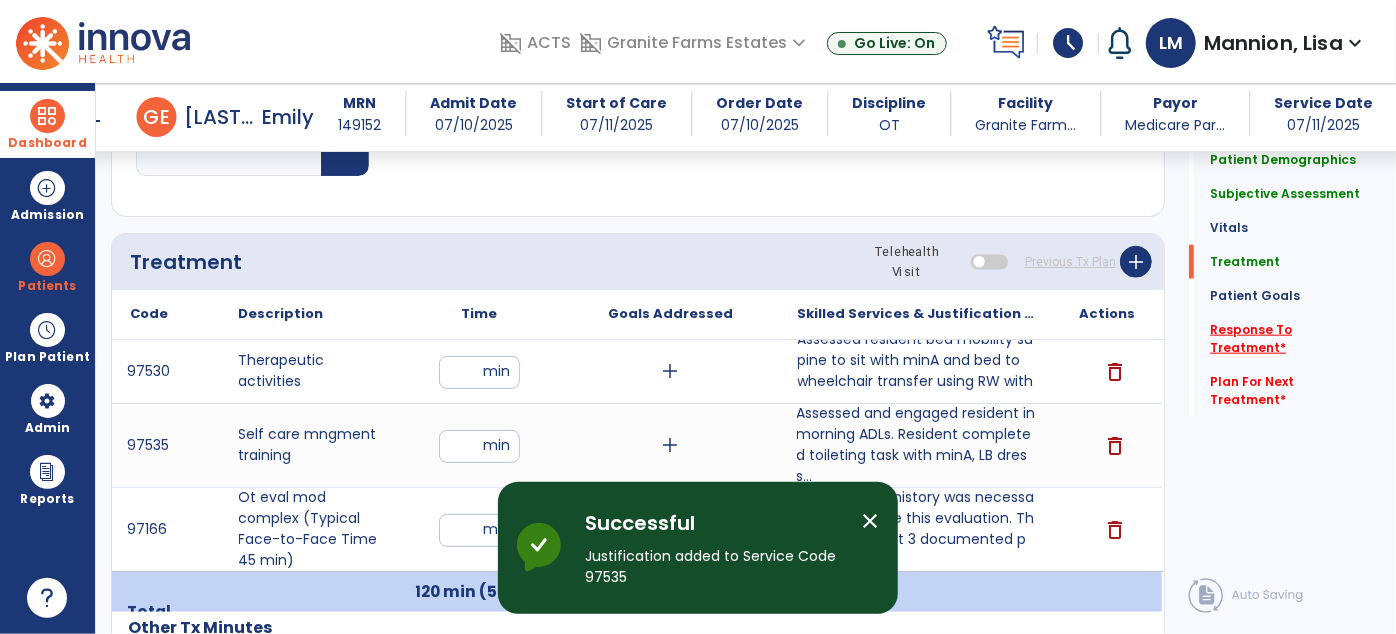 click on "Response To Treatment   *" 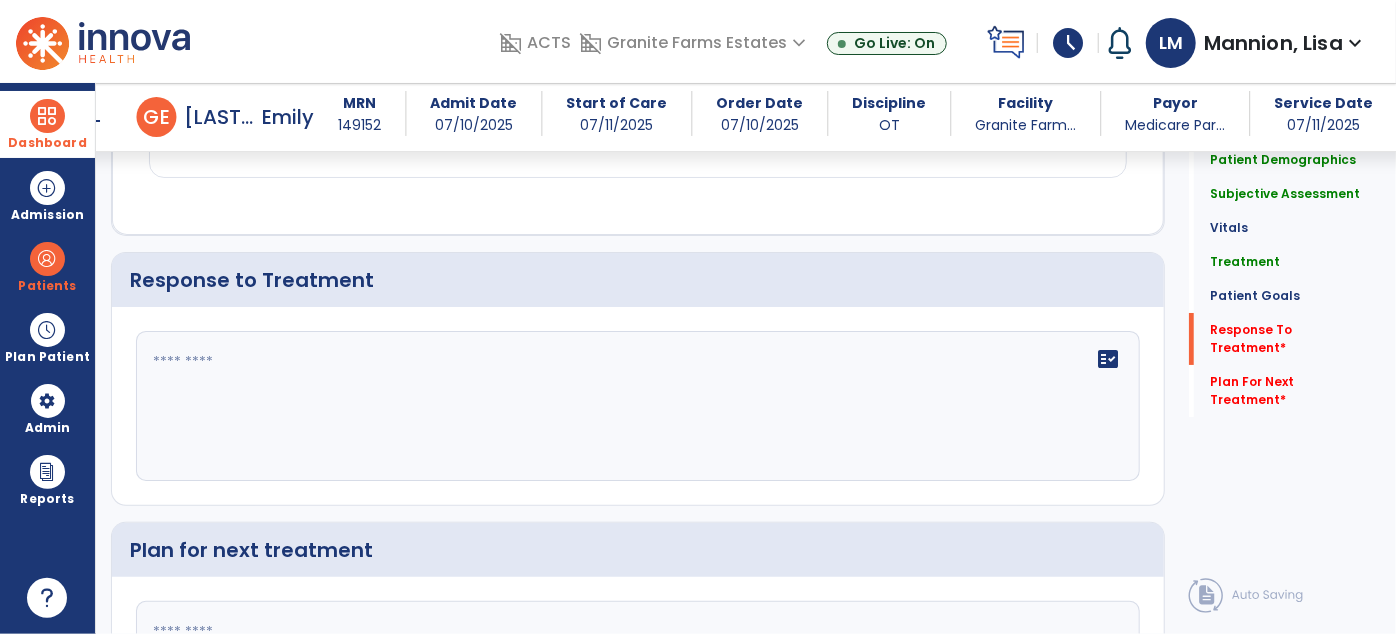 scroll, scrollTop: 3726, scrollLeft: 0, axis: vertical 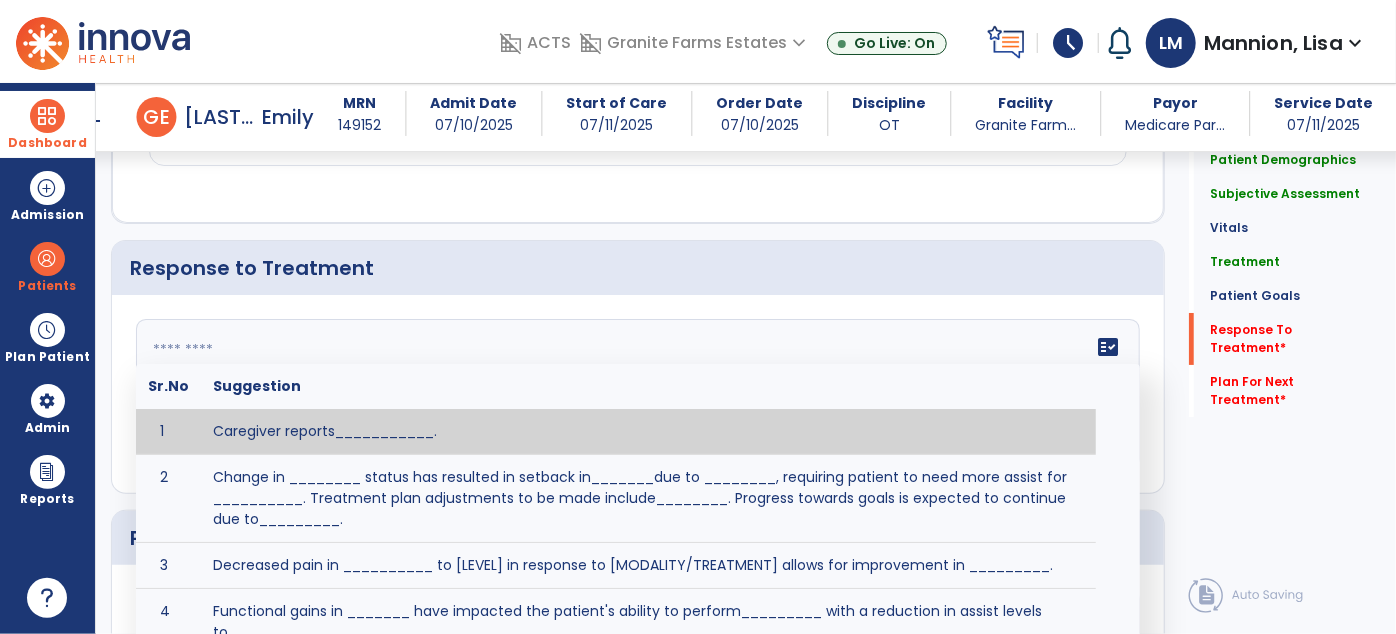 click on "fact_check  Sr.No Suggestion 1 Caregiver reports___________. 2 Change in ________ status has resulted in setback in_______due to ________, requiring patient to need more assist for __________.   Treatment plan adjustments to be made include________.  Progress towards goals is expected to continue due to_________. 3 Decreased pain in __________ to [LEVEL] in response to [MODALITY/TREATMENT] allows for improvement in _________. 4 Functional gains in _______ have impacted the patient's ability to perform_________ with a reduction in assist levels to_________. 5 Functional progress this week has been significant due to__________. 6 Gains in ________ have improved the patient's ability to perform ______with decreased levels of assist to___________. 7 Improvement in ________allows patient to tolerate higher levels of challenges in_________. 8 Pain in [AREA] has decreased to [LEVEL] in response to [TREATMENT/MODALITY], allowing fore ease in completing__________. 9 10 11 12 13 14 15 16 17 18 19 20 21" 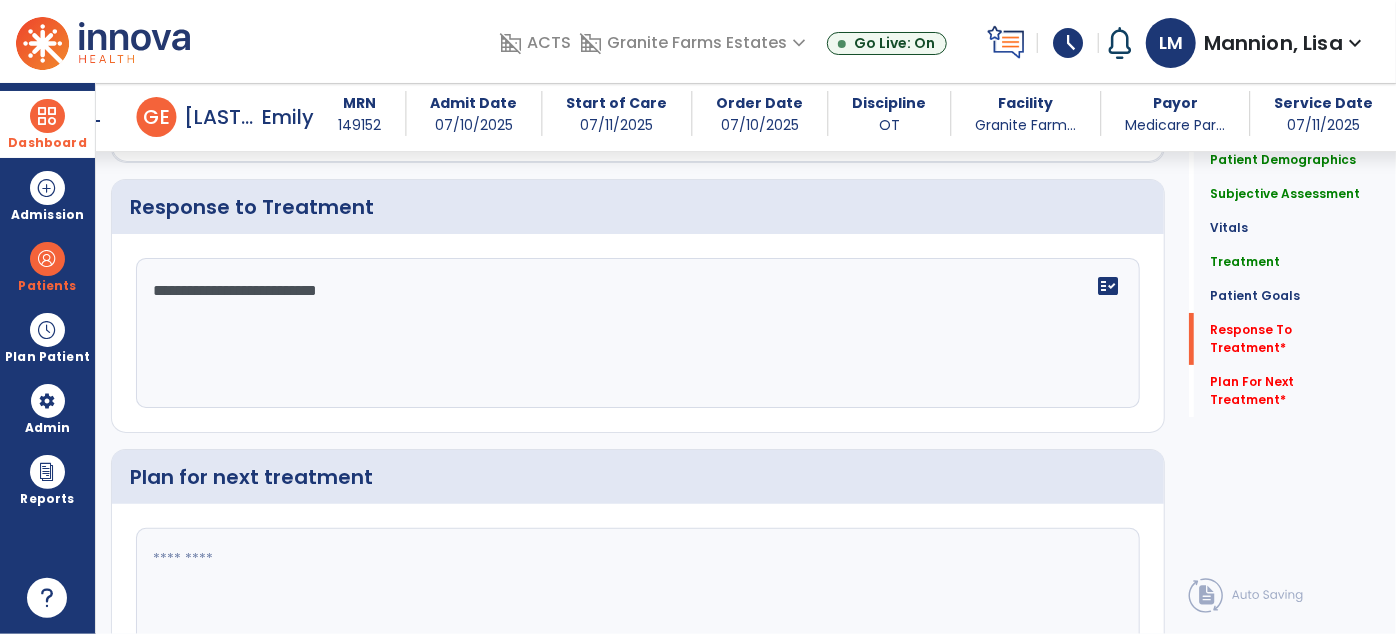 scroll, scrollTop: 3817, scrollLeft: 0, axis: vertical 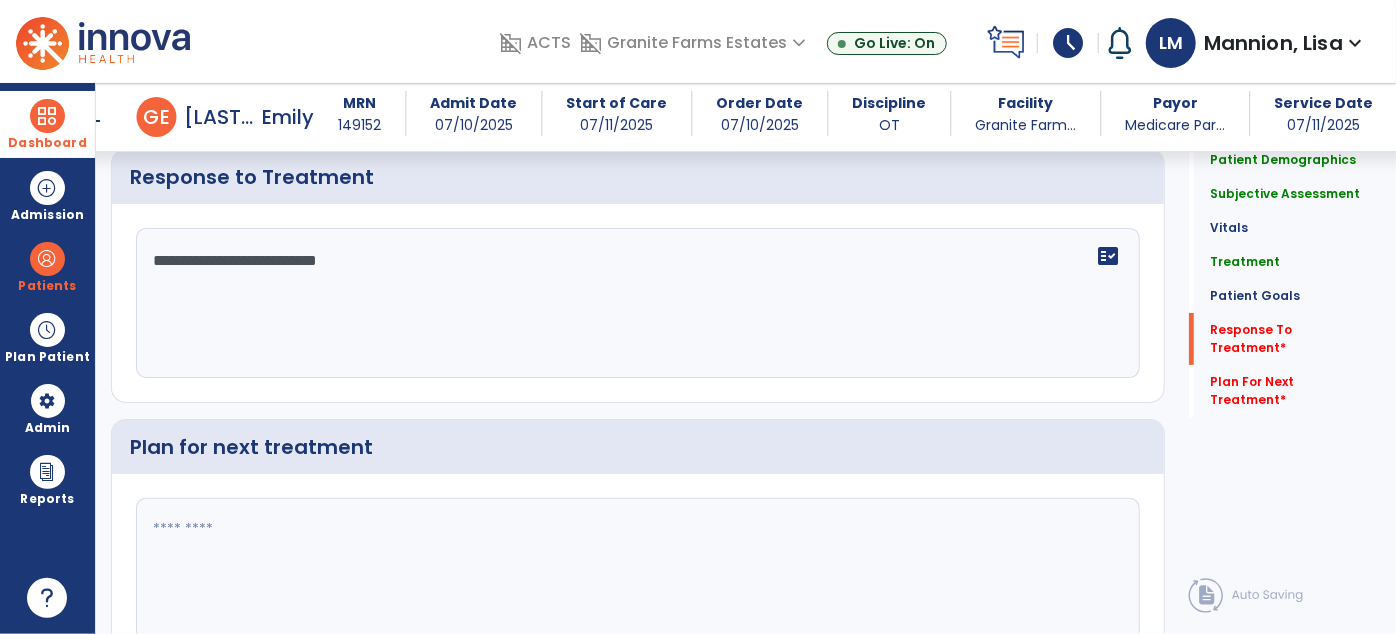 type on "**********" 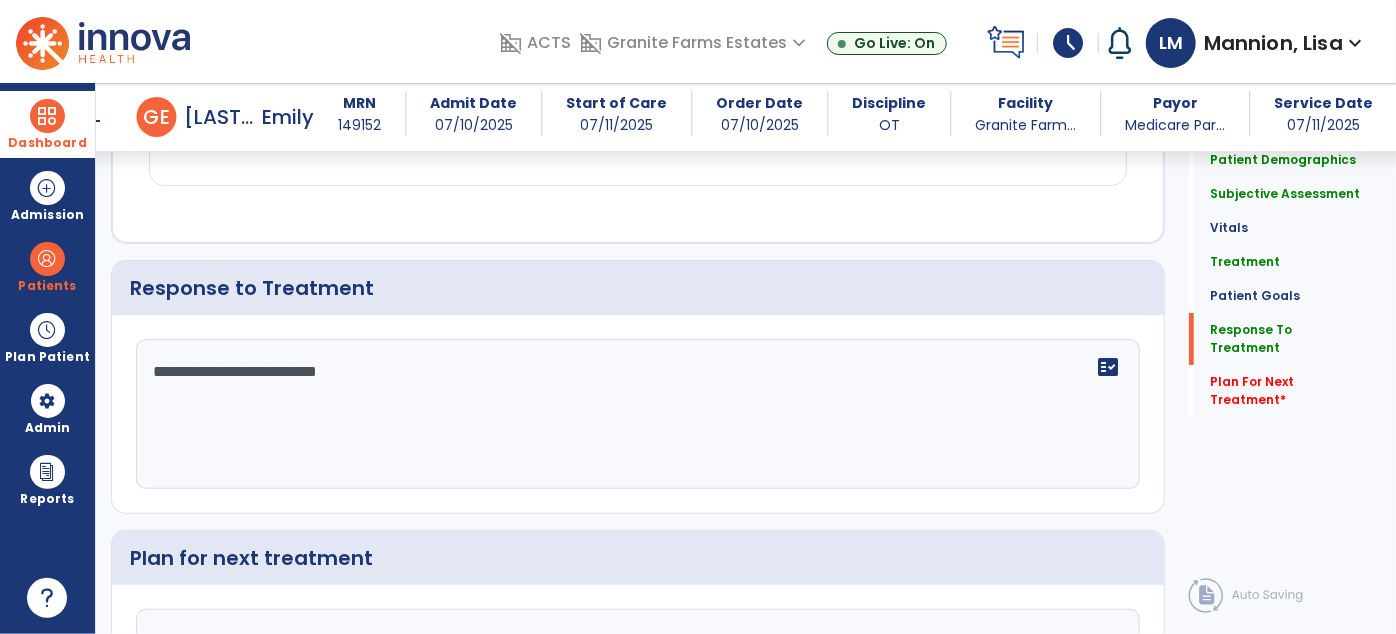 scroll, scrollTop: 3817, scrollLeft: 0, axis: vertical 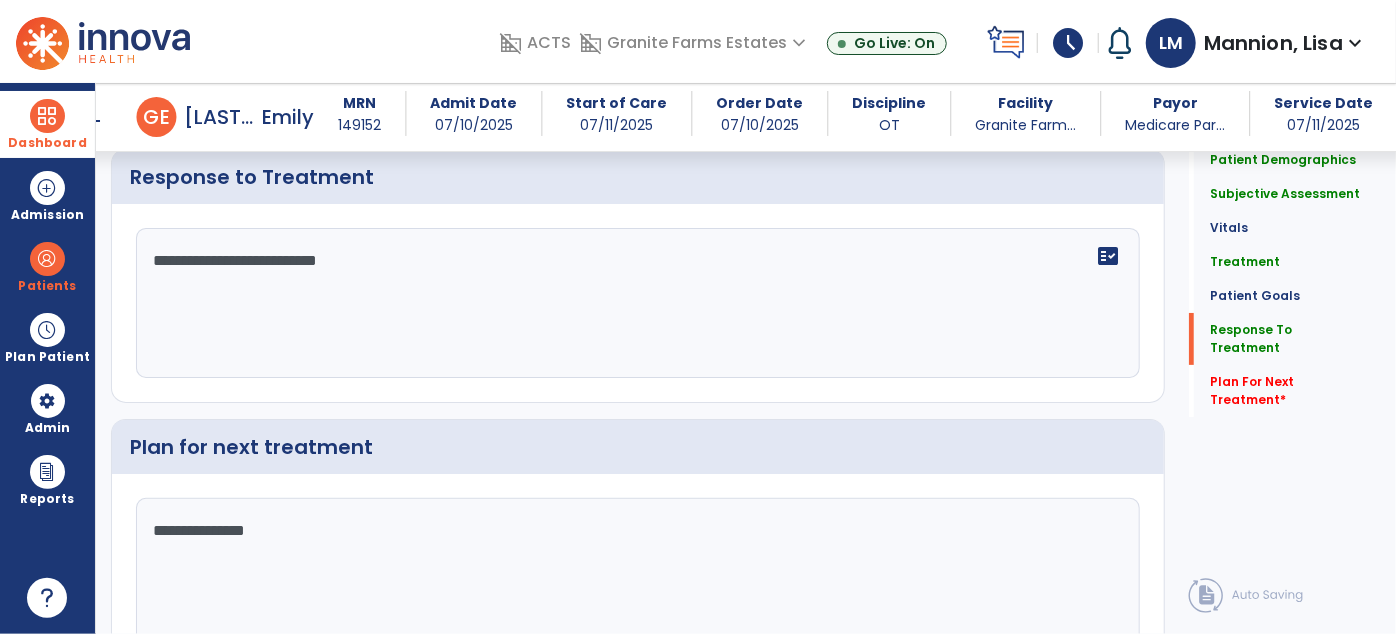 type on "**********" 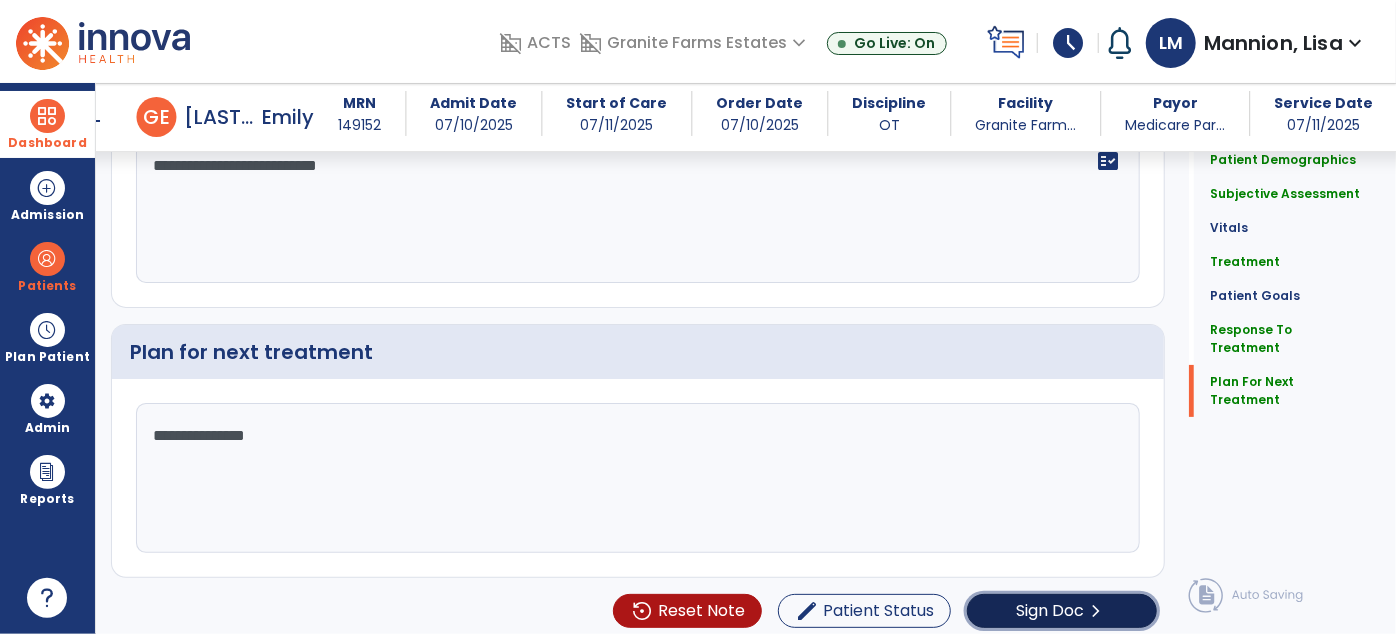 click on "chevron_right" 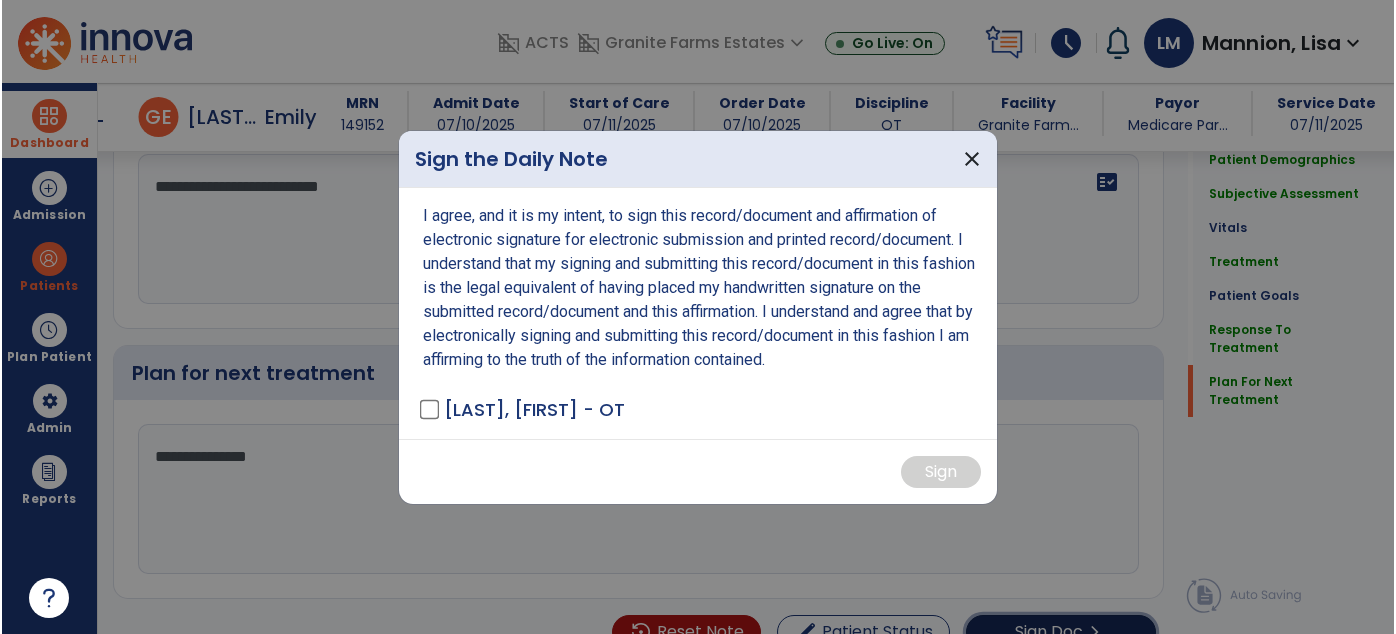 scroll, scrollTop: 3932, scrollLeft: 0, axis: vertical 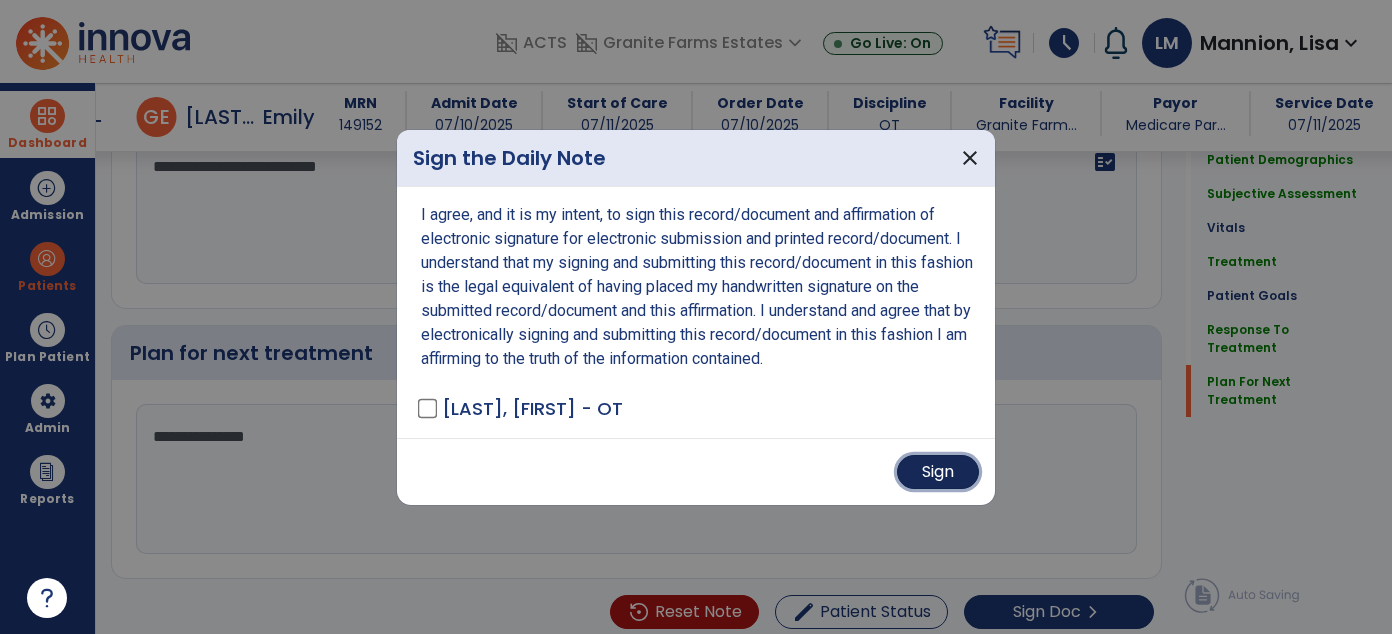 click on "Sign" at bounding box center [938, 472] 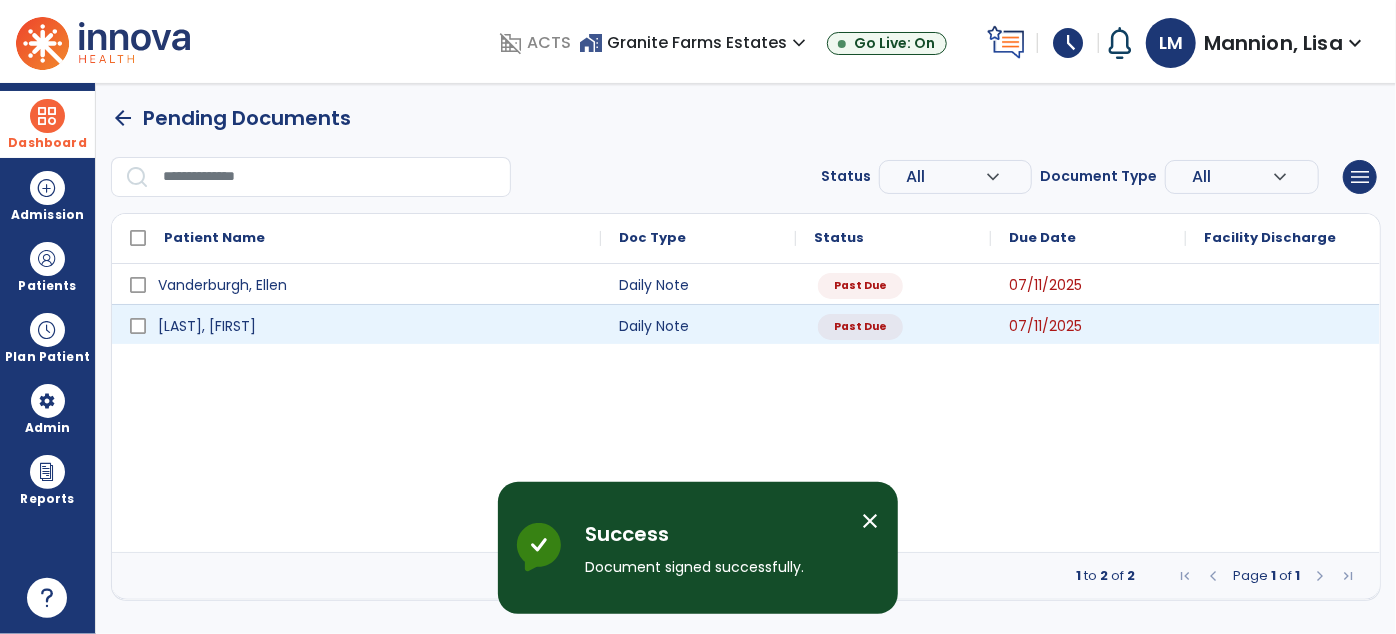 scroll, scrollTop: 0, scrollLeft: 0, axis: both 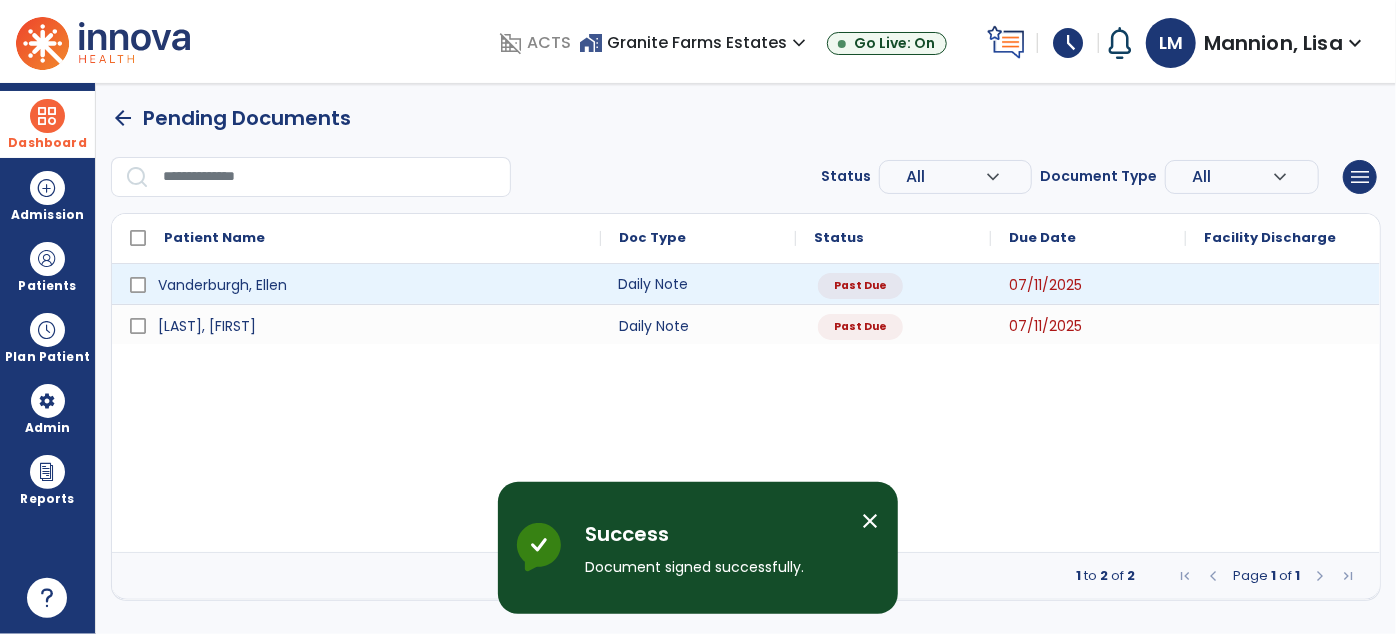 click on "Daily Note" at bounding box center (698, 284) 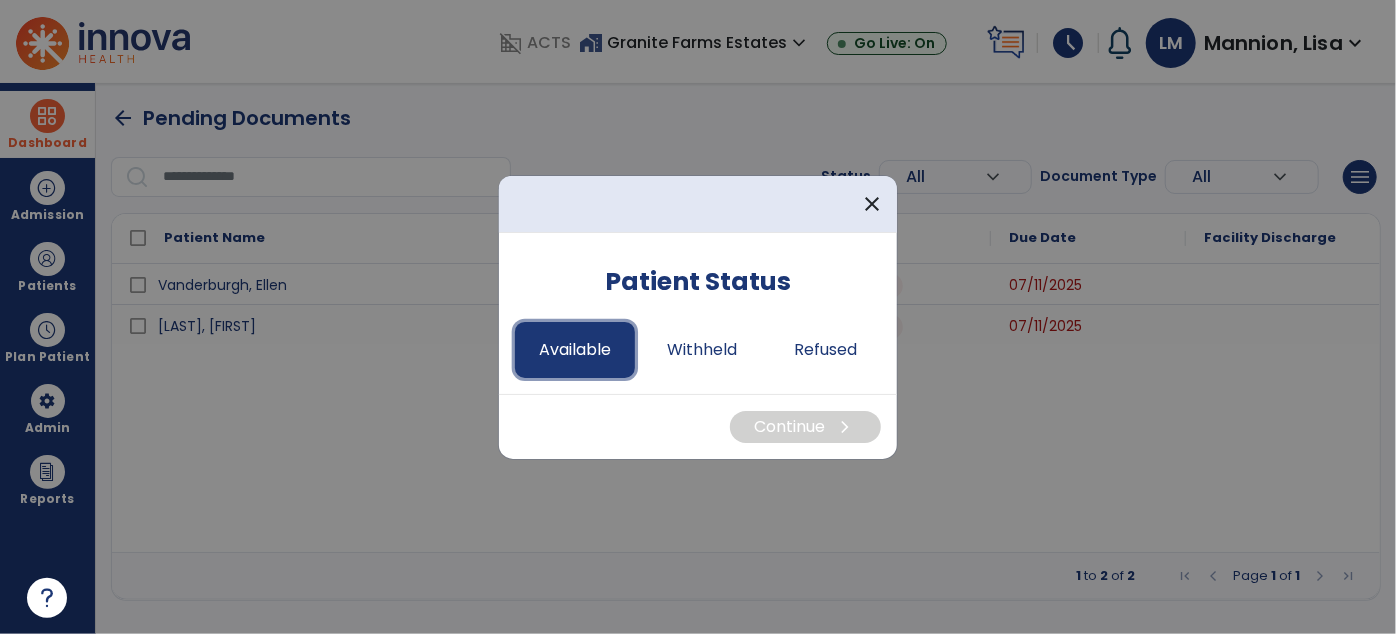 click on "Available" at bounding box center [575, 350] 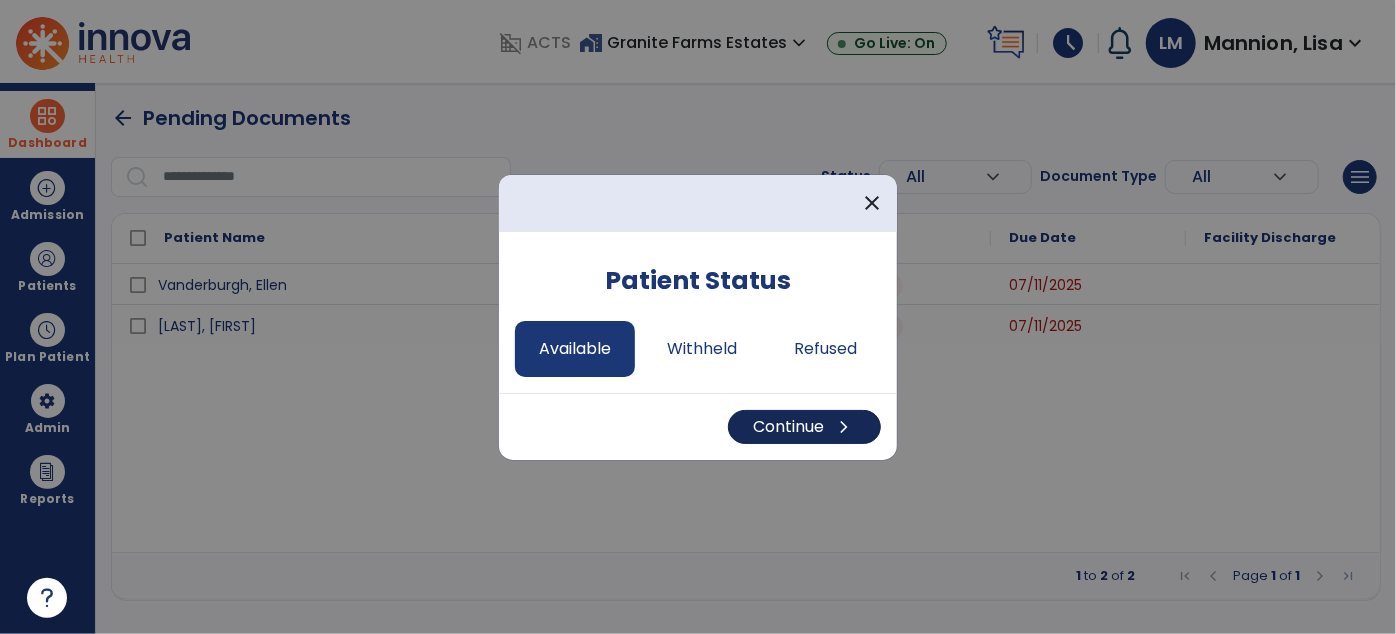 drag, startPoint x: 742, startPoint y: 400, endPoint x: 746, endPoint y: 410, distance: 10.770329 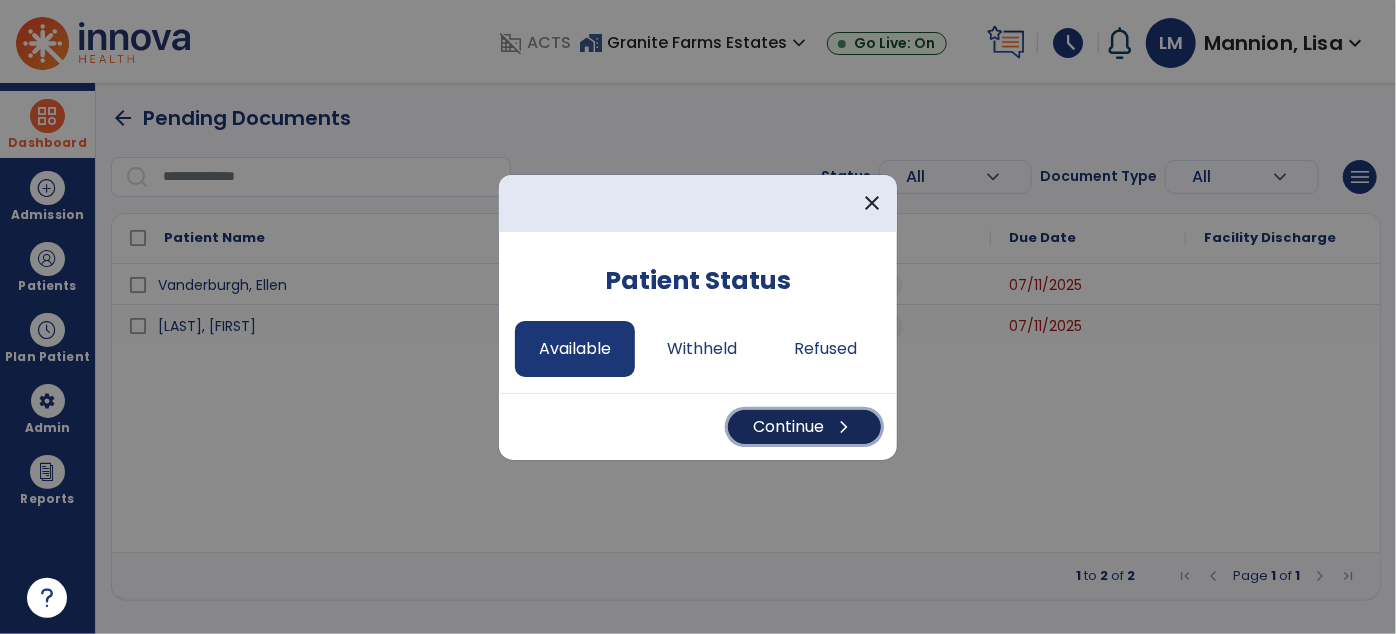 click on "Continue   chevron_right" at bounding box center [804, 427] 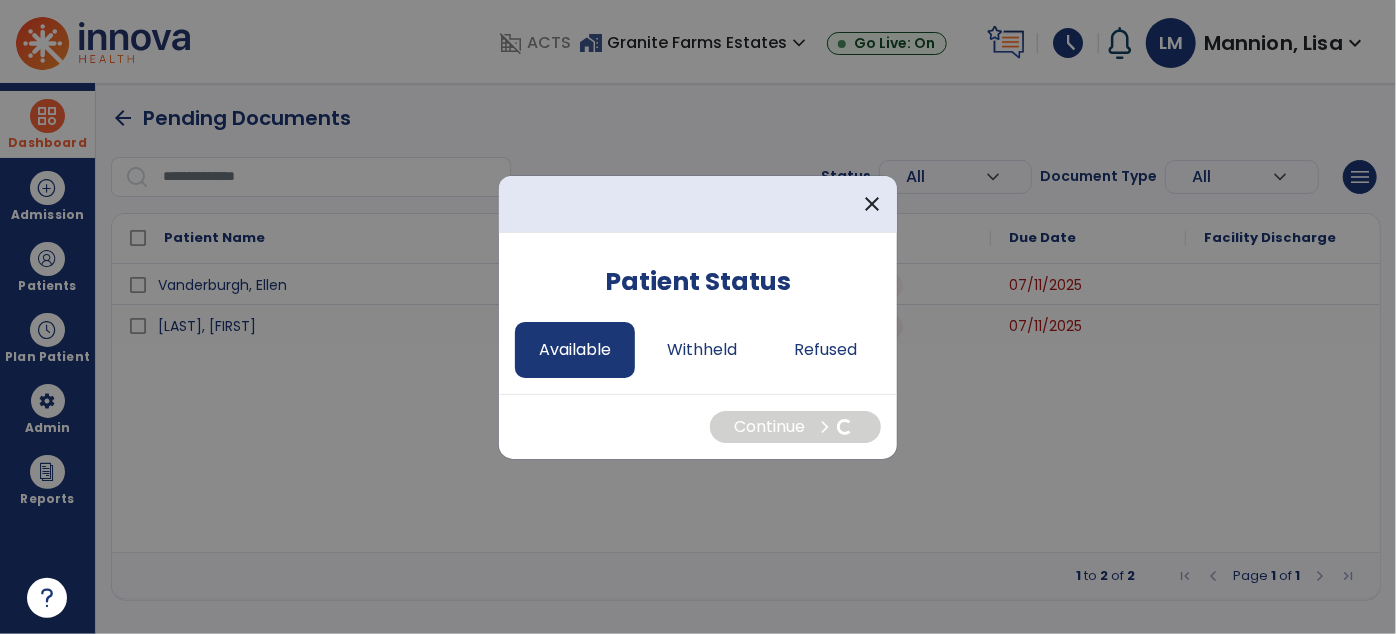select on "*" 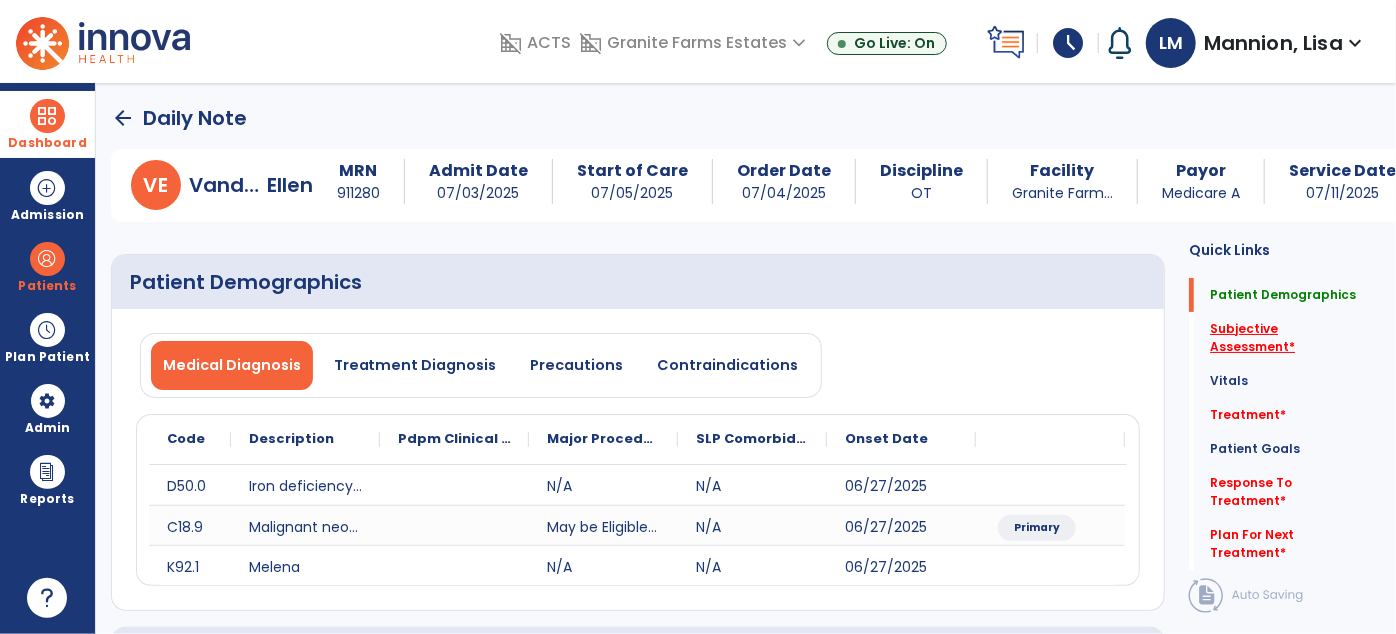 click on "Subjective Assessment   *" 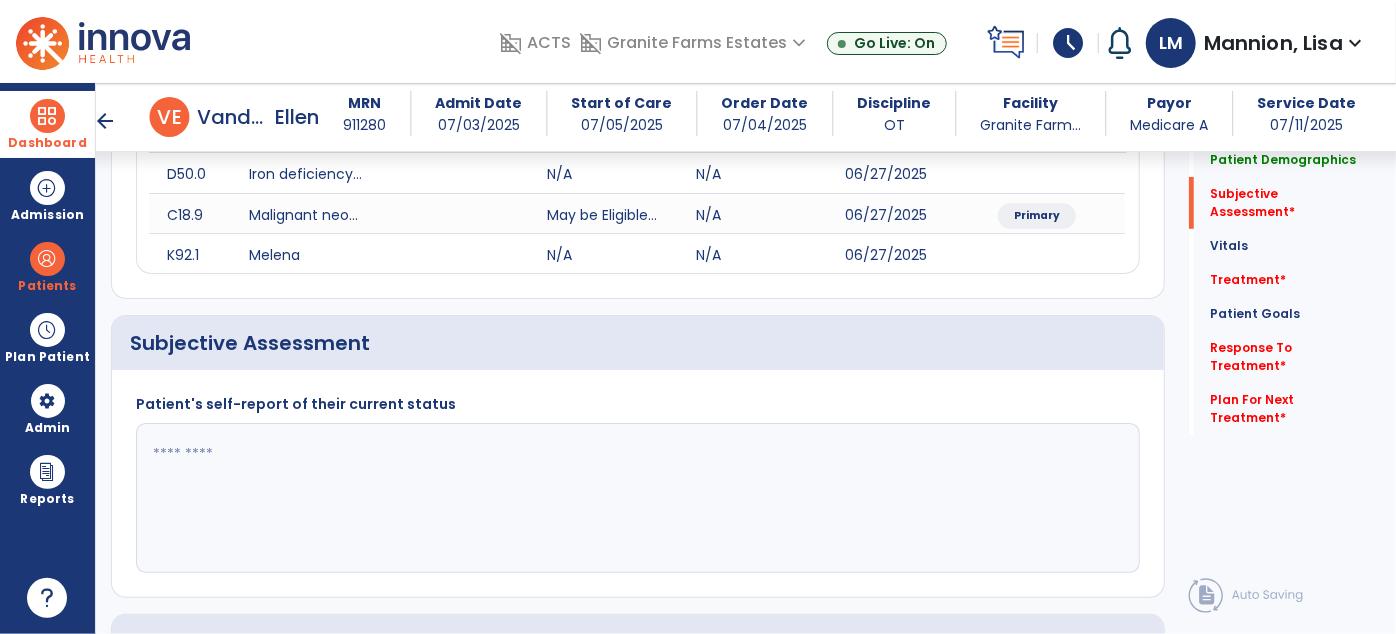 scroll, scrollTop: 408, scrollLeft: 0, axis: vertical 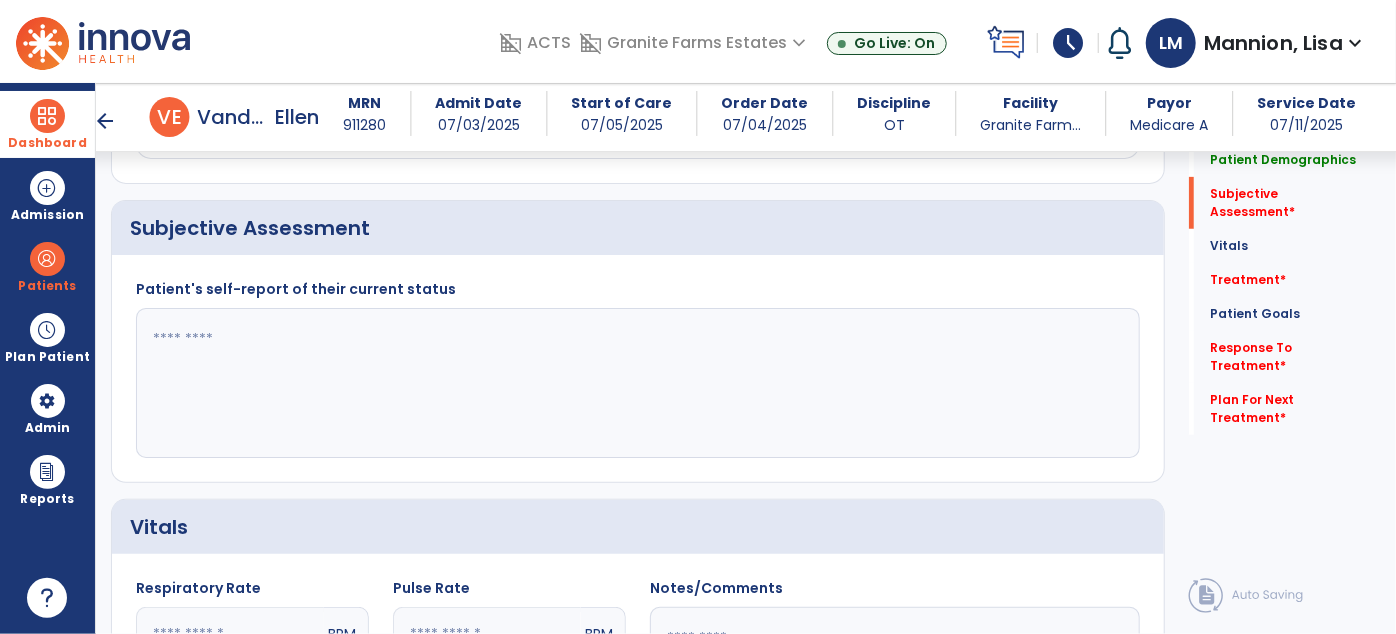 click 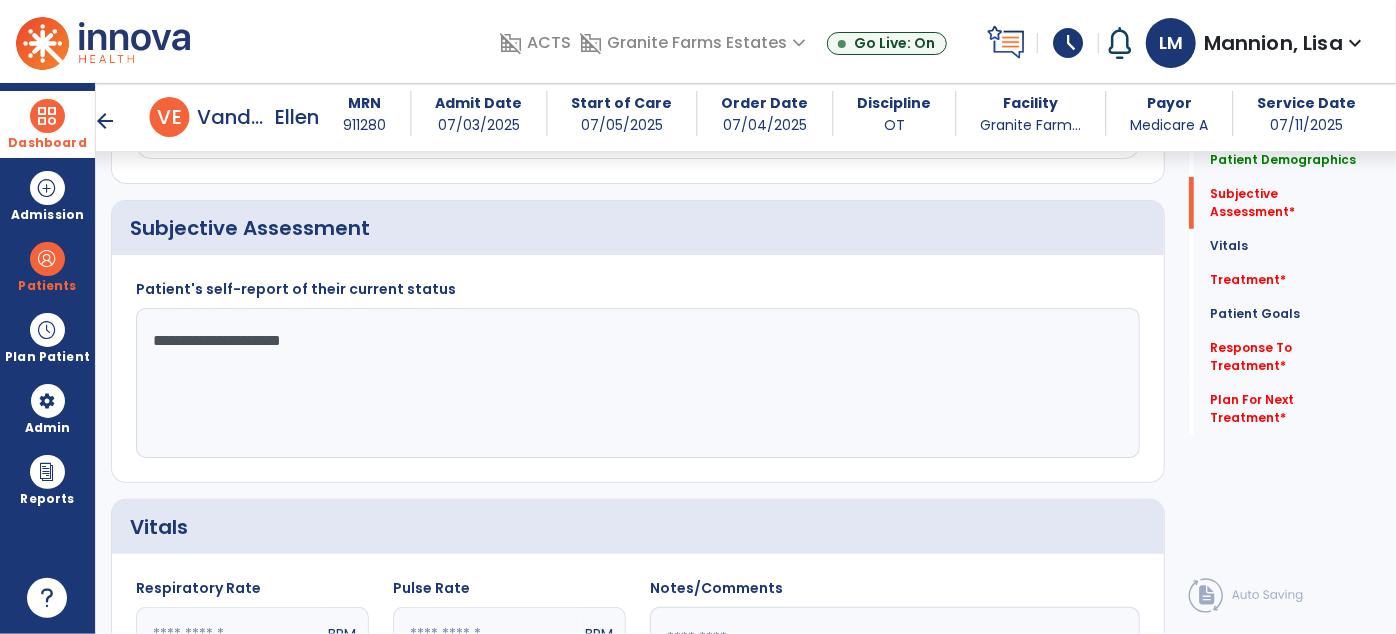 type on "**********" 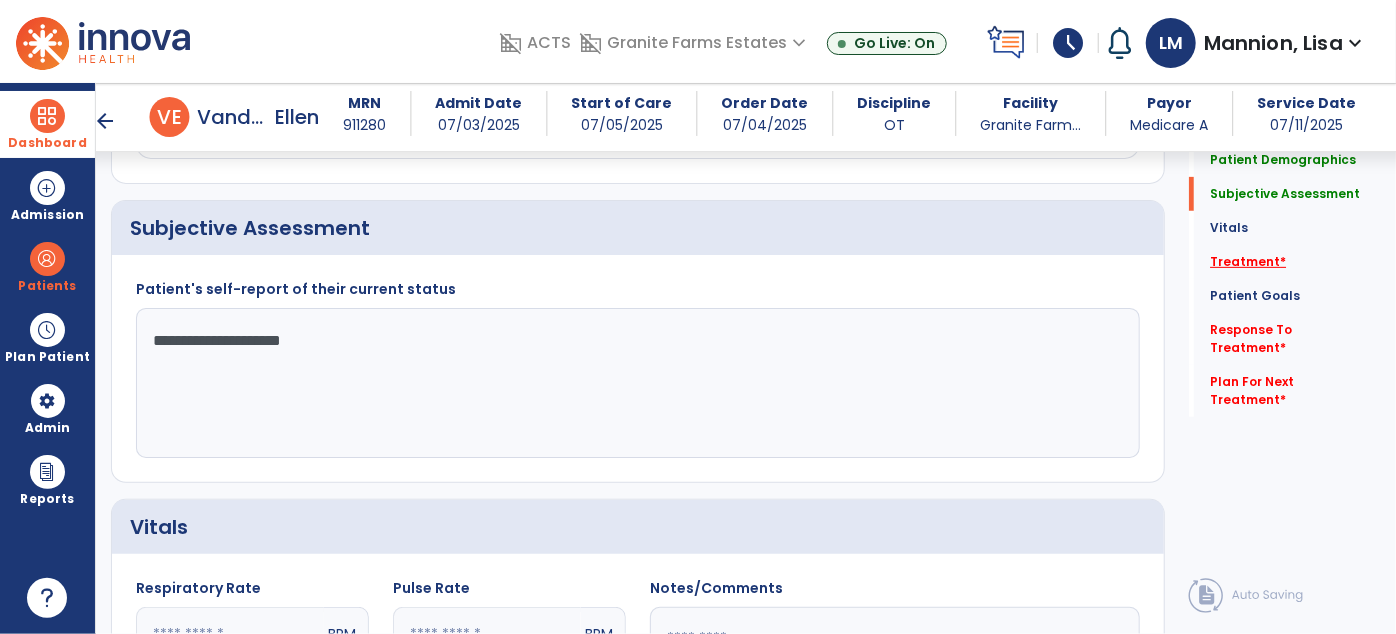 click on "Treatment   *" 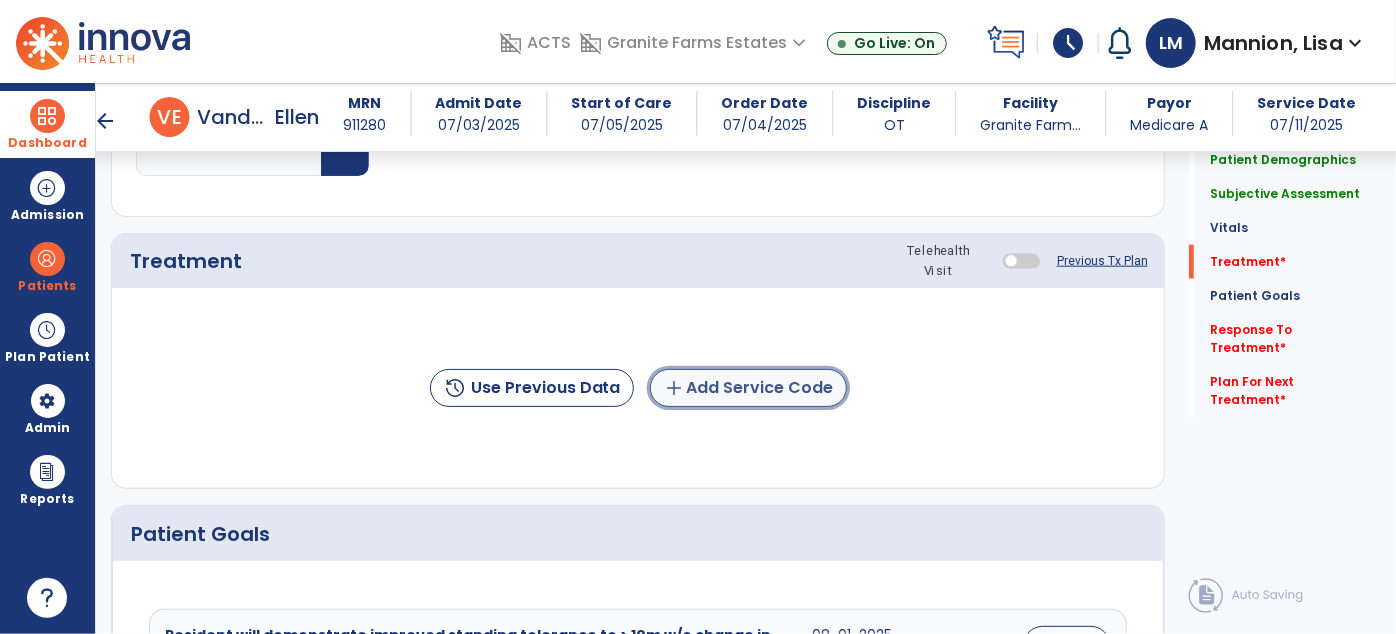 click on "add" 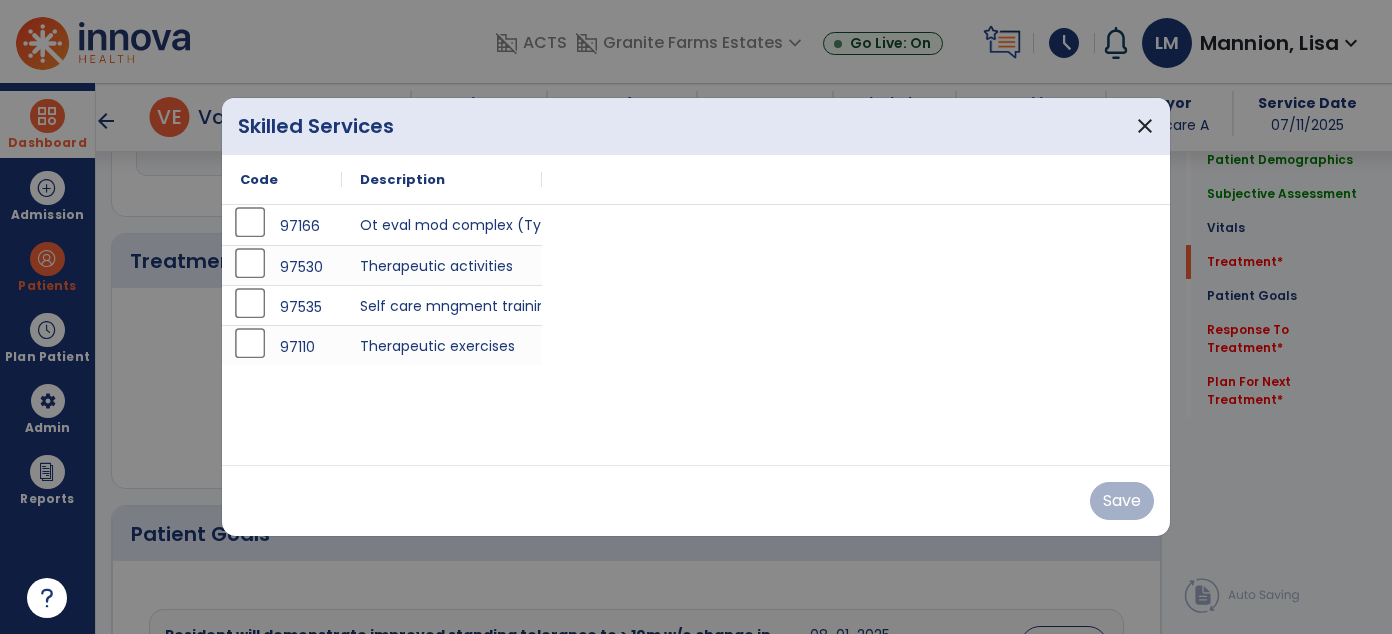 scroll, scrollTop: 1096, scrollLeft: 0, axis: vertical 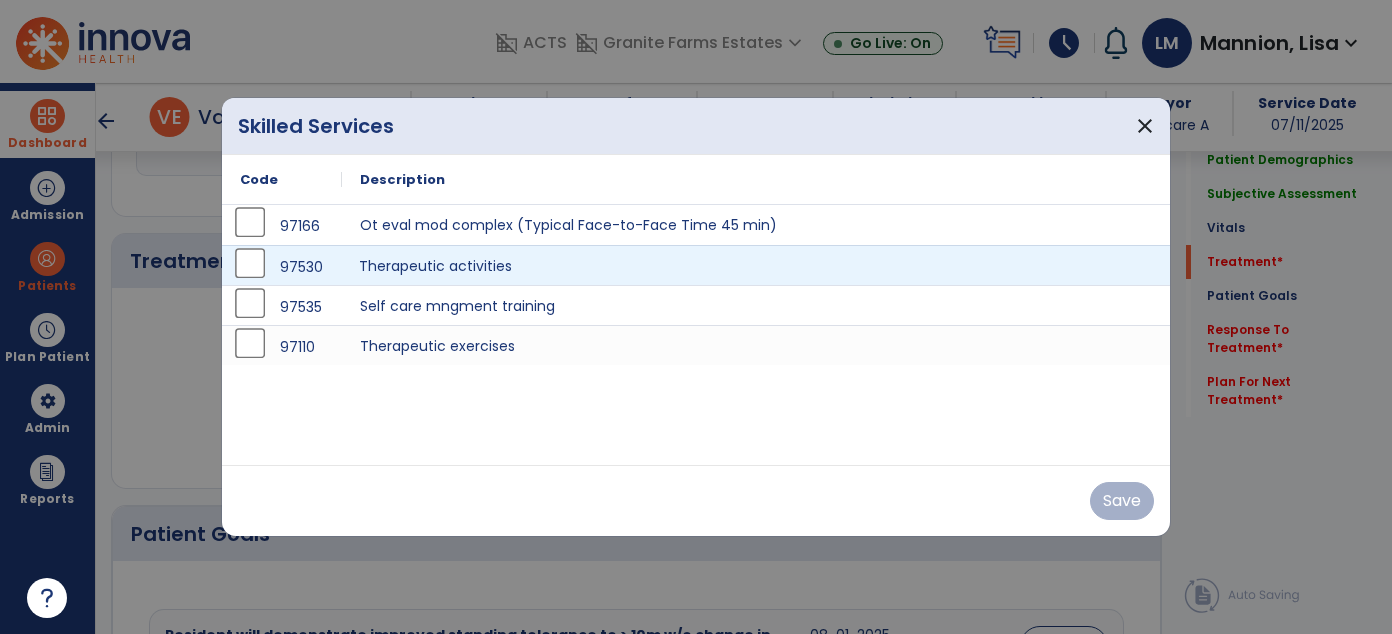click on "Therapeutic activities" at bounding box center (756, 265) 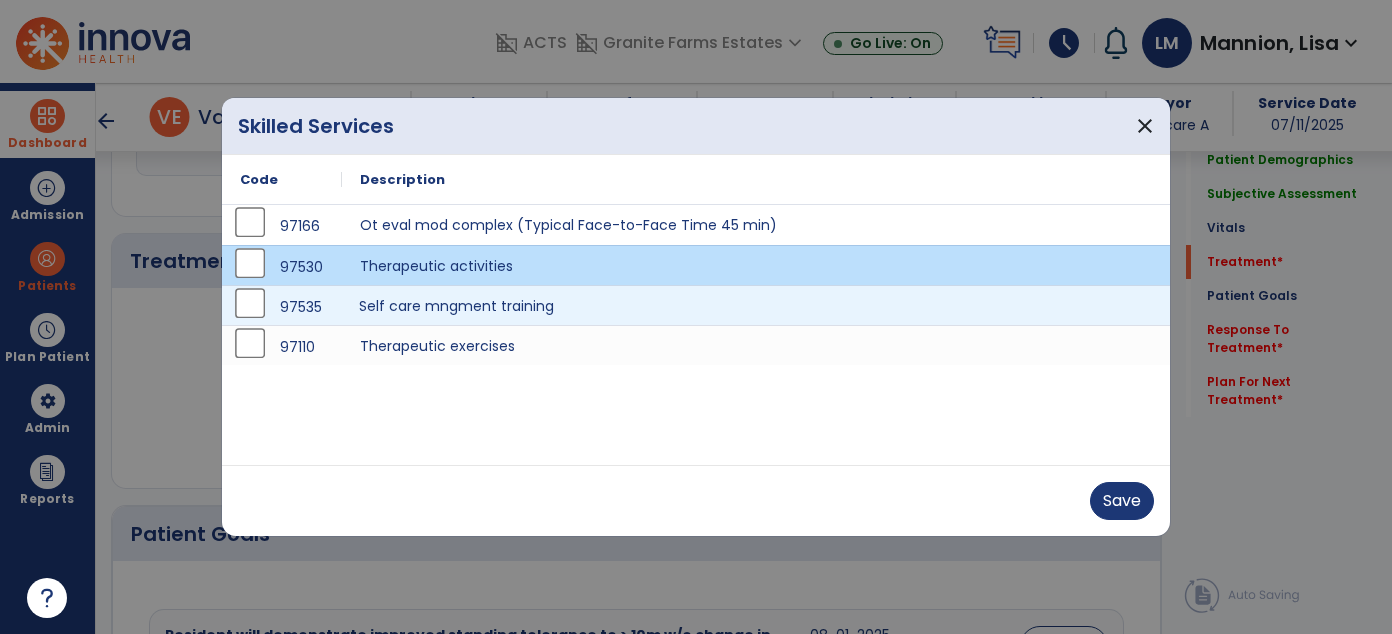 click on "Self care mngment training" at bounding box center [756, 305] 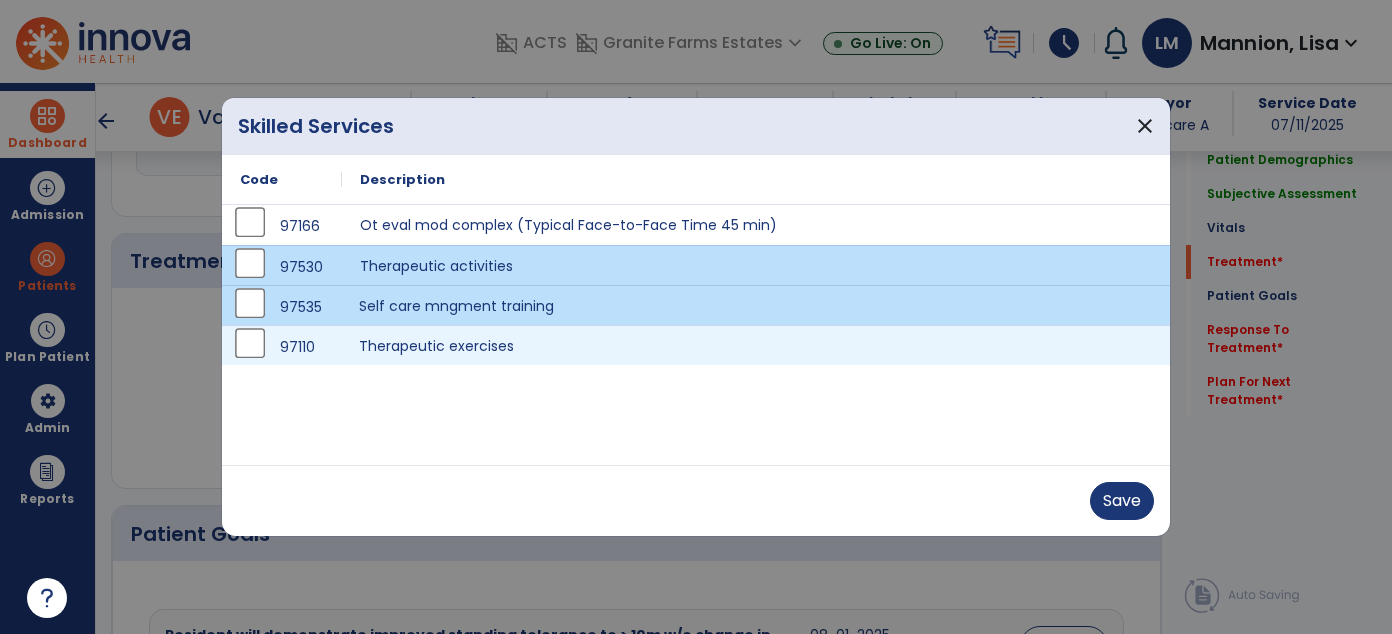 click on "Therapeutic exercises" at bounding box center [756, 345] 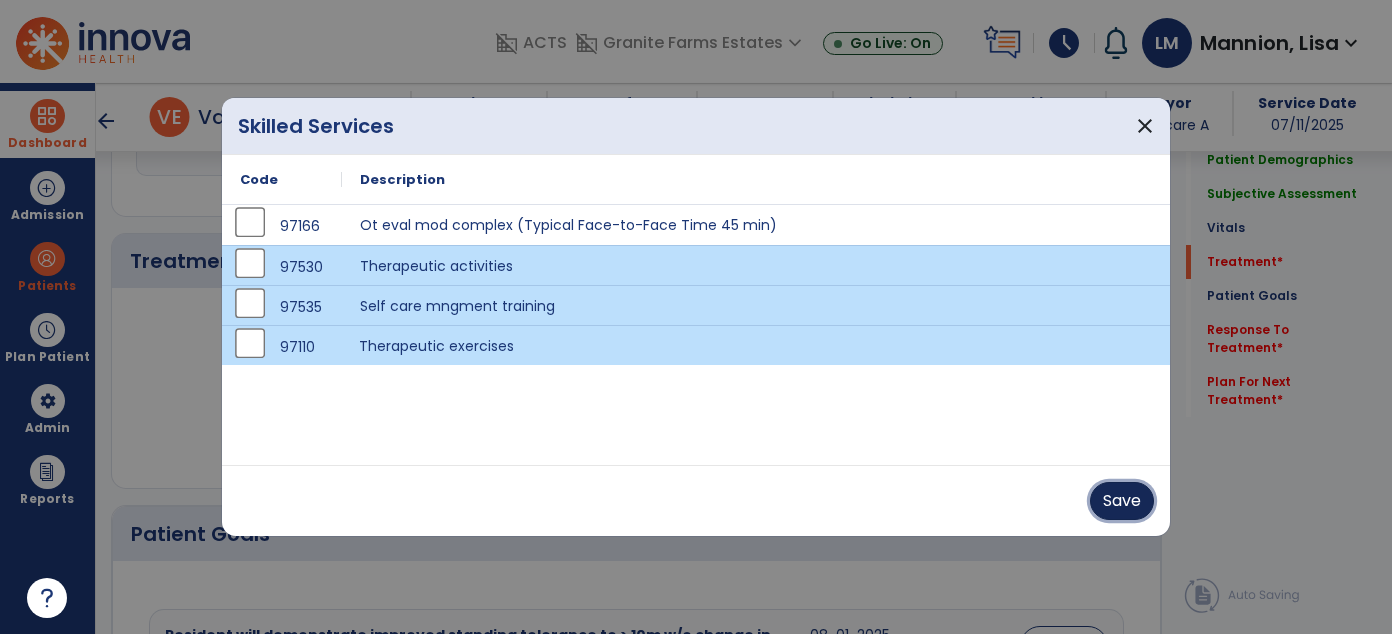click on "Save" at bounding box center [1122, 501] 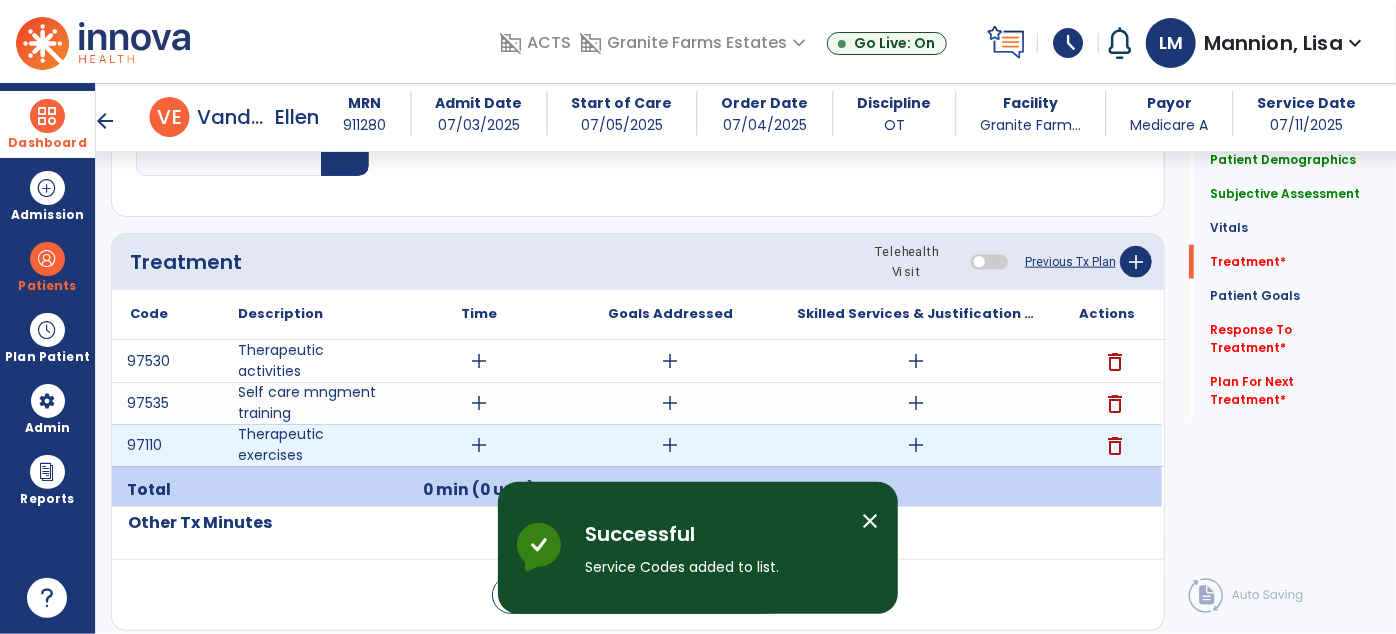 click on "add" at bounding box center [916, 445] 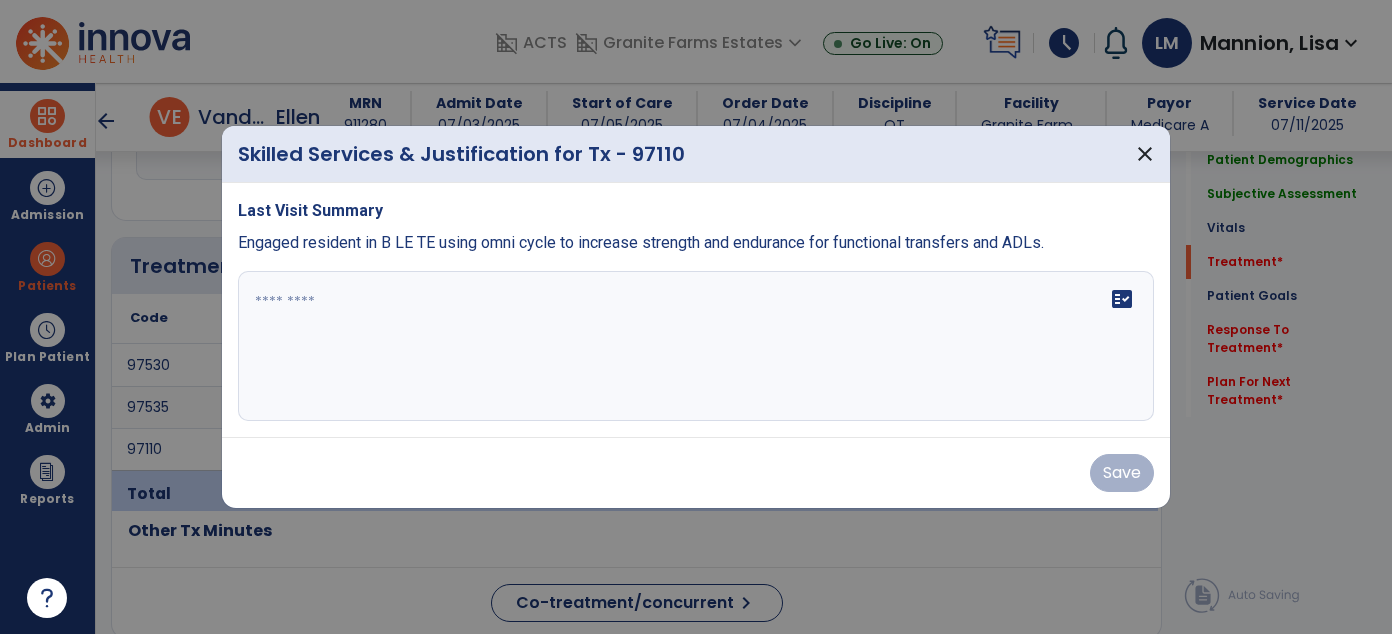 scroll, scrollTop: 1096, scrollLeft: 0, axis: vertical 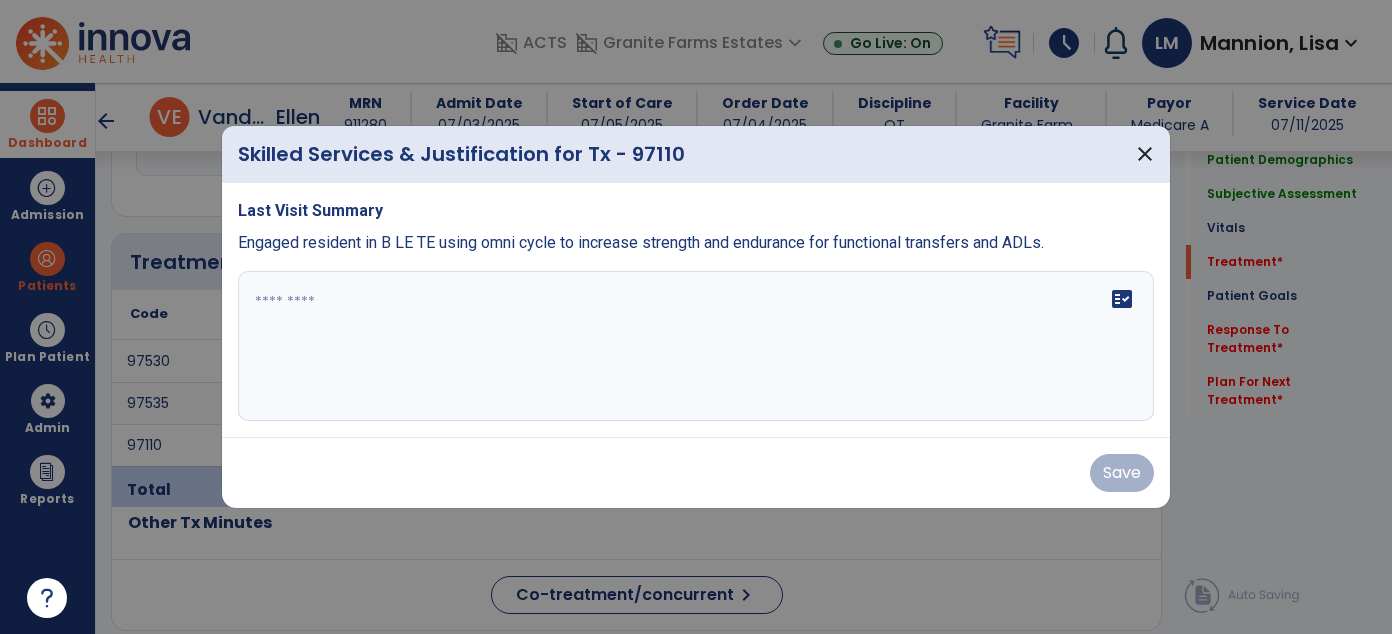 click on "Engaged resident in B LE TE using omni cycle to increase strength and endurance for functional transfers and ADLs." at bounding box center (641, 242) 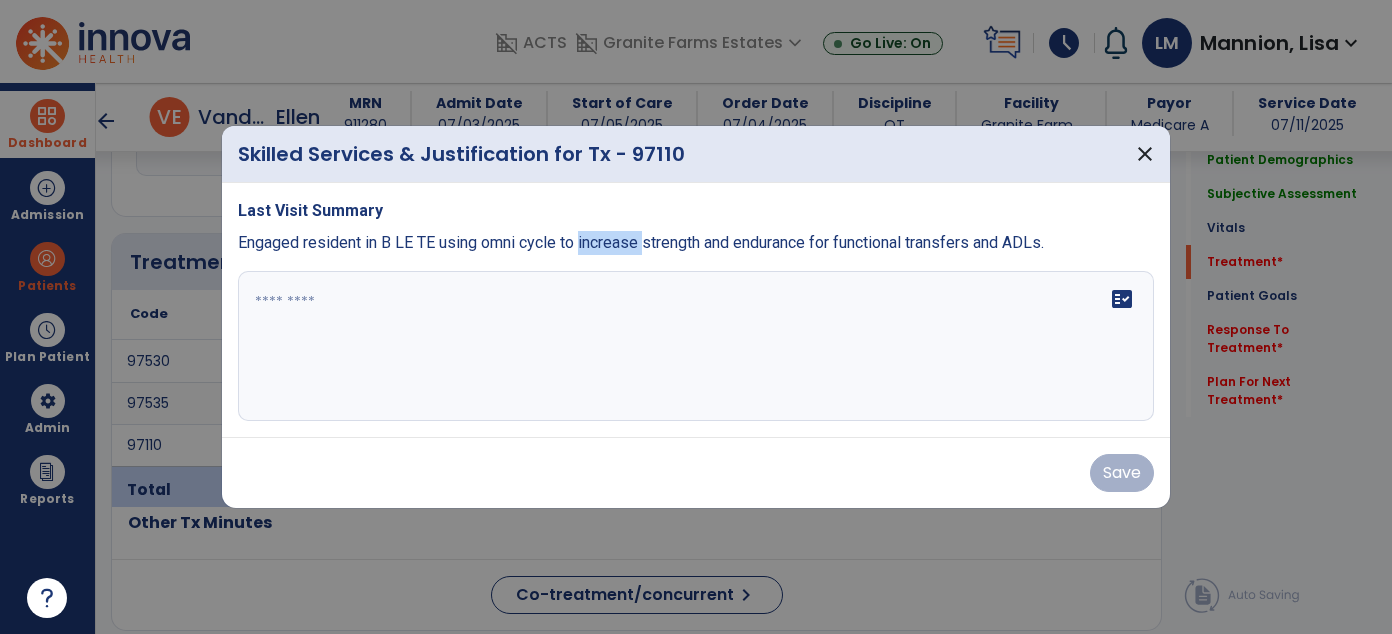 click on "Engaged resident in B LE TE using omni cycle to increase strength and endurance for functional transfers and ADLs." at bounding box center (641, 242) 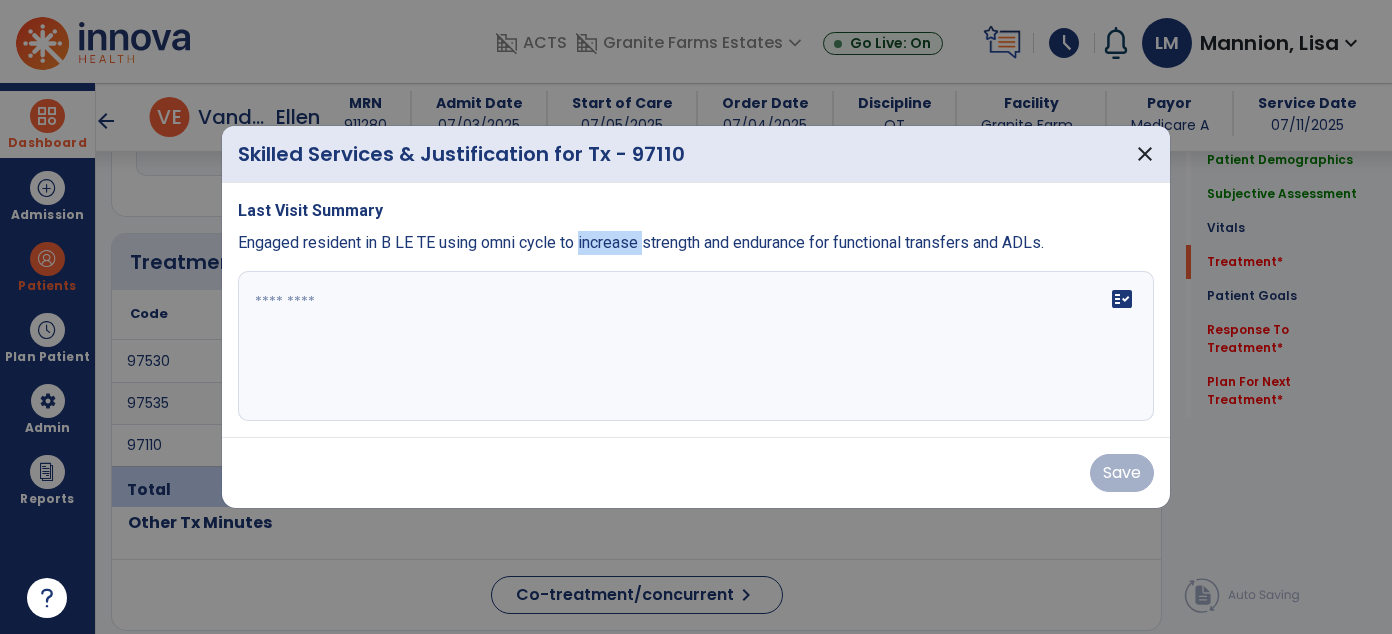 click on "Engaged resident in B LE TE using omni cycle to increase strength and endurance for functional transfers and ADLs." at bounding box center (641, 242) 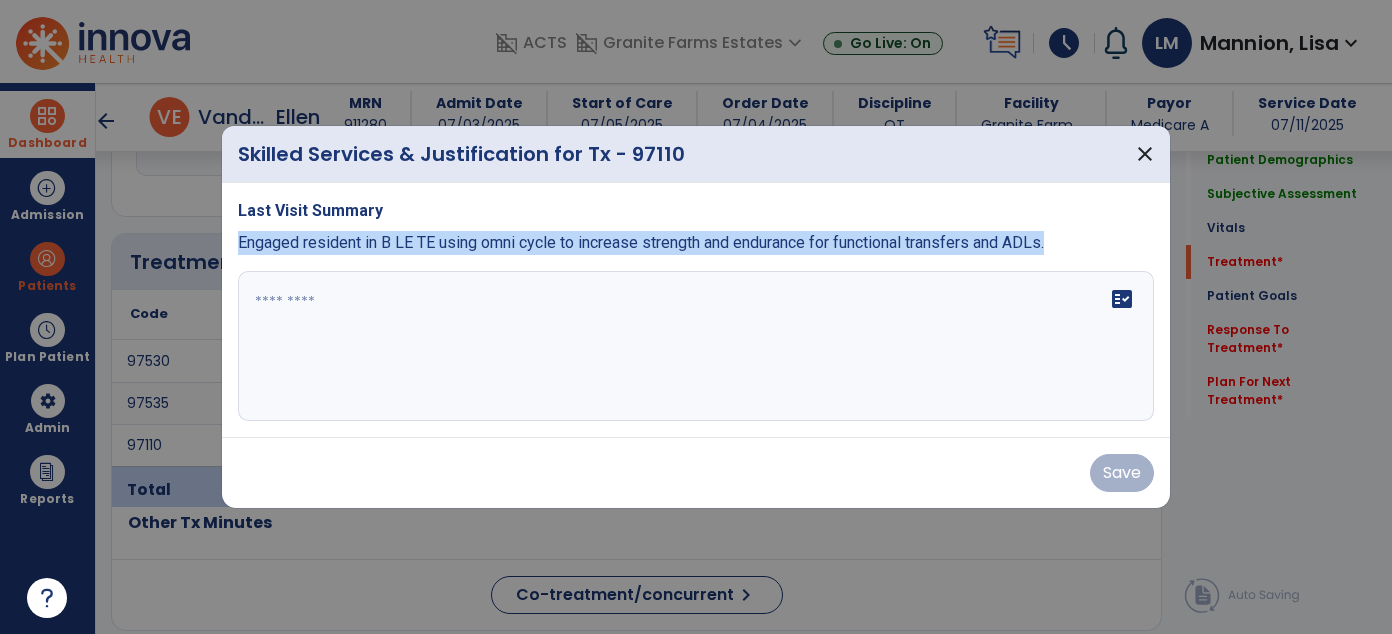 click on "Engaged resident in B LE TE using omni cycle to increase strength and endurance for functional transfers and ADLs." at bounding box center (641, 242) 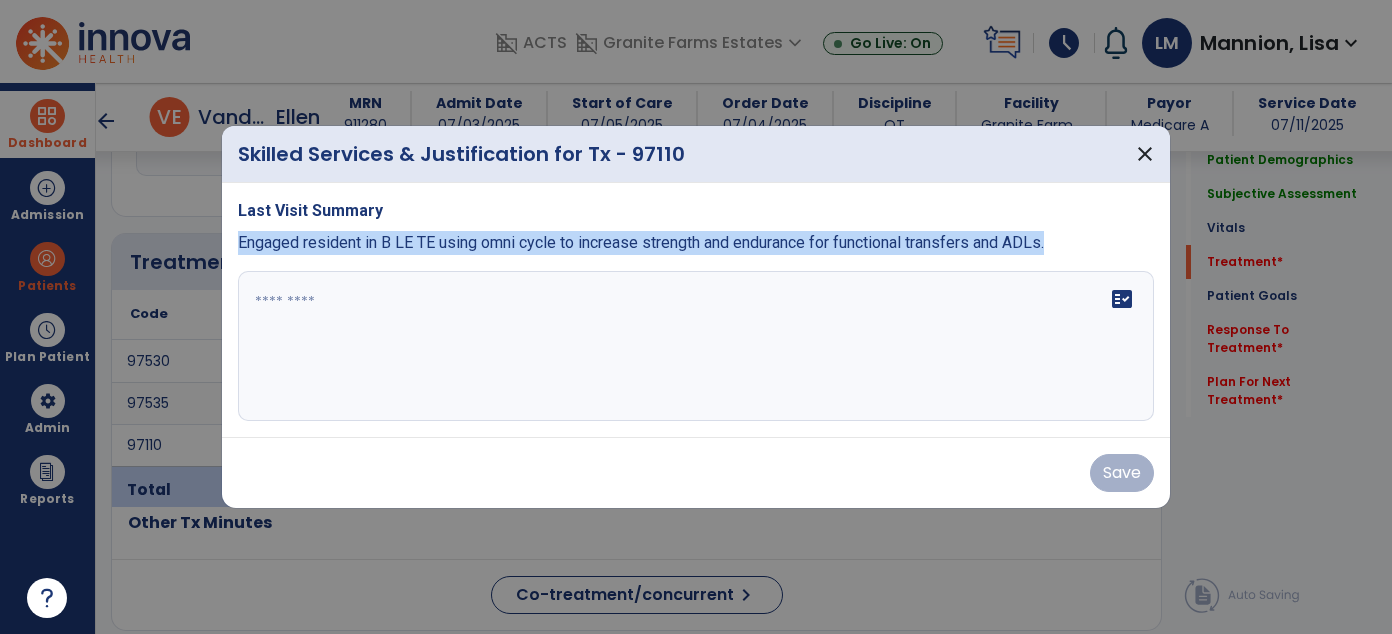 click on "Engaged resident in B LE TE using omni cycle to increase strength and endurance for functional transfers and ADLs." at bounding box center [641, 242] 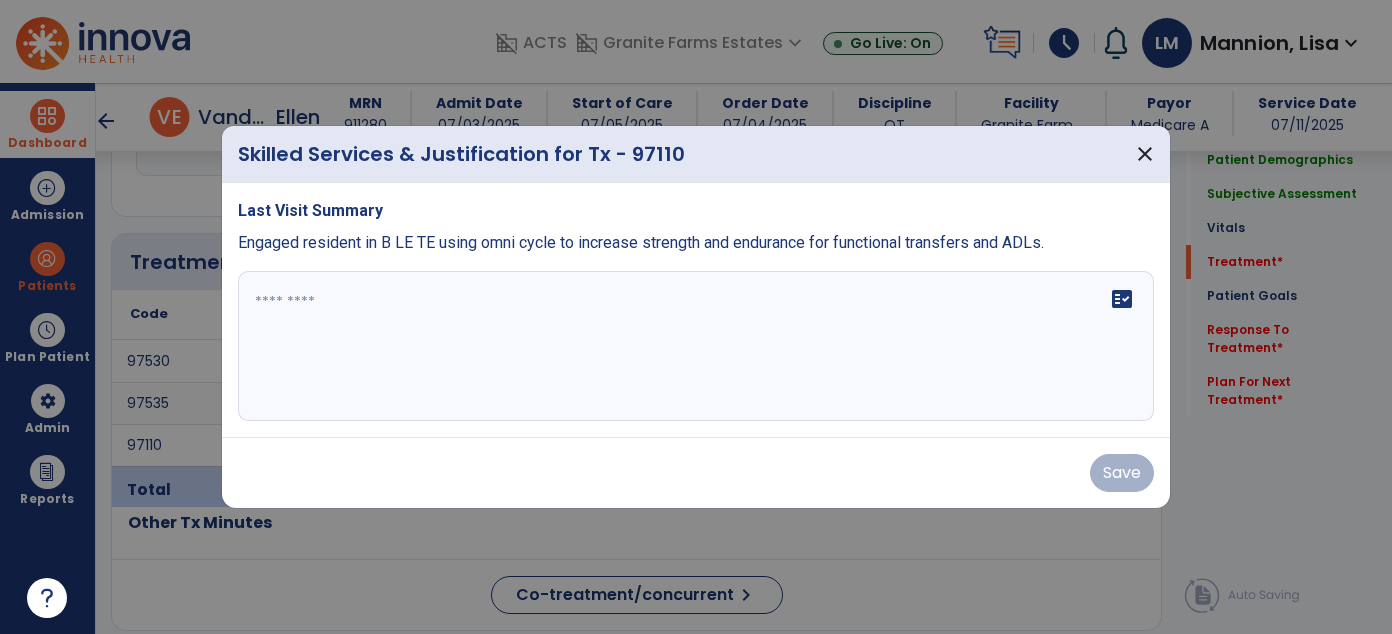click on "fact_check" at bounding box center [696, 346] 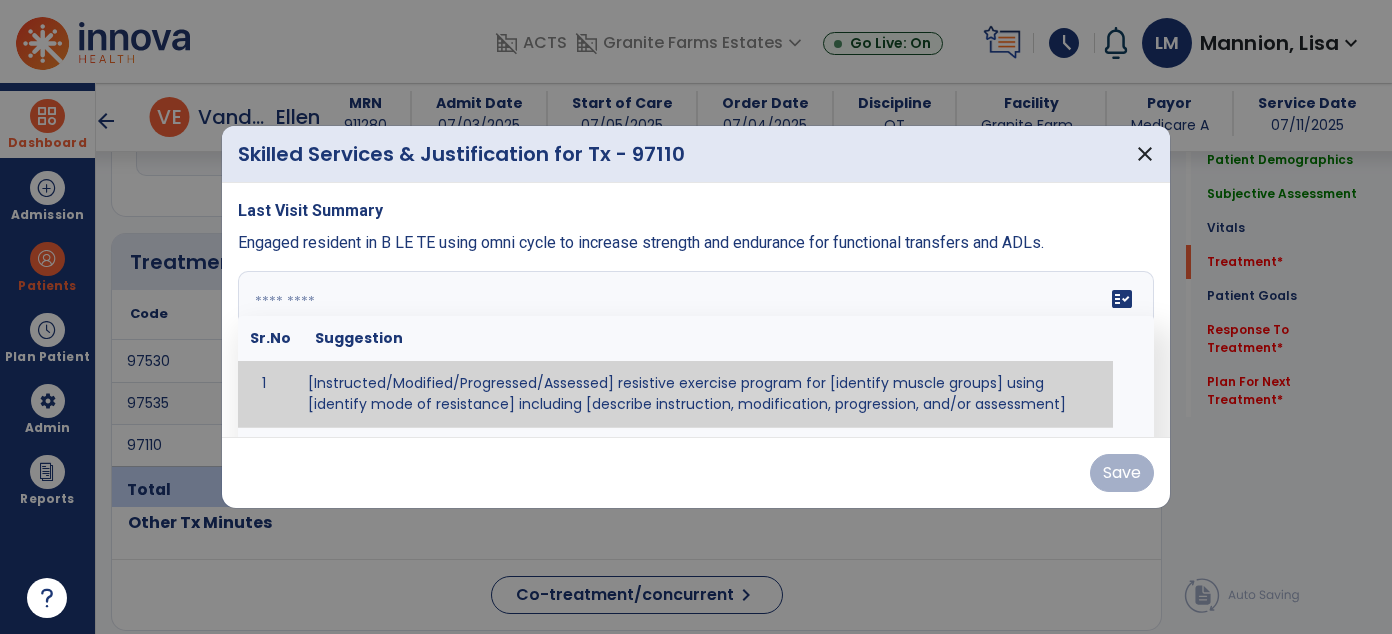 paste on "**********" 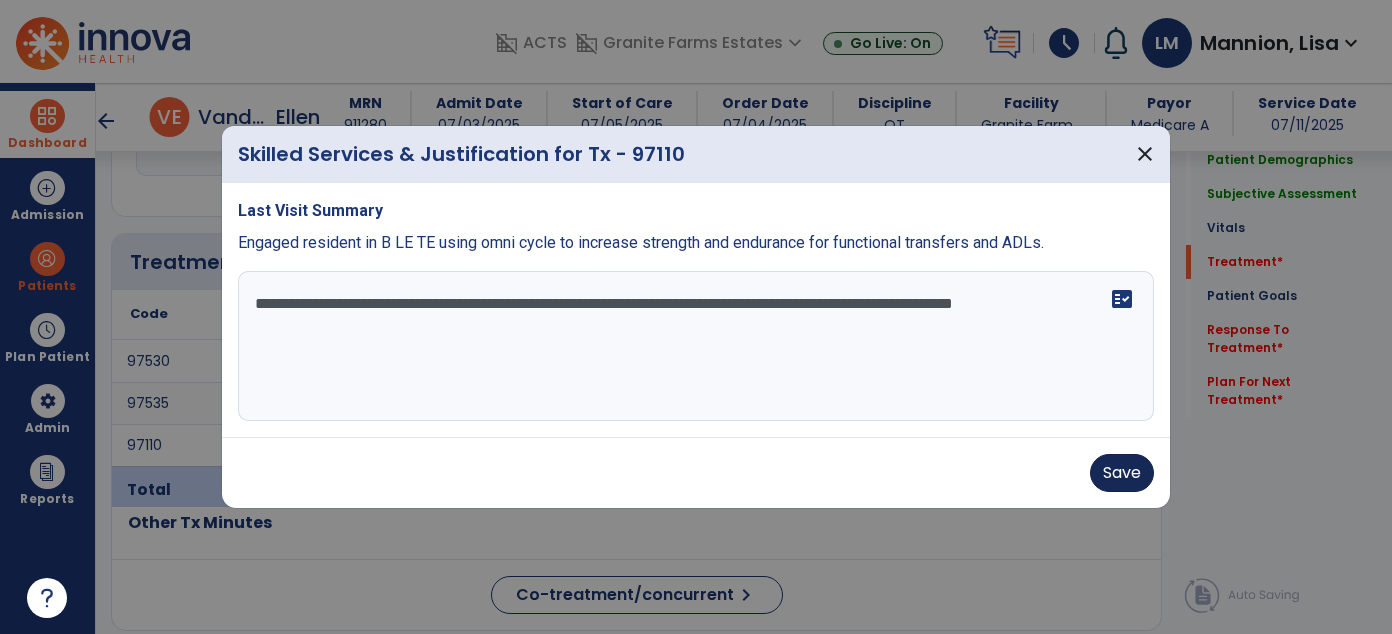 type on "**********" 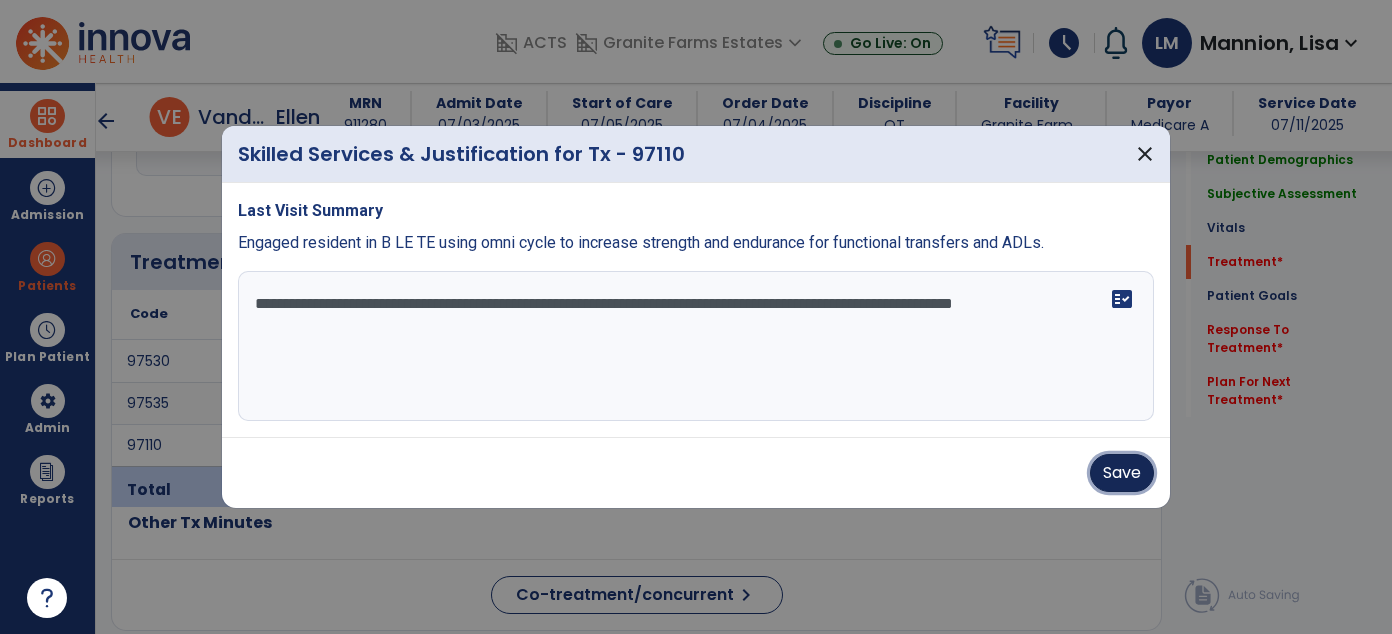 click on "Save" at bounding box center [1122, 473] 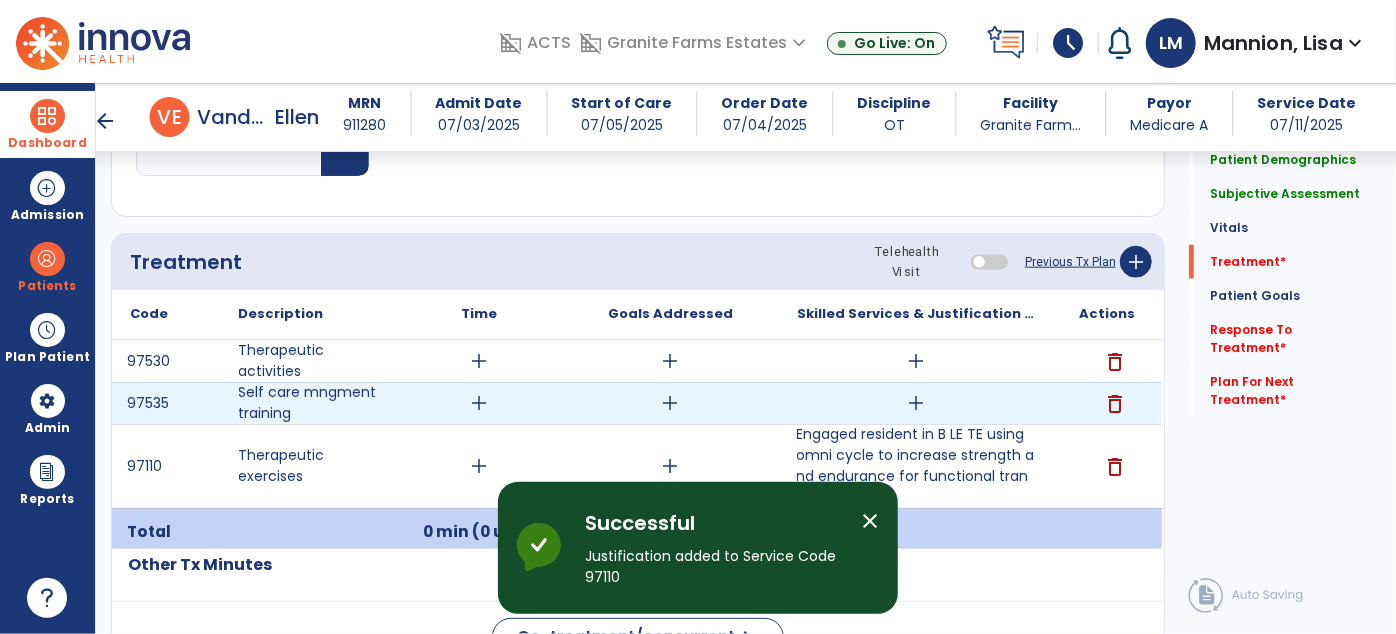 click on "add" at bounding box center (916, 403) 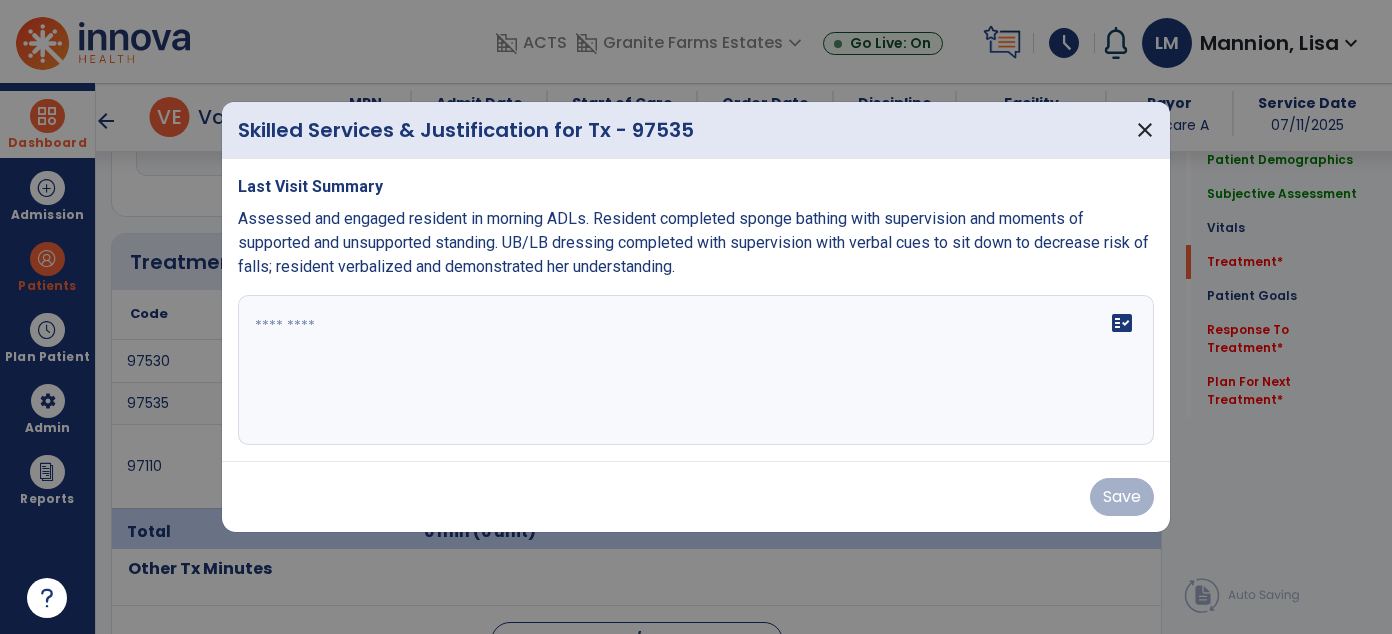 scroll, scrollTop: 1096, scrollLeft: 0, axis: vertical 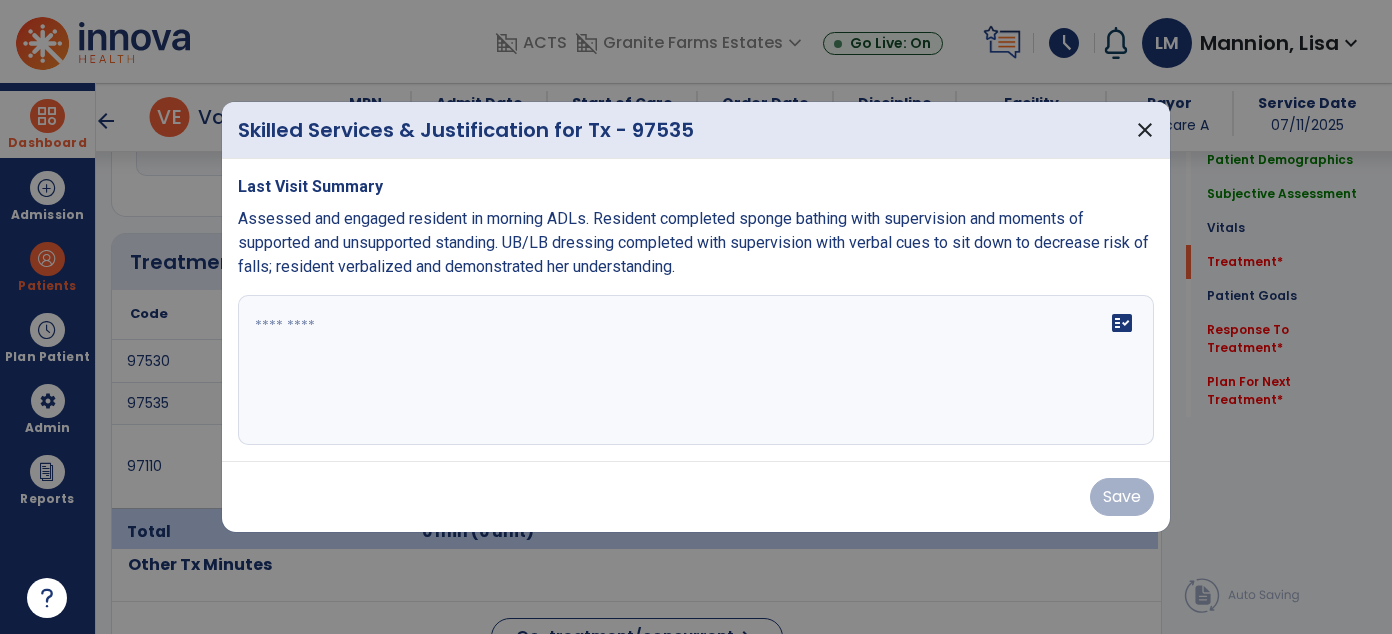 click on "Assessed and engaged resident in morning ADLs. Resident completed sponge bathing with supervision and moments of supported and unsupported standing. UB/LB dressing completed with supervision with verbal cues to sit down to decrease risk of falls; resident verbalized and demonstrated her understanding." at bounding box center [693, 242] 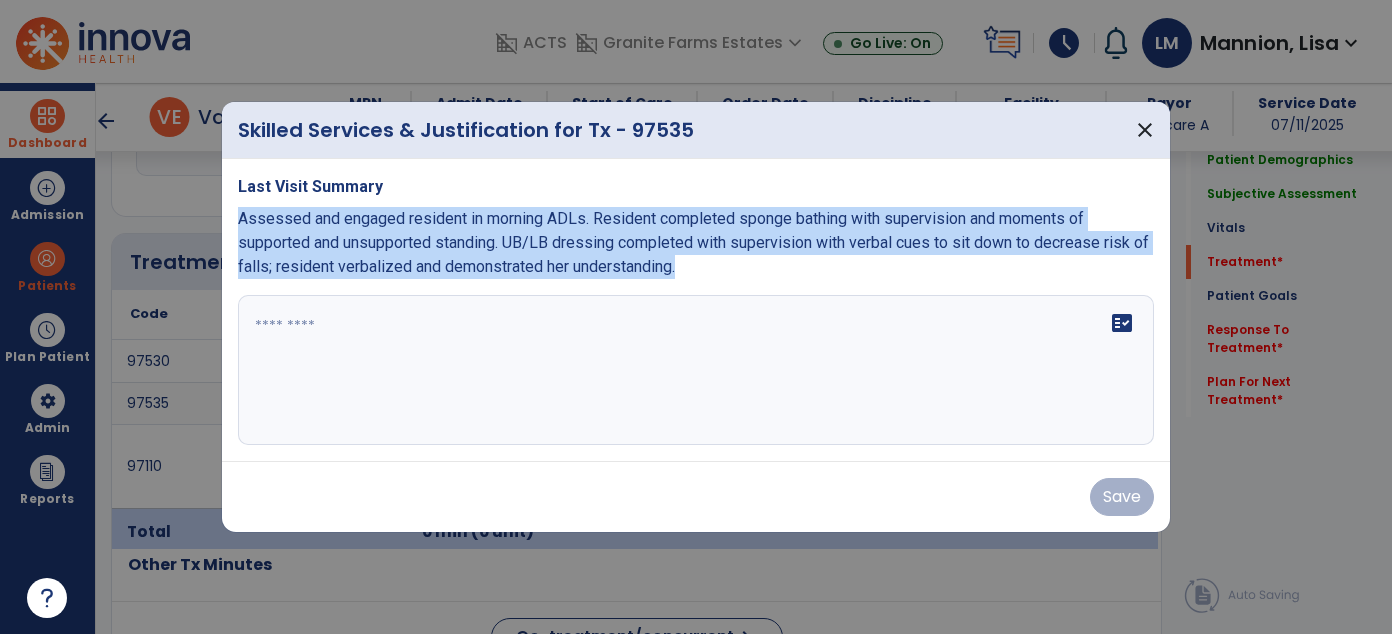 click on "Assessed and engaged resident in morning ADLs. Resident completed sponge bathing with supervision and moments of supported and unsupported standing. UB/LB dressing completed with supervision with verbal cues to sit down to decrease risk of falls; resident verbalized and demonstrated her understanding." at bounding box center [696, 243] 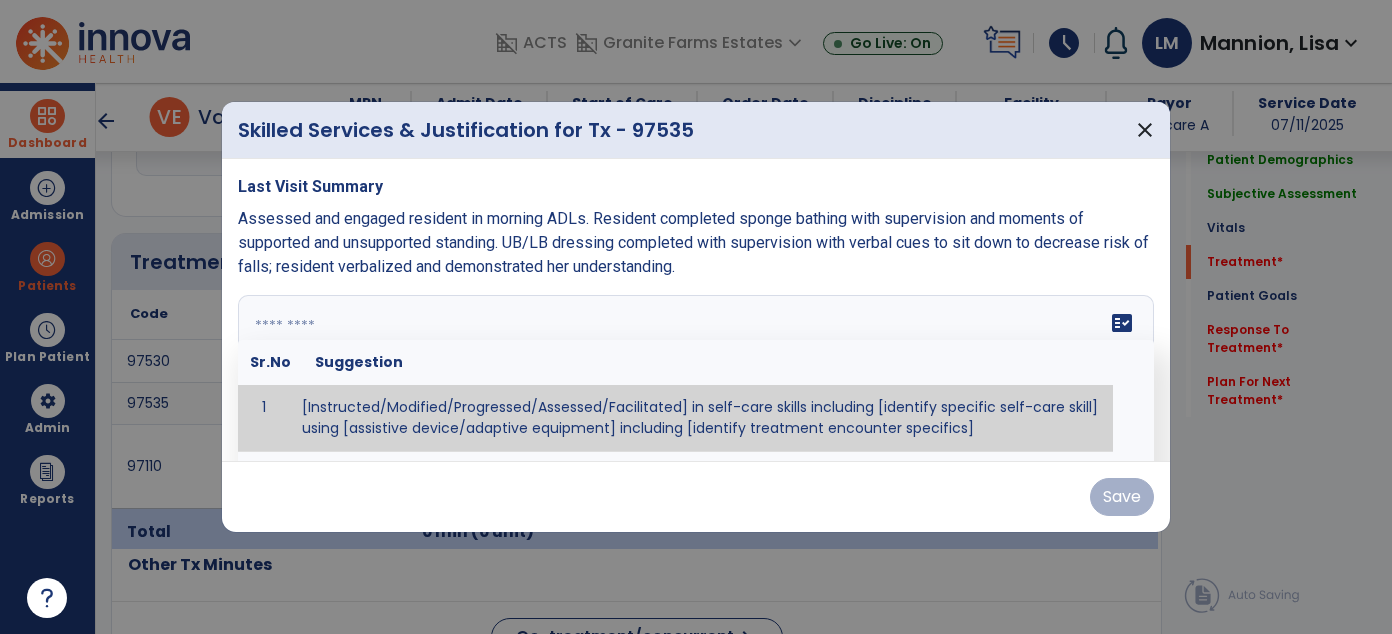 paste on "**********" 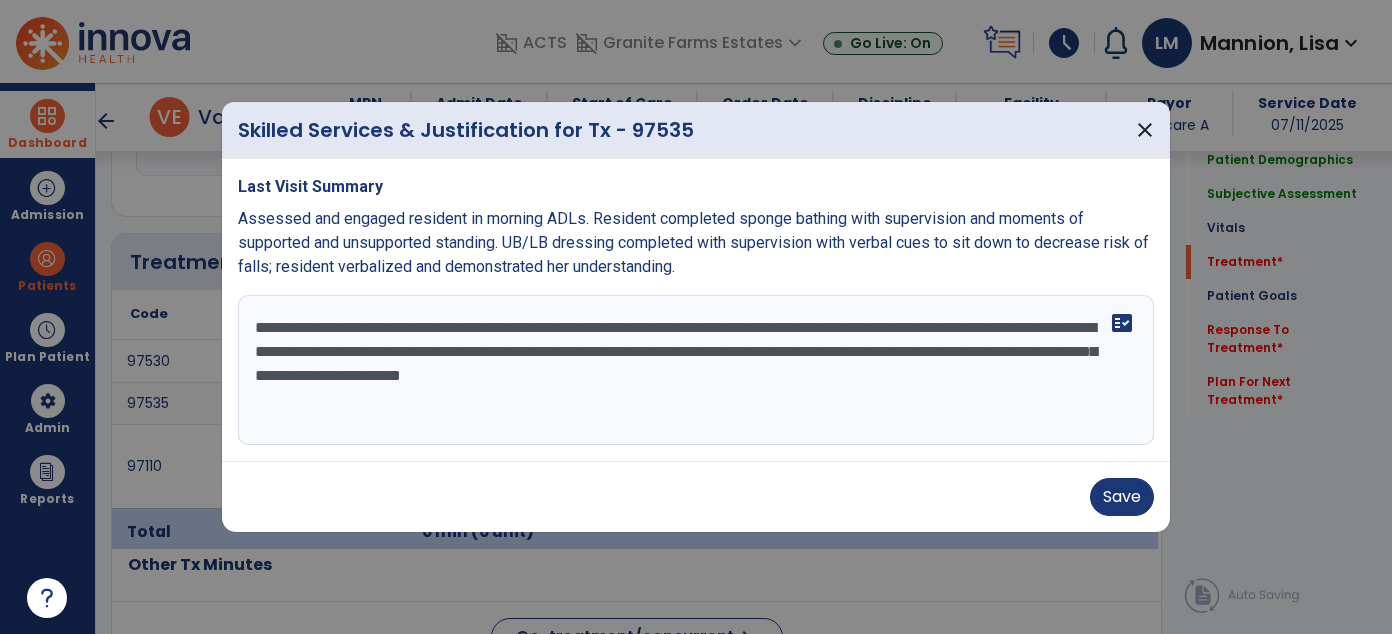 type on "**********" 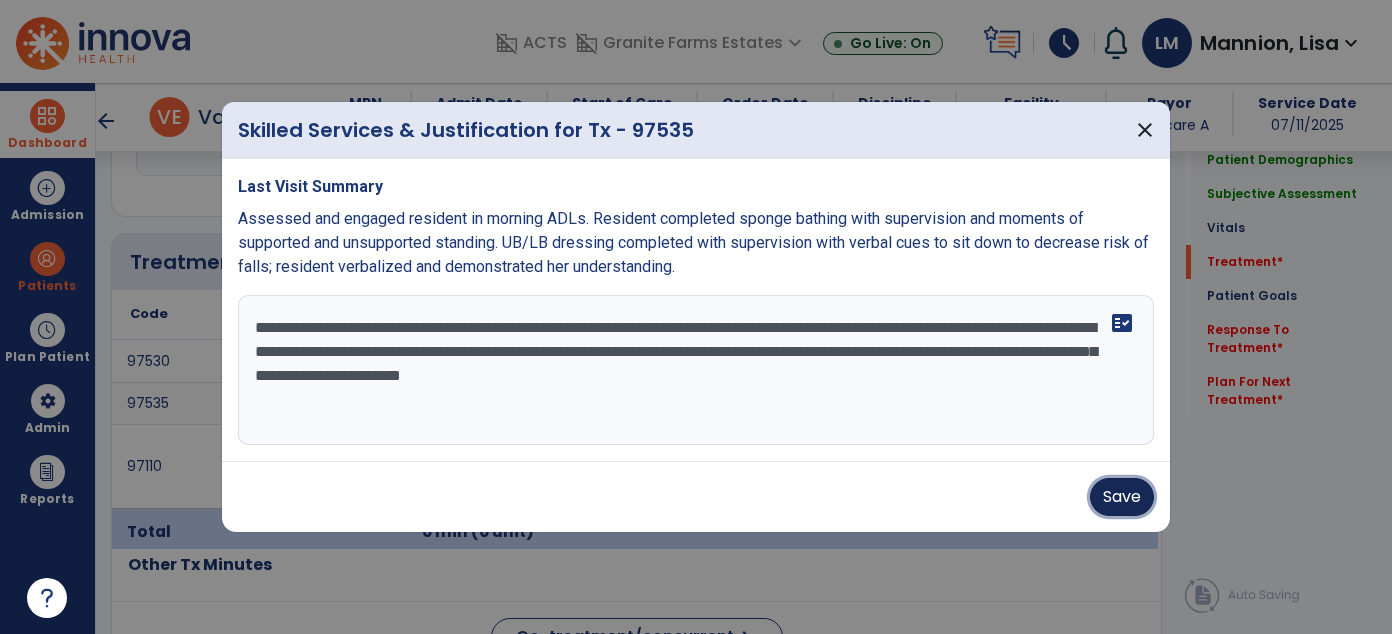 click on "Save" at bounding box center [1122, 497] 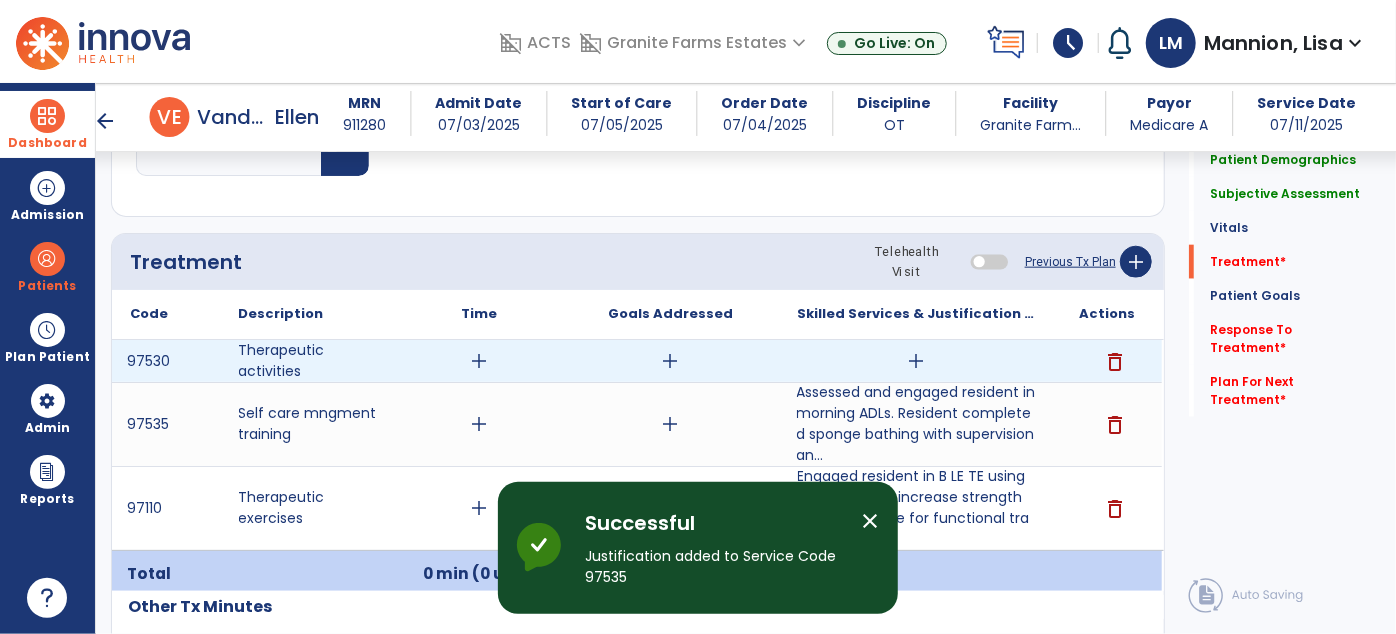 click on "add" at bounding box center [916, 361] 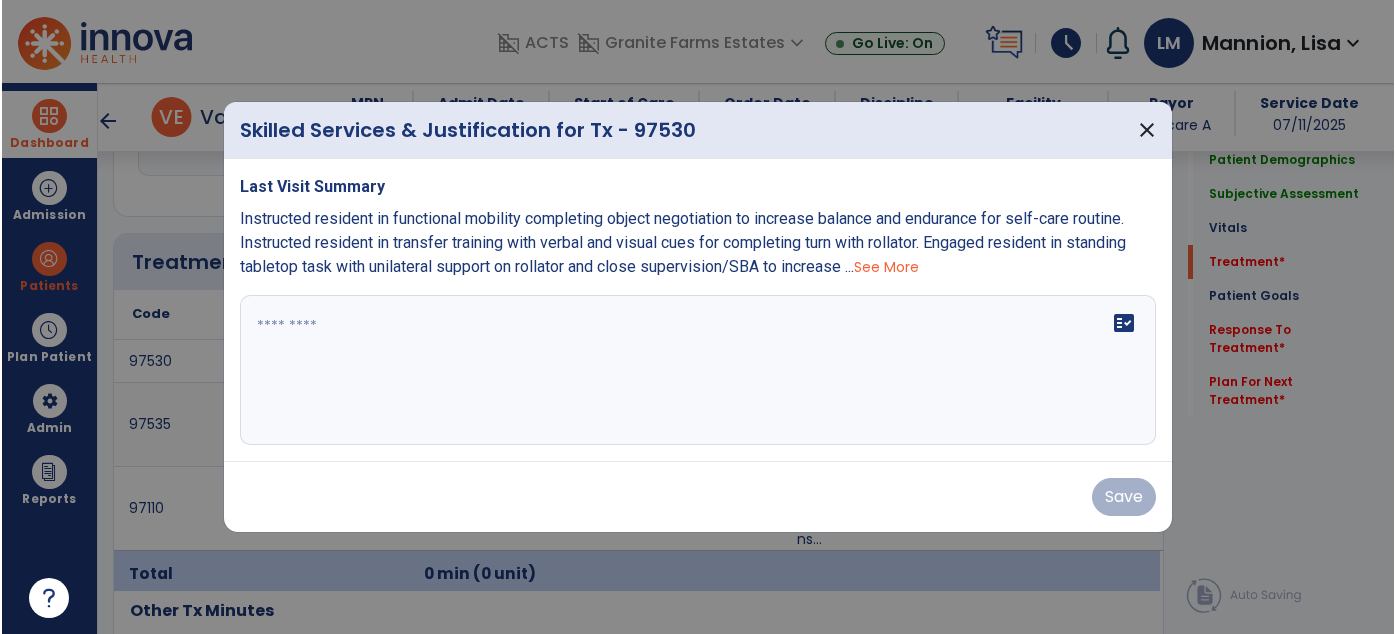 scroll, scrollTop: 1096, scrollLeft: 0, axis: vertical 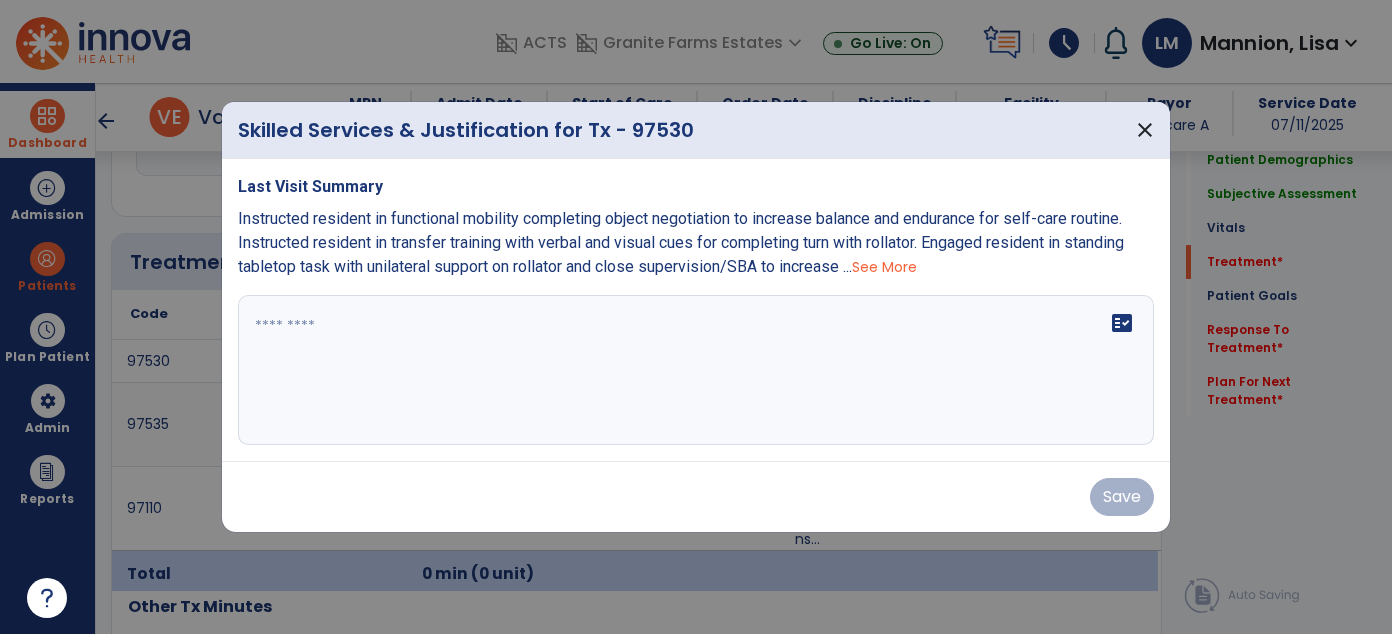 click on "Instructed resident in functional mobility completing object negotiation to increase balance and endurance for self-care routine. Instructed resident in transfer training with verbal and visual cues for completing turn with rollator. Engaged resident in standing tabletop task with unilateral support on rollator and close supervision/SBA to increase ..." at bounding box center (681, 242) 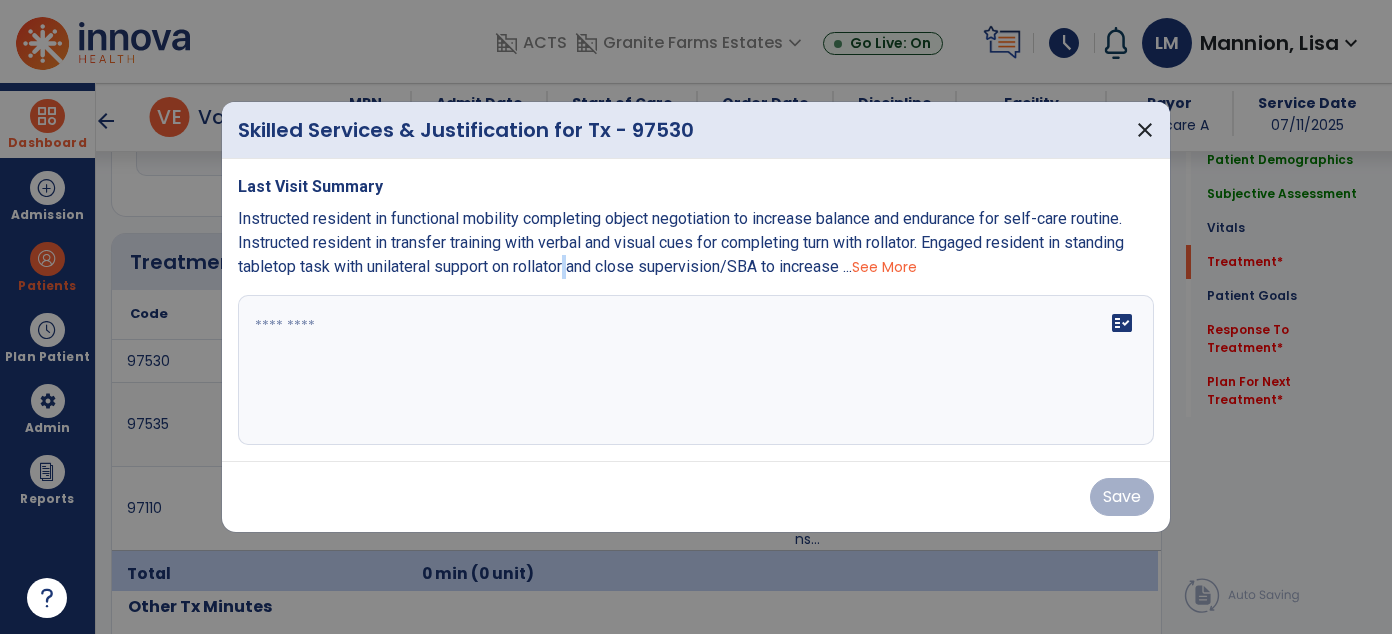 click on "Instructed resident in functional mobility completing object negotiation to increase balance and endurance for self-care routine. Instructed resident in transfer training with verbal and visual cues for completing turn with rollator. Engaged resident in standing tabletop task with unilateral support on rollator and close supervision/SBA to increase ..." at bounding box center (681, 242) 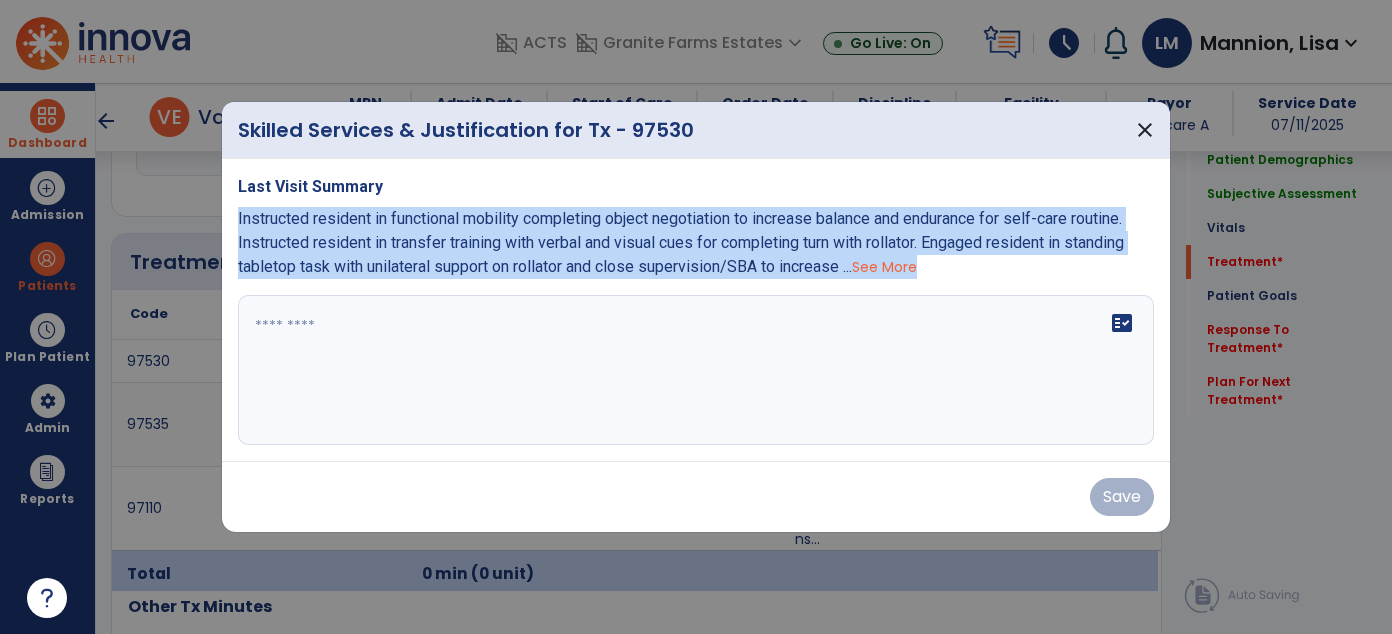 click on "Instructed resident in functional mobility completing object negotiation to increase balance and endurance for self-care routine. Instructed resident in transfer training with verbal and visual cues for completing turn with rollator. Engaged resident in standing tabletop task with unilateral support on rollator and close supervision/SBA to increase ..." at bounding box center (681, 242) 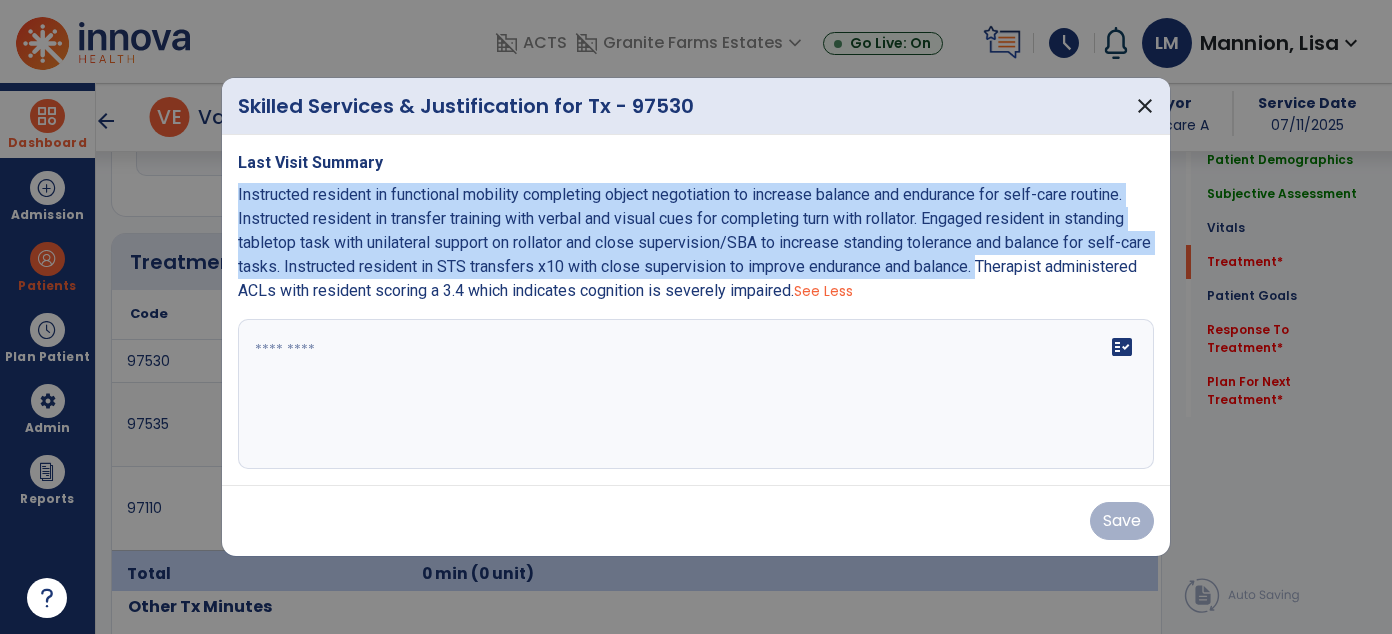 drag, startPoint x: 239, startPoint y: 191, endPoint x: 1002, endPoint y: 271, distance: 767.1825 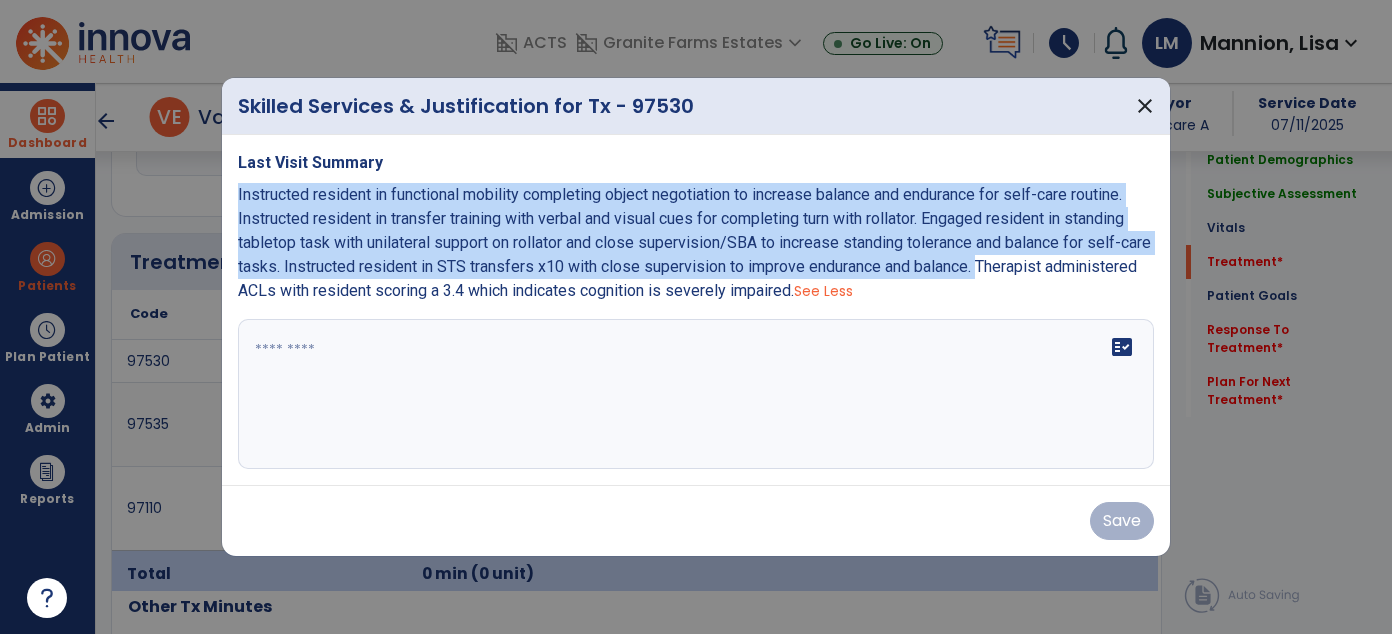 click on "Instructed resident in functional mobility completing object negotiation to increase balance and endurance for self-care routine. Instructed resident in transfer training with verbal and visual cues for completing turn with rollator. Engaged resident in standing tabletop task with unilateral support on rollator and close supervision/SBA to increase standing tolerance and balance for self-care tasks. Instructed resident in STS transfers x10 with close supervision to improve endurance and balance. Therapist administered ACLs with resident scoring a 3.4 which indicates cognition is severely impaired." at bounding box center [694, 242] 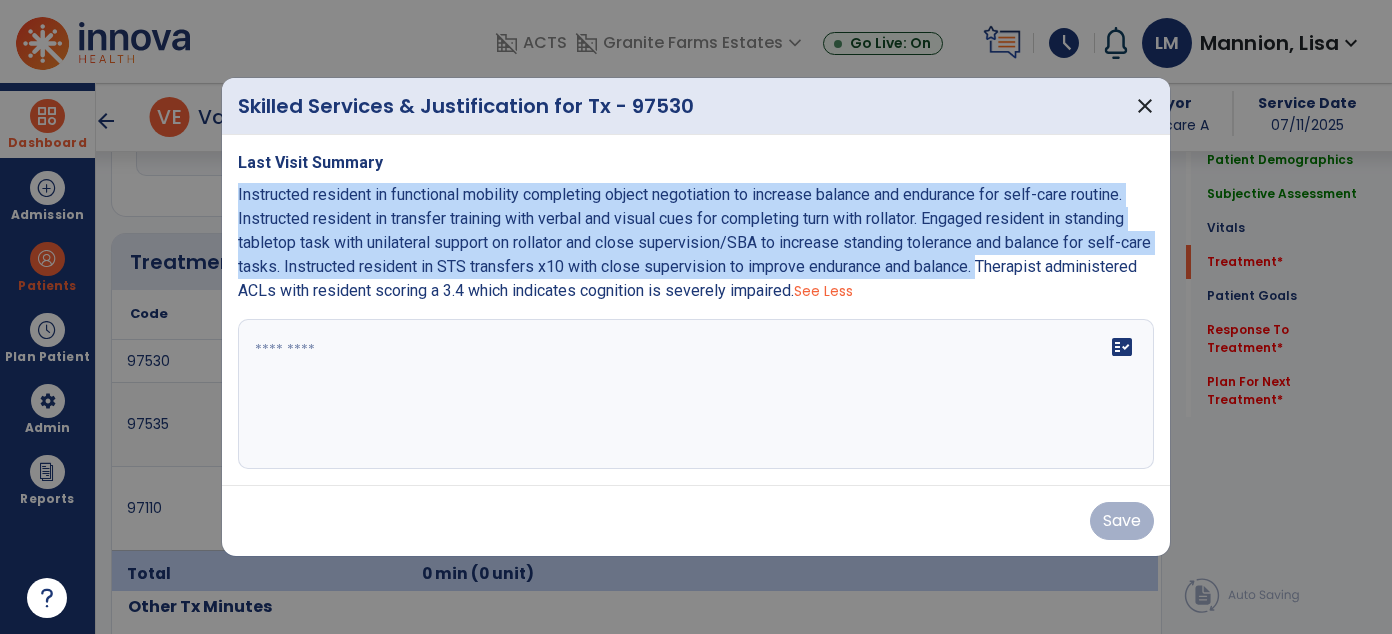 copy on "Instructed resident in functional mobility completing object negotiation to increase balance and endurance for self-care routine. Instructed resident in transfer training with verbal and visual cues for completing turn with rollator. Engaged resident in standing tabletop task with unilateral support on rollator and close supervision/SBA to increase standing tolerance and balance for self-care tasks. Instructed resident in STS transfers x10 with close supervision to improve endurance and balance." 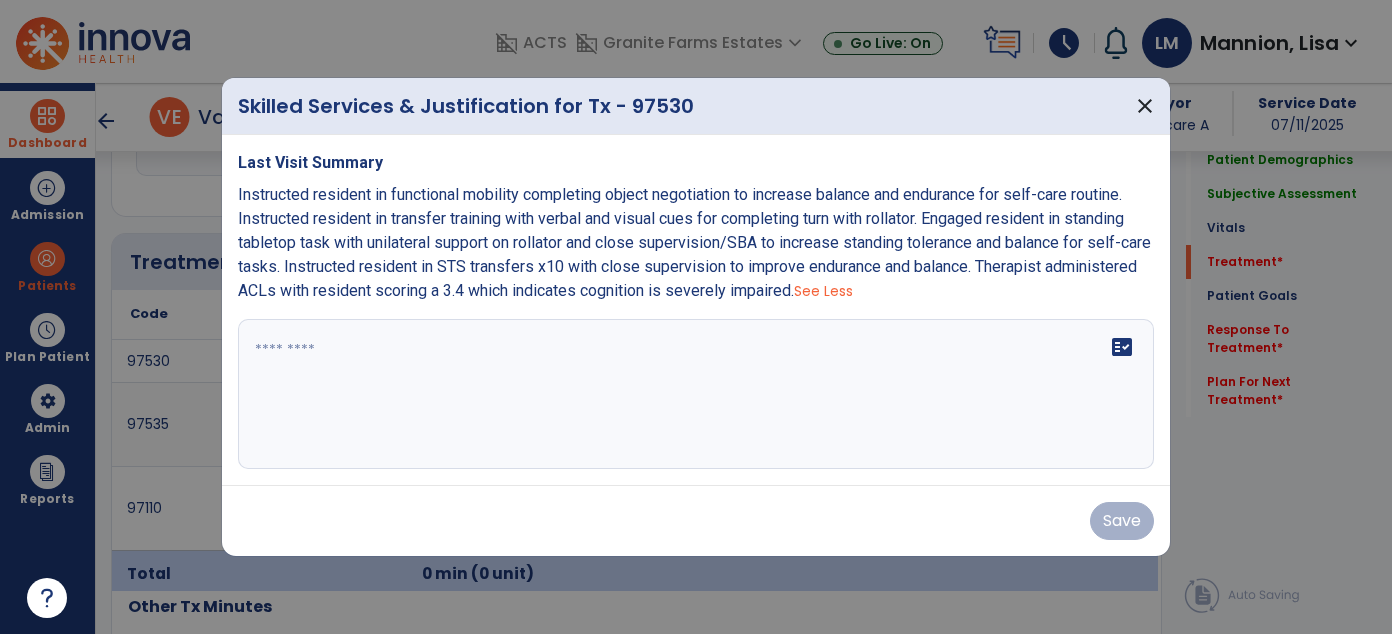 click at bounding box center [696, 394] 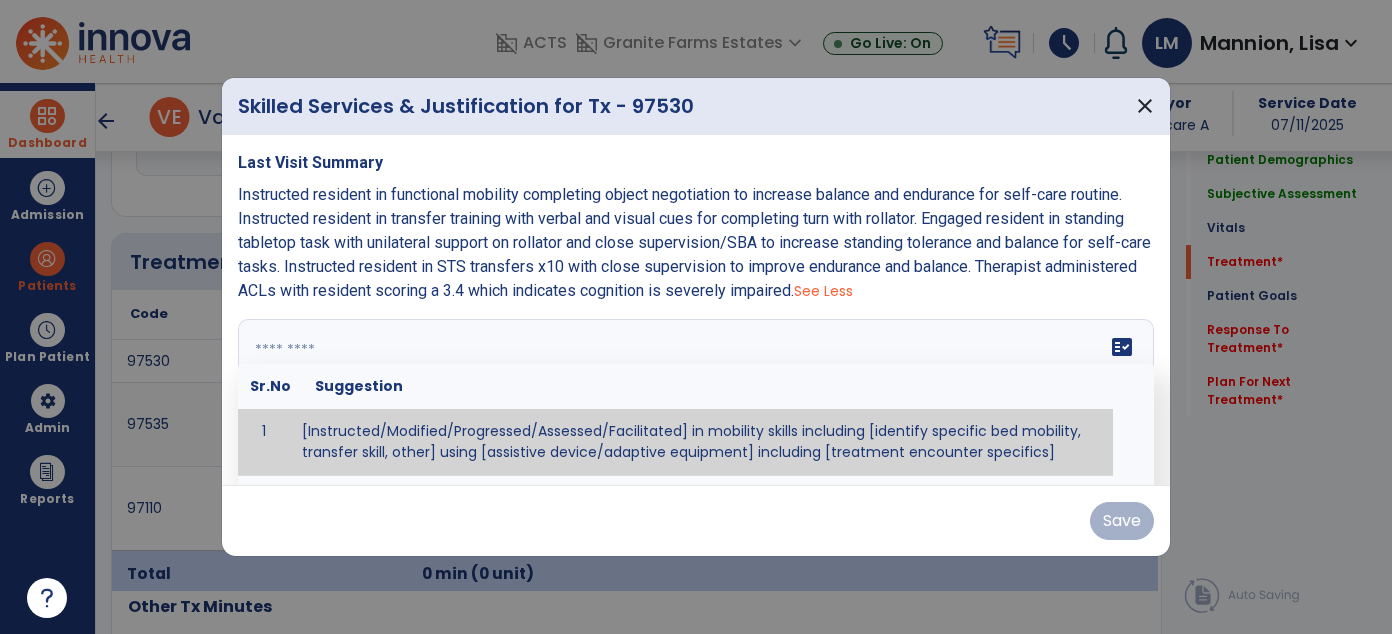 paste on "**********" 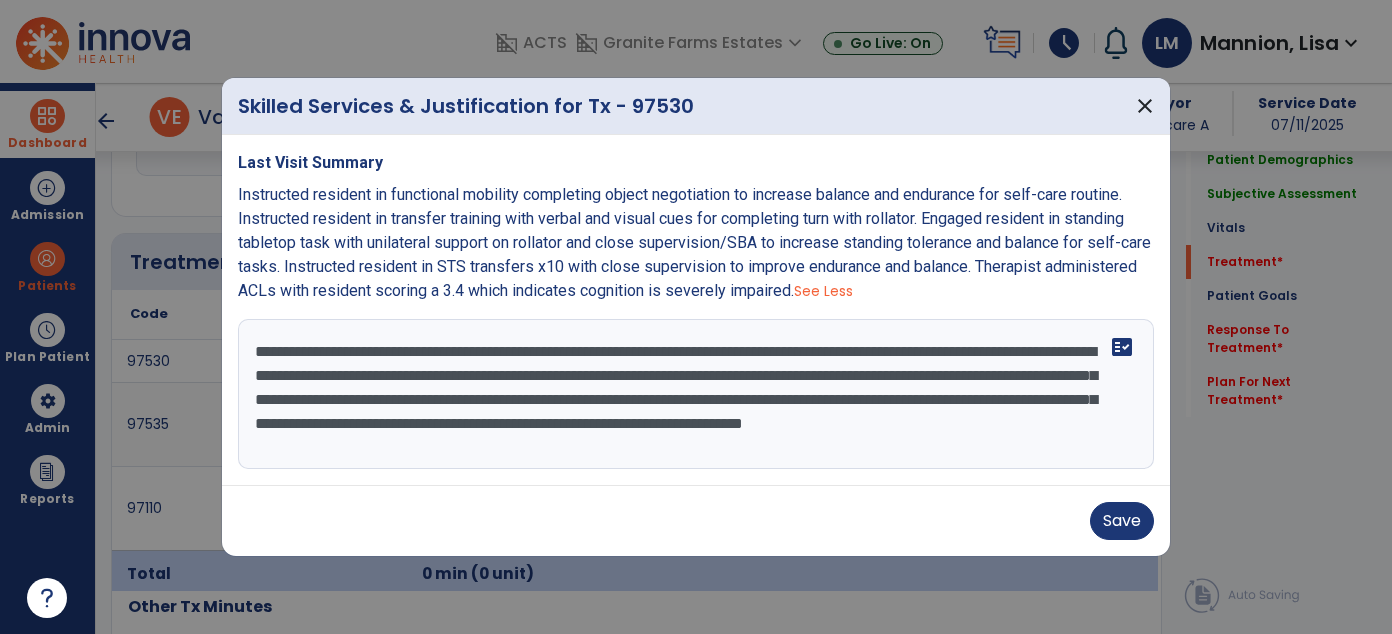click on "**********" at bounding box center [696, 394] 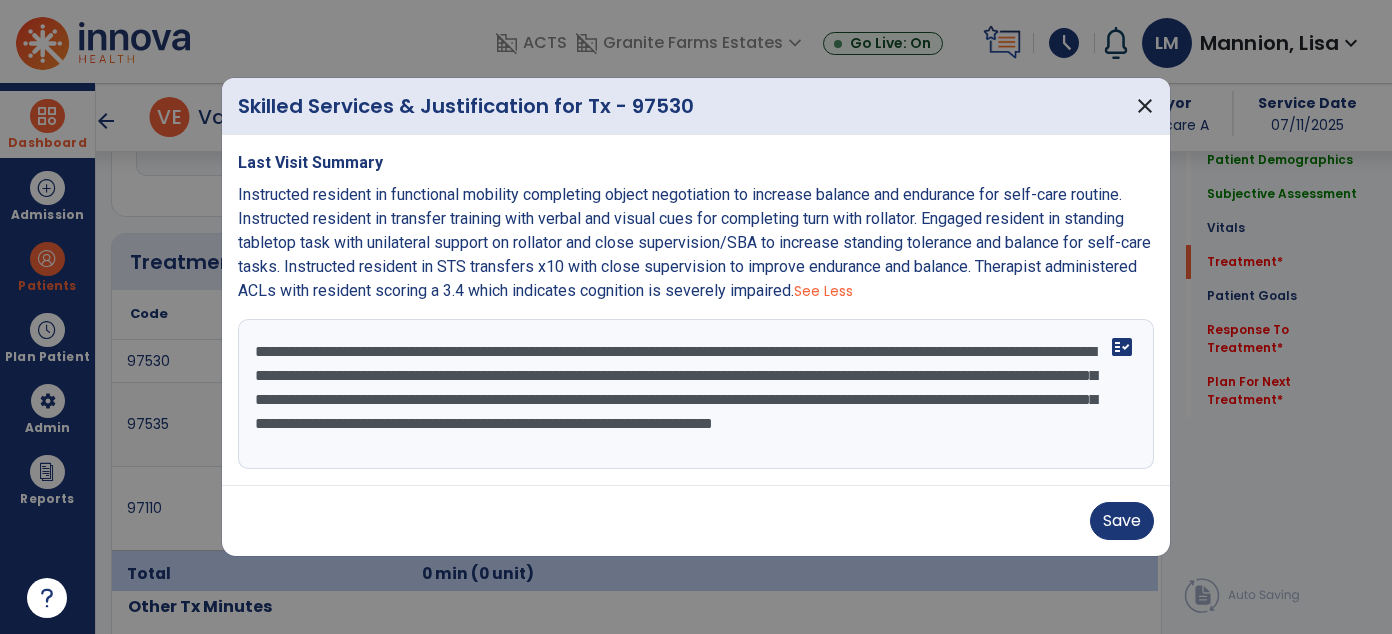click on "**********" at bounding box center (696, 394) 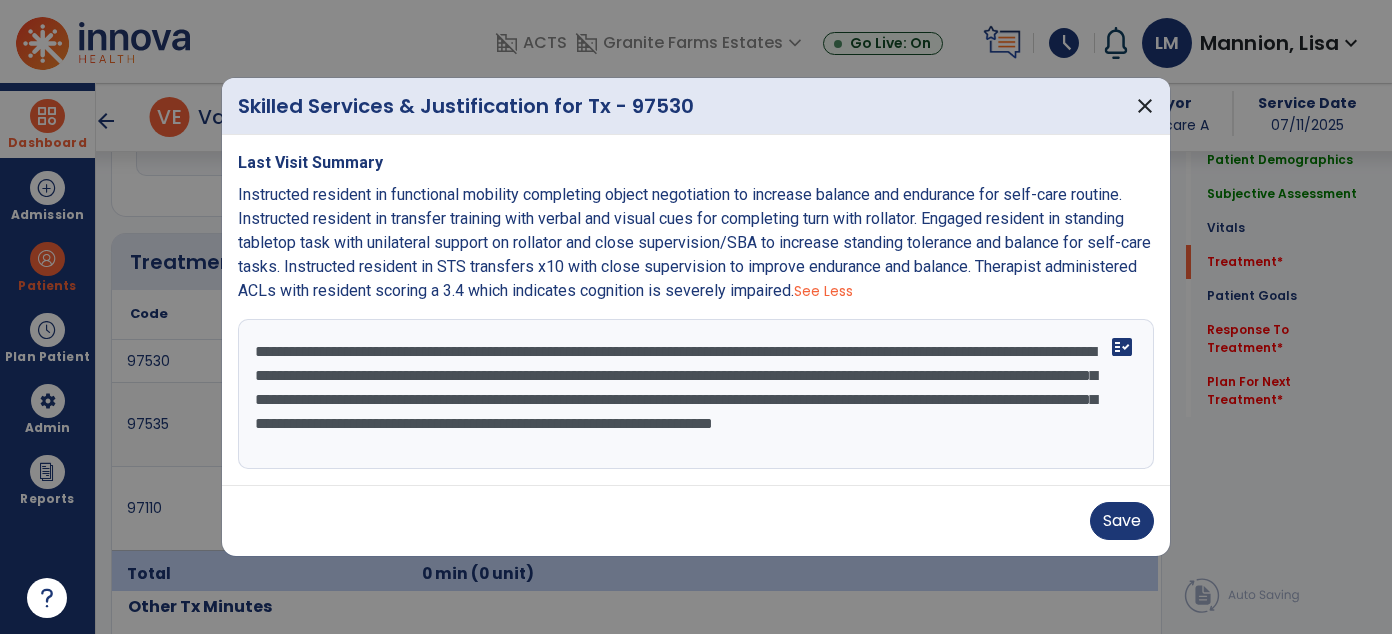drag, startPoint x: 1044, startPoint y: 408, endPoint x: 1073, endPoint y: 407, distance: 29.017237 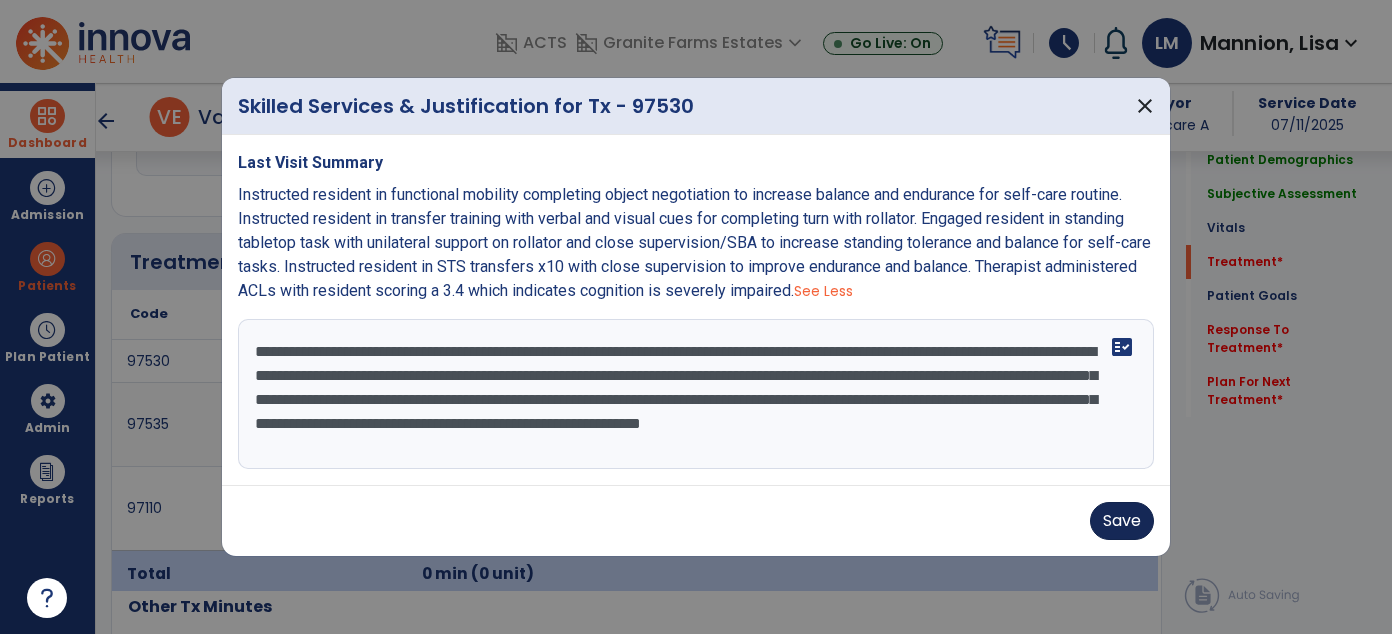 type on "**********" 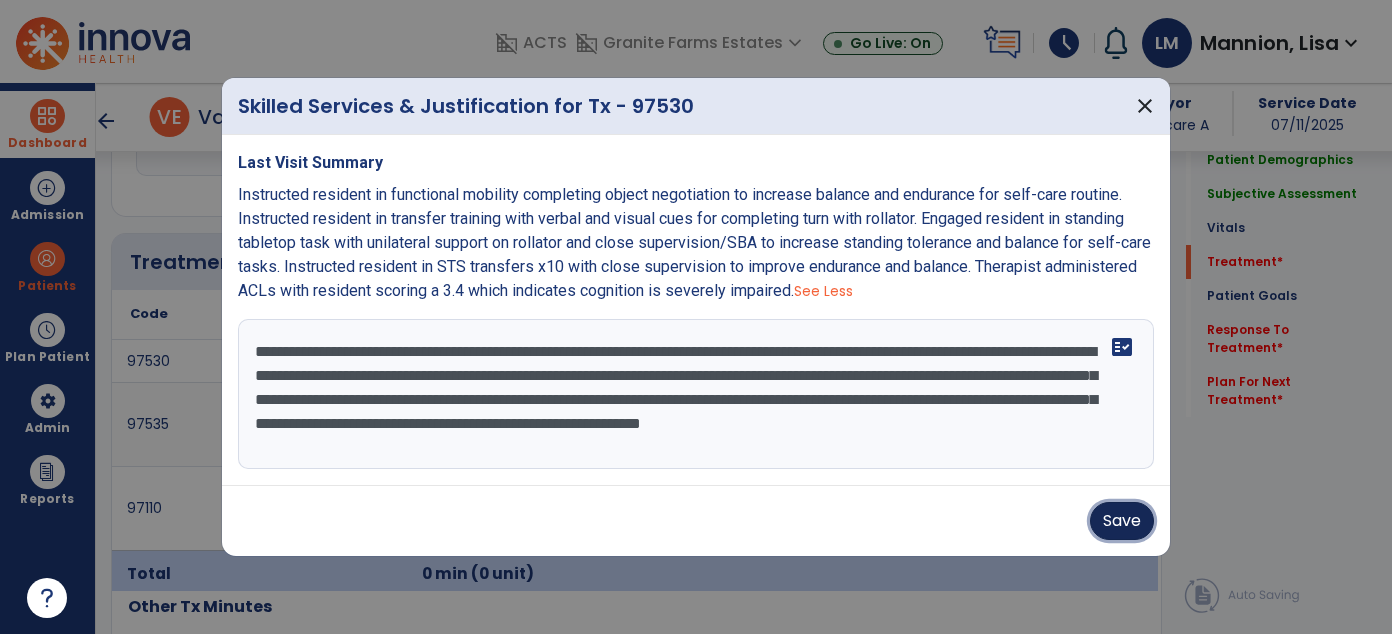 click on "Save" at bounding box center (1122, 521) 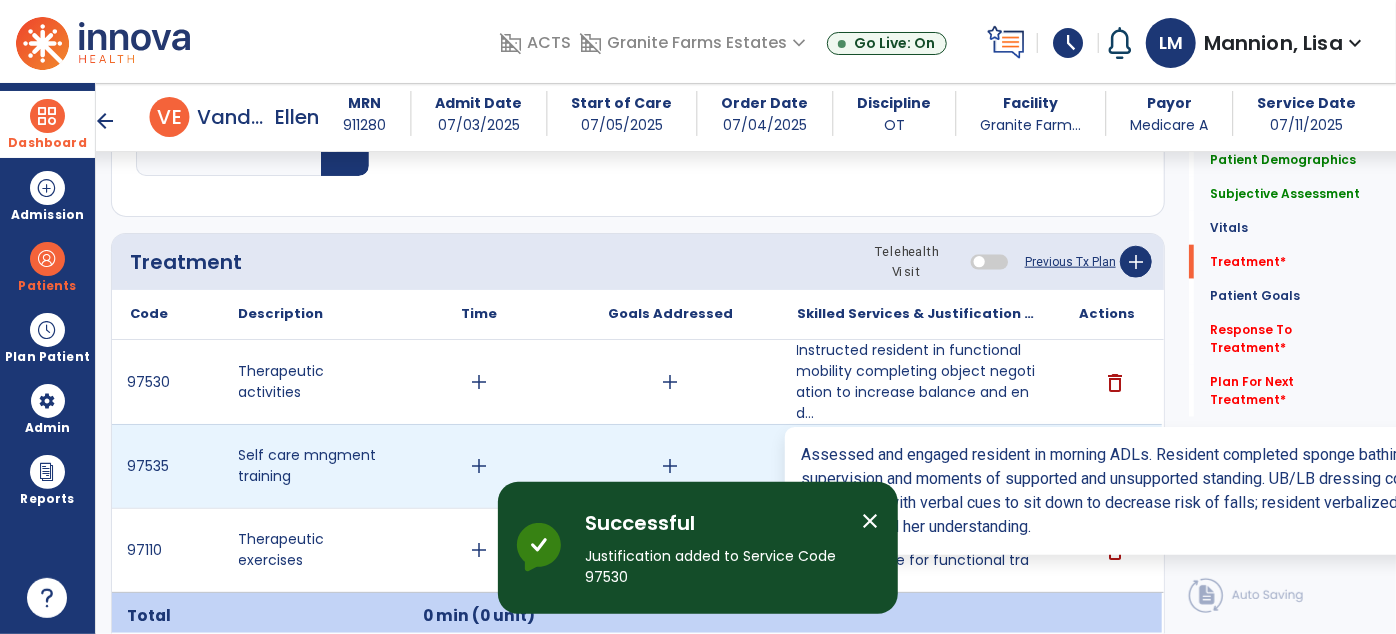 scroll, scrollTop: 1187, scrollLeft: 0, axis: vertical 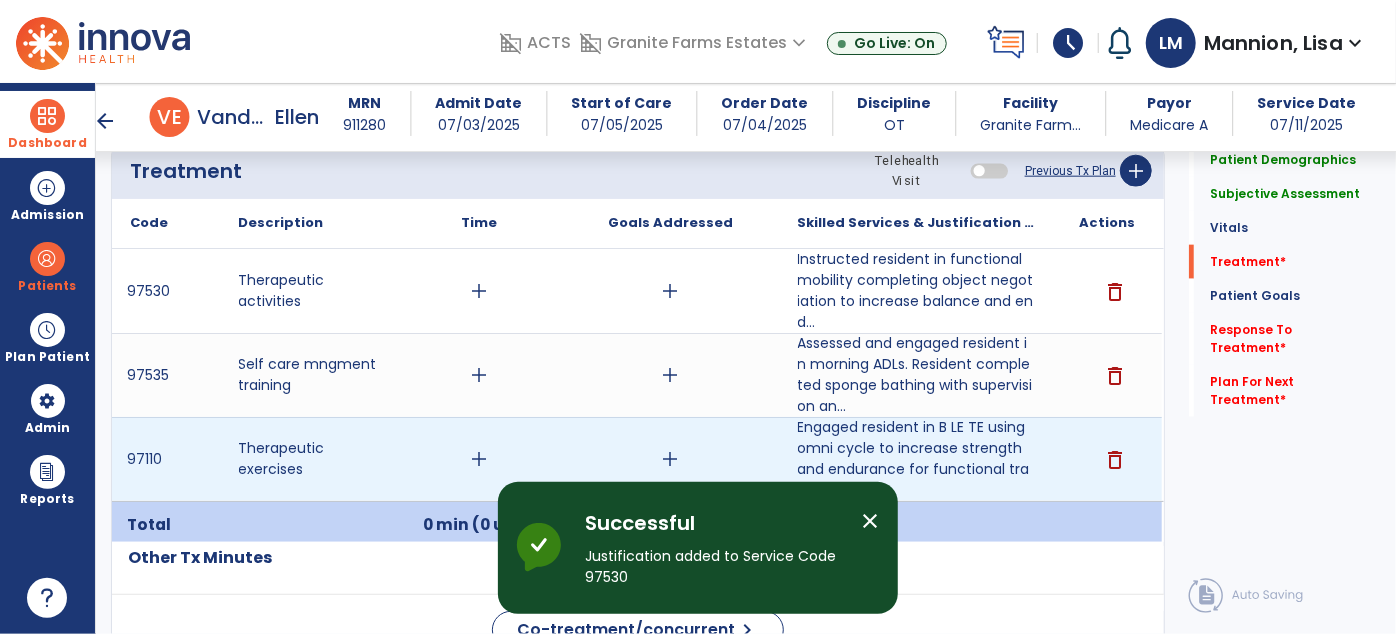 click on "add" at bounding box center [480, 459] 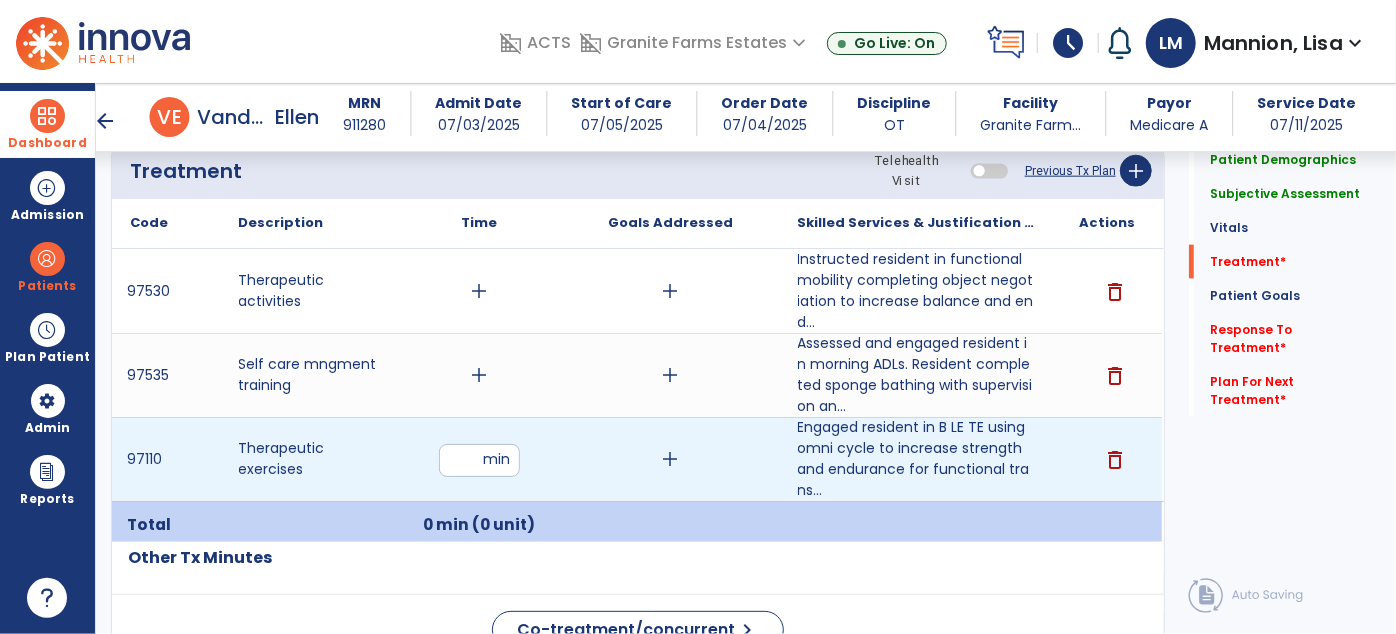 type on "**" 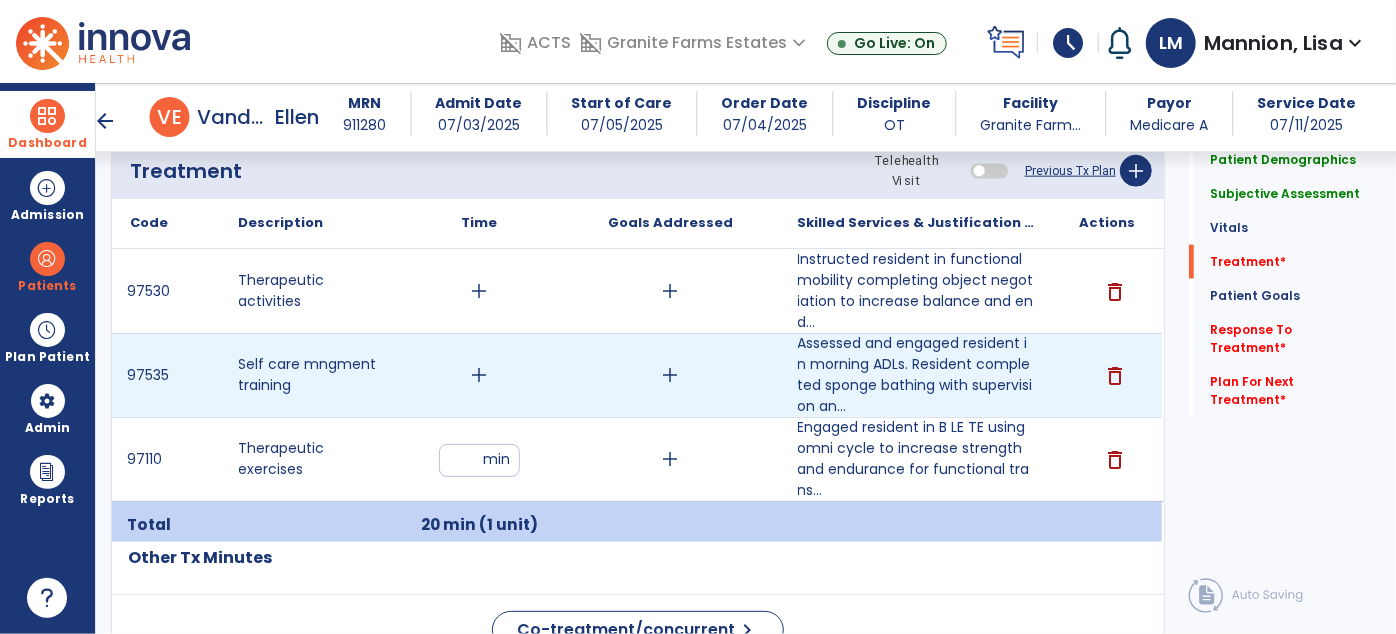 click on "add" at bounding box center [480, 375] 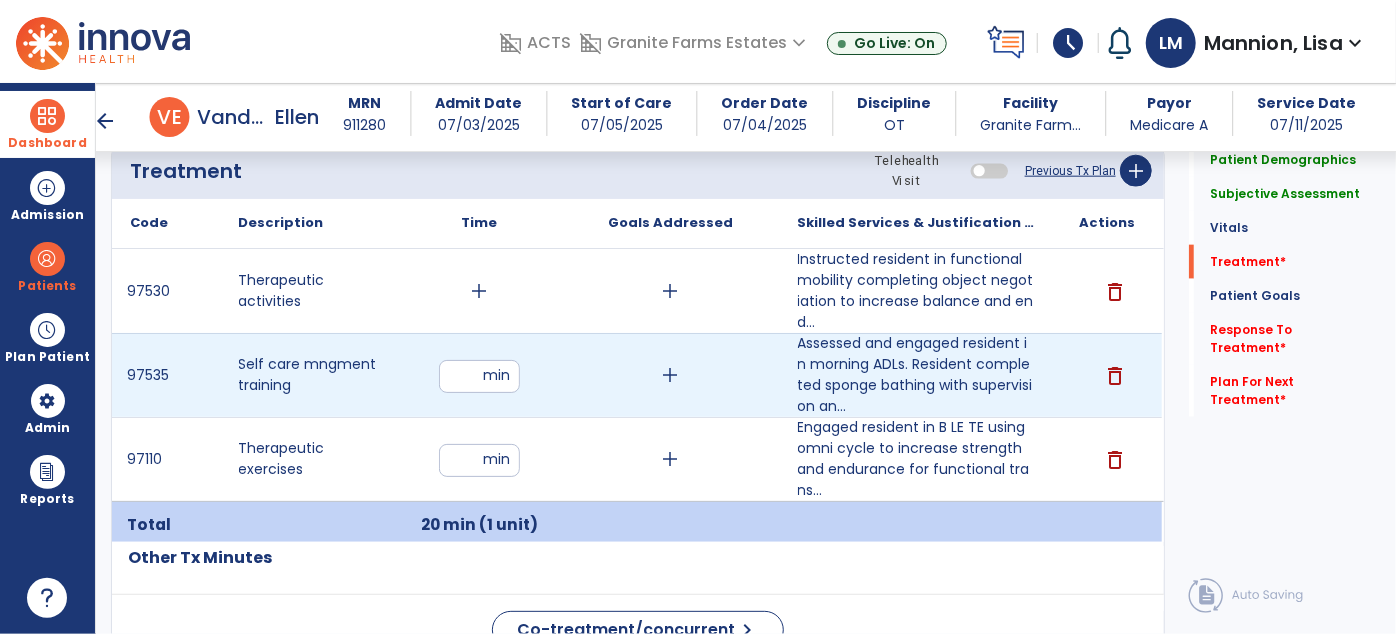 type on "**" 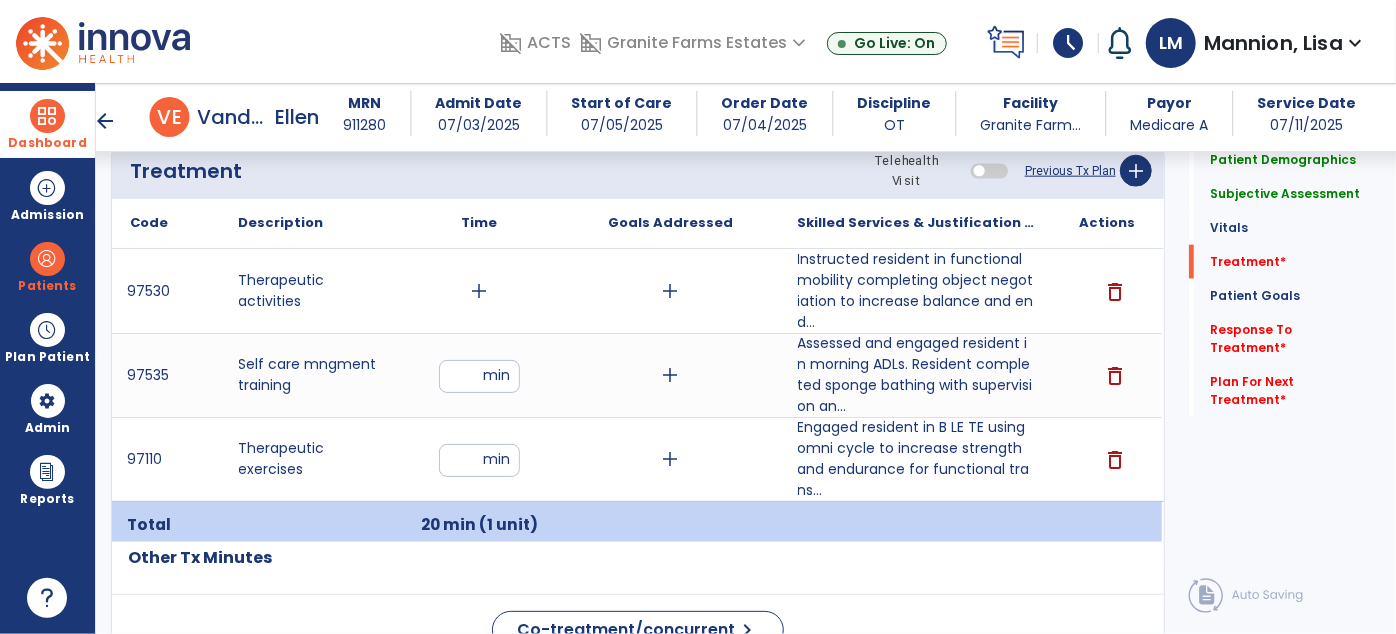 click on "Quick Links  Patient Demographics   Patient Demographics   Subjective Assessment   Subjective Assessment   Vitals   Vitals   Treatment   *  Treatment   *  Patient Goals   Patient Goals   Response To Treatment   *  Response To Treatment   *  Plan For Next Treatment   *  Plan For Next Treatment   *" 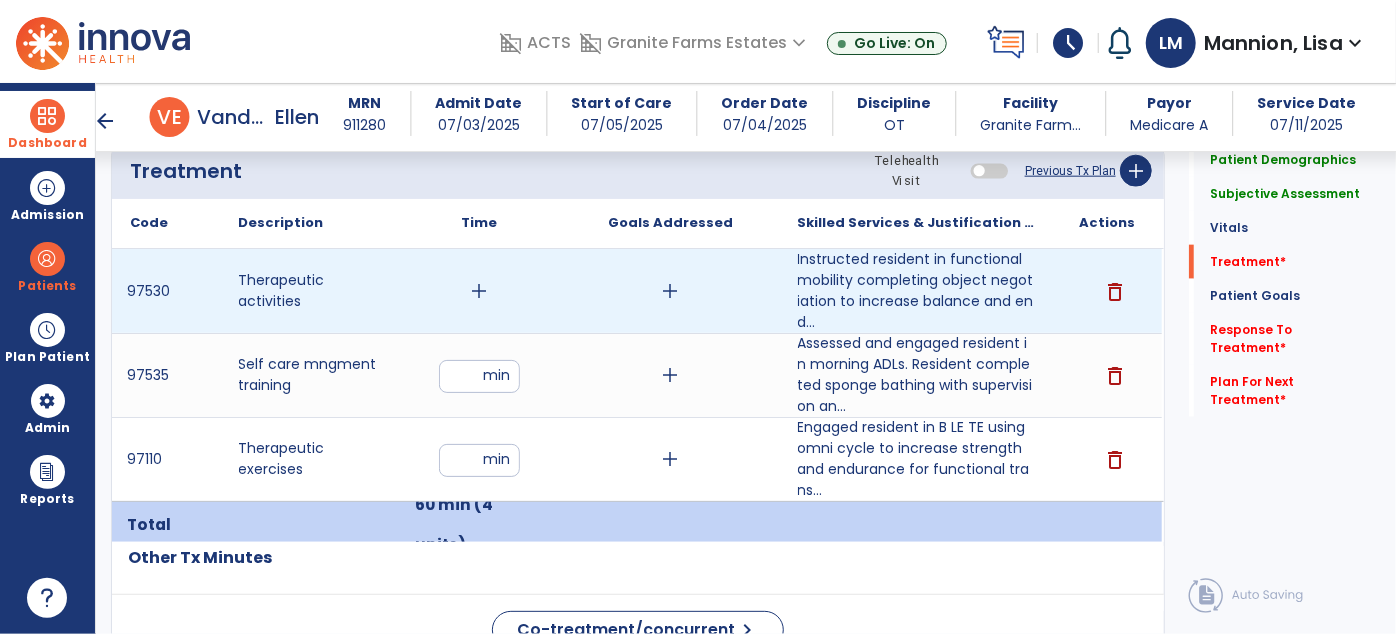 click on "add" at bounding box center (480, 291) 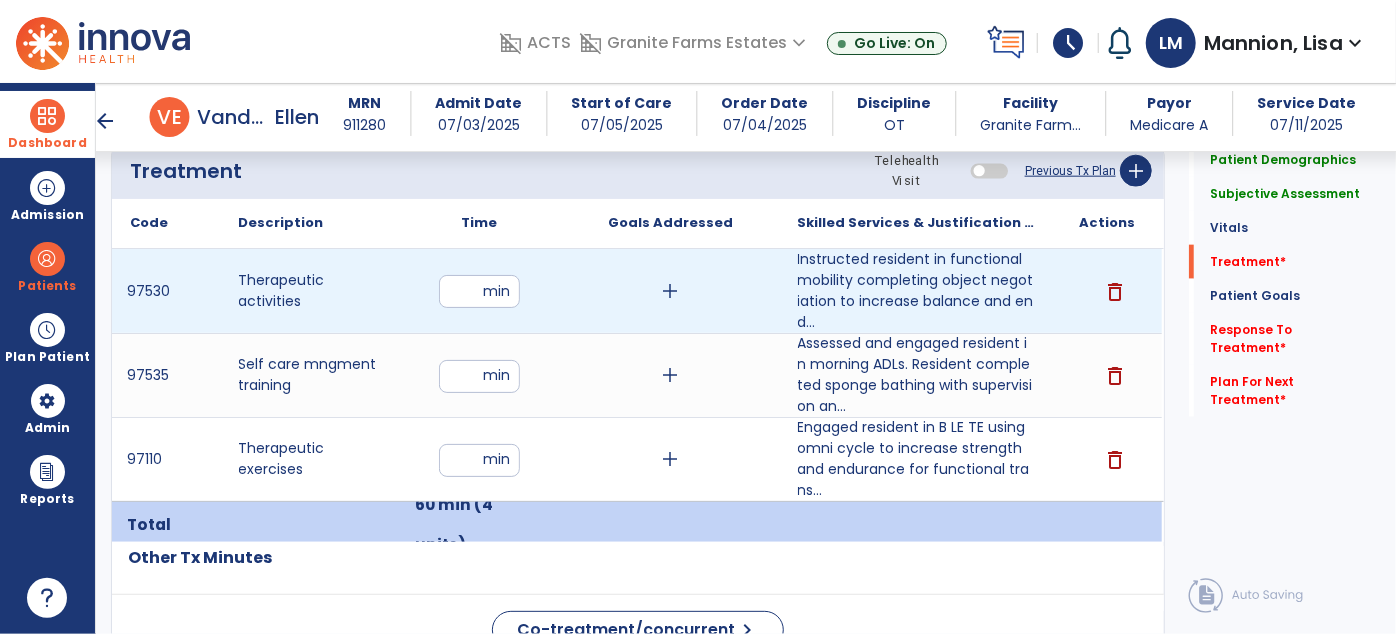 type on "**" 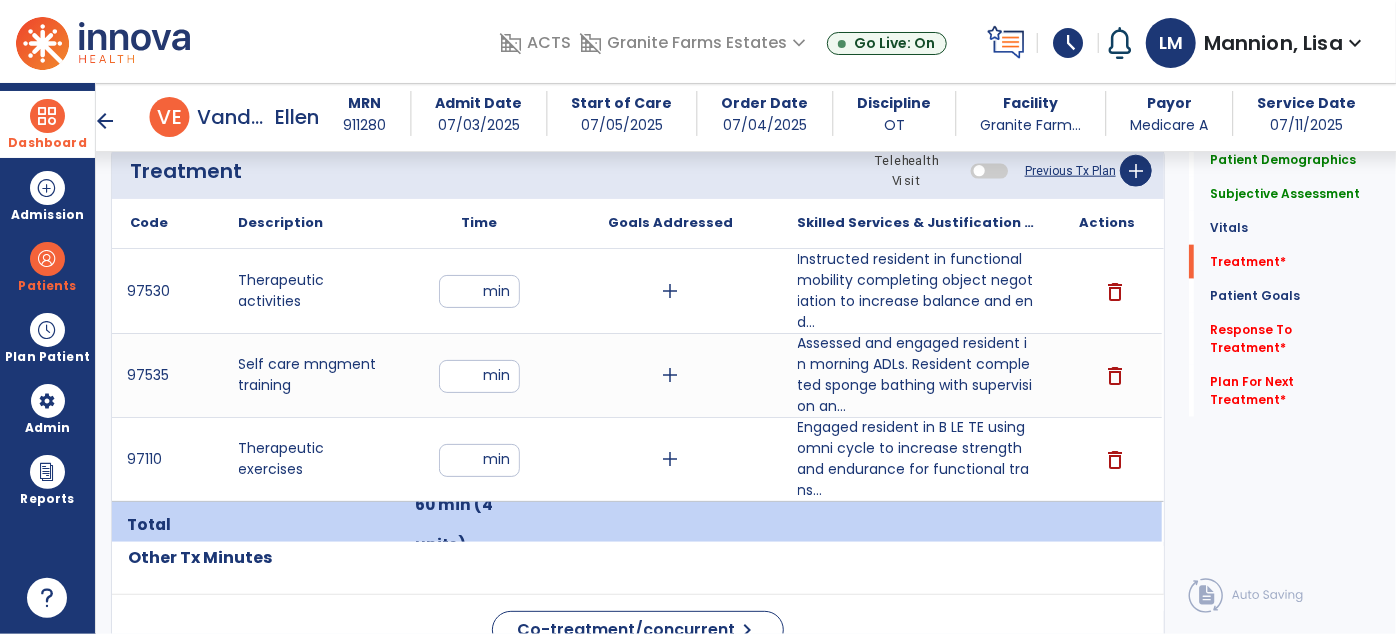 click on "Quick Links  Patient Demographics   Patient Demographics   Subjective Assessment   Subjective Assessment   Vitals   Vitals   Treatment   *  Treatment   *  Patient Goals   Patient Goals   Response To Treatment   *  Response To Treatment   *  Plan For Next Treatment   *  Plan For Next Treatment   *" 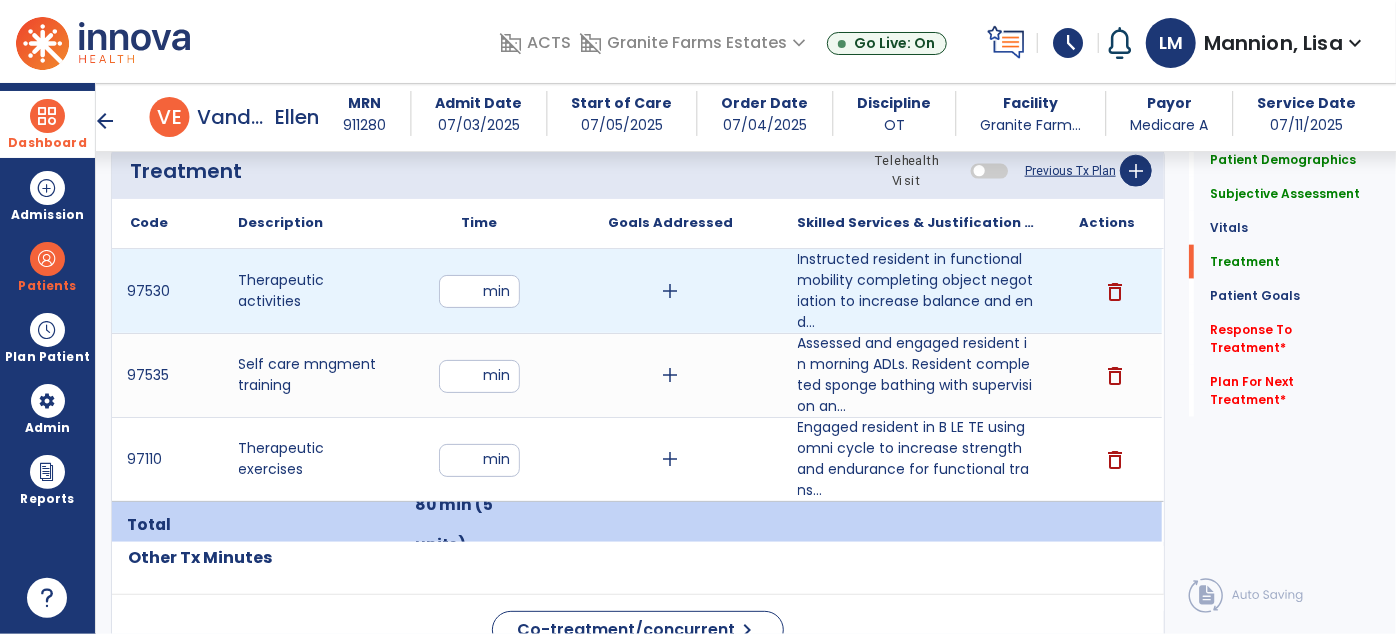 click on "**" at bounding box center (479, 291) 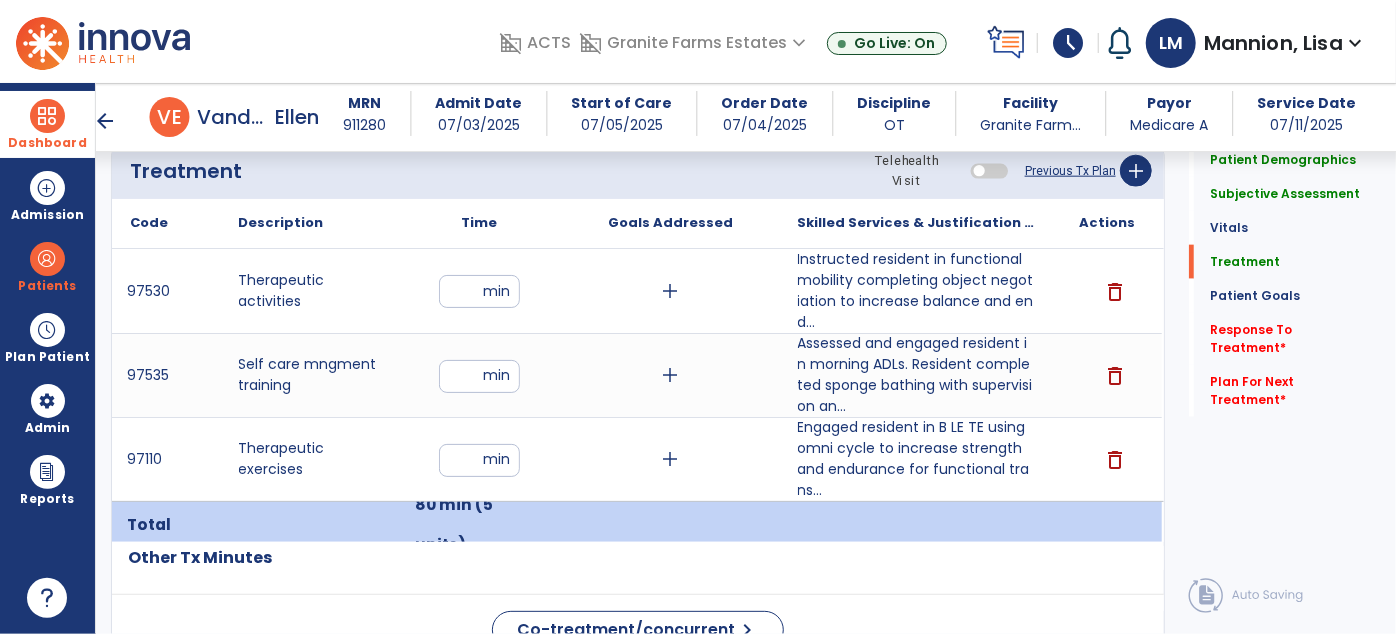 click on "Quick Links  Patient Demographics   Patient Demographics   Subjective Assessment   Subjective Assessment   Vitals   Vitals   Treatment   Treatment   Patient Goals   Patient Goals   Response To Treatment   *  Response To Treatment   *  Plan For Next Treatment   *  Plan For Next Treatment   *" 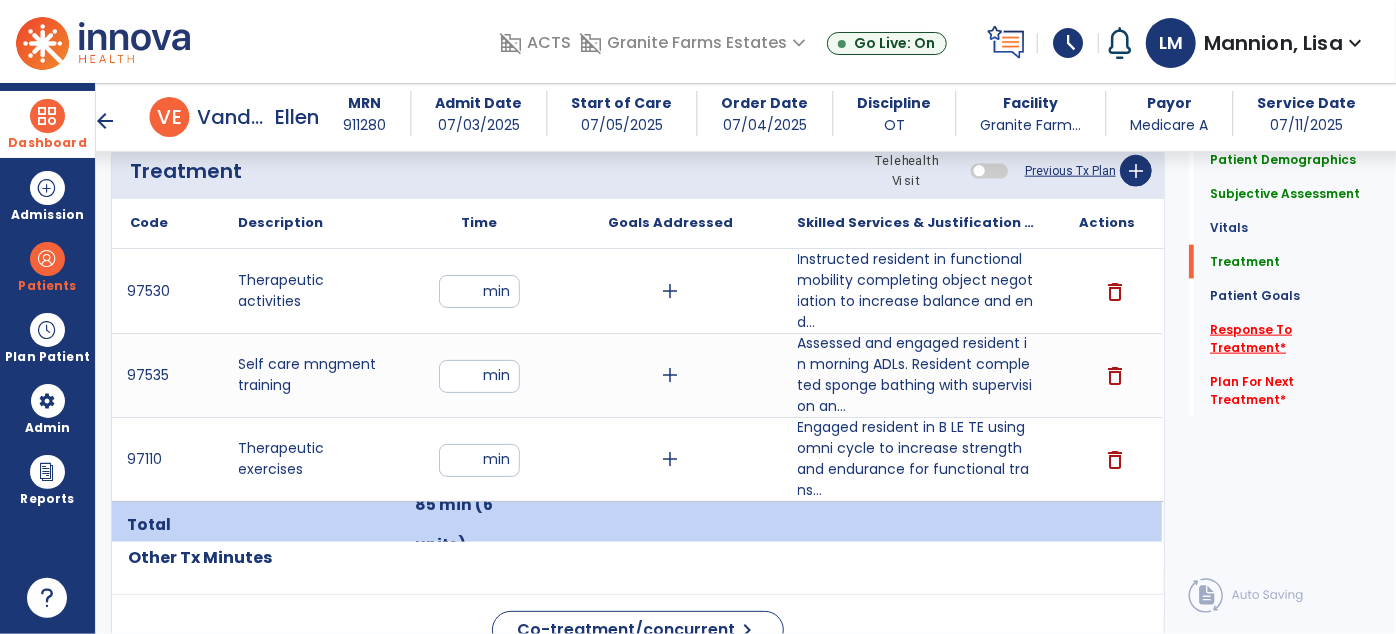click on "Response To Treatment   *" 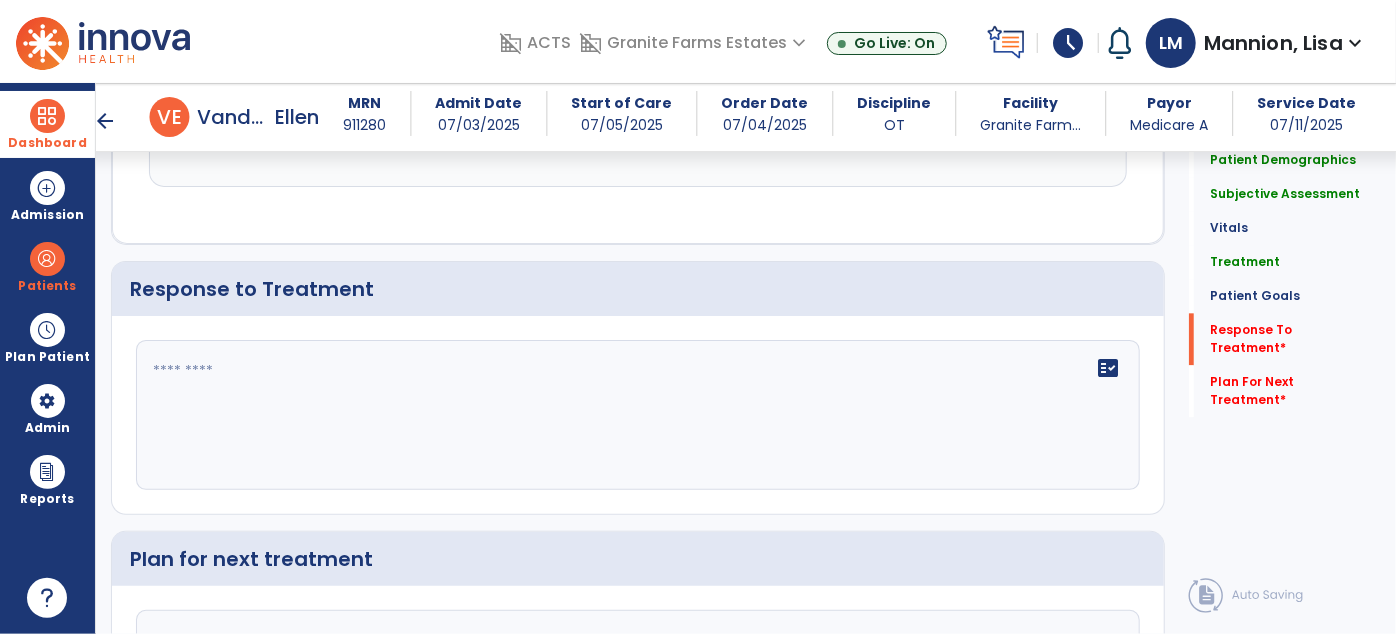scroll, scrollTop: 2351, scrollLeft: 0, axis: vertical 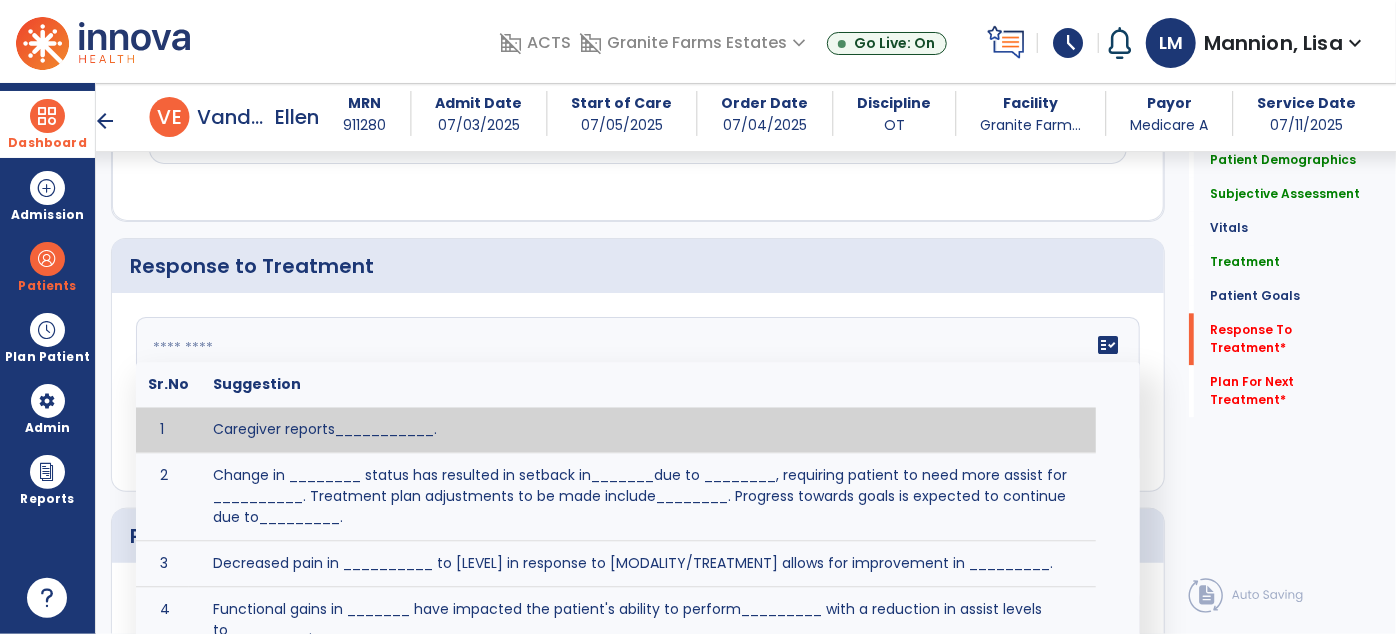 click 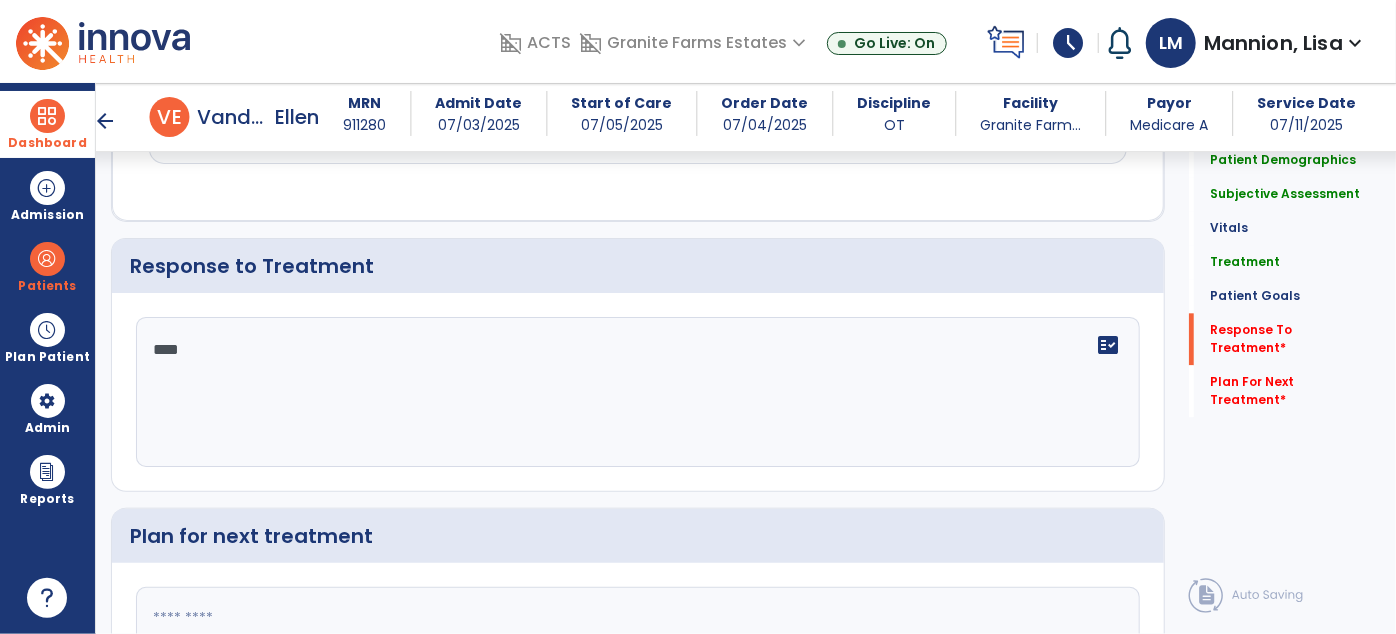type on "****" 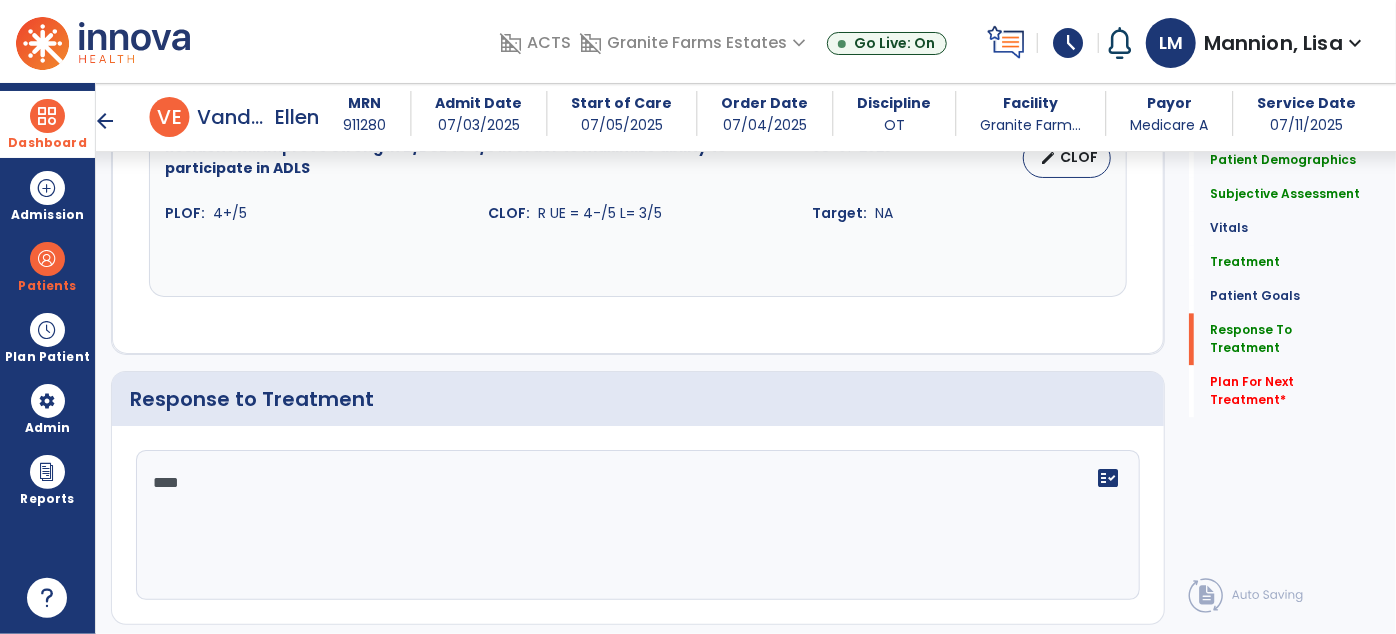 scroll, scrollTop: 2351, scrollLeft: 0, axis: vertical 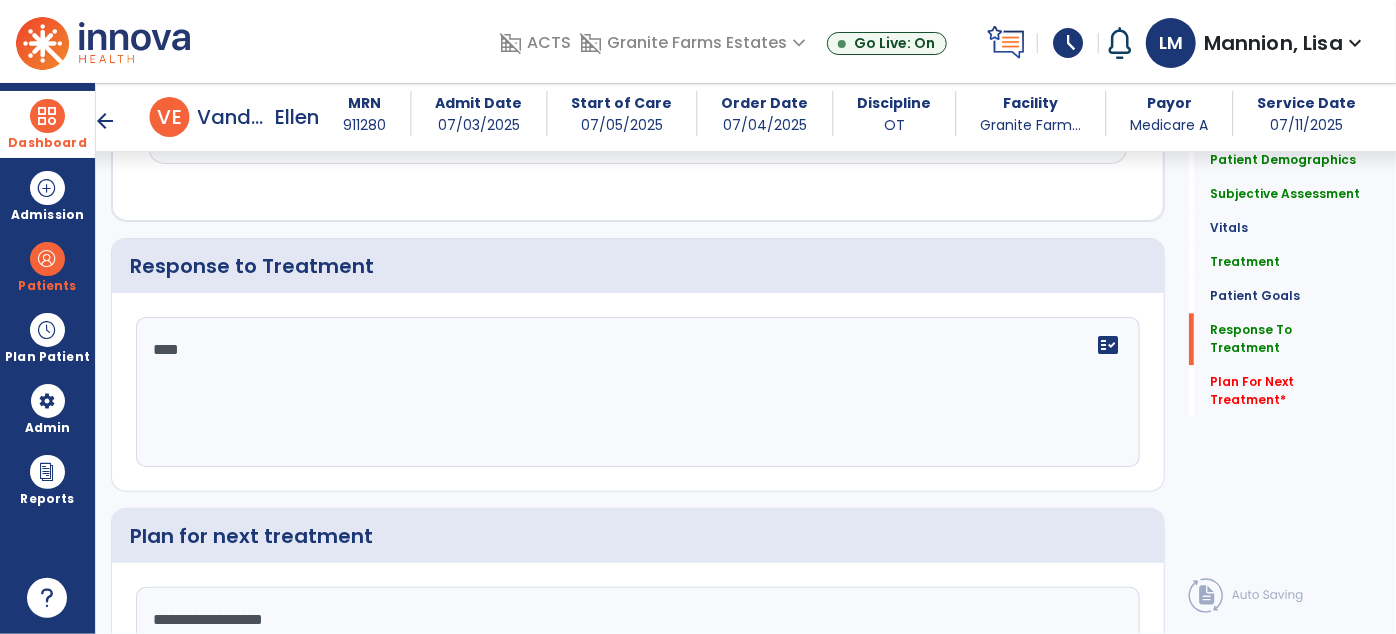 type on "**********" 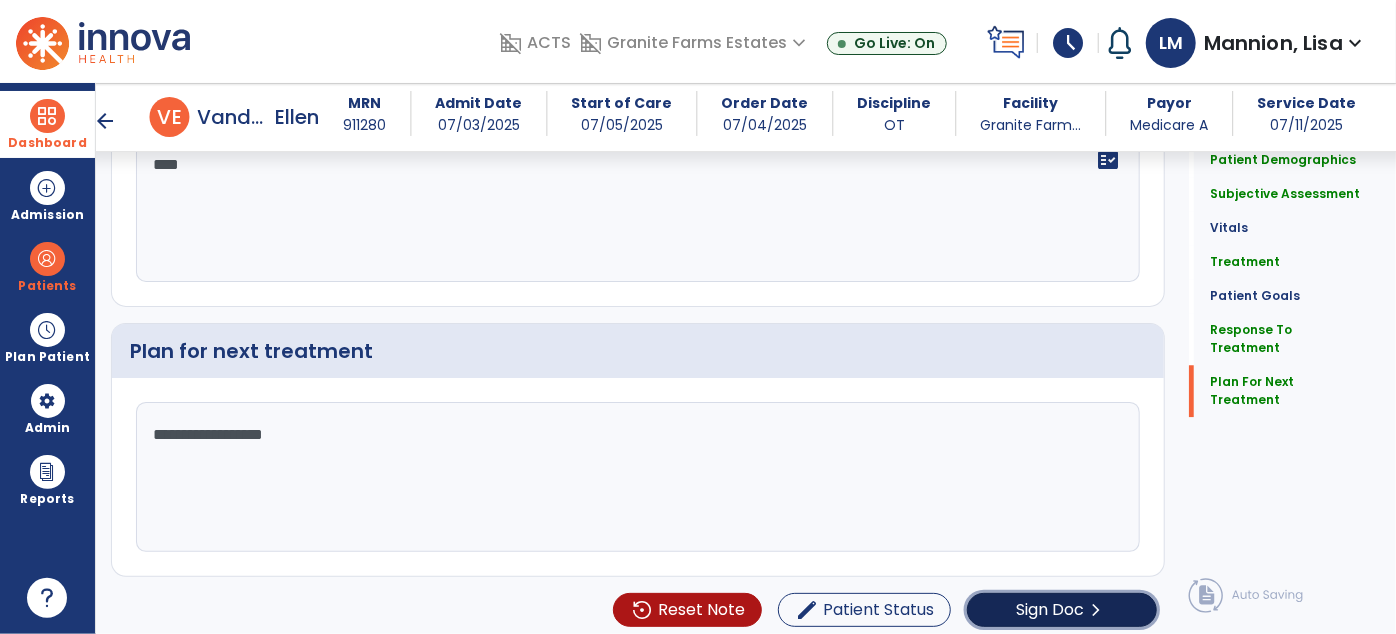 click on "Sign Doc  chevron_right" 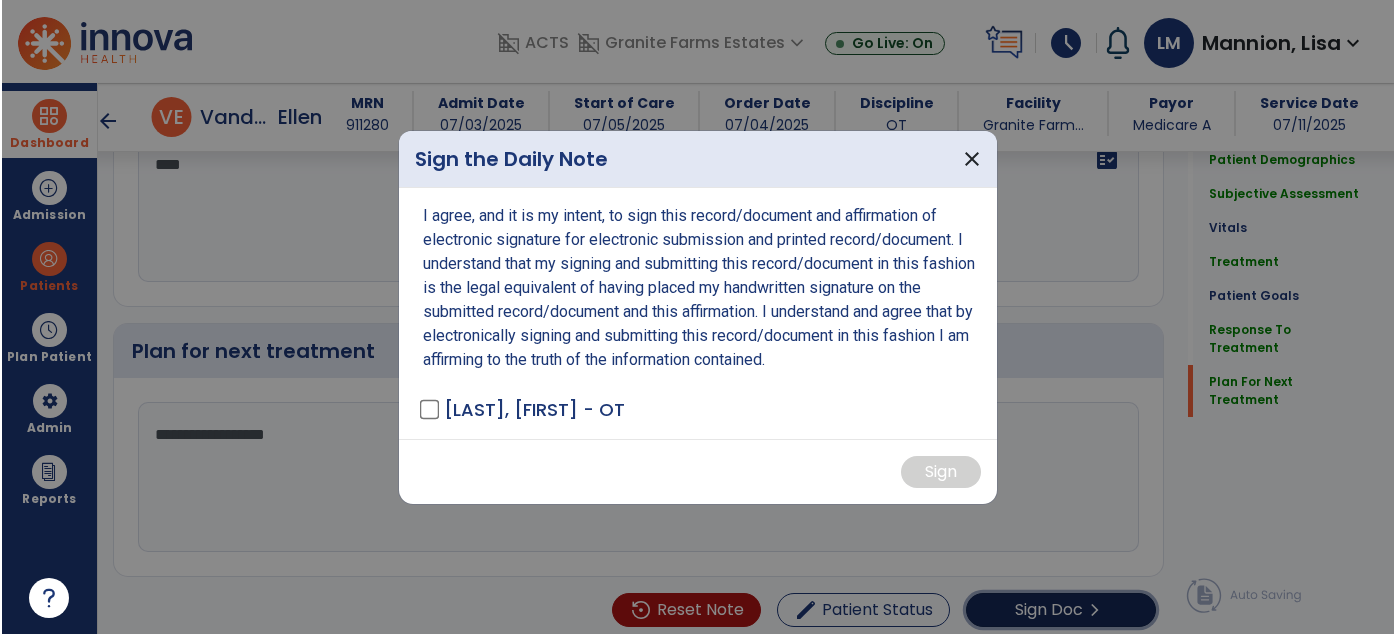 scroll, scrollTop: 2536, scrollLeft: 0, axis: vertical 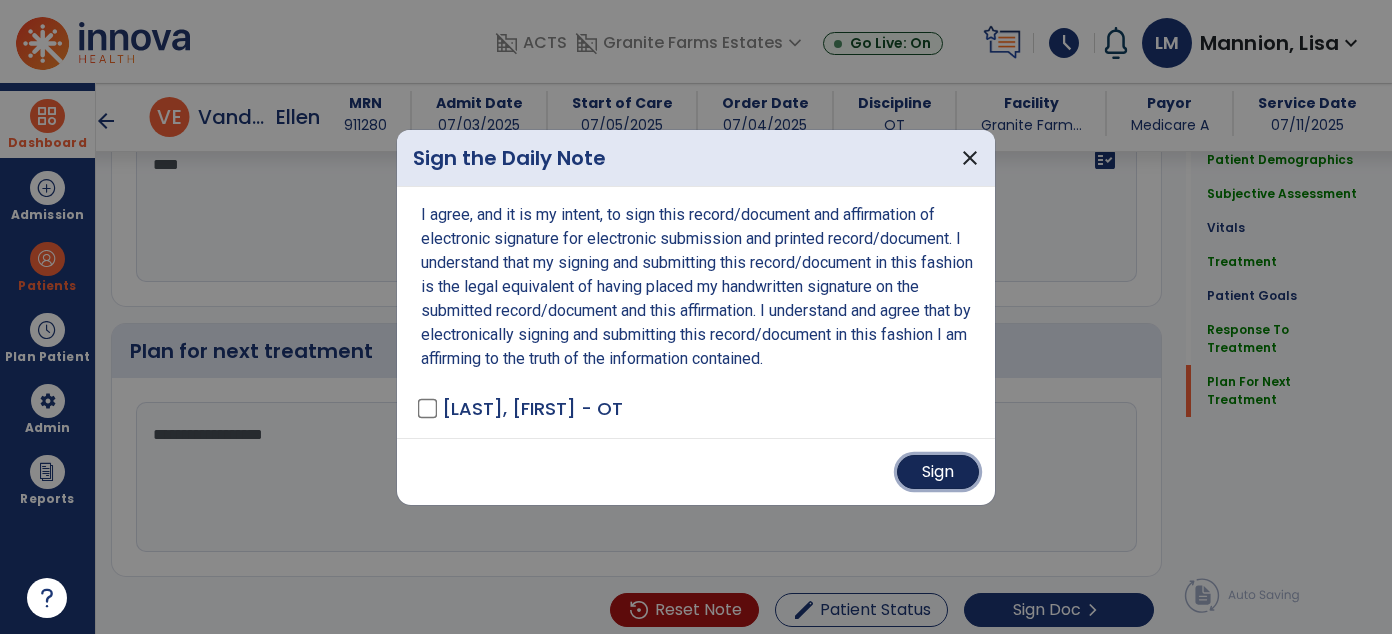 click on "Sign" at bounding box center (938, 472) 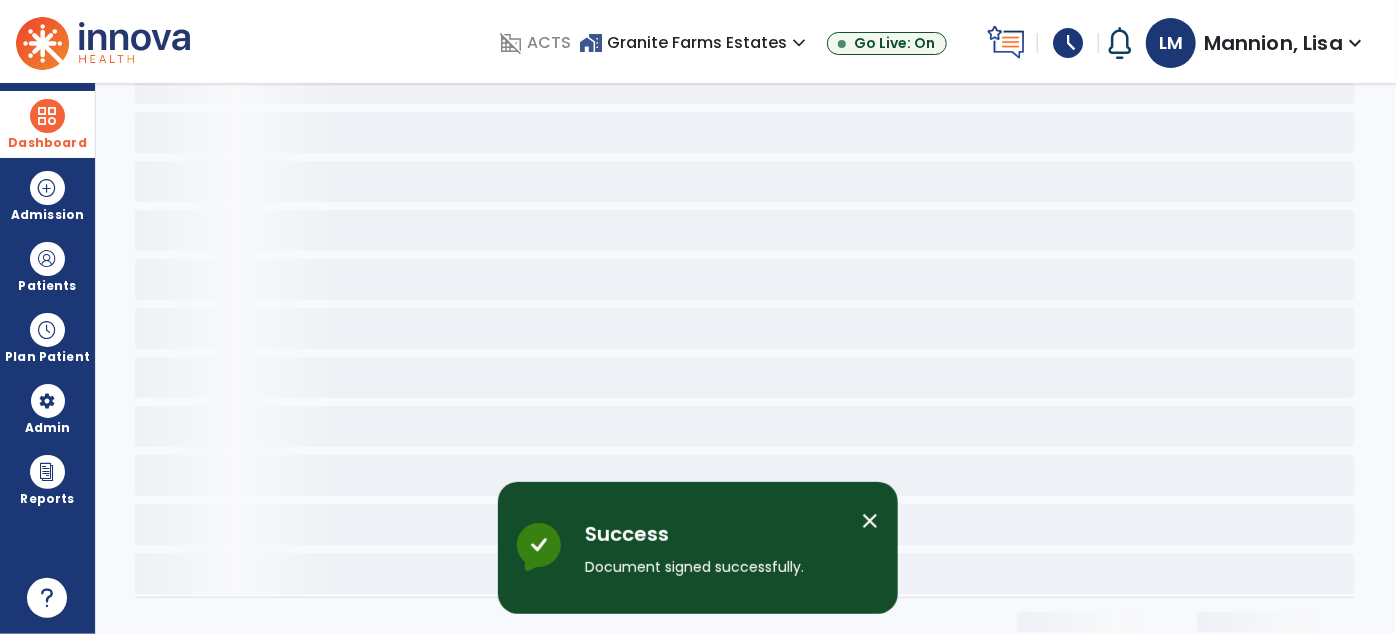 scroll, scrollTop: 0, scrollLeft: 0, axis: both 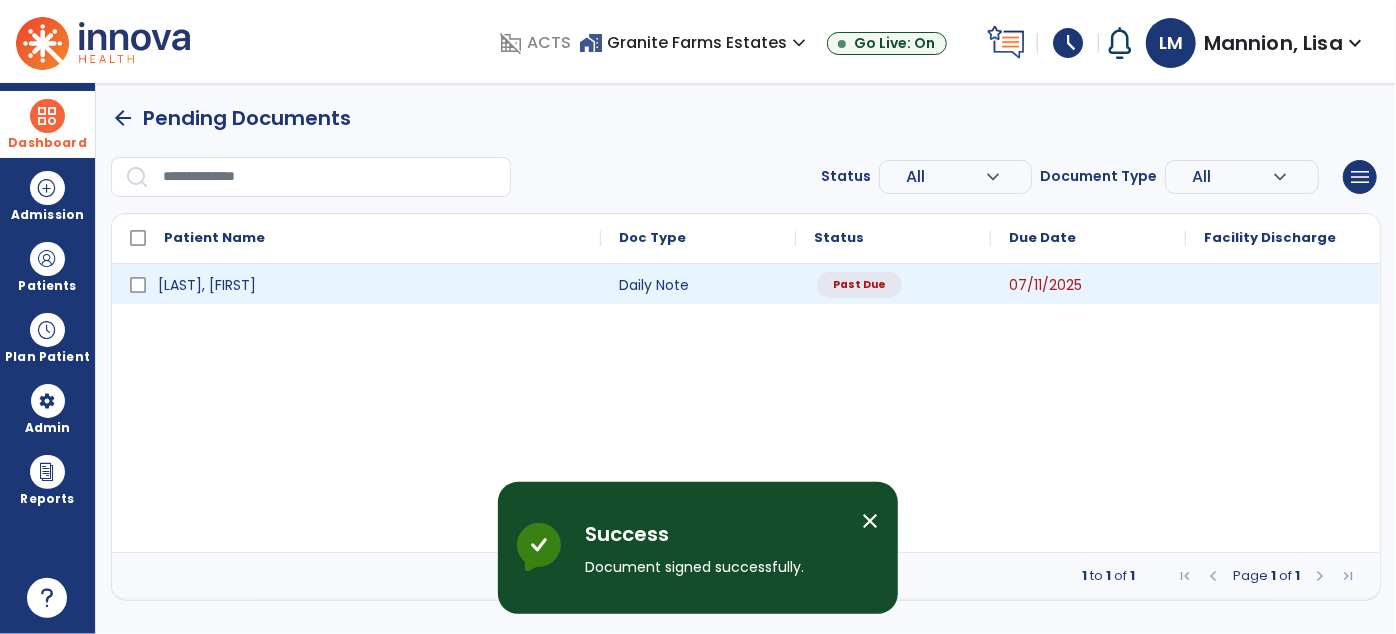 click on "Past Due" at bounding box center [859, 285] 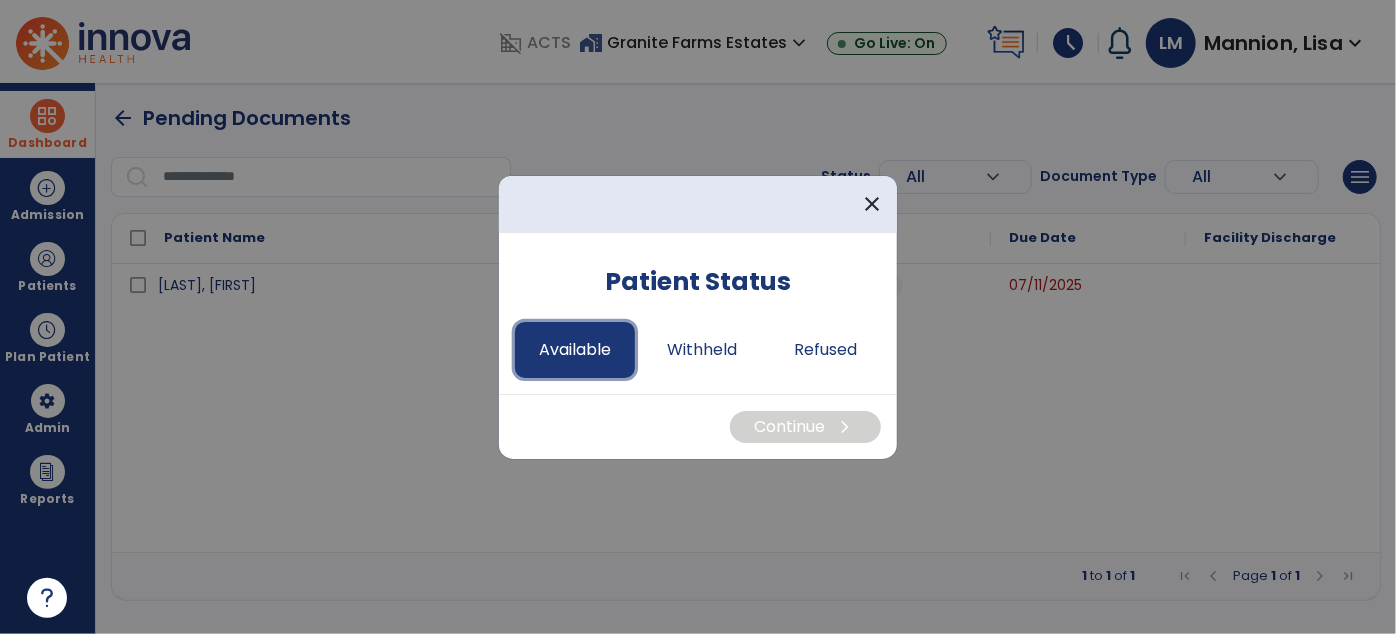 click on "Available" at bounding box center (575, 350) 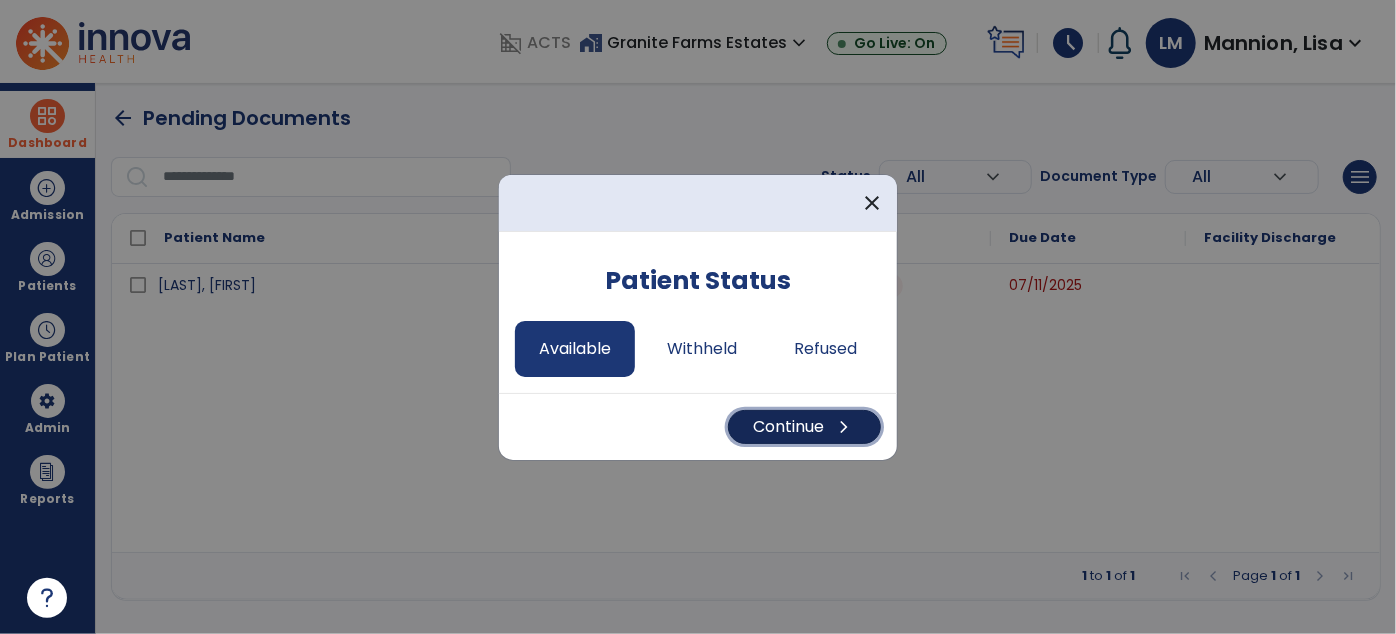 click on "Continue   chevron_right" at bounding box center [804, 427] 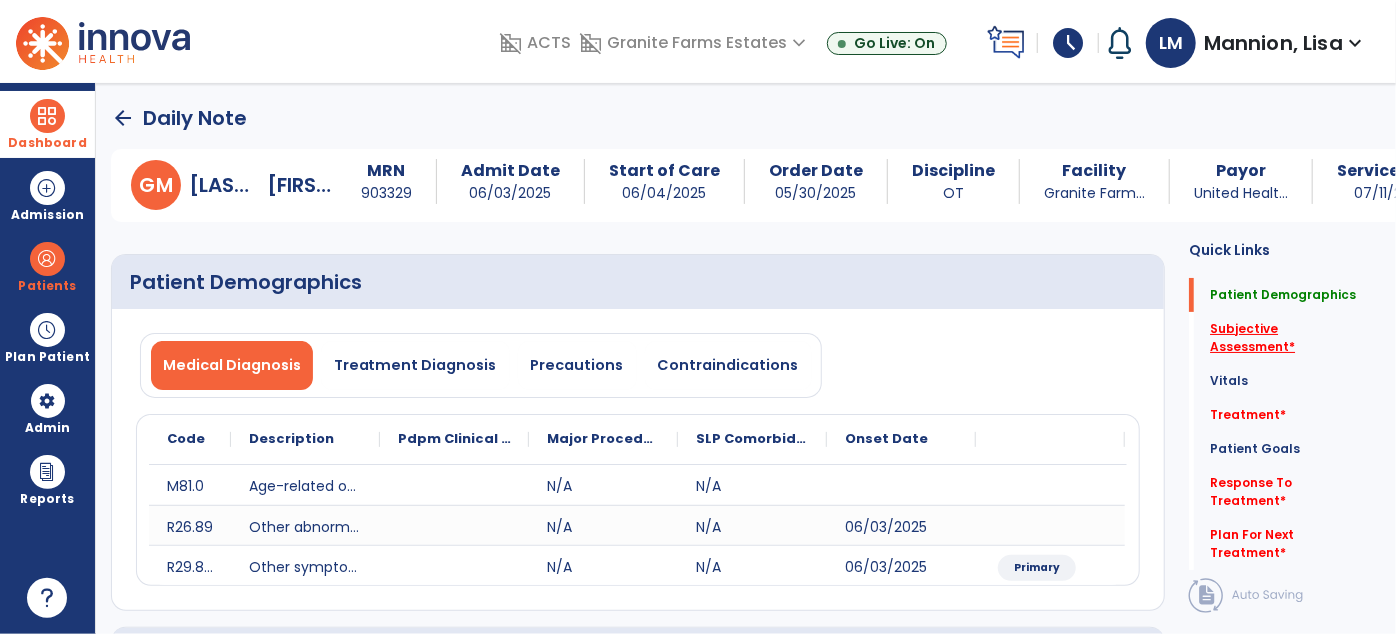 click on "Subjective Assessment   *" 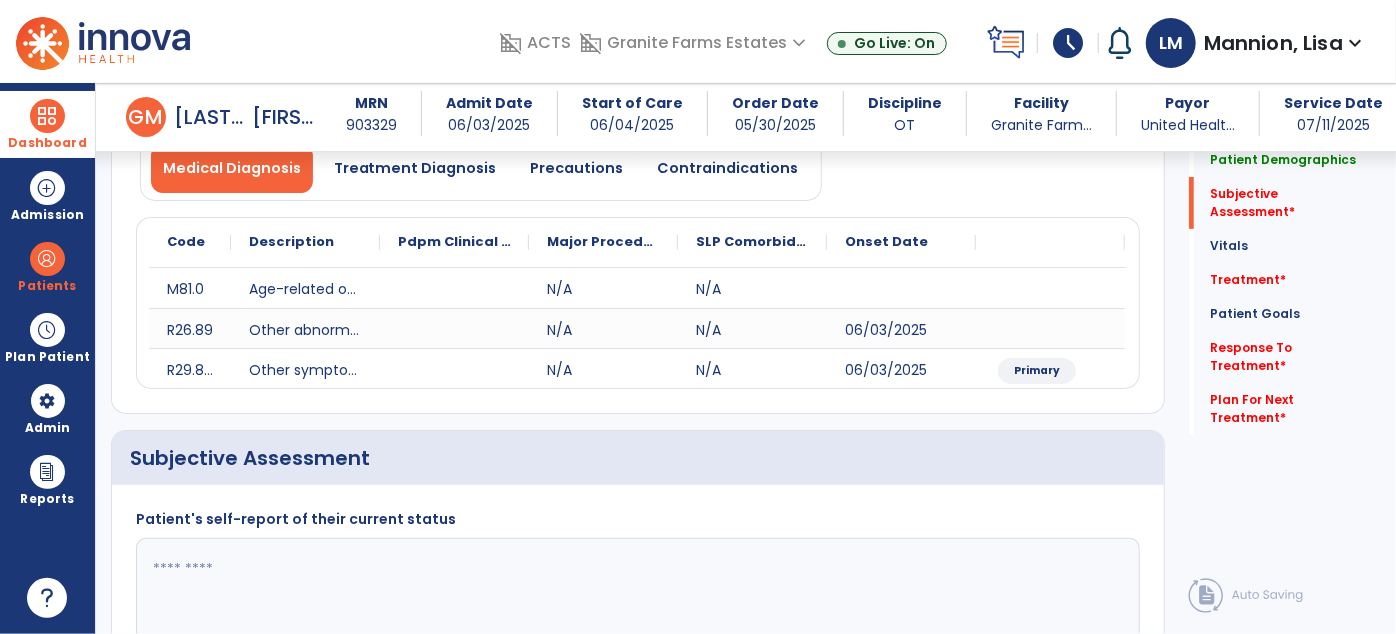 scroll, scrollTop: 408, scrollLeft: 0, axis: vertical 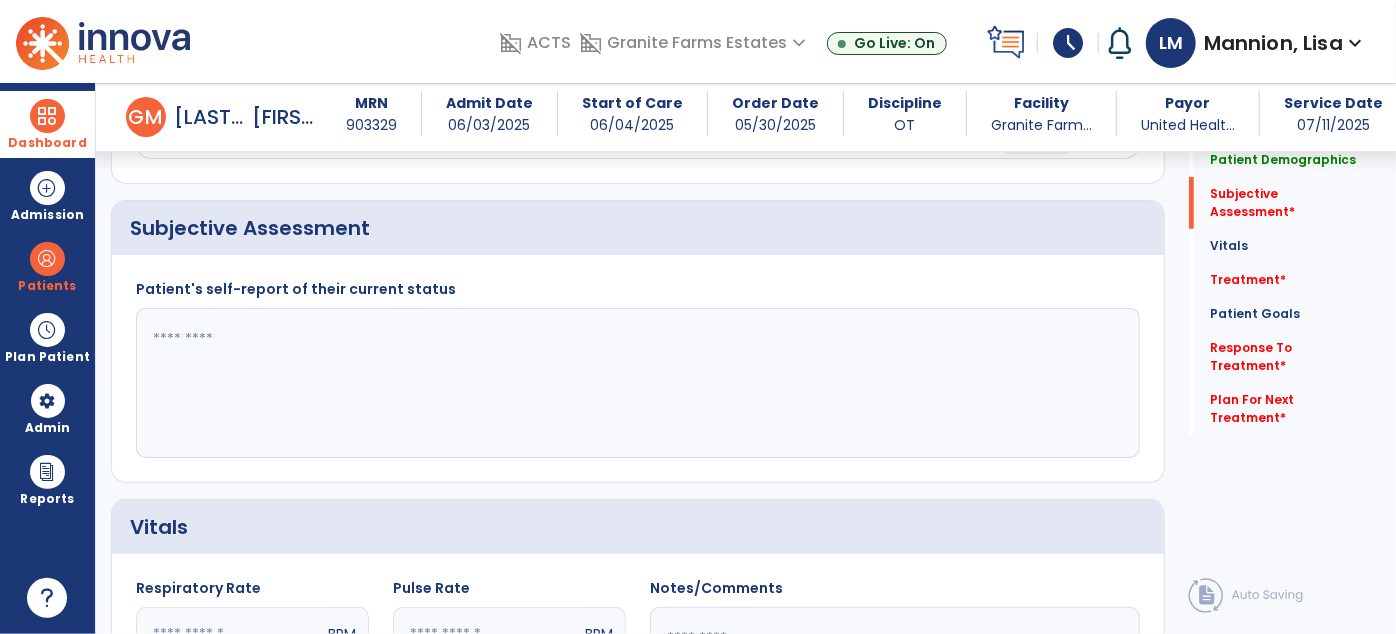 click 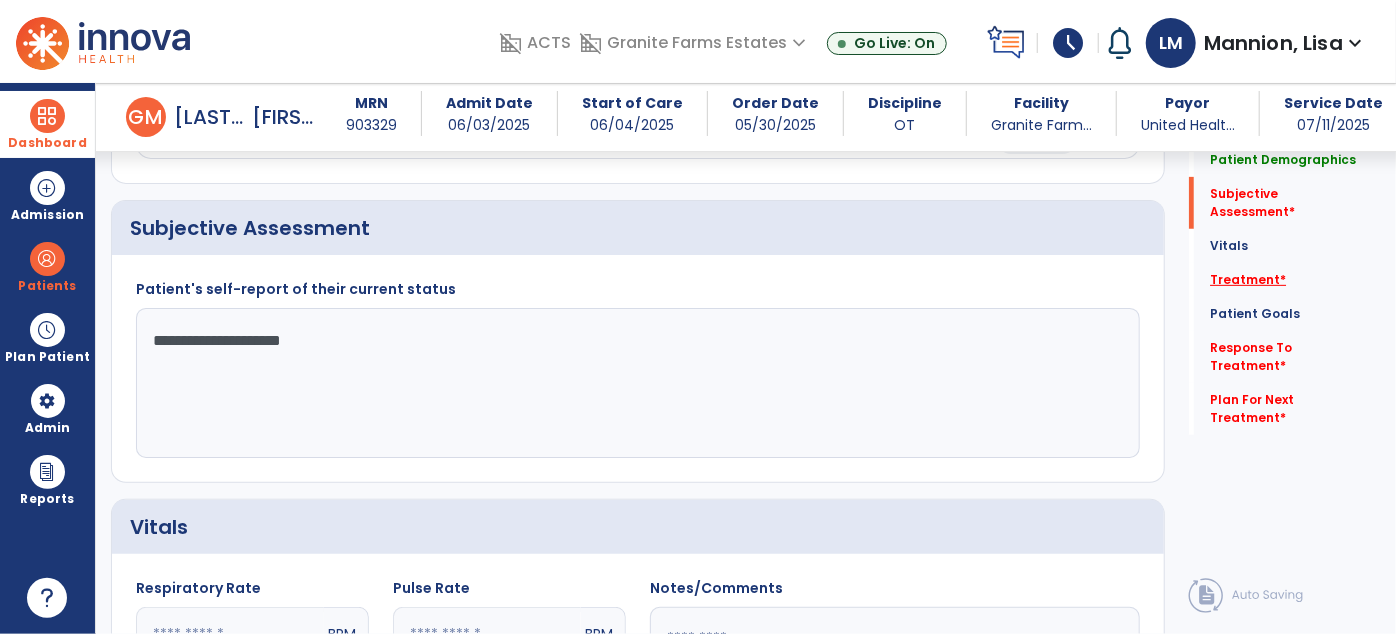 type on "**********" 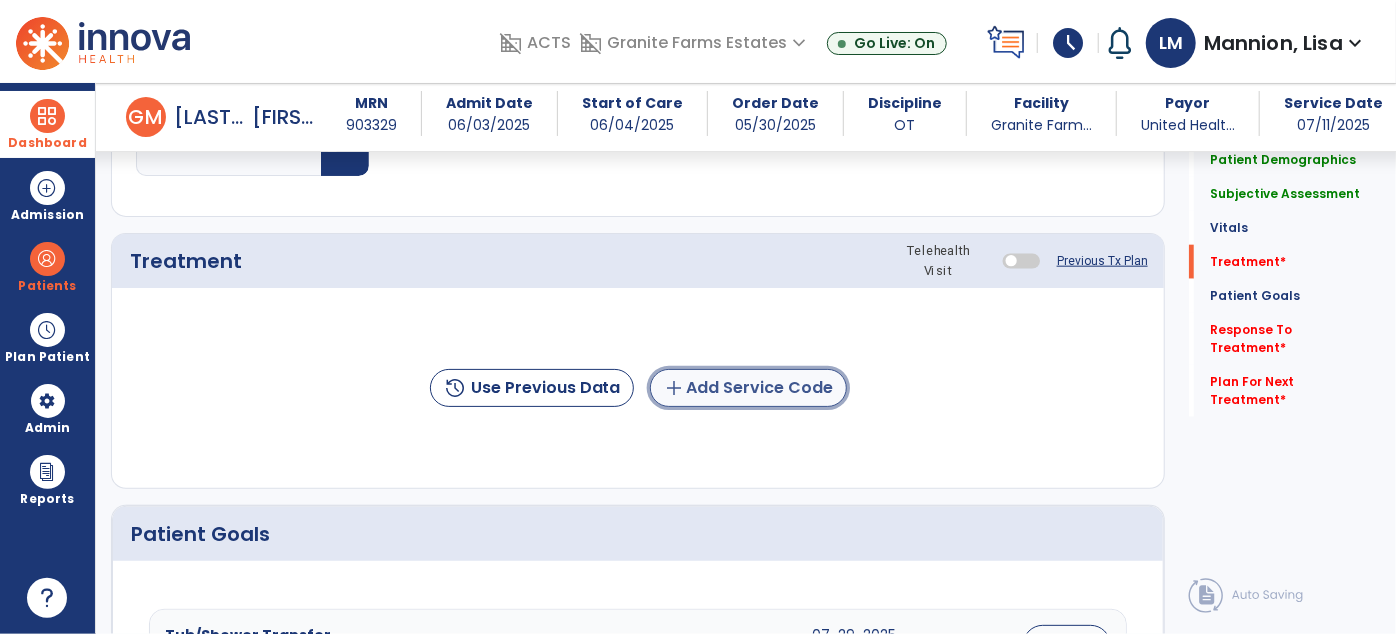 click on "add  Add Service Code" 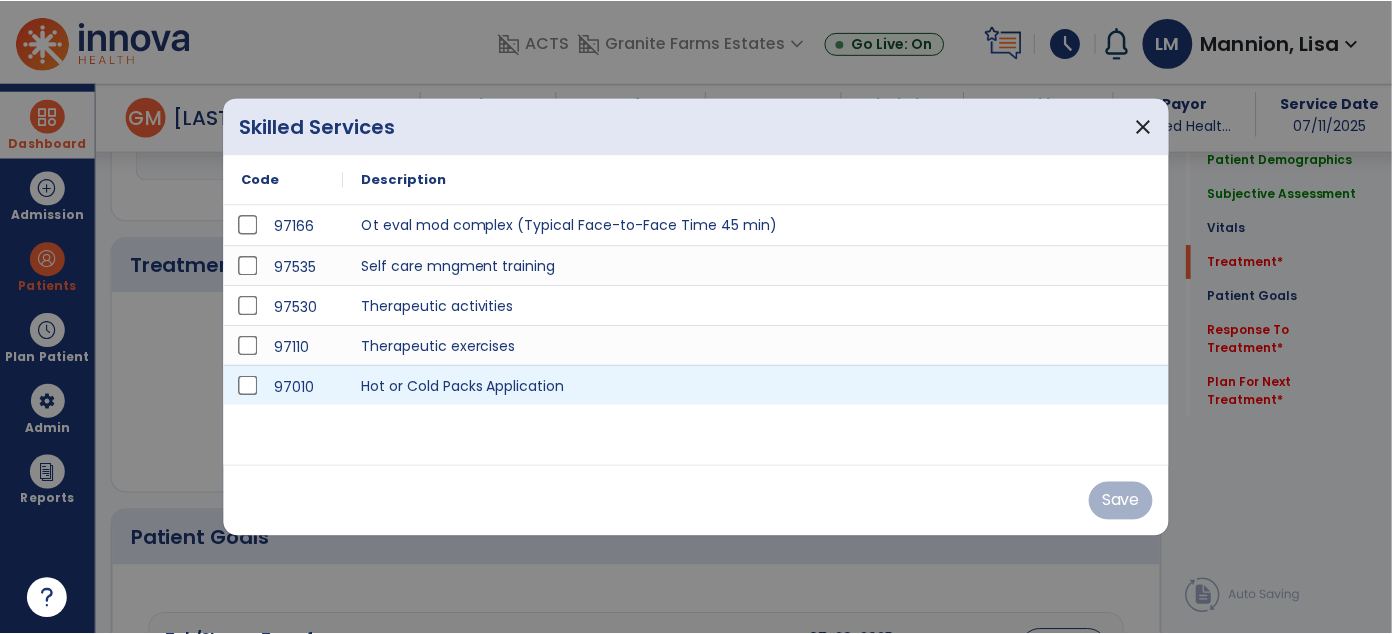 scroll, scrollTop: 1096, scrollLeft: 0, axis: vertical 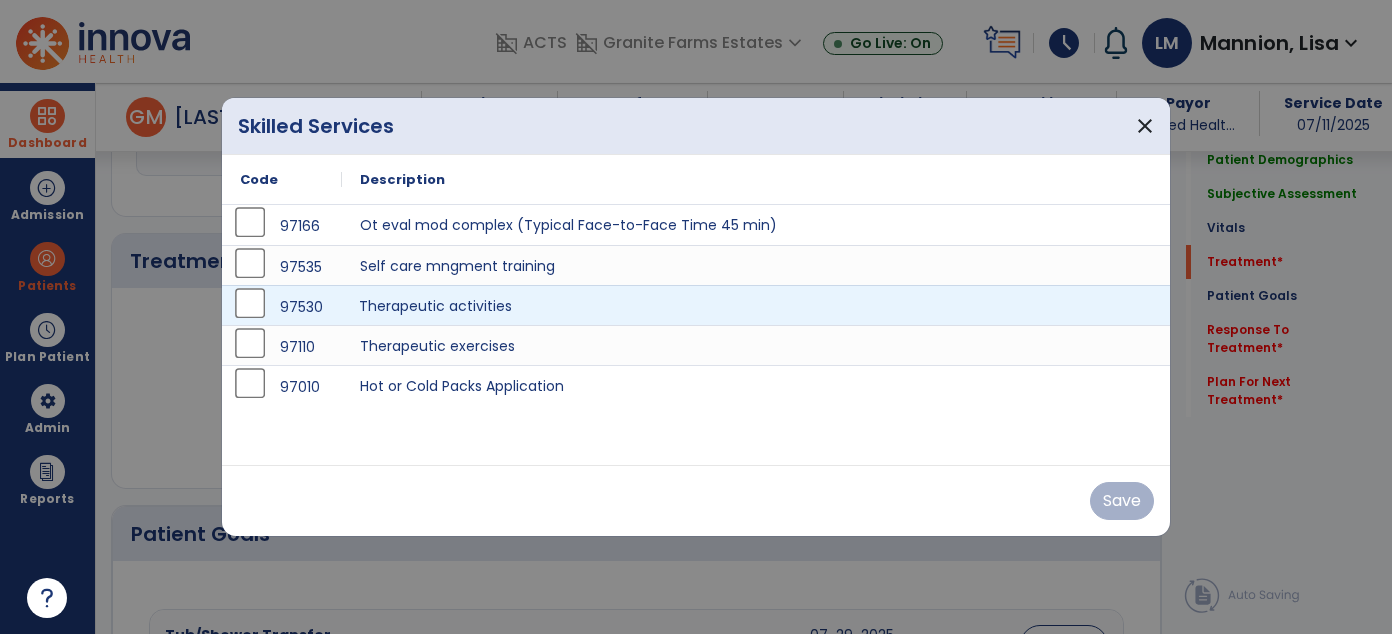 click on "Therapeutic activities" at bounding box center [756, 305] 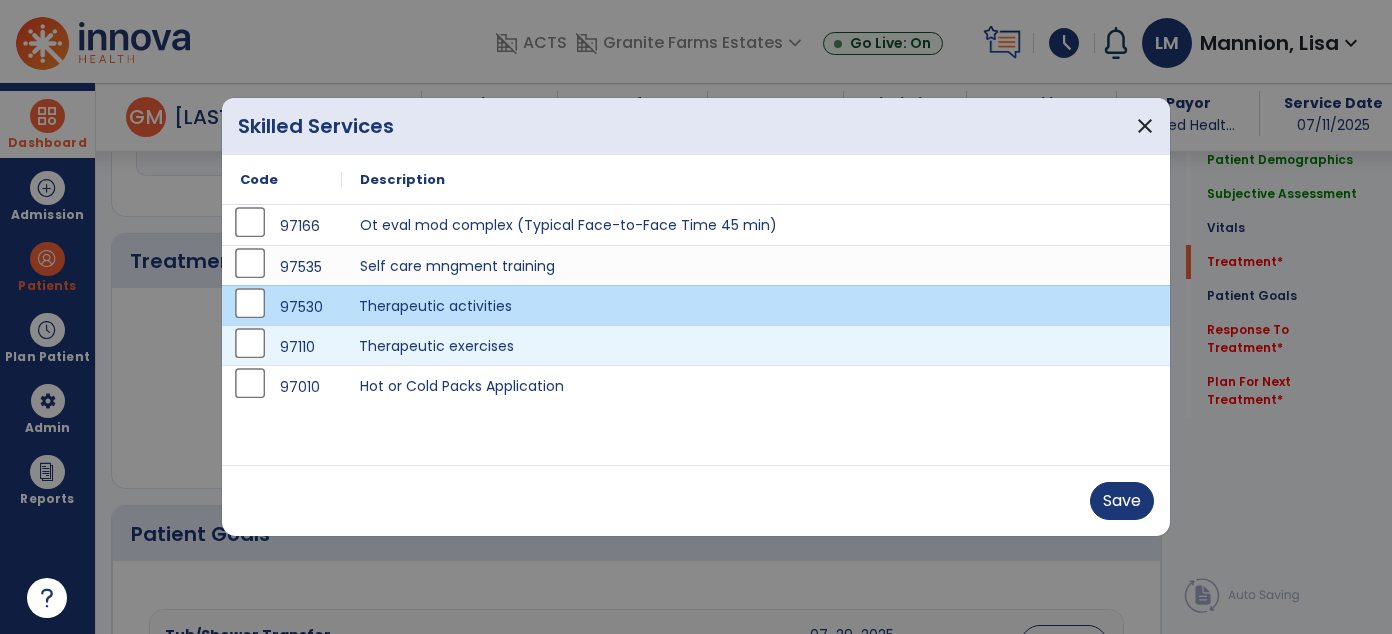 click on "Therapeutic exercises" at bounding box center [756, 345] 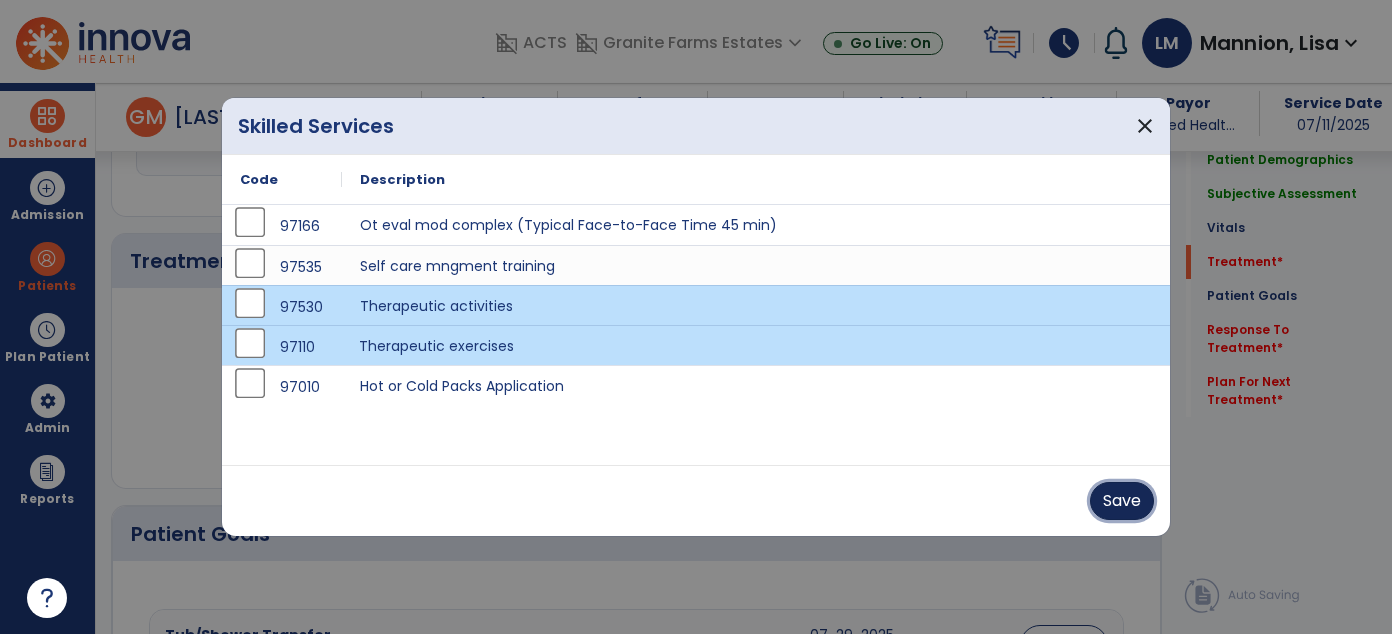 click on "Save" at bounding box center (1122, 501) 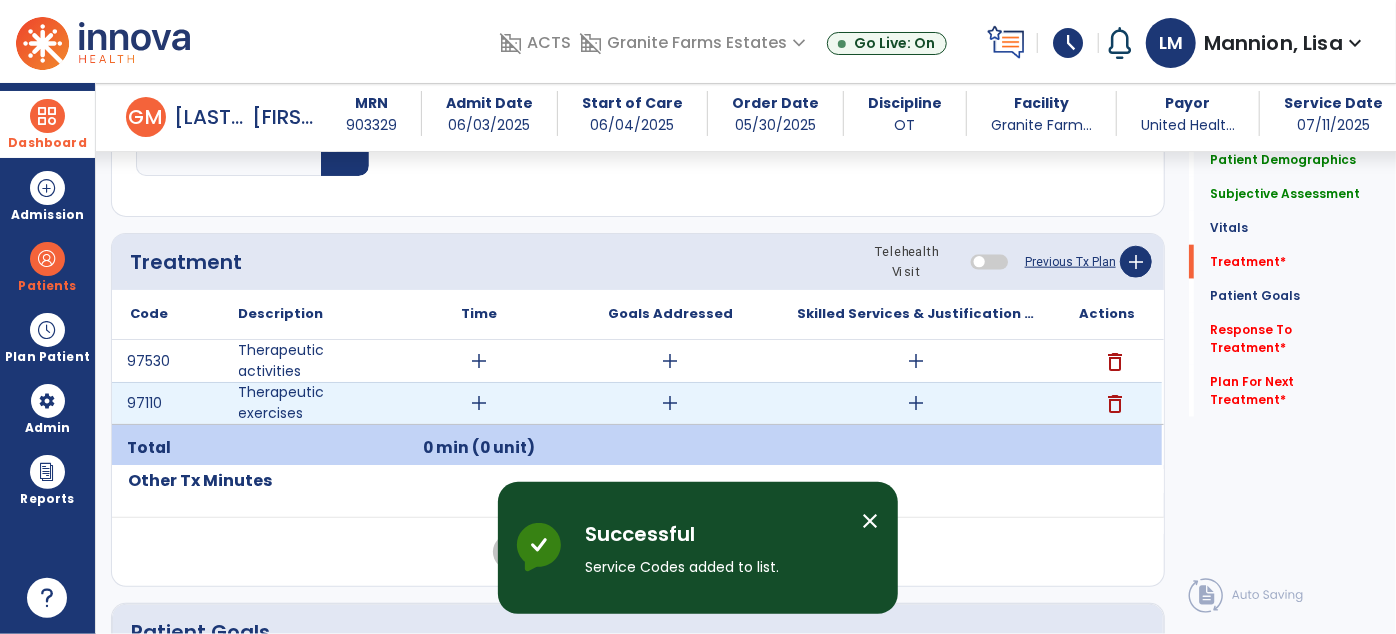 click on "add" at bounding box center (916, 403) 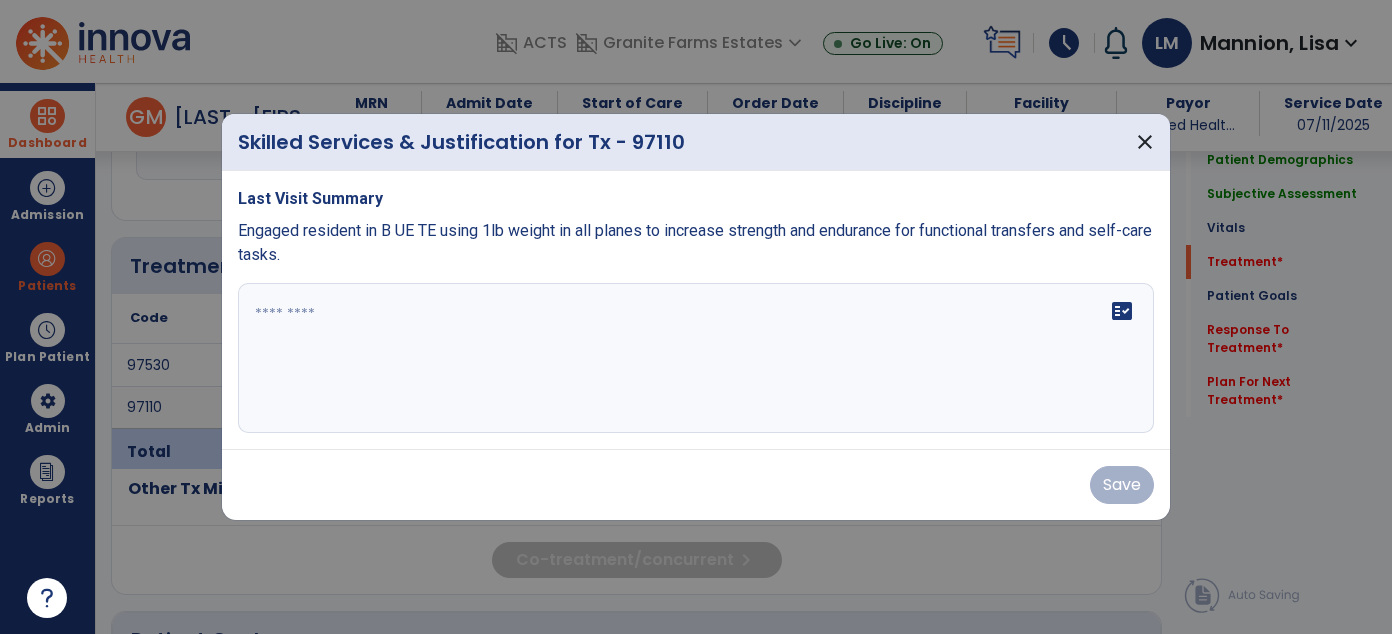 scroll, scrollTop: 1096, scrollLeft: 0, axis: vertical 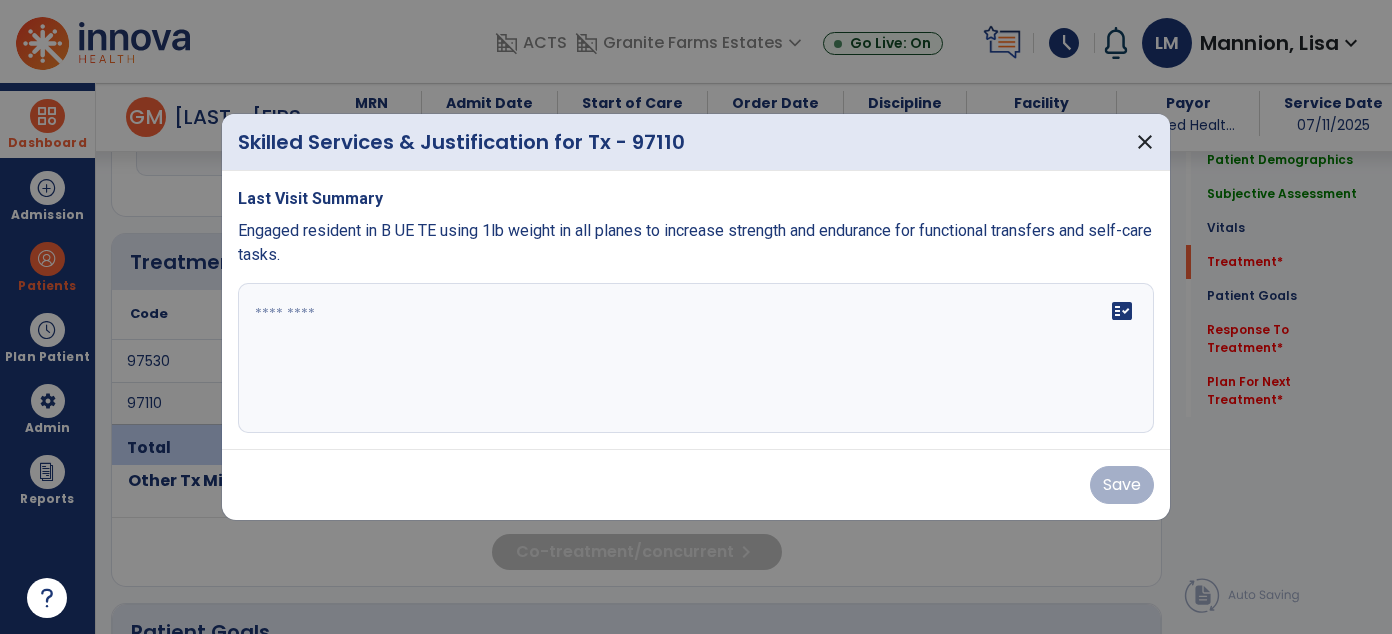 click on "Engaged resident in B UE TE using 1lb weight in all planes to increase strength and endurance for functional transfers and self-care tasks." at bounding box center (695, 242) 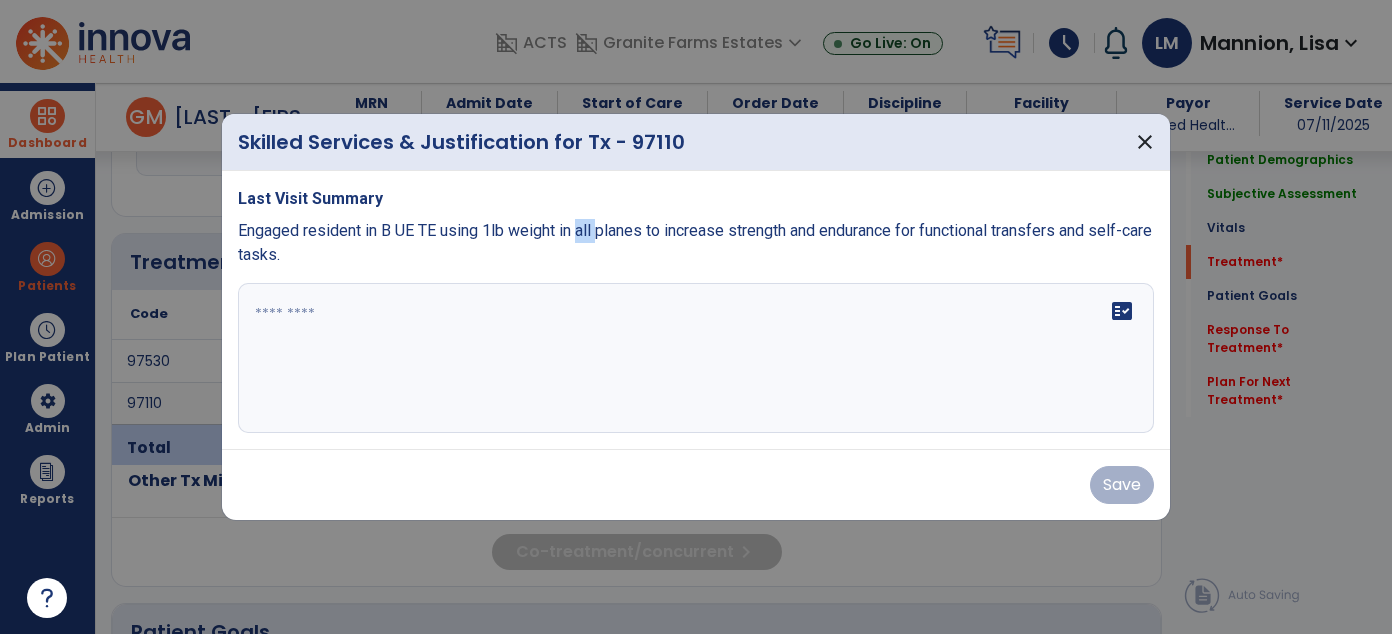 click on "Engaged resident in B UE TE using 1lb weight in all planes to increase strength and endurance for functional transfers and self-care tasks." at bounding box center [695, 242] 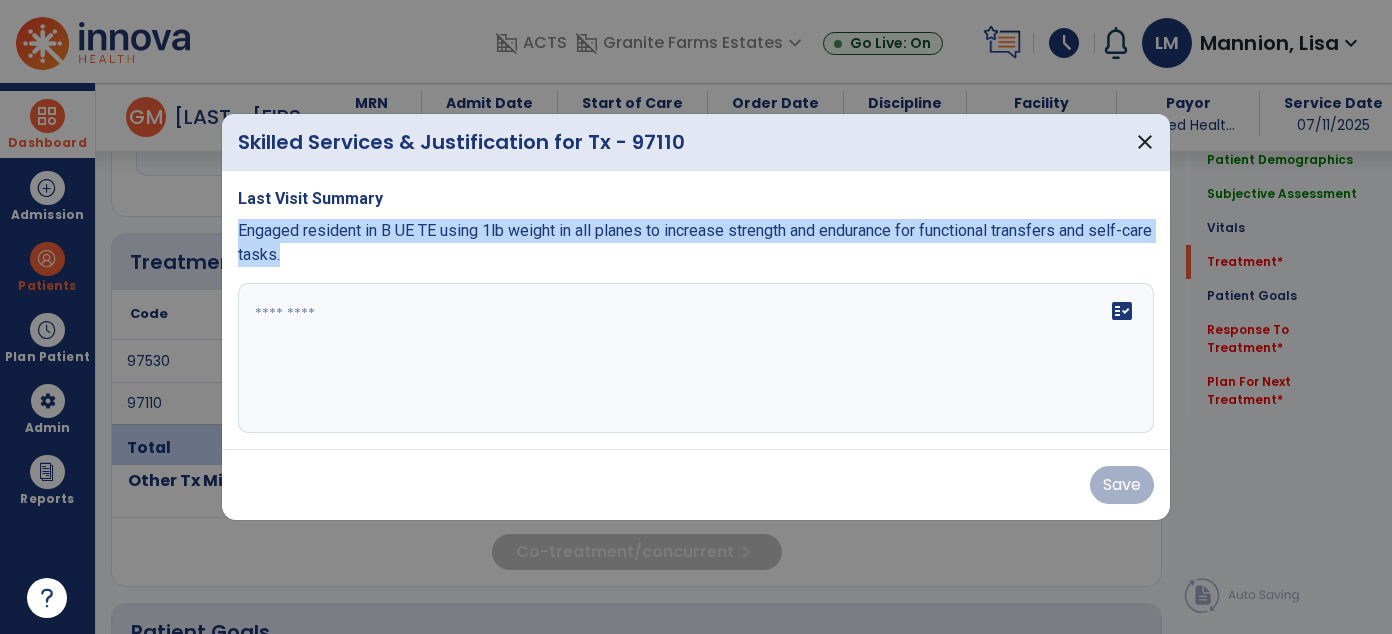 click on "Engaged resident in B UE TE using 1lb weight in all planes to increase strength and endurance for functional transfers and self-care tasks." at bounding box center [695, 242] 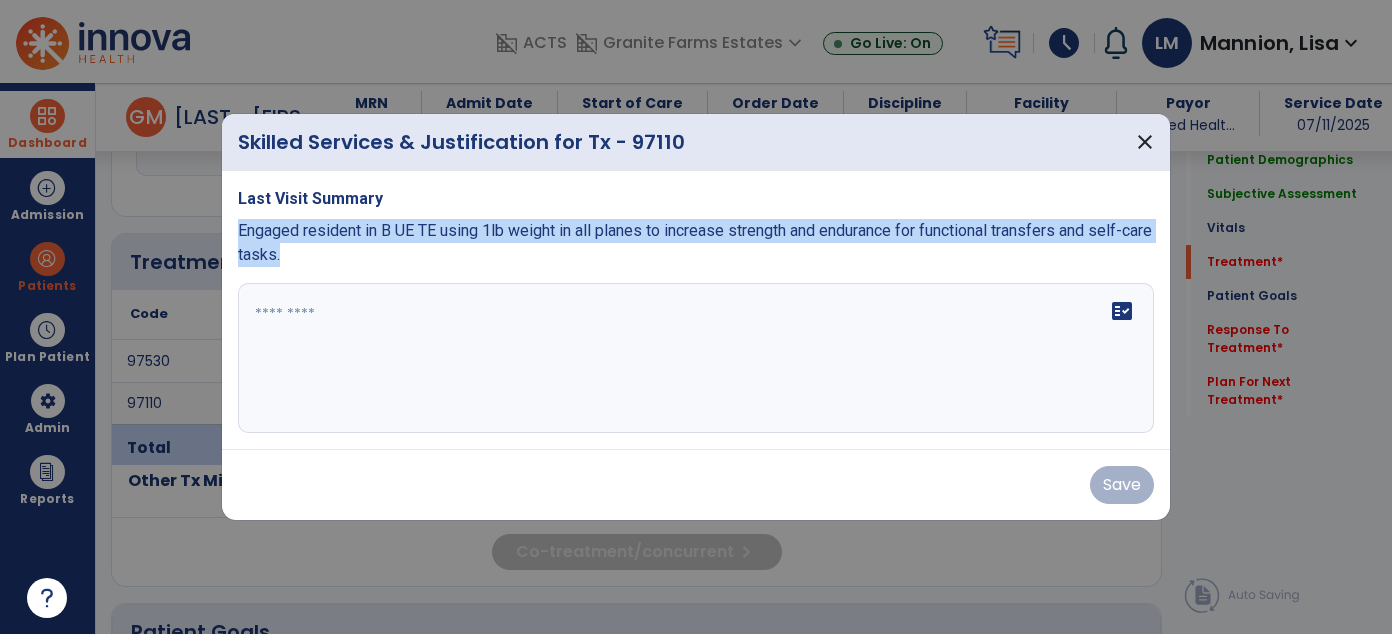 click on "fact_check" at bounding box center [696, 358] 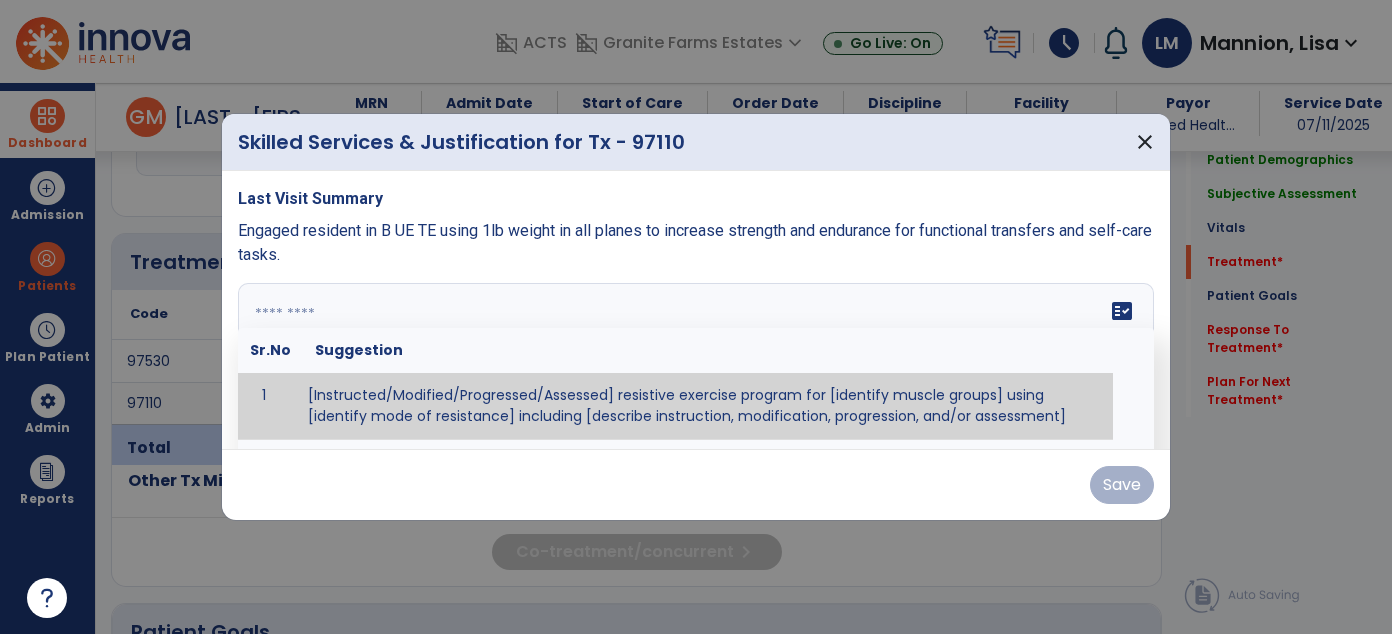 paste on "**********" 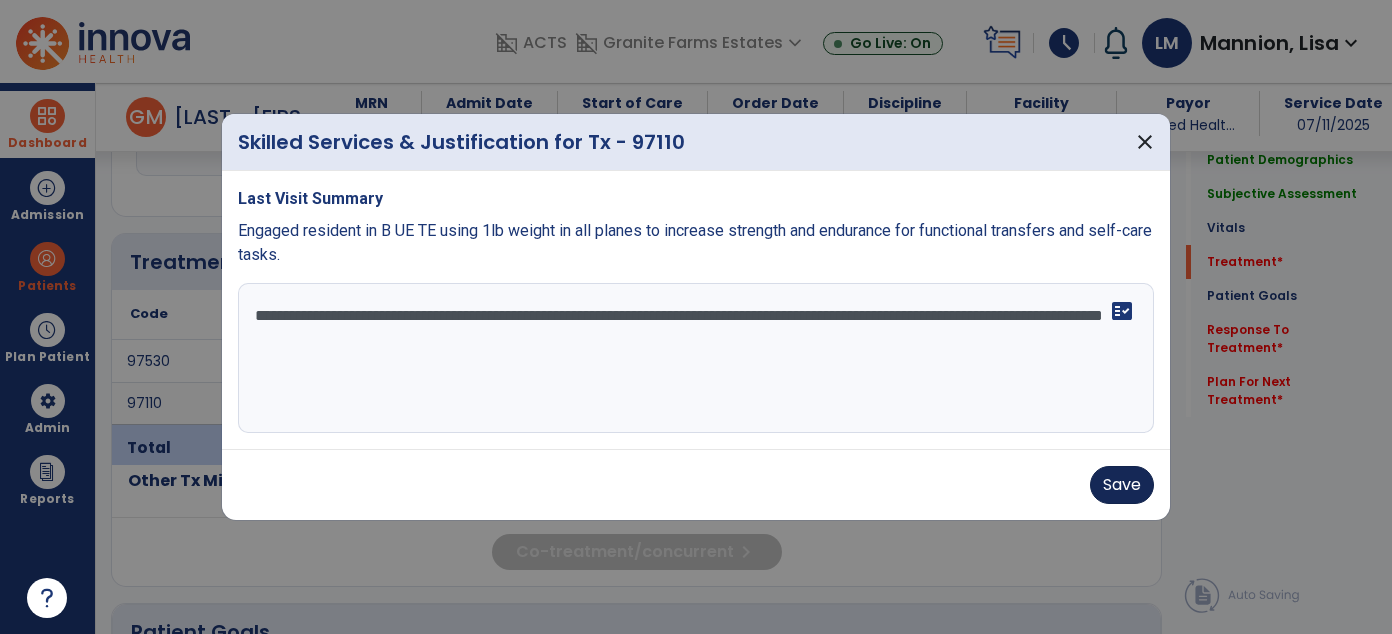 type on "**********" 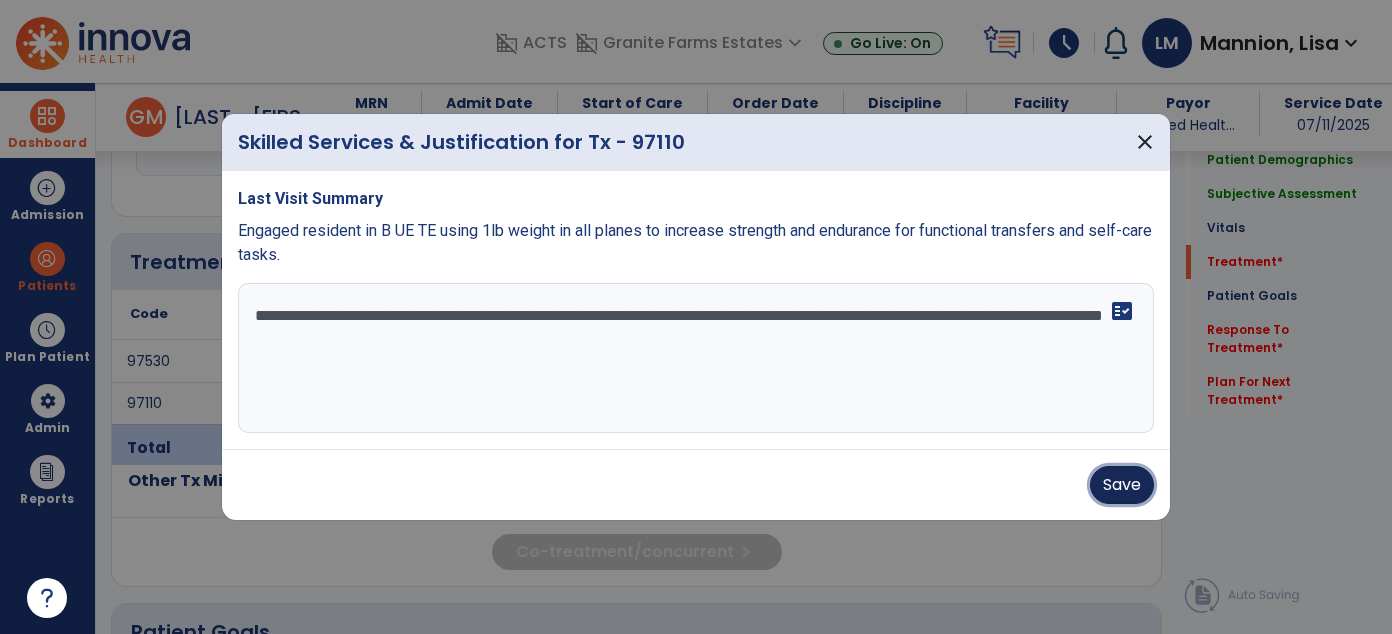 click on "Save" at bounding box center (1122, 485) 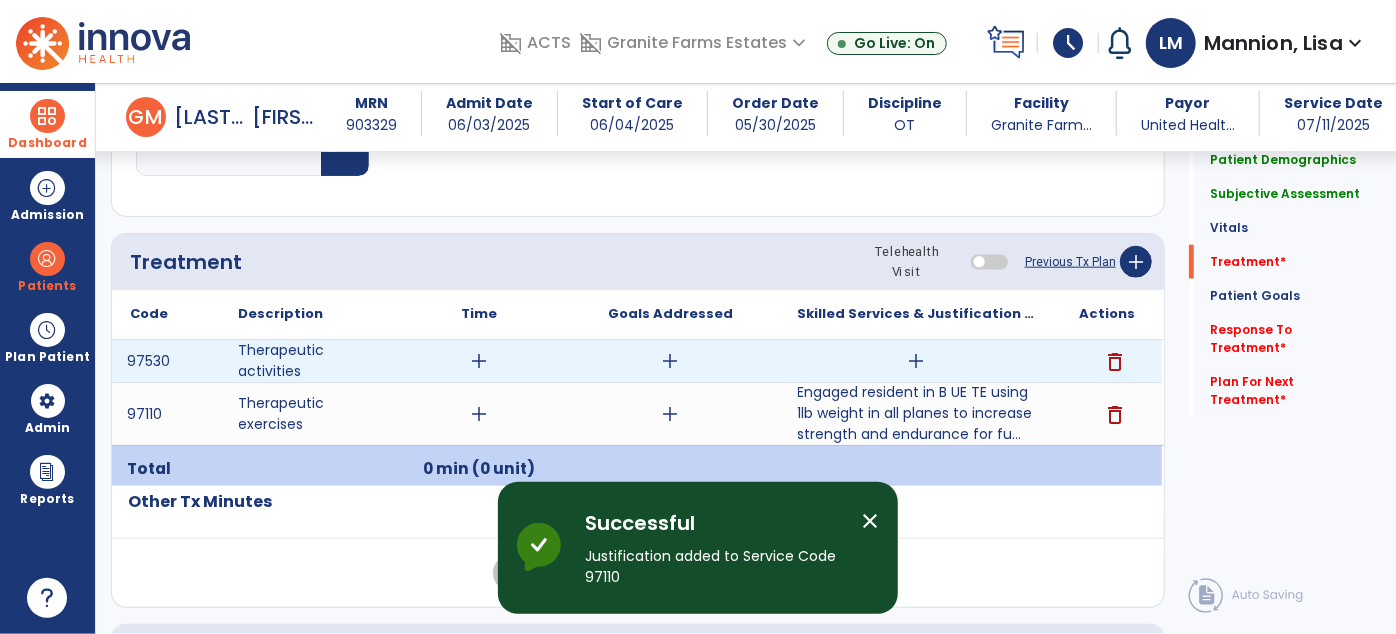 click on "add" at bounding box center (916, 361) 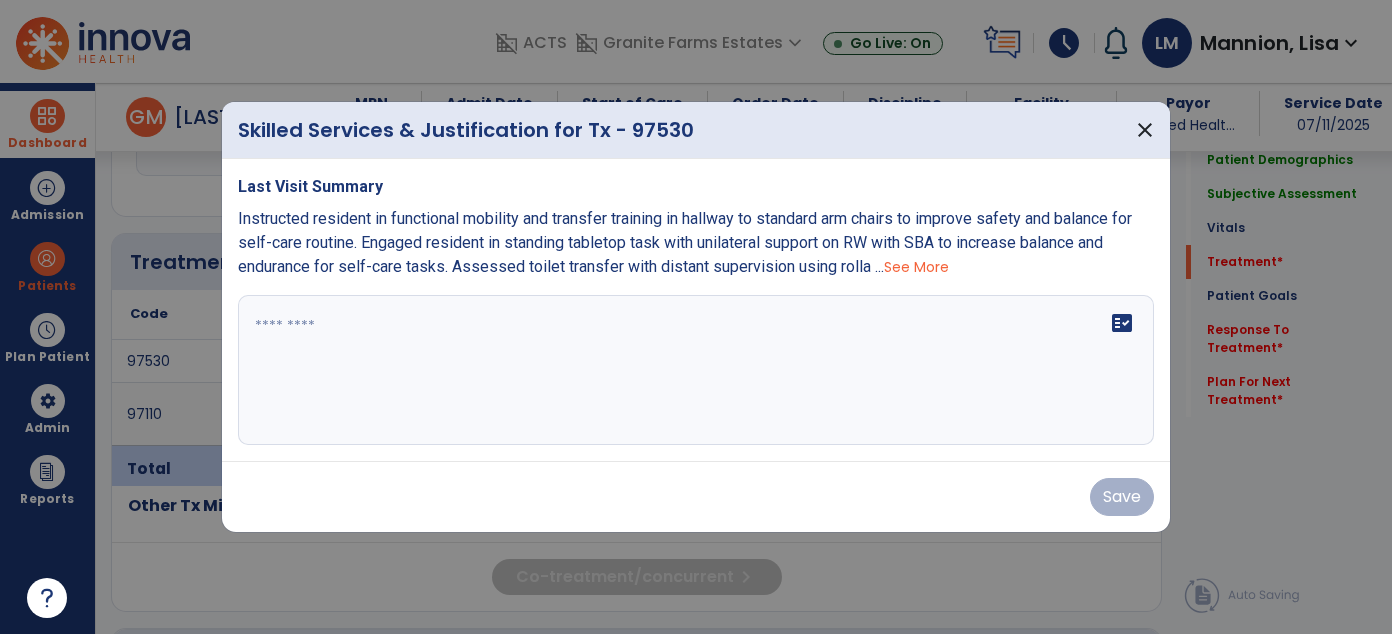 scroll, scrollTop: 1096, scrollLeft: 0, axis: vertical 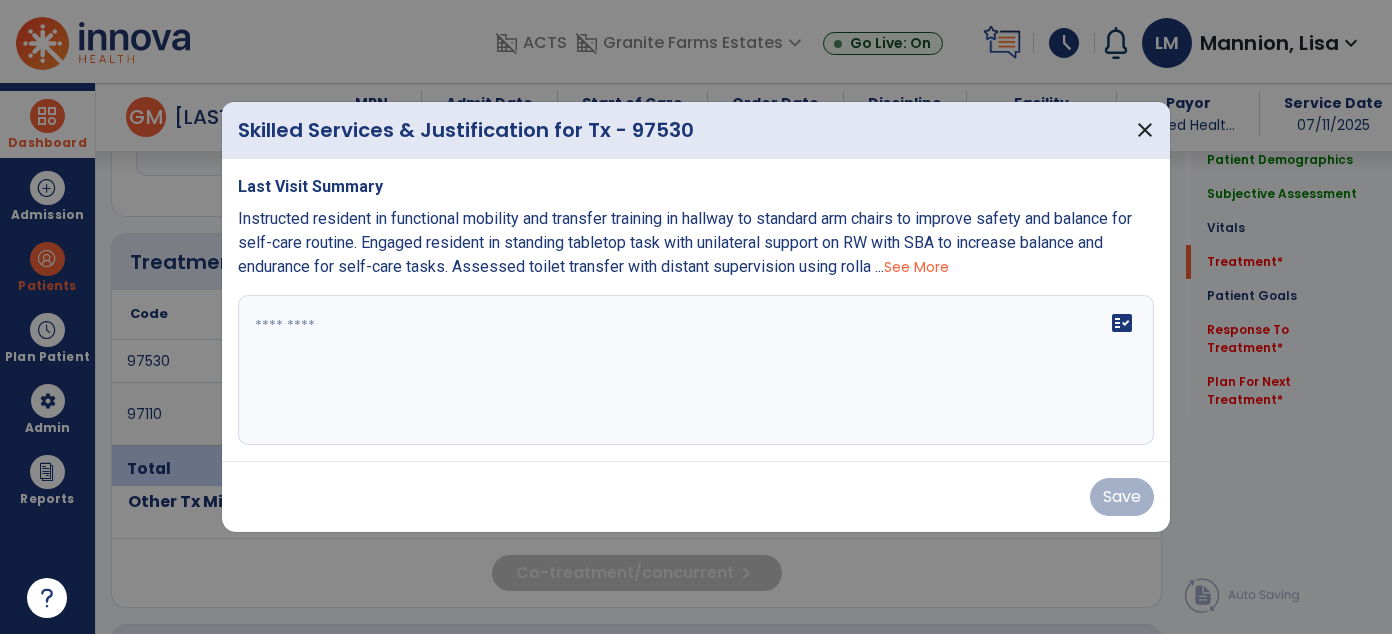click on "See More" at bounding box center (916, 267) 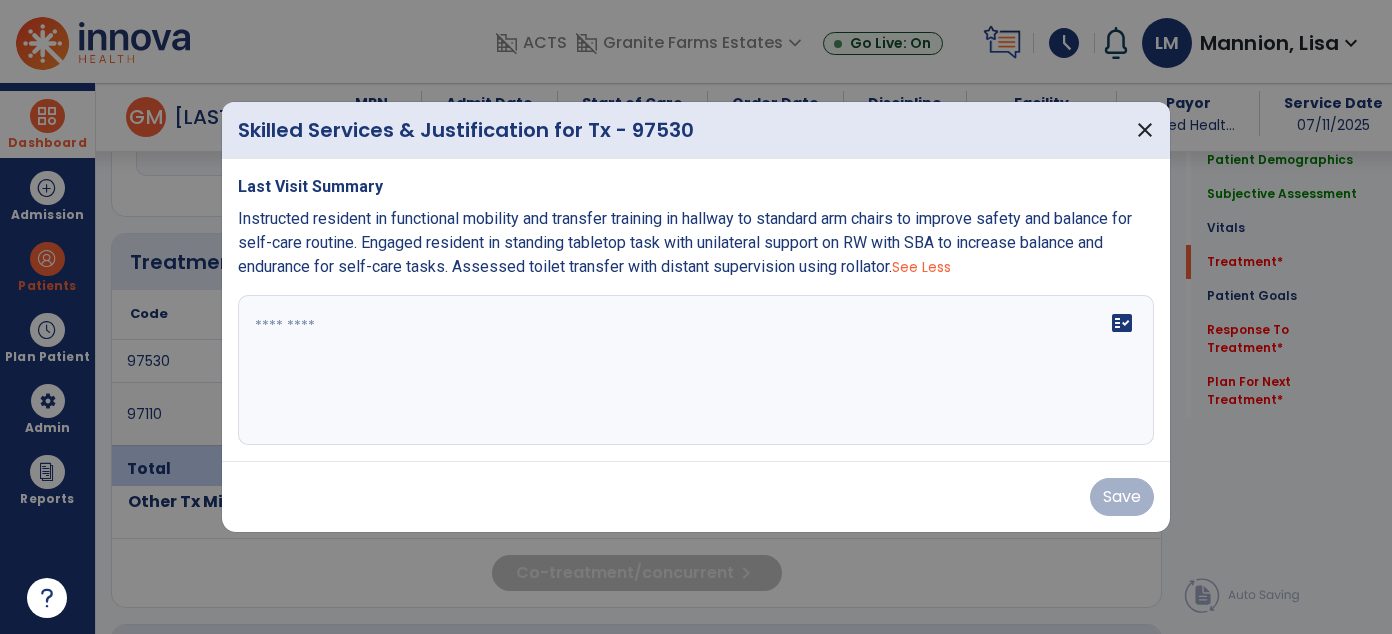 click on "Instructed resident in functional mobility and transfer training in hallway to standard arm chairs to improve safety and balance for self-care routine. Engaged resident in standing tabletop task with unilateral support on RW with SBA to increase balance and endurance for self-care tasks. Assessed toilet transfer with distant supervision using rollator. See Less" at bounding box center [696, 243] 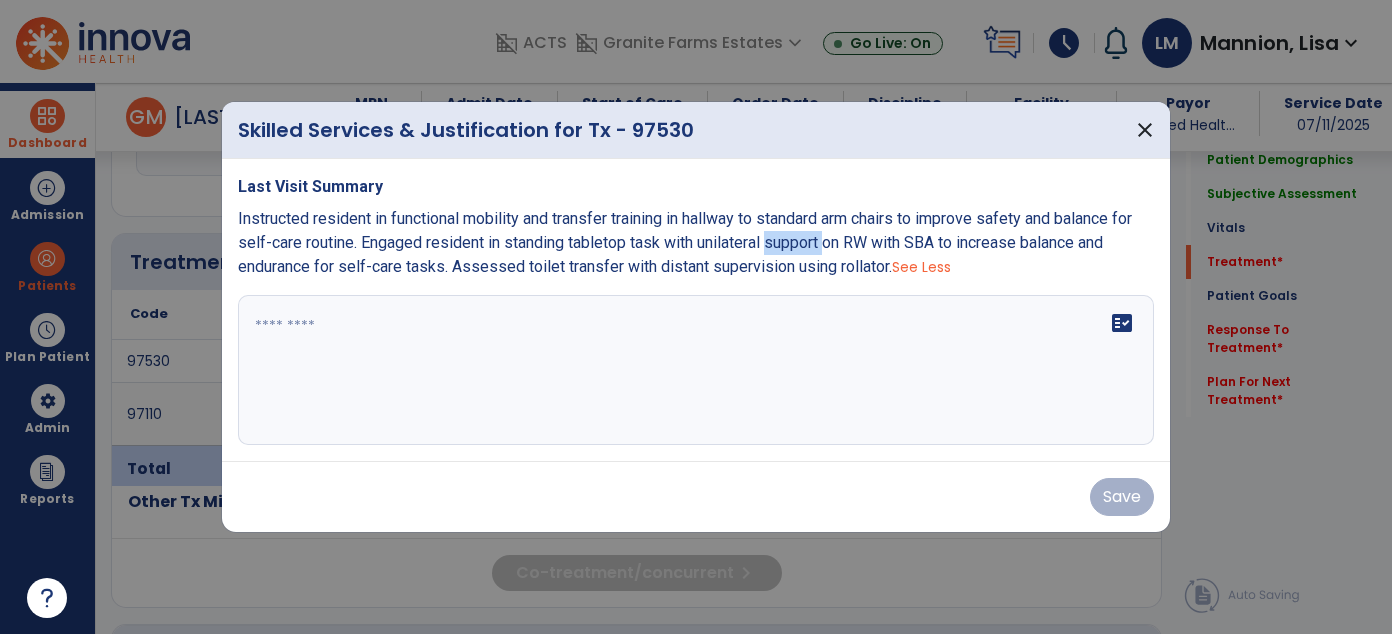 click on "Instructed resident in functional mobility and transfer training in hallway to standard arm chairs to improve safety and balance for self-care routine. Engaged resident in standing tabletop task with unilateral support on RW with SBA to increase balance and endurance for self-care tasks. Assessed toilet transfer with distant supervision using rollator. See Less" at bounding box center [696, 243] 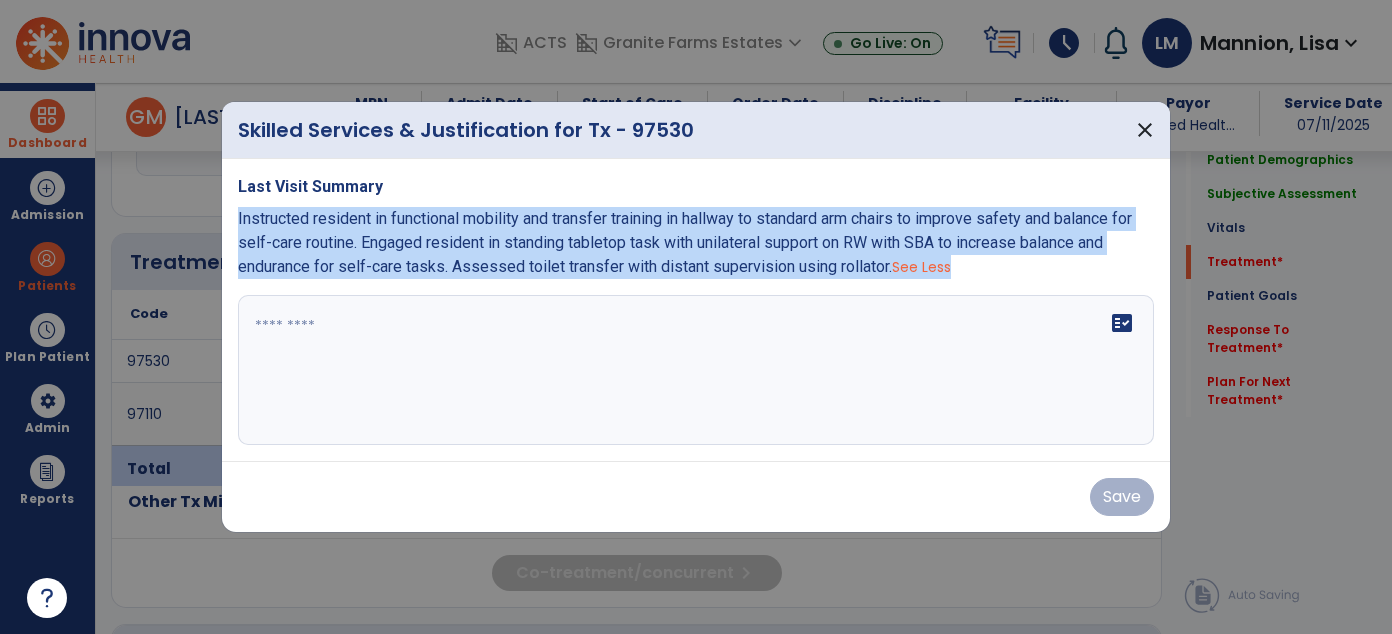 click on "Instructed resident in functional mobility and transfer training in hallway to standard arm chairs to improve safety and balance for self-care routine. Engaged resident in standing tabletop task with unilateral support on RW with SBA to increase balance and endurance for self-care tasks. Assessed toilet transfer with distant supervision using rollator. See Less" at bounding box center [696, 243] 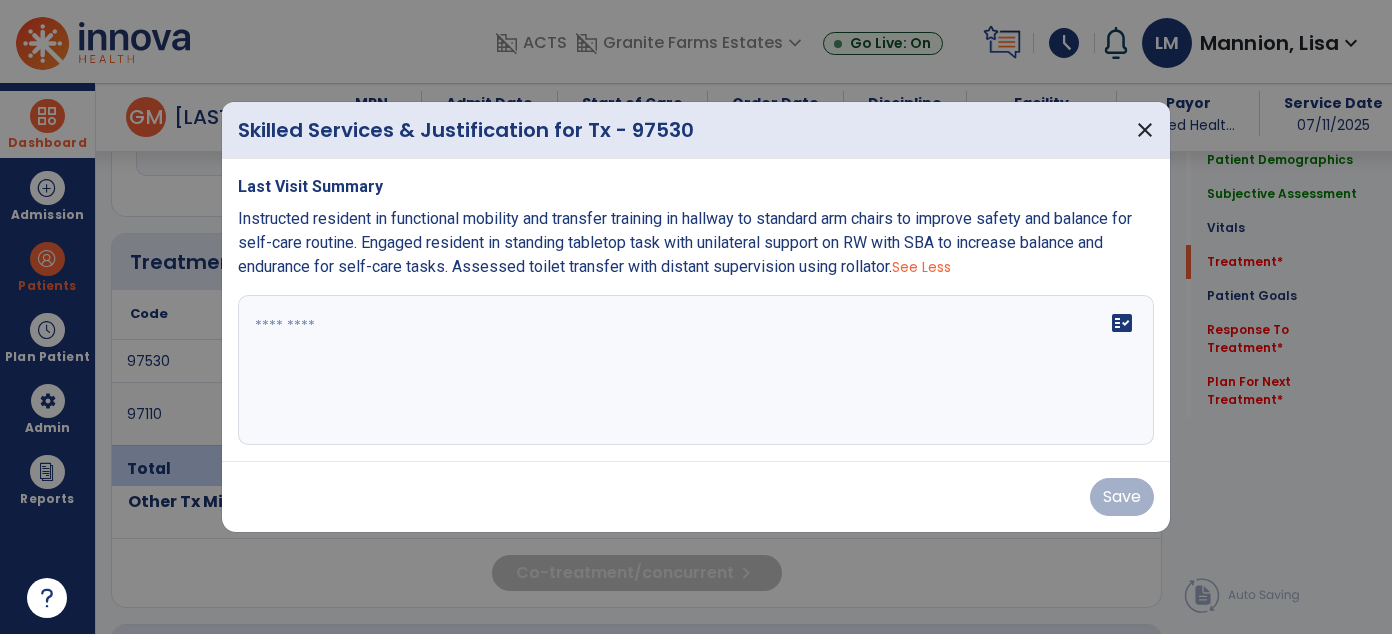 click at bounding box center [696, 370] 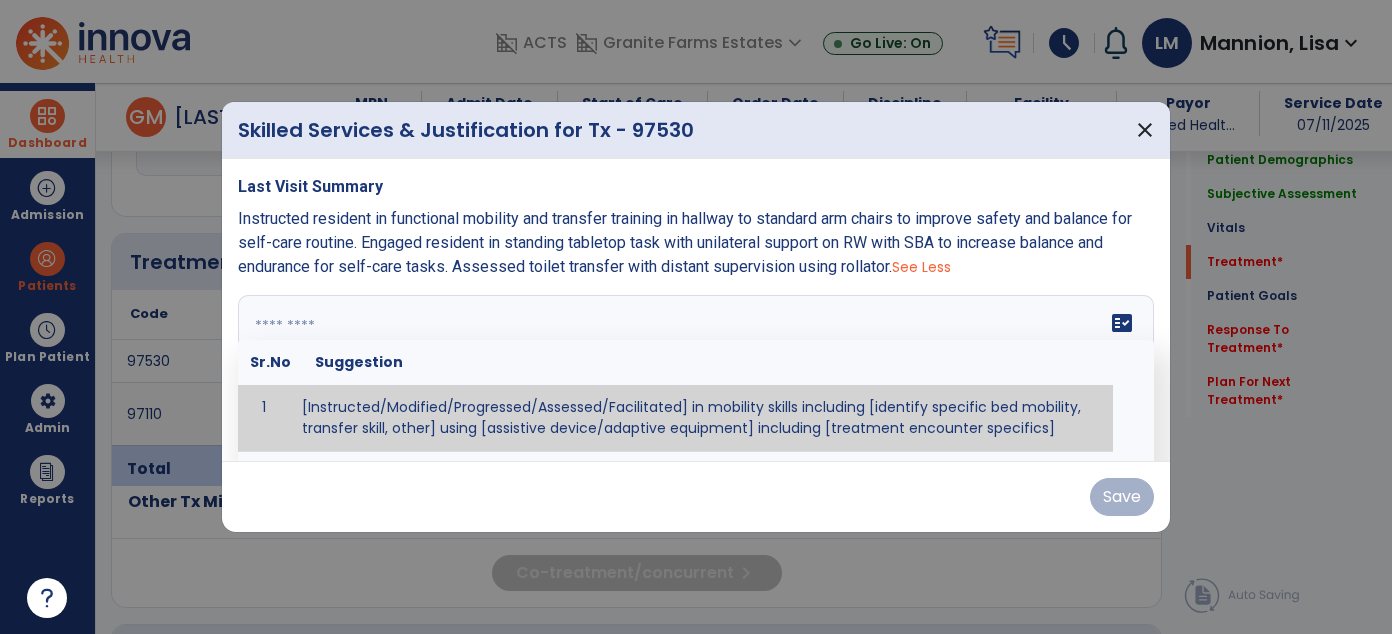 paste on "**********" 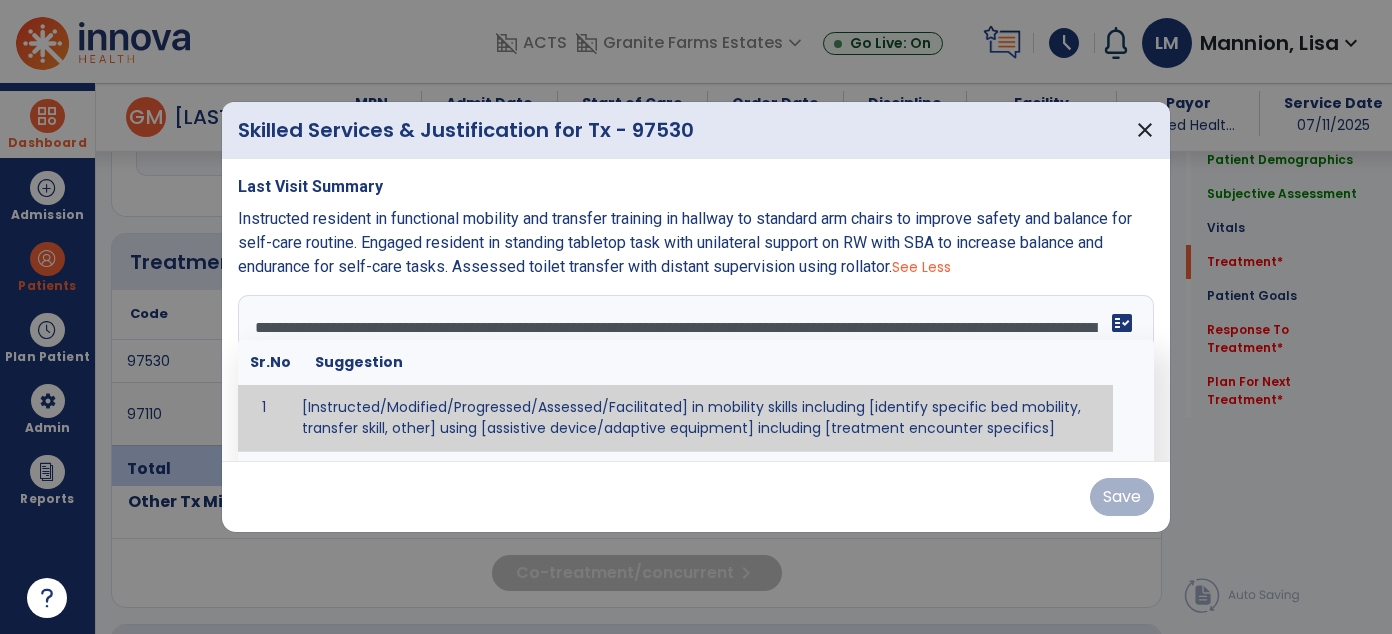 scroll, scrollTop: 15, scrollLeft: 0, axis: vertical 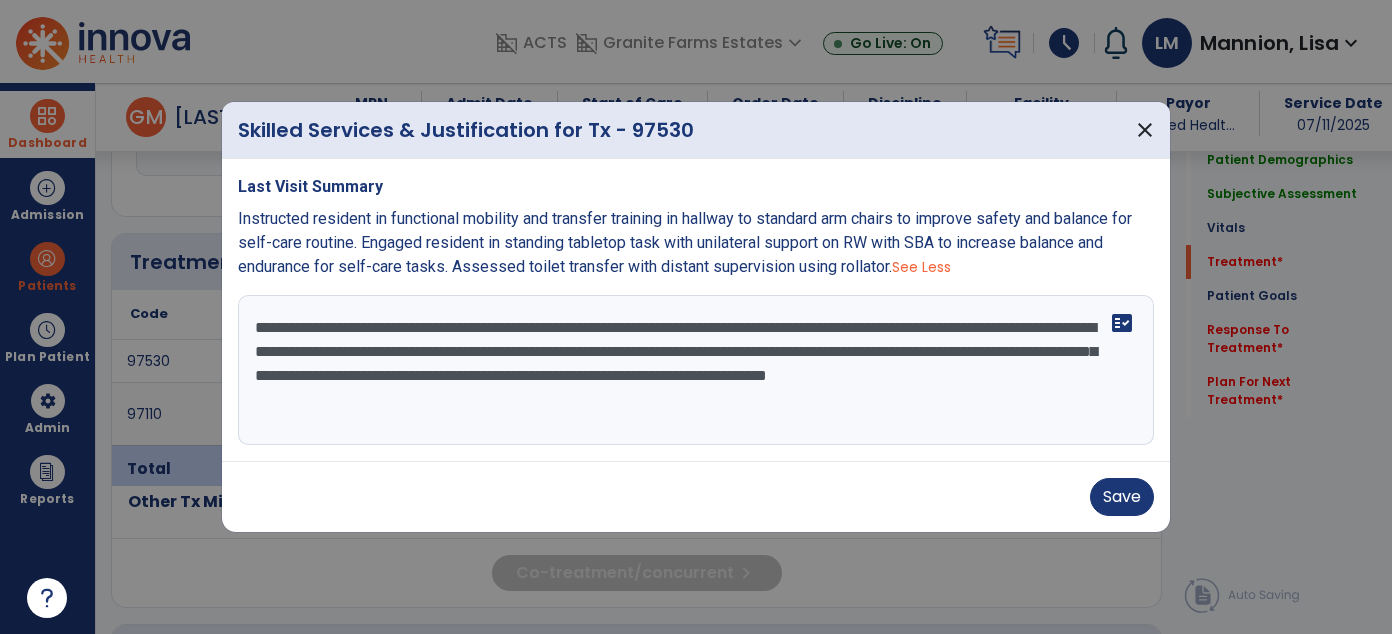 click on "**********" at bounding box center [696, 370] 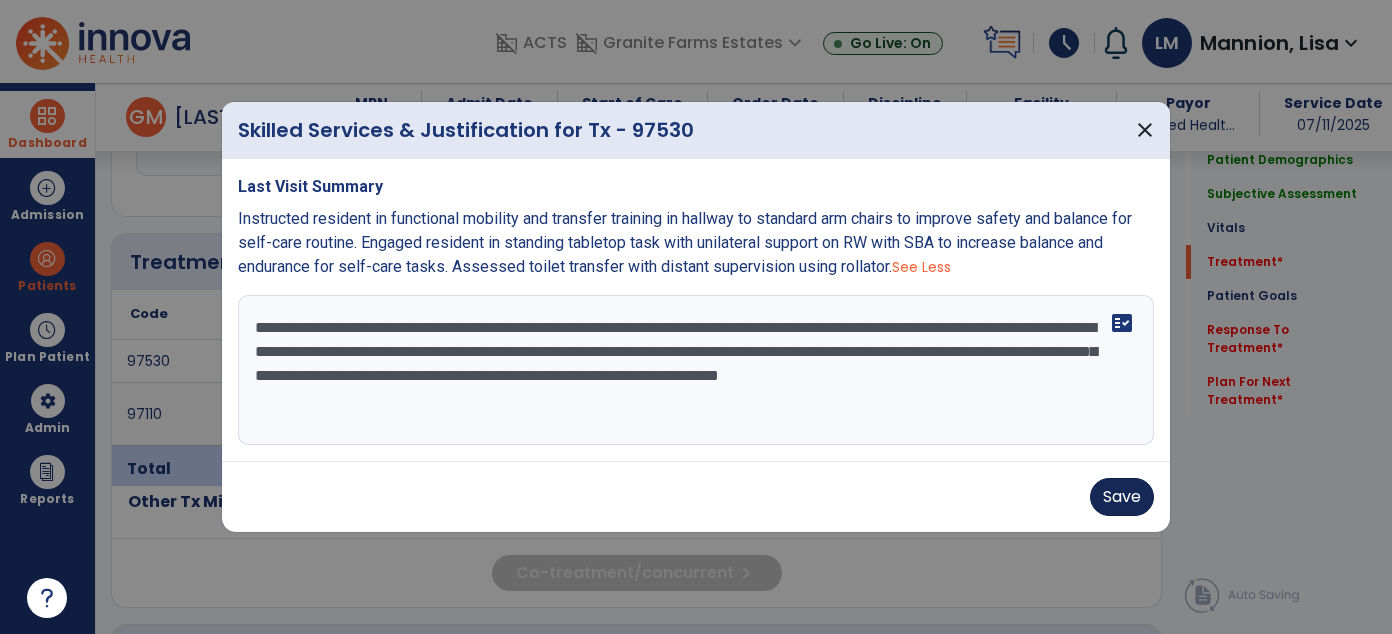 type on "**********" 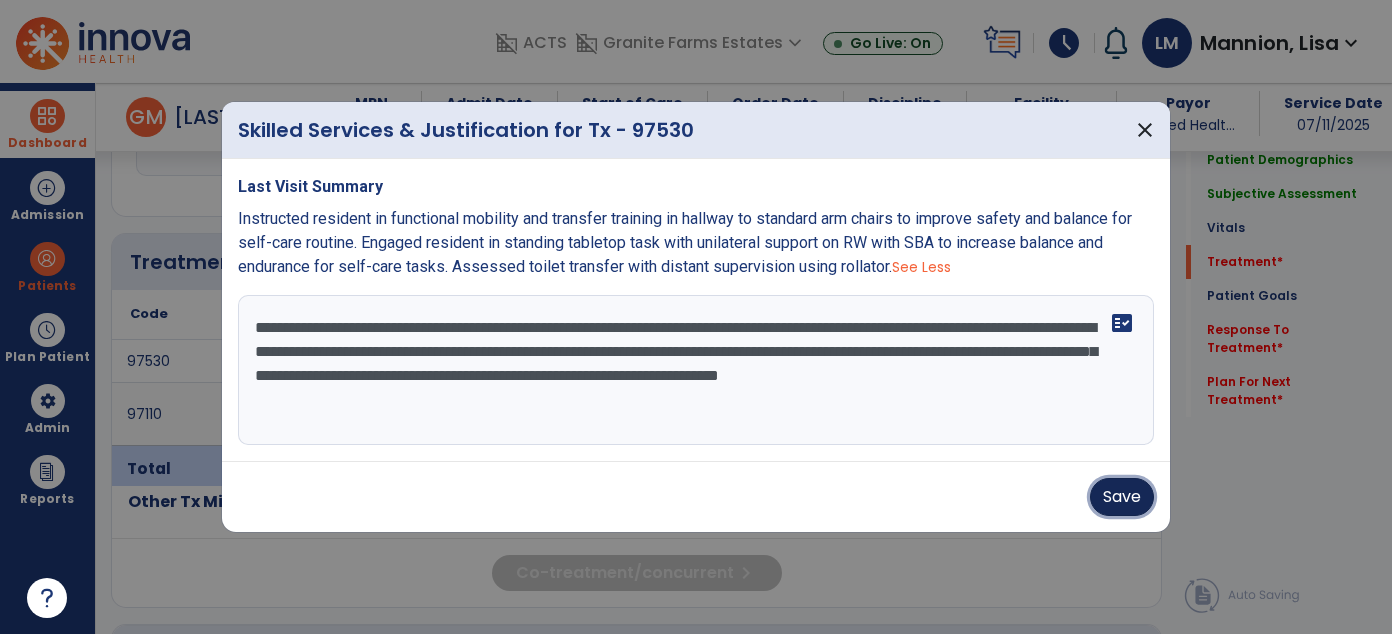 click on "Save" at bounding box center (1122, 497) 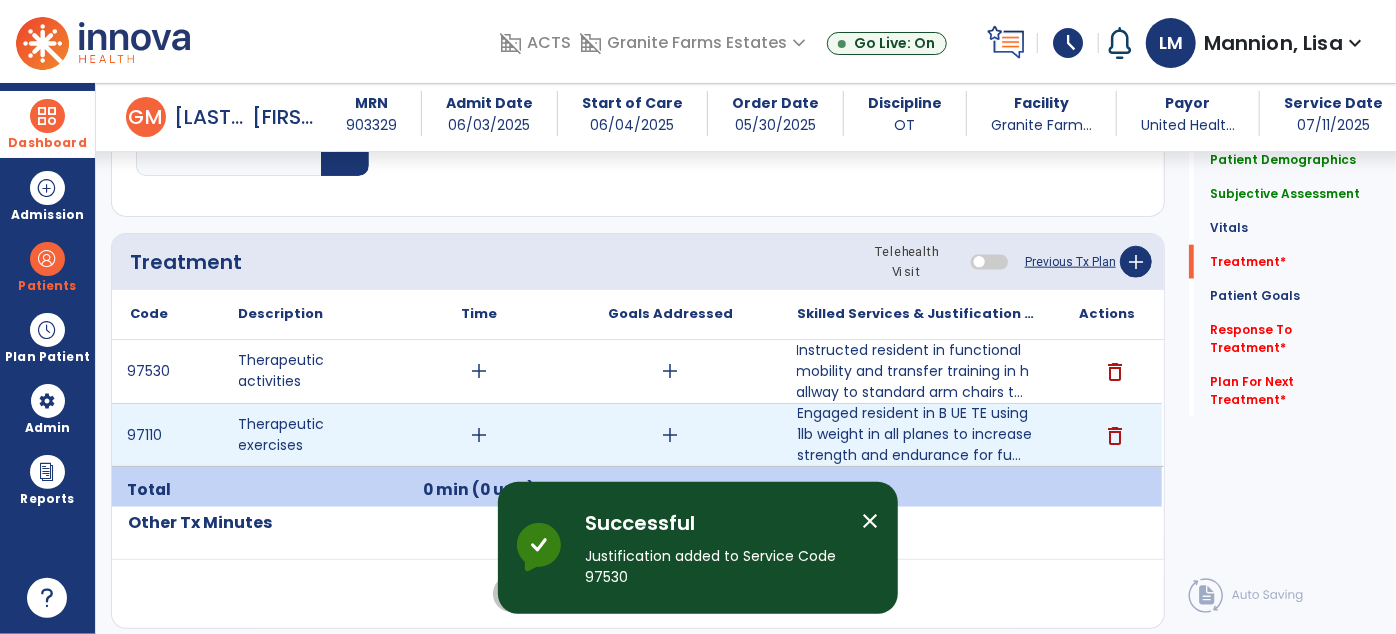 click on "add" at bounding box center (671, 435) 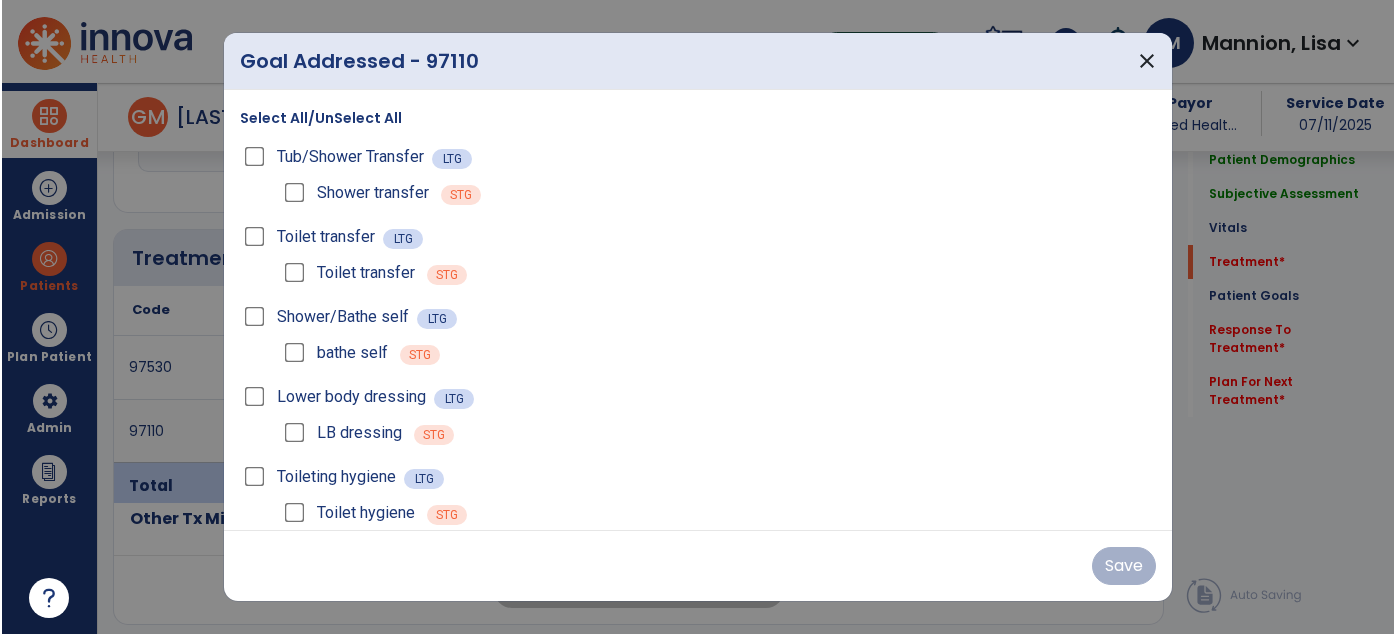 scroll, scrollTop: 1096, scrollLeft: 0, axis: vertical 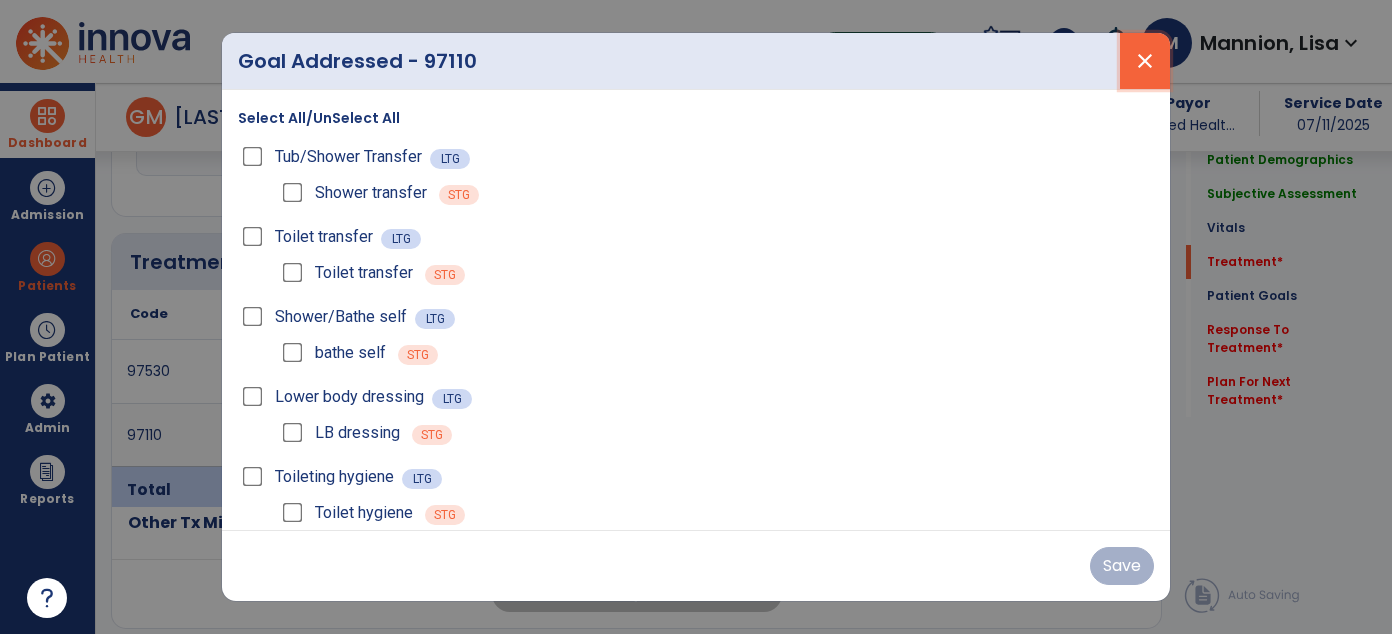 click on "close" at bounding box center (1145, 61) 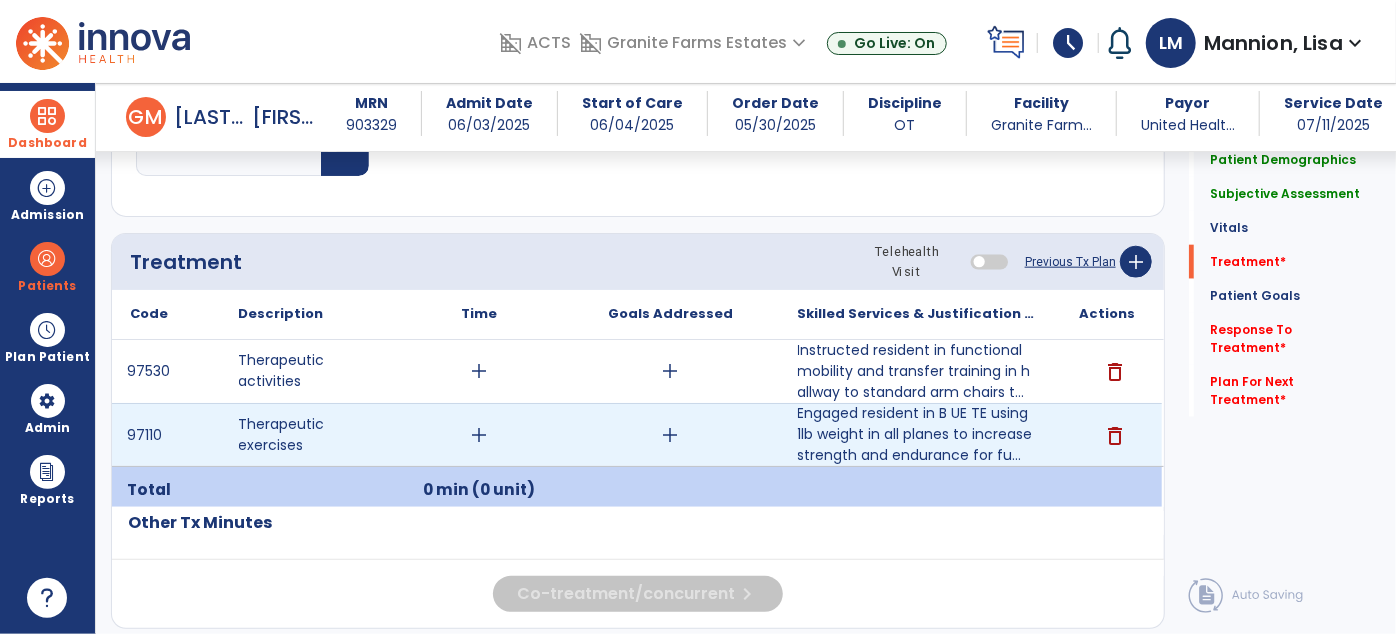 click on "add" at bounding box center [480, 435] 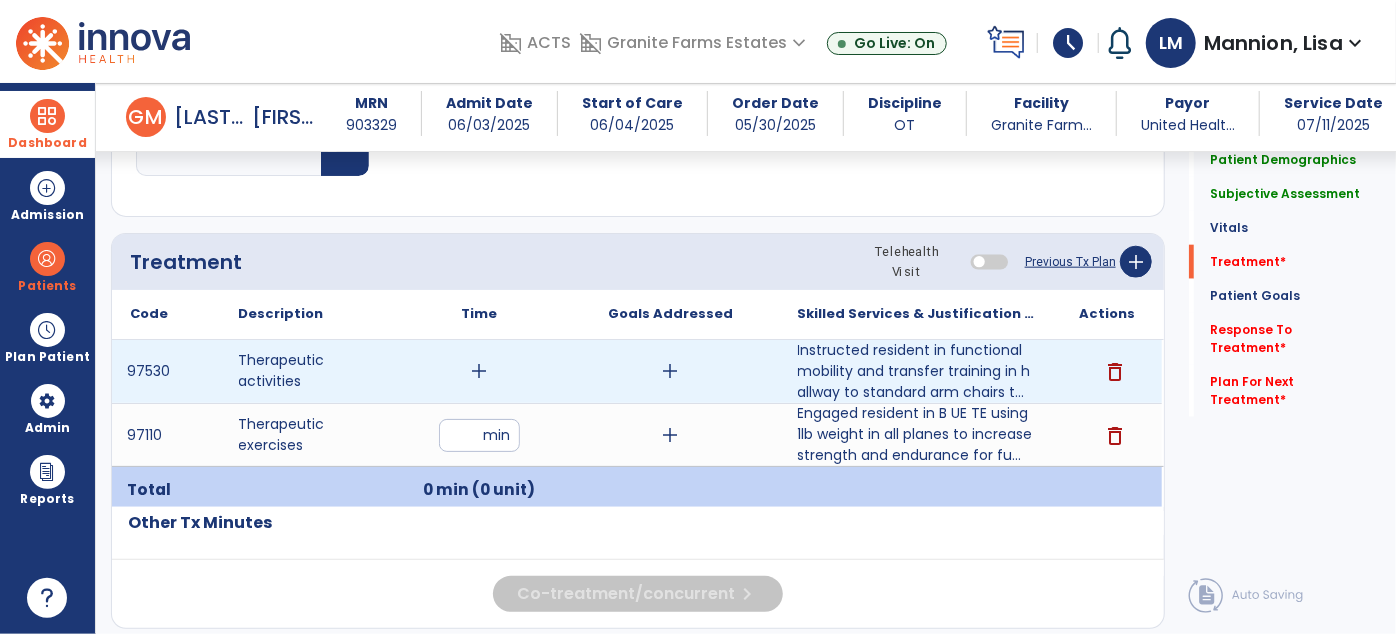 type on "**" 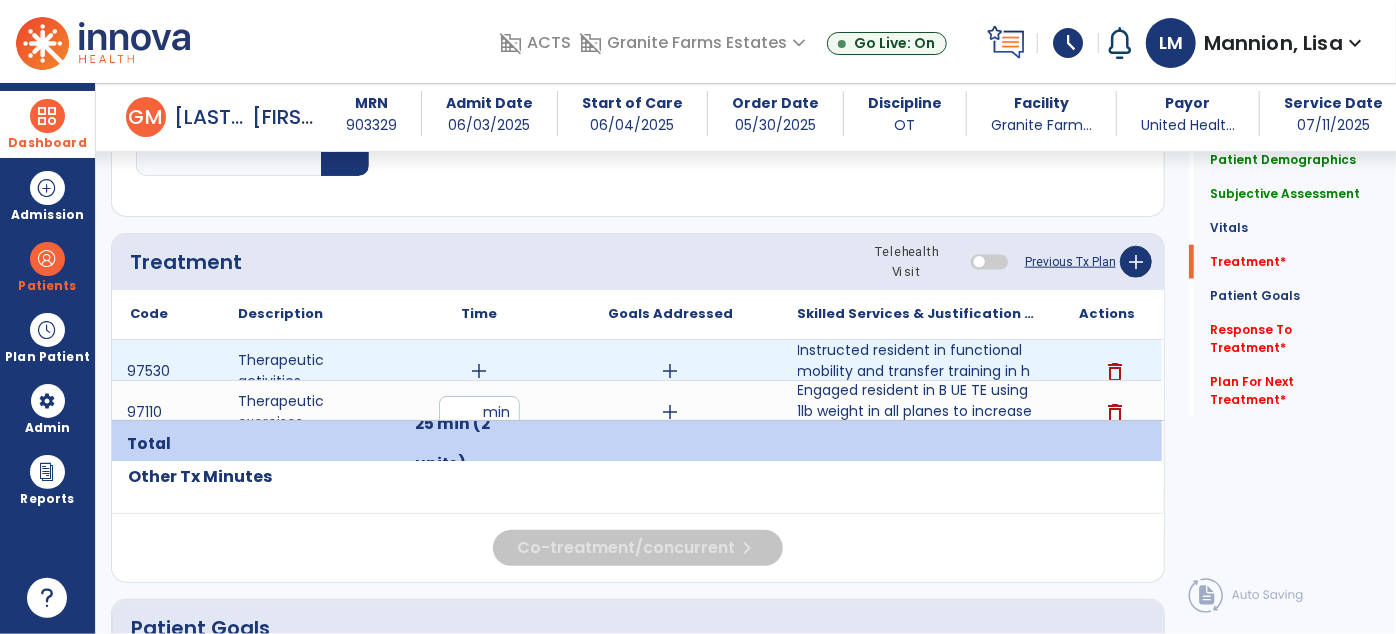 click on "add" at bounding box center [480, 371] 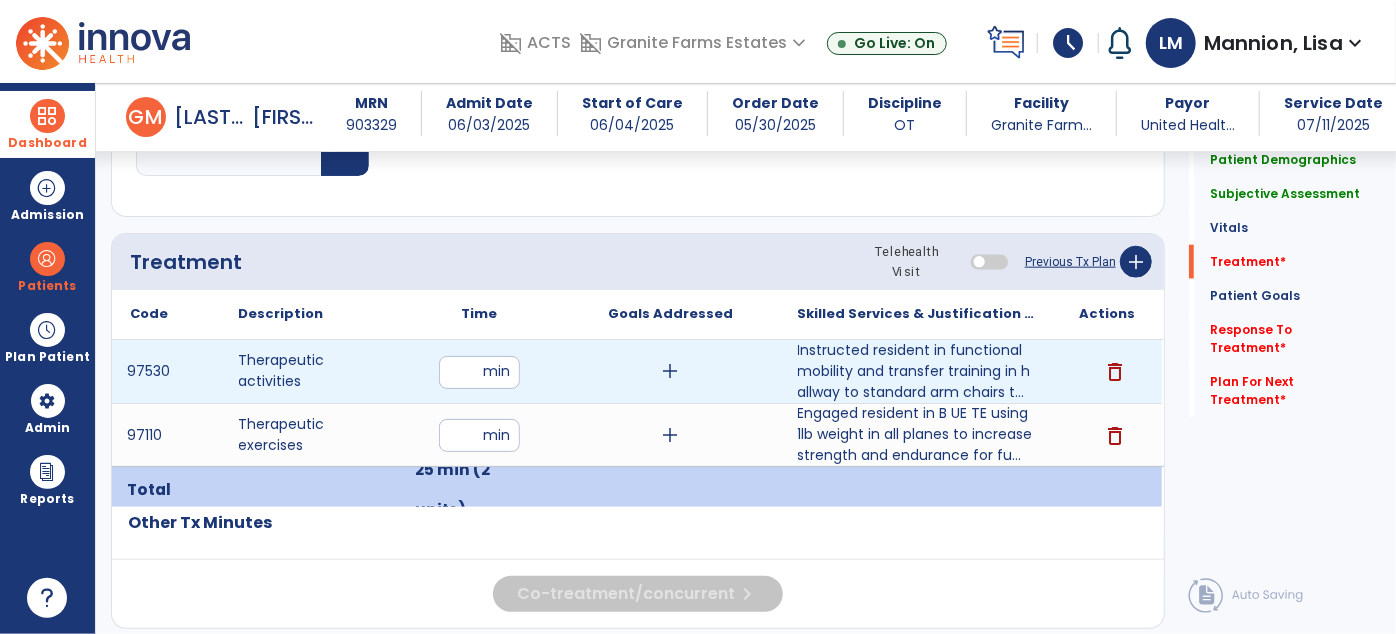 type on "**" 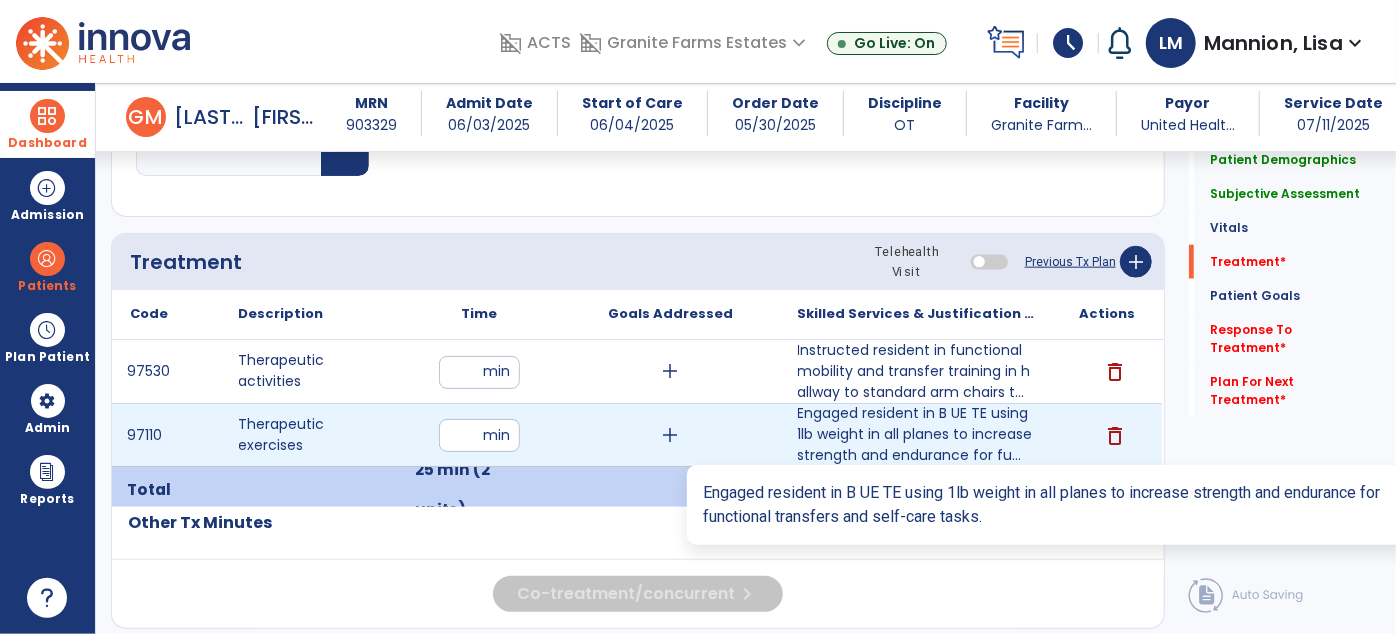 click on "Quick Links  Patient Demographics   Patient Demographics   Subjective Assessment   Subjective Assessment   Vitals   Vitals   Treatment   *  Treatment   *  Patient Goals   Patient Goals   Response To Treatment   *  Response To Treatment   *  Plan For Next Treatment   *  Plan For Next Treatment   *" 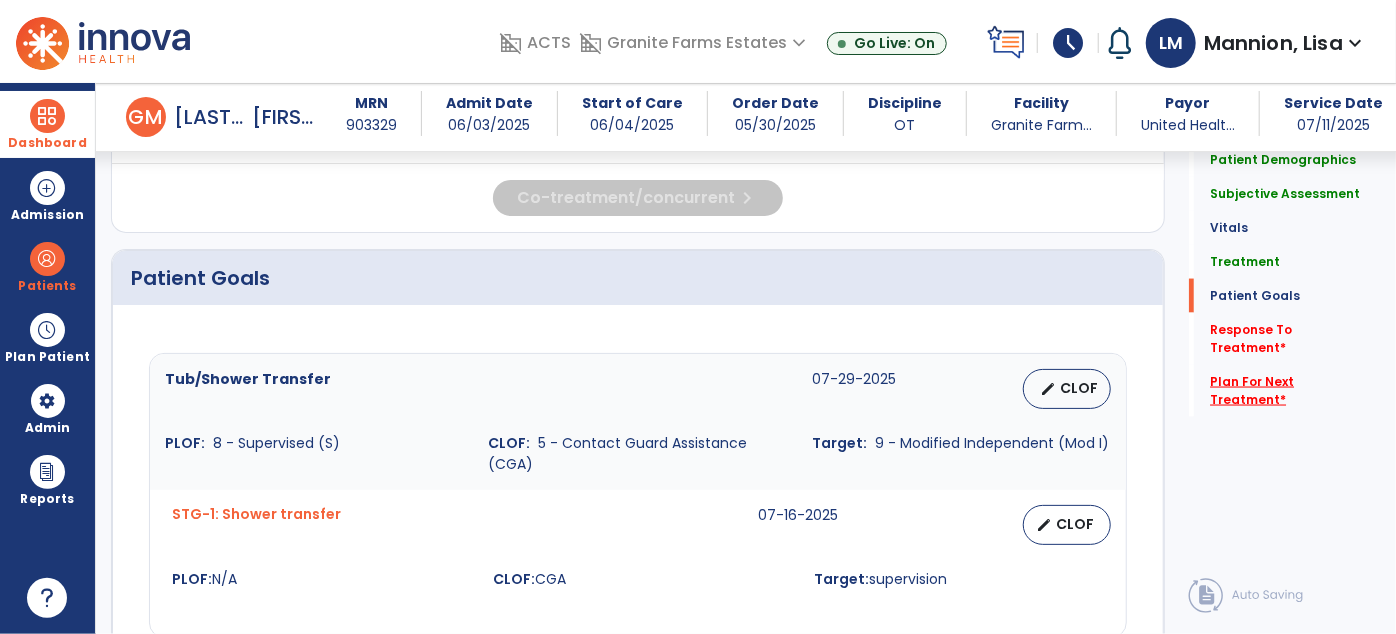 scroll, scrollTop: 1551, scrollLeft: 0, axis: vertical 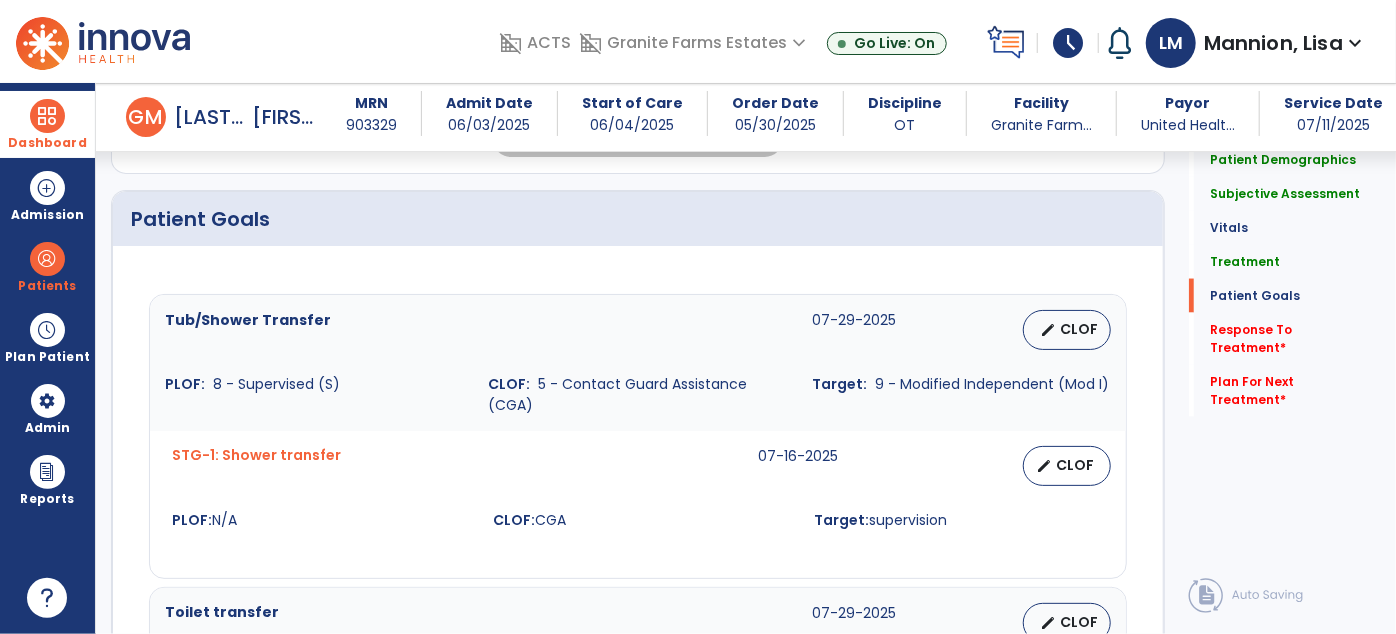 click on "Response To Treatment   *  Response To Treatment   *" 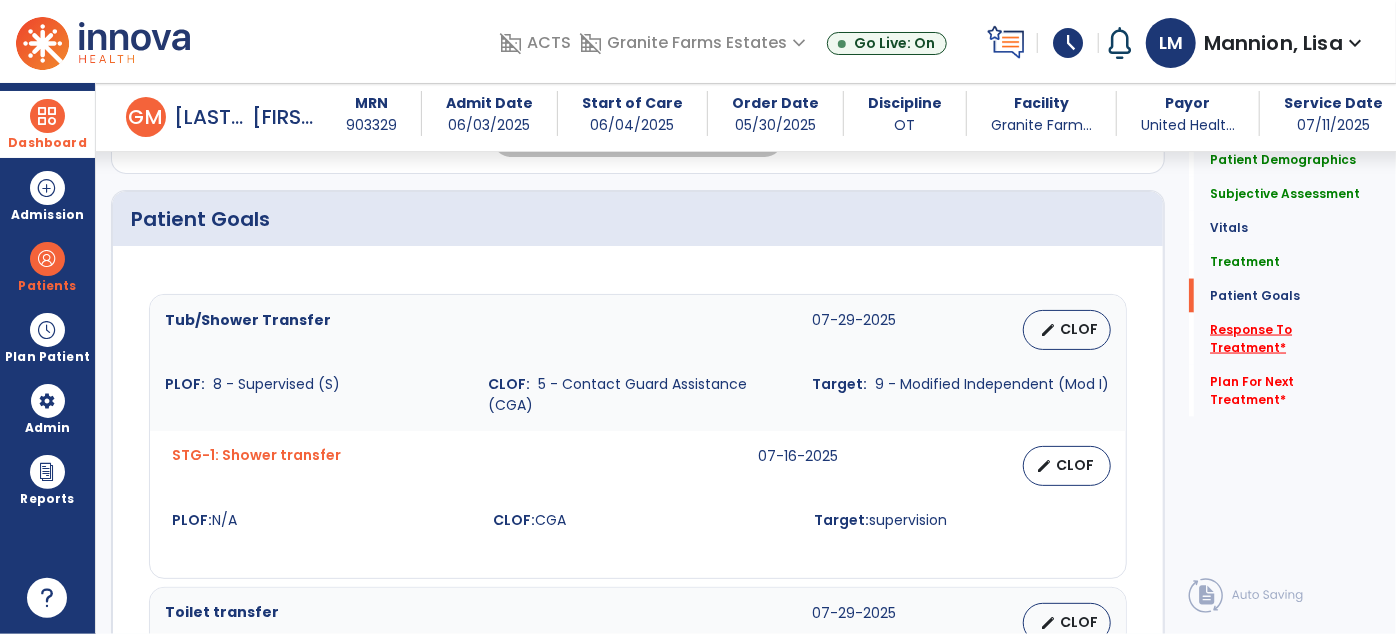 click on "Response To Treatment   *" 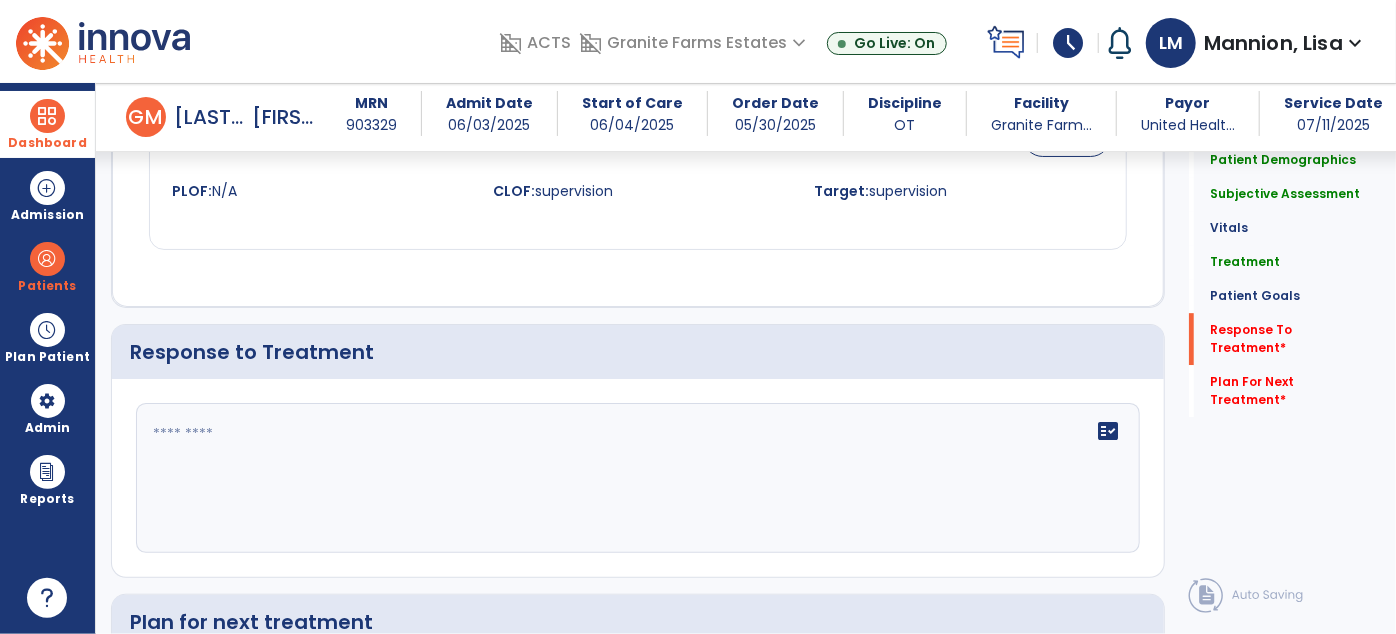 scroll, scrollTop: 3074, scrollLeft: 0, axis: vertical 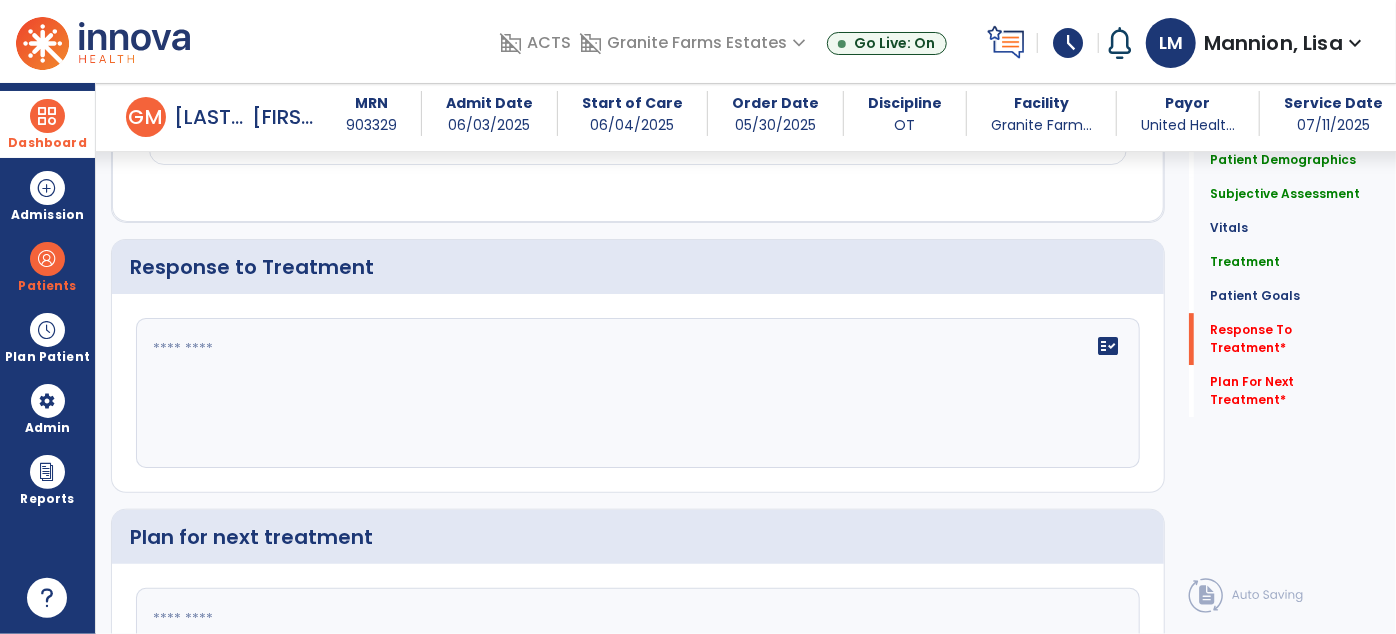 click on "fact_check" 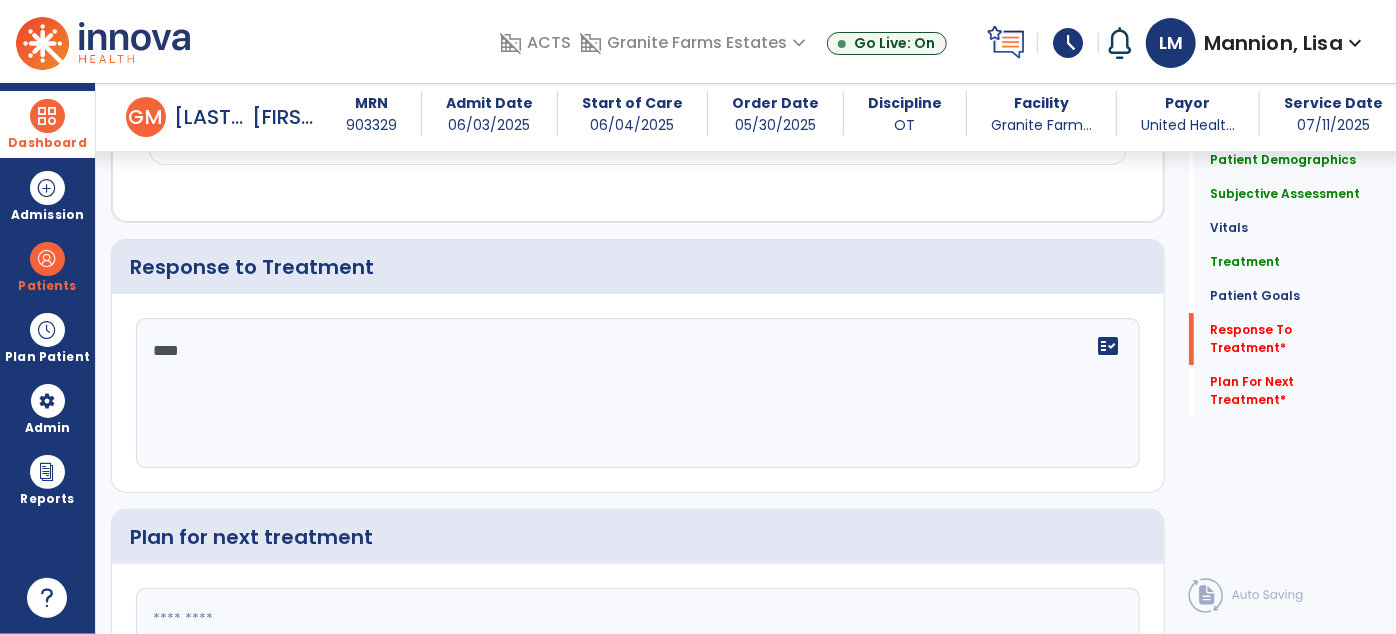 type on "****" 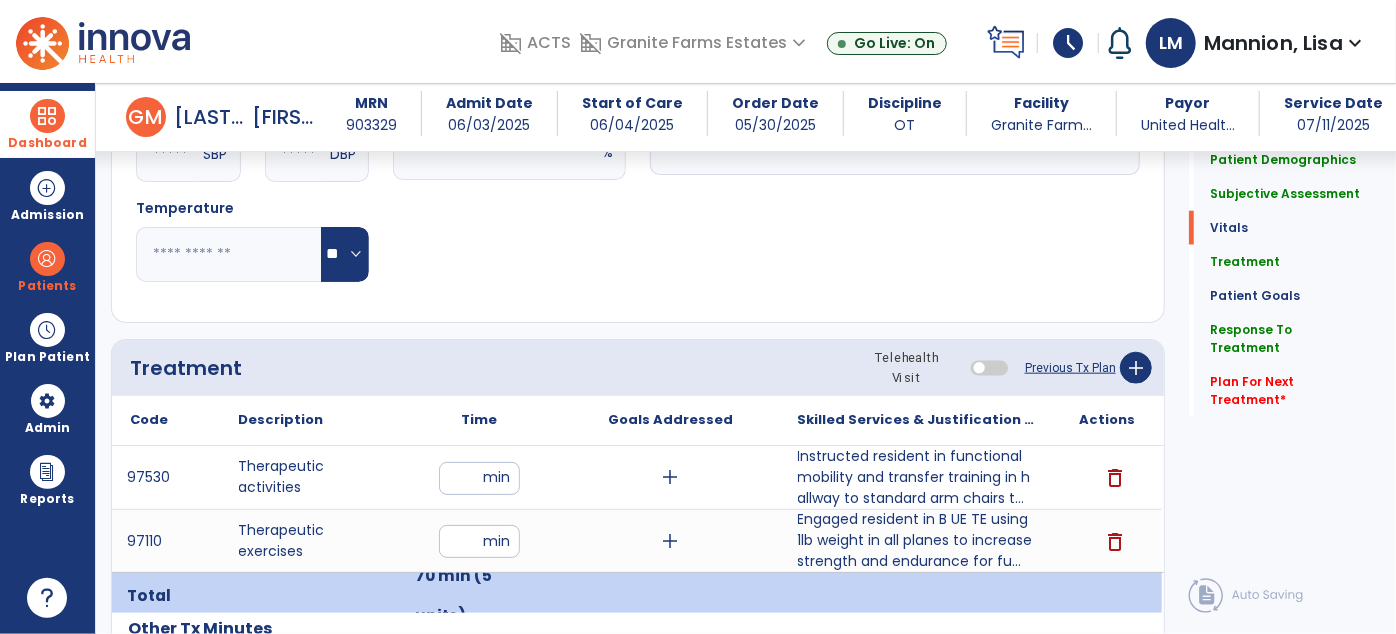 scroll, scrollTop: 984, scrollLeft: 0, axis: vertical 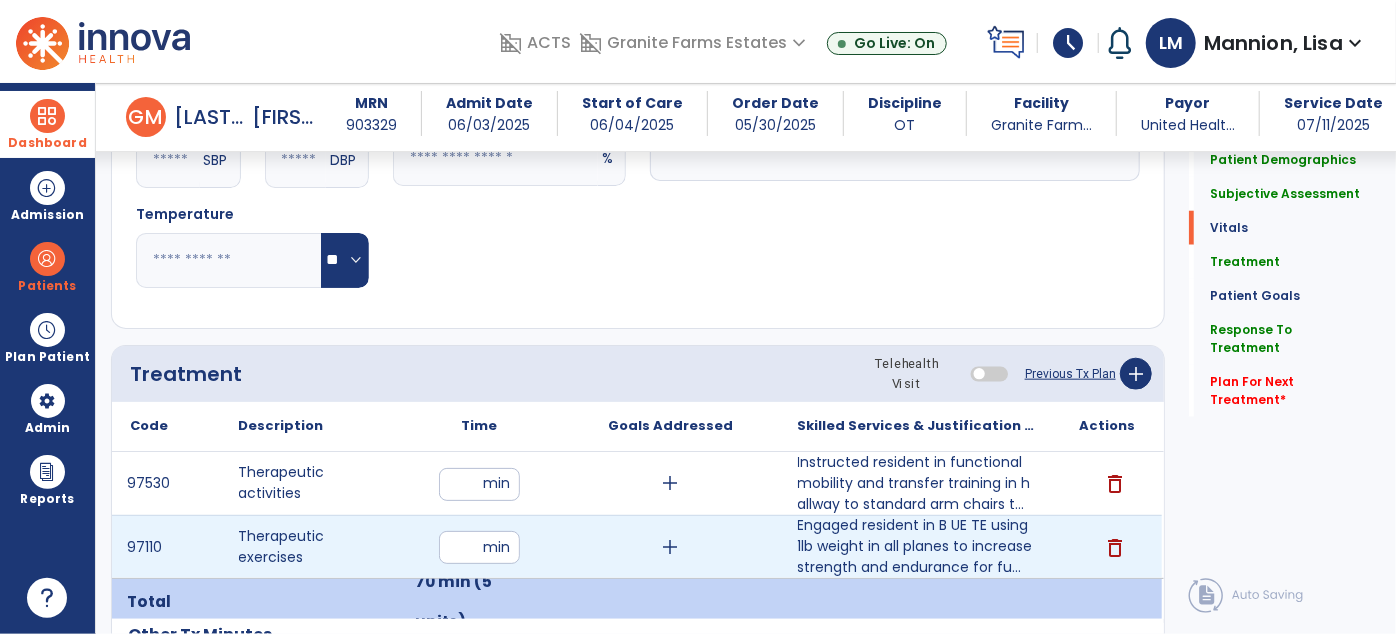 click on "**" at bounding box center (479, 547) 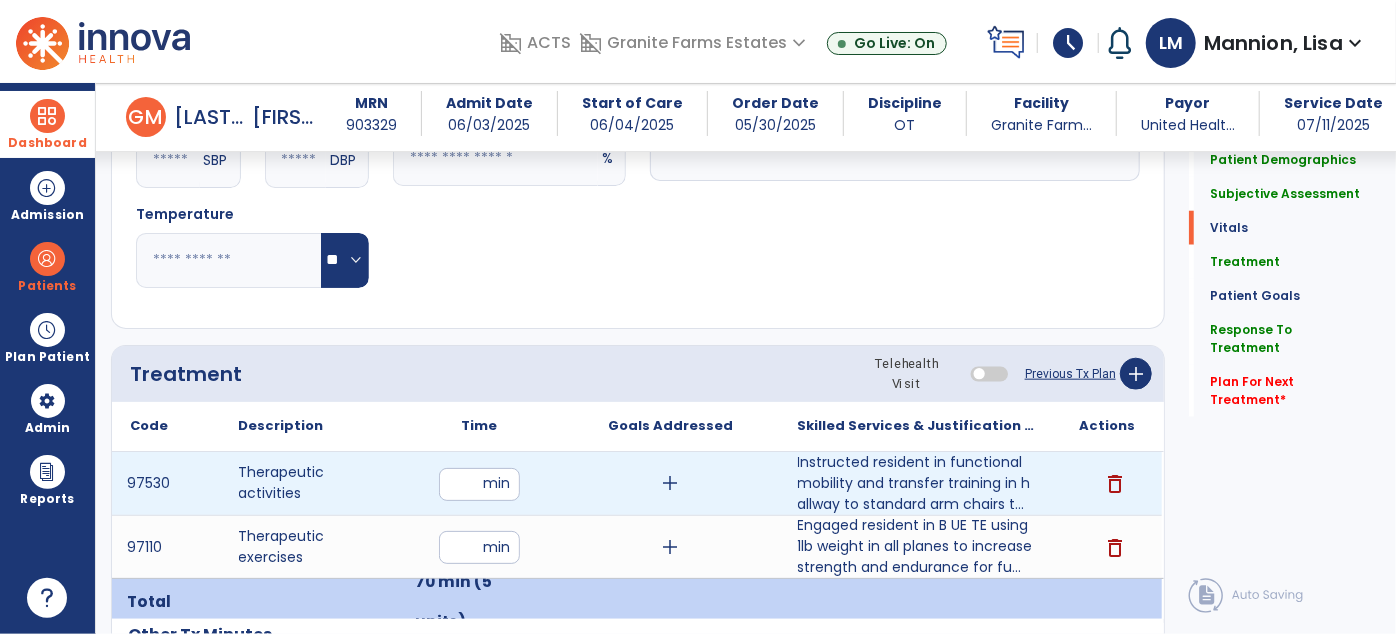 click on "**" at bounding box center (479, 484) 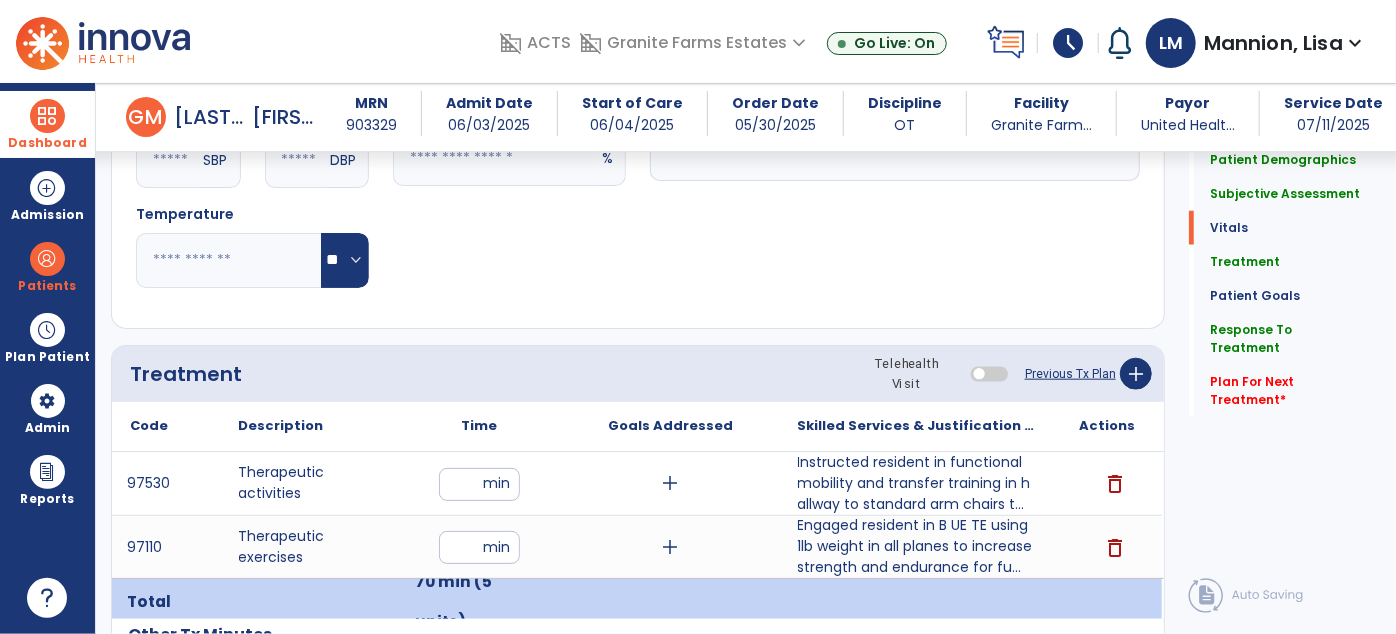 click on "Quick Links  Patient Demographics   Patient Demographics   Subjective Assessment   Subjective Assessment   Vitals   Vitals   Treatment   Treatment   Patient Goals   Patient Goals   Response To Treatment   Response To Treatment   Plan For Next Treatment   *  Plan For Next Treatment   *" 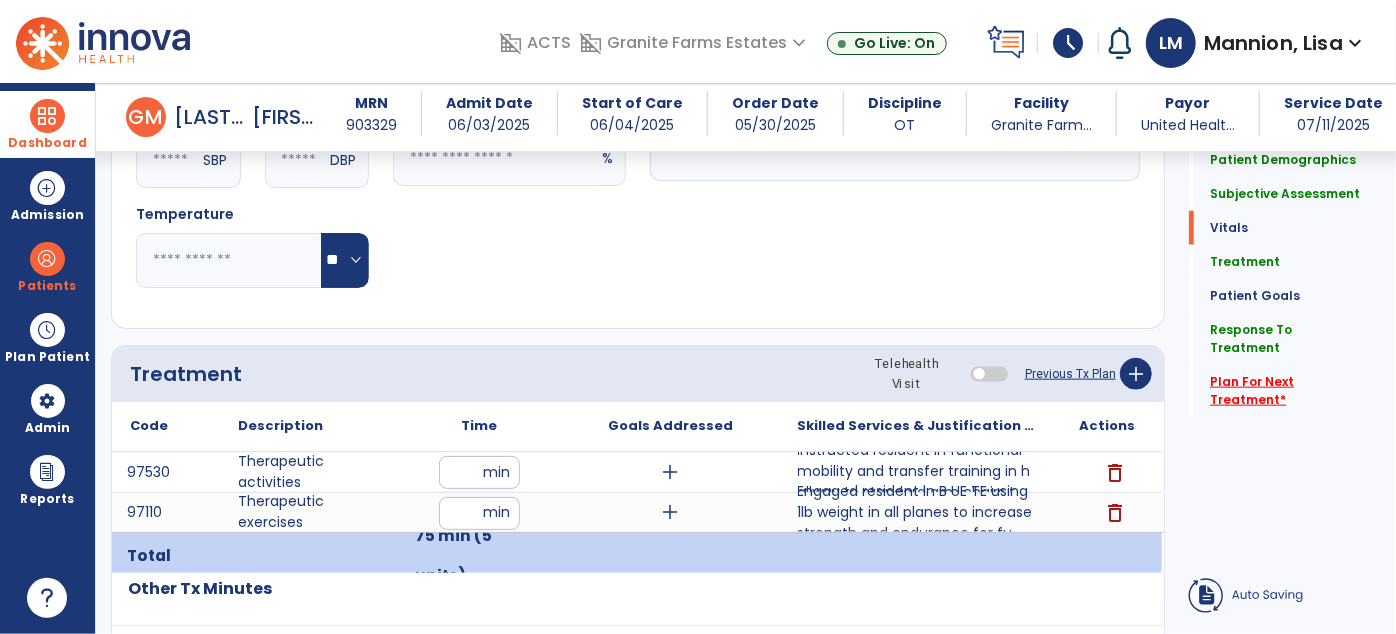 click on "Plan For Next Treatment   *" 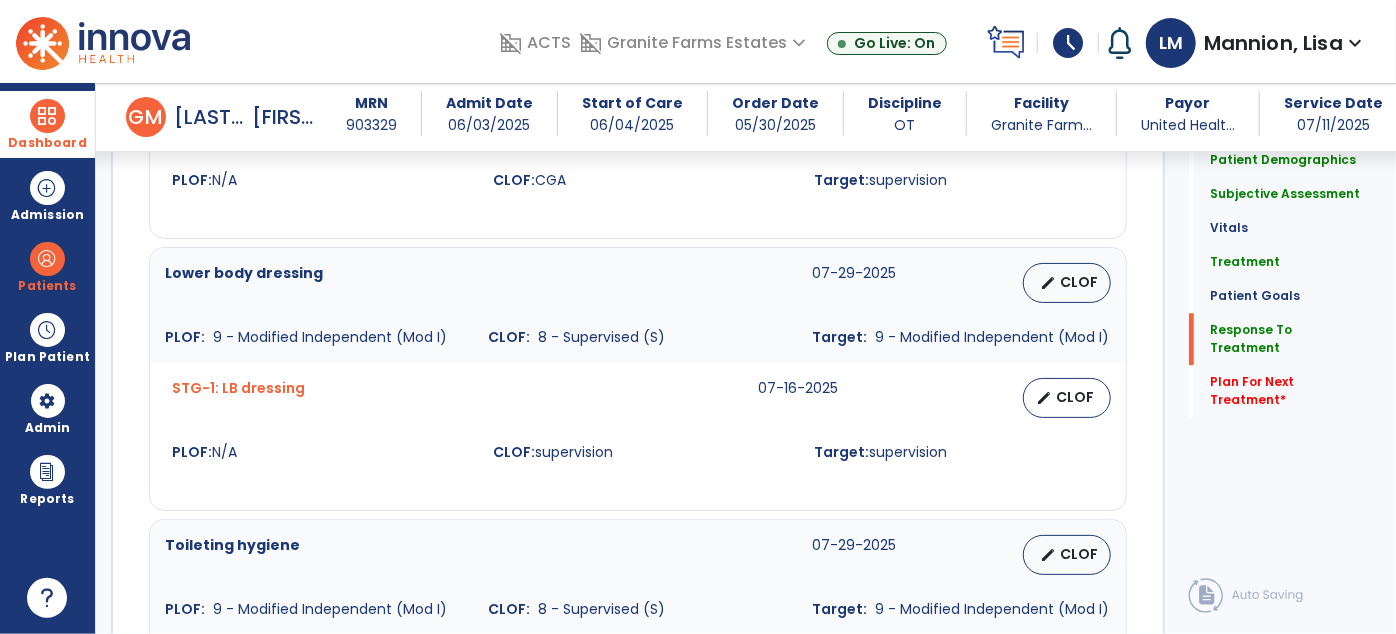 scroll, scrollTop: 3214, scrollLeft: 0, axis: vertical 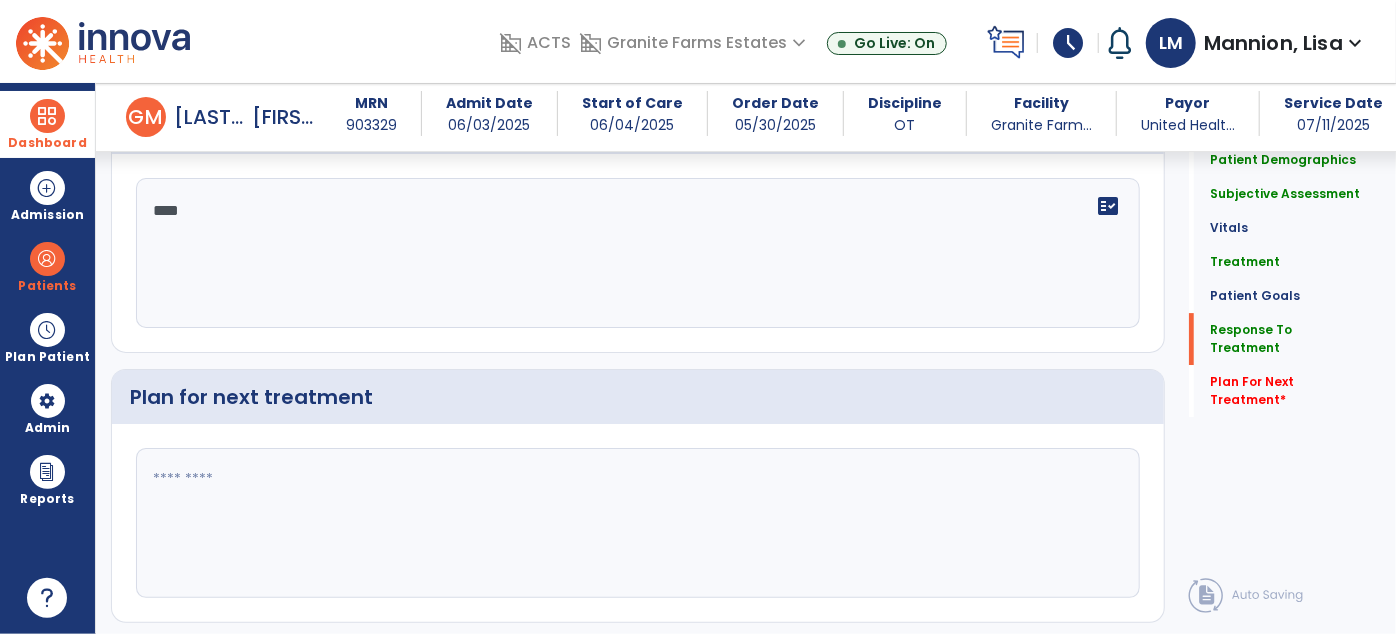 click 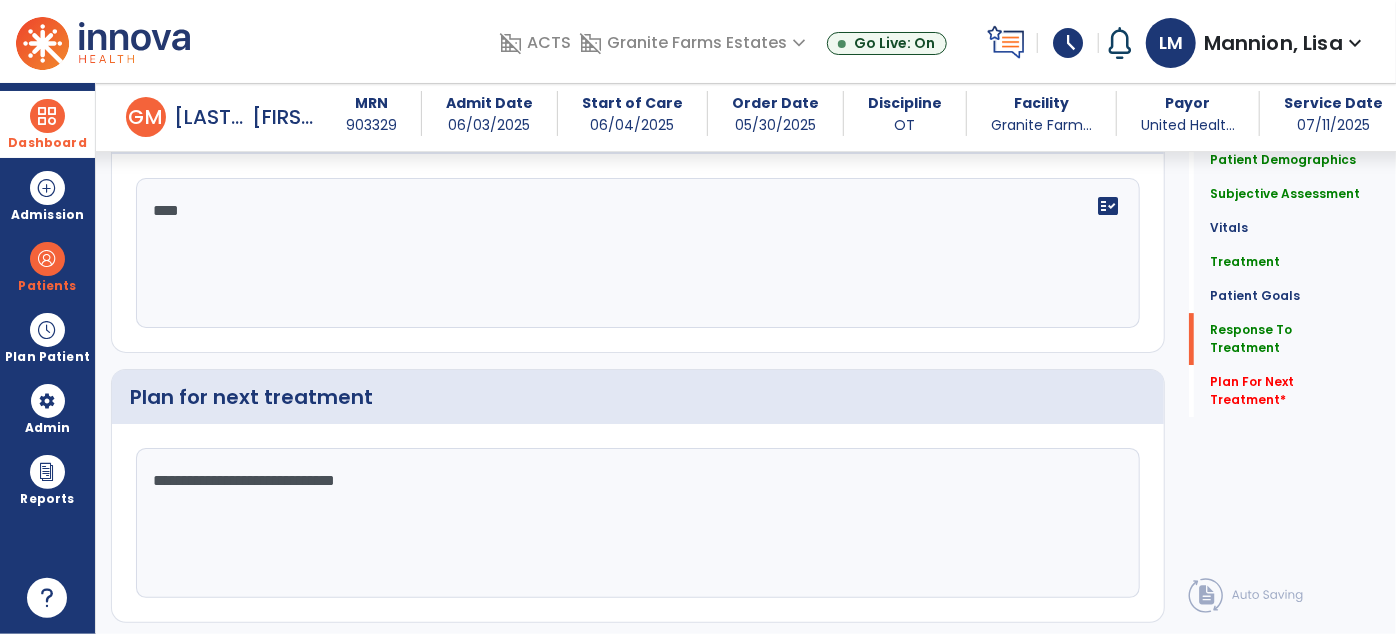 type on "**********" 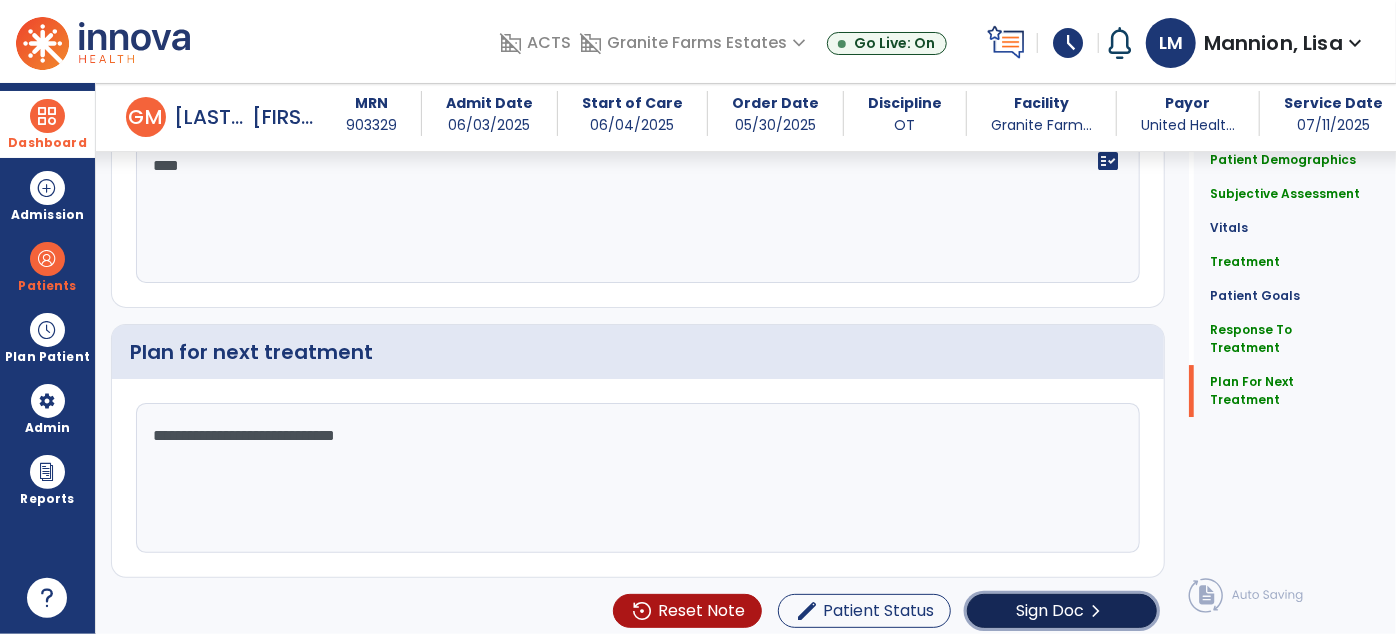 click on "Sign Doc" 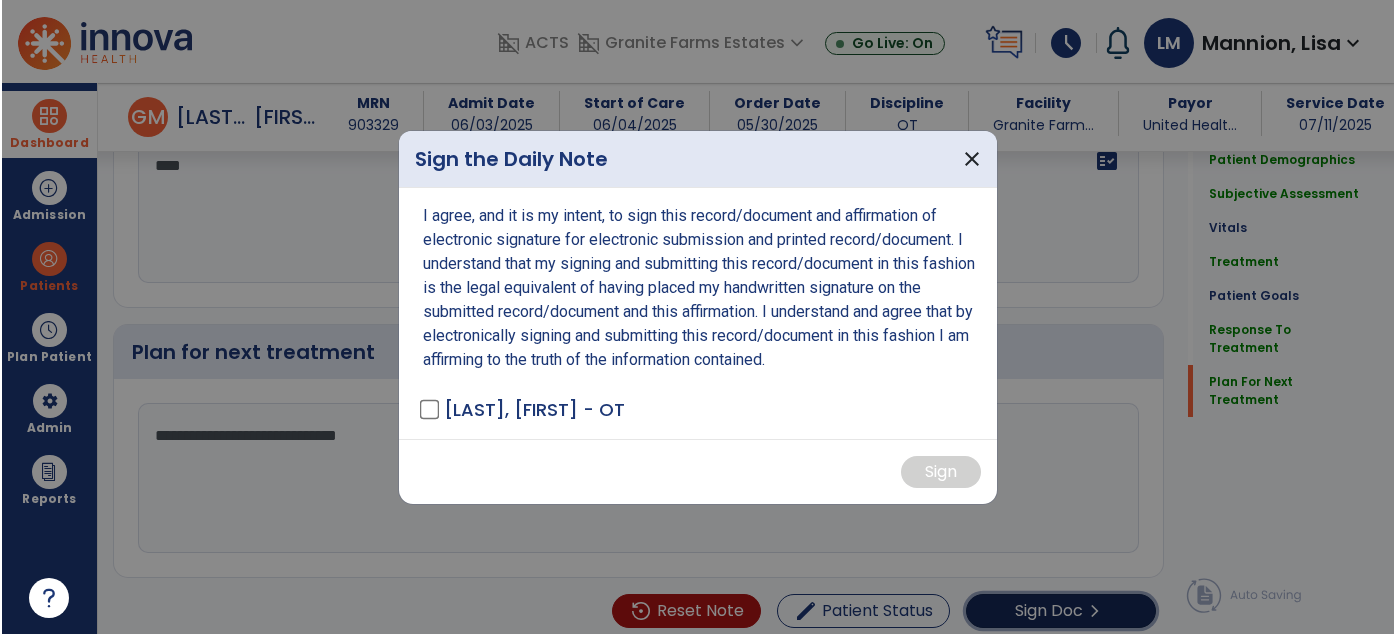 scroll, scrollTop: 3259, scrollLeft: 0, axis: vertical 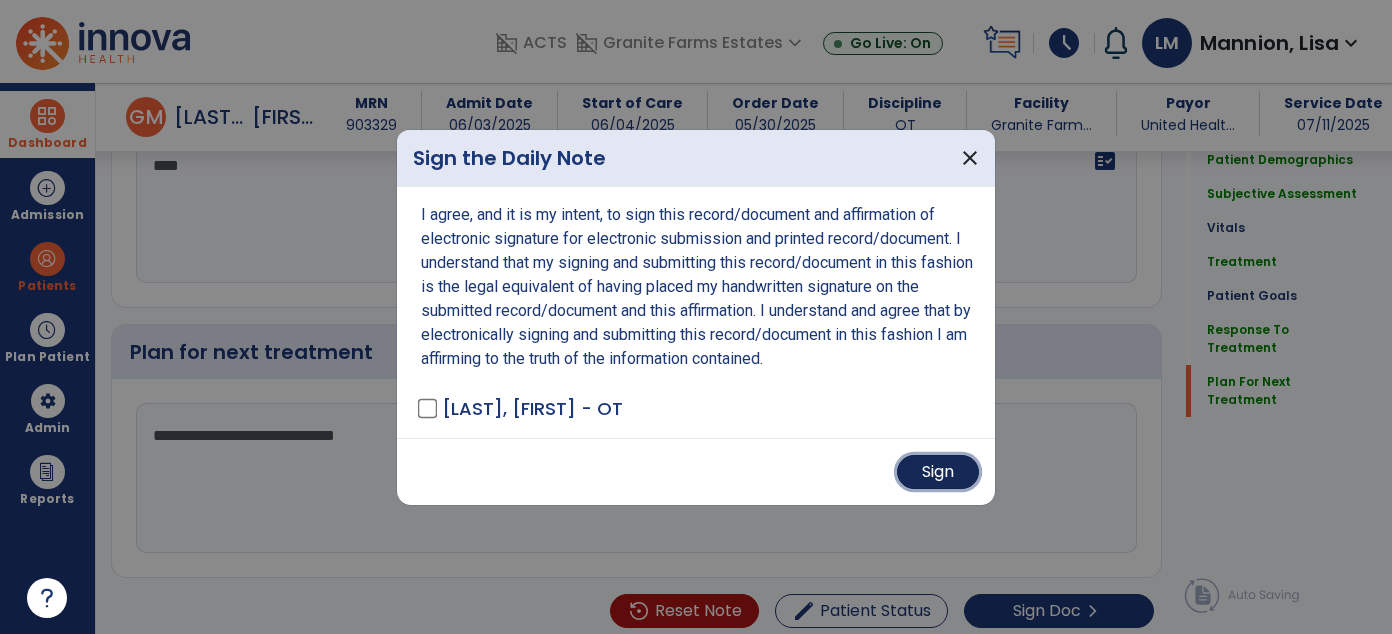 click on "Sign" at bounding box center [938, 472] 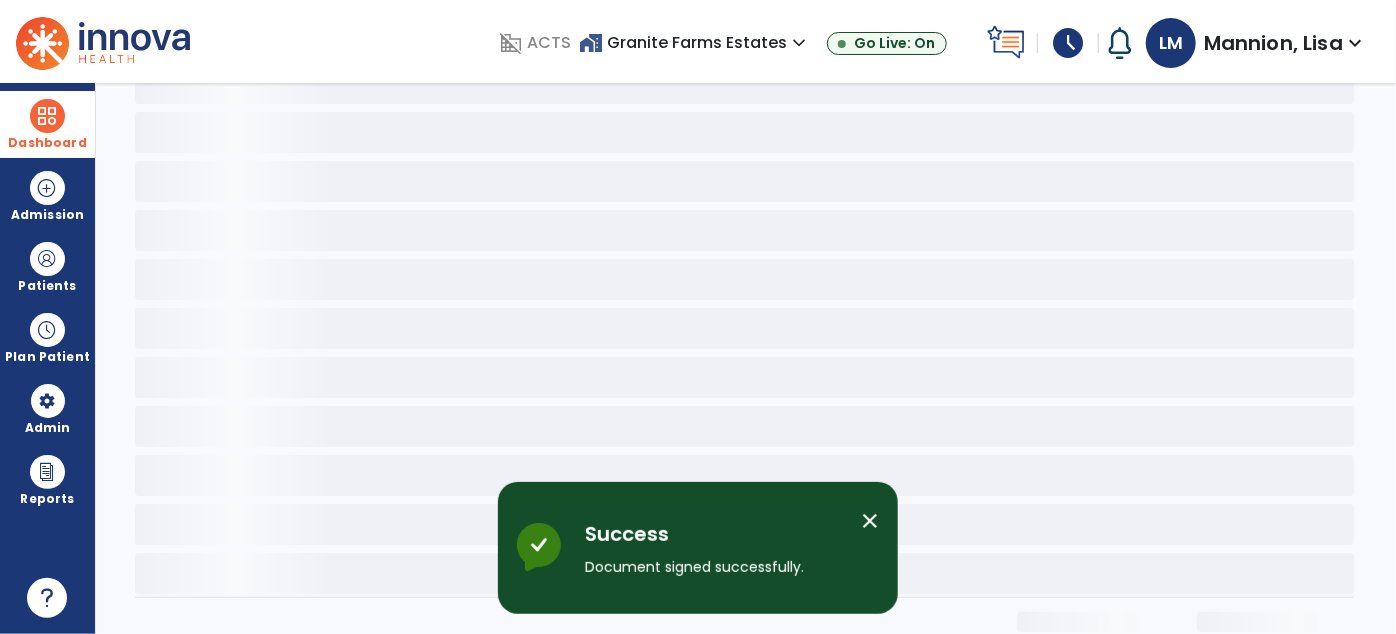 scroll, scrollTop: 0, scrollLeft: 0, axis: both 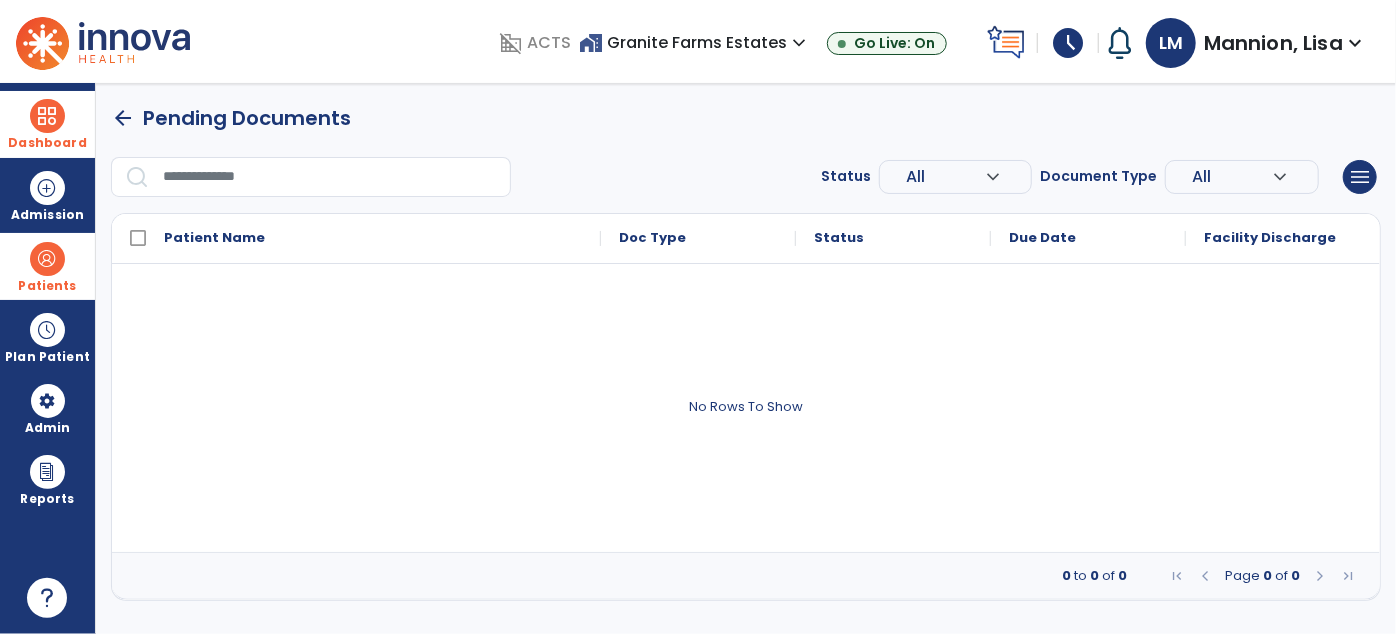 click on "Patients" at bounding box center (47, 266) 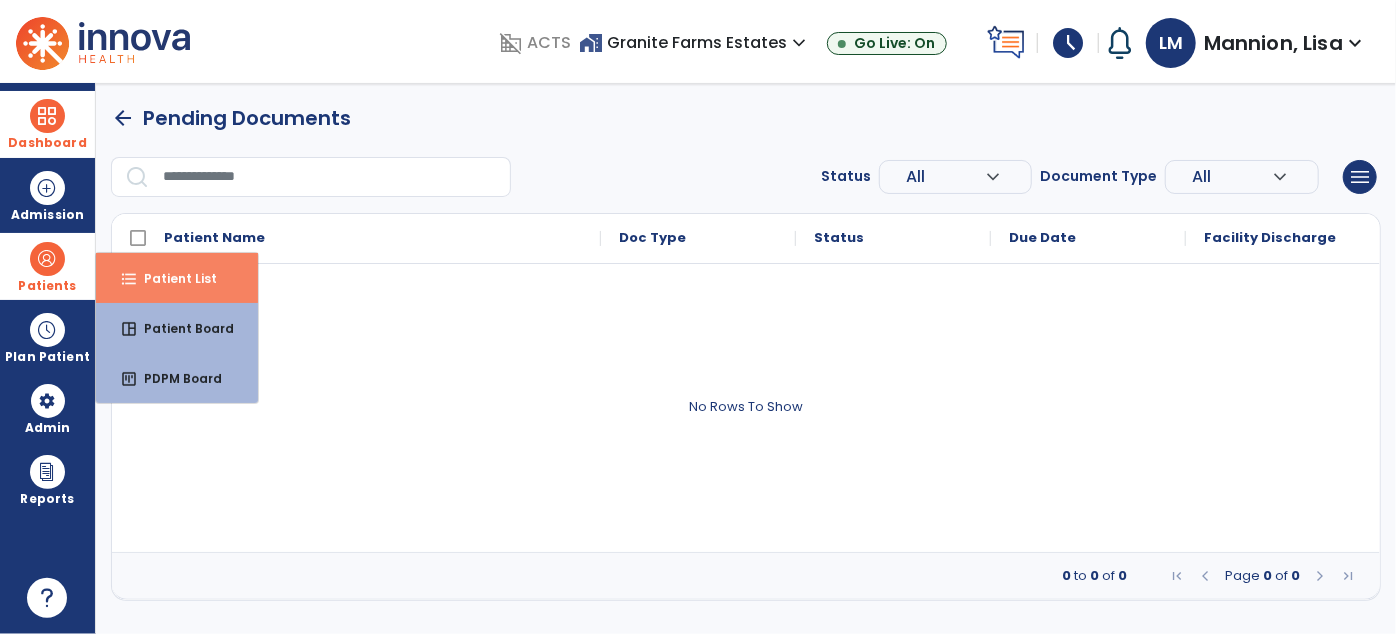 click on "Patient List" at bounding box center [172, 278] 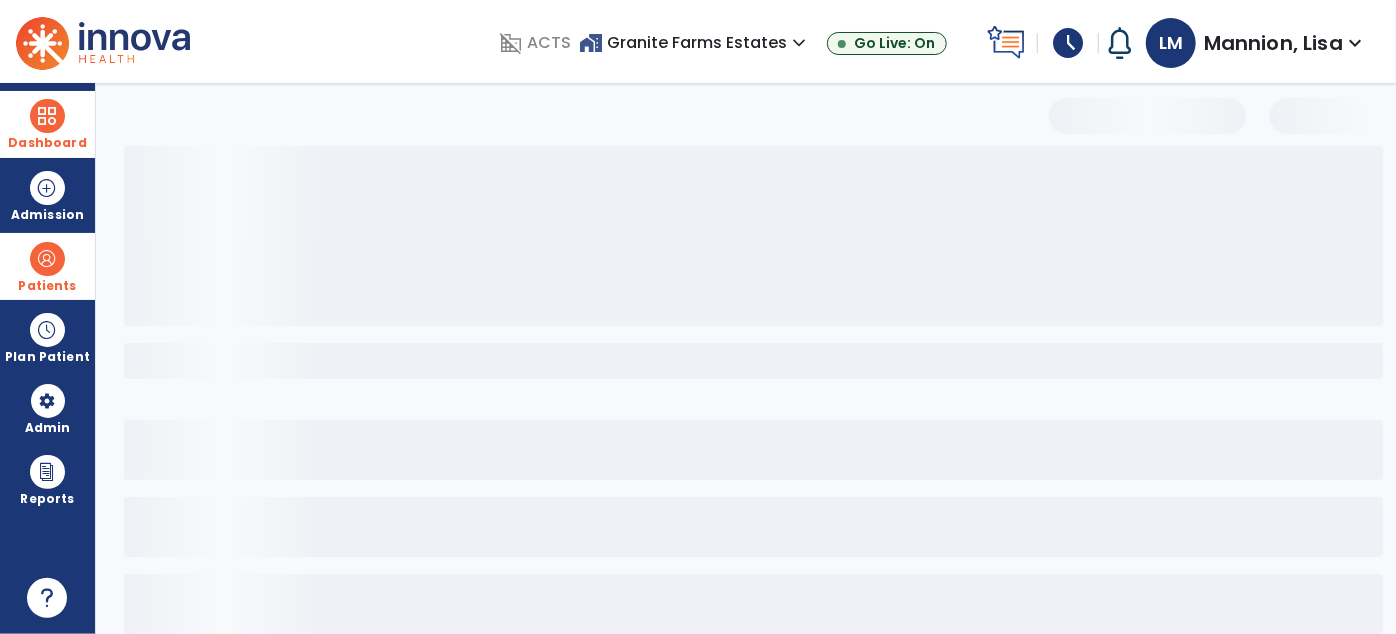 select on "***" 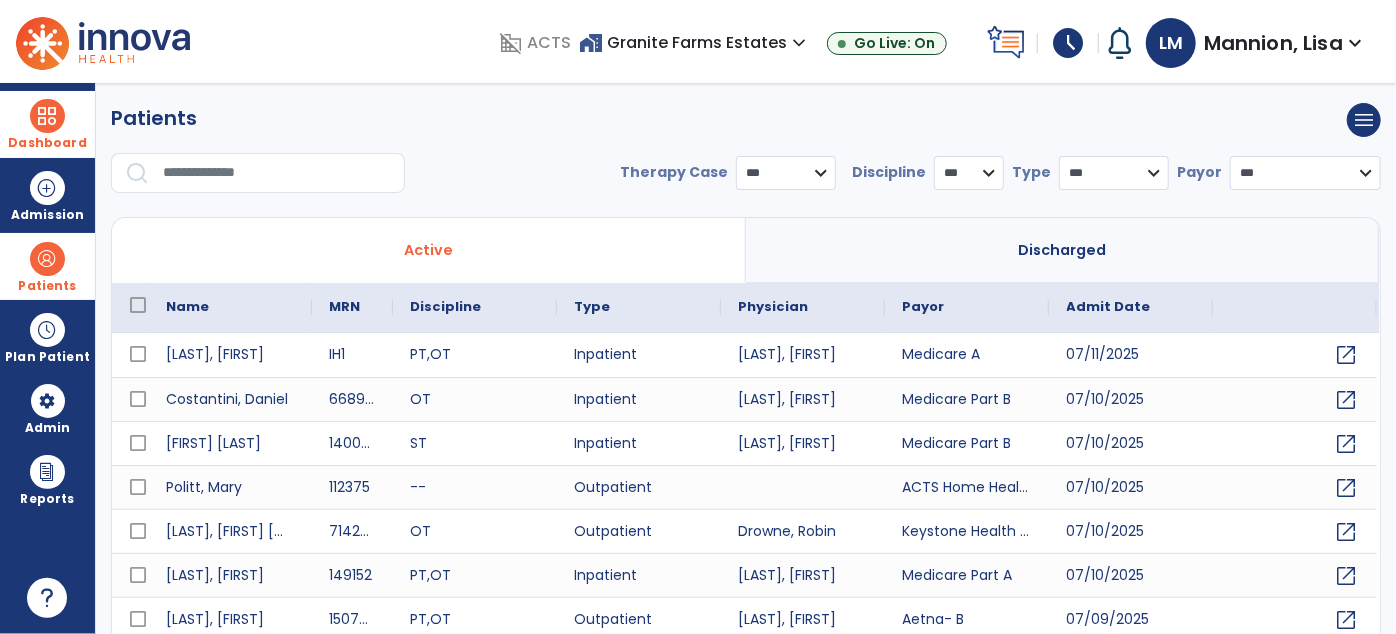 click at bounding box center (277, 173) 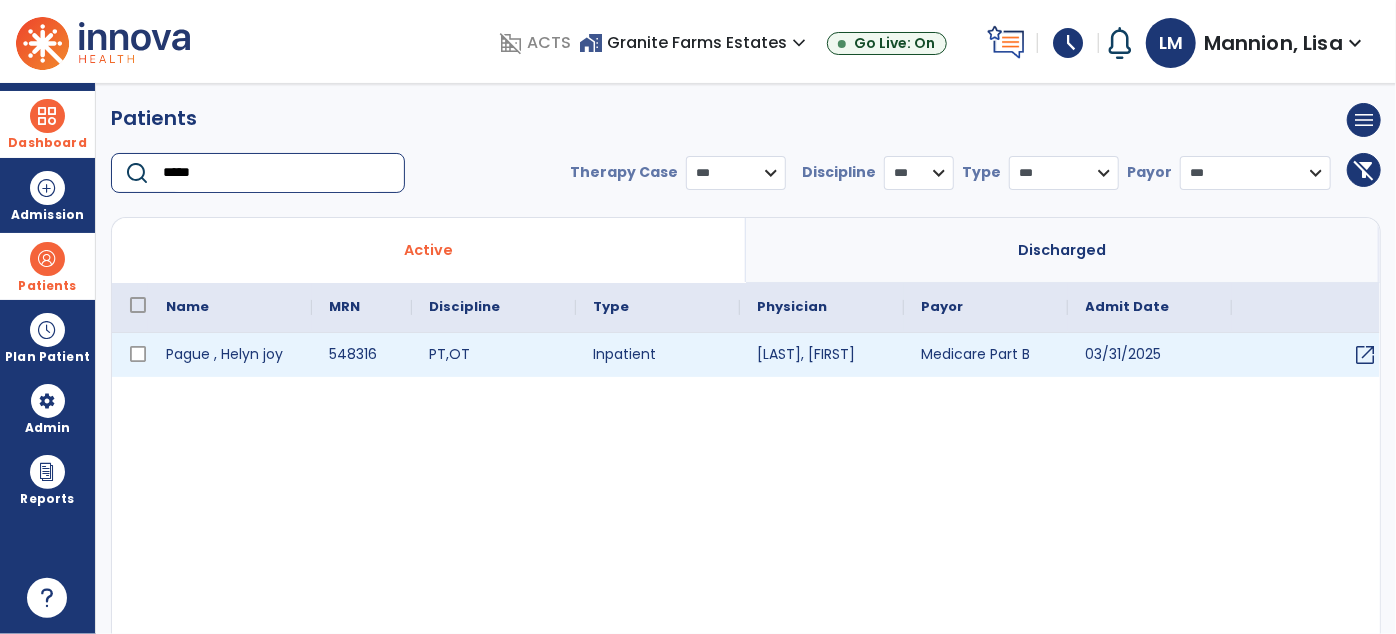type on "*****" 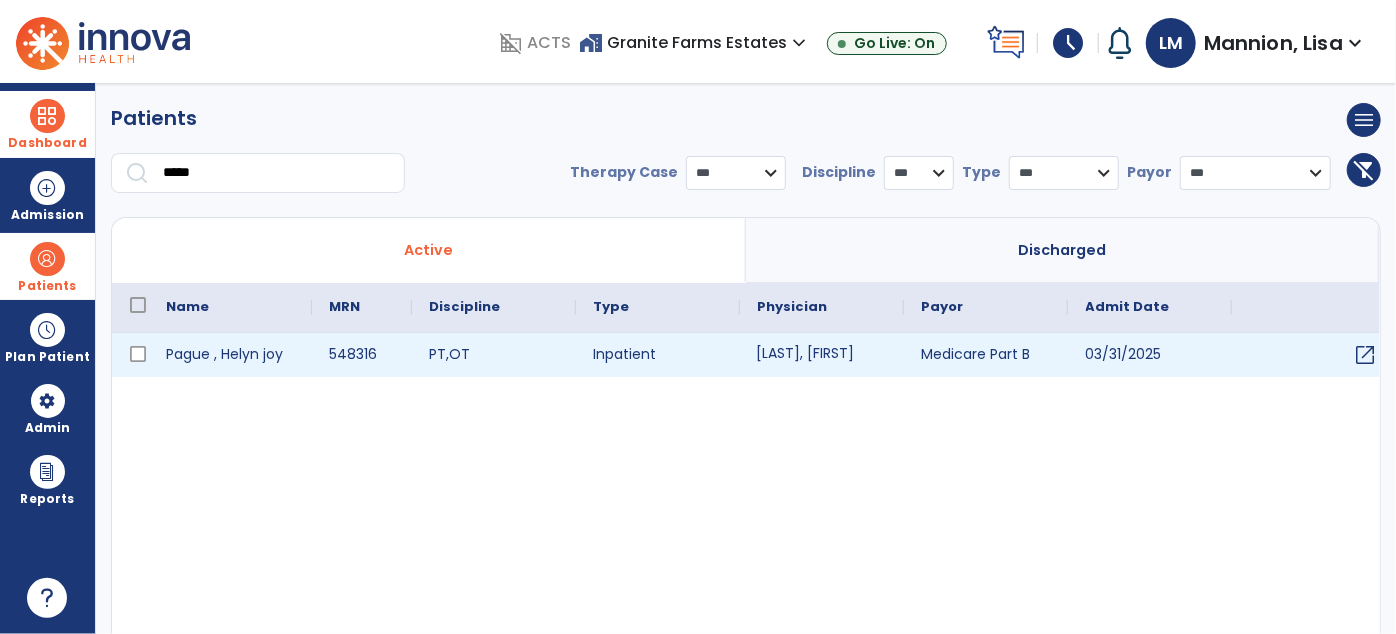 click on "[LAST], [FIRST]" at bounding box center [822, 355] 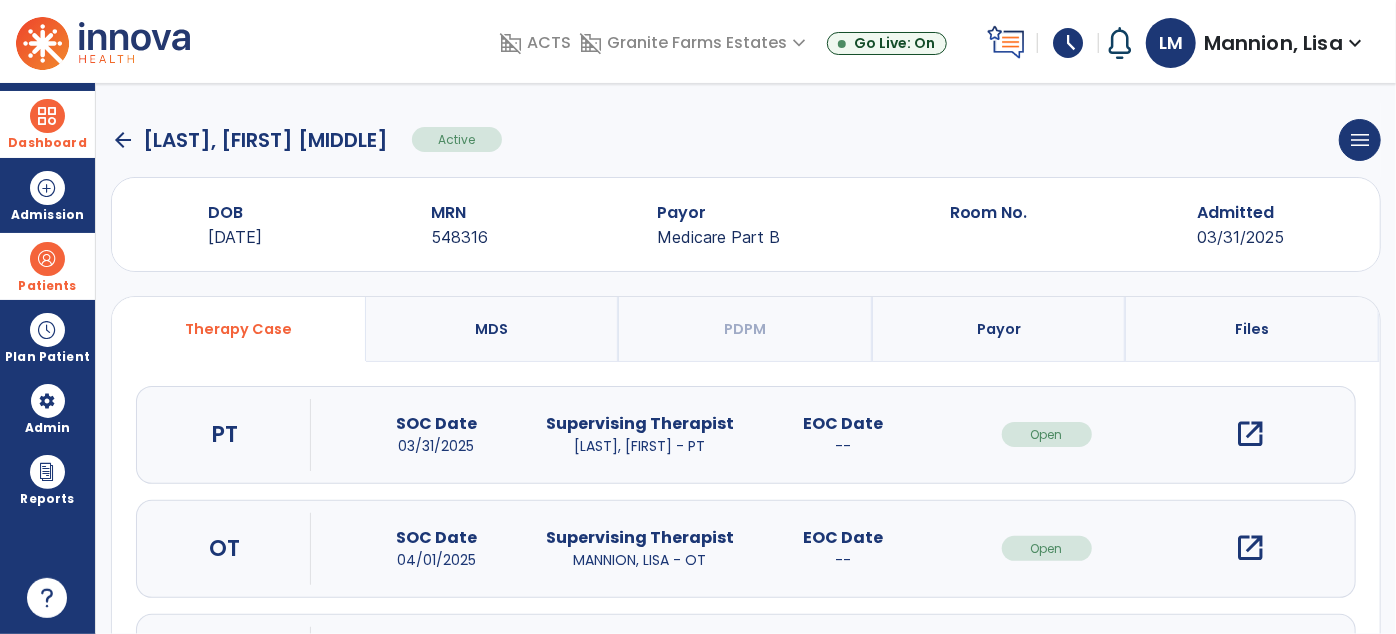 click on "open_in_new" at bounding box center (1250, 548) 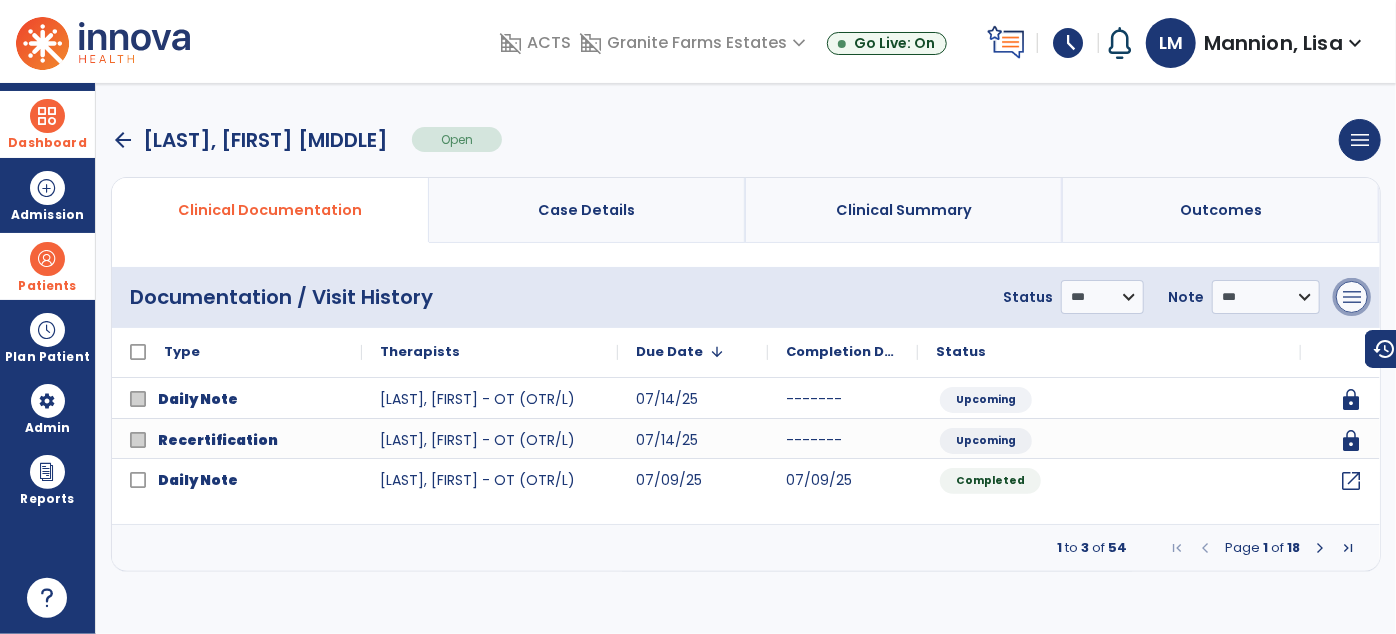 click on "menu" at bounding box center (1352, 297) 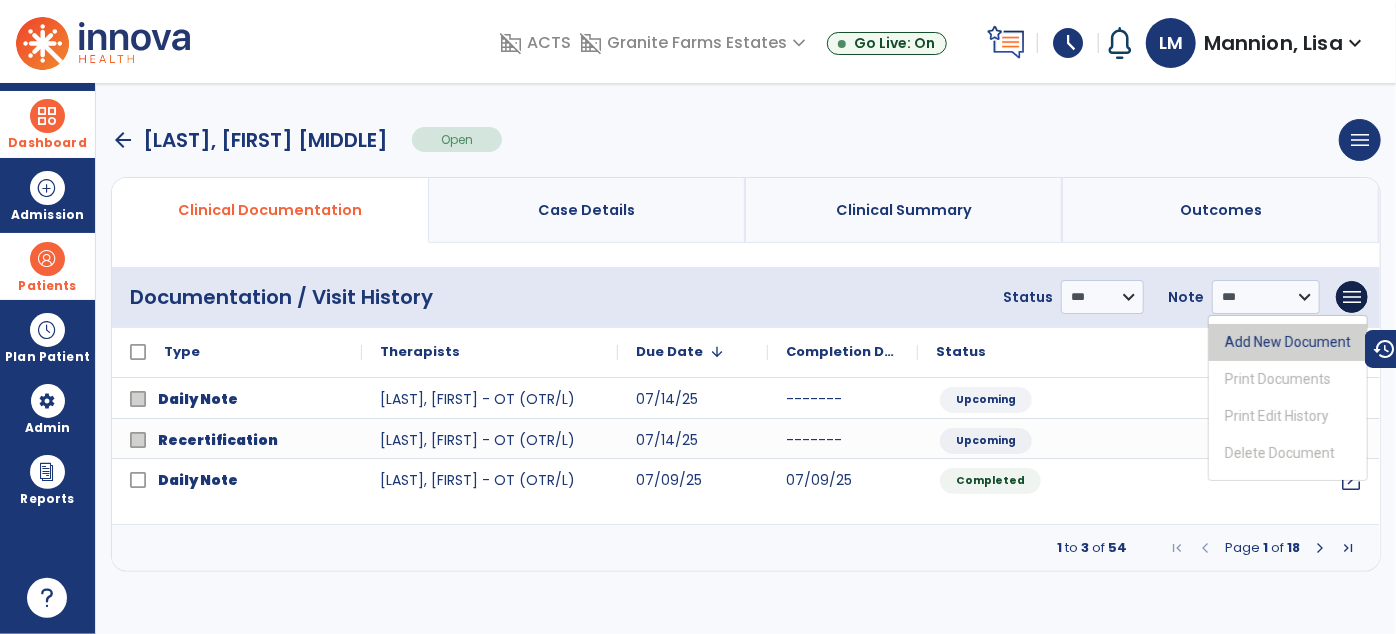 click on "Add New Document" at bounding box center [1288, 342] 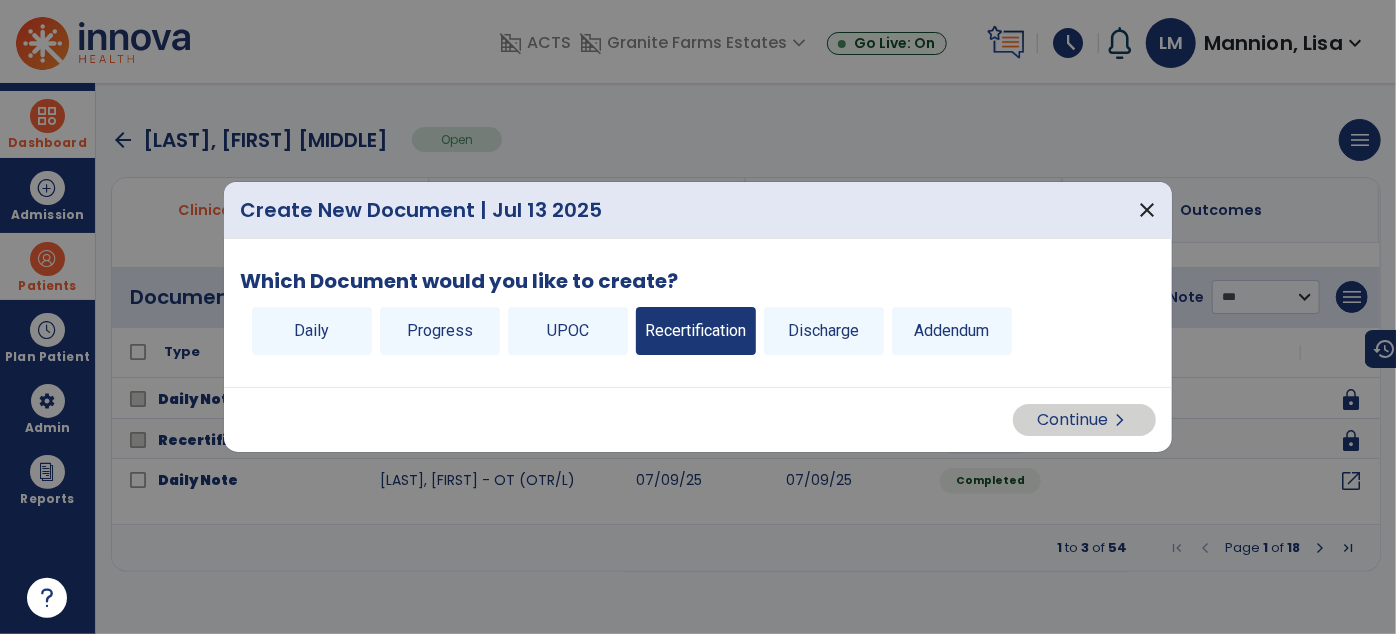click on "Recertification" at bounding box center (696, 331) 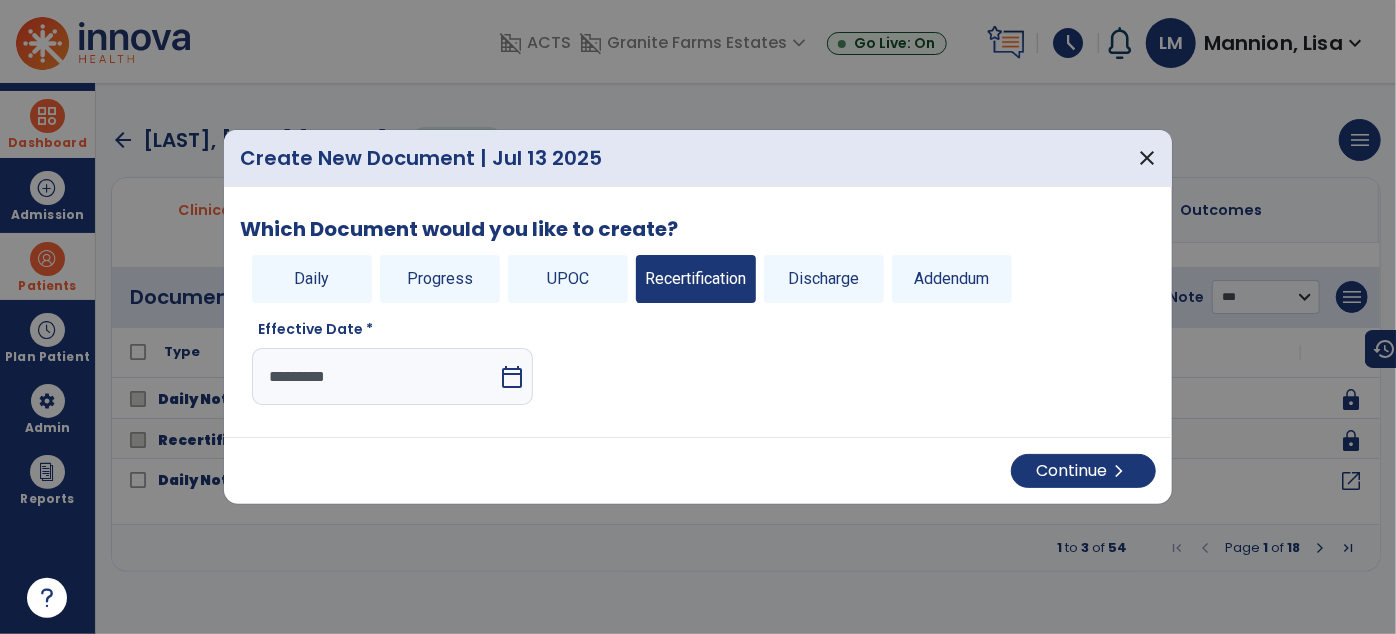 click on "calendar_today" at bounding box center (512, 377) 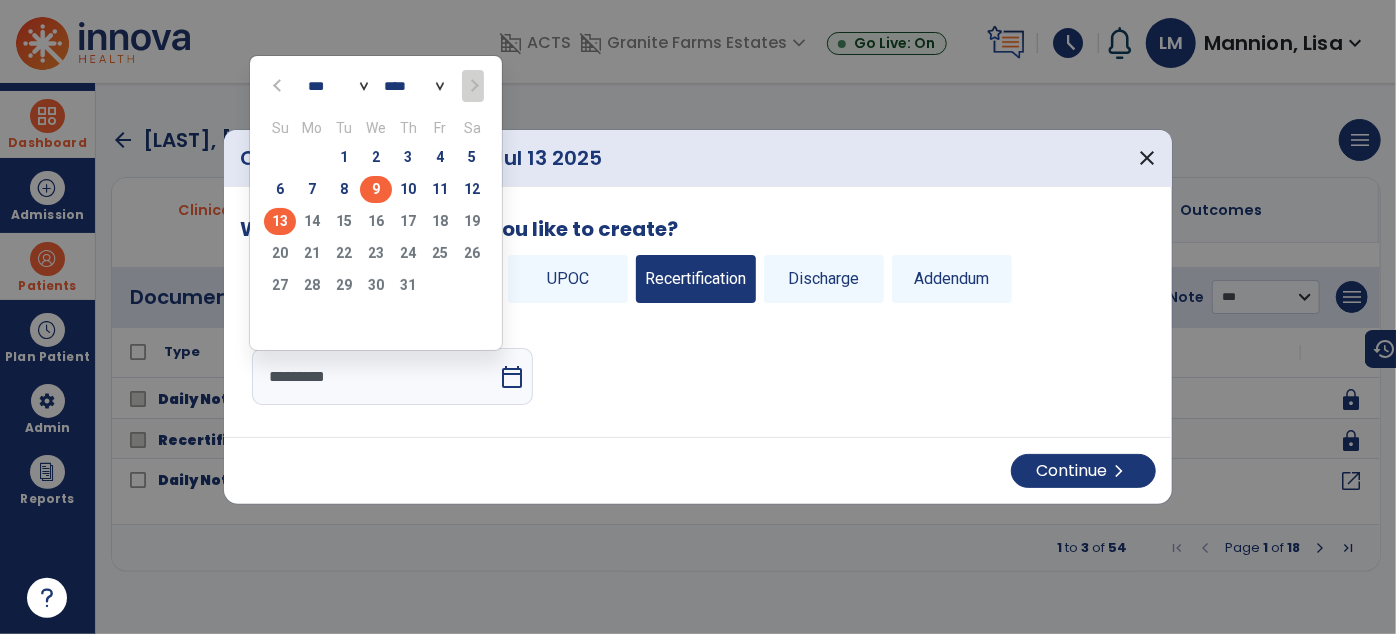 click on "9" 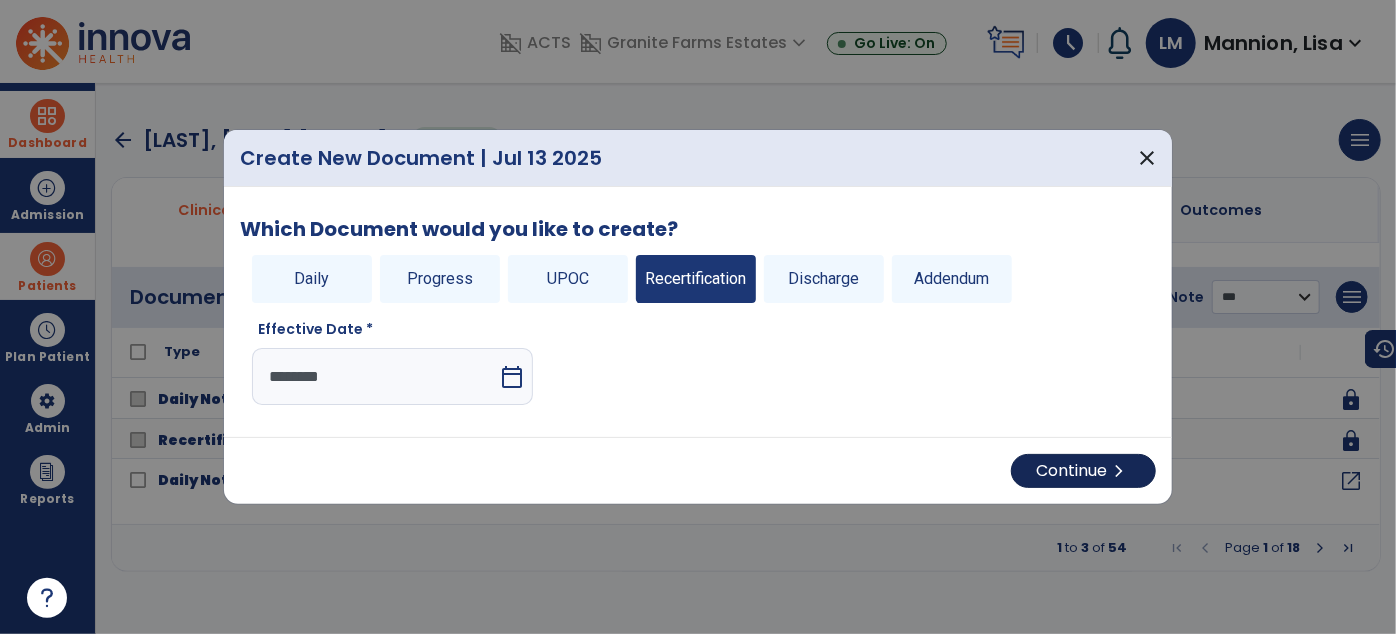 click on "Continue   chevron_right" at bounding box center [698, 470] 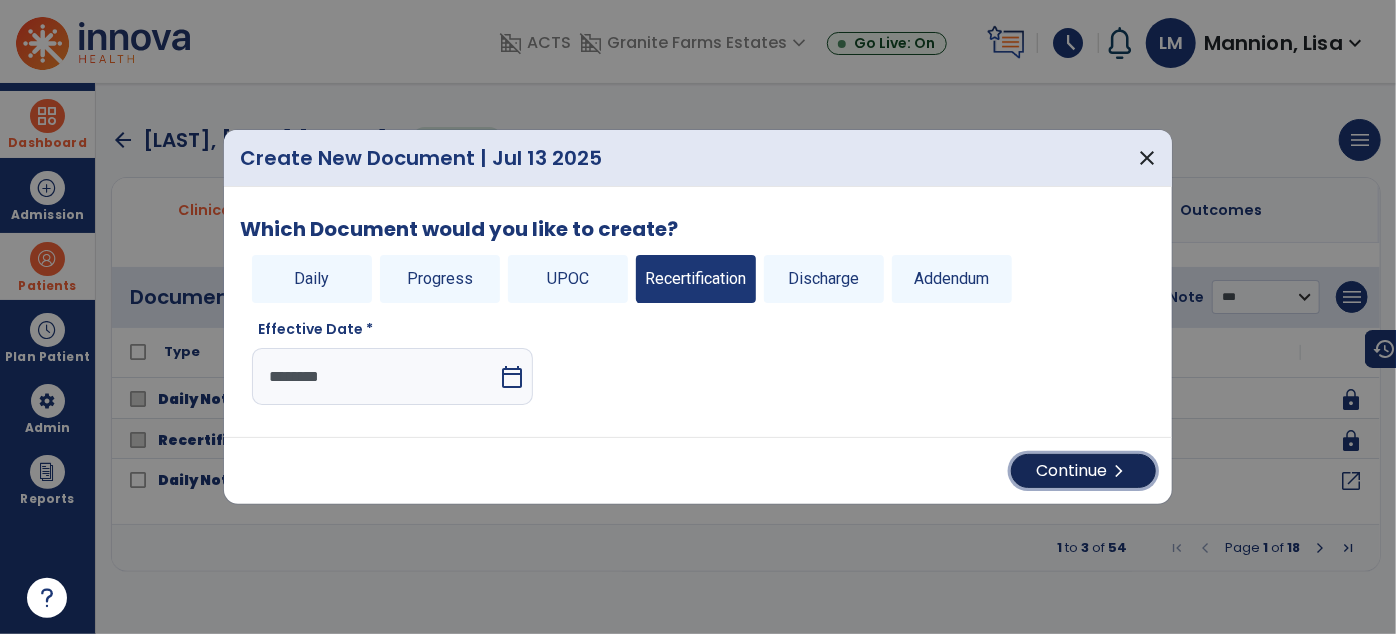 click on "Continue   chevron_right" at bounding box center [1083, 471] 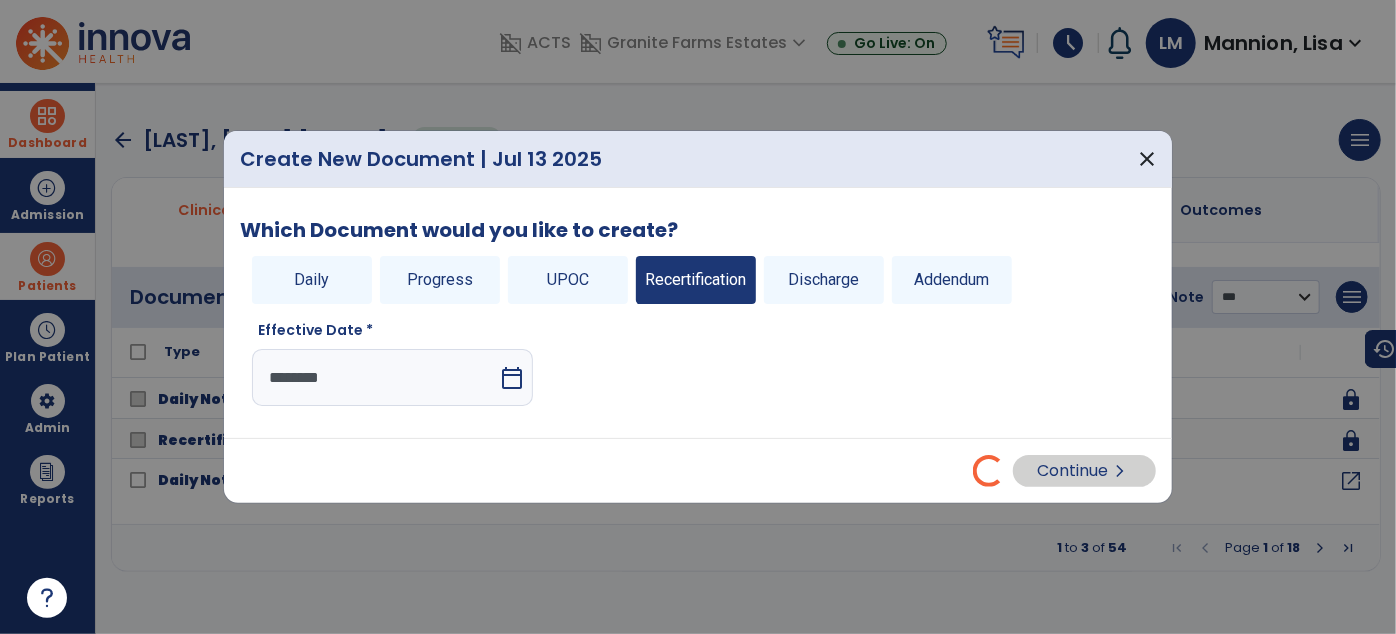 select on "**" 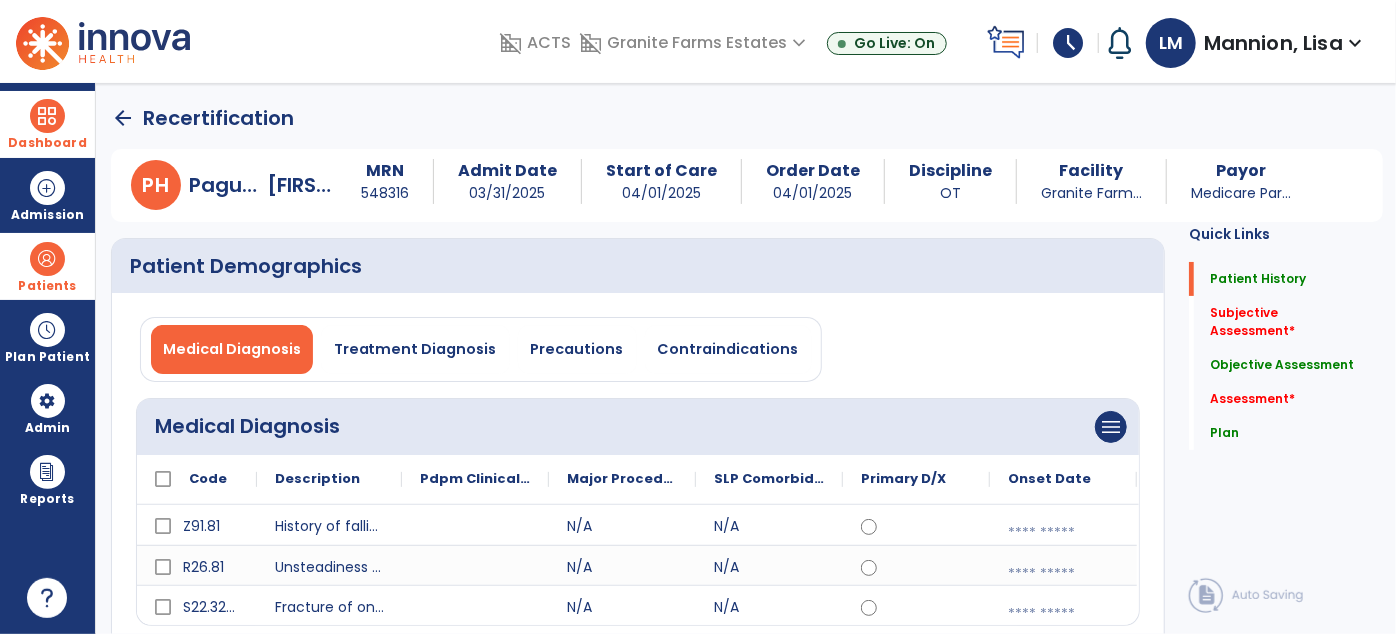 click on "Subjective Assessment   *  Subjective Assessment   *" 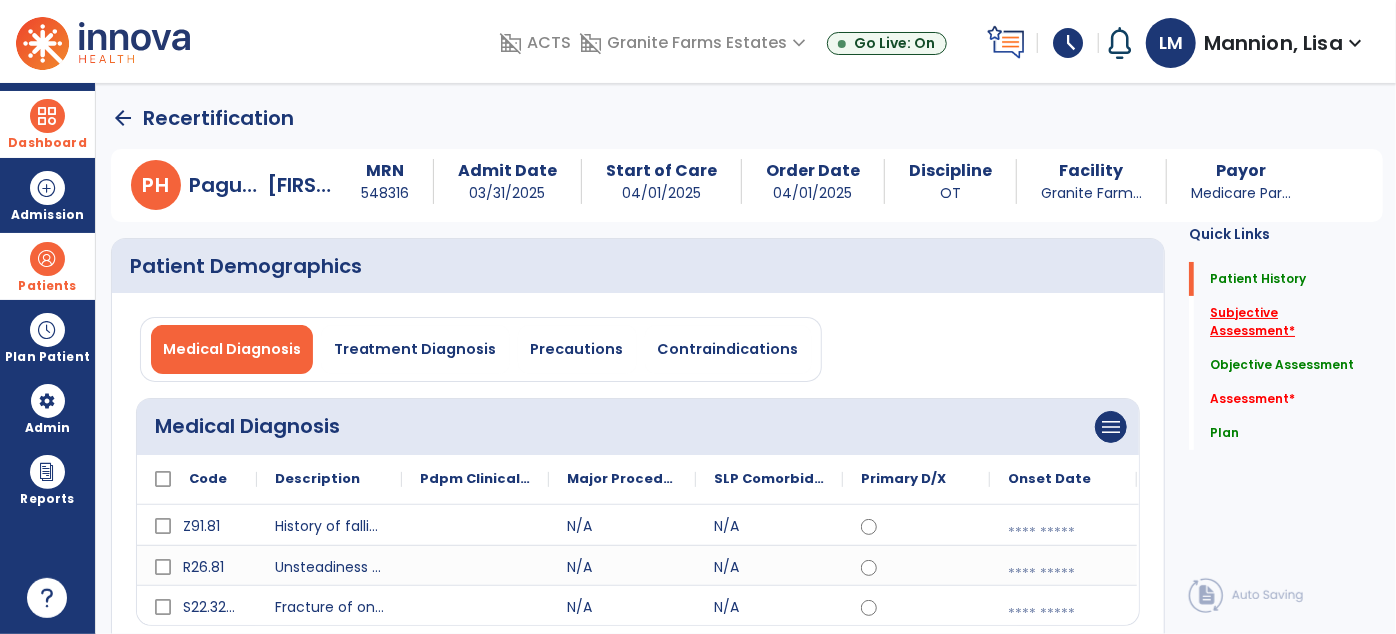 click on "Subjective Assessment   *" 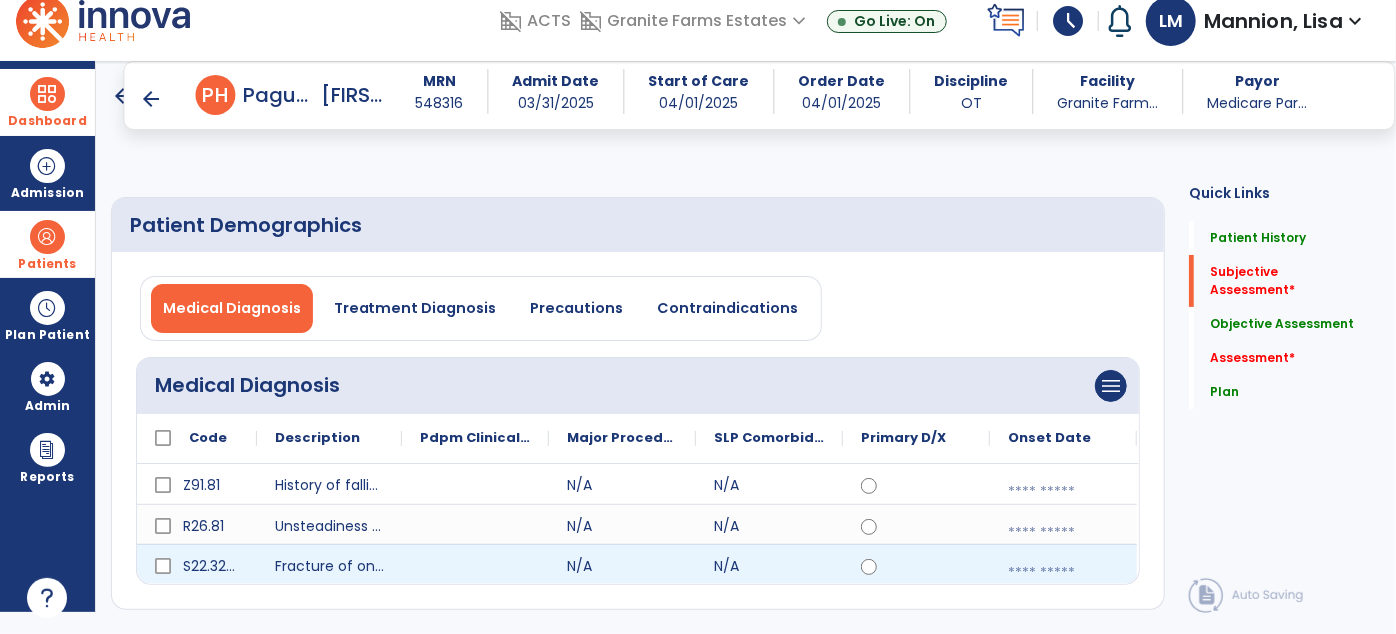 scroll, scrollTop: 41, scrollLeft: 0, axis: vertical 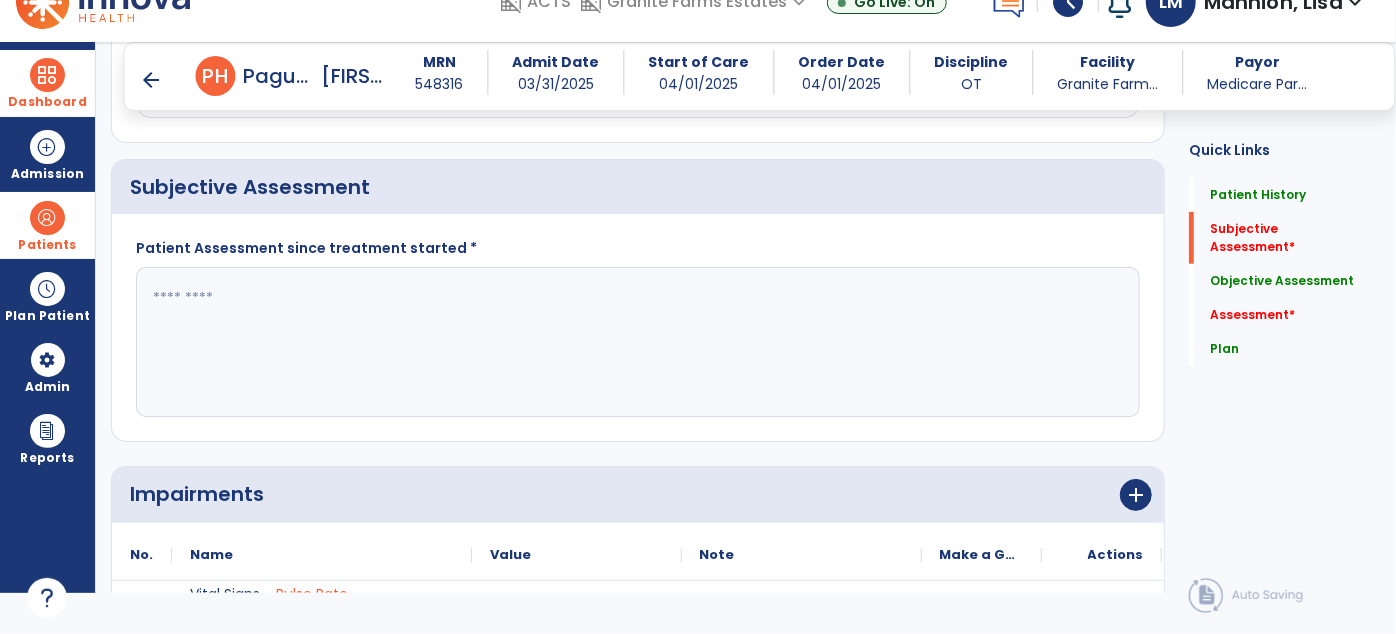 click 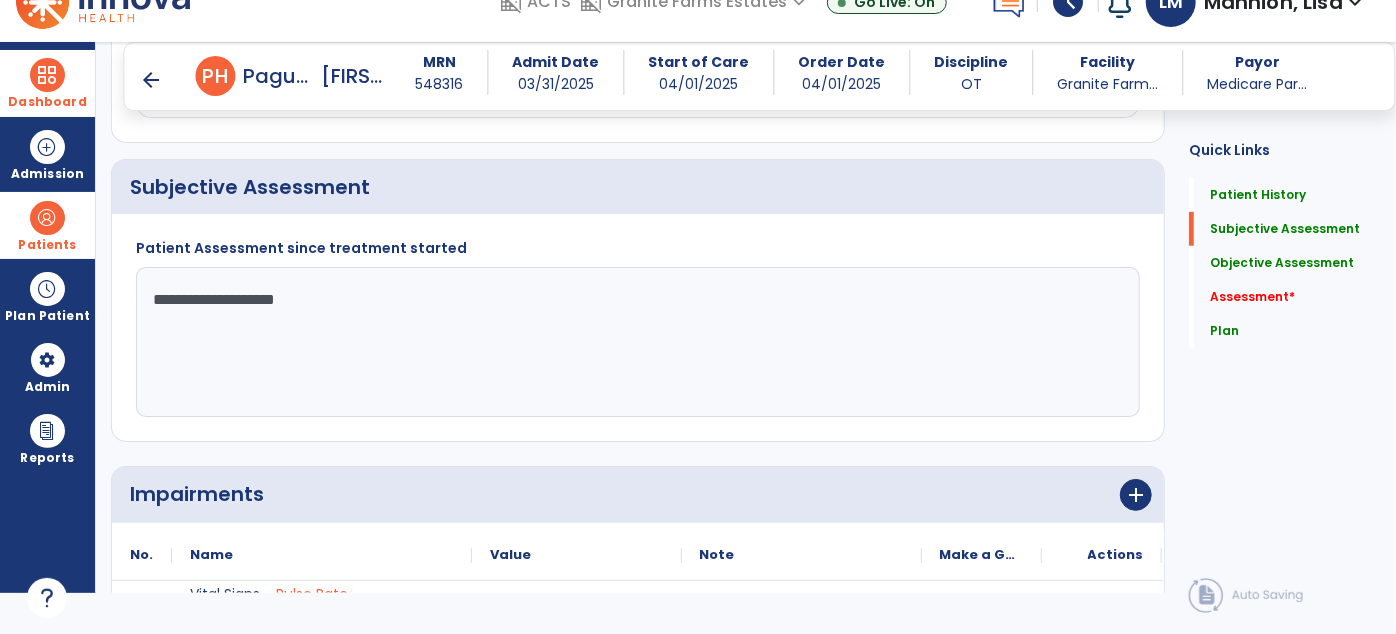 drag, startPoint x: 367, startPoint y: 325, endPoint x: 205, endPoint y: 306, distance: 163.1104 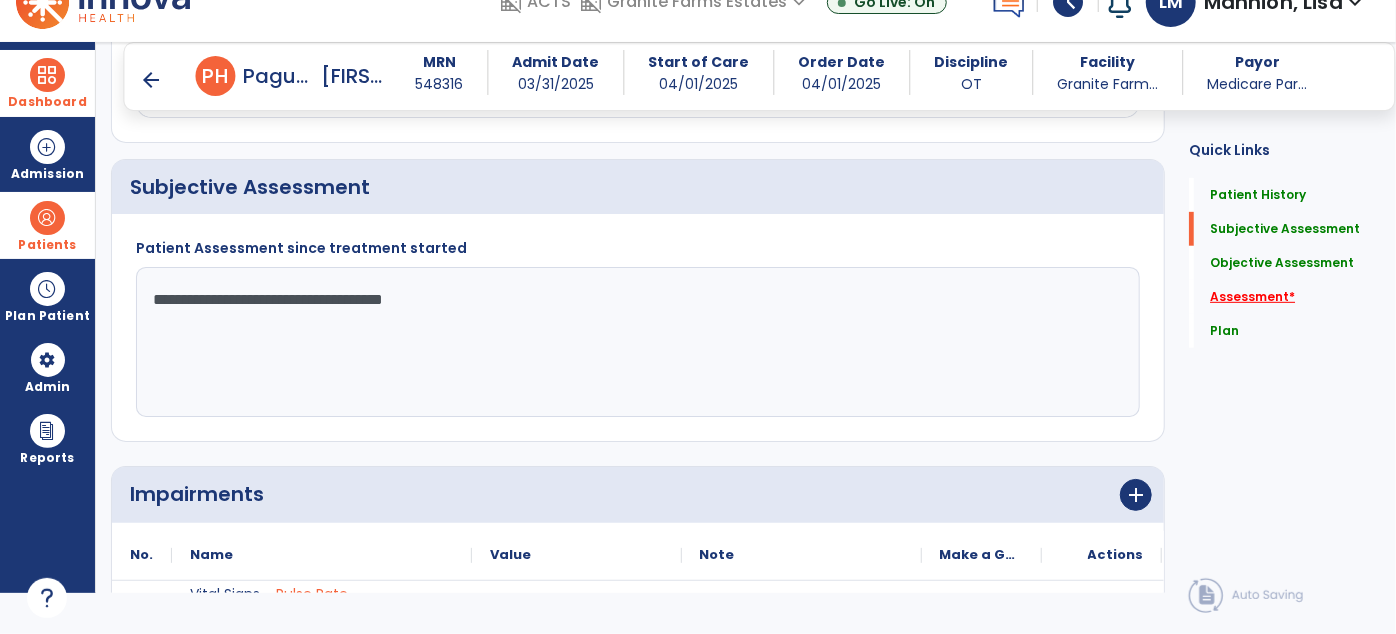 type on "**********" 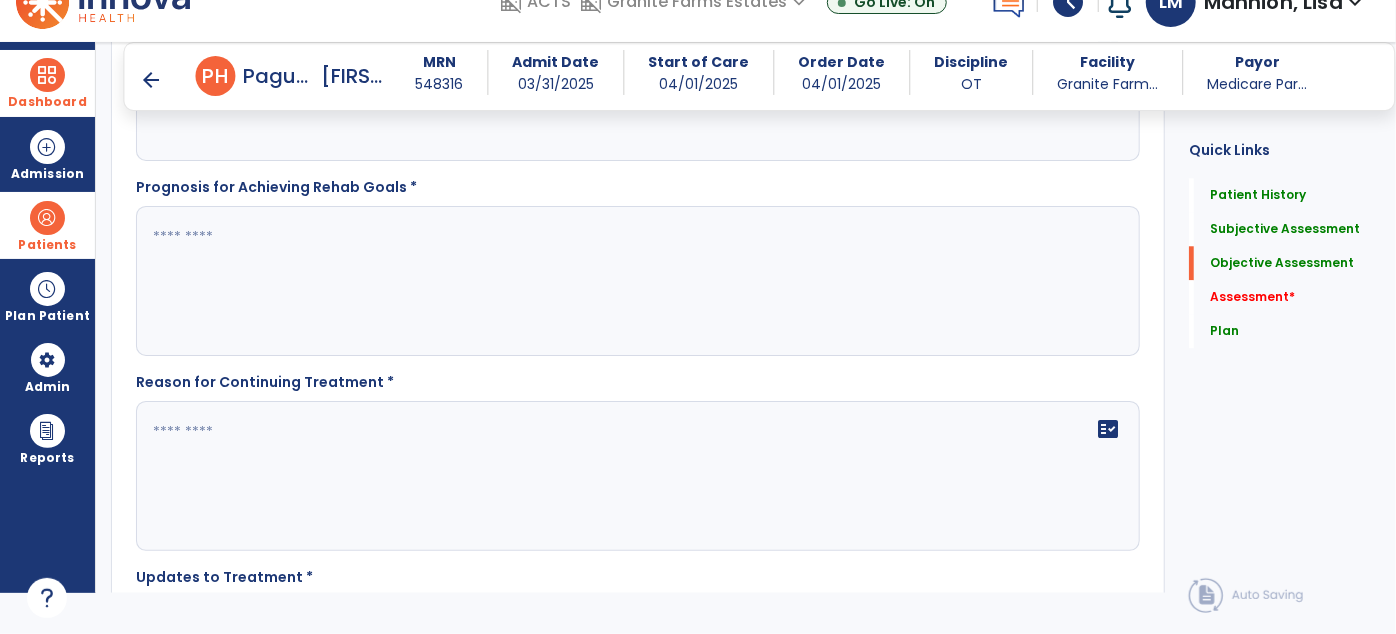 scroll, scrollTop: 2559, scrollLeft: 0, axis: vertical 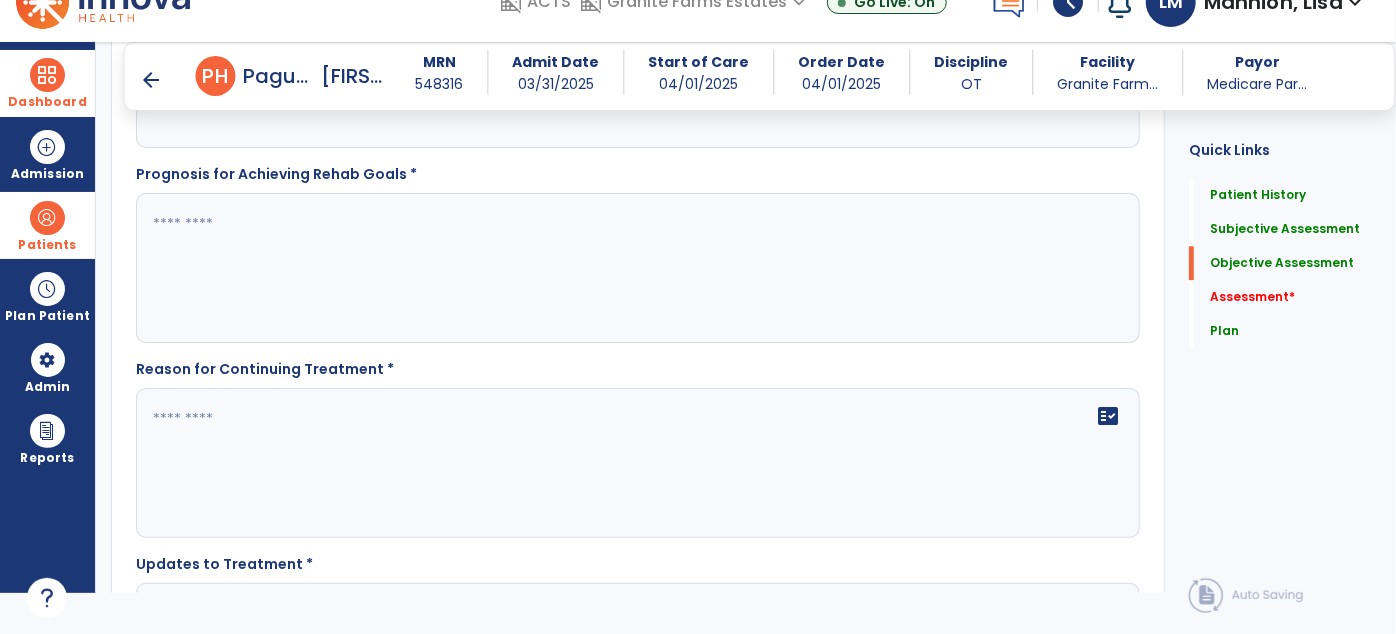 click at bounding box center (47, 598) 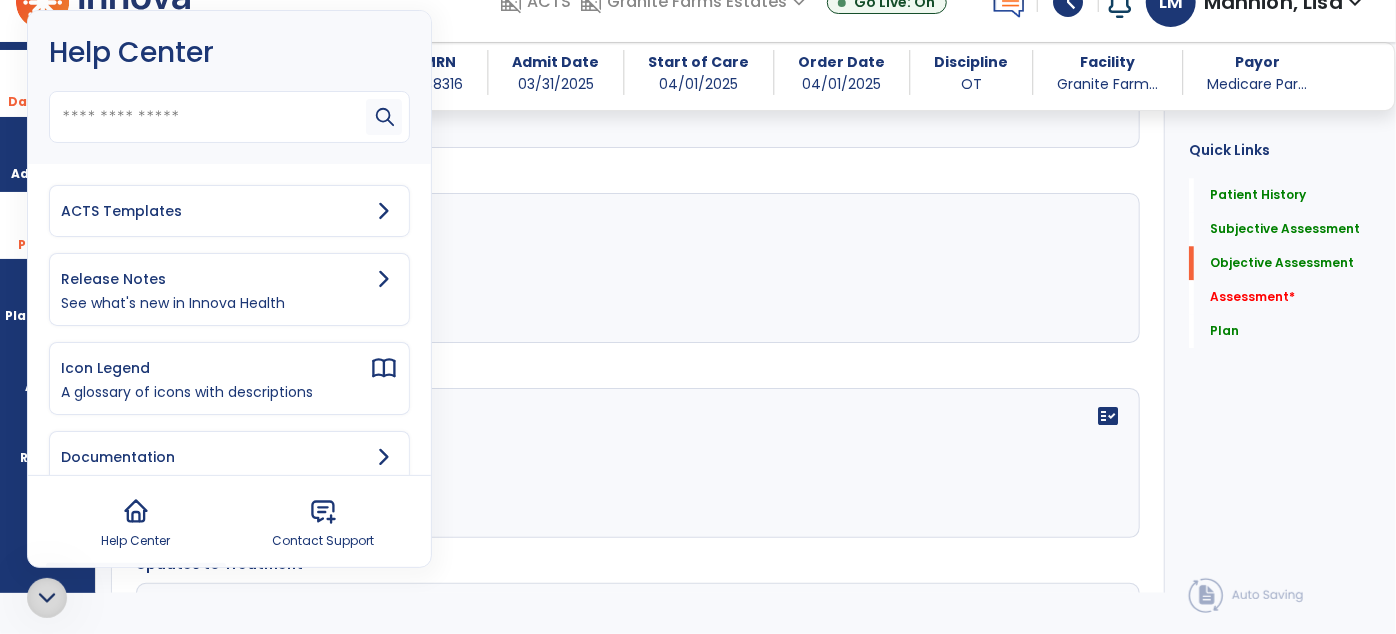click on "ACTS Templates" at bounding box center (215, 211) 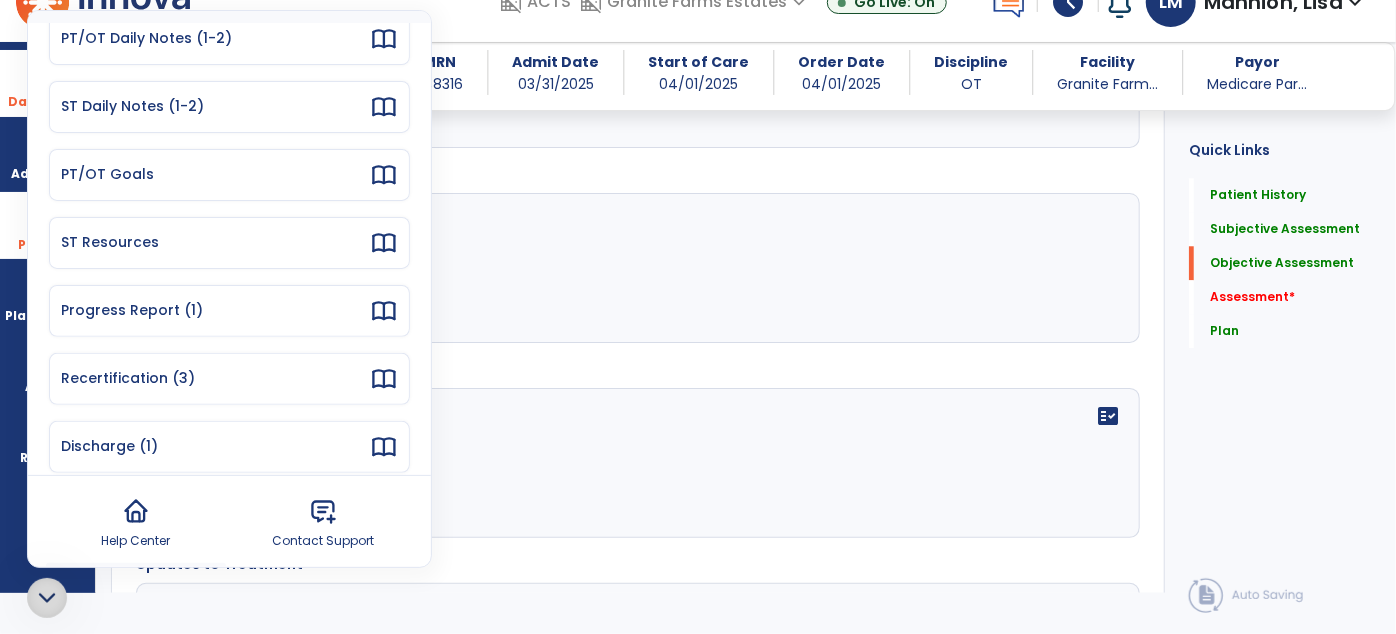 scroll, scrollTop: 181, scrollLeft: 0, axis: vertical 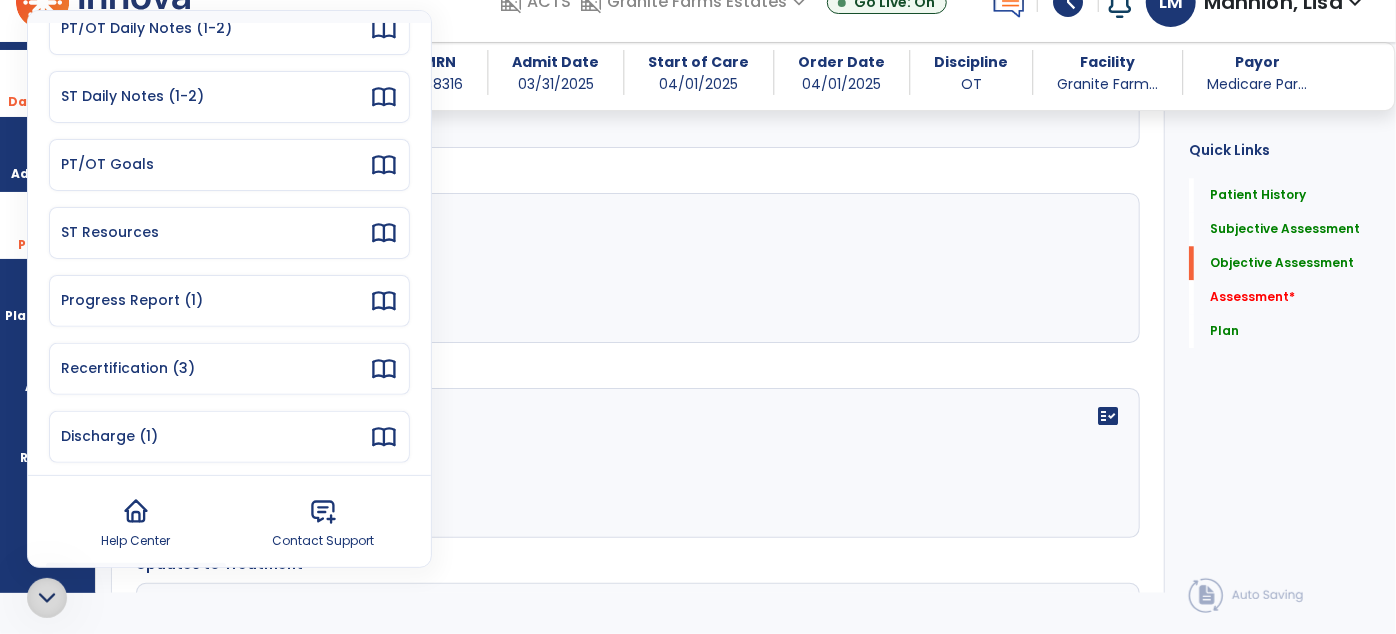 click on "Recertification (3)" at bounding box center [215, 368] 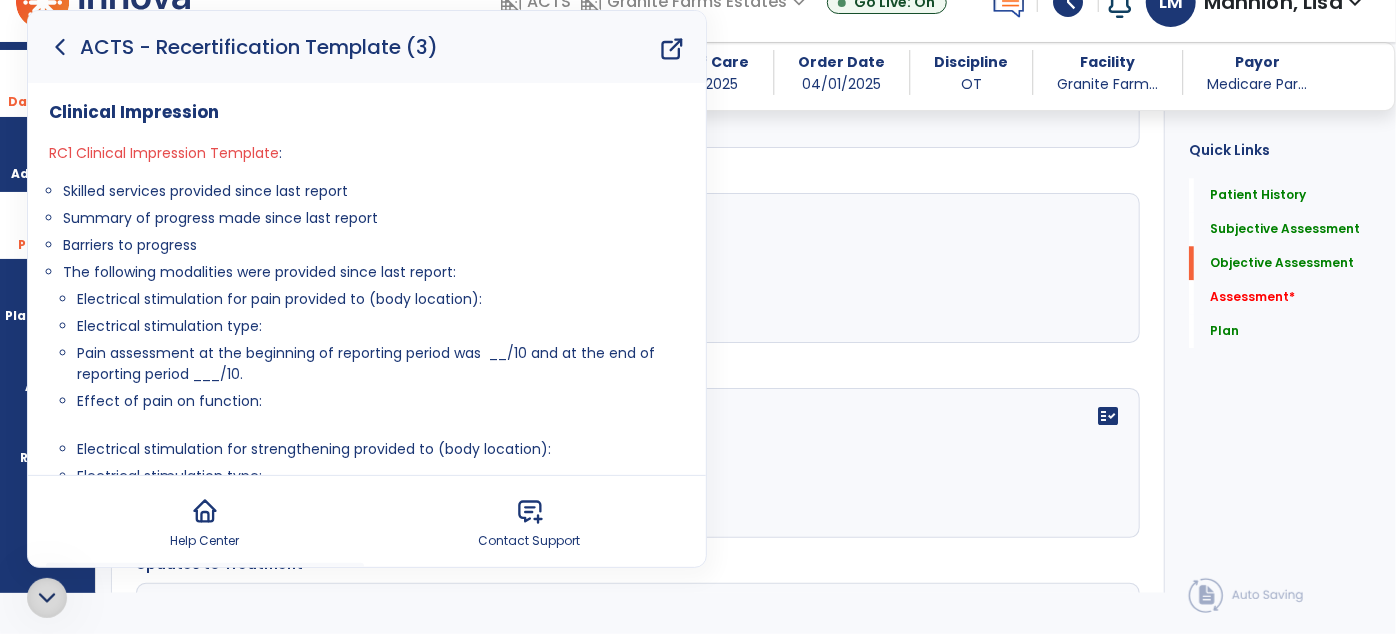 click 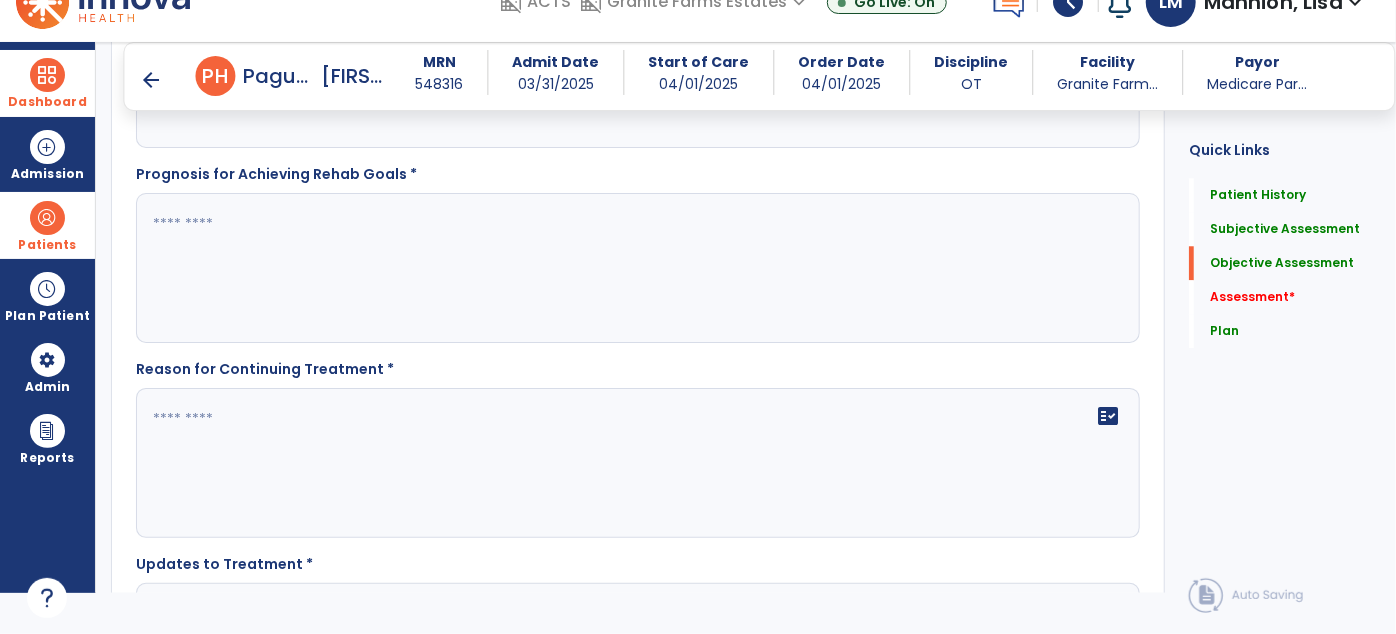 click 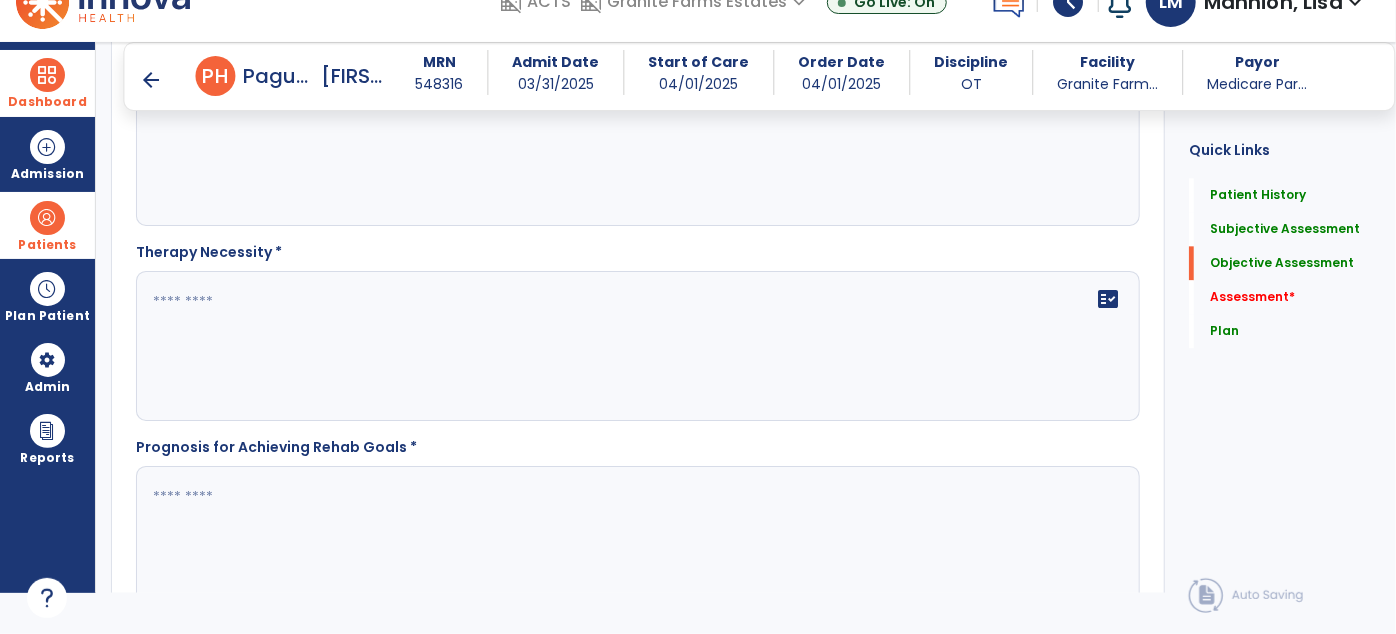 click 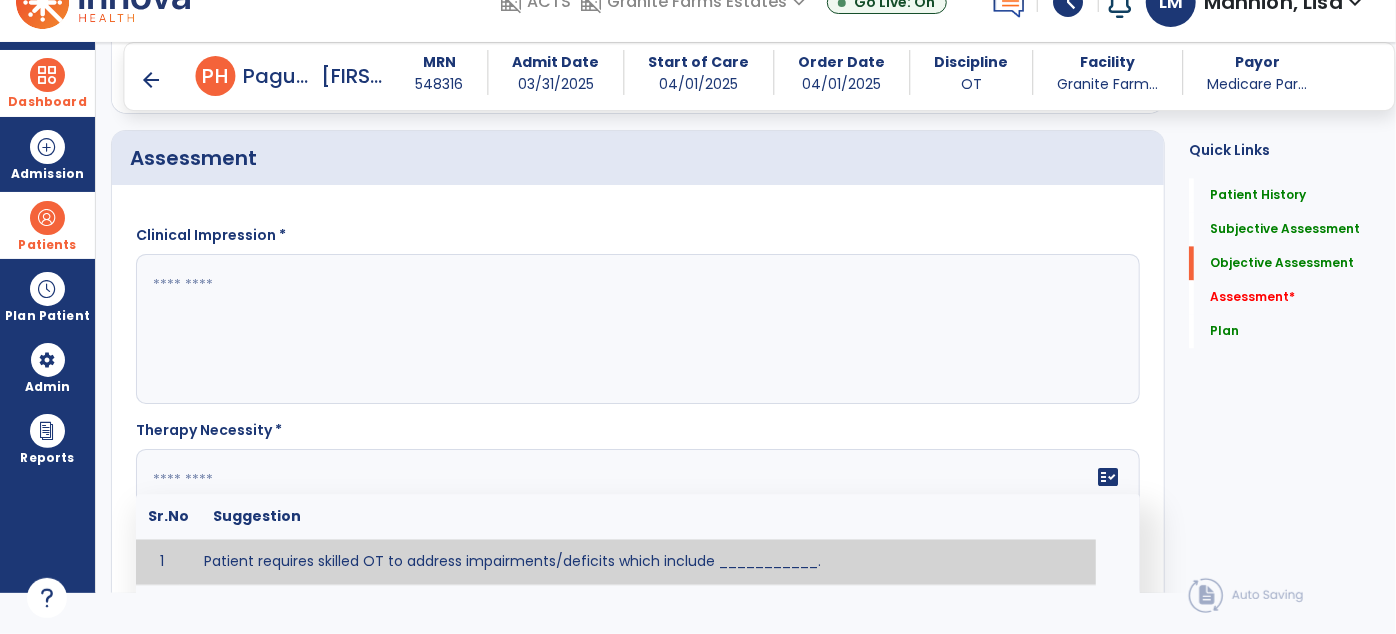 scroll, scrollTop: 2104, scrollLeft: 0, axis: vertical 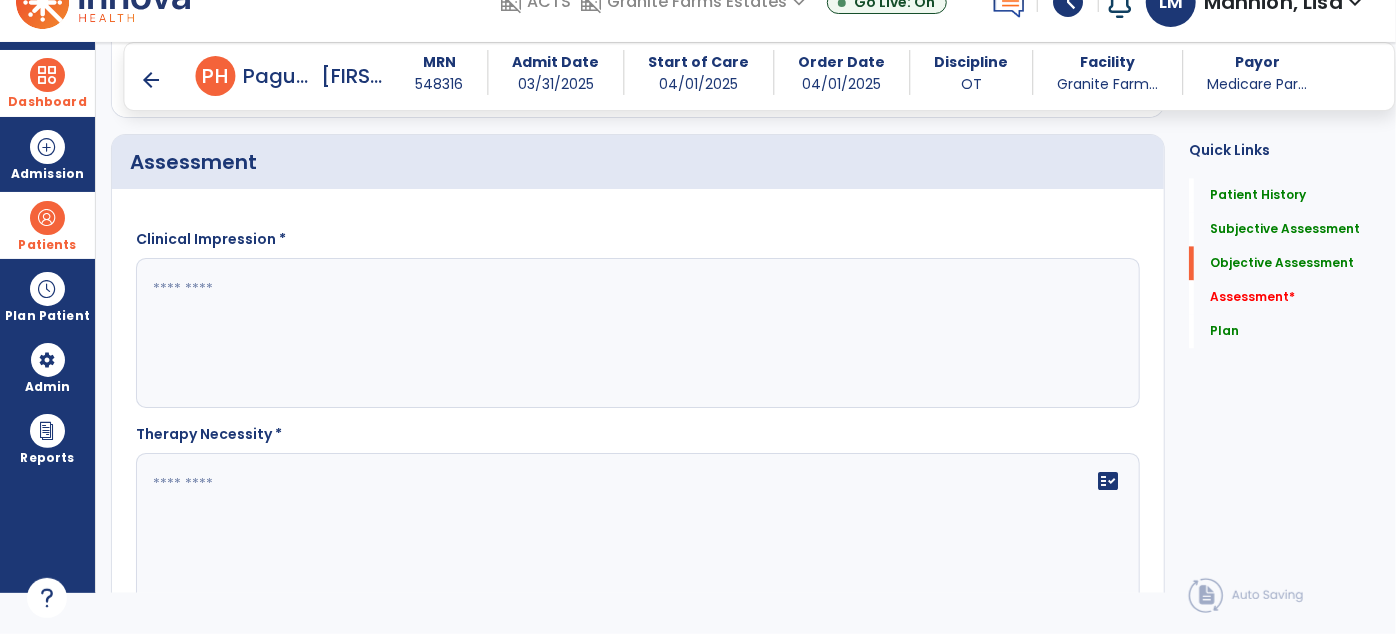 click 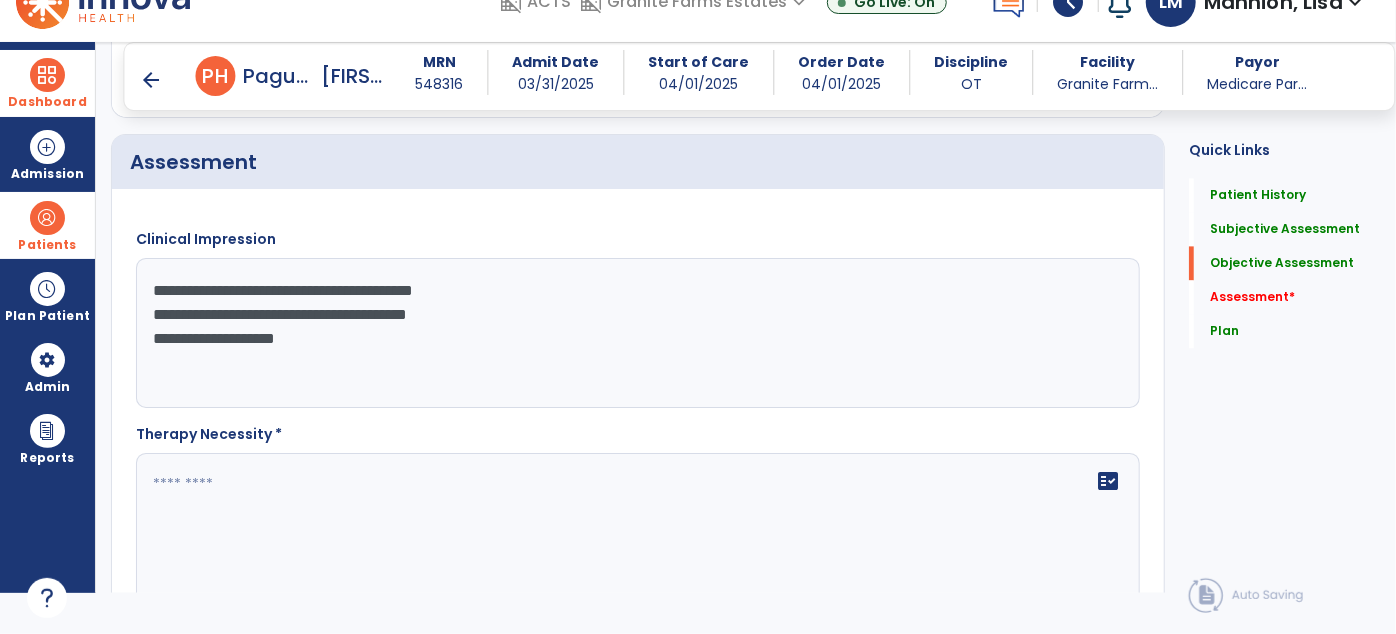 type on "**********" 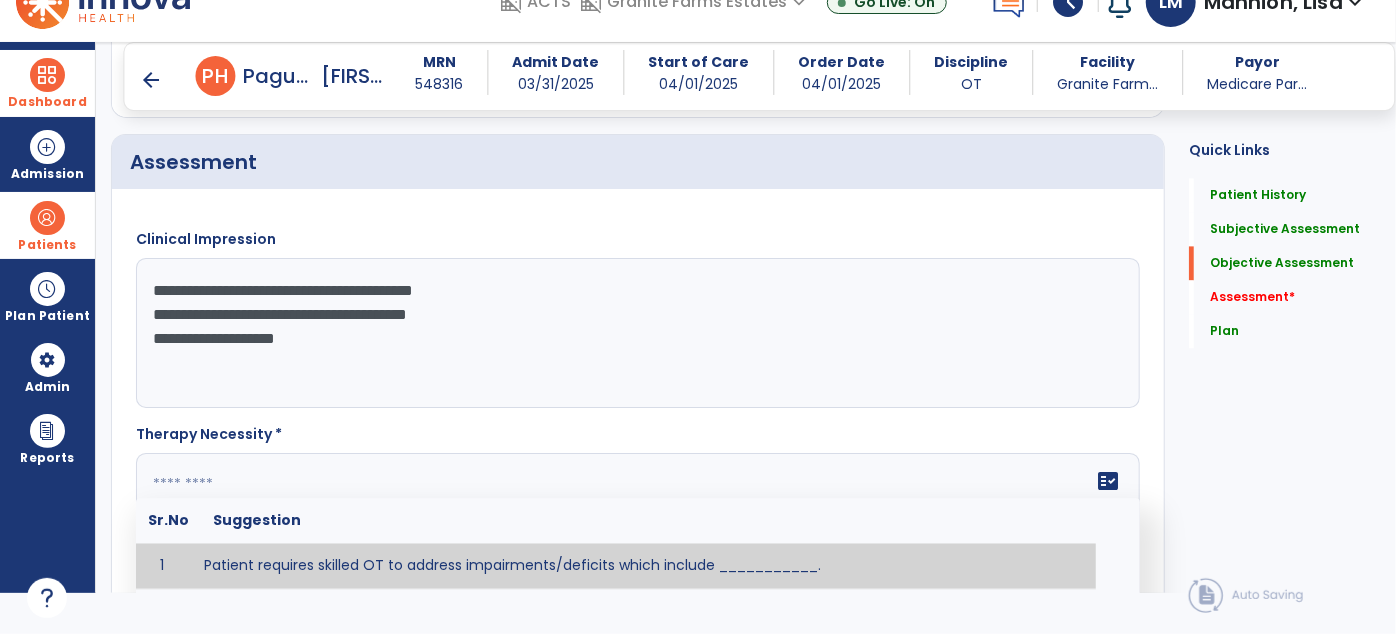click 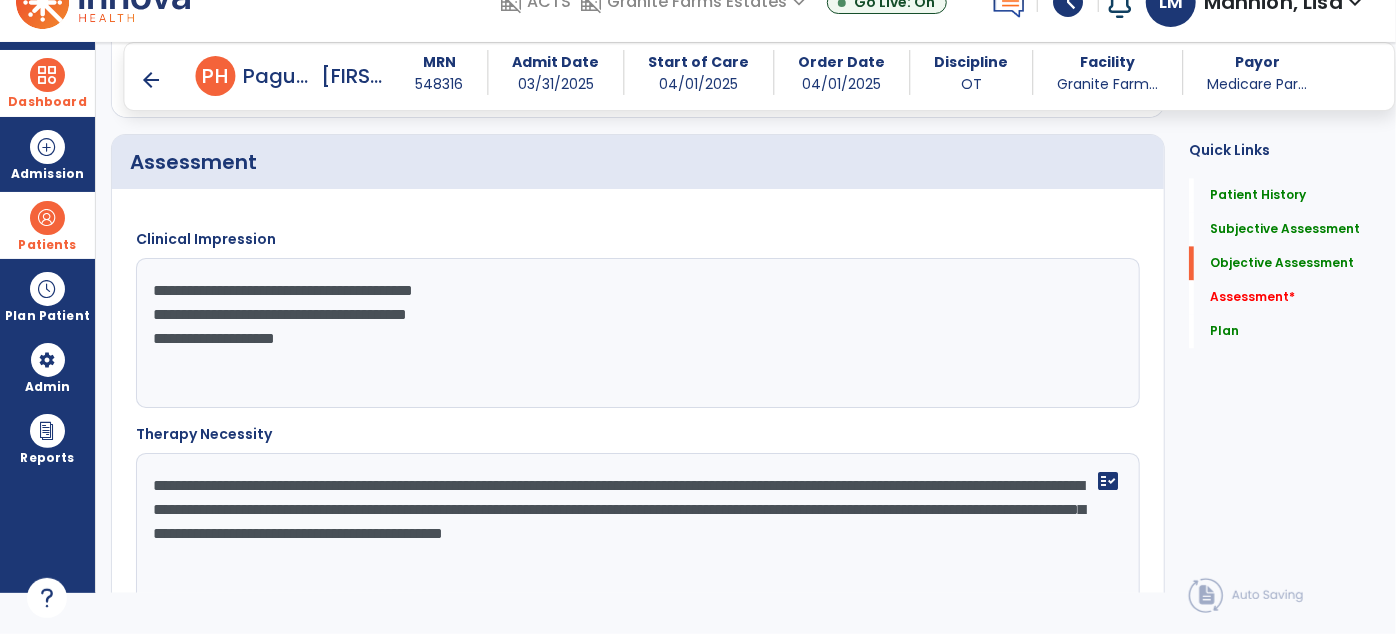 type on "**********" 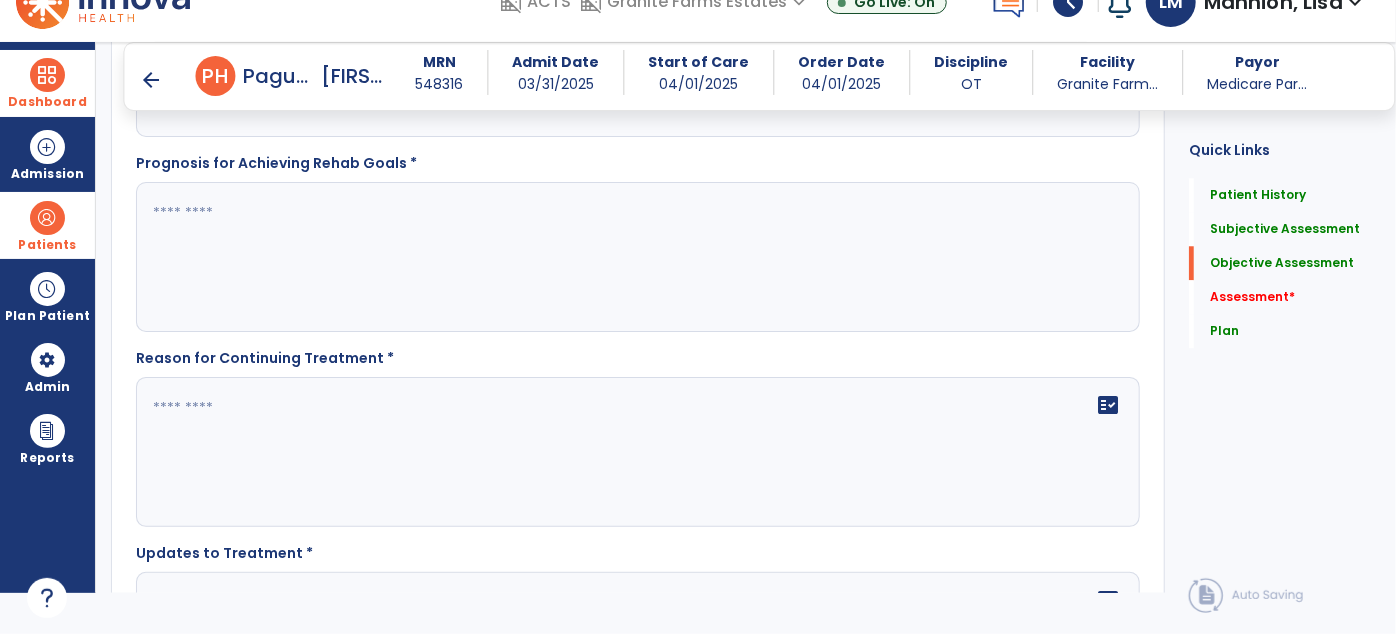 scroll, scrollTop: 2559, scrollLeft: 0, axis: vertical 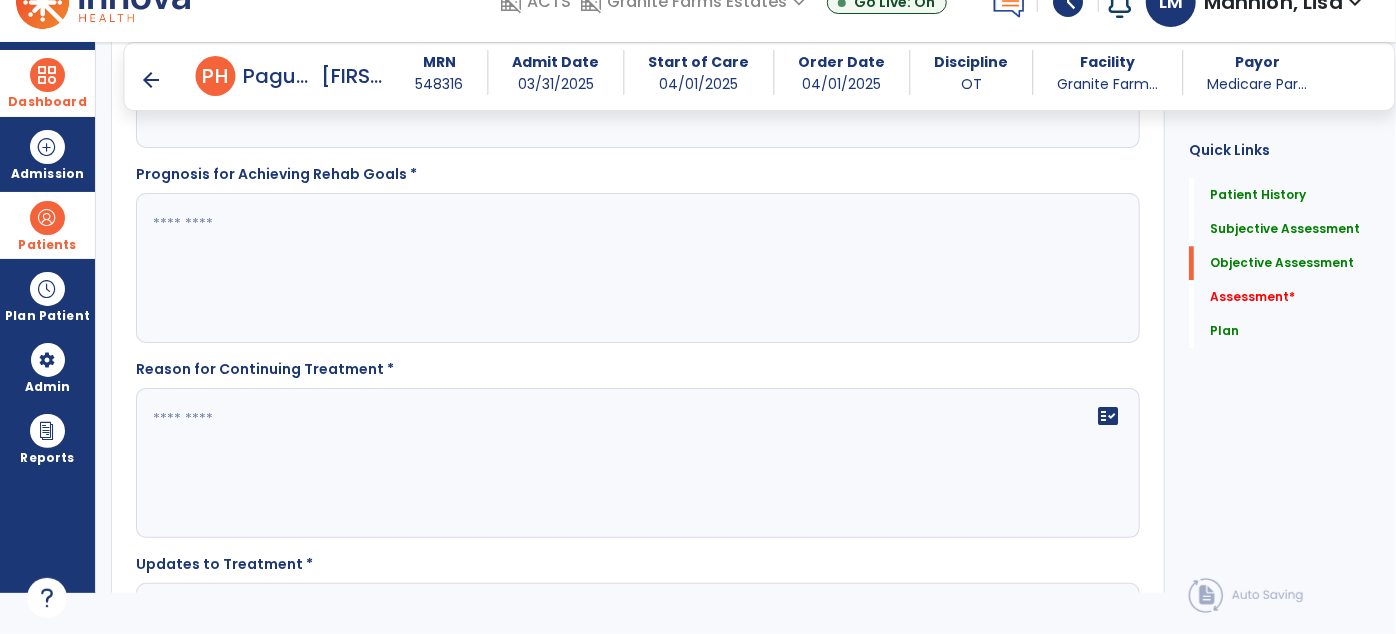 drag, startPoint x: 230, startPoint y: 286, endPoint x: 236, endPoint y: 273, distance: 14.3178215 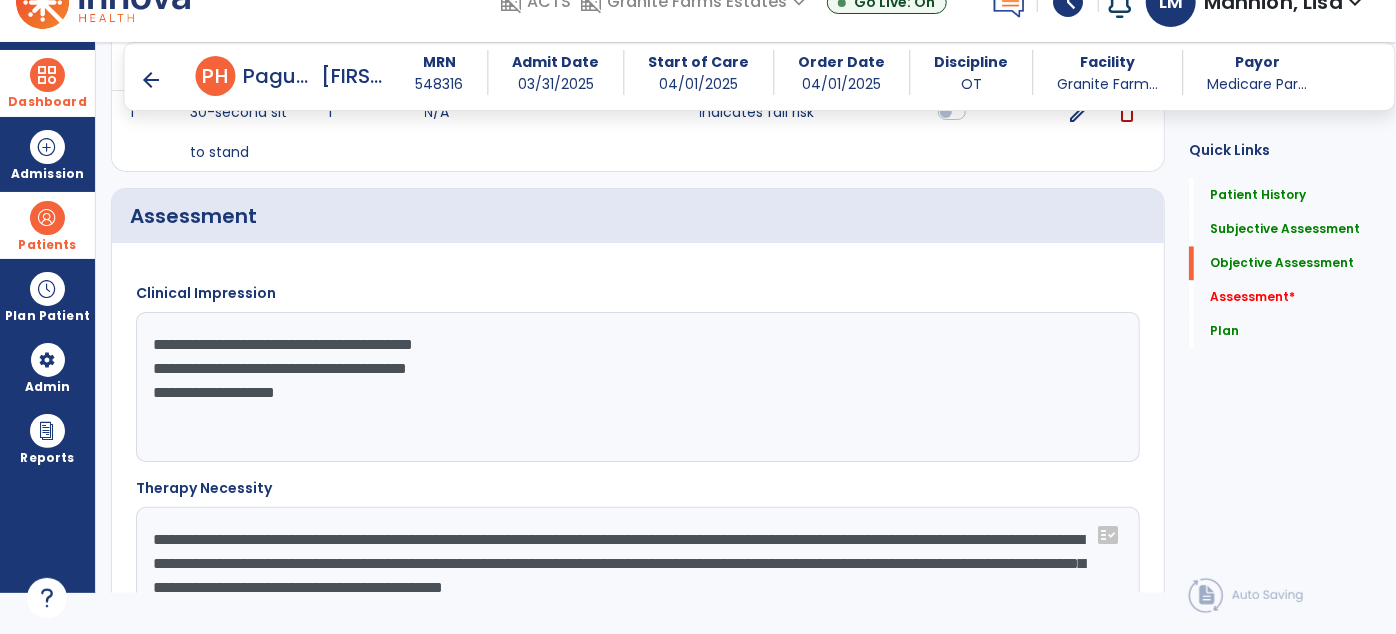 scroll, scrollTop: 2104, scrollLeft: 0, axis: vertical 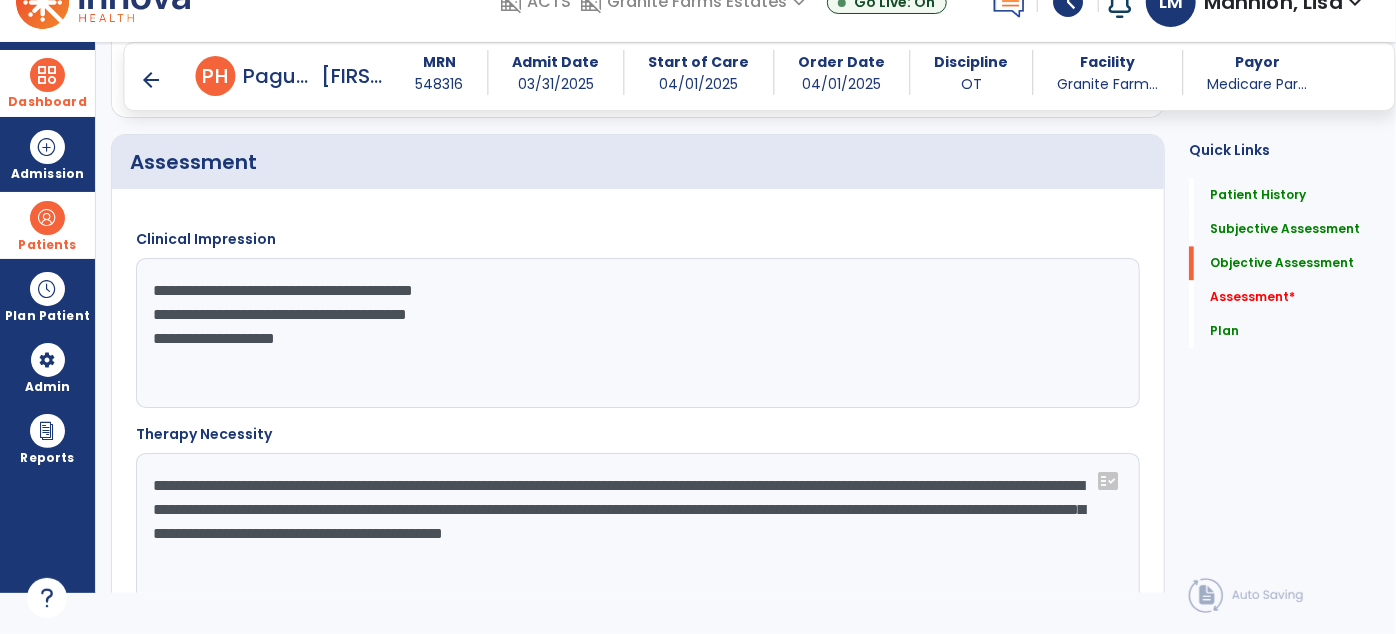 type on "**********" 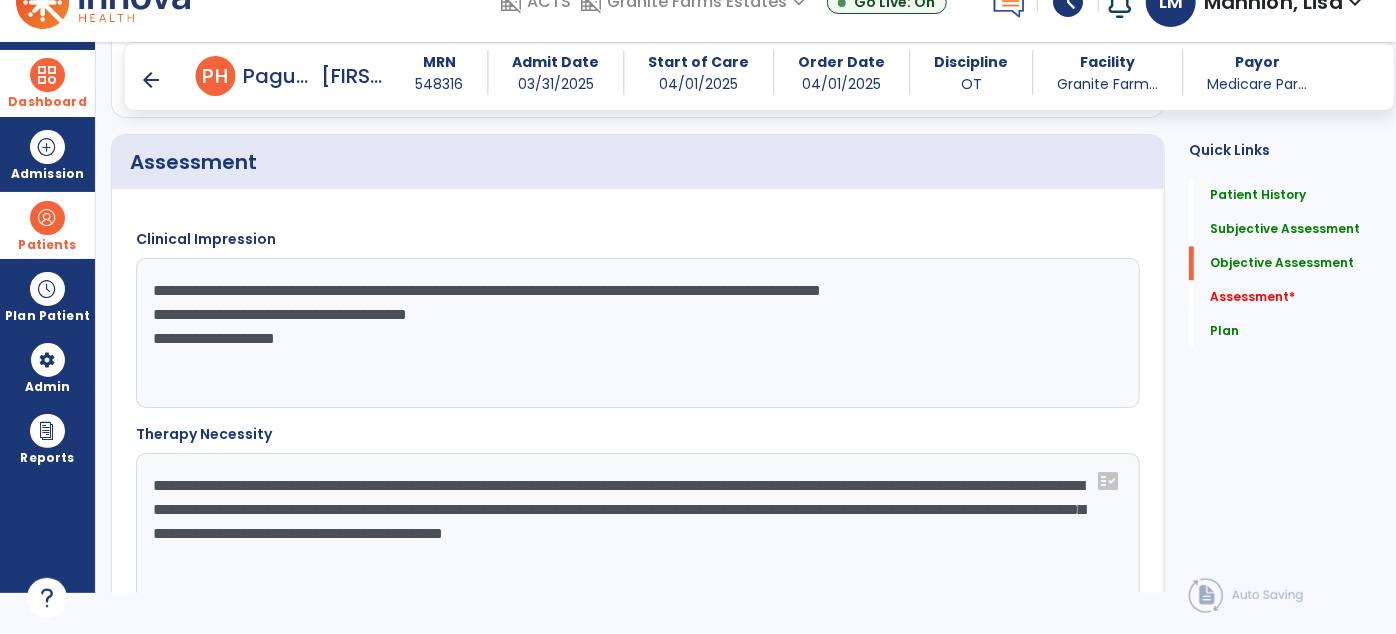 click on "**********" 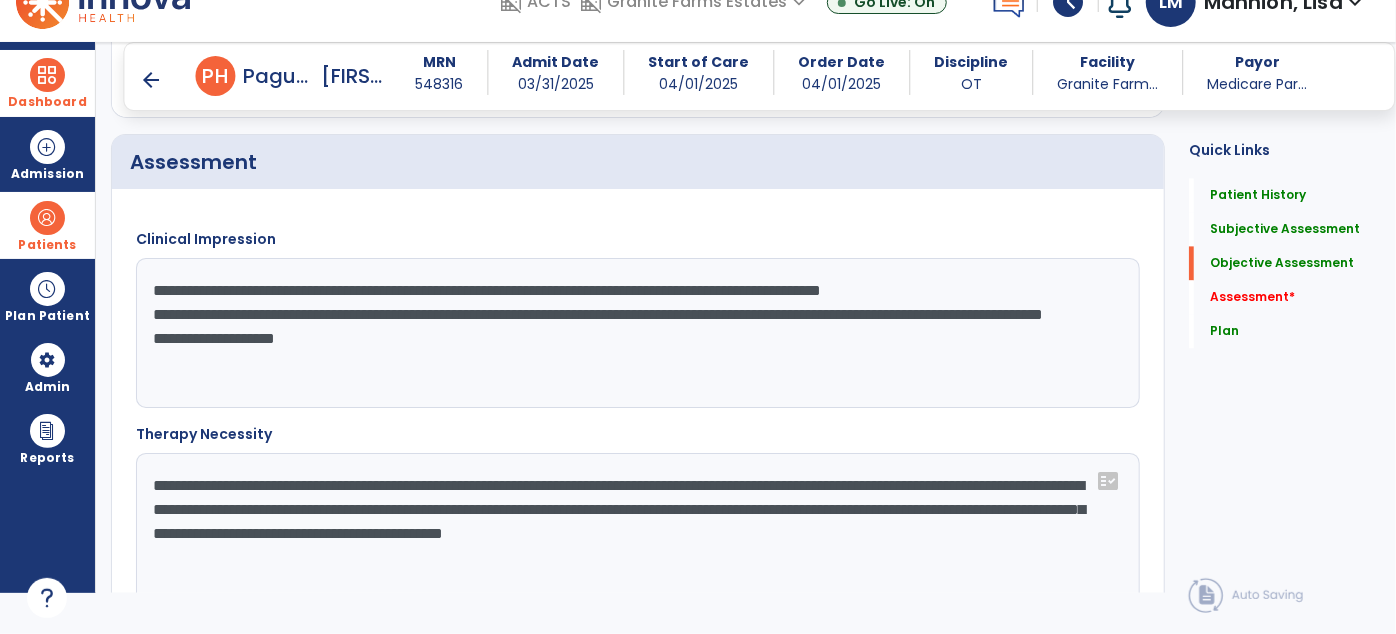 click on "**********" 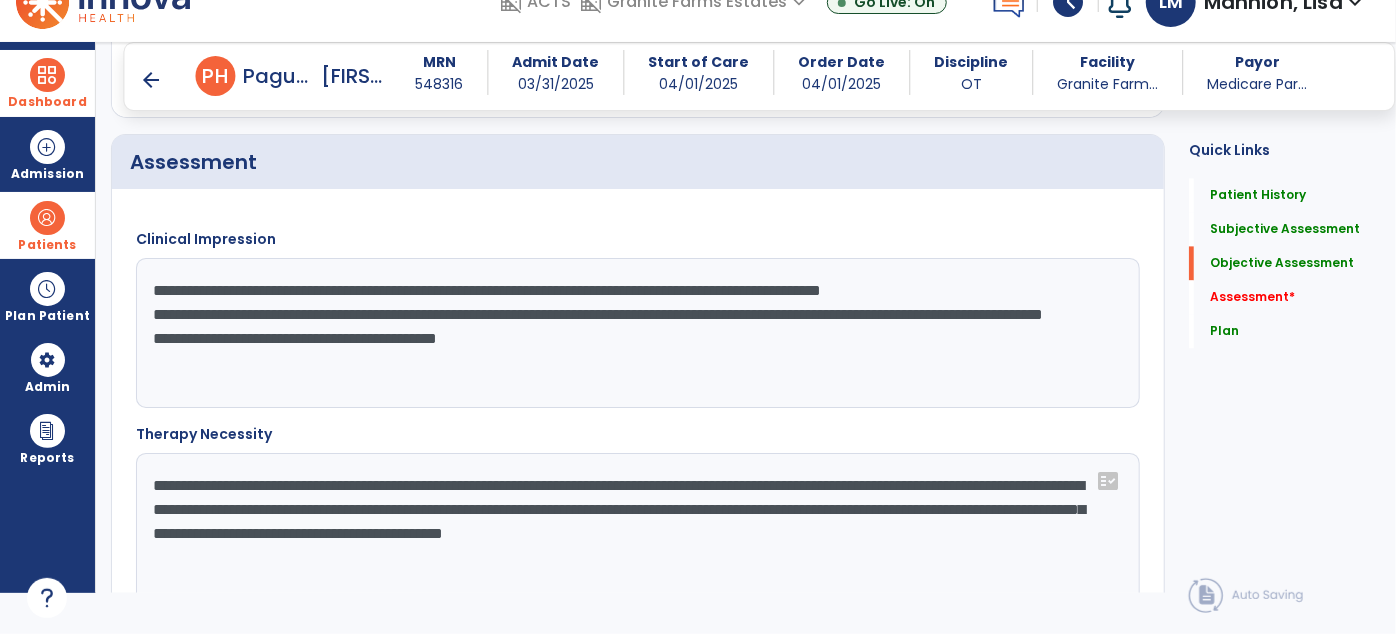 click on "**********" 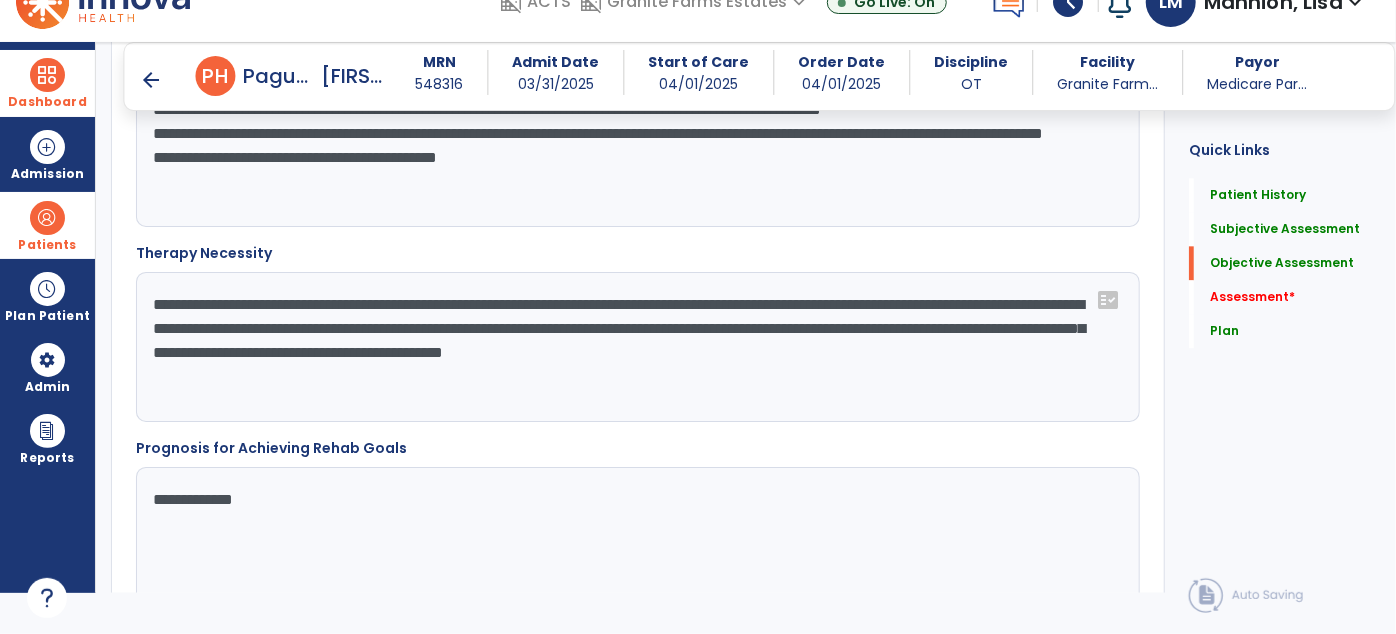 scroll, scrollTop: 2286, scrollLeft: 0, axis: vertical 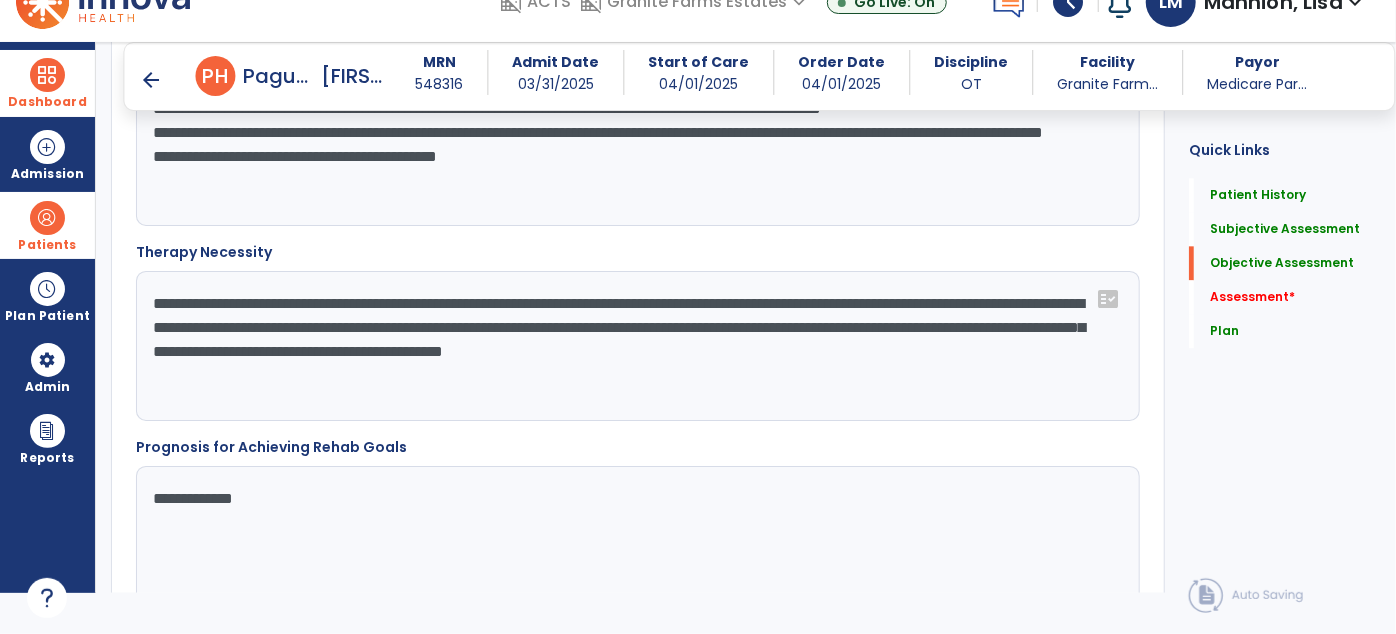 click on "**********" 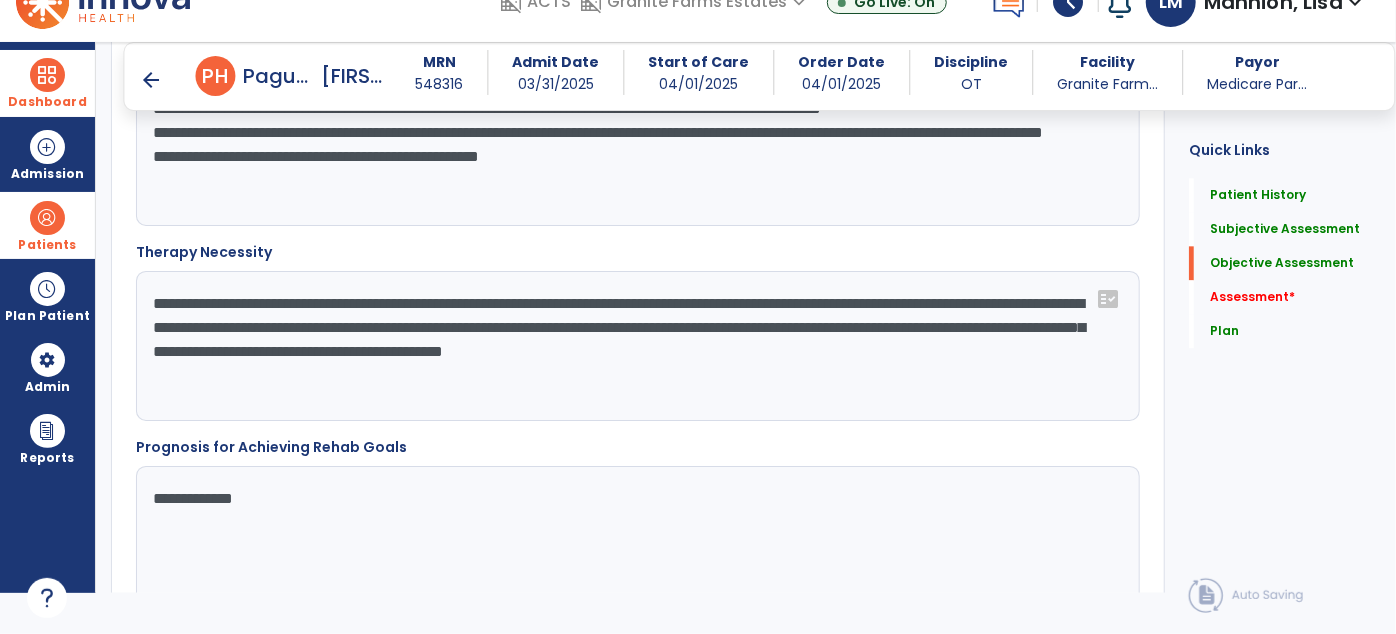 type on "**********" 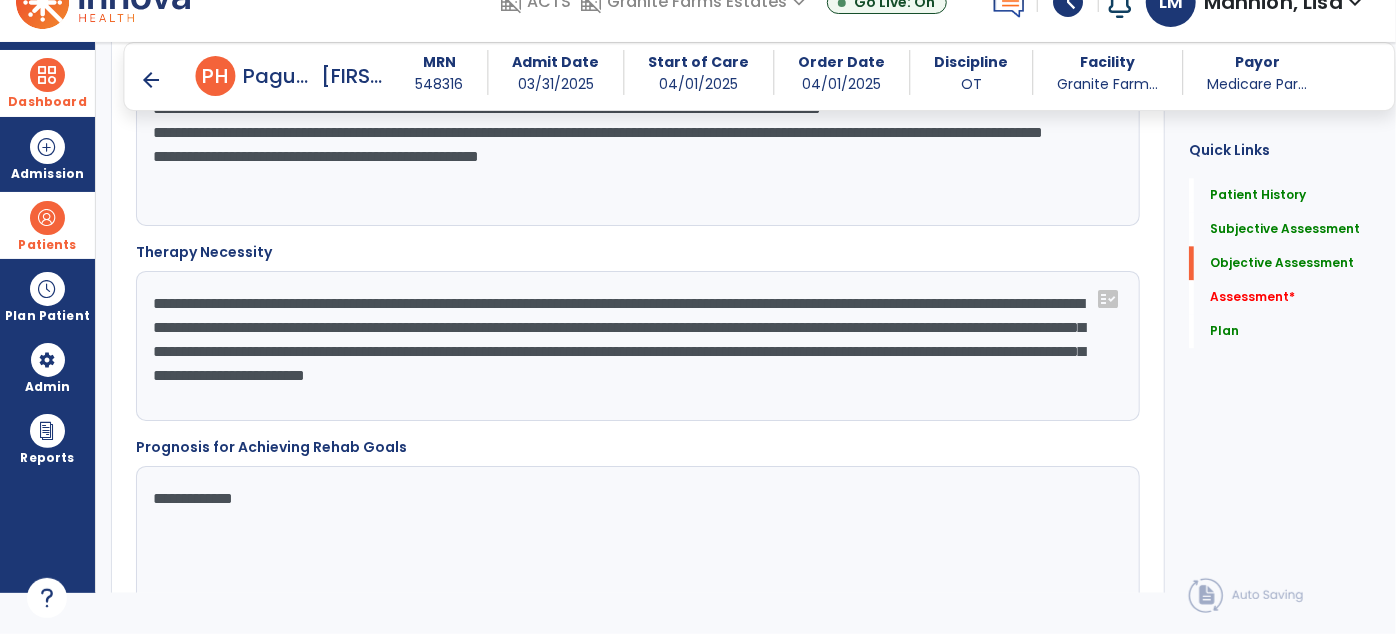 scroll, scrollTop: 19, scrollLeft: 0, axis: vertical 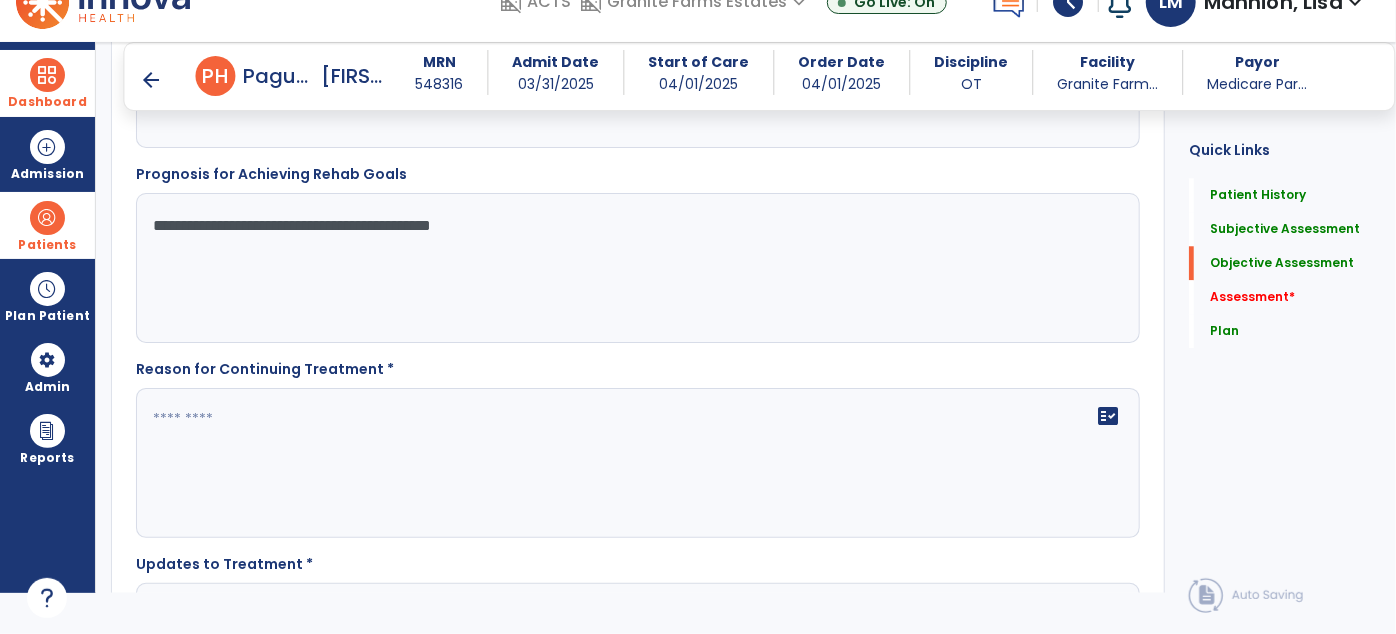 type on "**********" 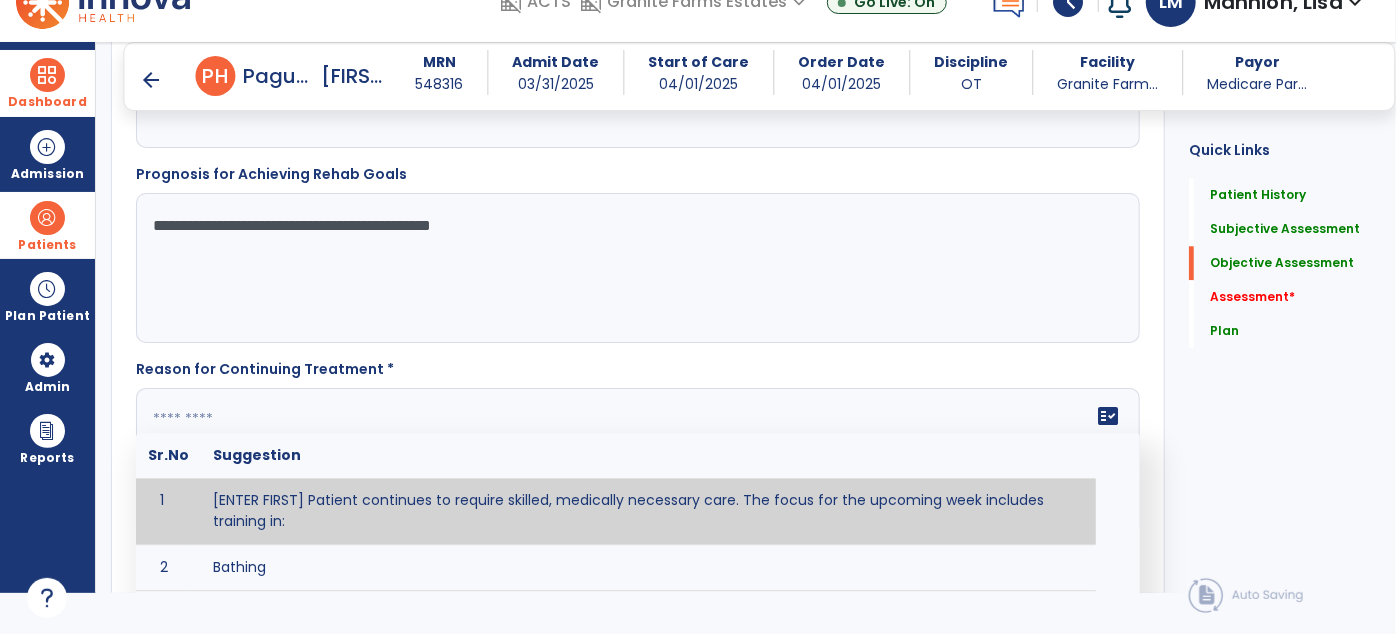 click 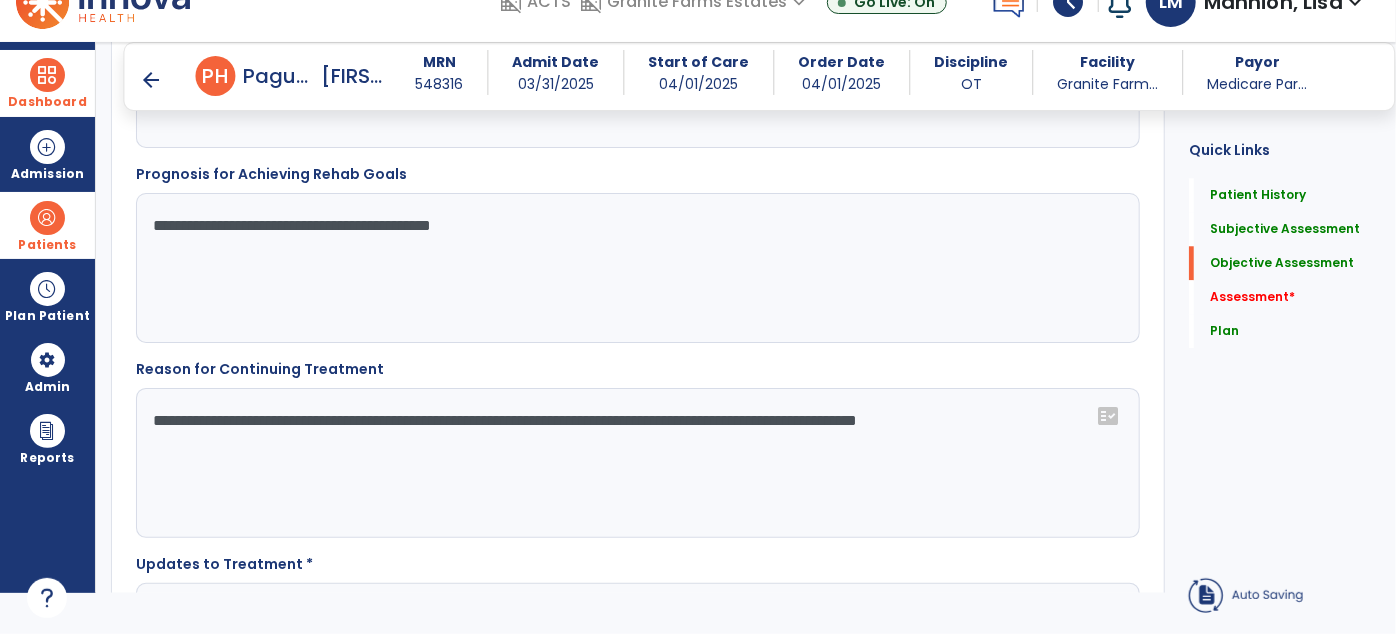 click on "**********" 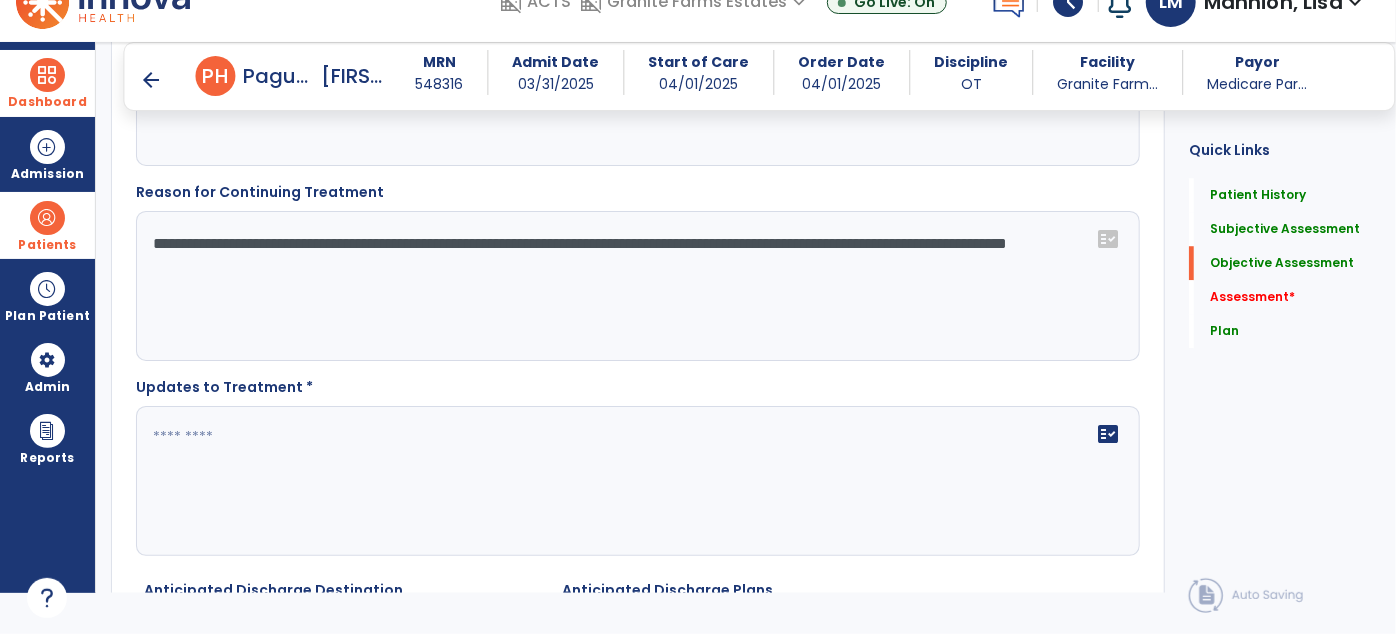 scroll, scrollTop: 2832, scrollLeft: 0, axis: vertical 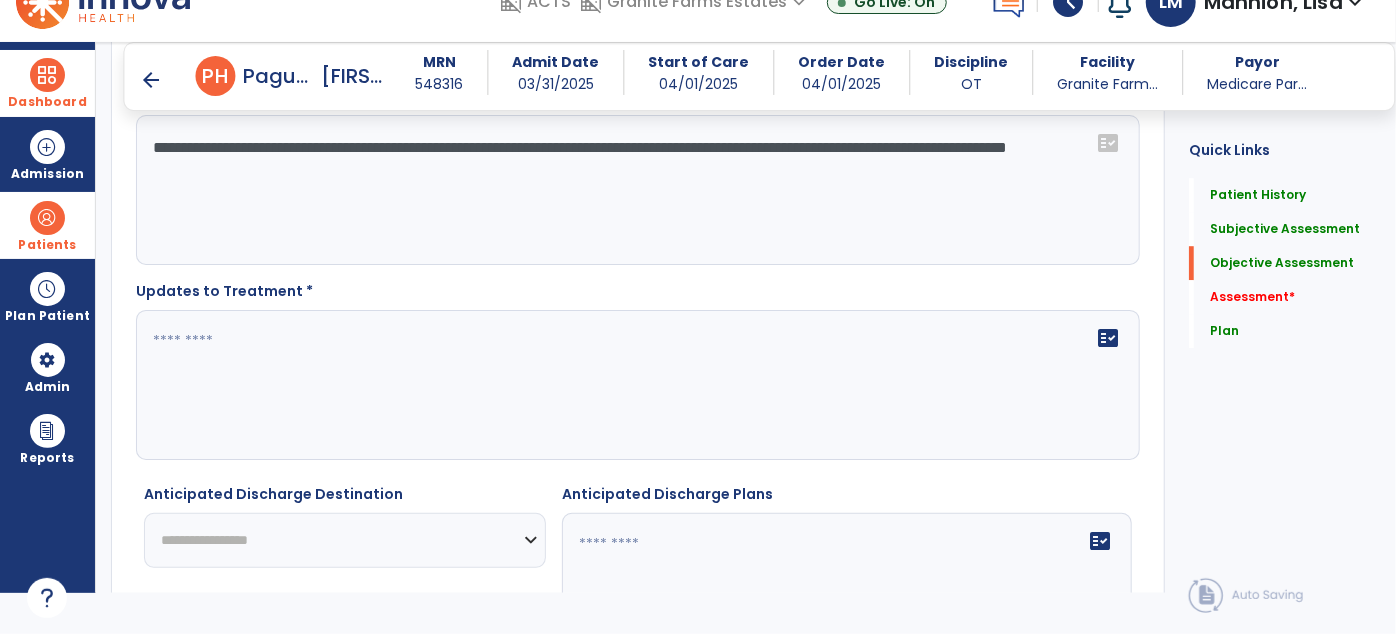 type on "**********" 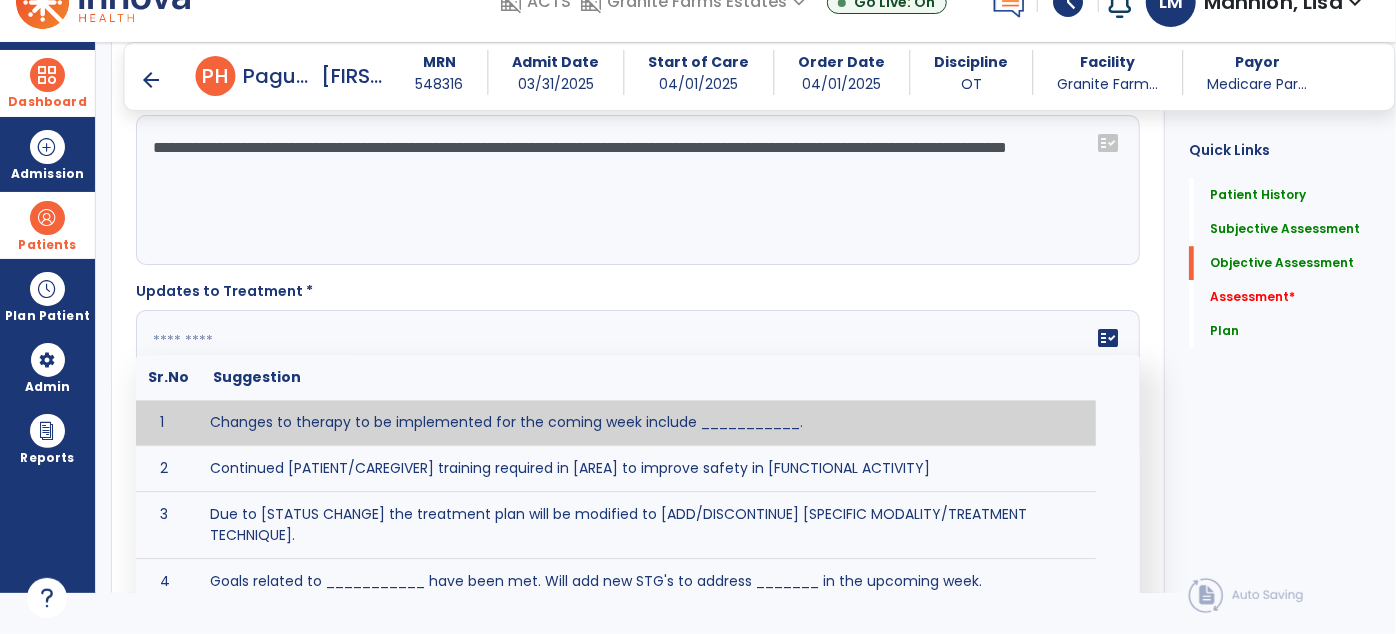 click on "fact_check  Sr.No Suggestion 1 Changes to therapy to be implemented for the coming week include ___________. 2 Continued [PATIENT/CAREGIVER] training required in [AREA] to improve safety in [FUNCTIONAL ACTIVITY] 3 Due to [STATUS CHANGE] the treatment plan will be modified to [ADD/DISCONTINUE] [SPECIFIC MODALITY/TREATMENT TECHNIQUE]. 4 Goals related to ___________ have been met.  Will add new STG's to address _______ in the upcoming week. 5 Updated precautions include ________. 6 Progress treatment to include ____________. 7 Requires further [PATIENT/CAREGIVER] training in ______ to improve safety in ________. 8 Short term goals related to _________ have been met and new short term goals to be added as appropriate for patient. 9 STGs have been met, will now focus on LTGs. 10 The plan for next week's visits include [INTERVENTIONS] with the objective of improving [IMPAIRMENTS] to continue to progress toward long term goal(s). 11 12 13 Changes to therapy to be implemented for the coming week include ___________." 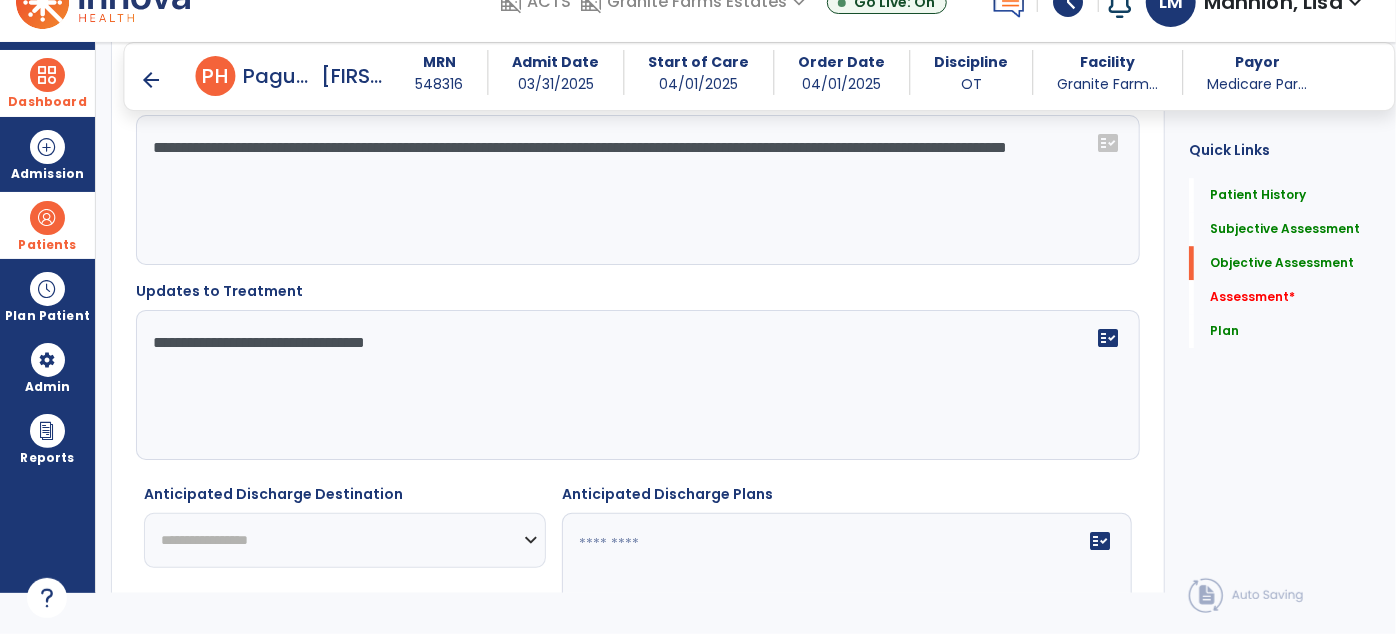 type on "**********" 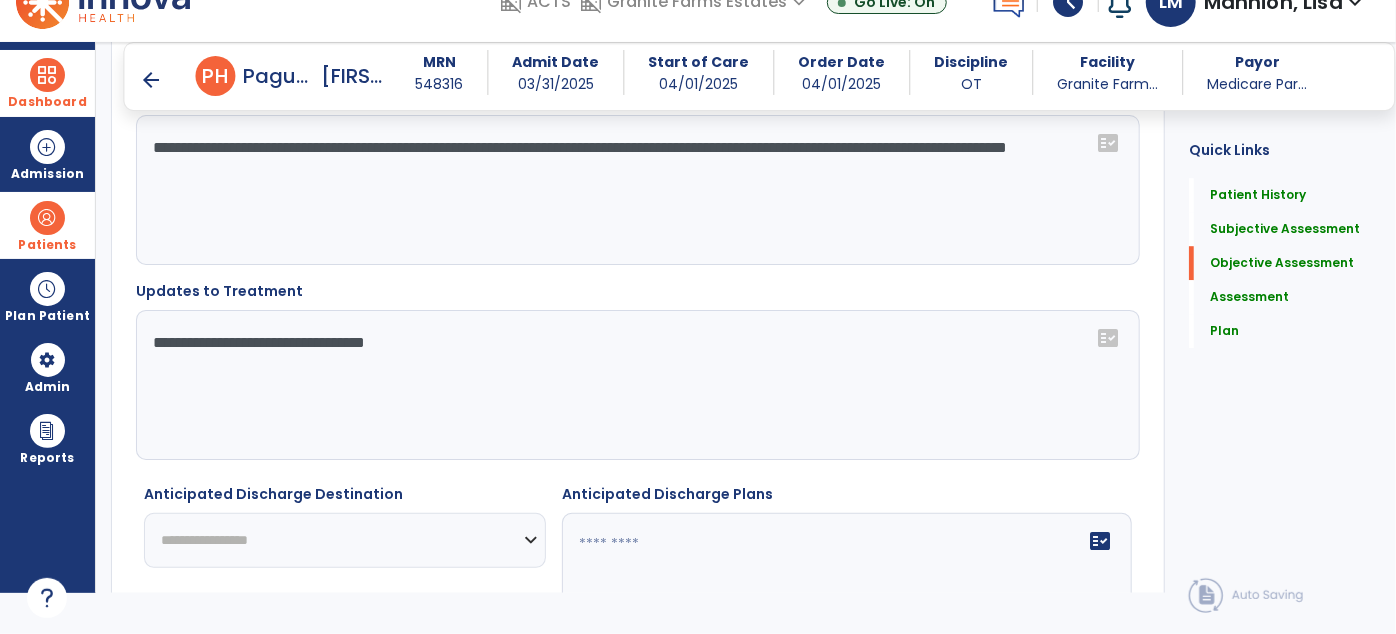 select on "***" 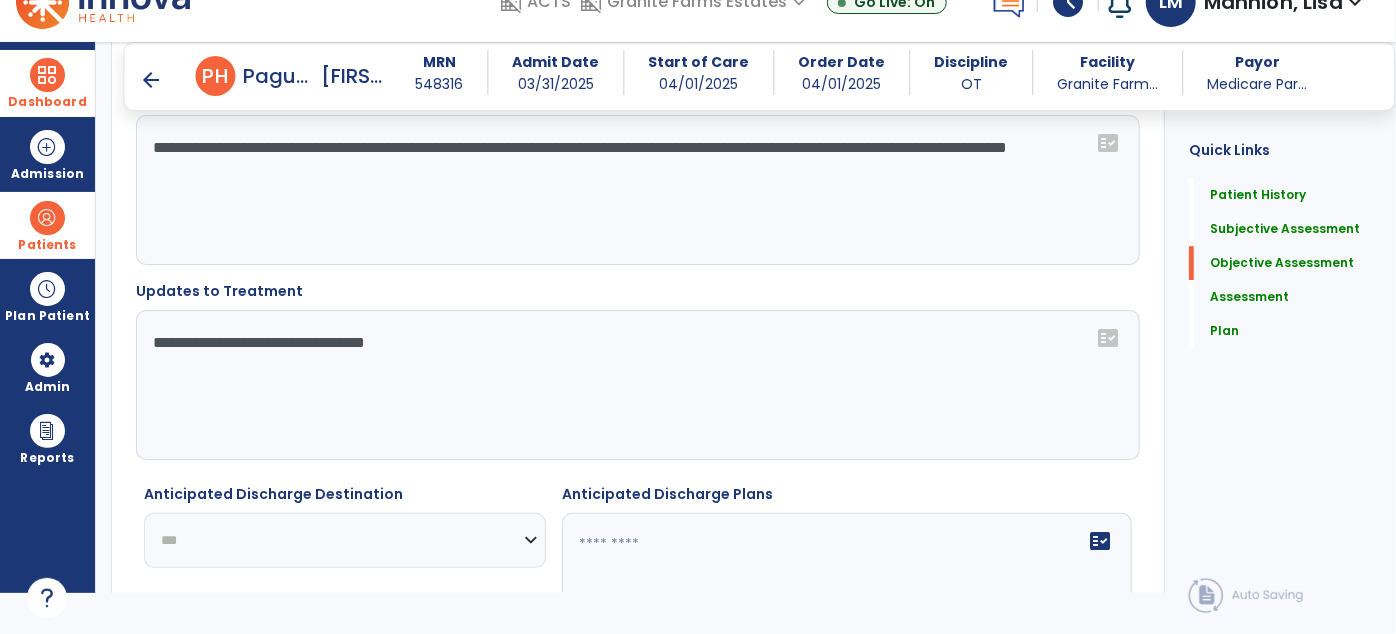 click on "**********" 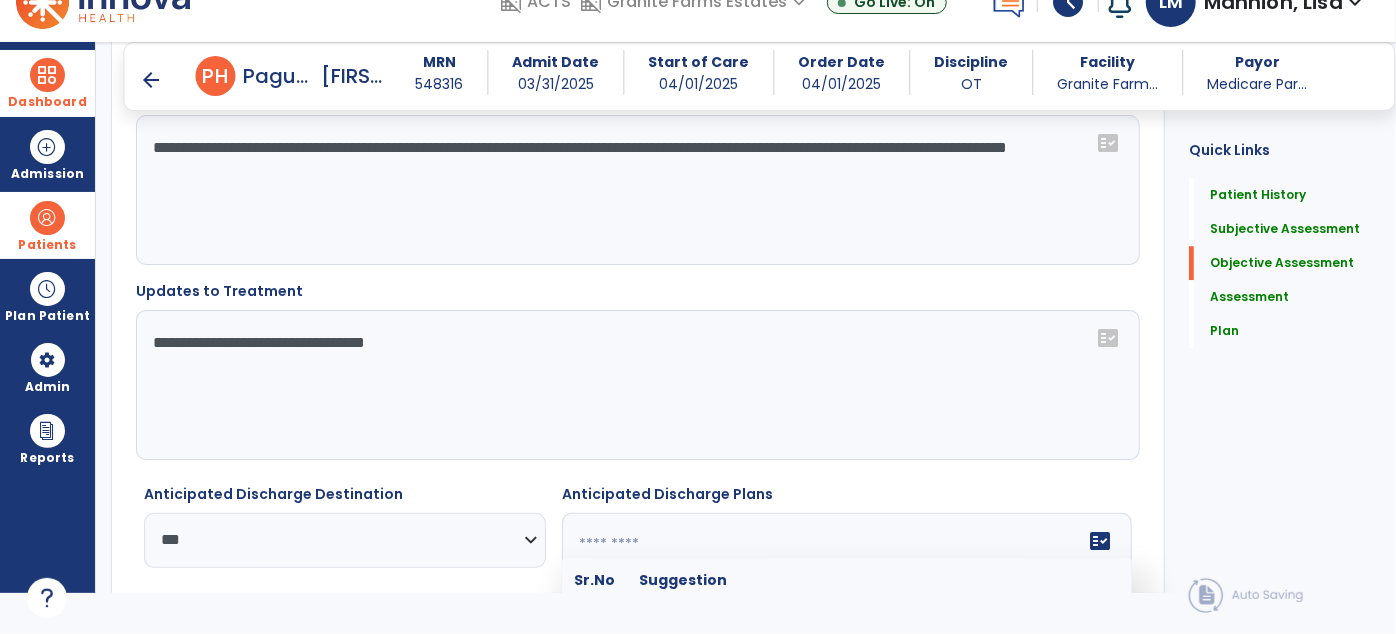 click 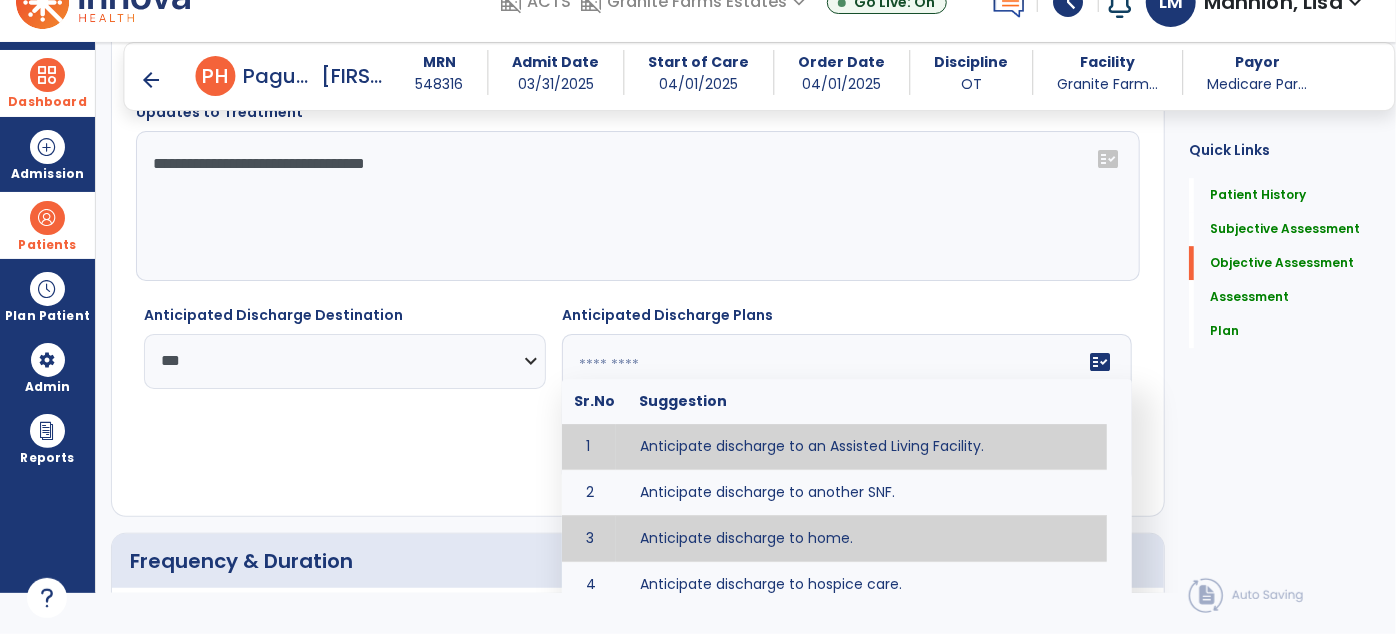 scroll, scrollTop: 3013, scrollLeft: 0, axis: vertical 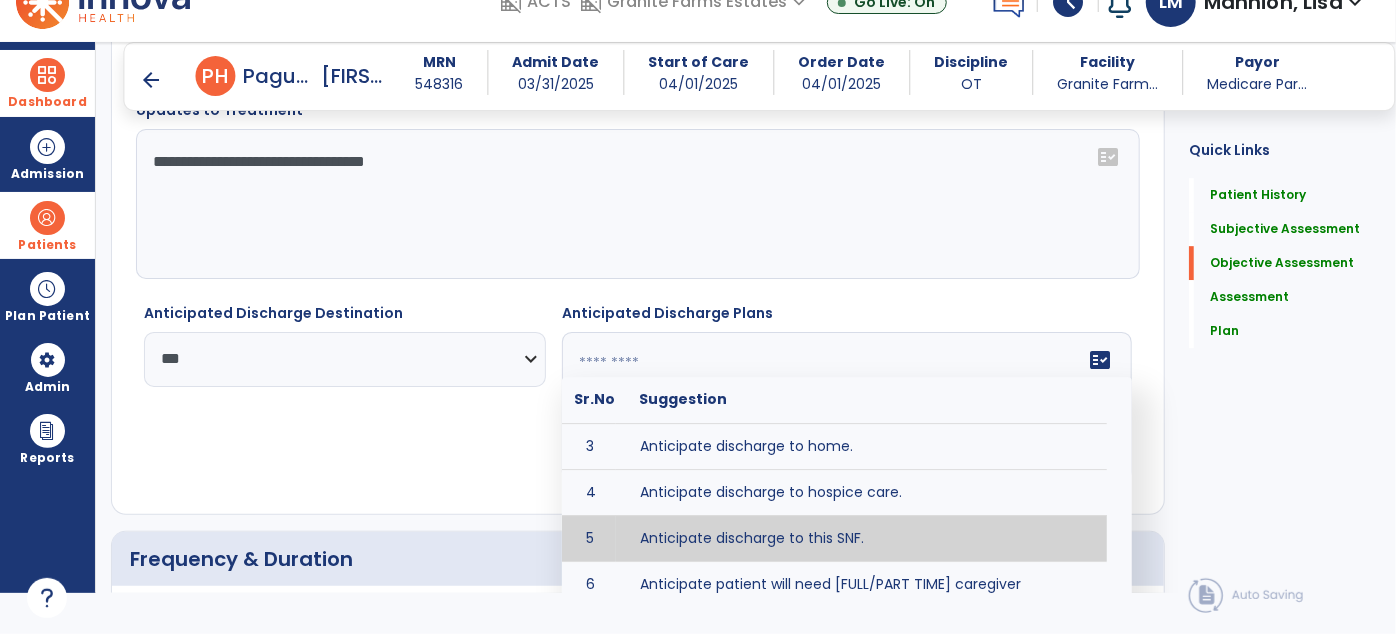 type on "**********" 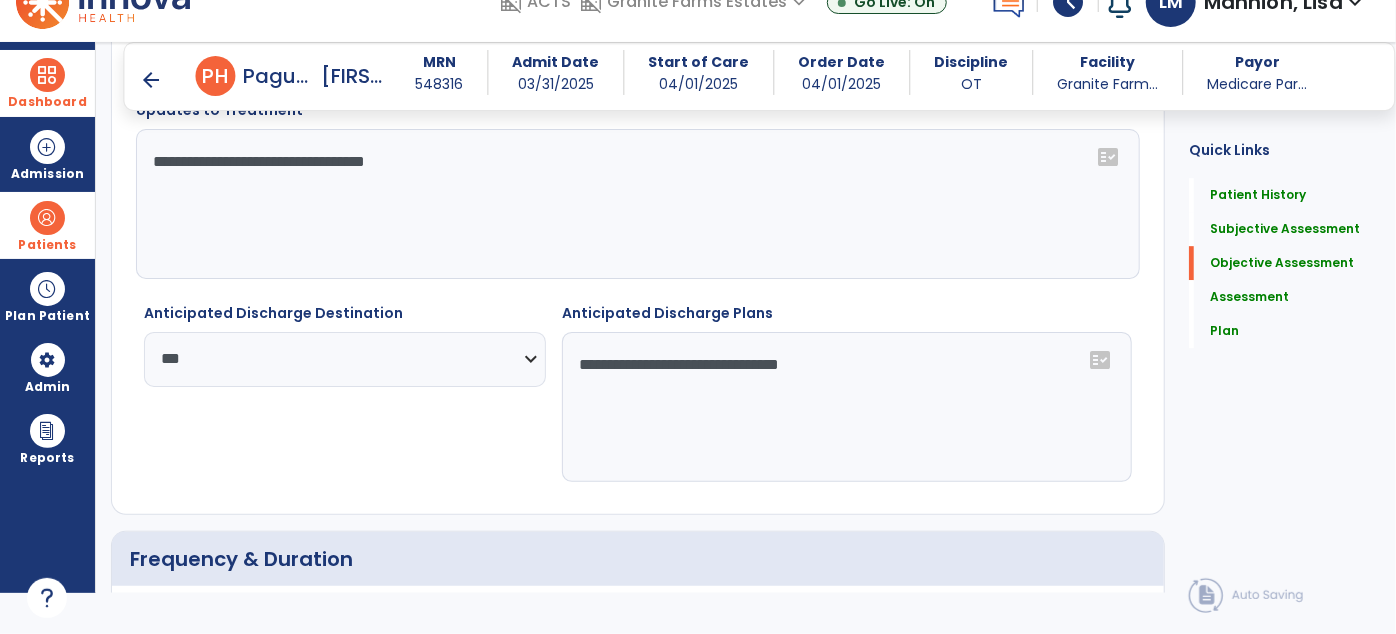click on "**********" 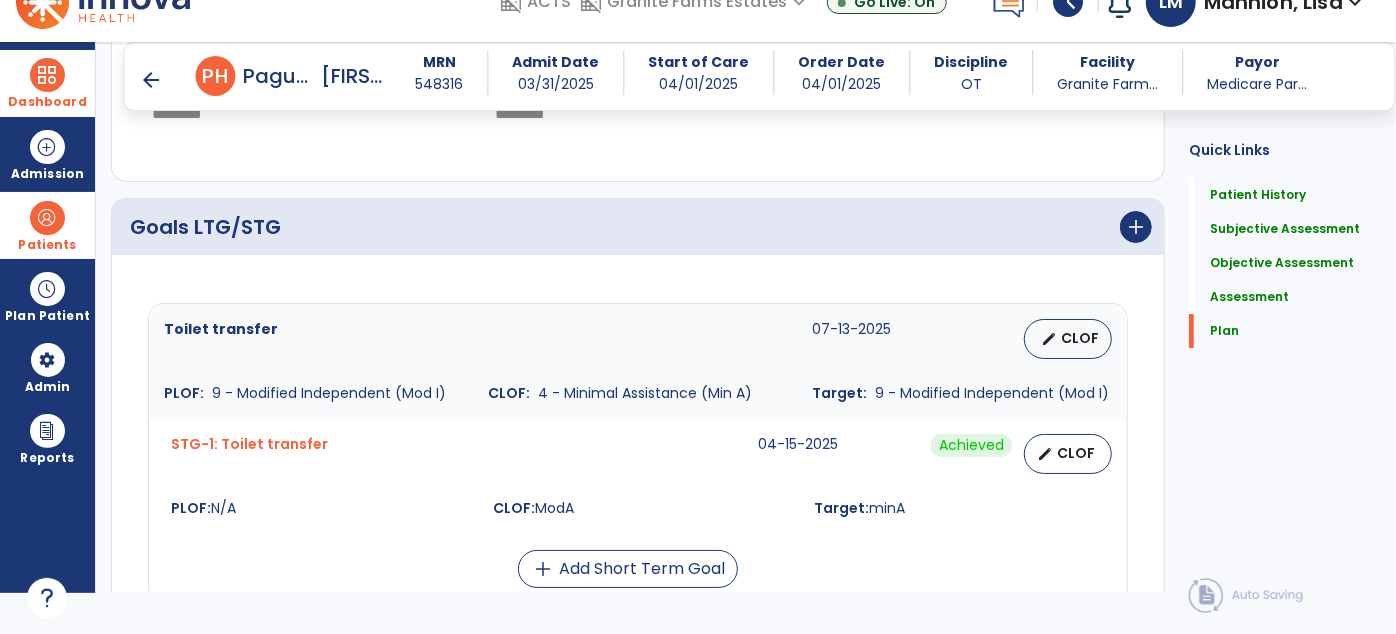 scroll, scrollTop: 3832, scrollLeft: 0, axis: vertical 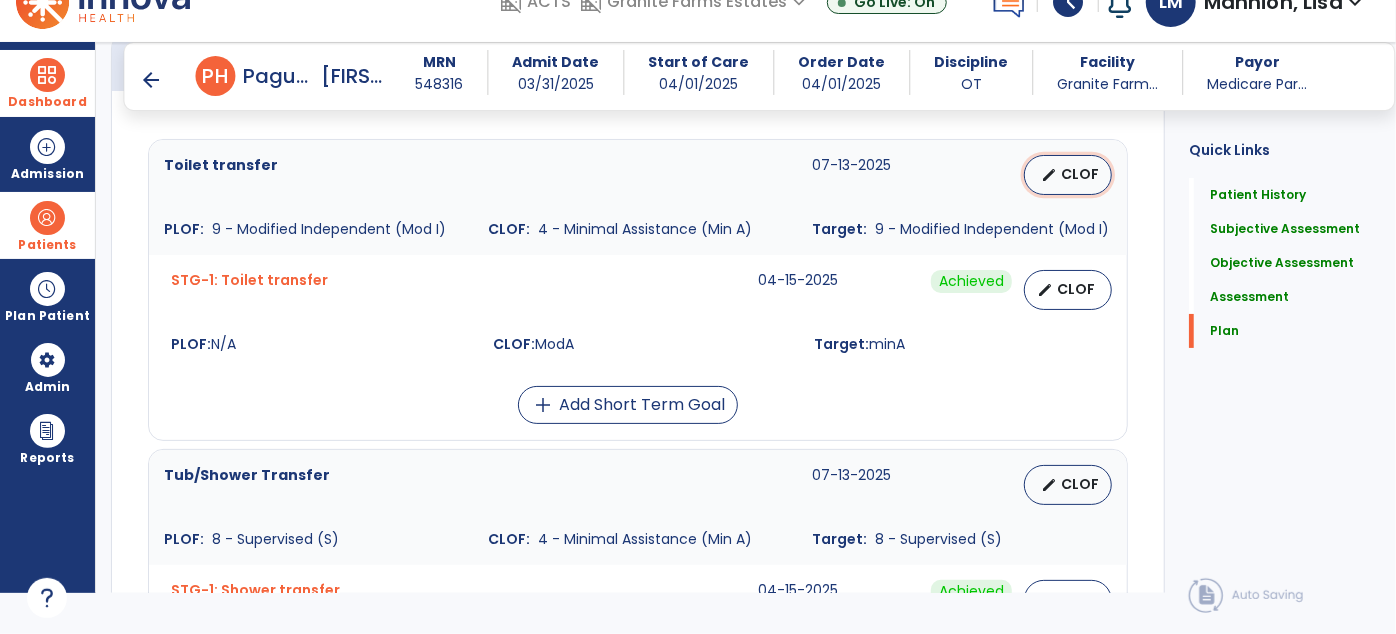 click on "edit   CLOF" at bounding box center (1068, 175) 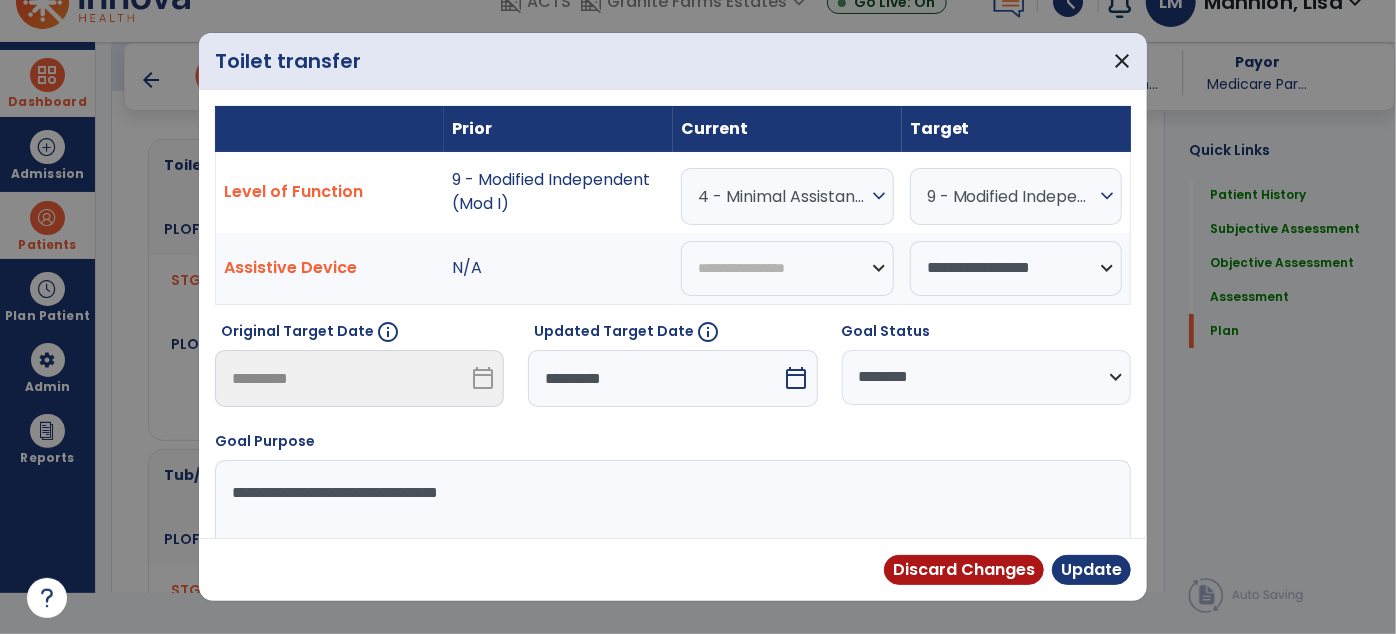 click on "calendar_today" at bounding box center [797, 378] 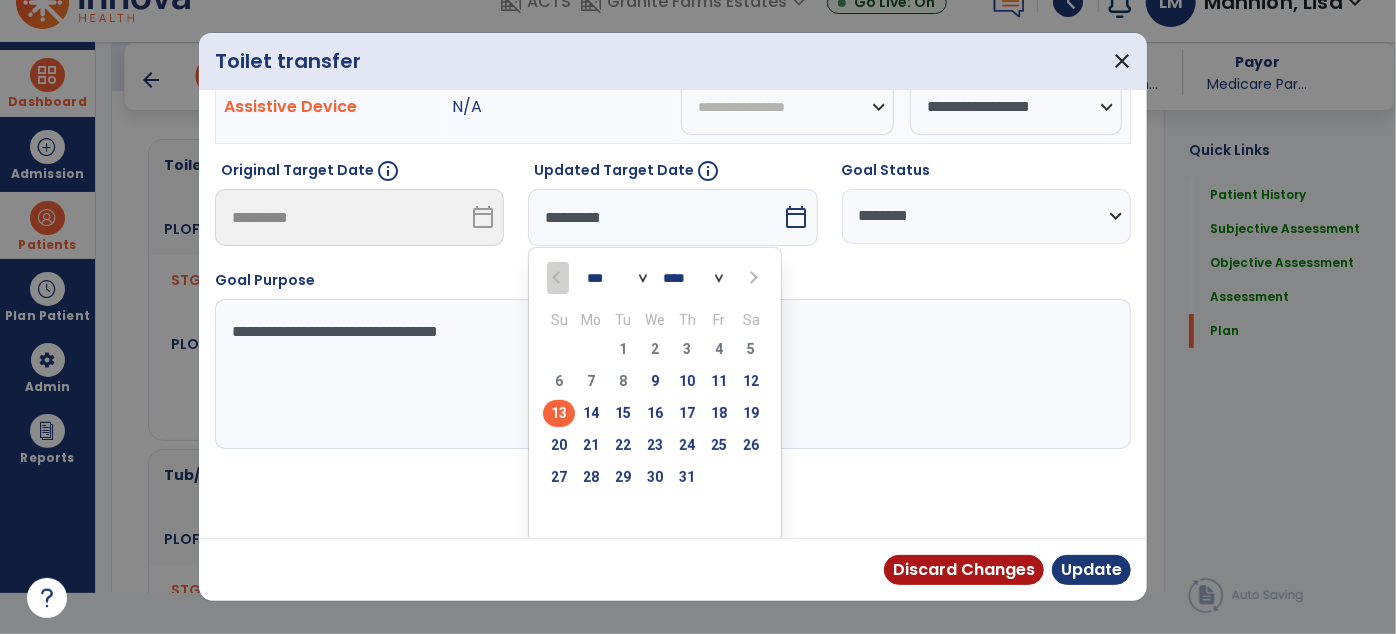 click at bounding box center (751, 277) 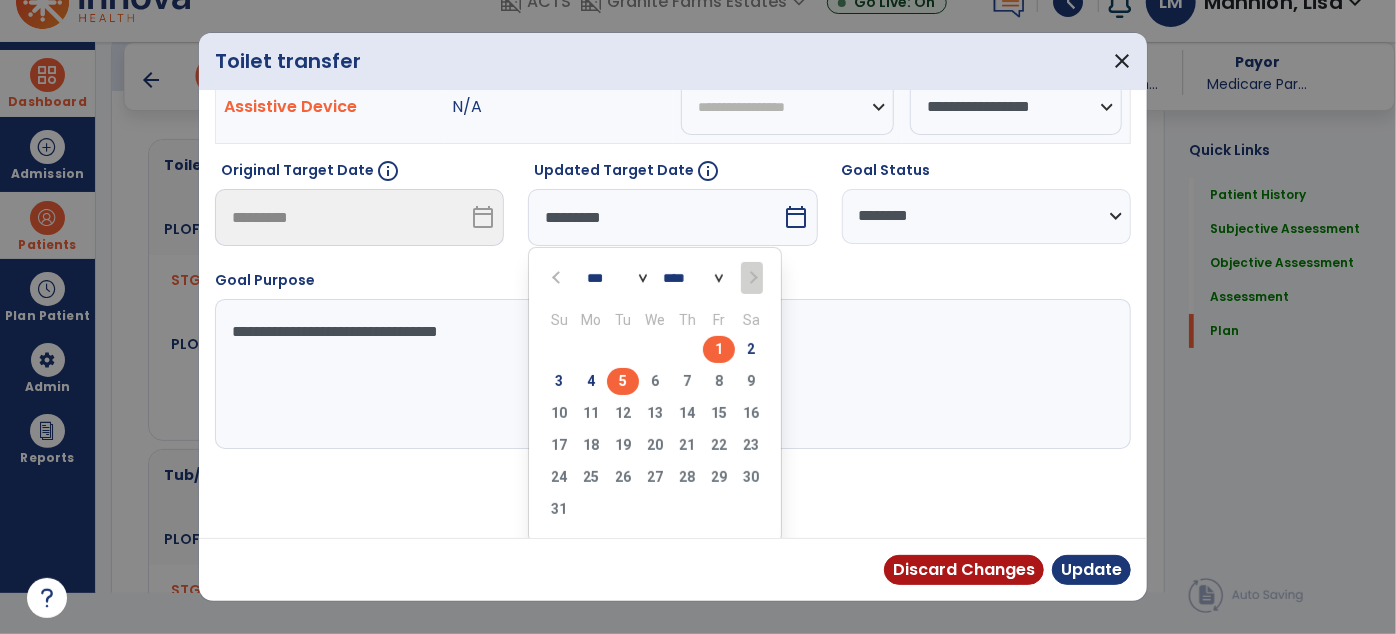 click on "5" at bounding box center (623, 381) 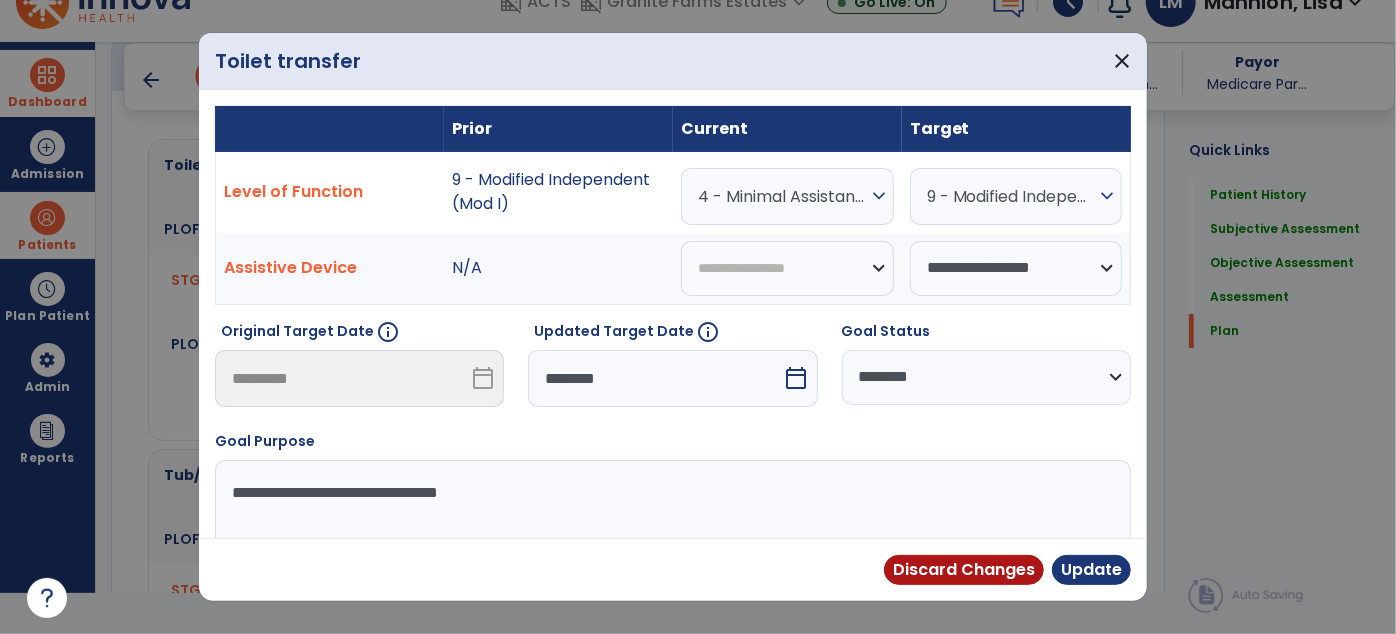 scroll, scrollTop: 82, scrollLeft: 0, axis: vertical 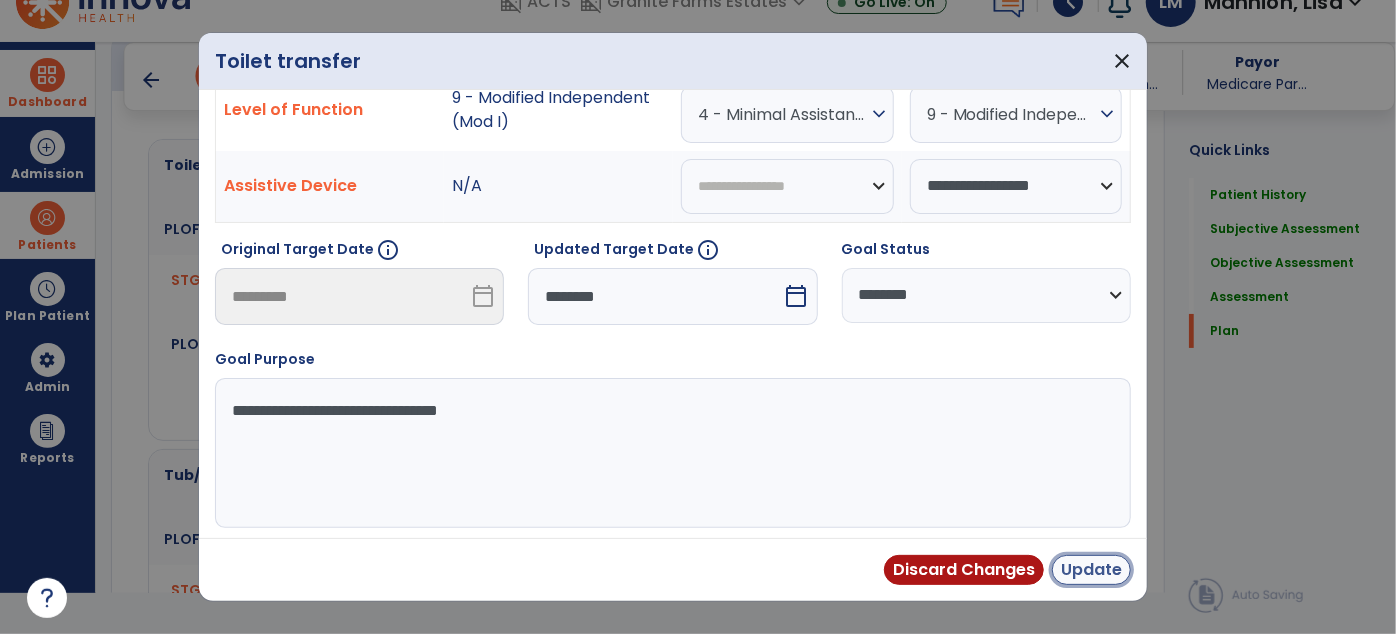 click on "Update" at bounding box center [1091, 570] 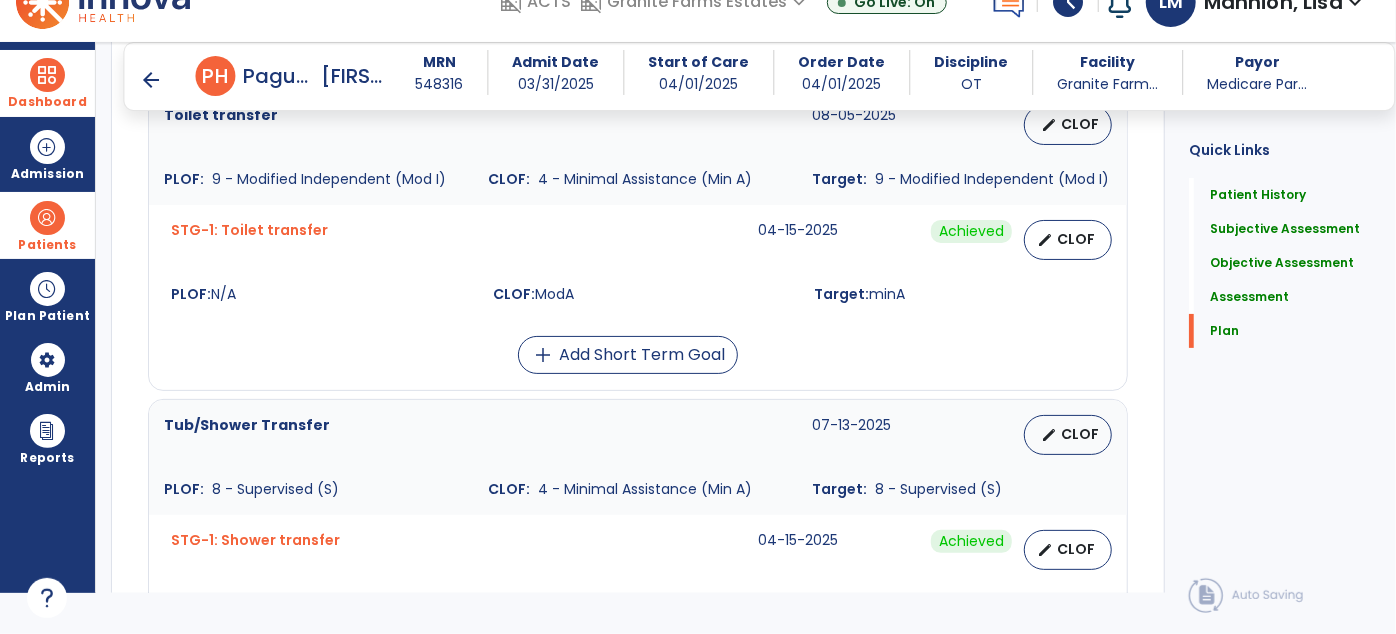 scroll, scrollTop: 3922, scrollLeft: 0, axis: vertical 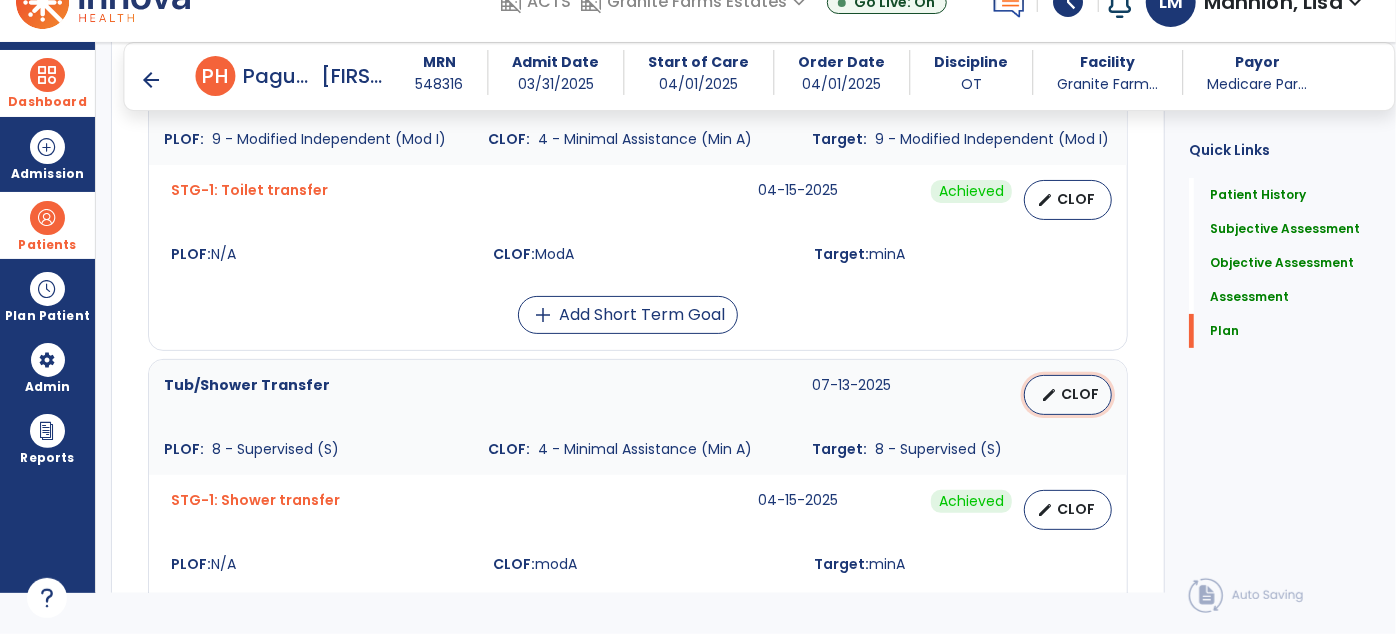 click on "CLOF" at bounding box center (1080, 394) 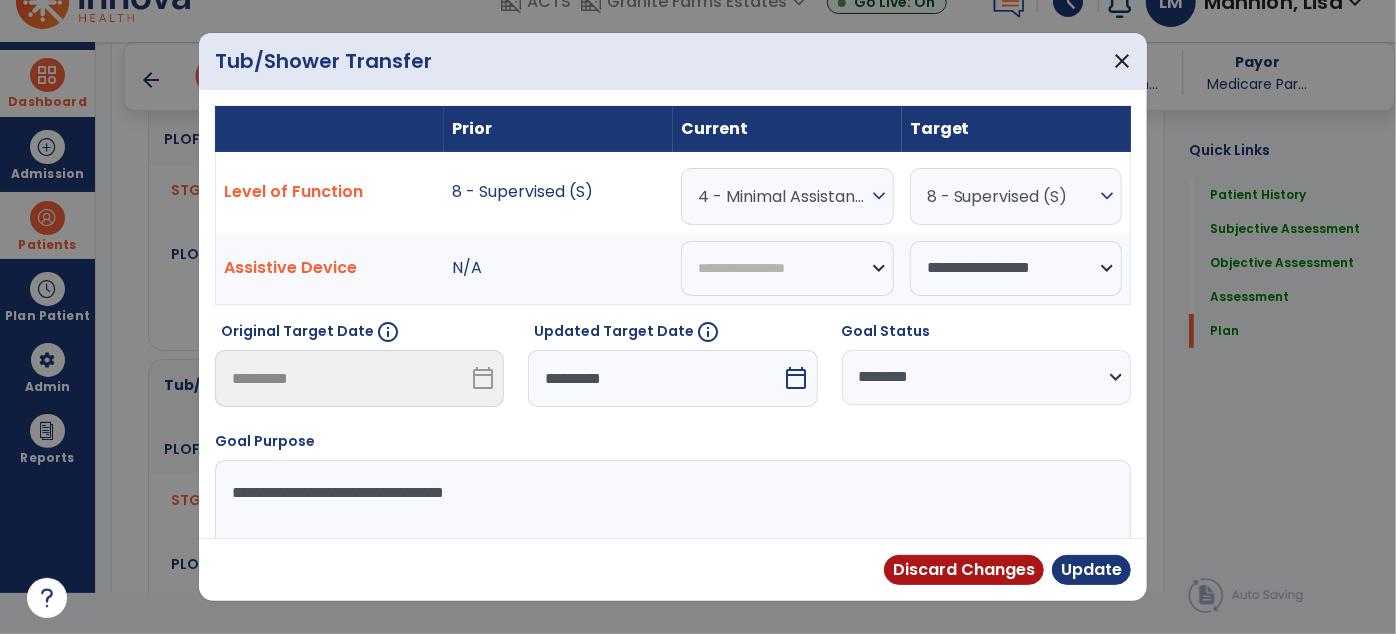 click on "calendar_today" at bounding box center (797, 378) 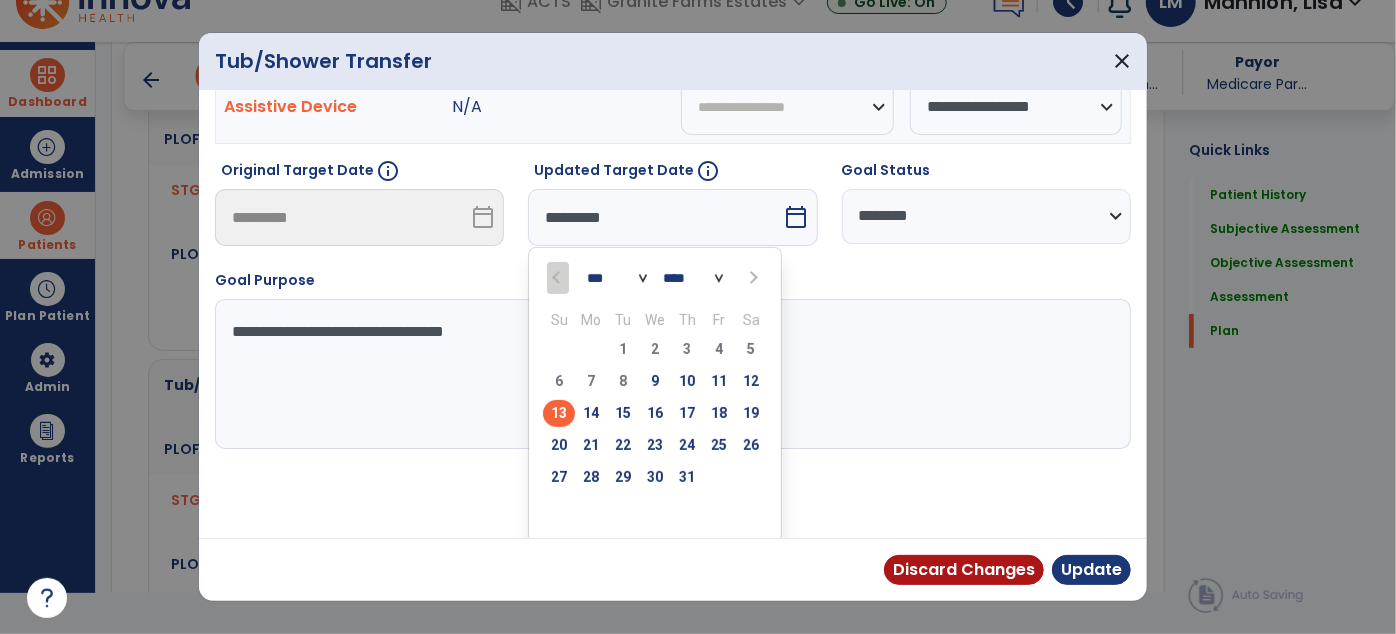 click at bounding box center [753, 278] 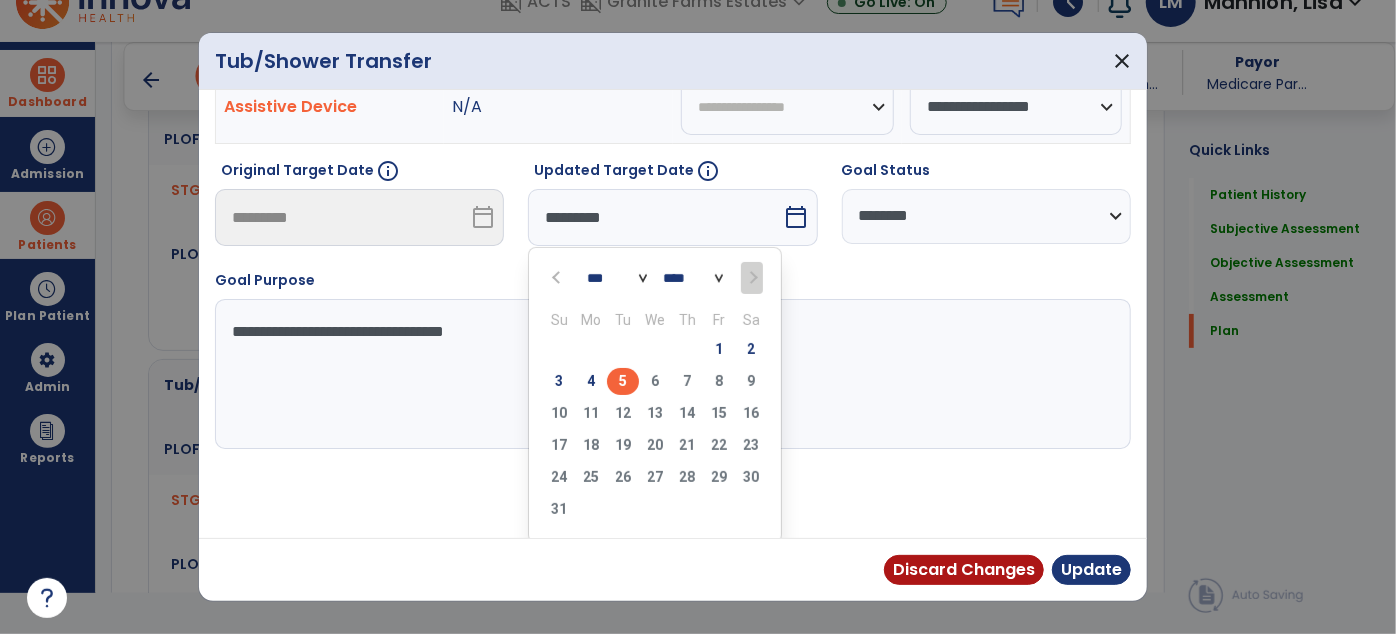 click on "5" at bounding box center (623, 381) 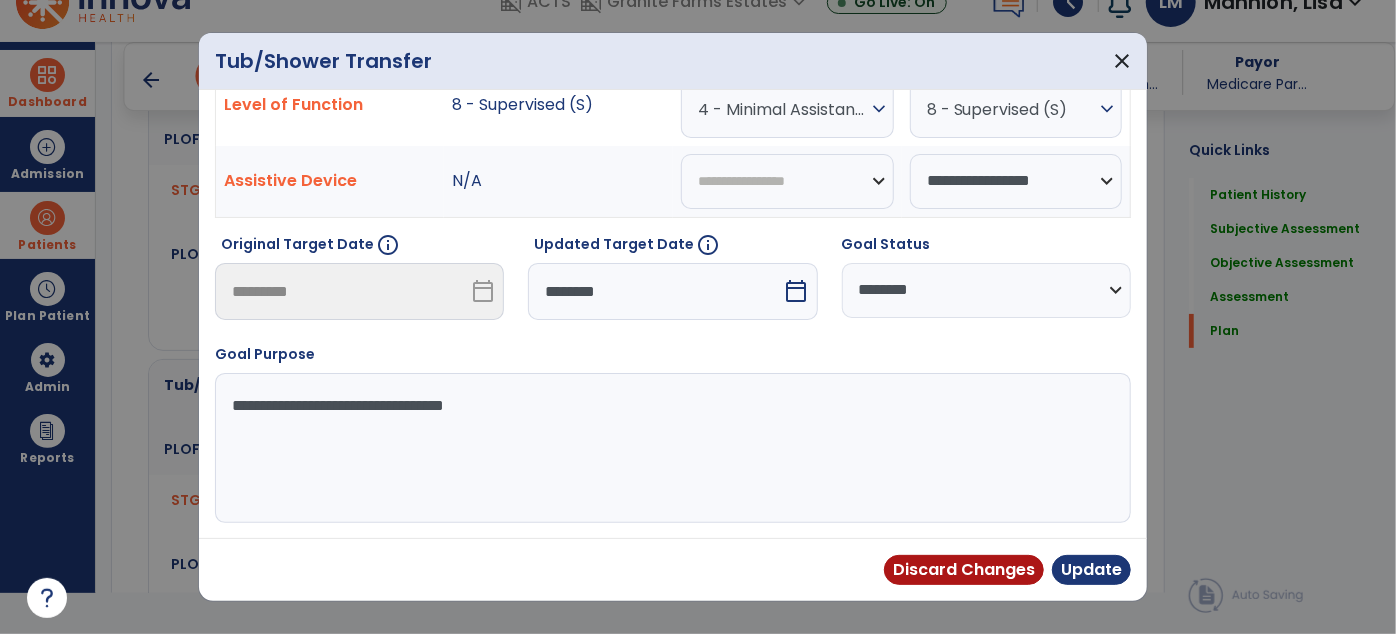 scroll, scrollTop: 83, scrollLeft: 0, axis: vertical 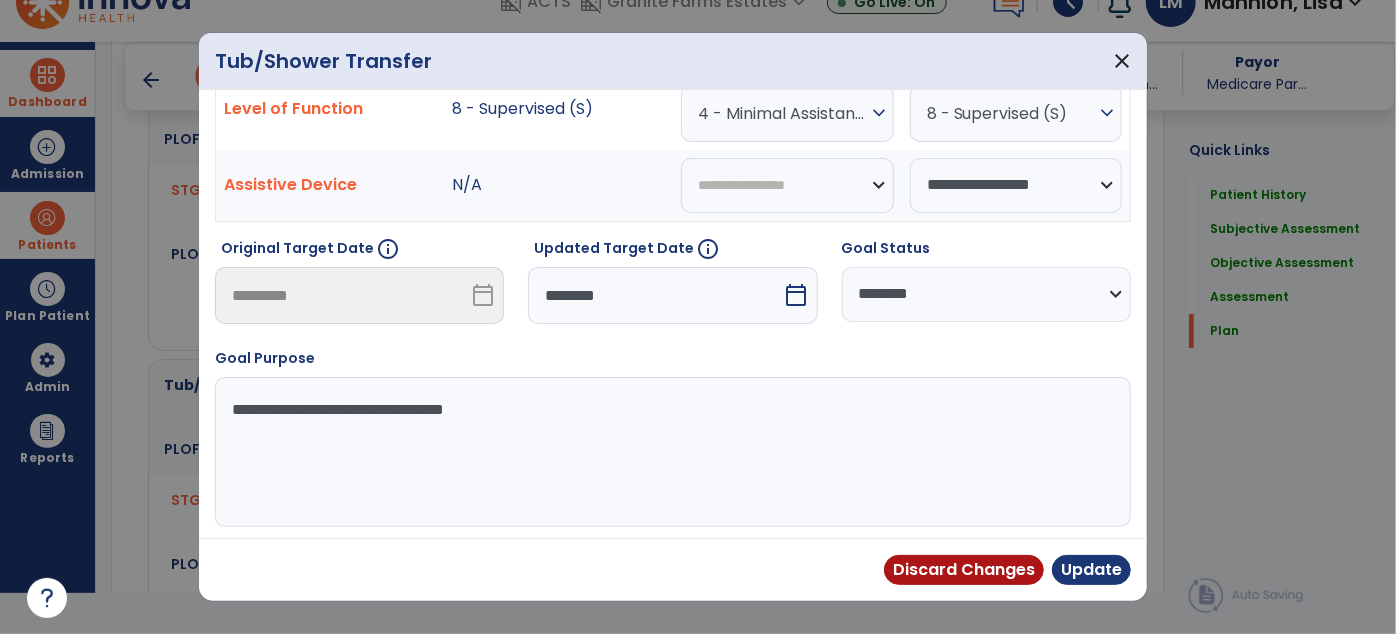 click on "**********" at bounding box center [986, 294] 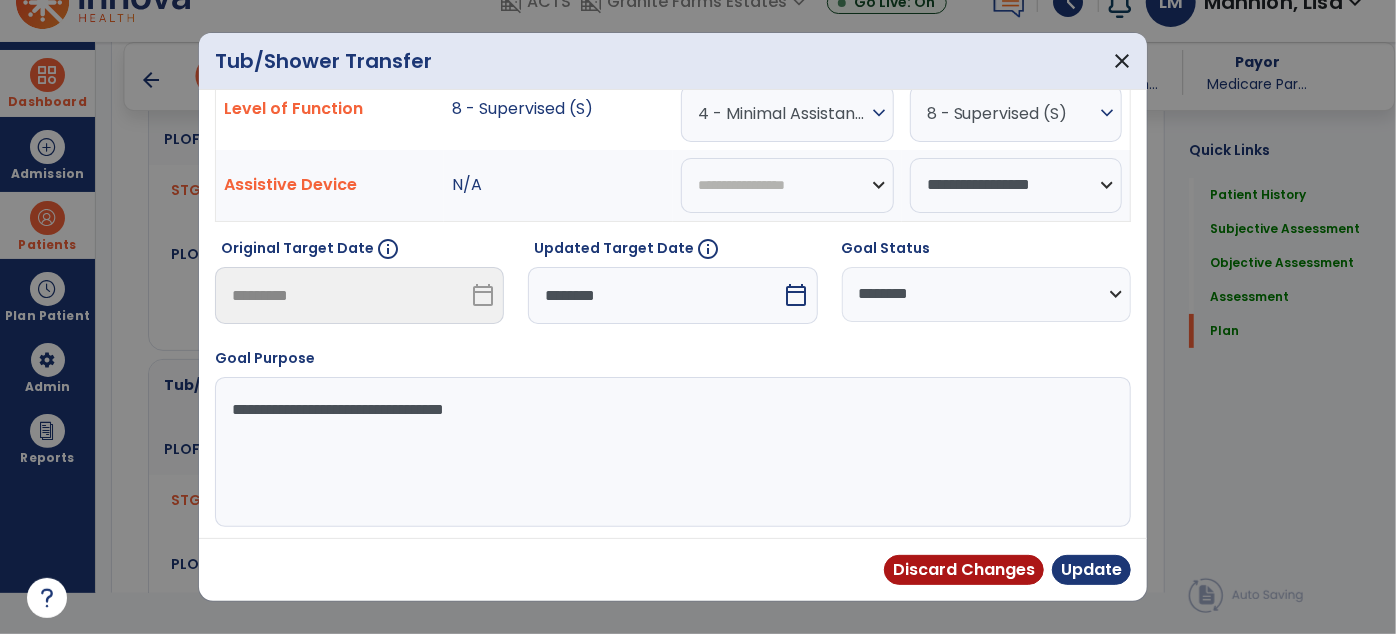 select on "**********" 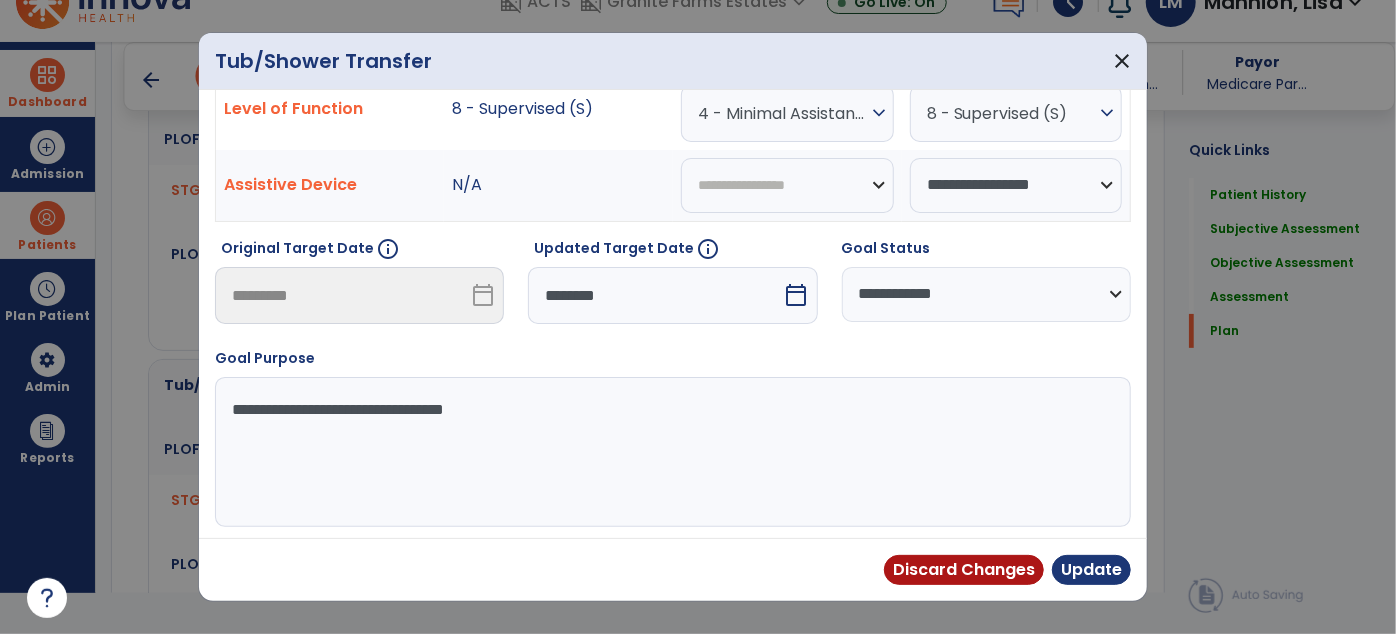 click on "**********" at bounding box center [986, 294] 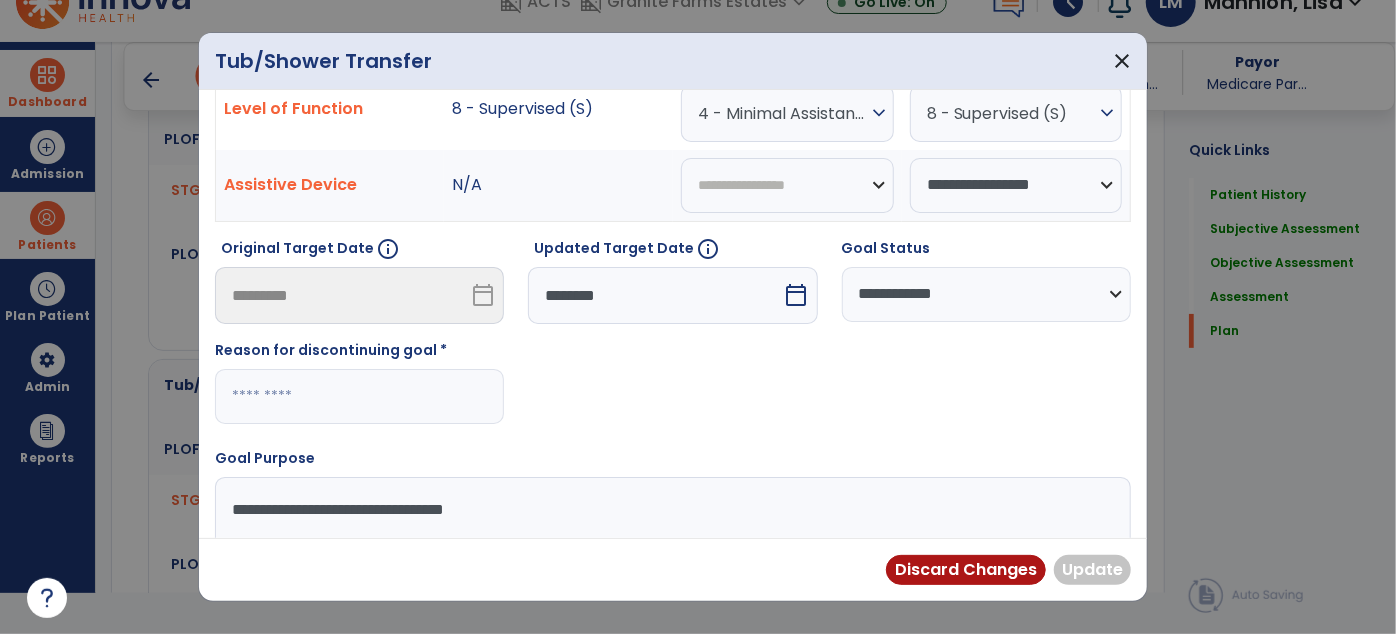 click at bounding box center (359, 396) 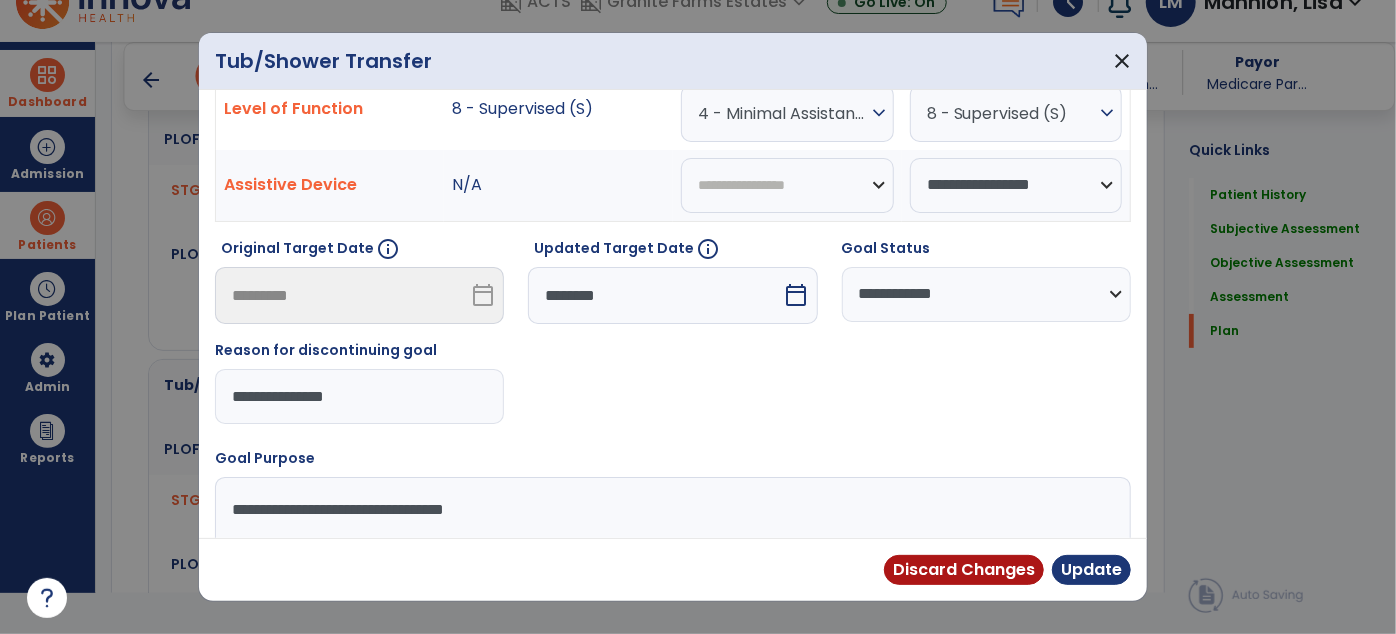 click on "**********" at bounding box center (359, 396) 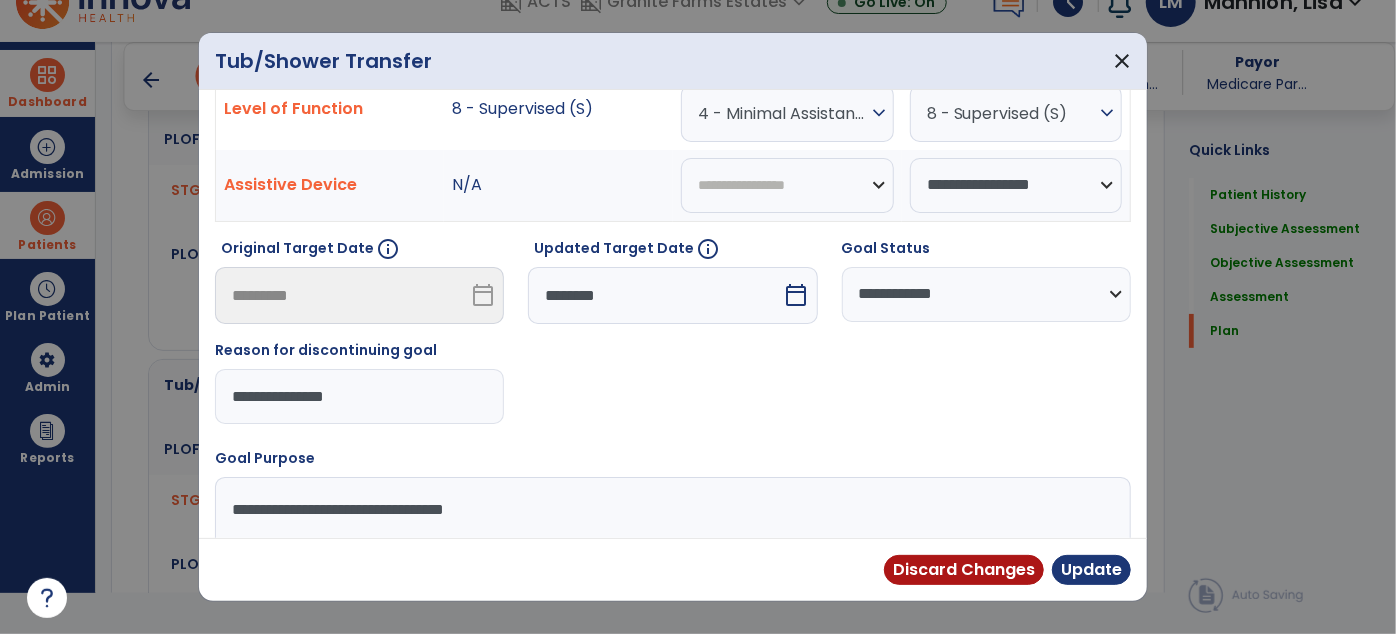 select on "********" 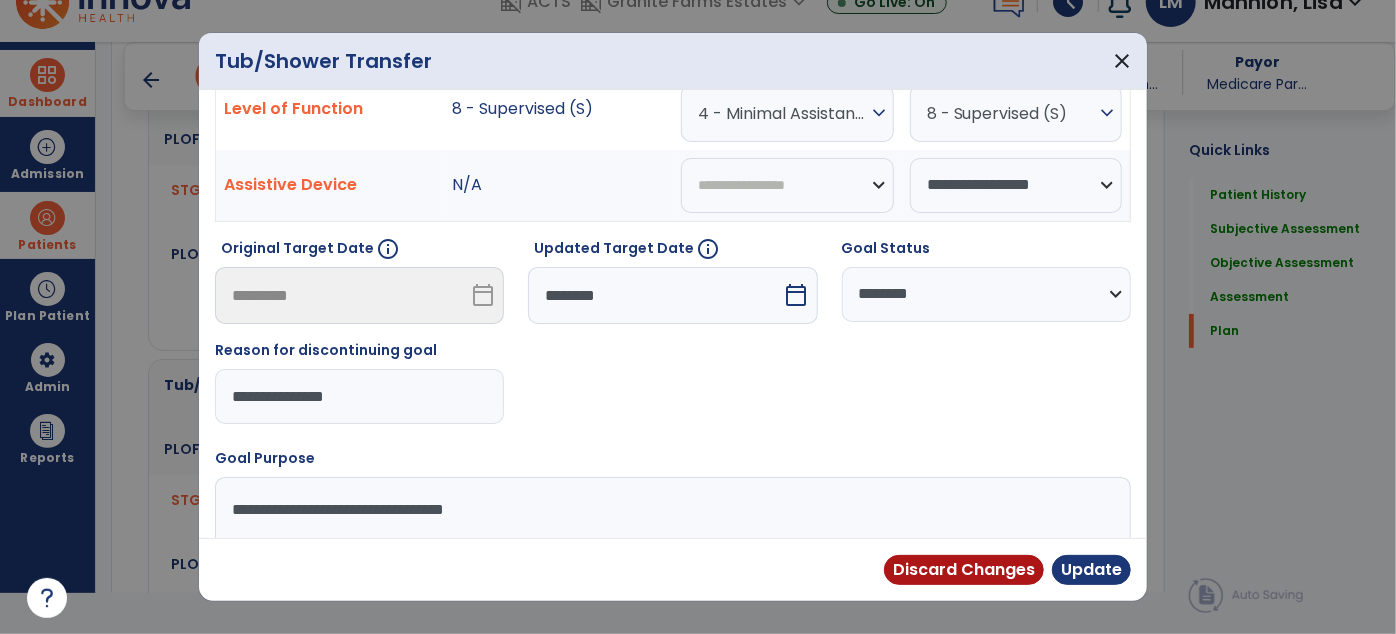 click on "**********" at bounding box center (986, 294) 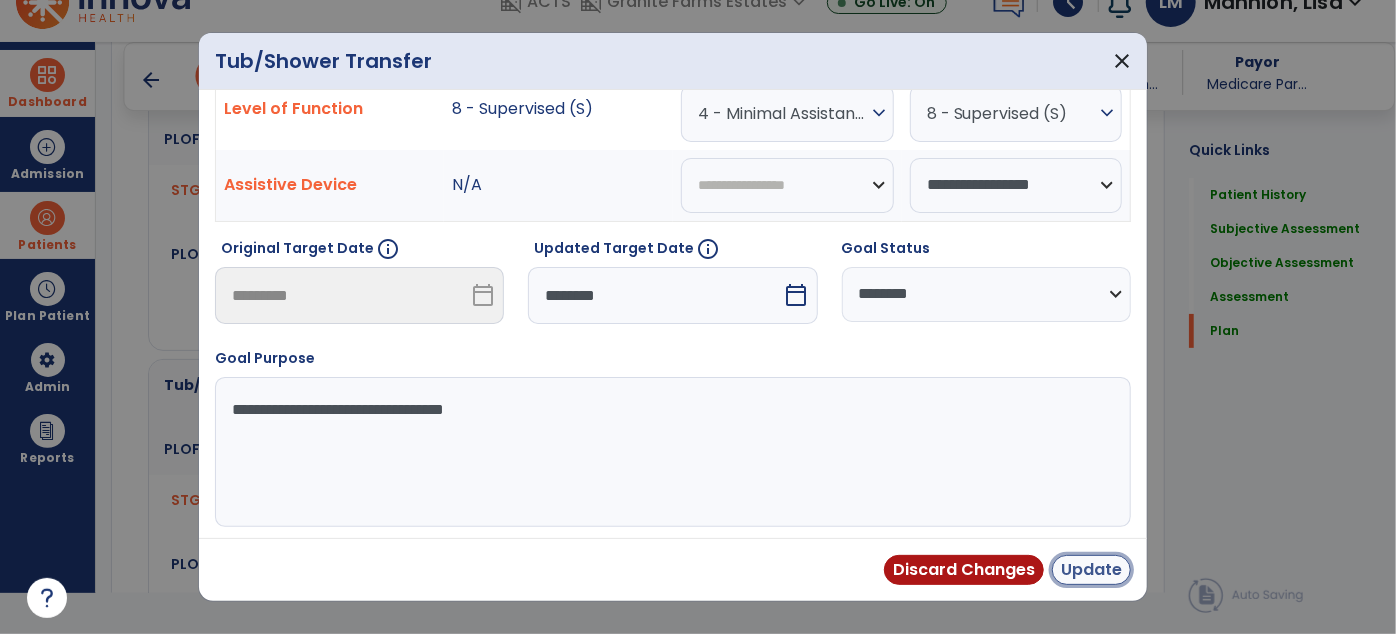 click on "Update" at bounding box center [1091, 570] 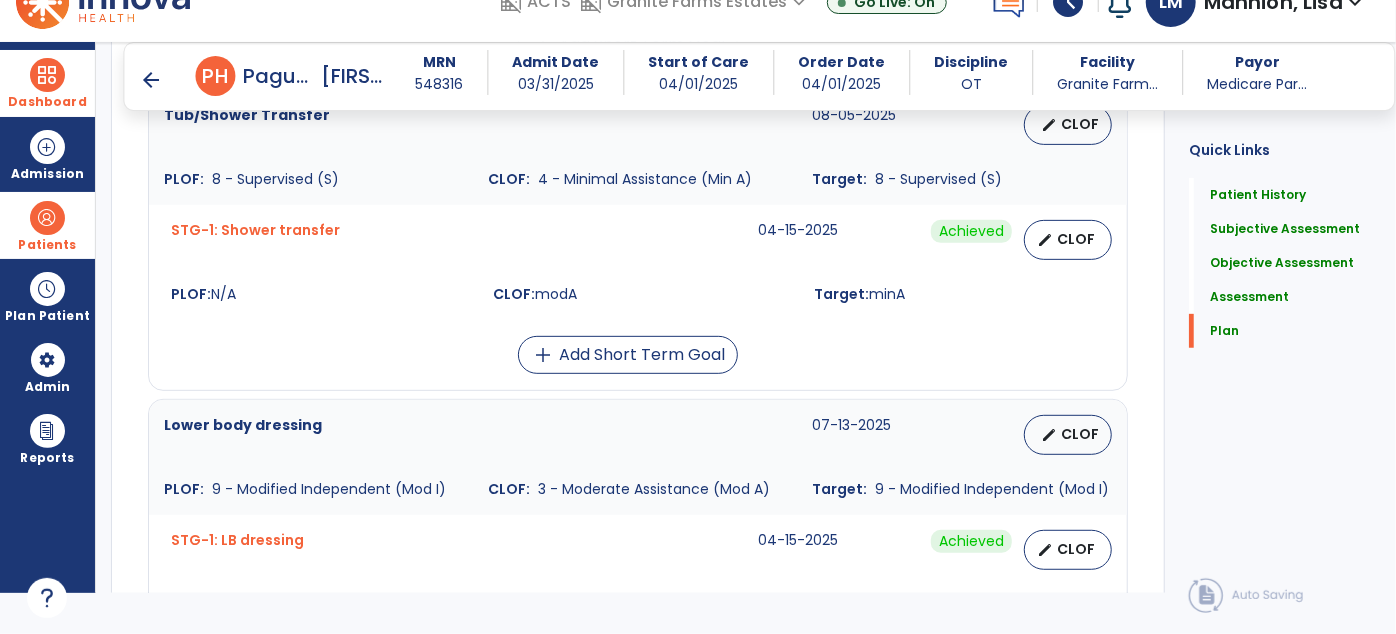 scroll, scrollTop: 4195, scrollLeft: 0, axis: vertical 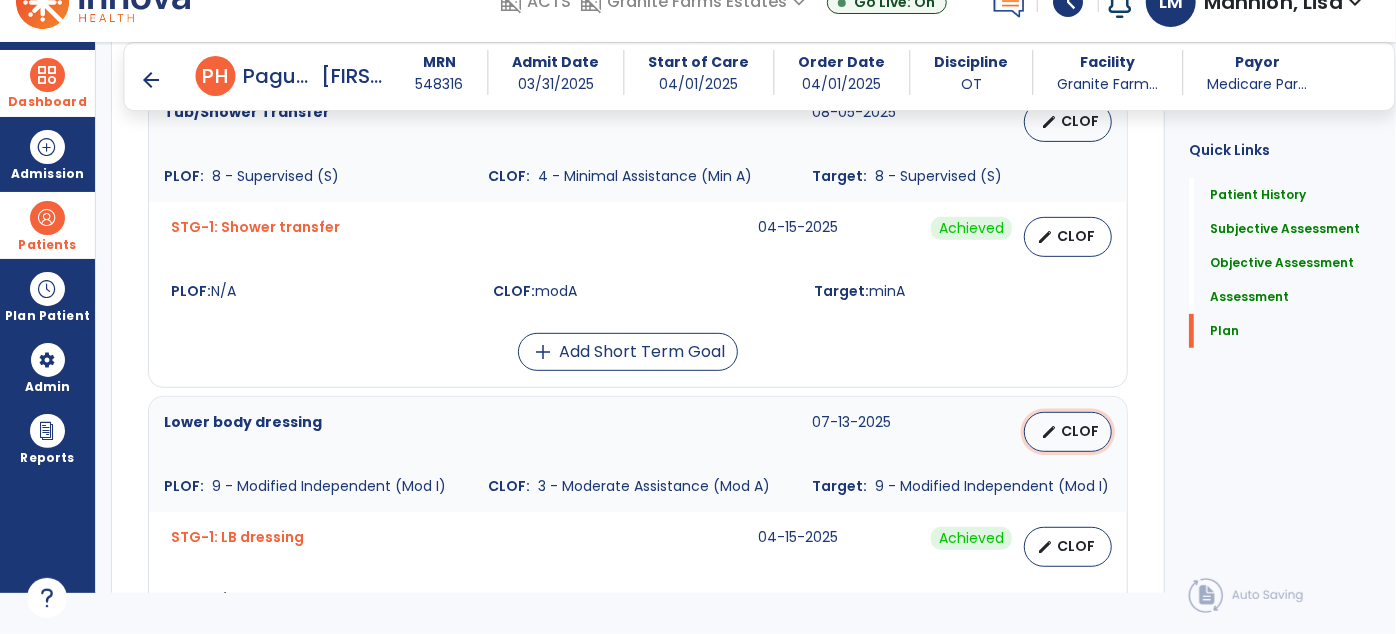click on "CLOF" at bounding box center (1080, 431) 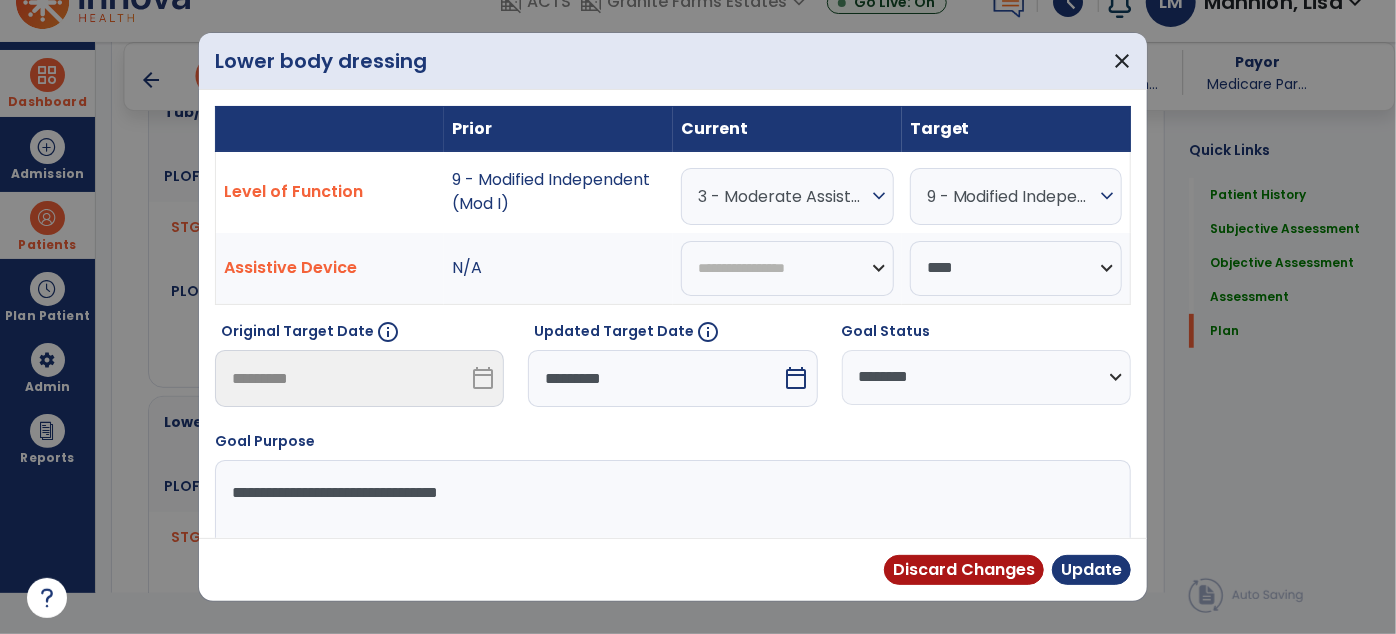 click on "calendar_today" at bounding box center (797, 378) 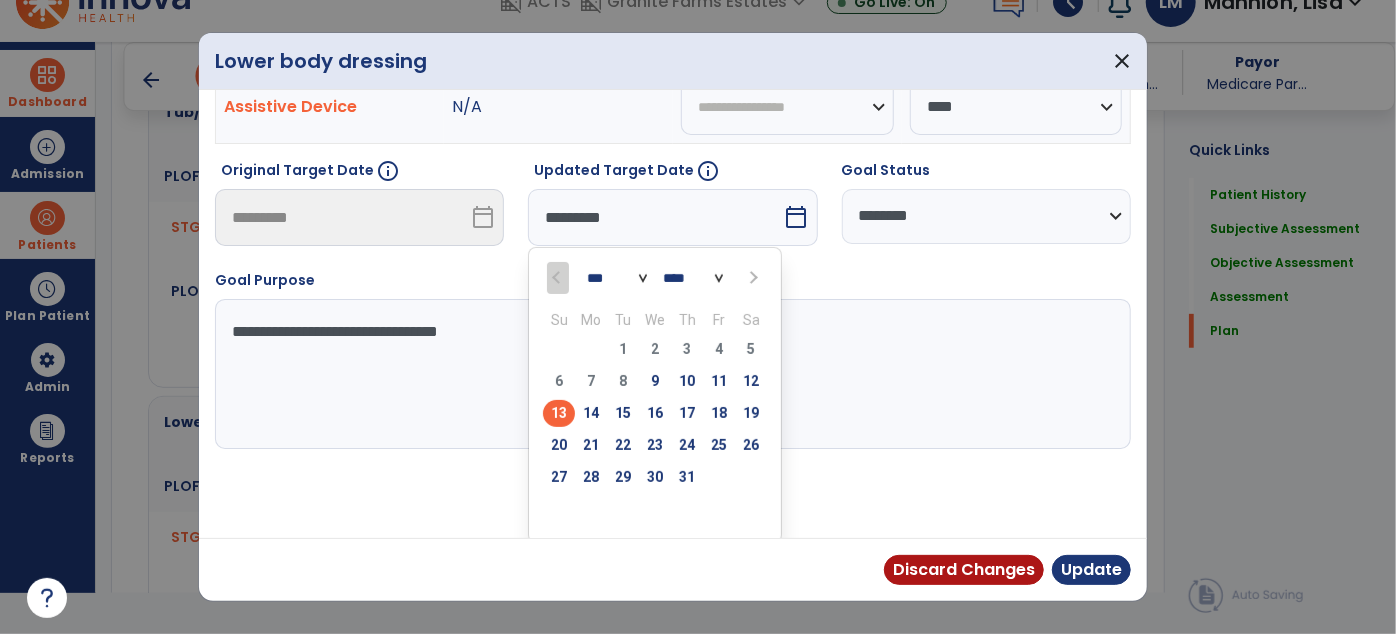 click at bounding box center [751, 277] 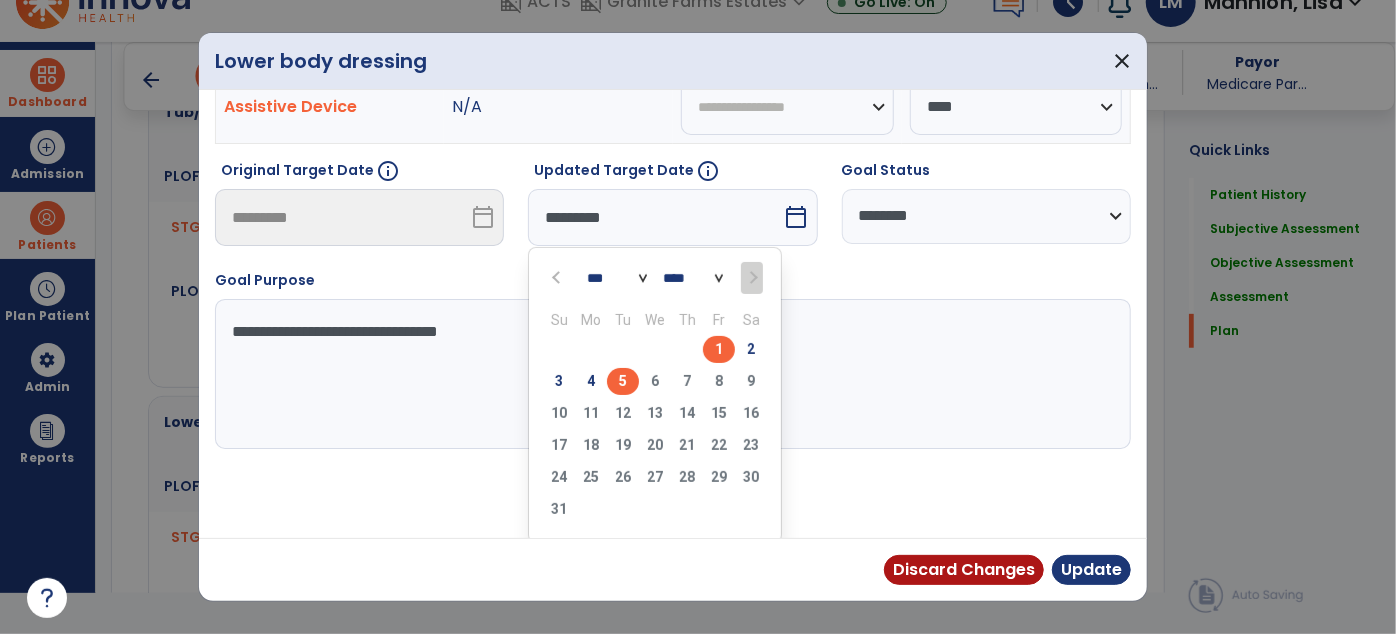 click on "5" at bounding box center [623, 381] 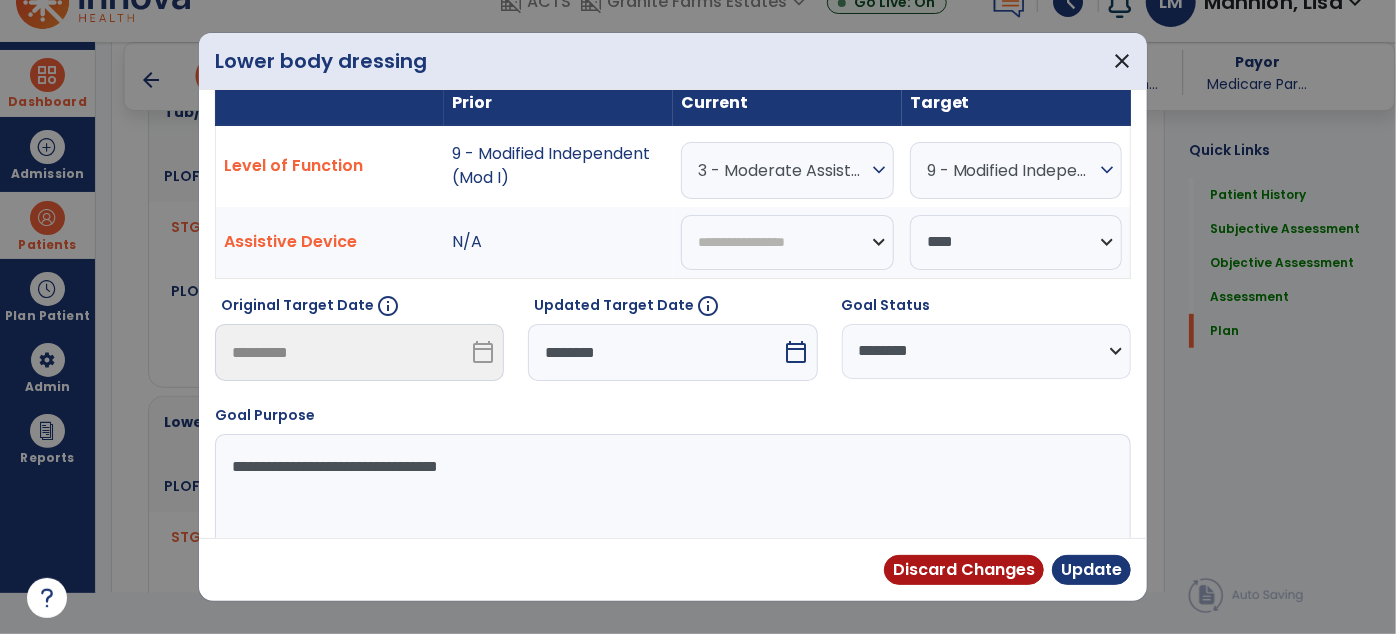 scroll, scrollTop: 0, scrollLeft: 0, axis: both 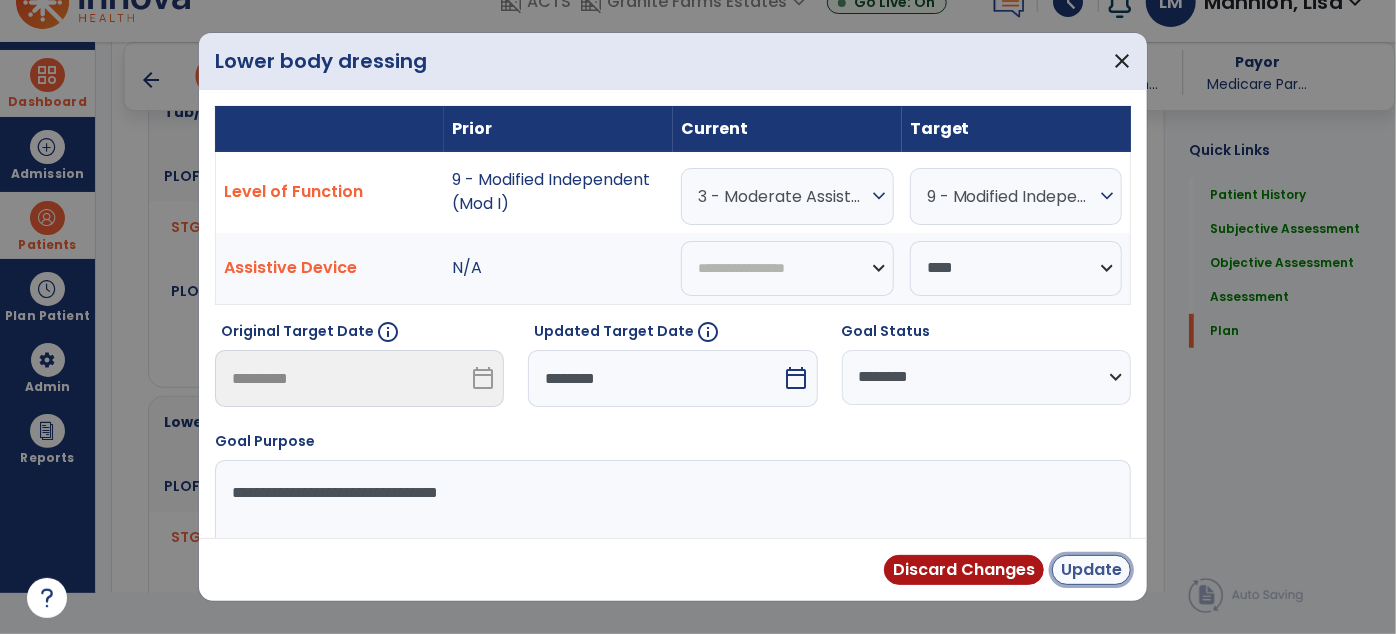click on "Update" at bounding box center [1091, 570] 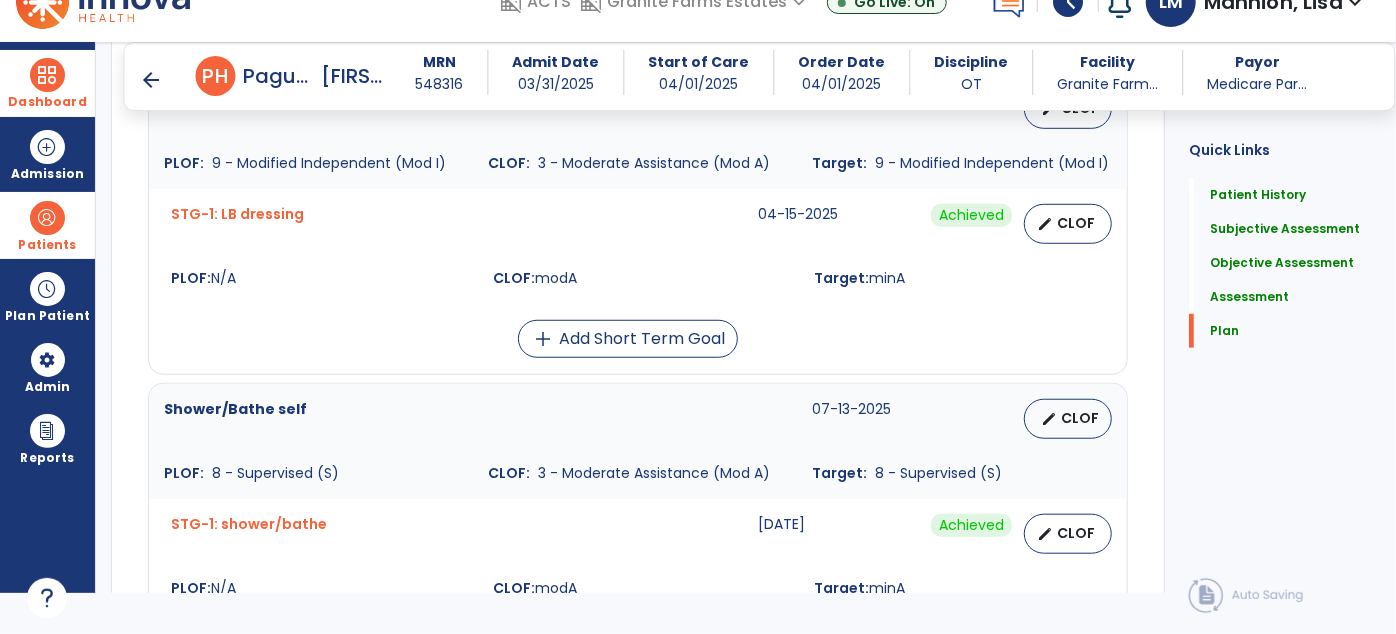 scroll, scrollTop: 4559, scrollLeft: 0, axis: vertical 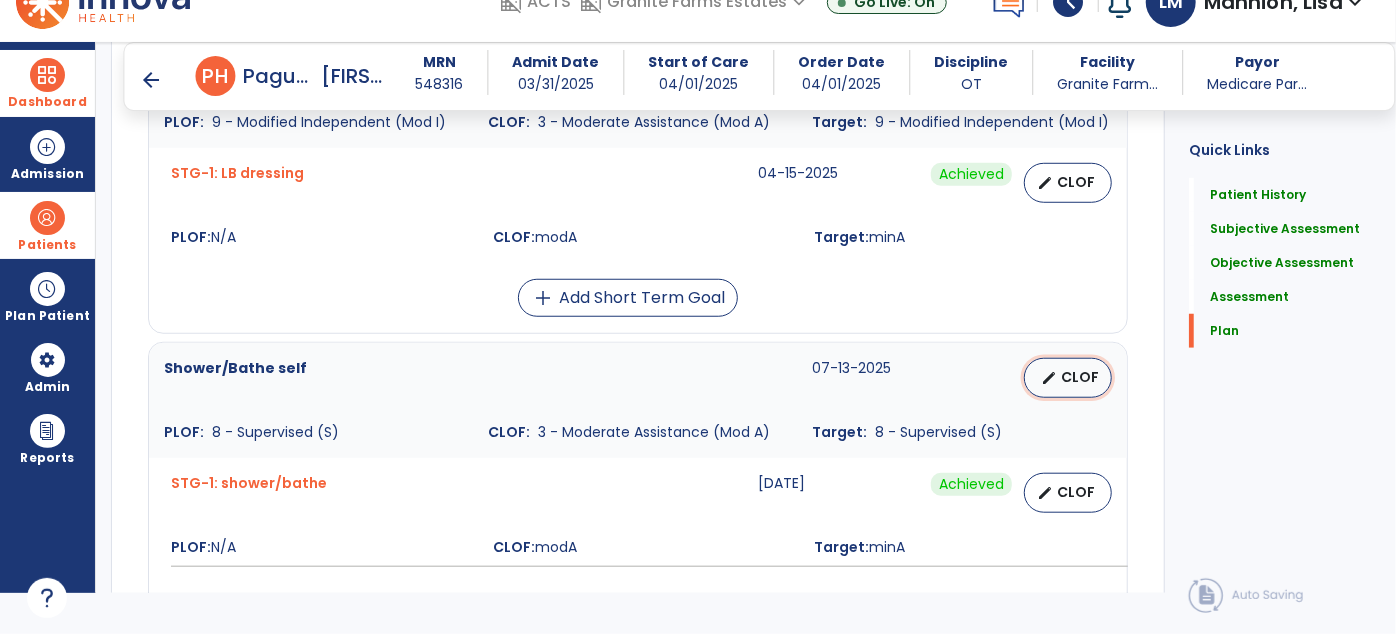 click on "CLOF" at bounding box center (1080, 377) 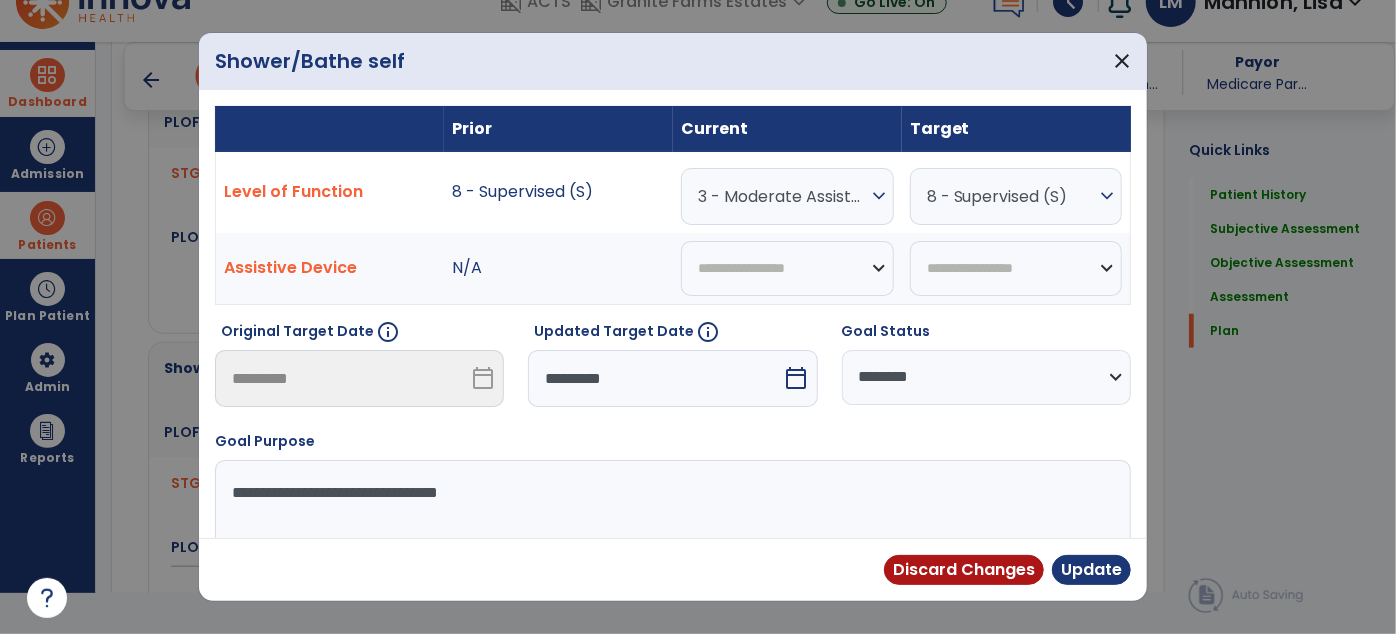 click on "calendar_today" at bounding box center [797, 378] 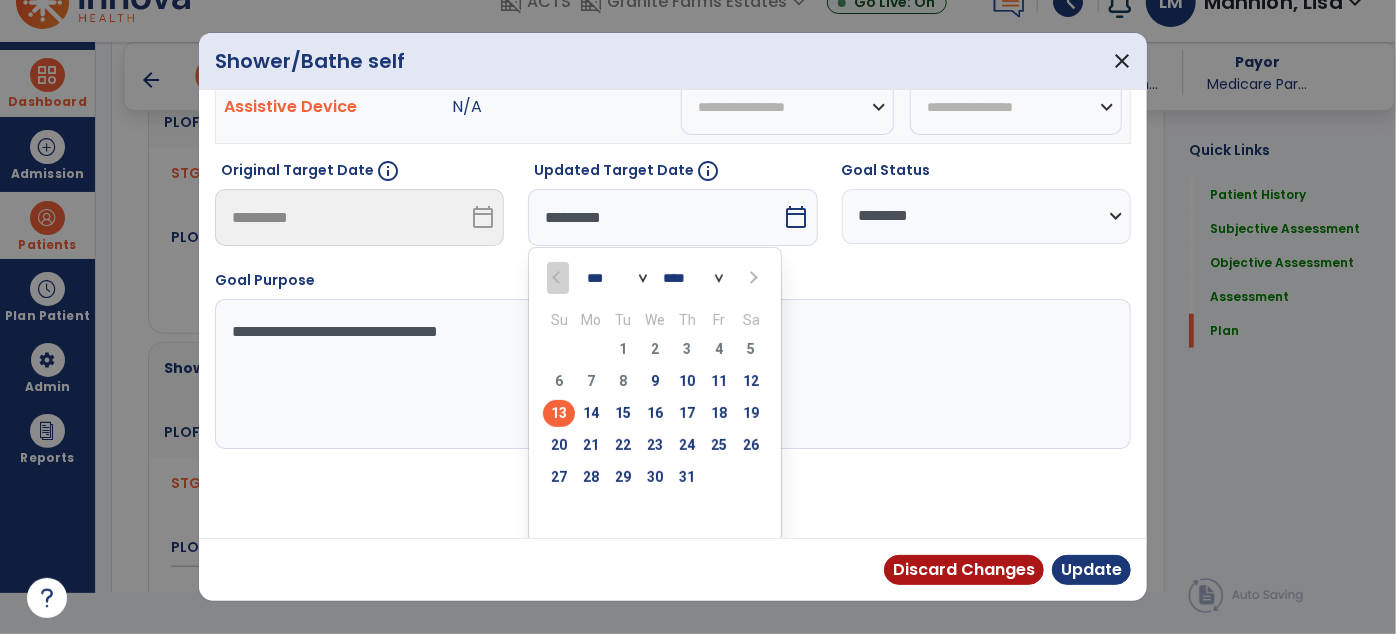 click at bounding box center (753, 278) 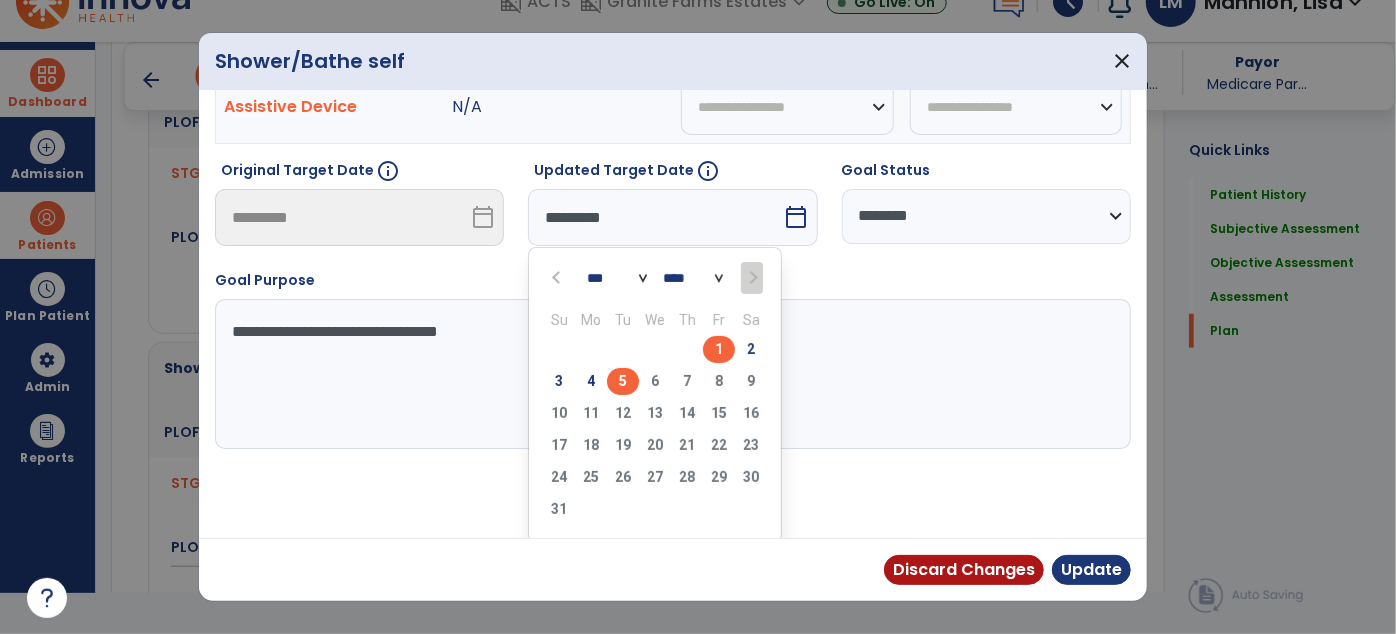 click on "5" at bounding box center (623, 381) 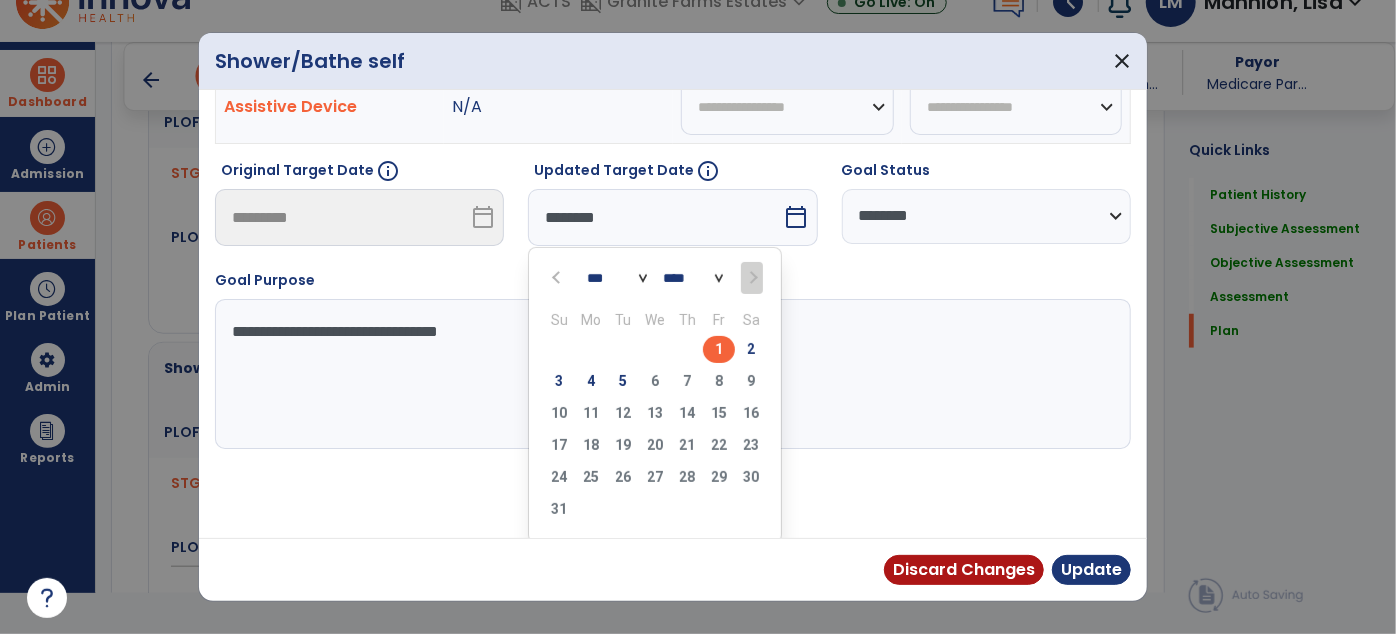 scroll, scrollTop: 83, scrollLeft: 0, axis: vertical 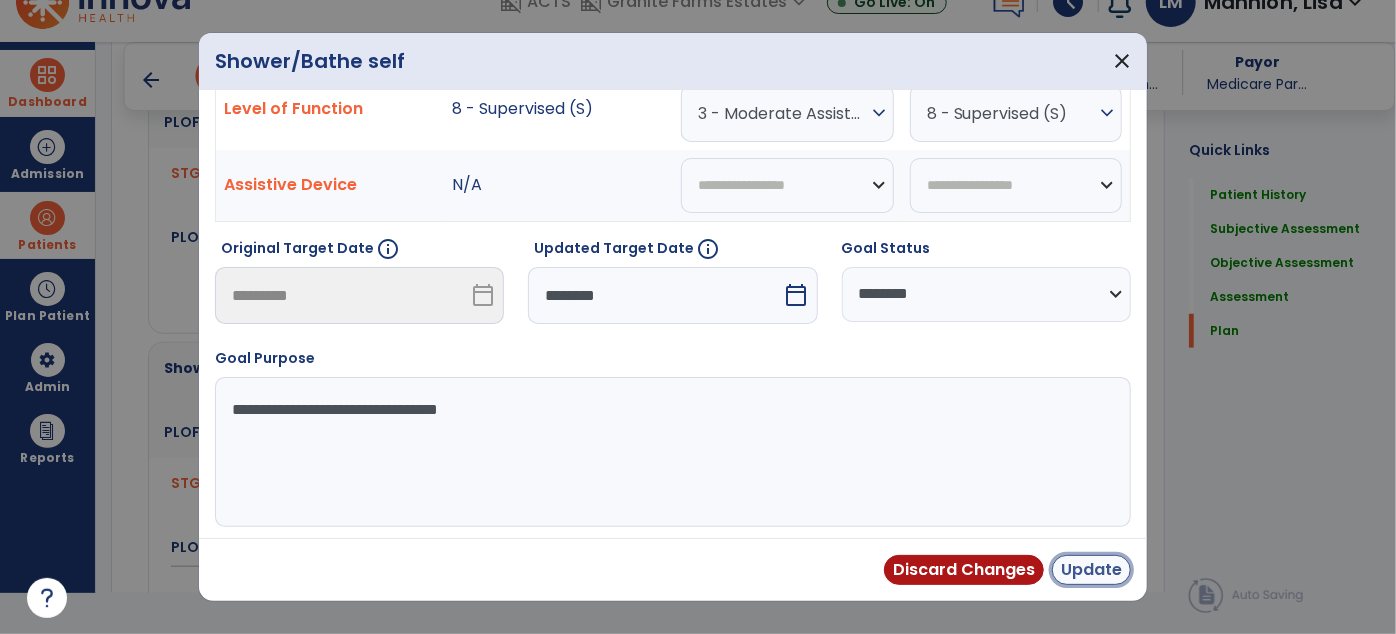 click on "Update" at bounding box center (1091, 570) 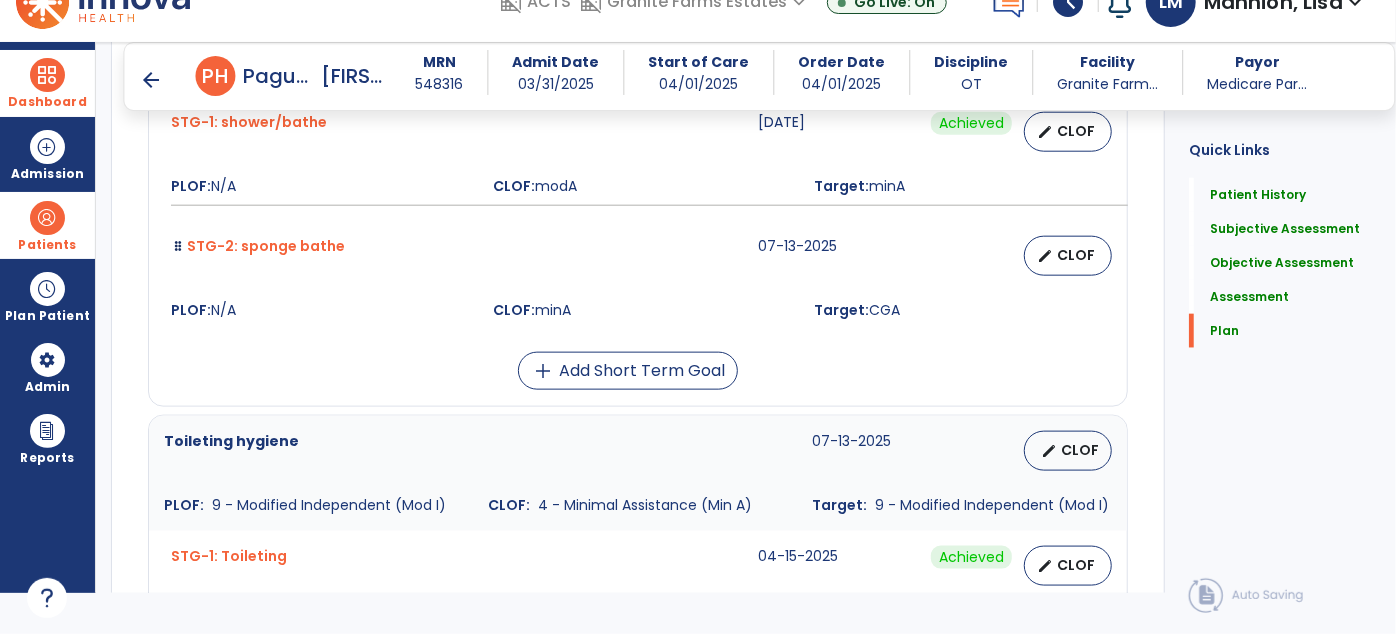scroll, scrollTop: 4922, scrollLeft: 0, axis: vertical 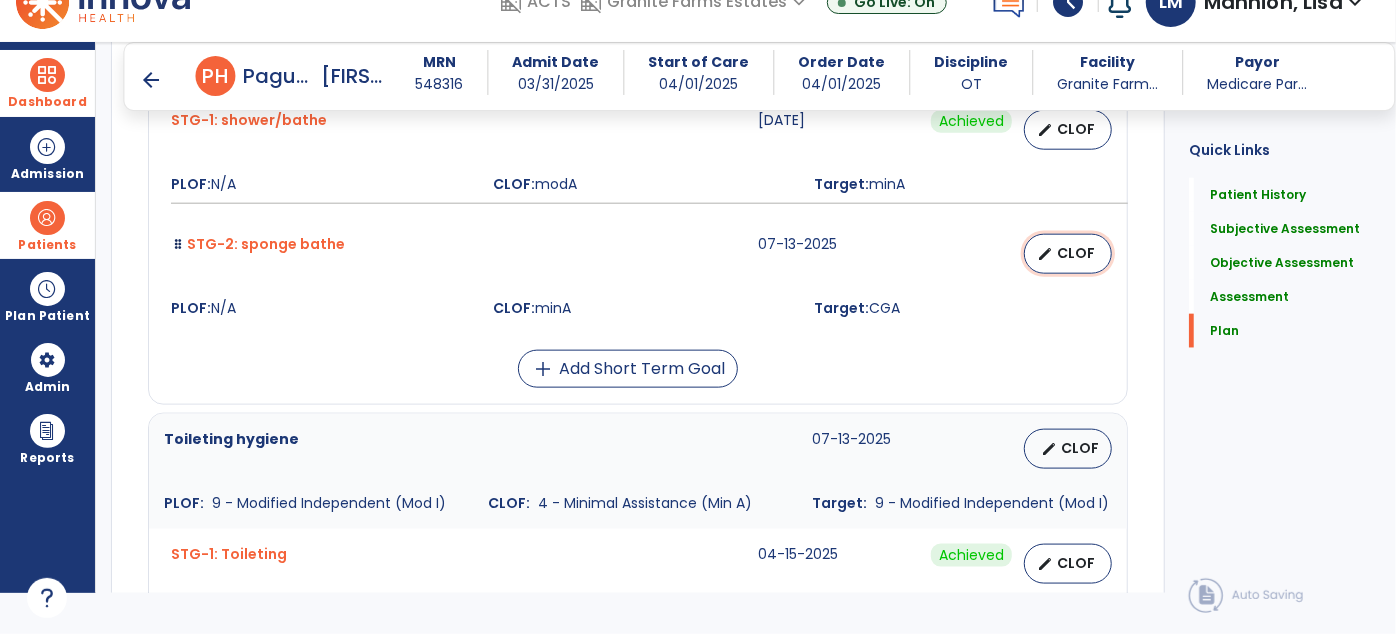 click on "CLOF" at bounding box center [1076, 253] 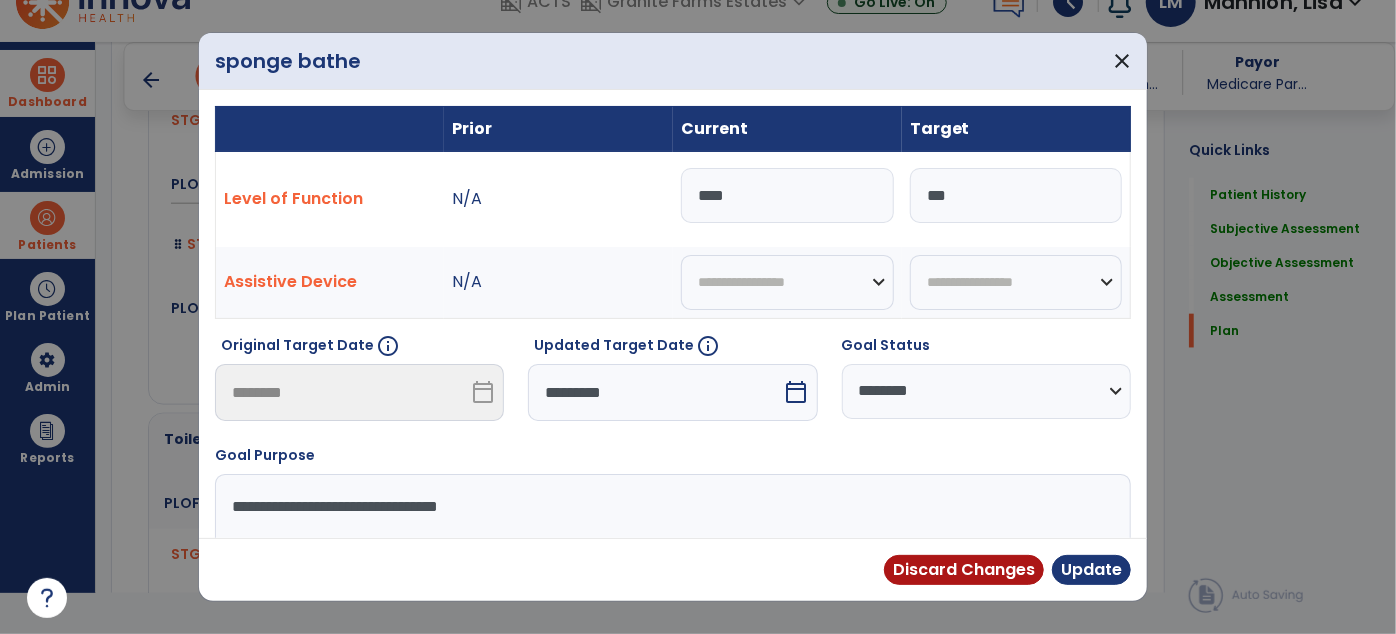 click on "*********" at bounding box center [655, 392] 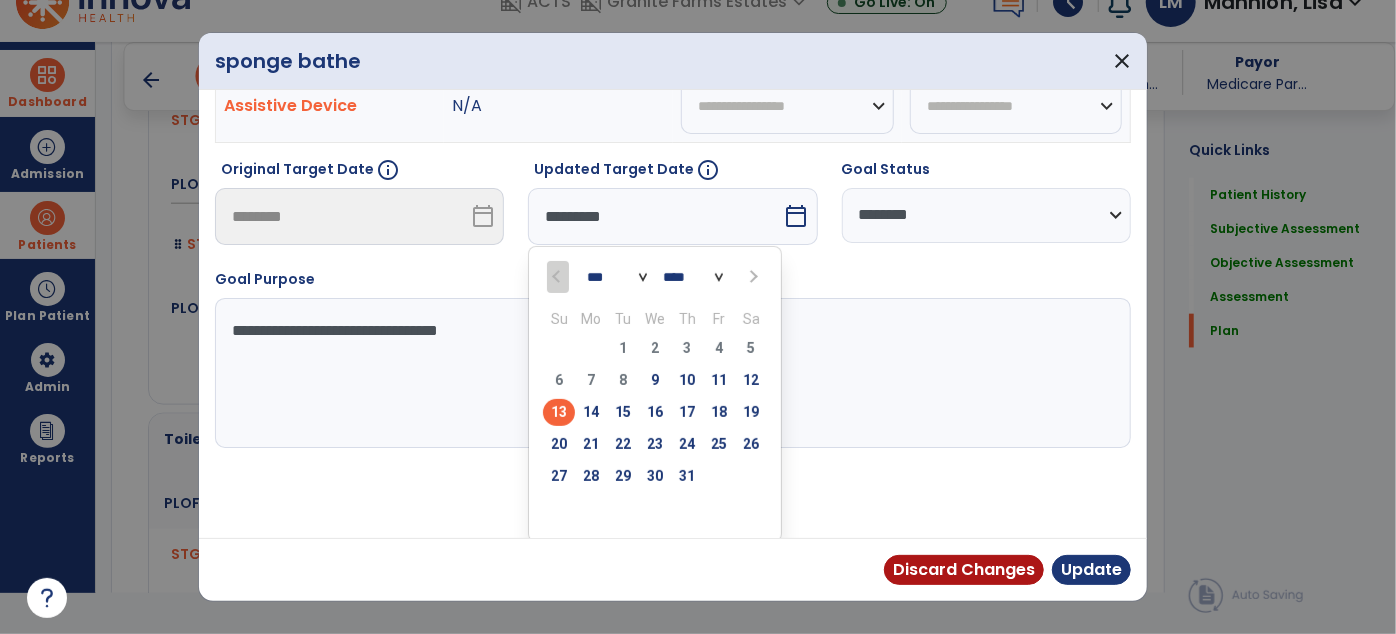 click at bounding box center [753, 277] 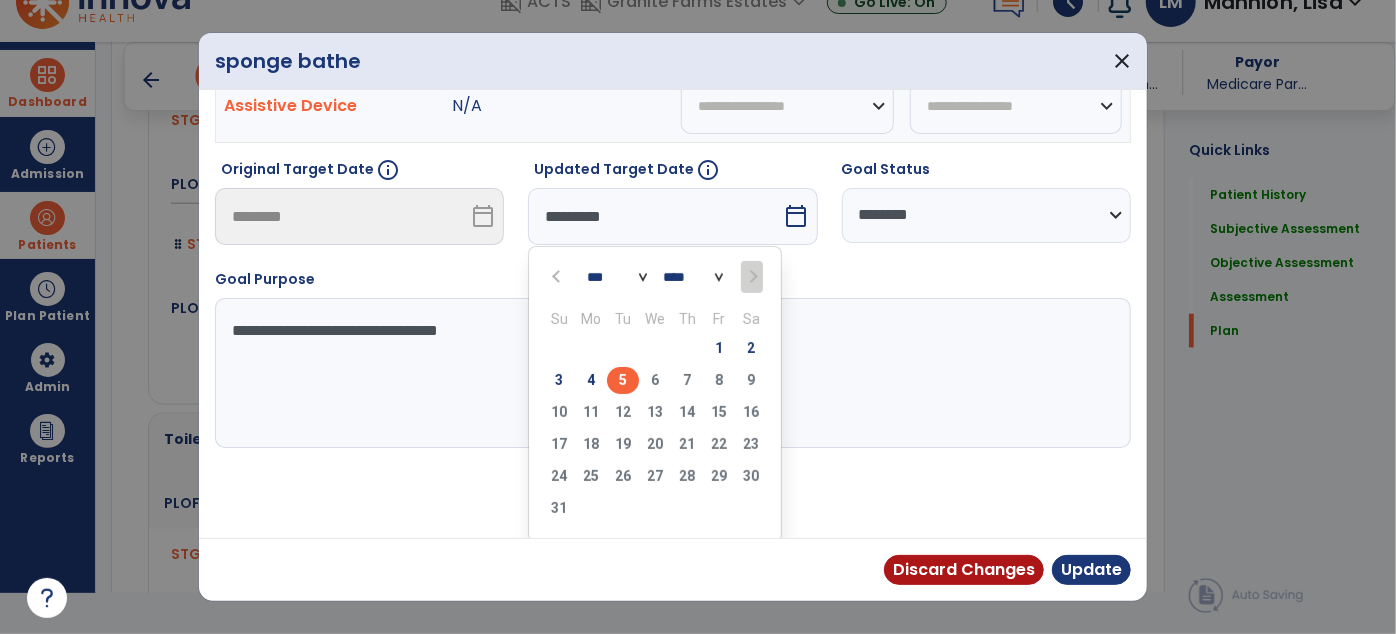 click on "5" at bounding box center (623, 380) 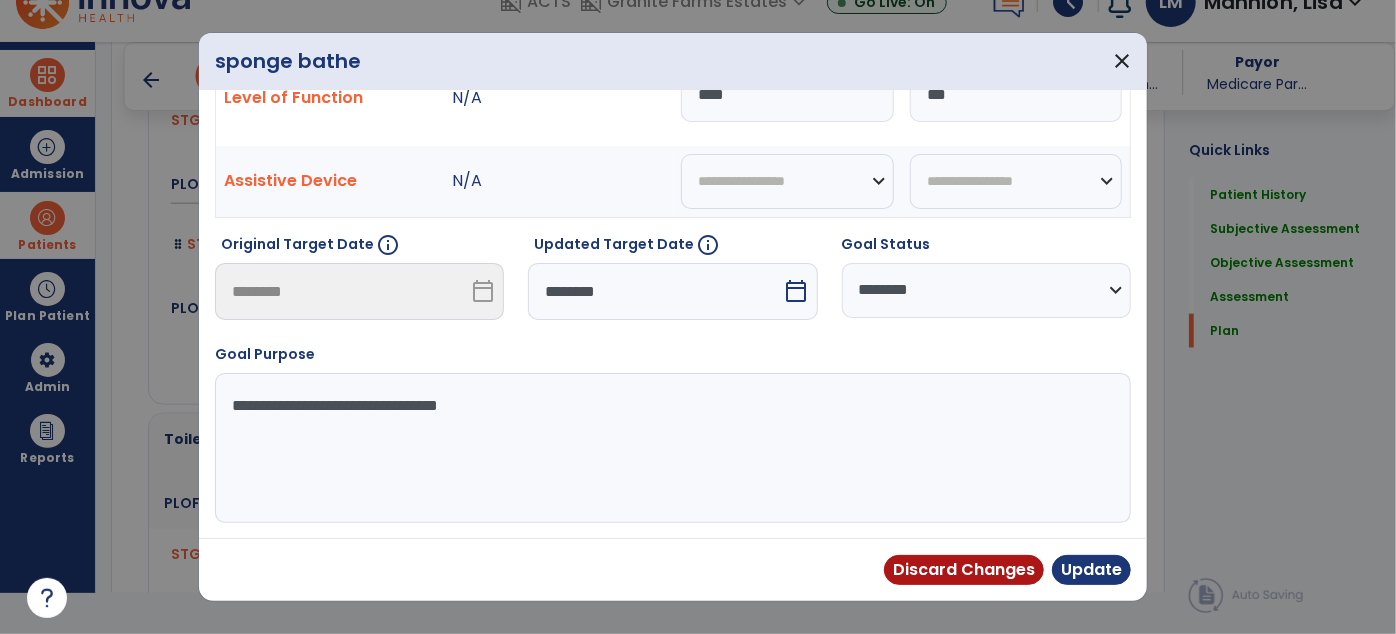 scroll, scrollTop: 98, scrollLeft: 0, axis: vertical 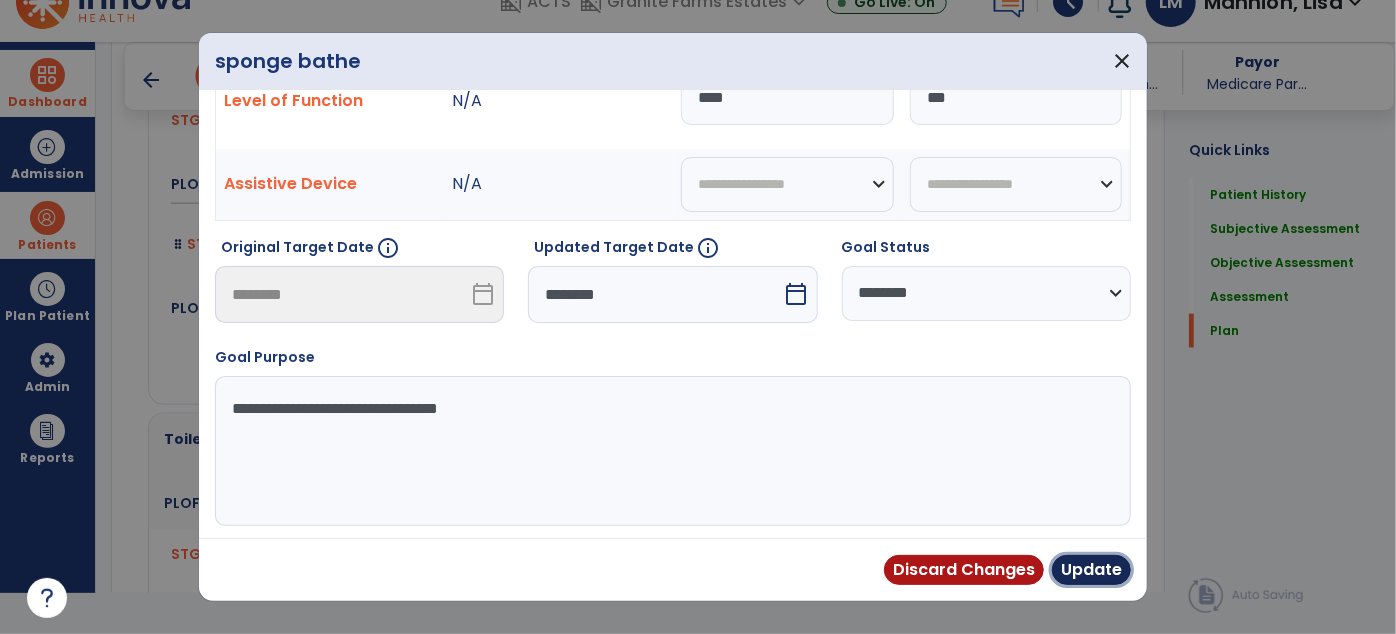 click on "Update" at bounding box center [1091, 570] 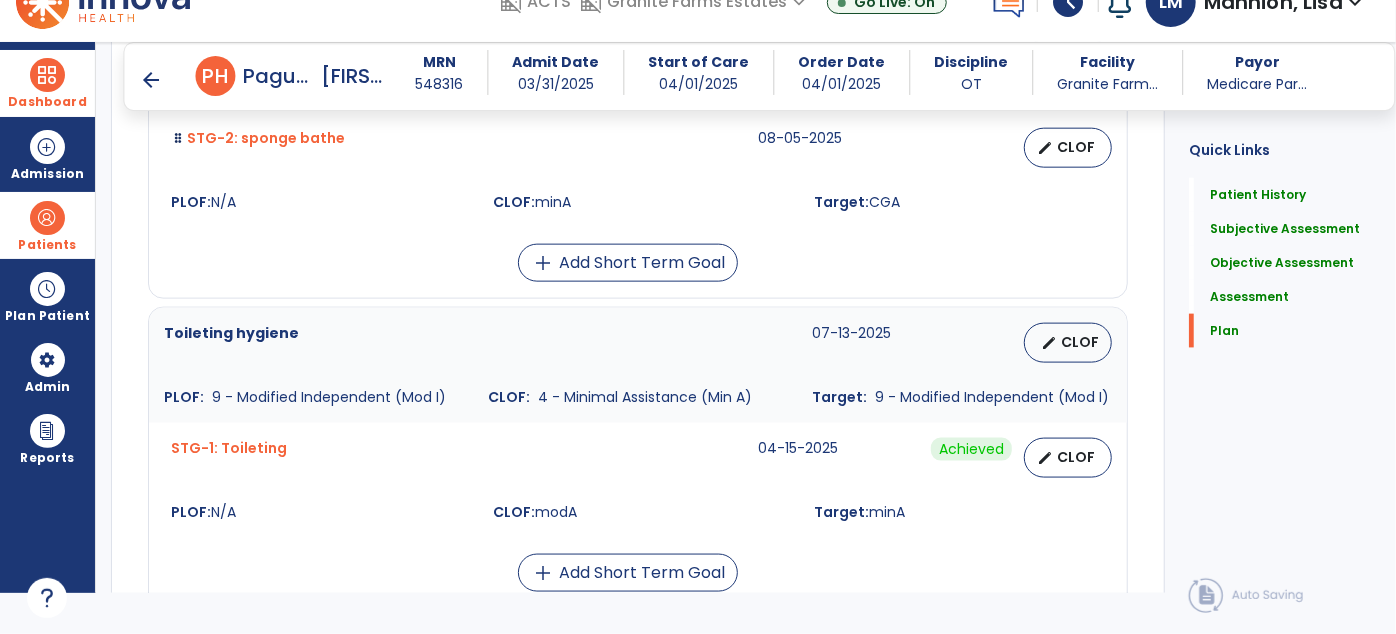 scroll, scrollTop: 5195, scrollLeft: 0, axis: vertical 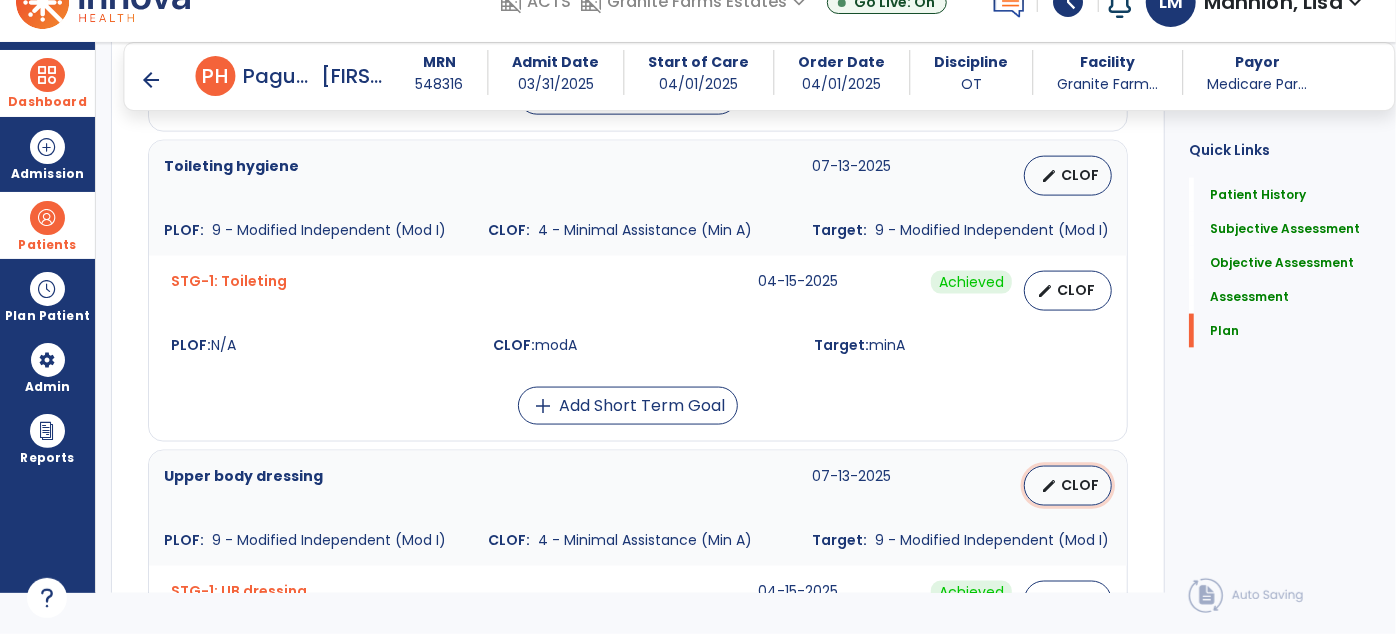 click on "CLOF" at bounding box center [1080, 485] 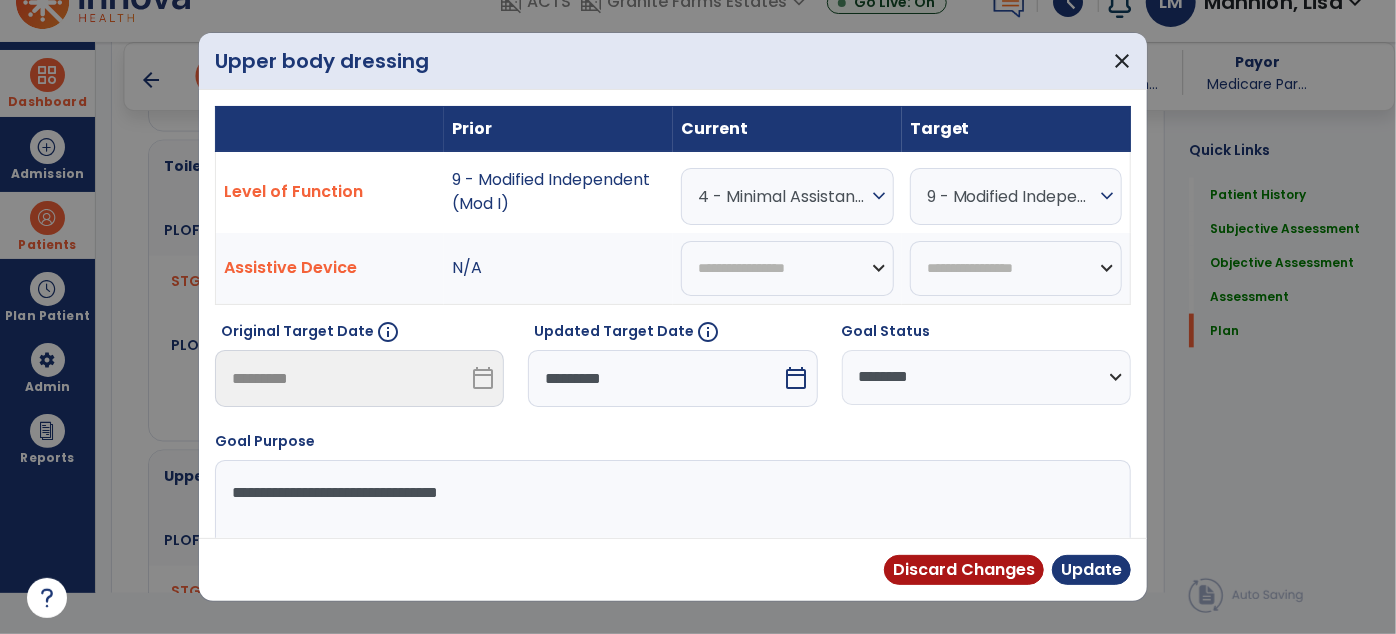 click on "calendar_today" at bounding box center (797, 378) 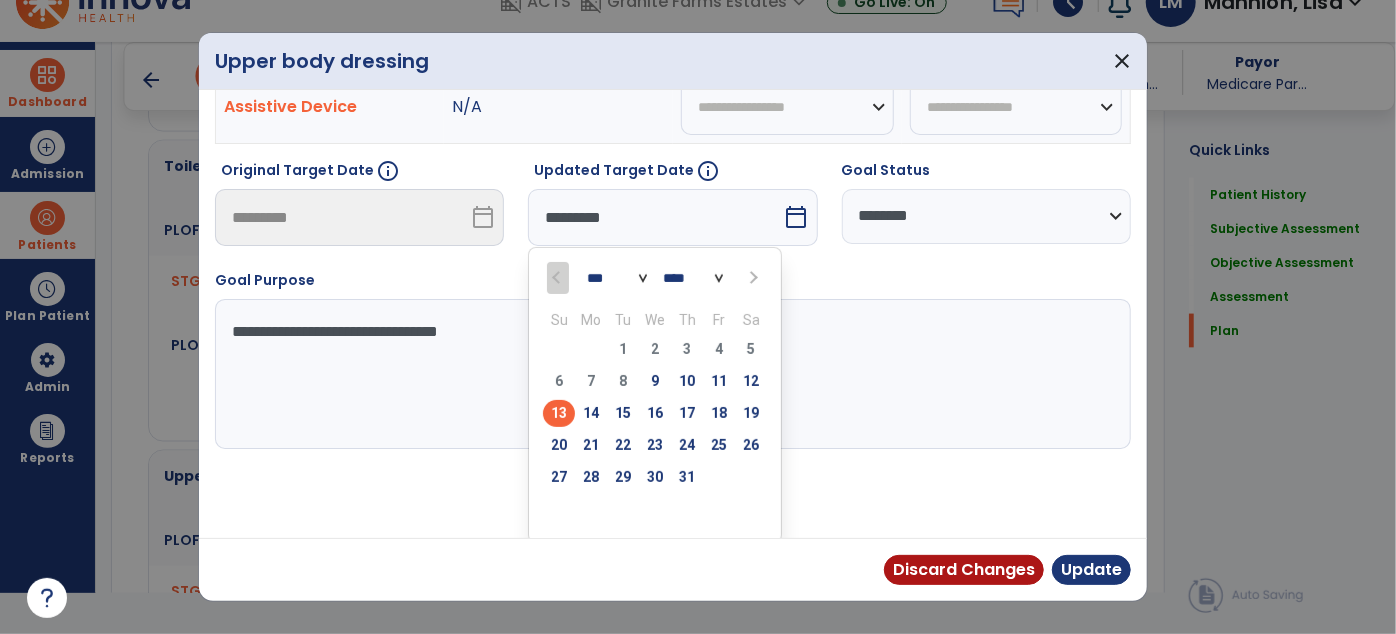 click at bounding box center [753, 278] 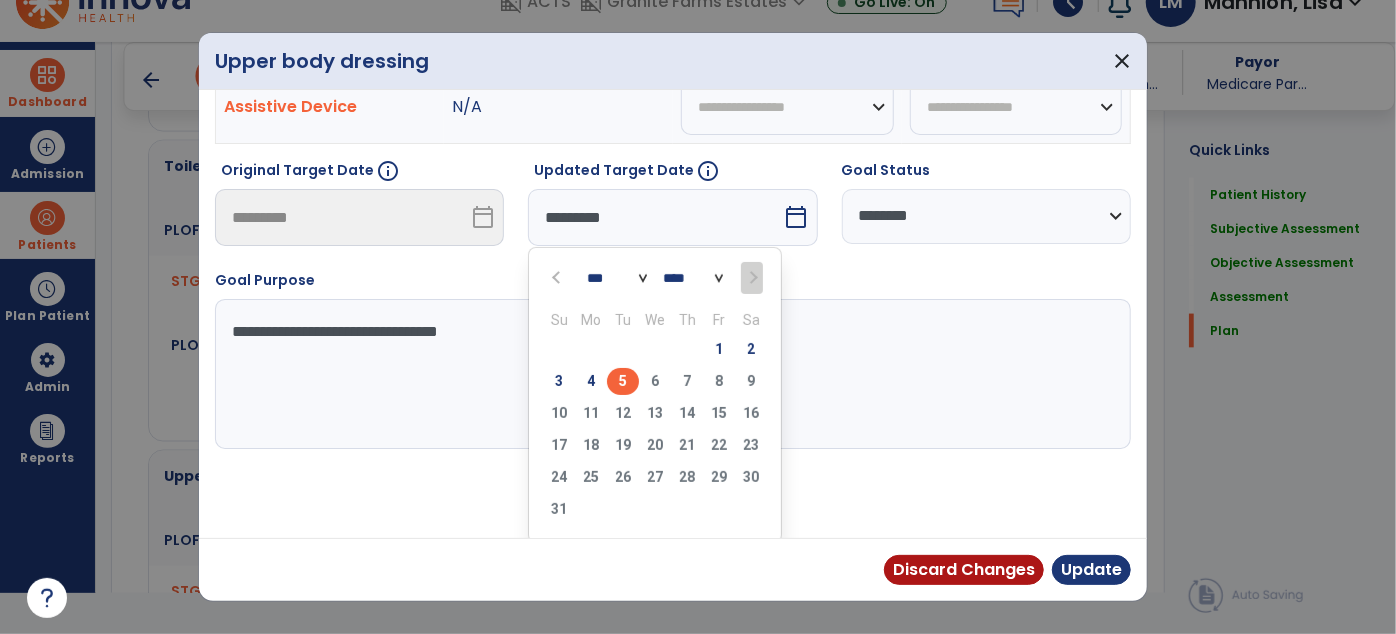 click on "5" at bounding box center [623, 381] 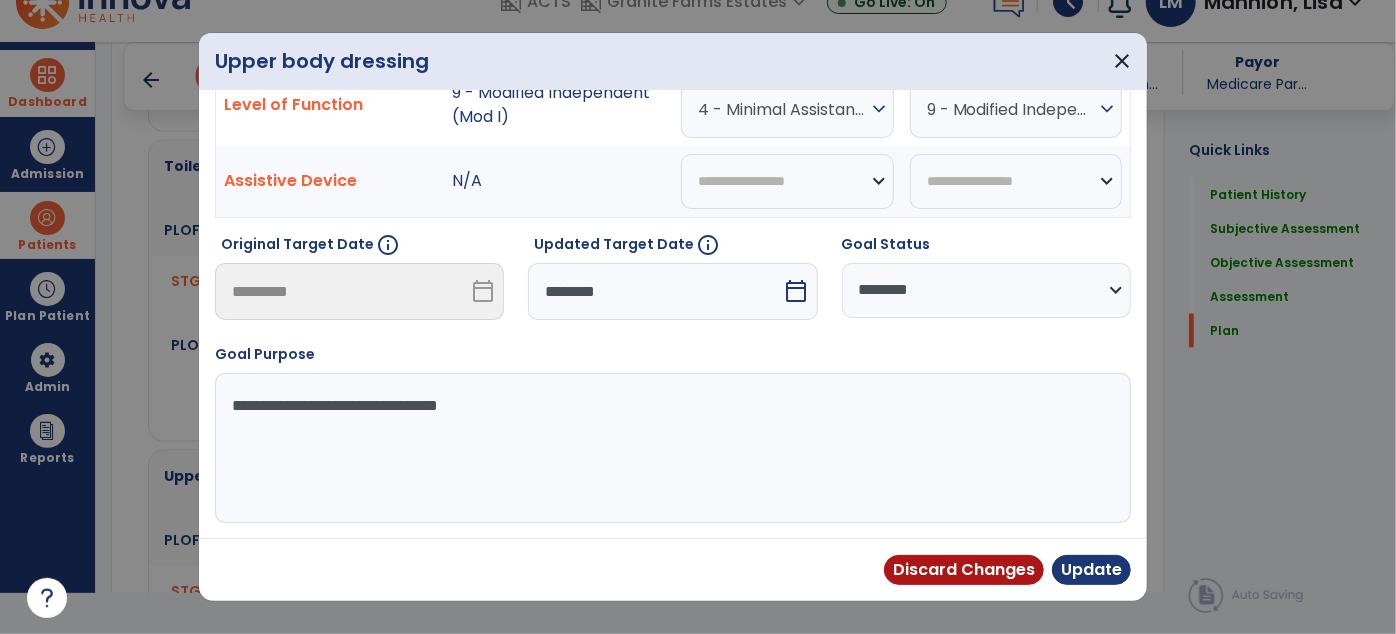 scroll, scrollTop: 83, scrollLeft: 0, axis: vertical 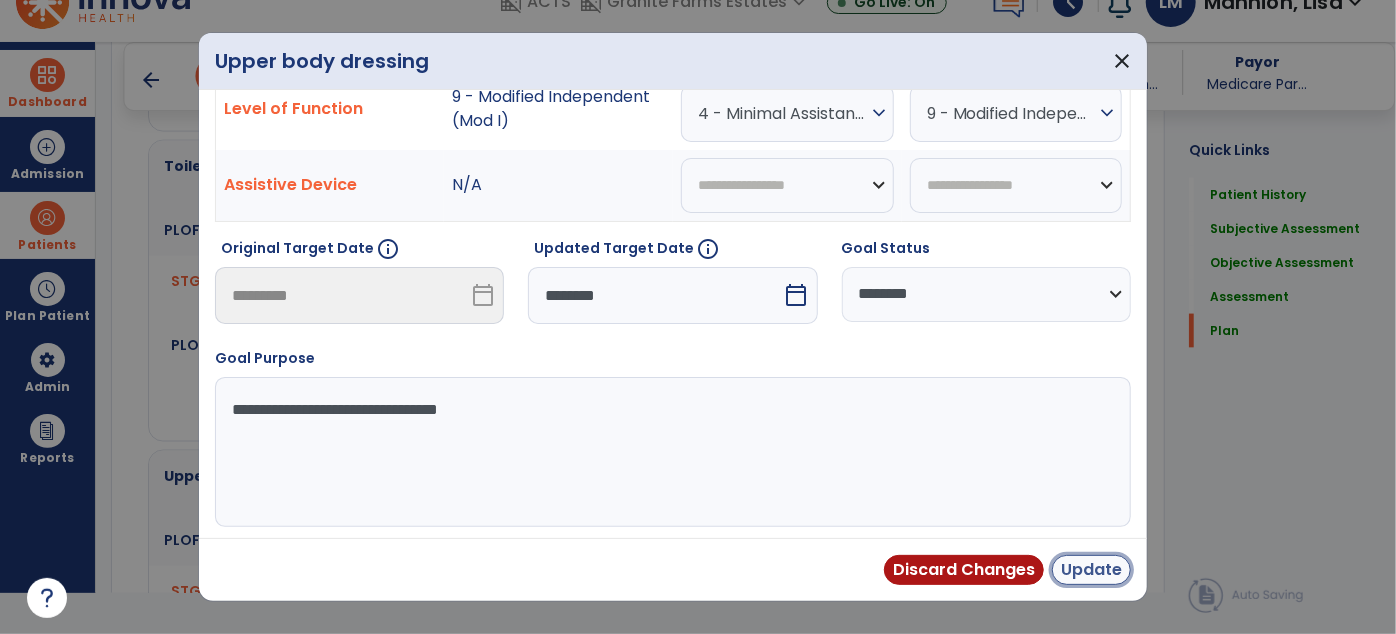 click on "Update" at bounding box center [1091, 570] 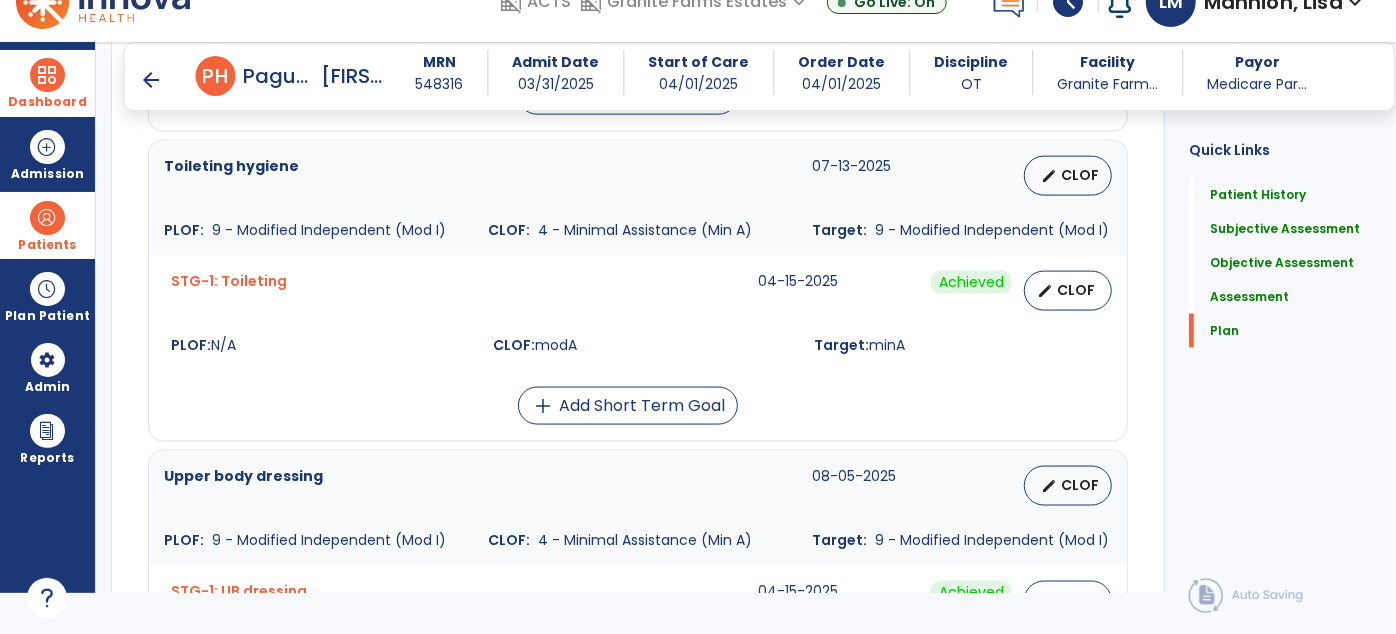 scroll, scrollTop: 5104, scrollLeft: 0, axis: vertical 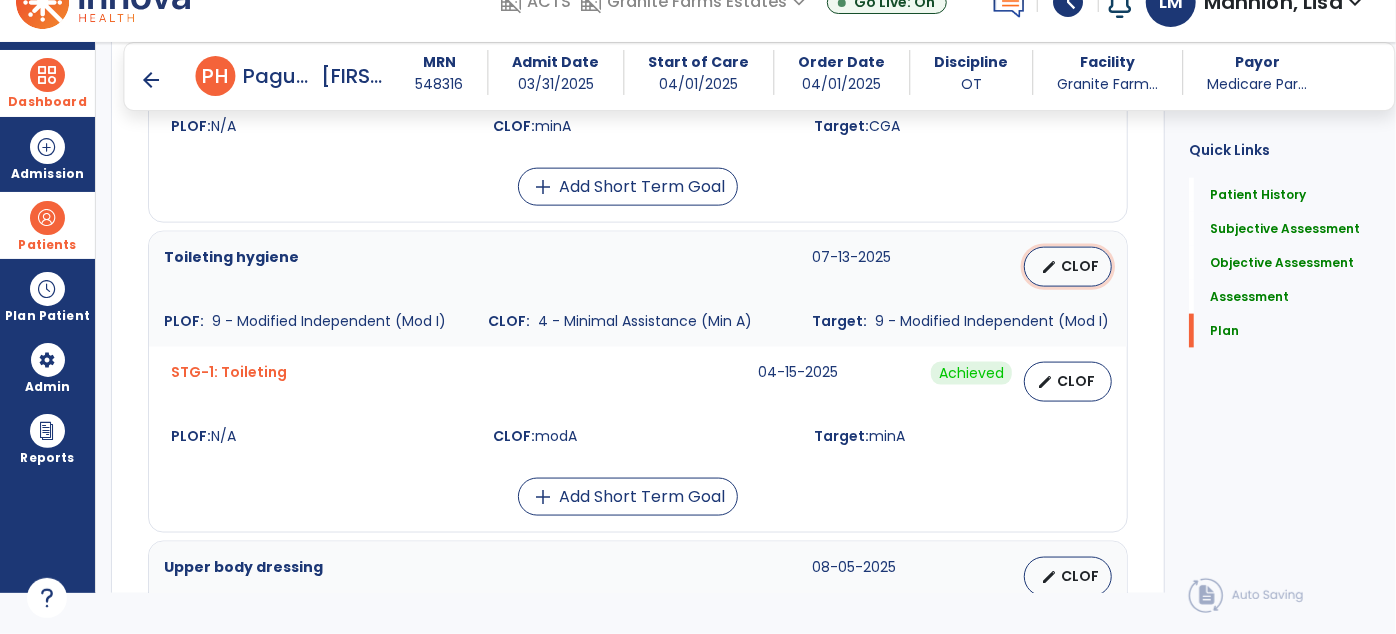 click on "edit" at bounding box center [1049, 267] 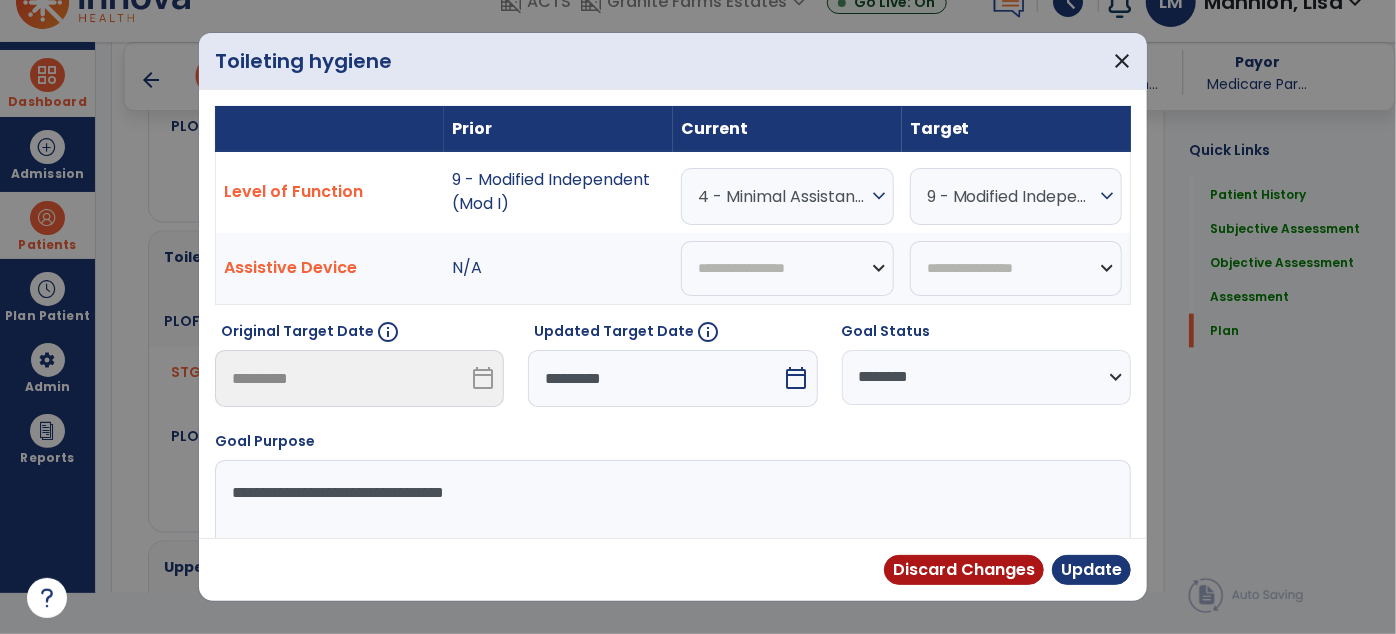 click on "calendar_today" at bounding box center [797, 378] 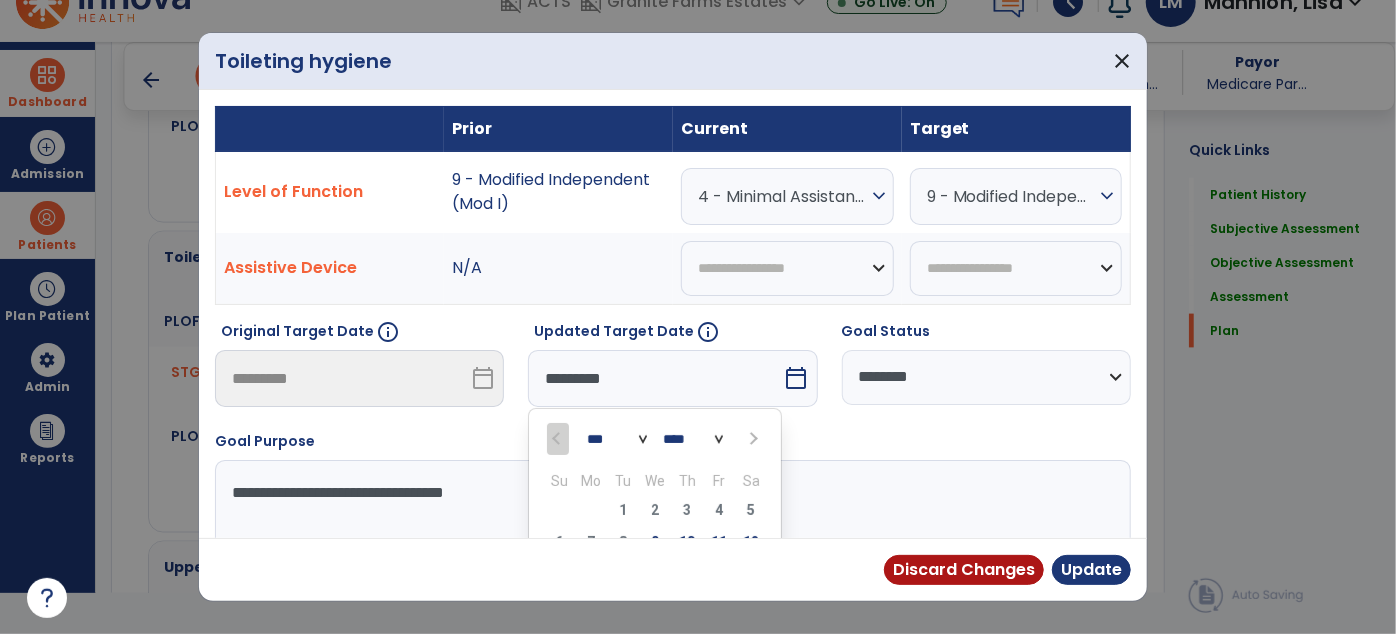 scroll, scrollTop: 161, scrollLeft: 0, axis: vertical 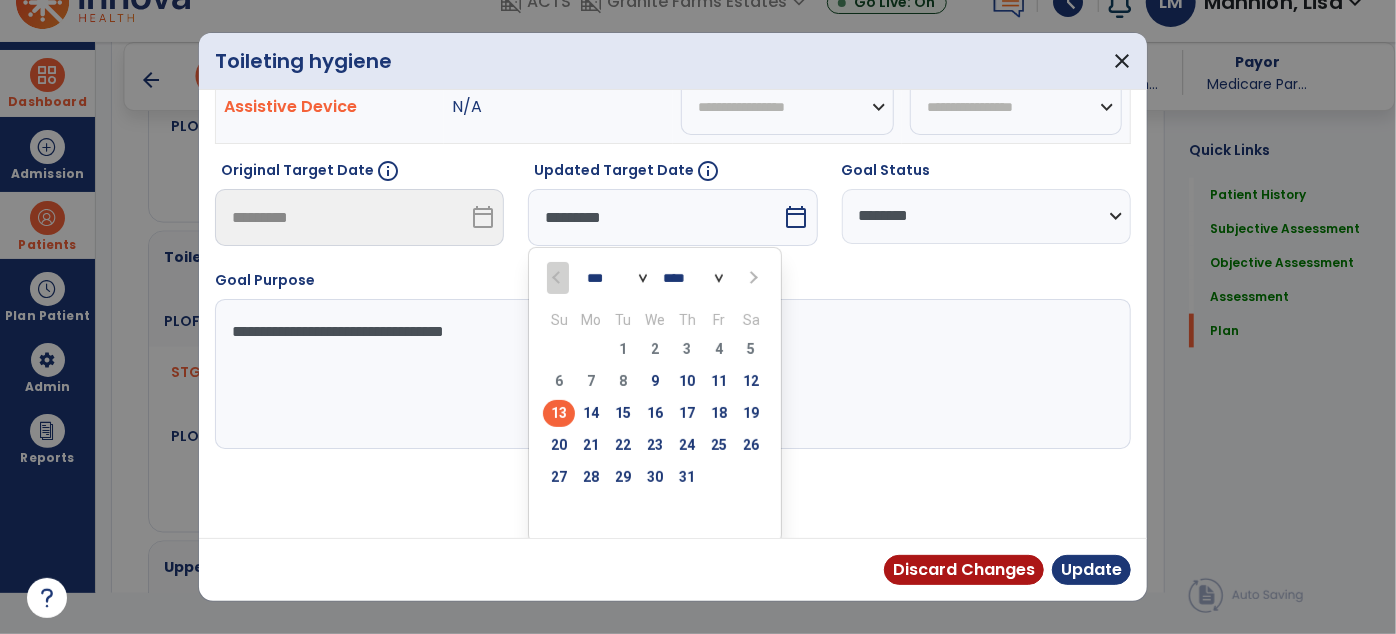 click at bounding box center [751, 277] 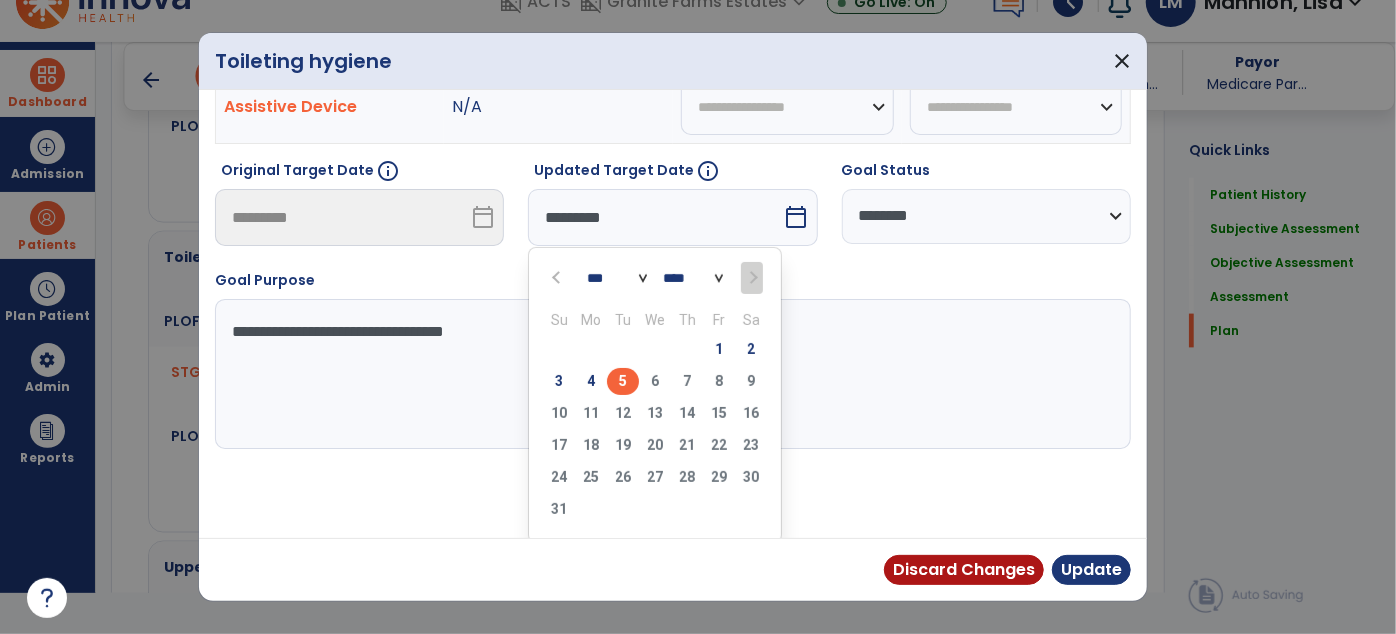 click on "5" at bounding box center [623, 381] 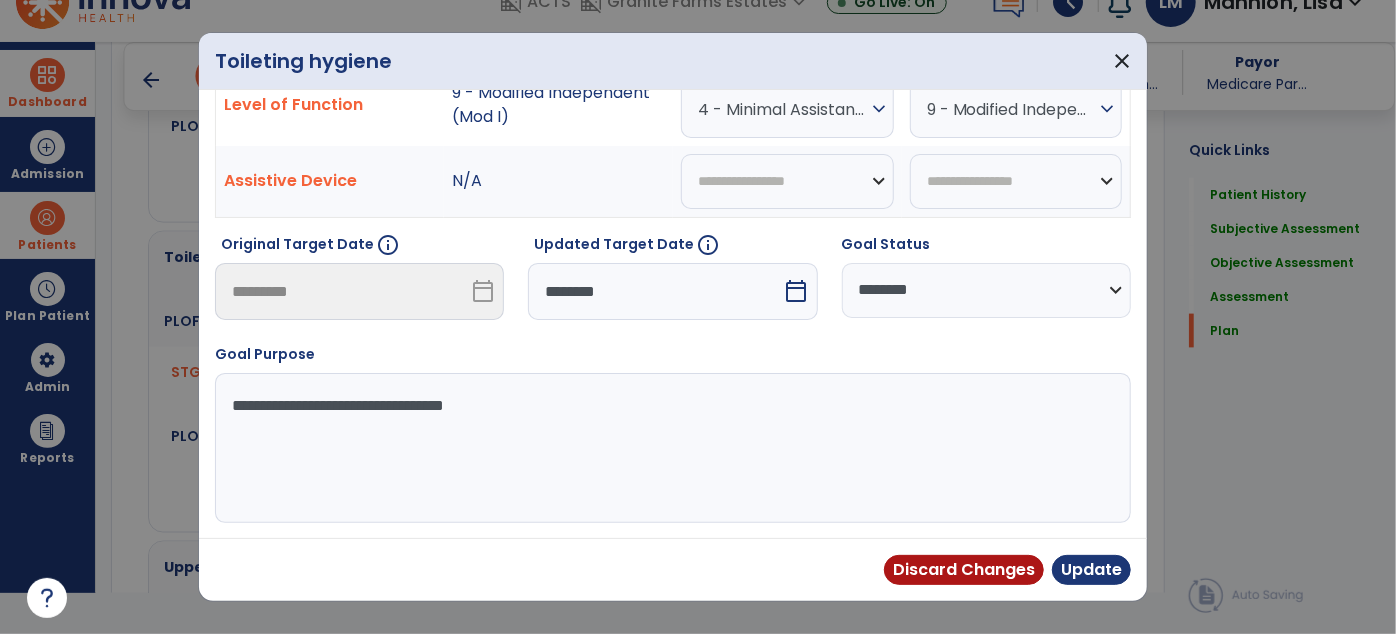 scroll, scrollTop: 83, scrollLeft: 0, axis: vertical 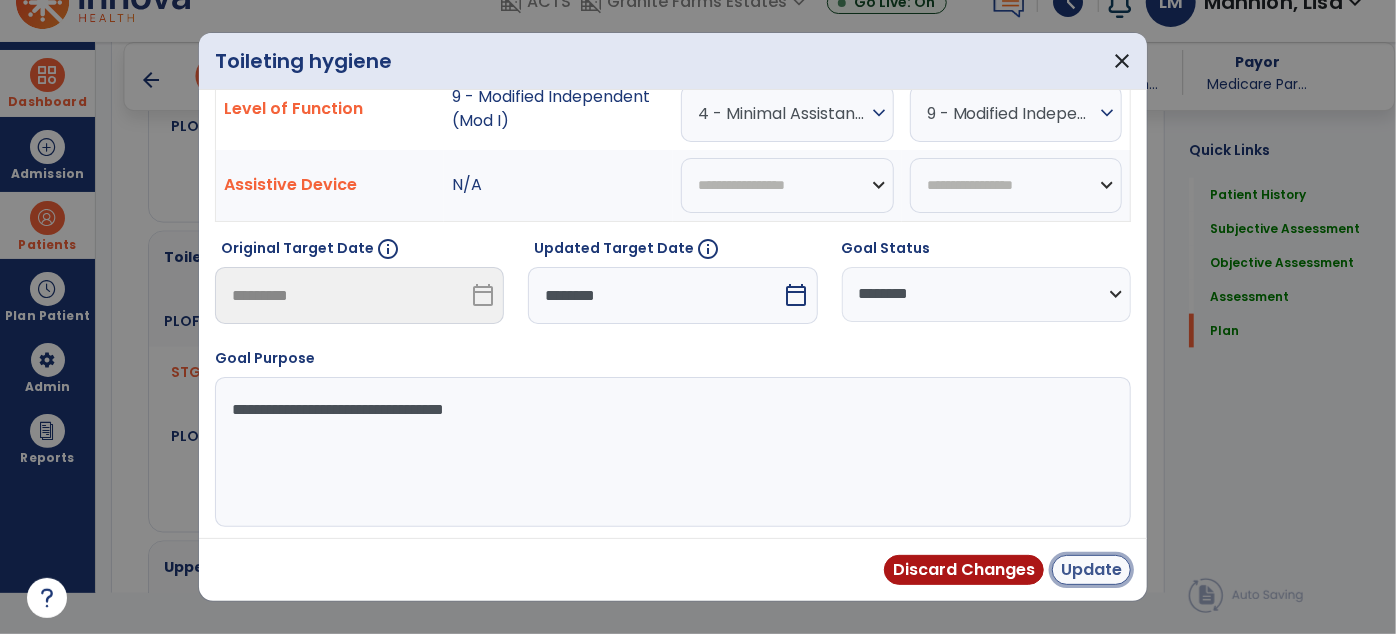 click on "Update" at bounding box center (1091, 570) 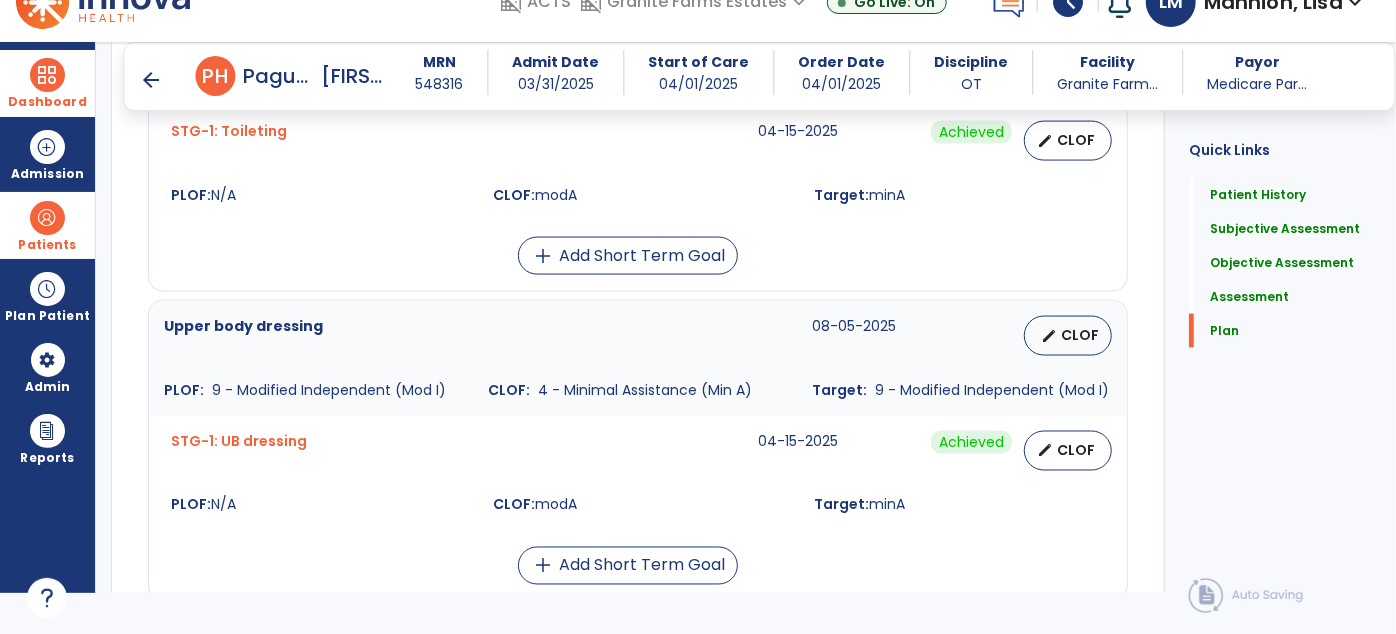 scroll, scrollTop: 5377, scrollLeft: 0, axis: vertical 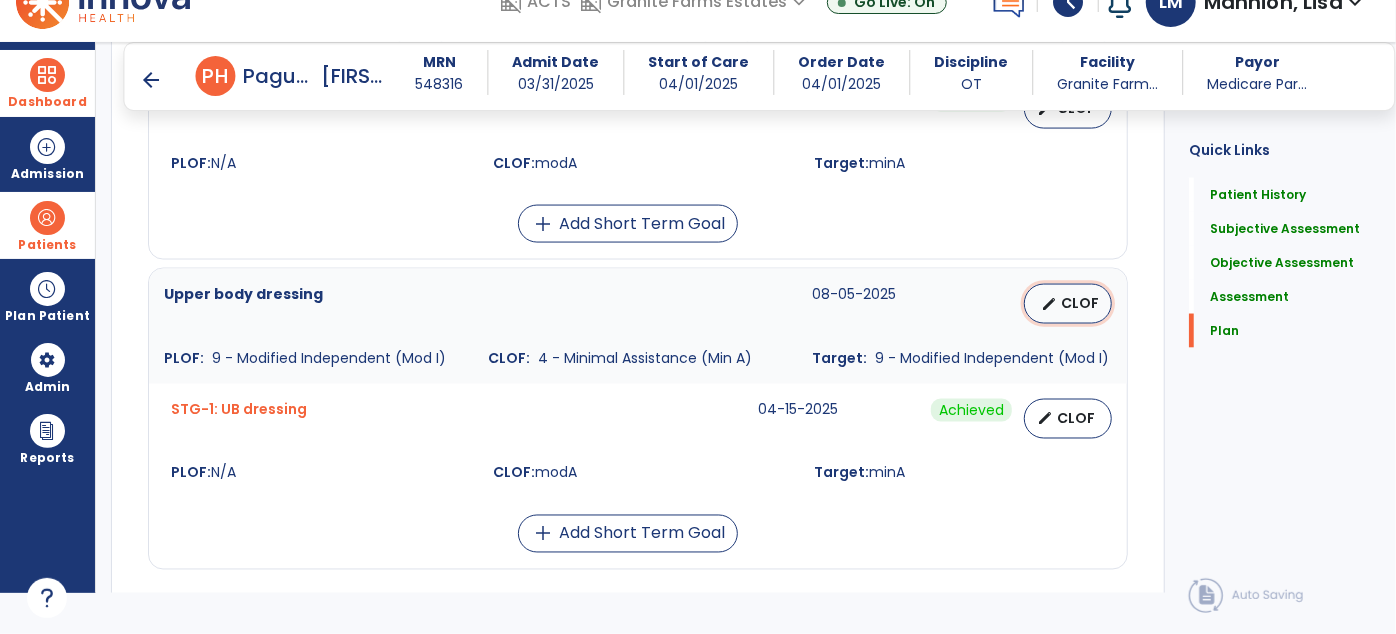 click on "CLOF" at bounding box center [1080, 303] 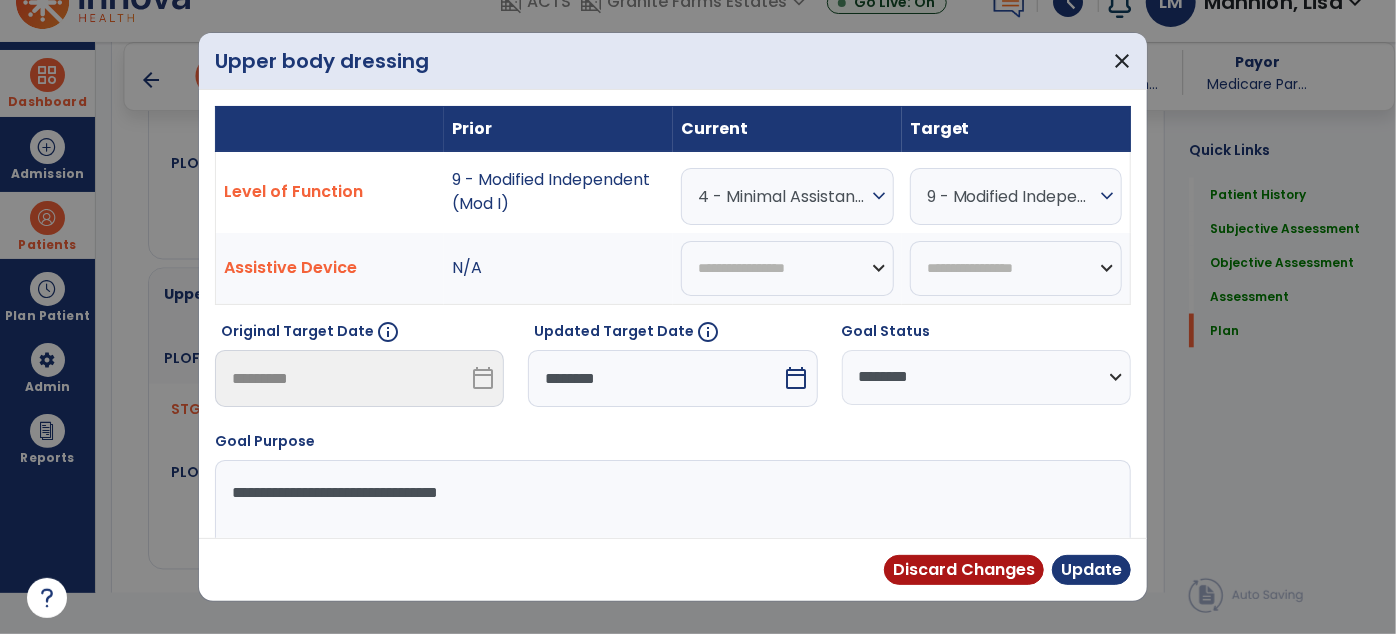 click on "4 - Minimal Assistance (Min A)" at bounding box center [782, 196] 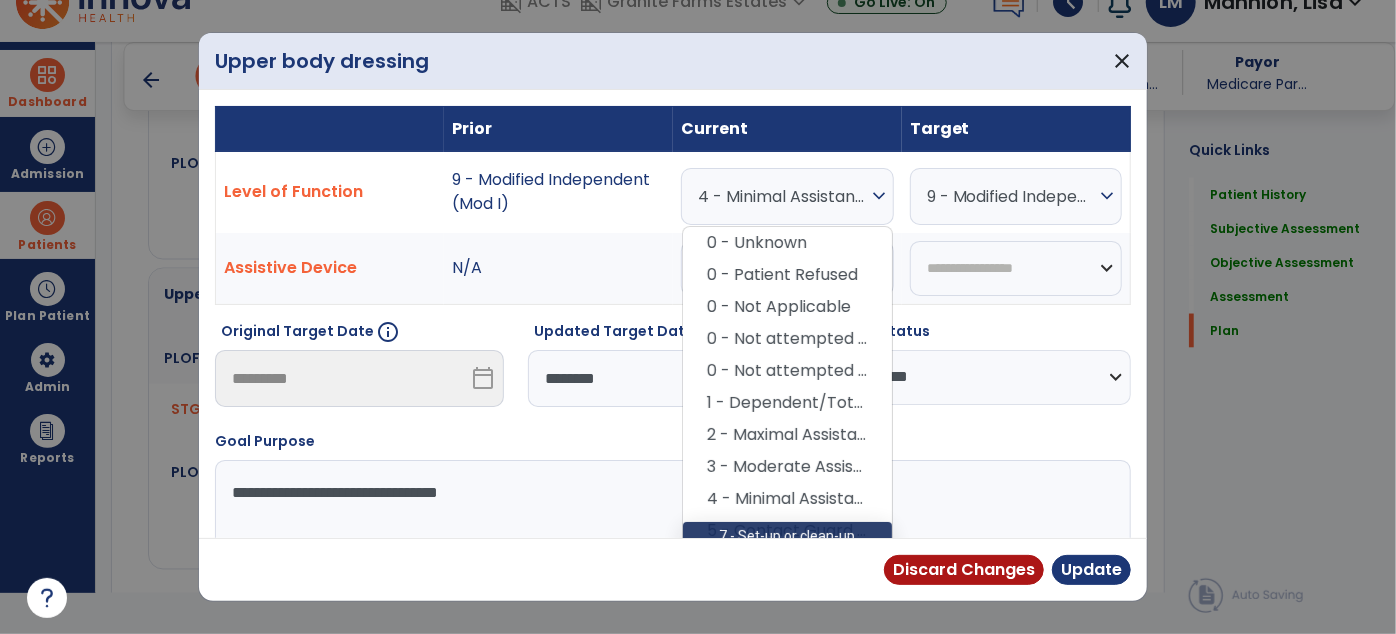 scroll, scrollTop: 90, scrollLeft: 0, axis: vertical 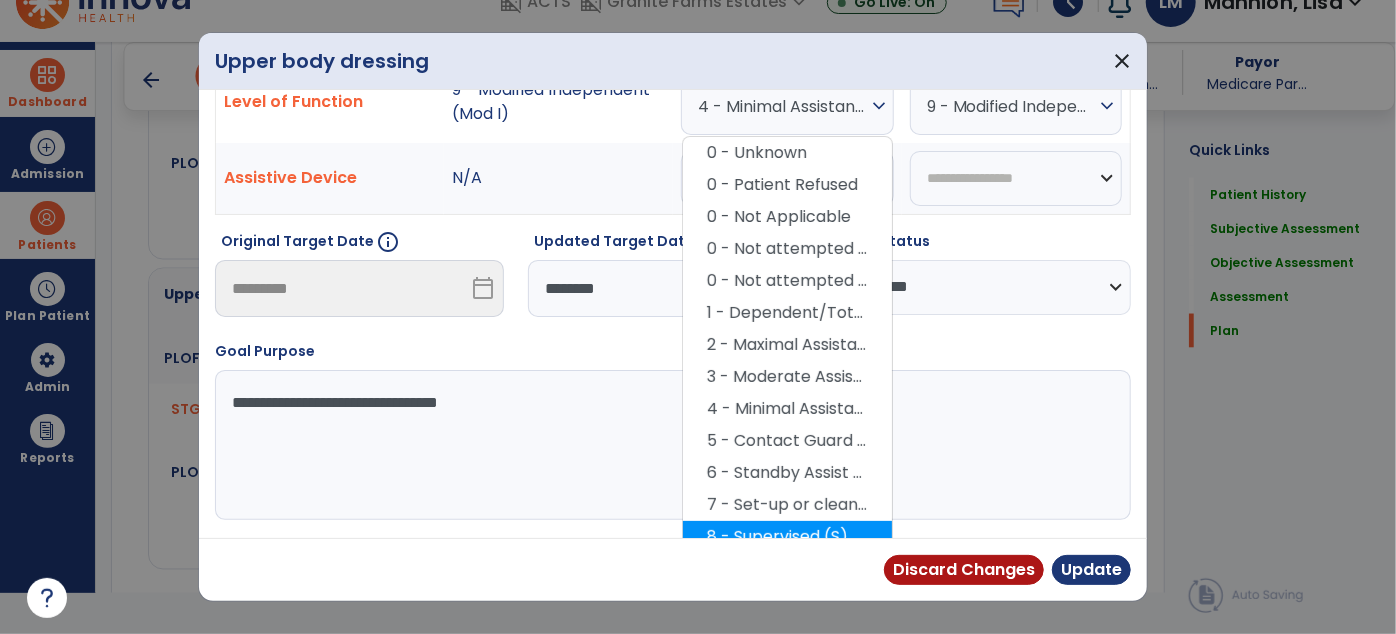 click on "8 - Supervised (S)" at bounding box center [787, 537] 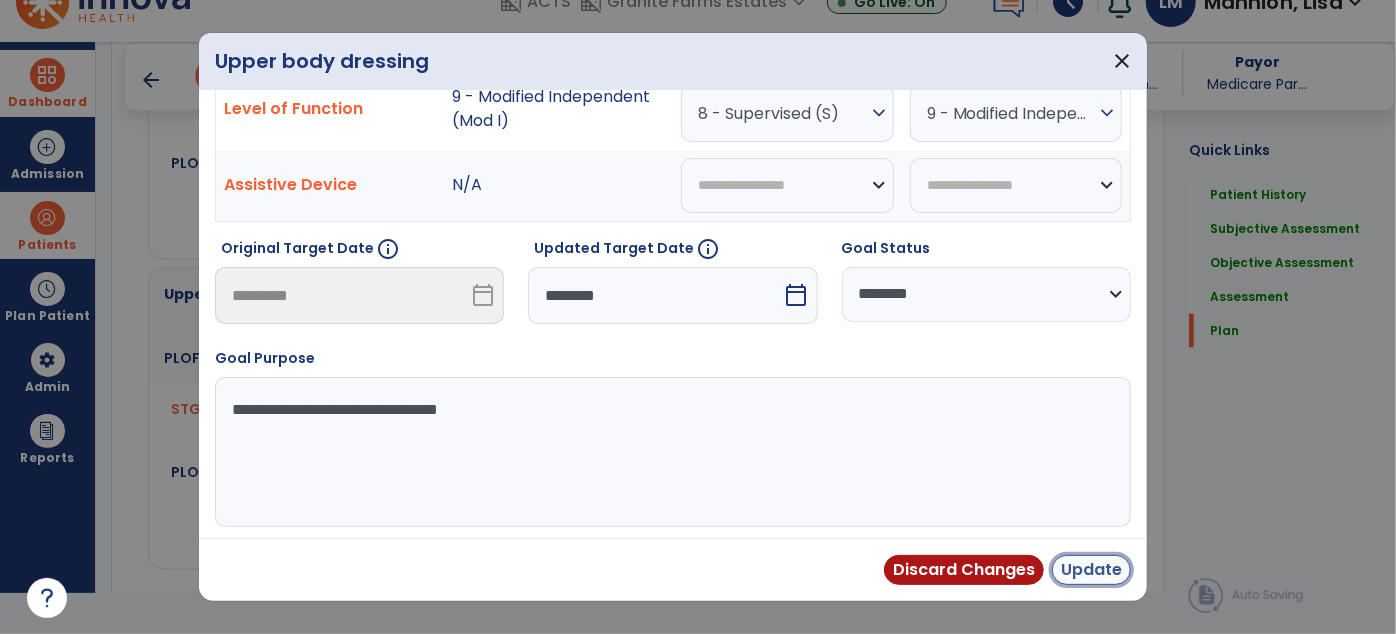click on "Update" at bounding box center (1091, 570) 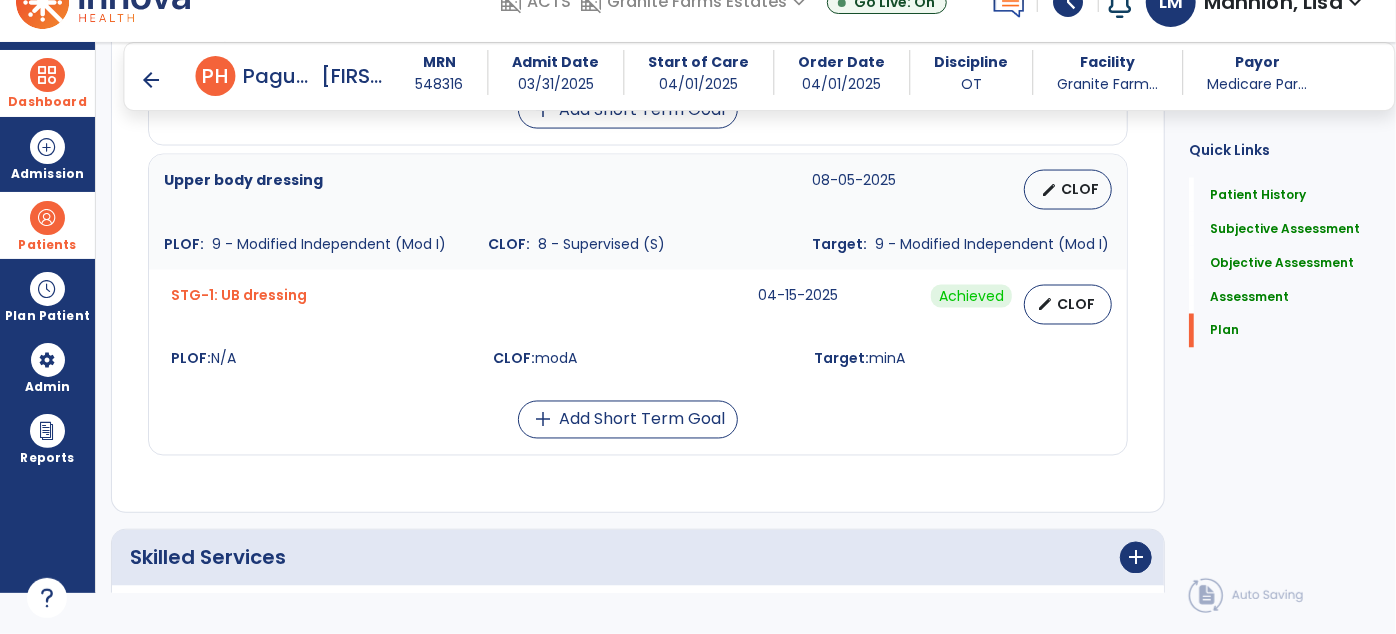 scroll, scrollTop: 5736, scrollLeft: 0, axis: vertical 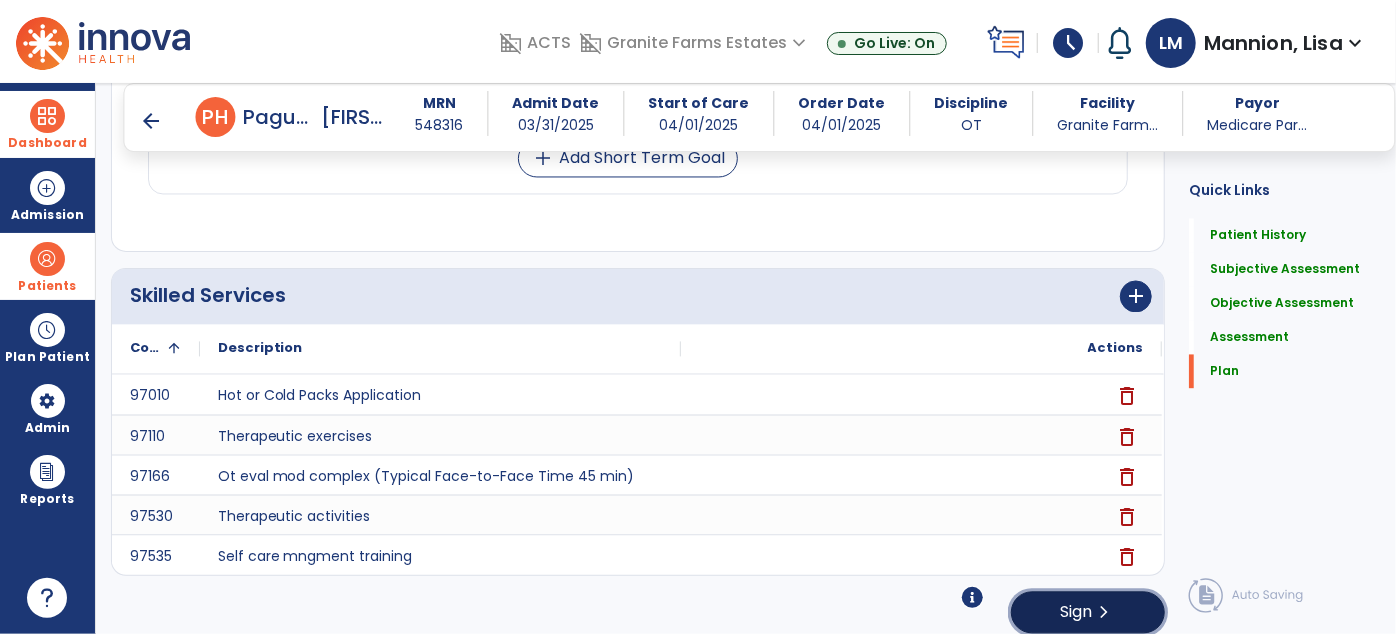 click on "chevron_right" 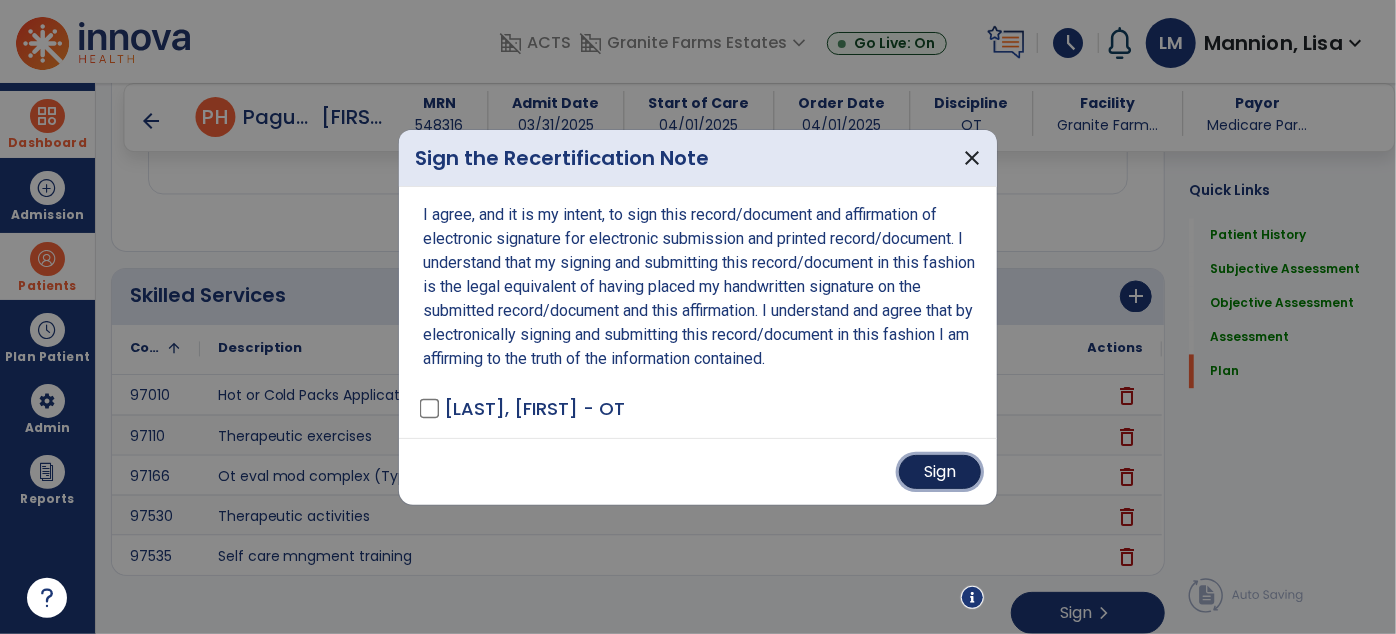 click on "Sign" at bounding box center (940, 472) 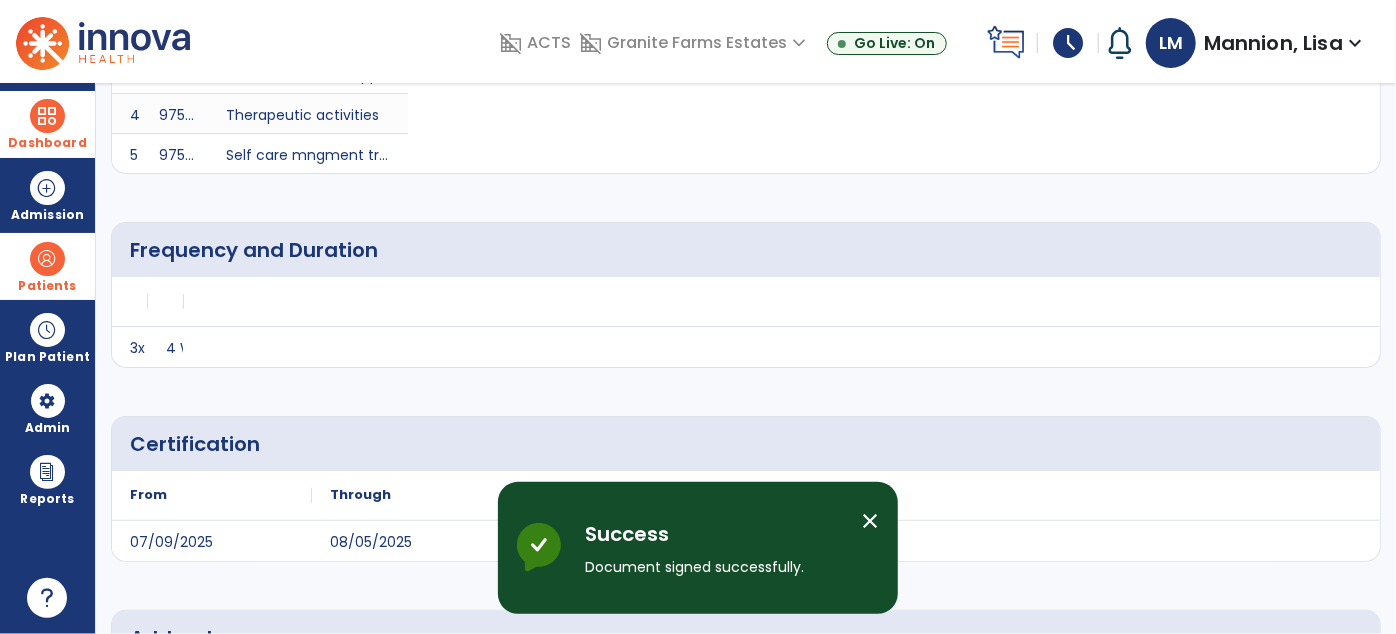 scroll, scrollTop: 0, scrollLeft: 0, axis: both 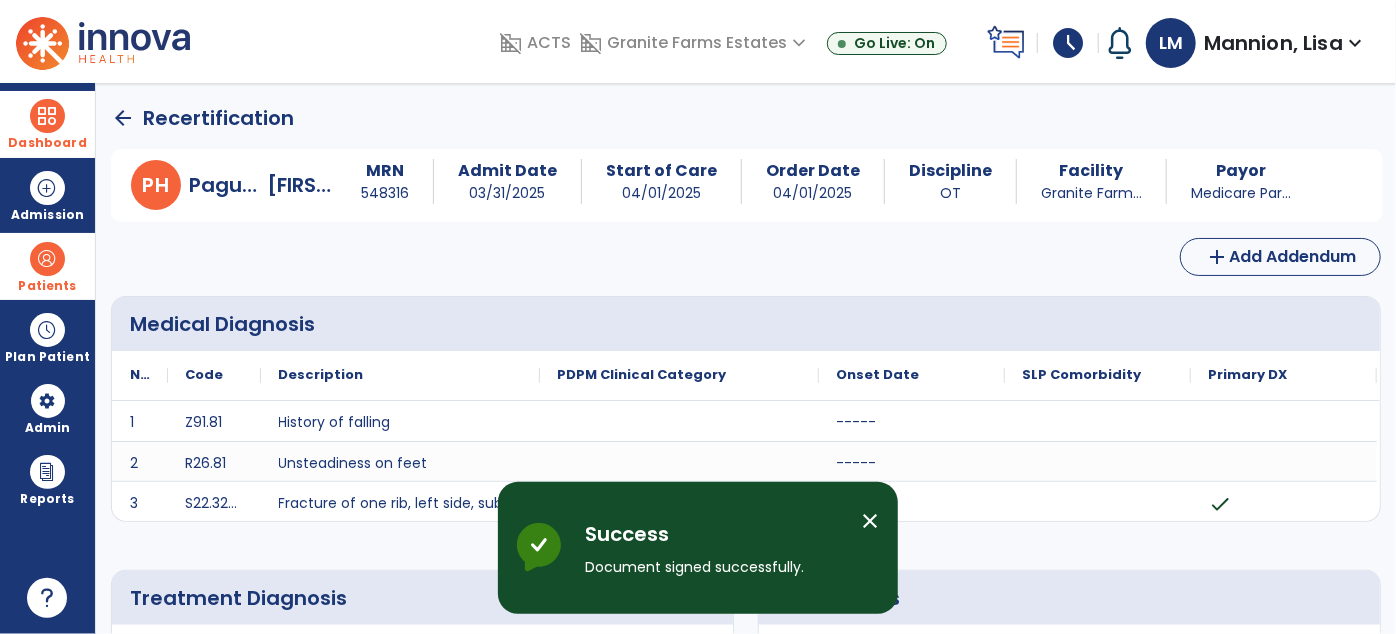 click at bounding box center [47, 116] 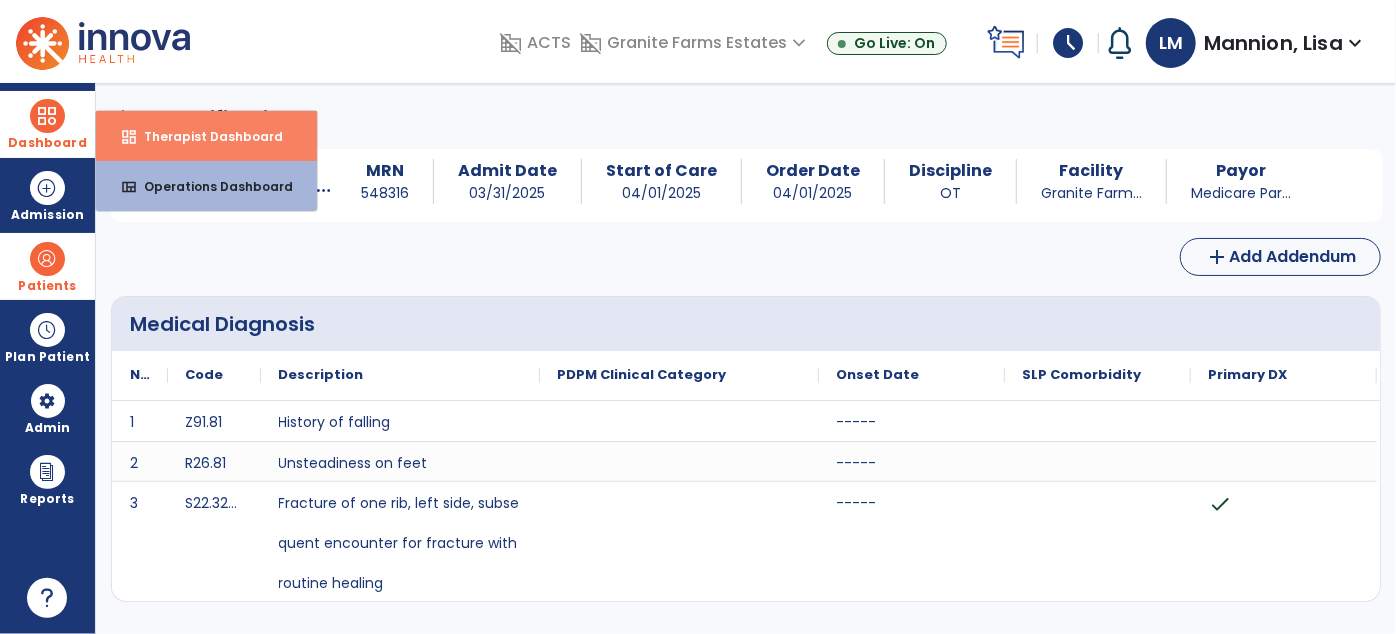 click on "dashboard  Therapist Dashboard" at bounding box center [206, 136] 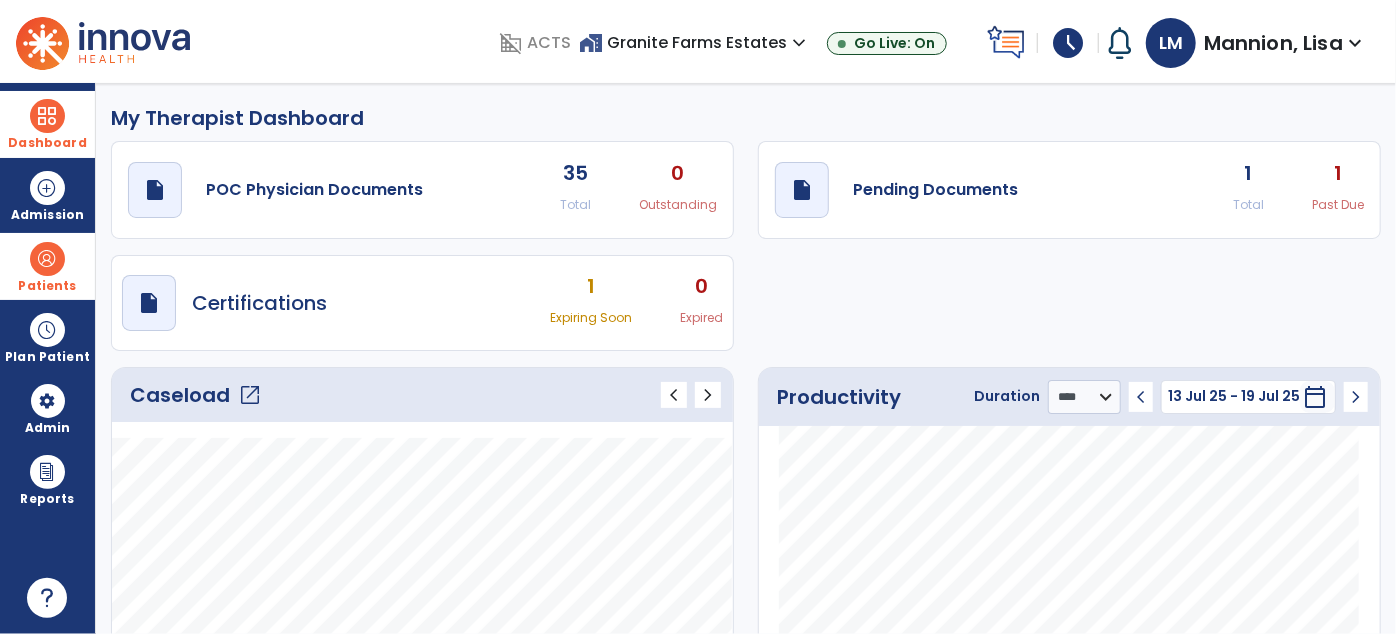 click on "1" 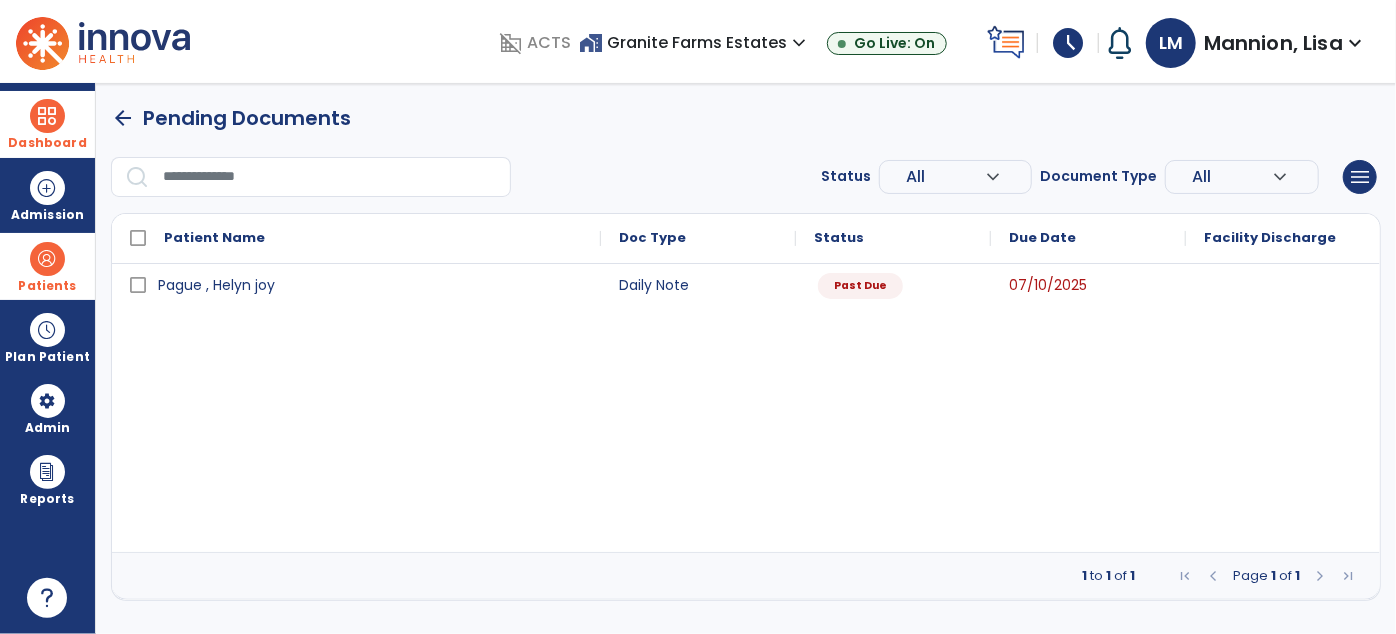click on "Patients" at bounding box center [47, 266] 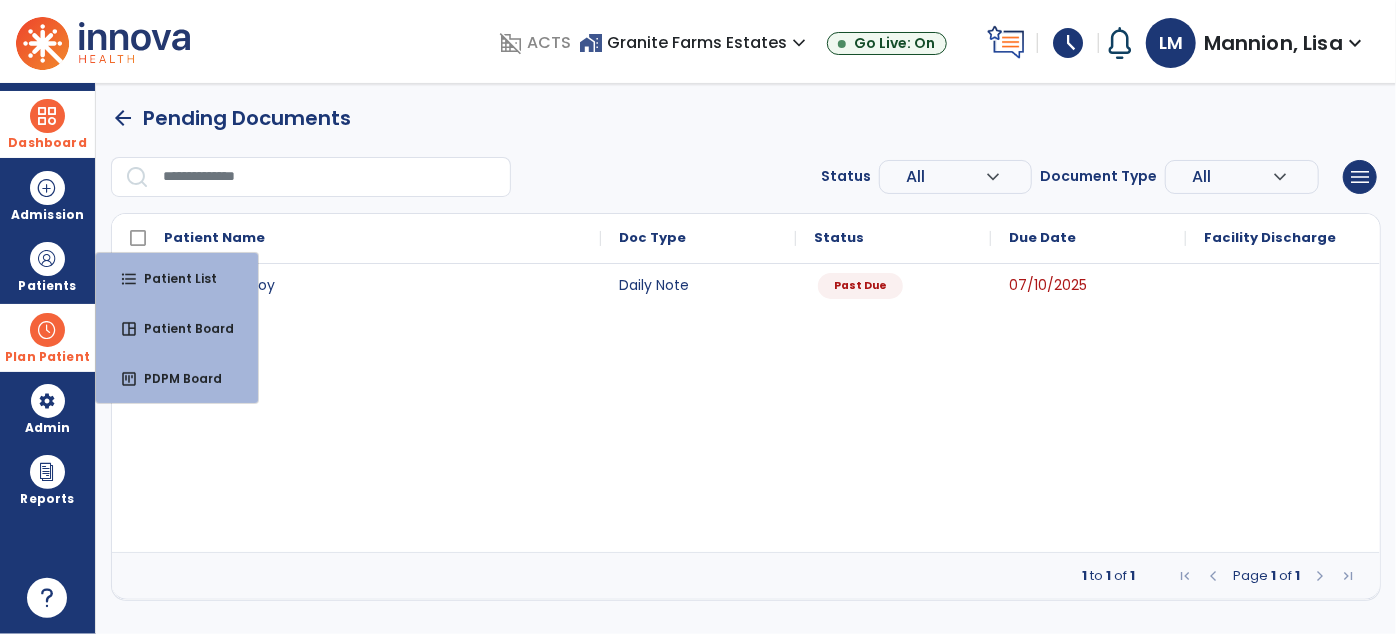 click on "Plan Patient" at bounding box center (47, 266) 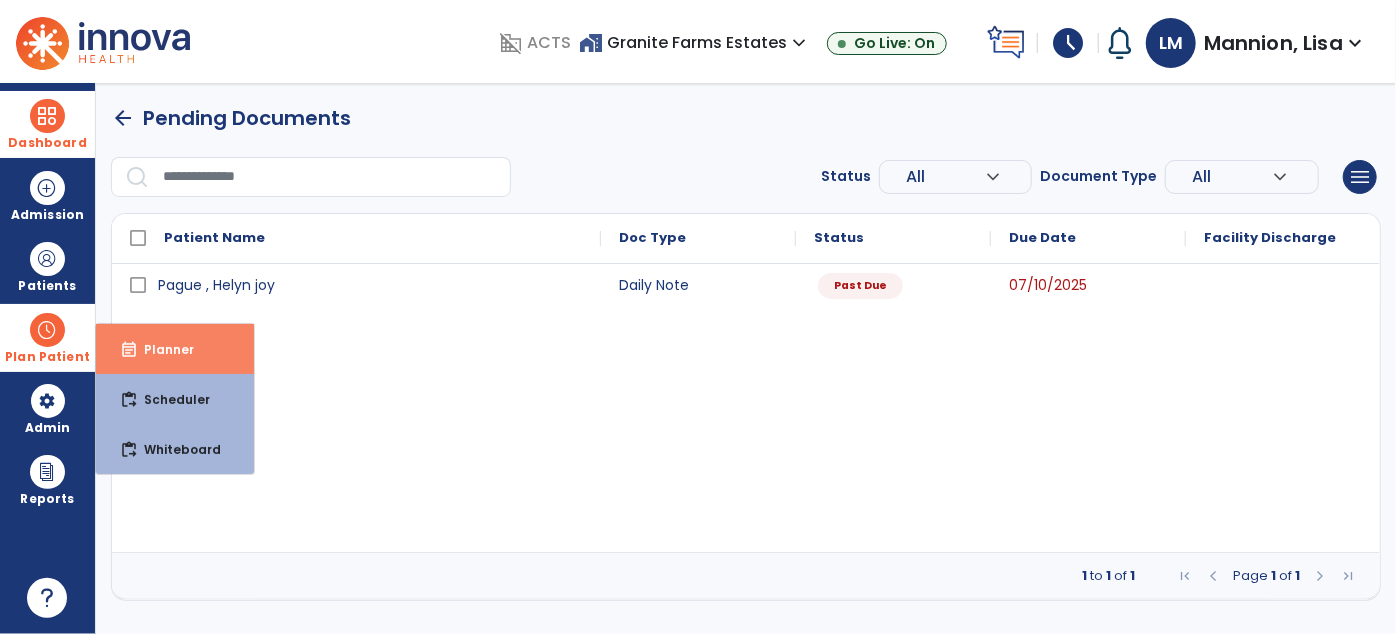 click on "Planner" at bounding box center [161, 349] 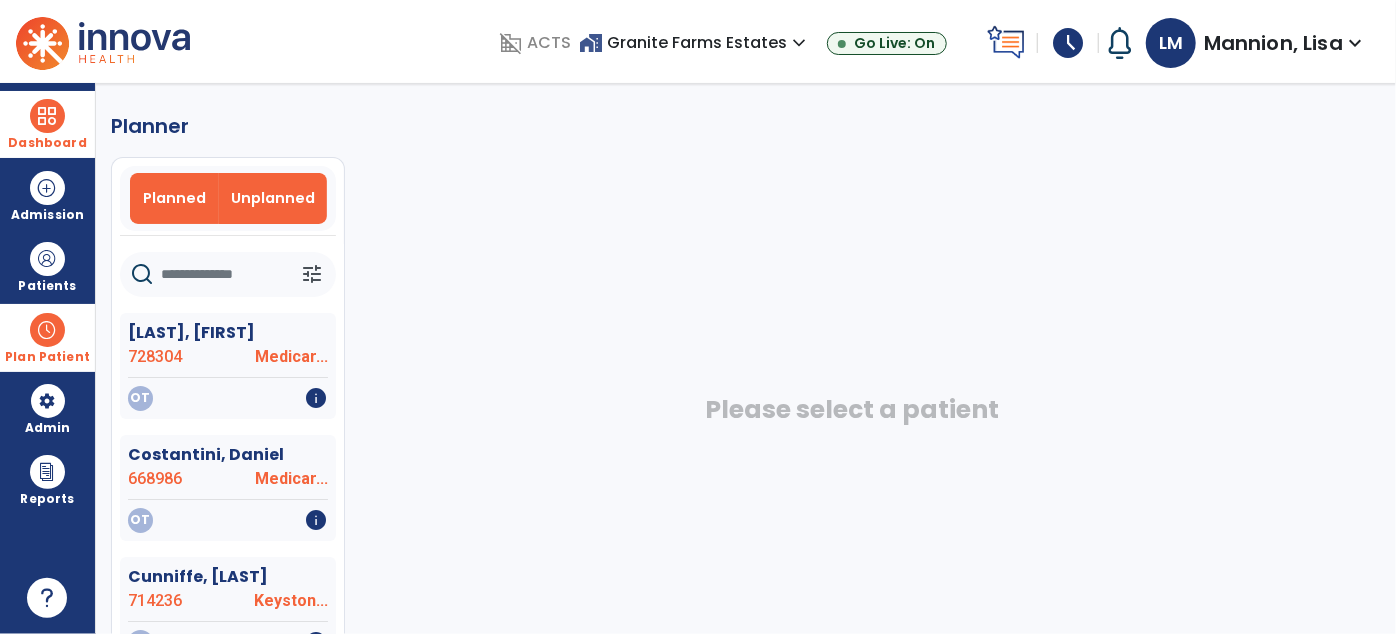 click on "Planned" at bounding box center [174, 198] 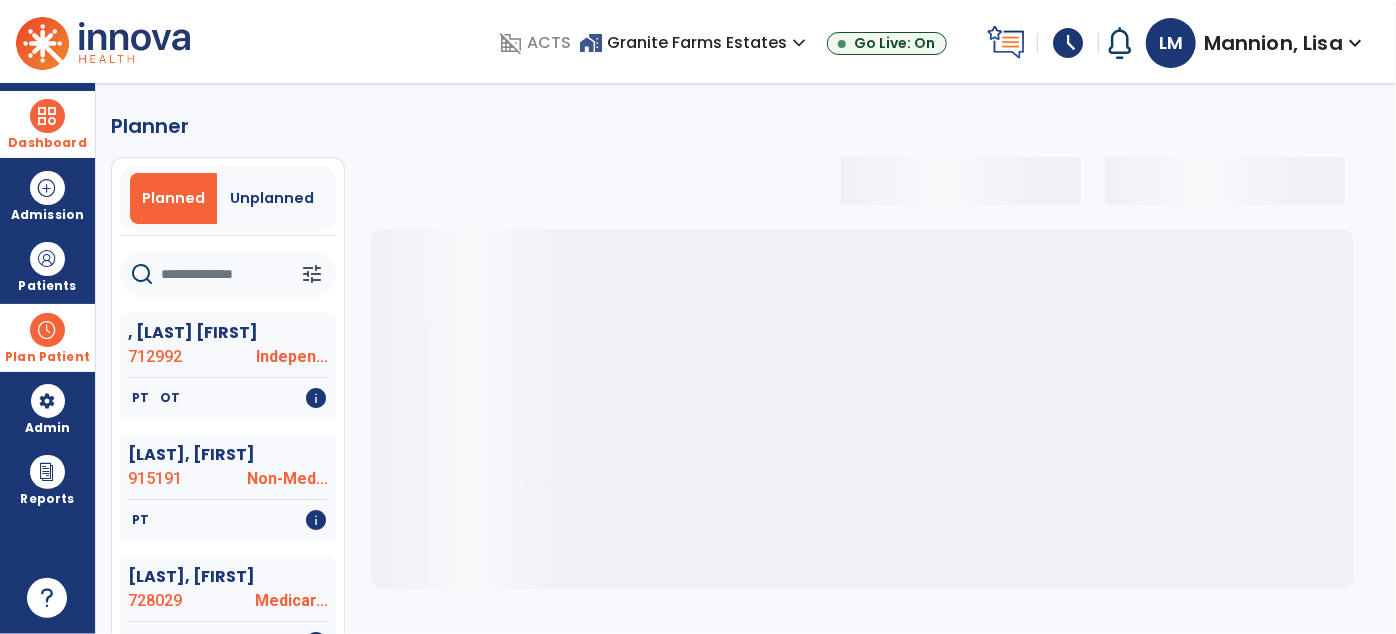 click 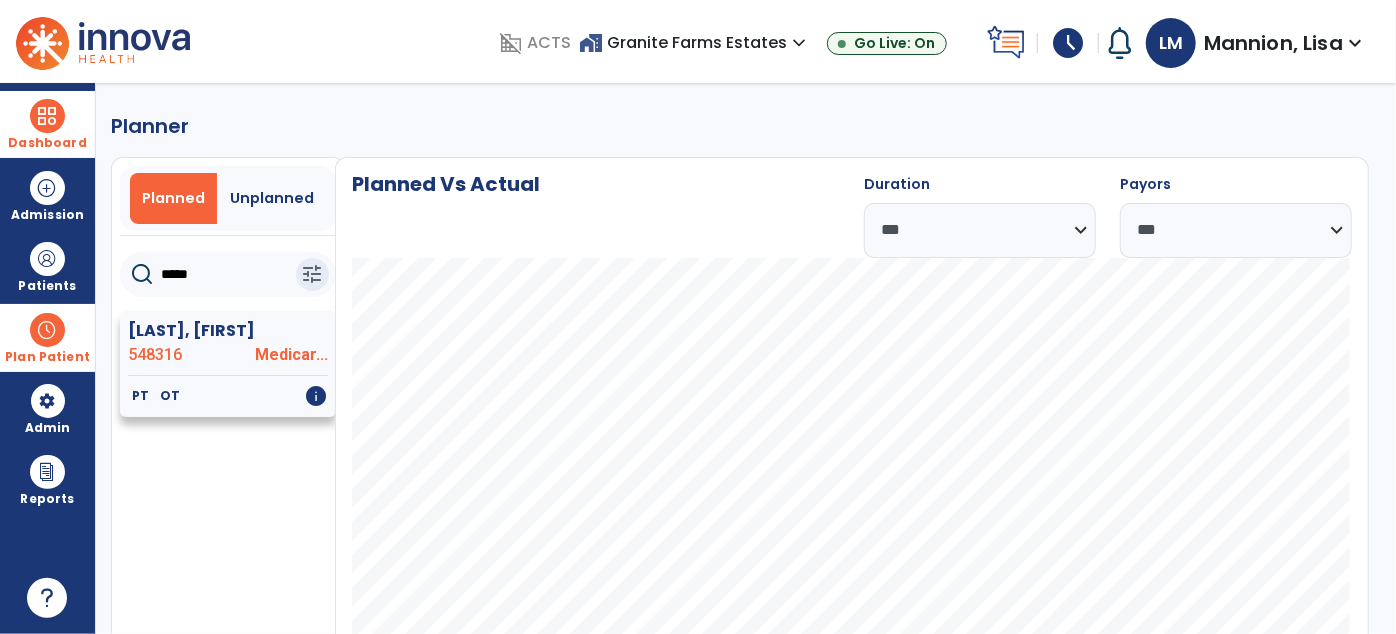 type on "*****" 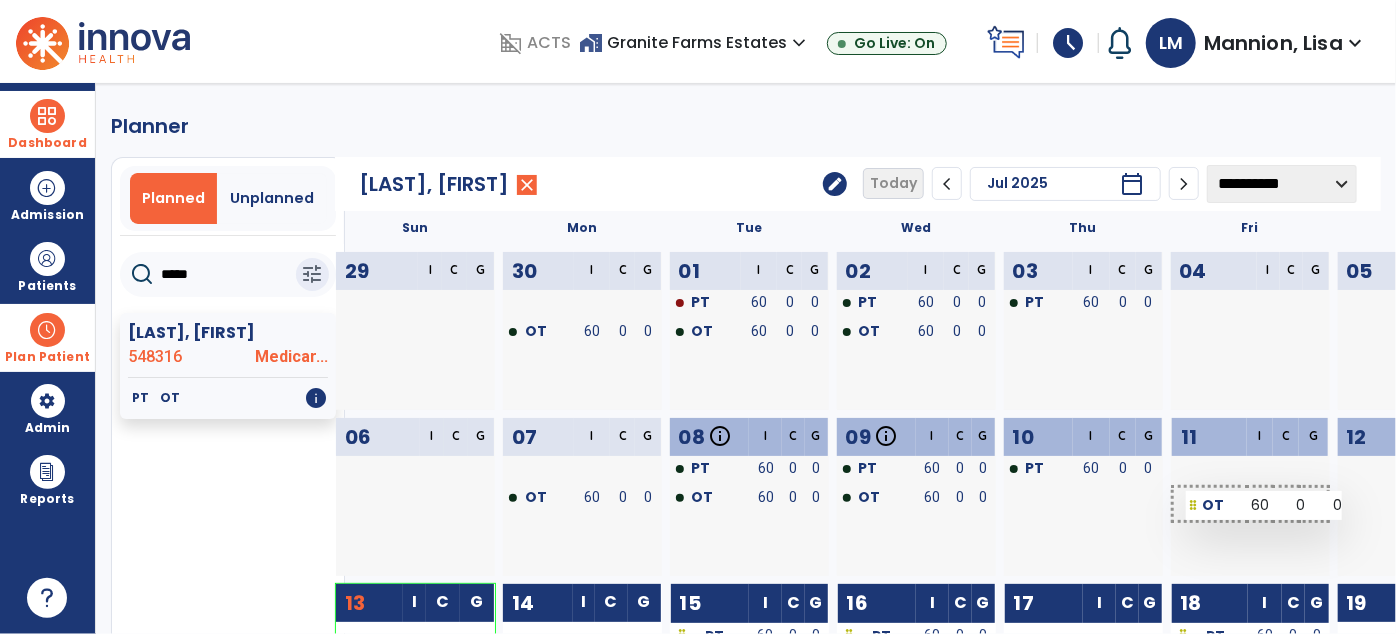 drag, startPoint x: 1053, startPoint y: 502, endPoint x: 1185, endPoint y: 490, distance: 132.54433 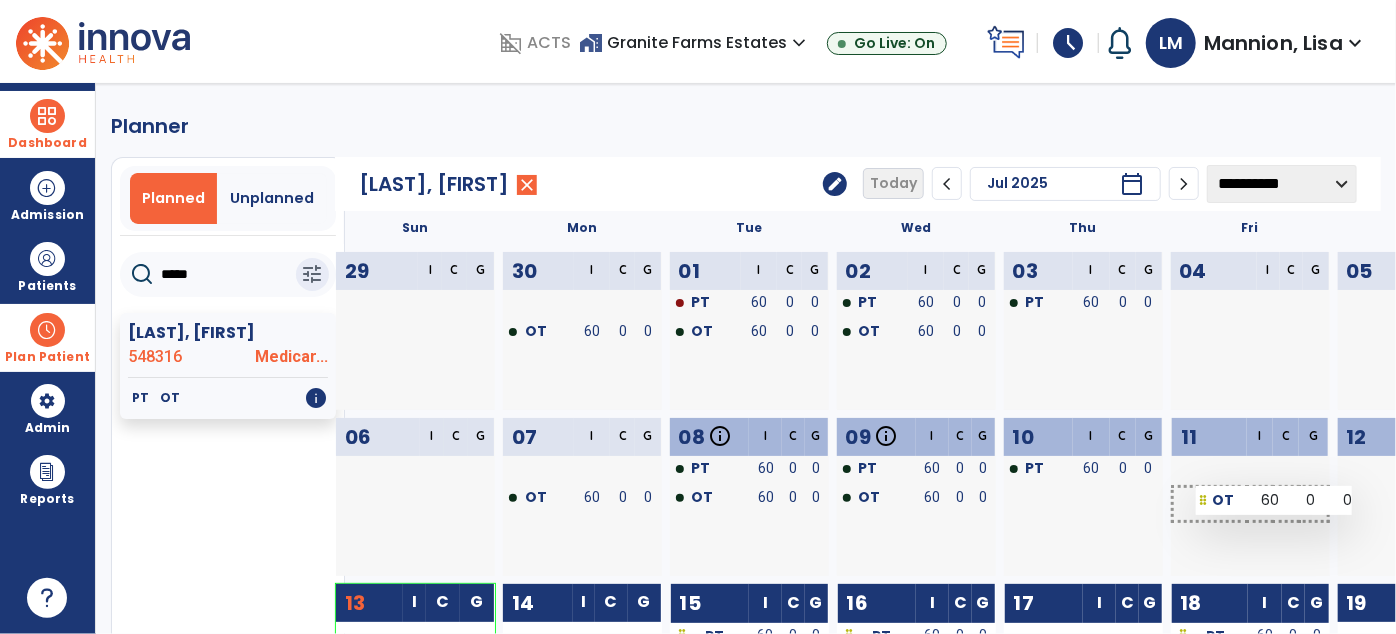 drag, startPoint x: 1077, startPoint y: 504, endPoint x: 1196, endPoint y: 486, distance: 120.353645 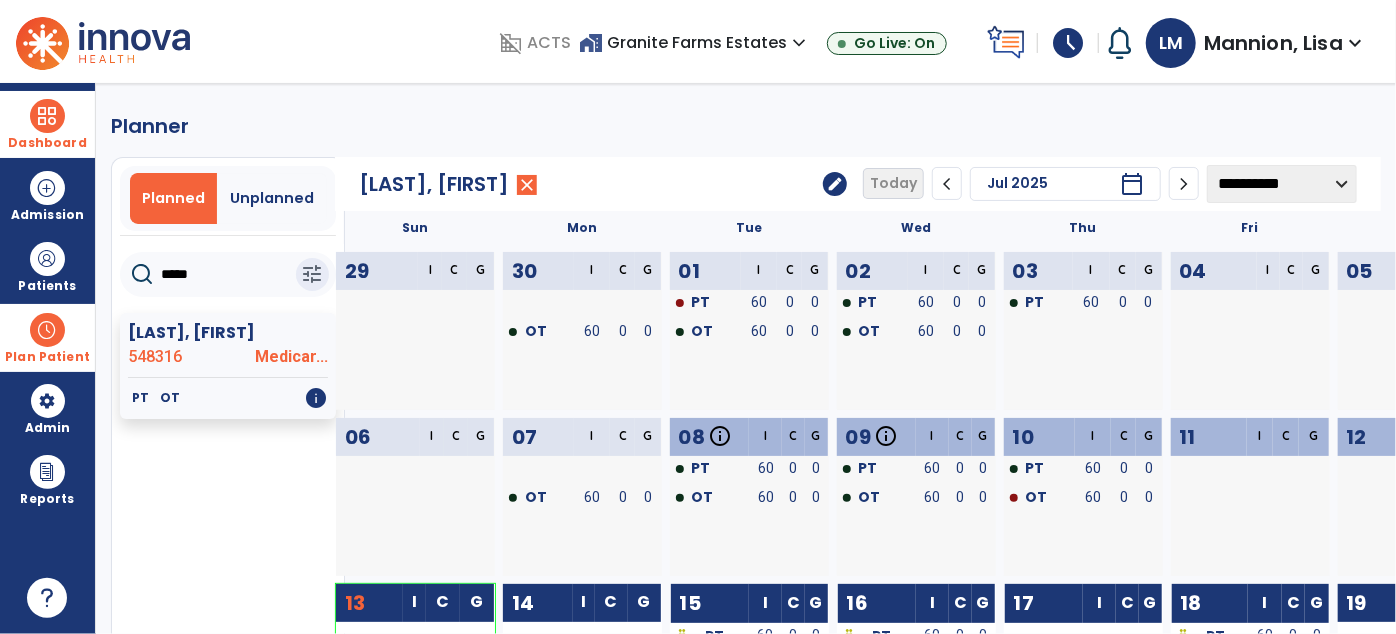 click at bounding box center [47, 330] 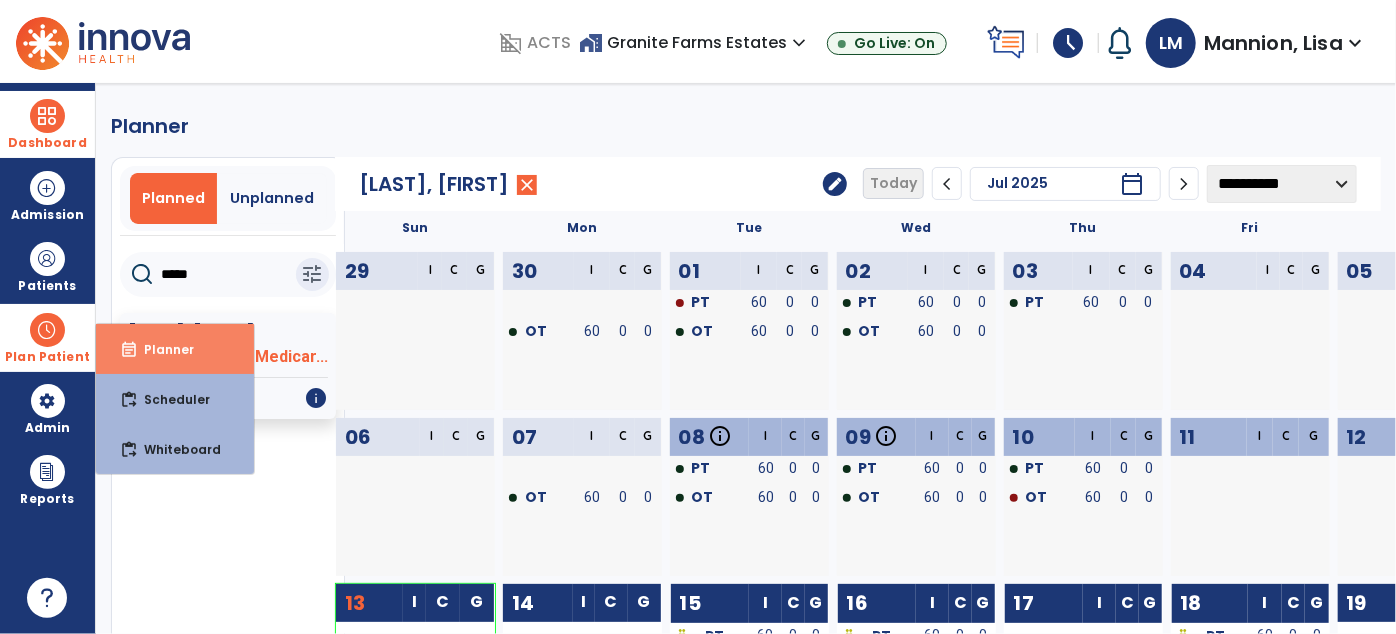 click on "event_note  Planner" at bounding box center (175, 349) 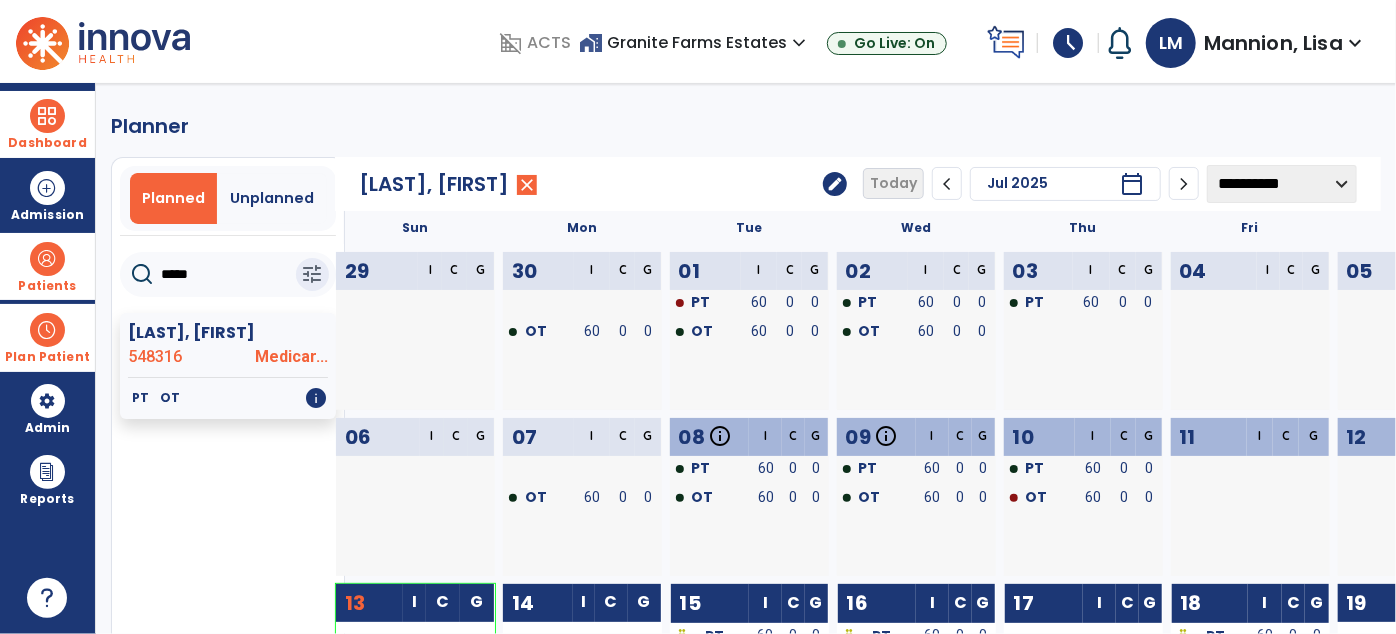 click on "Patients" at bounding box center [47, 266] 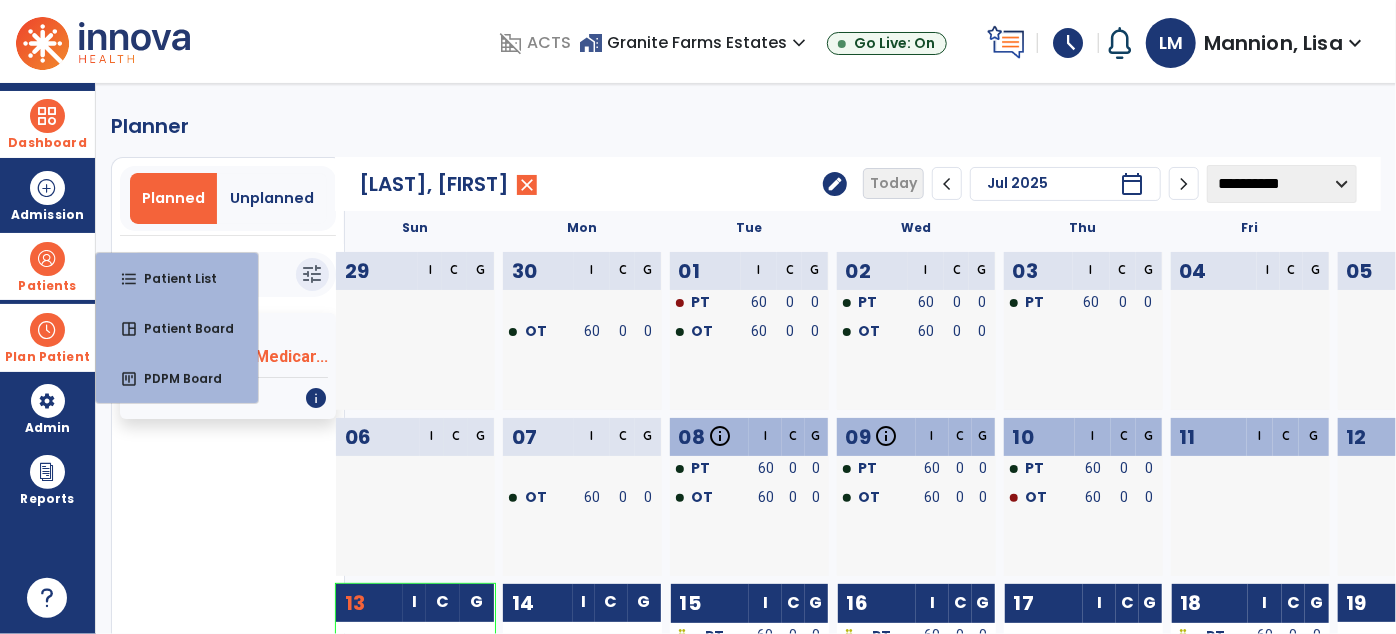 click on "Patient List" at bounding box center (172, 278) 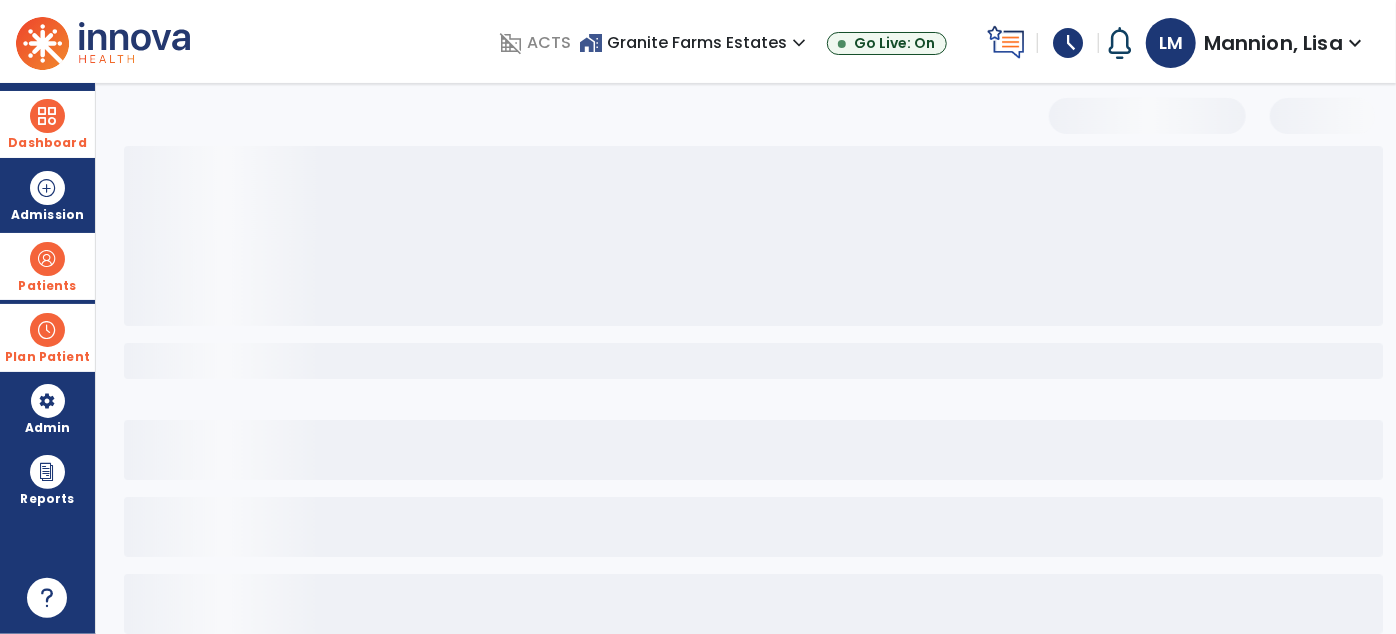 select on "***" 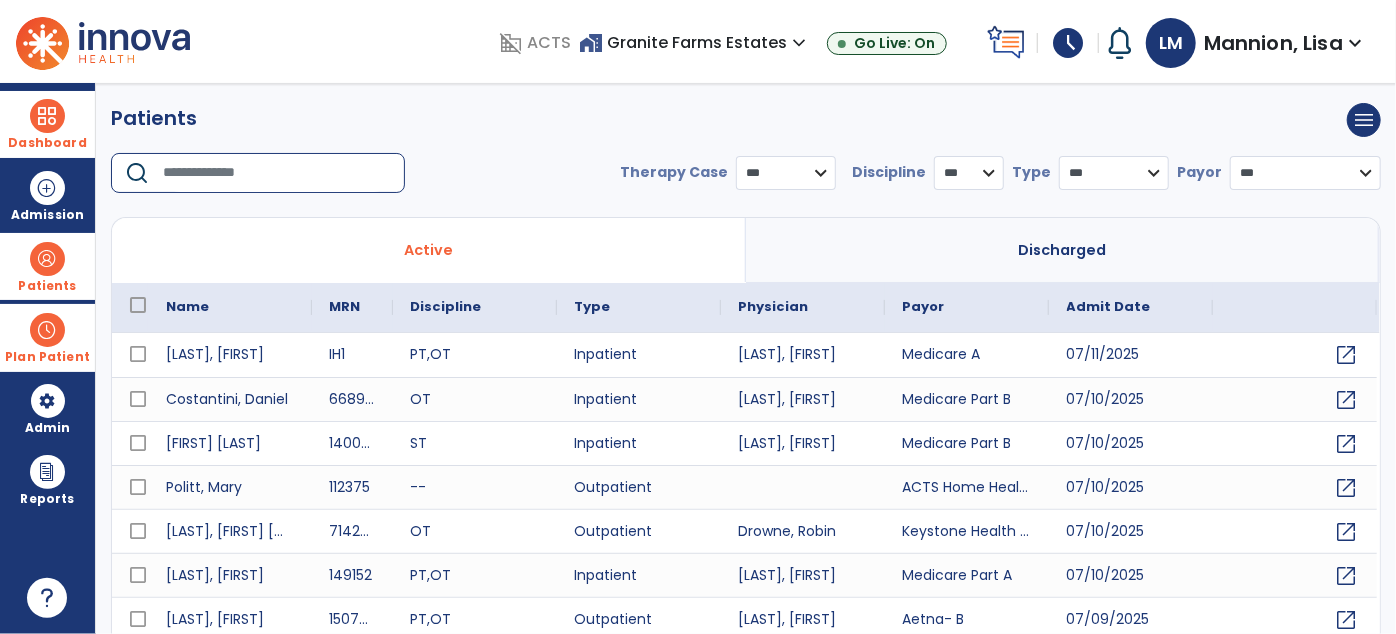 click at bounding box center [277, 173] 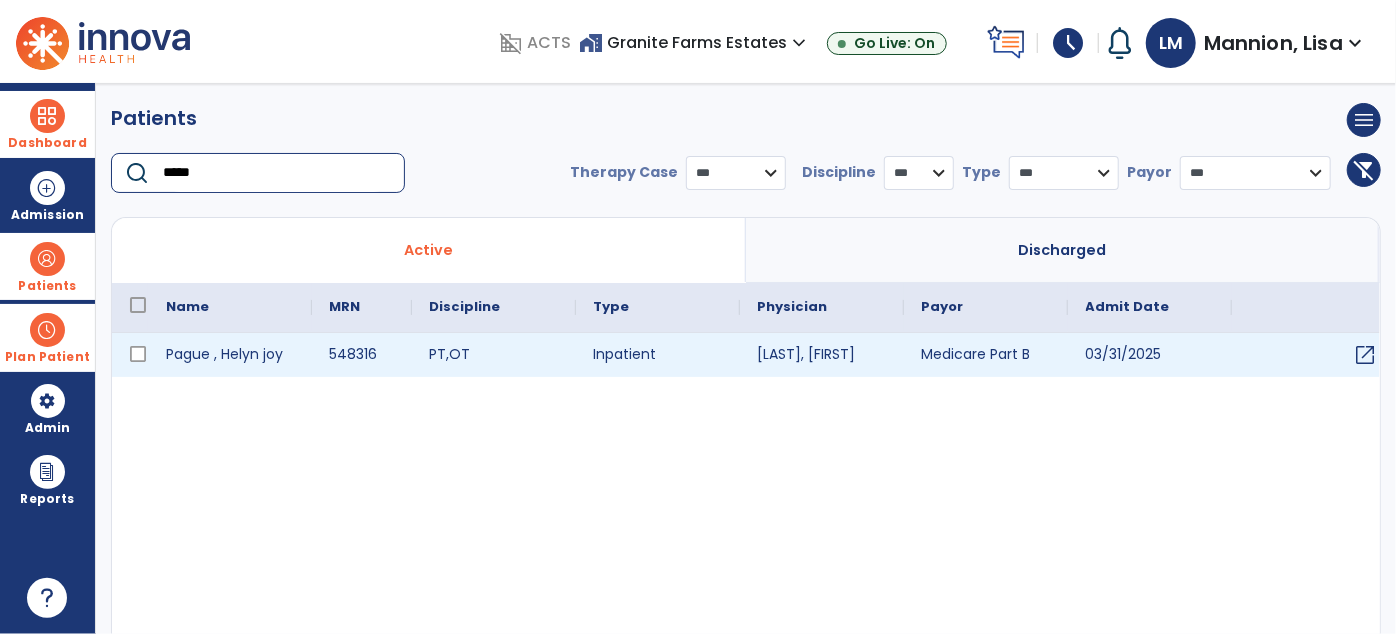 type on "*****" 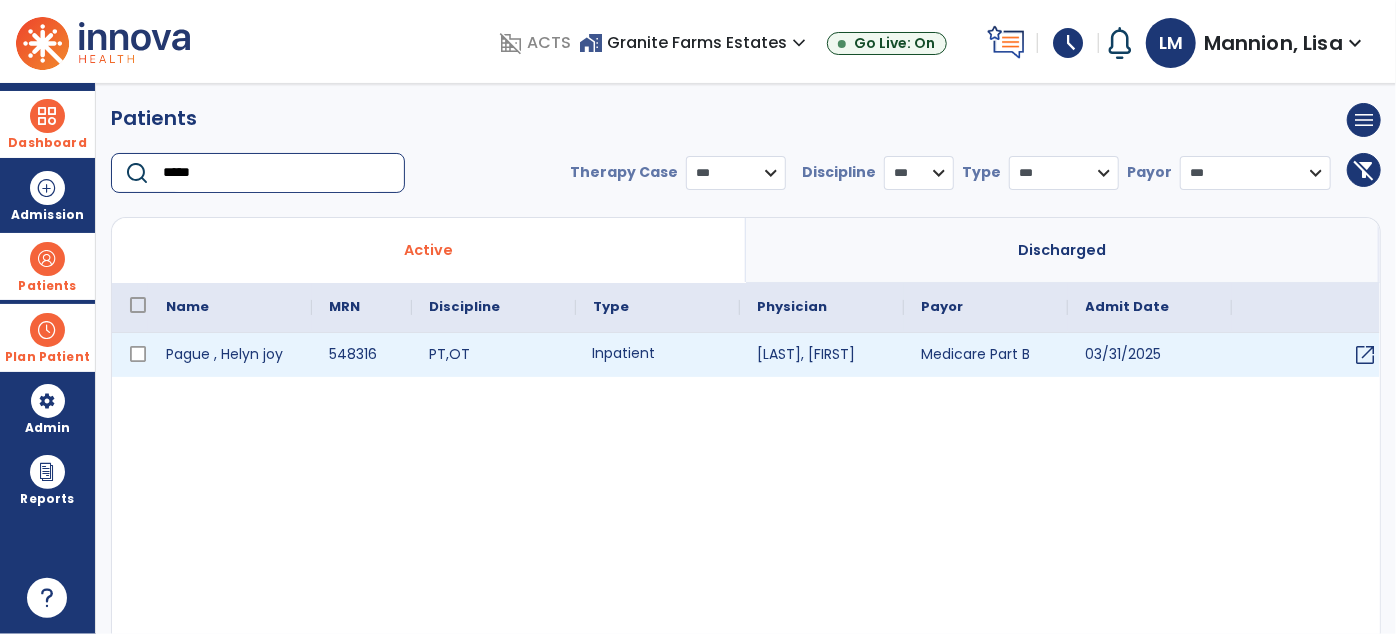 click on "Inpatient" at bounding box center [658, 355] 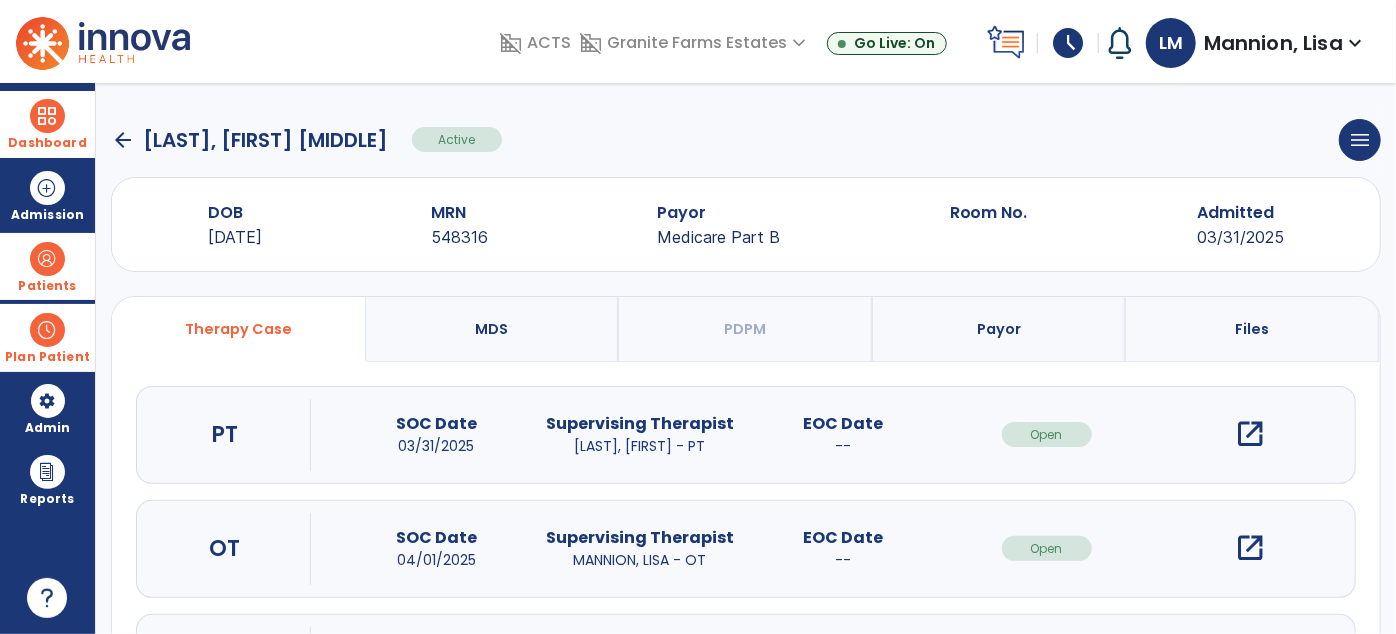 click on "open_in_new" at bounding box center (1250, 548) 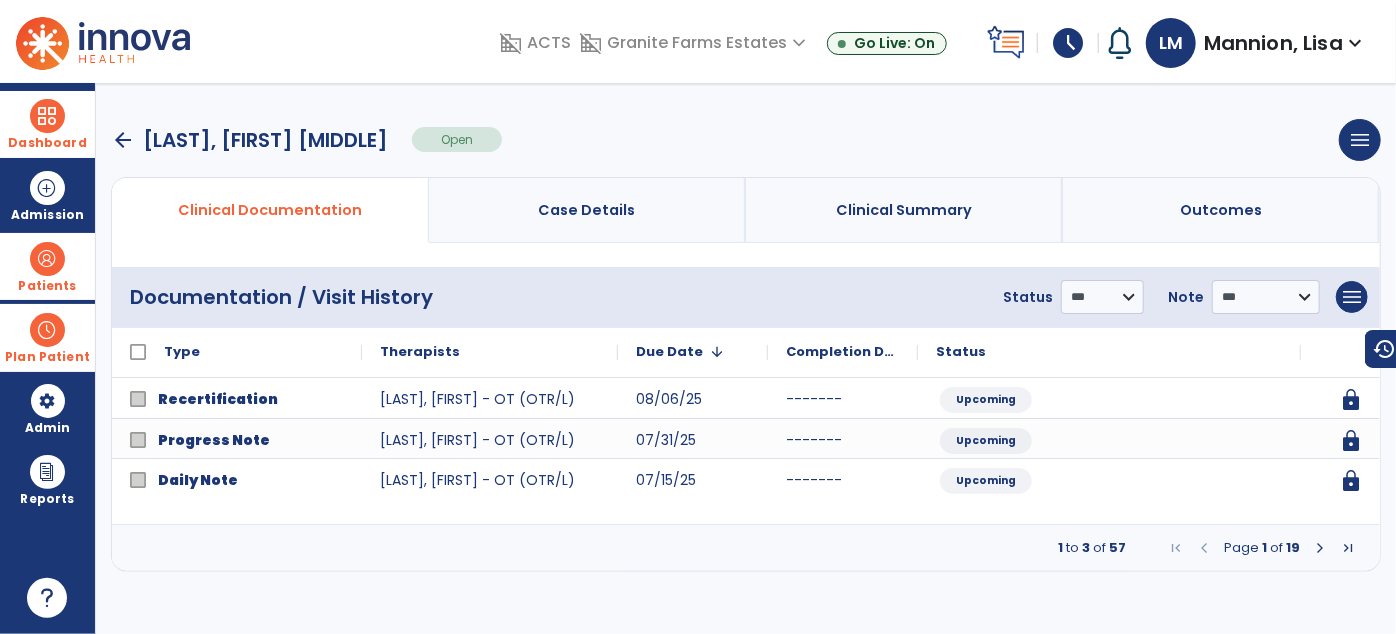 click on "Page
1
of
19" at bounding box center [1262, 548] 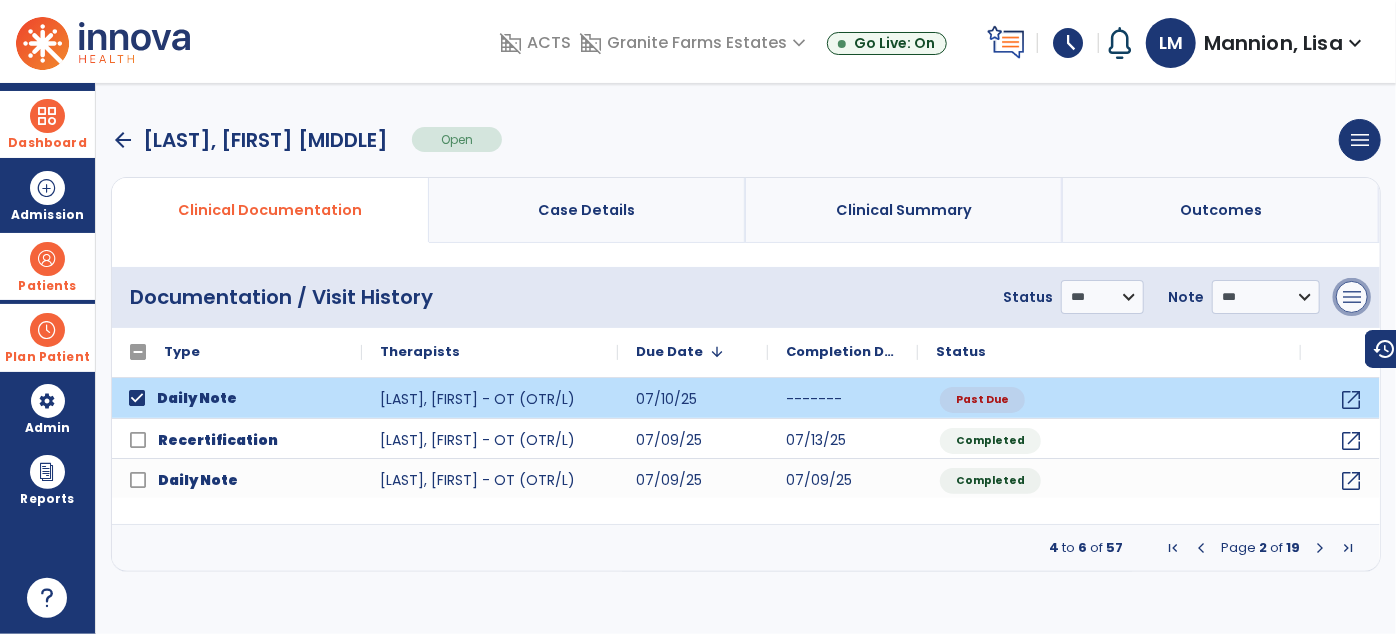 click on "menu" at bounding box center (1352, 297) 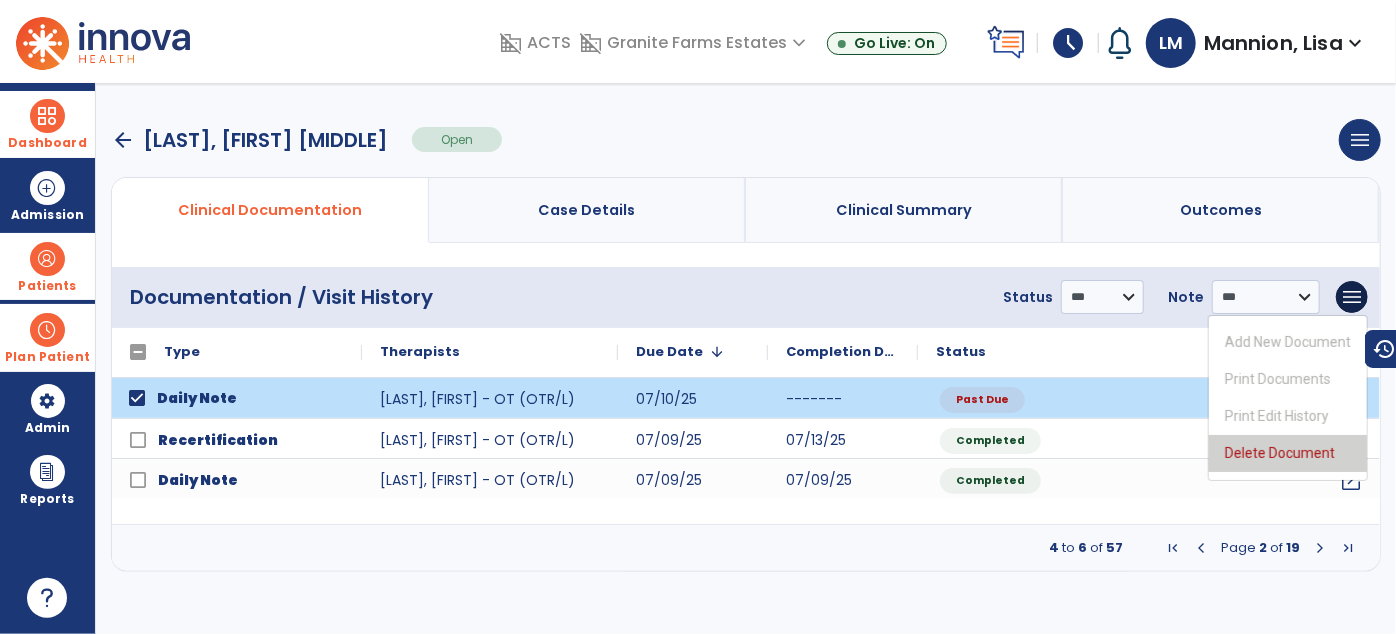 click on "Delete Document" at bounding box center [1288, 453] 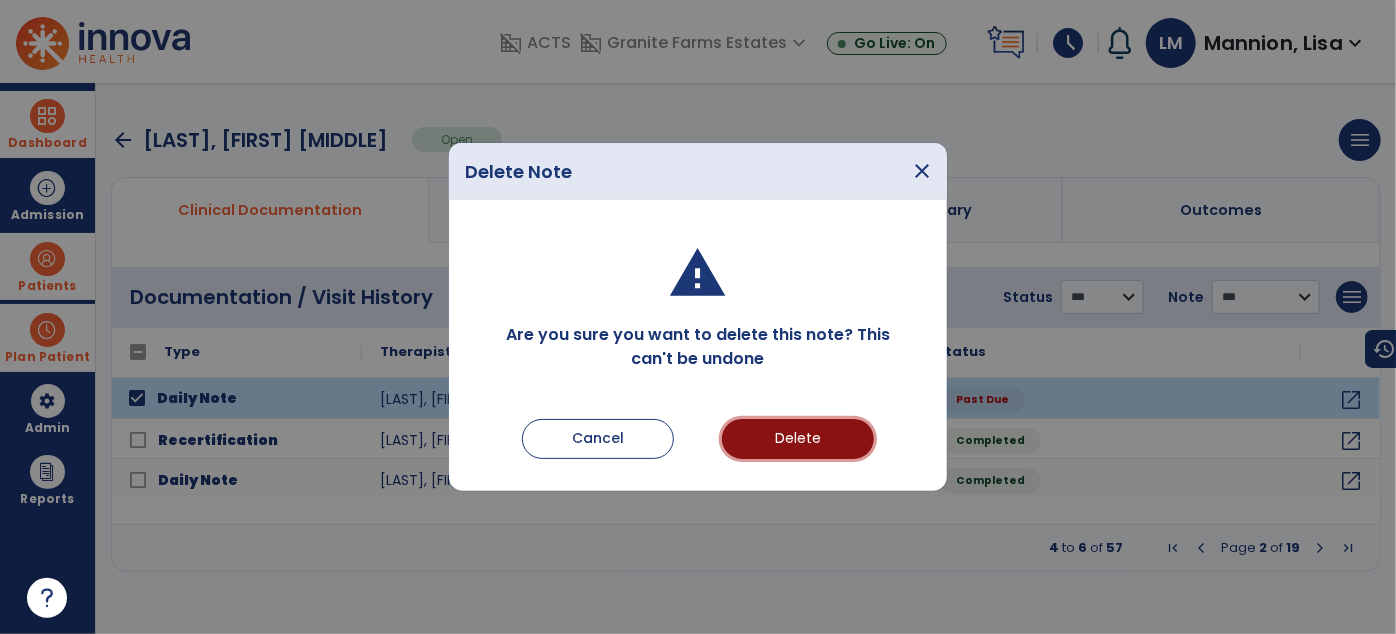 click on "Delete" at bounding box center (798, 439) 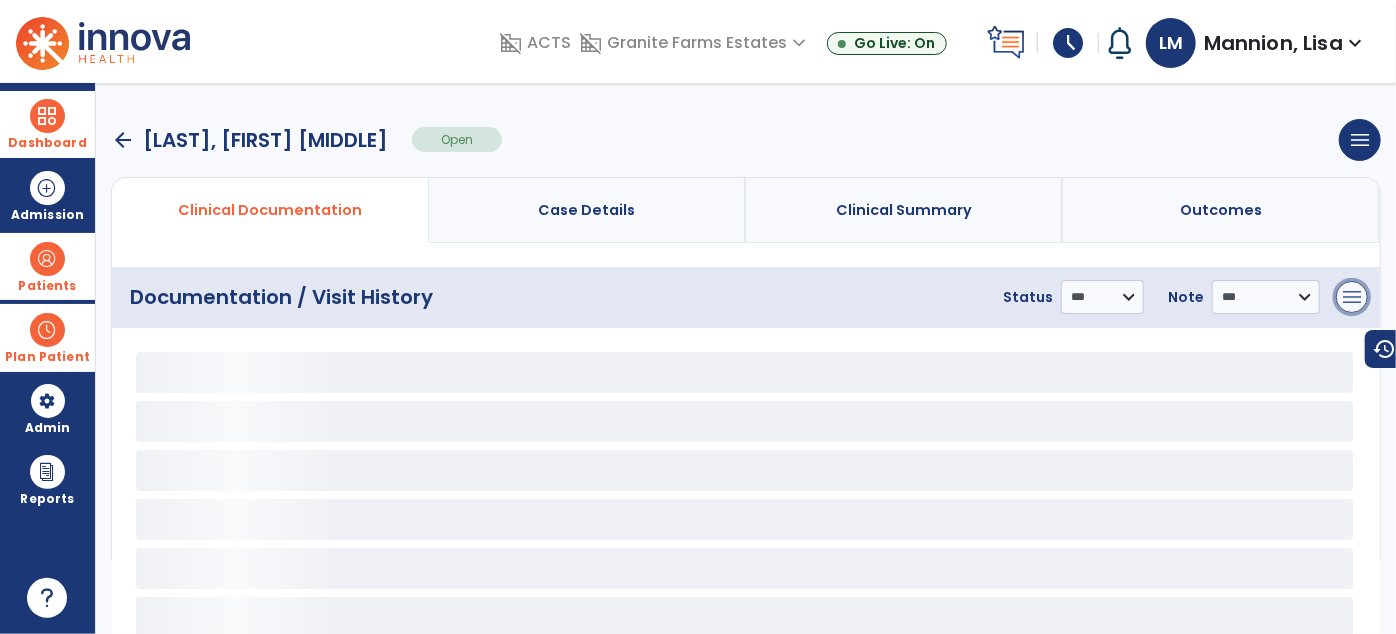 click on "menu" at bounding box center (1352, 297) 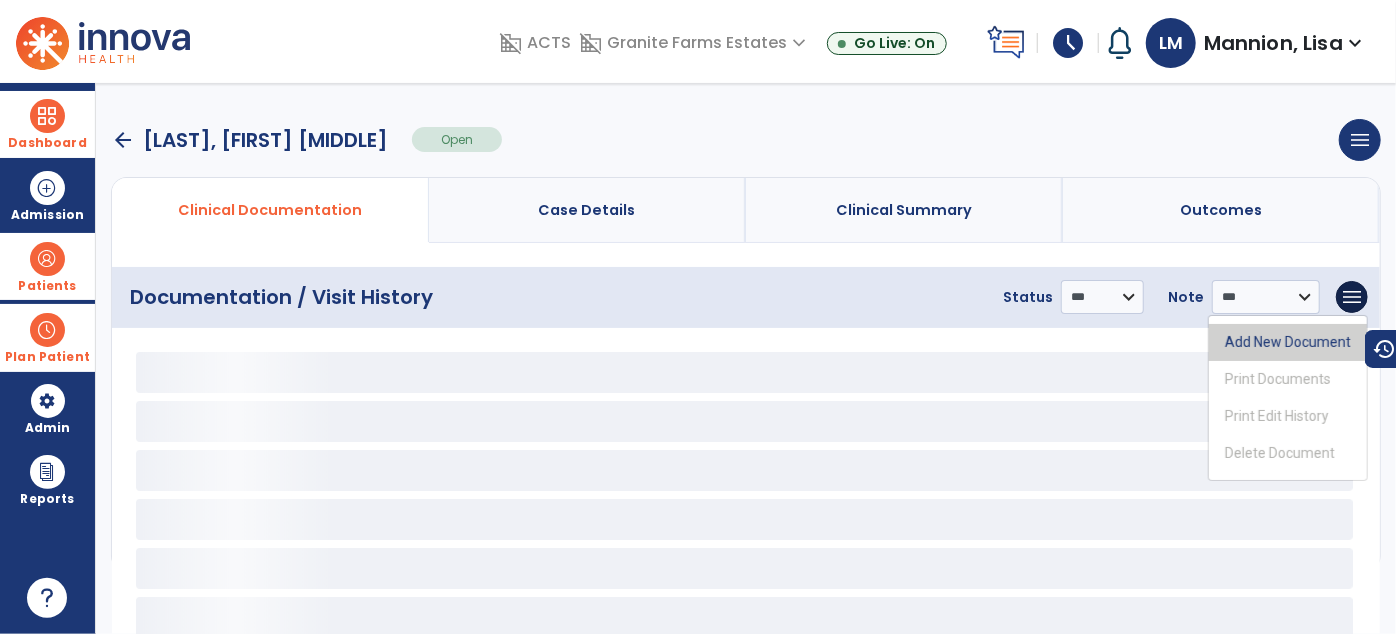 click on "Add New Document" at bounding box center (1288, 342) 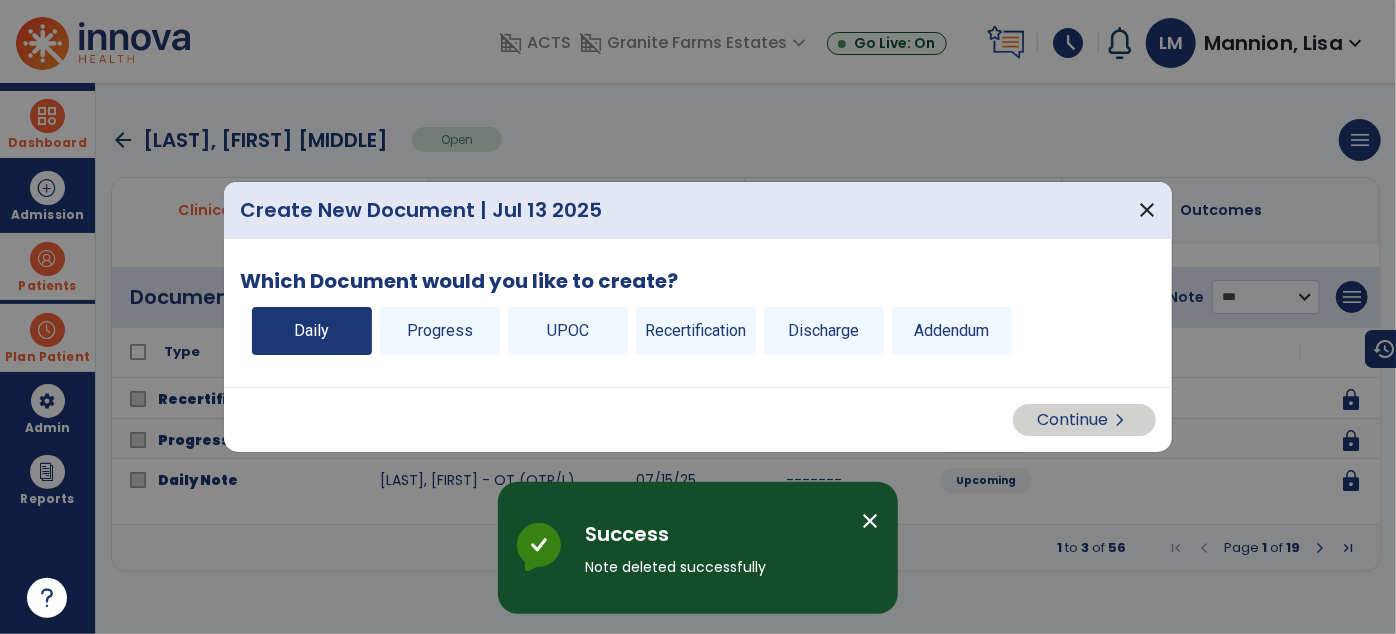 click on "Daily" at bounding box center (312, 331) 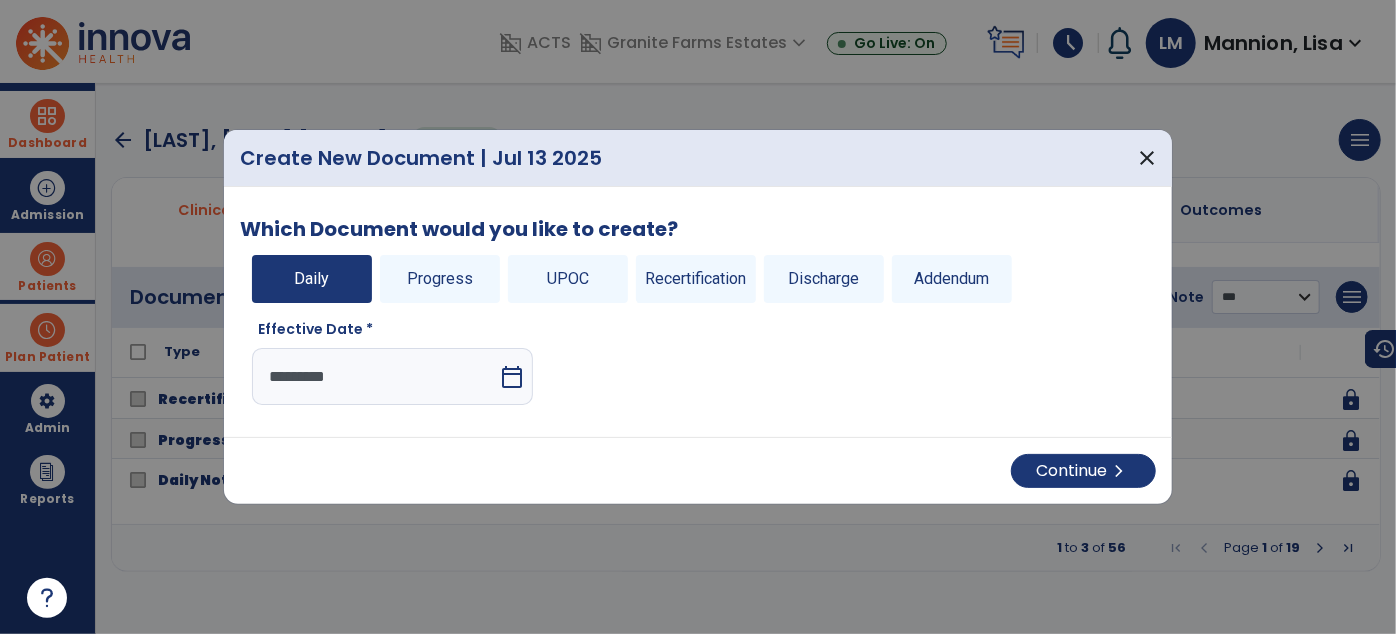 click on "calendar_today" at bounding box center (512, 377) 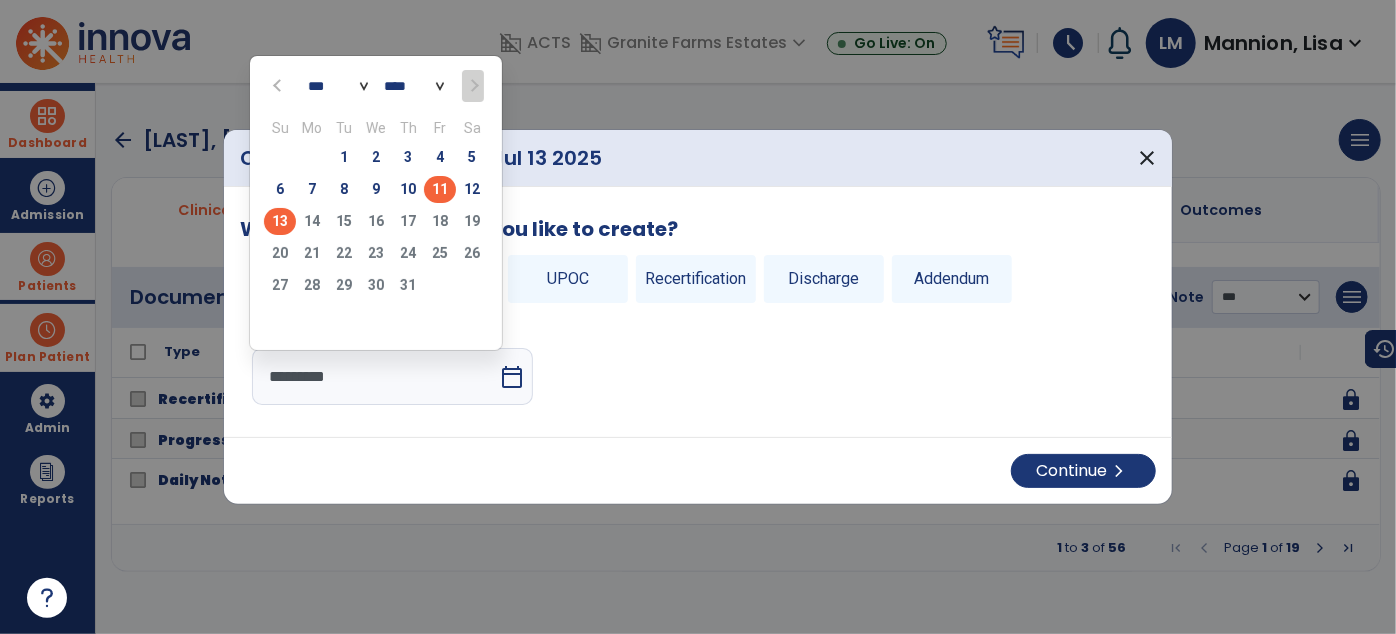 click on "11" 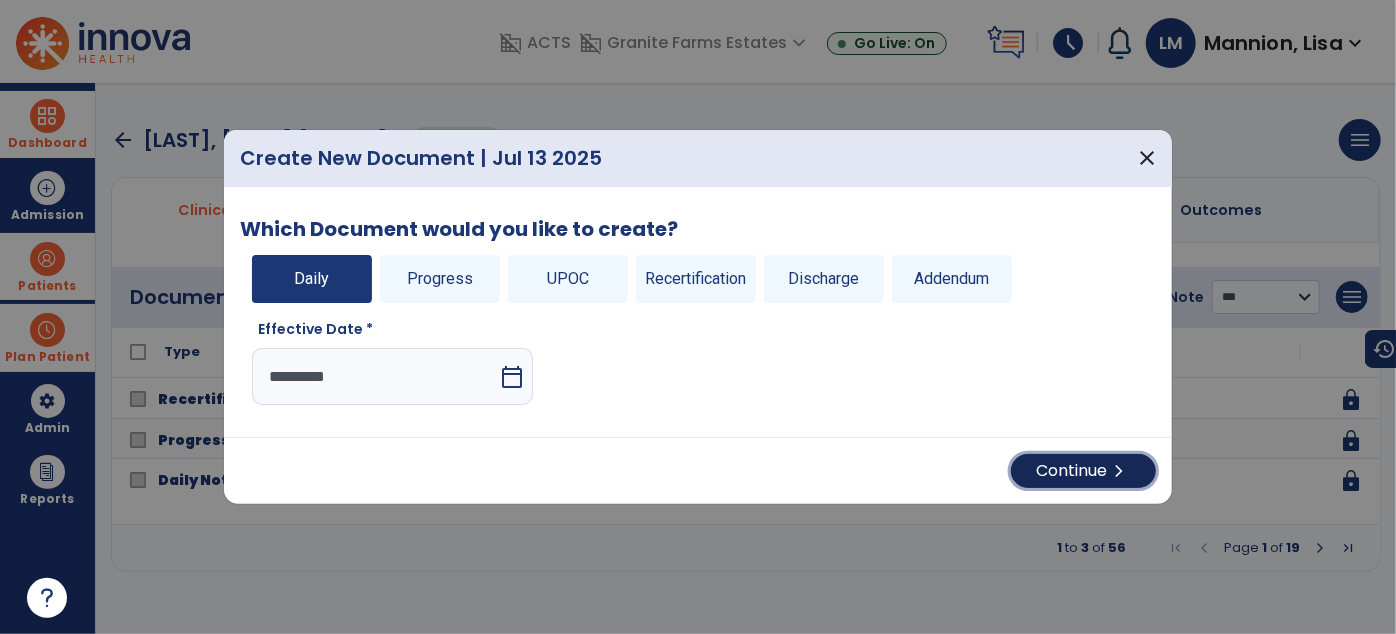 click on "Continue   chevron_right" at bounding box center (1083, 471) 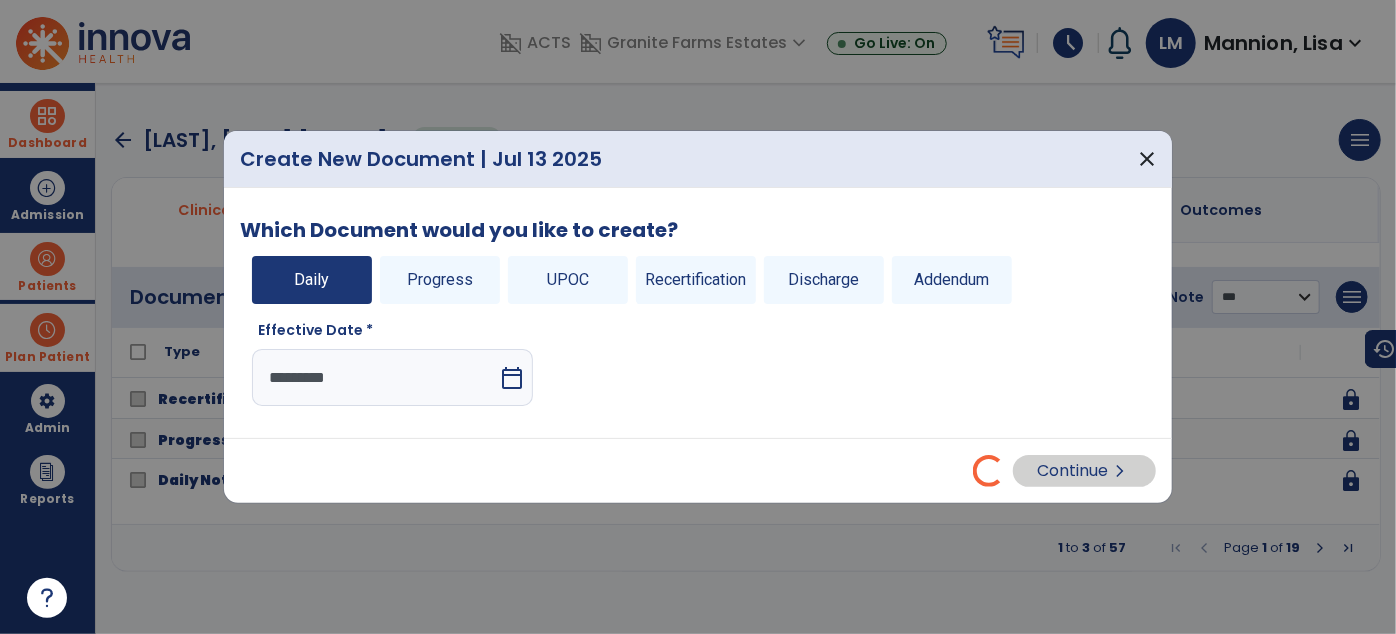 select on "*" 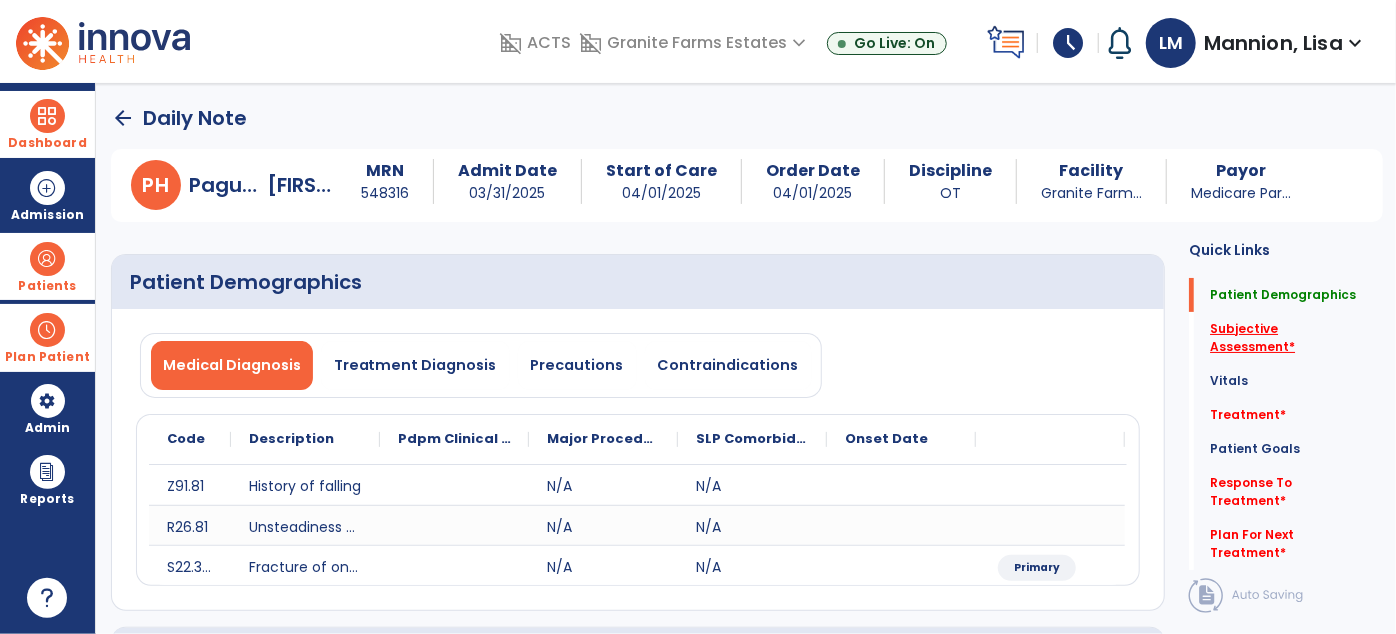 click on "Subjective Assessment   *" 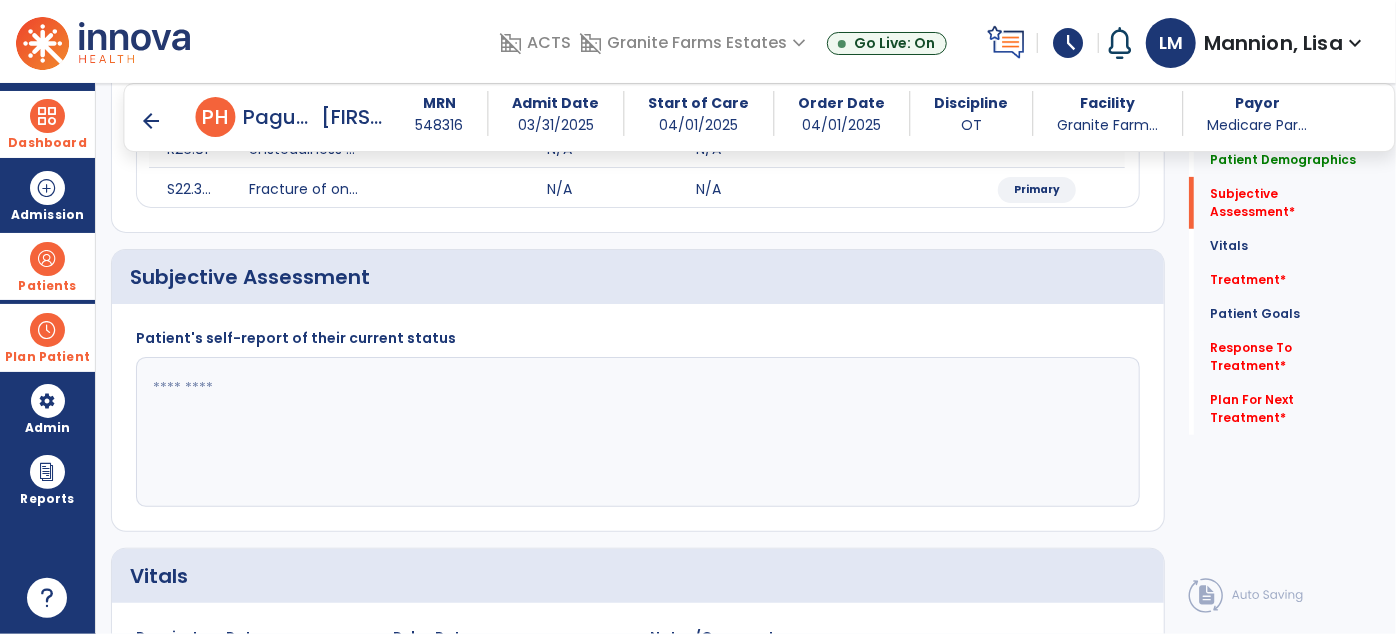 scroll, scrollTop: 408, scrollLeft: 0, axis: vertical 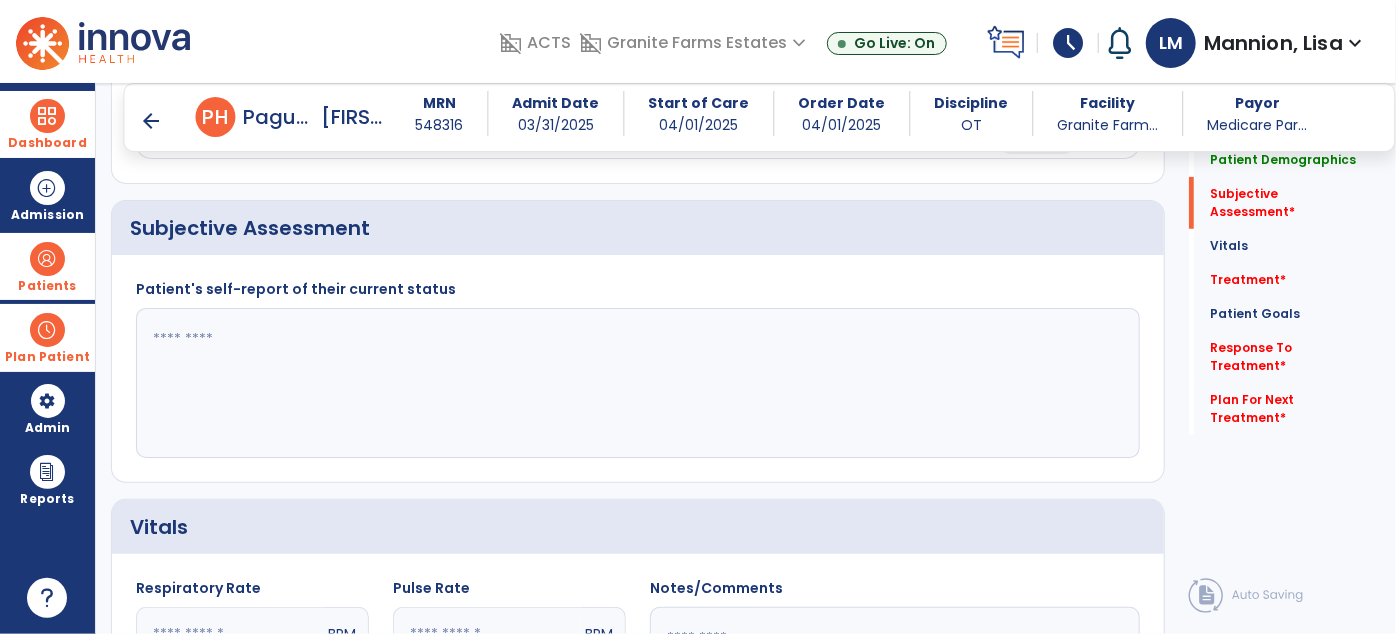 click 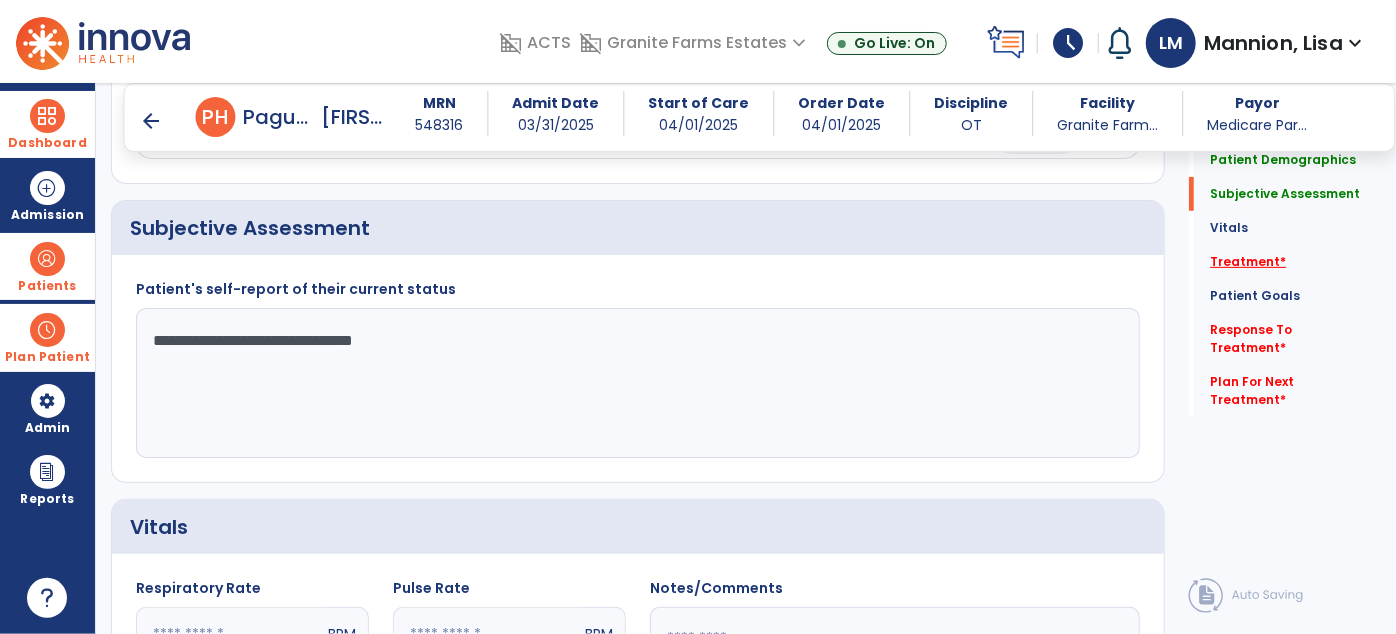 type on "**********" 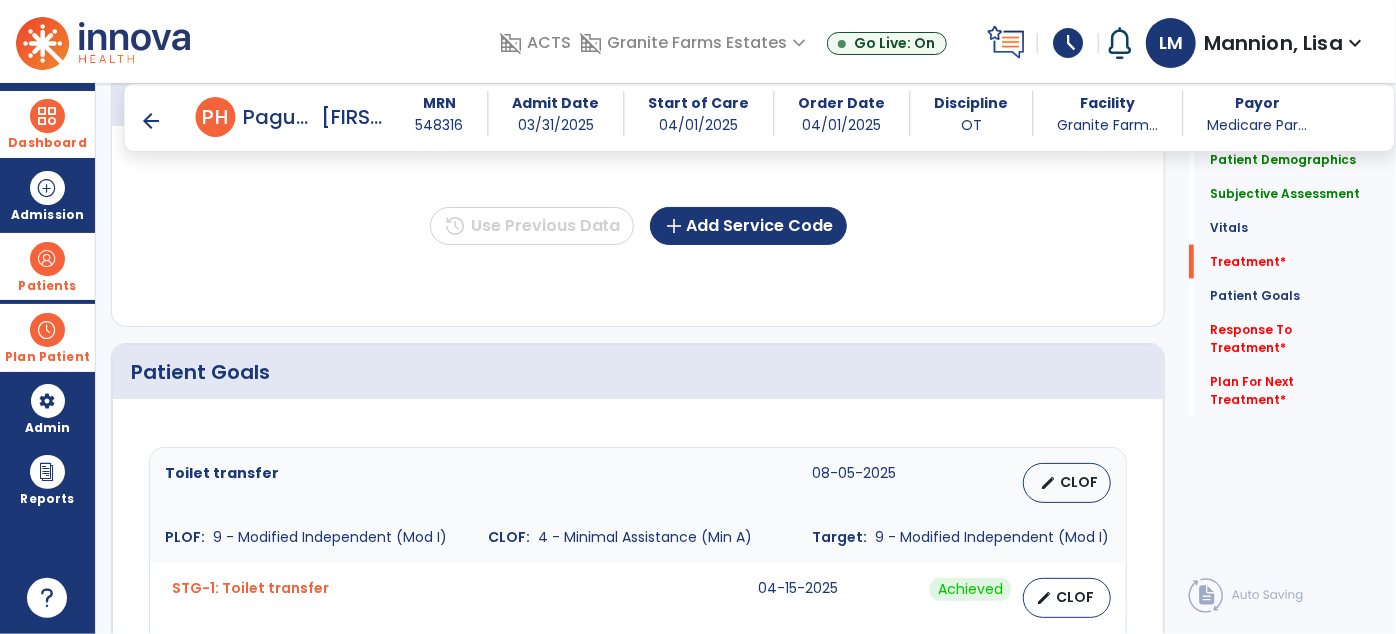 scroll, scrollTop: 1187, scrollLeft: 0, axis: vertical 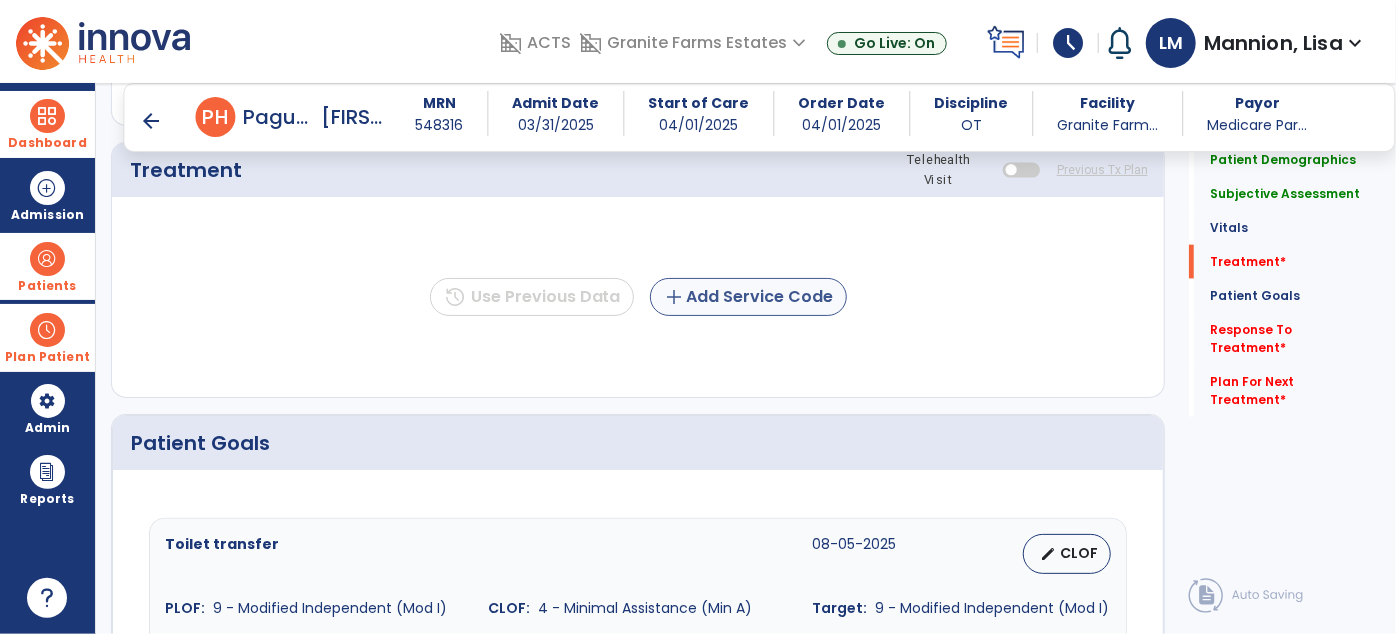 drag, startPoint x: 754, startPoint y: 271, endPoint x: 754, endPoint y: 298, distance: 27 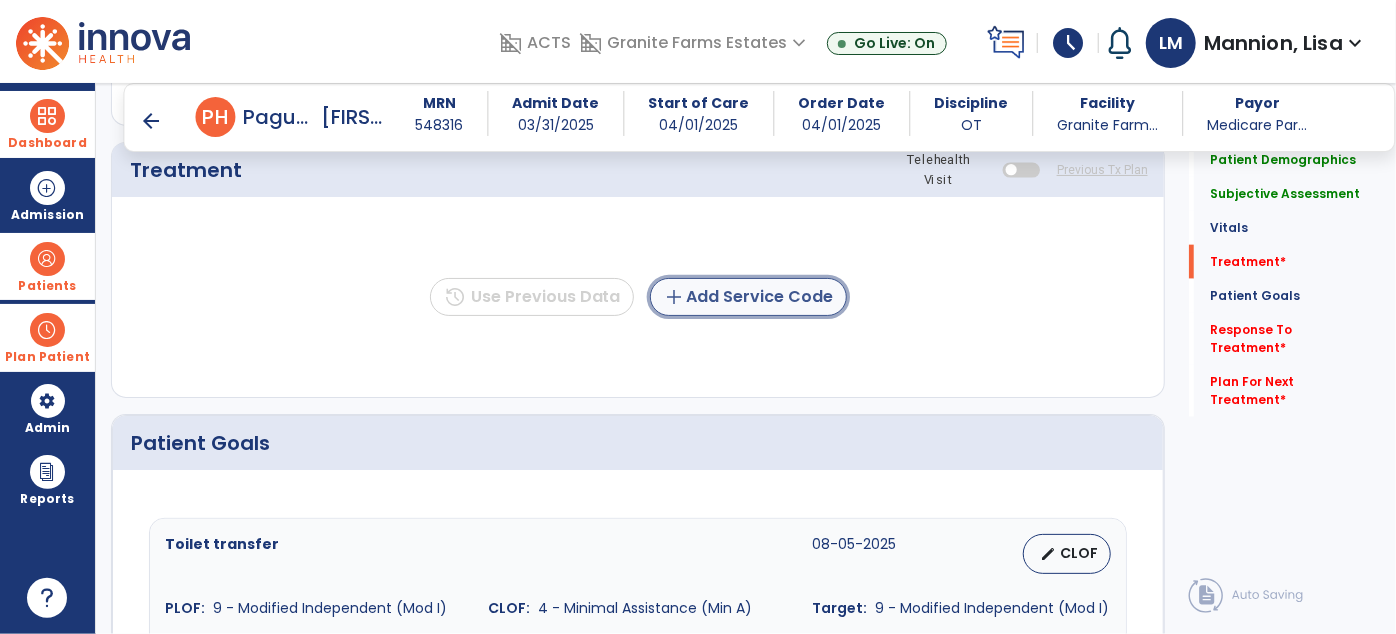 click on "add  Add Service Code" 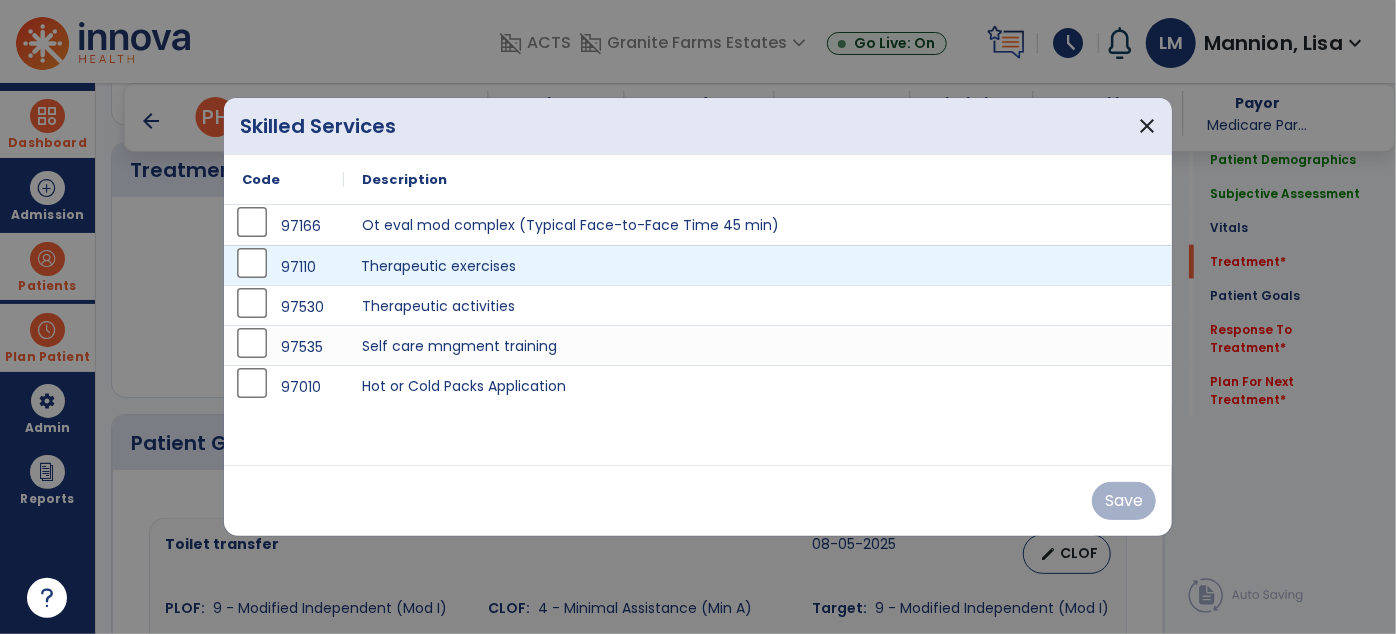 click on "Therapeutic exercises" at bounding box center [758, 265] 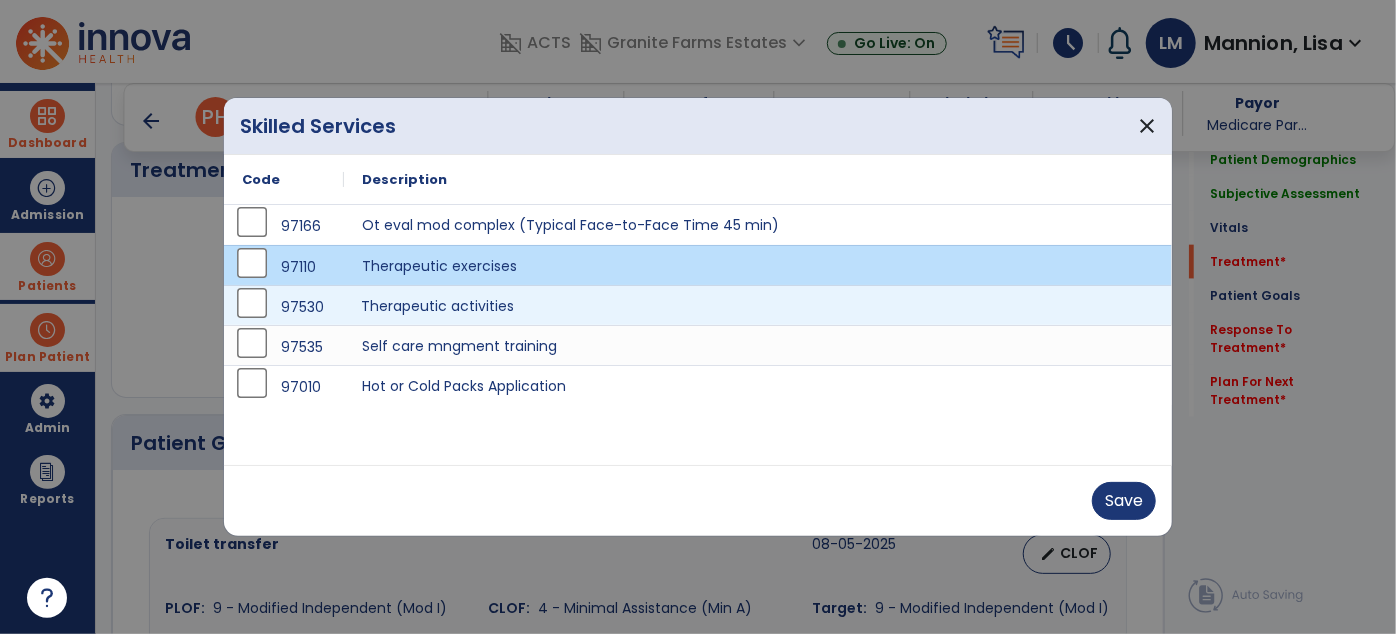 click on "Therapeutic activities" at bounding box center [758, 305] 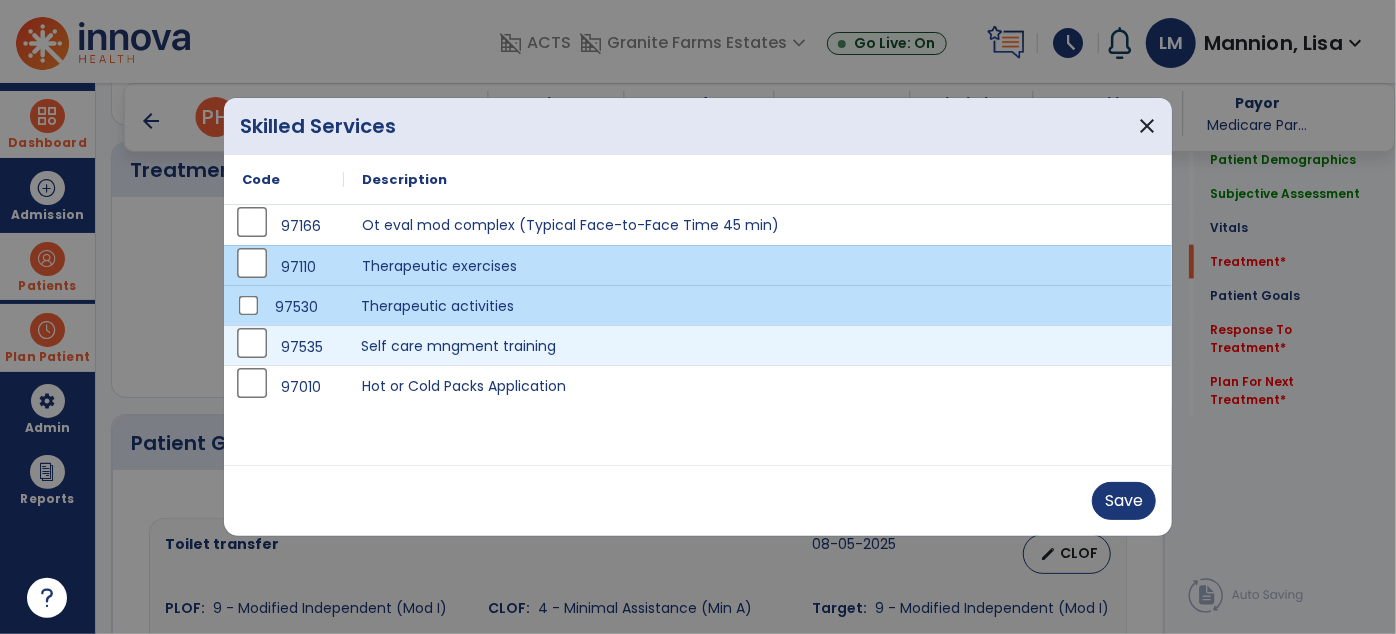 click on "Self care mngment training" at bounding box center (758, 345) 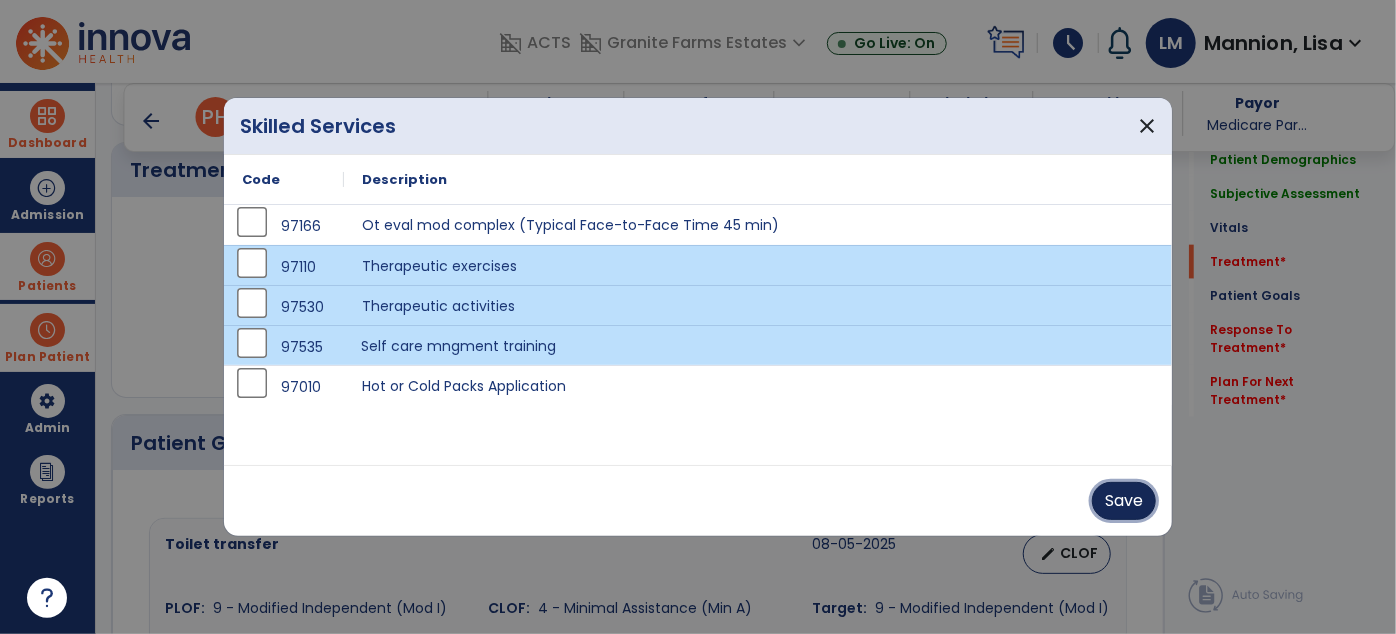 click on "Save" at bounding box center [1124, 501] 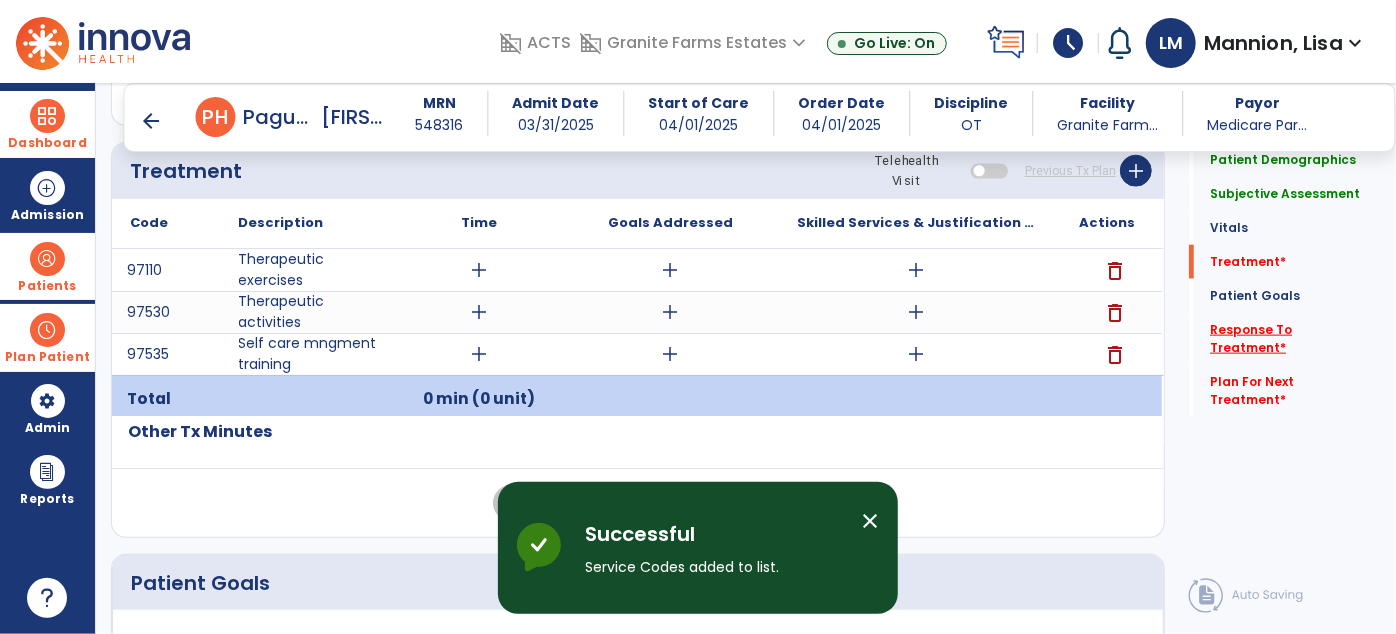 click on "Response To Treatment   *" 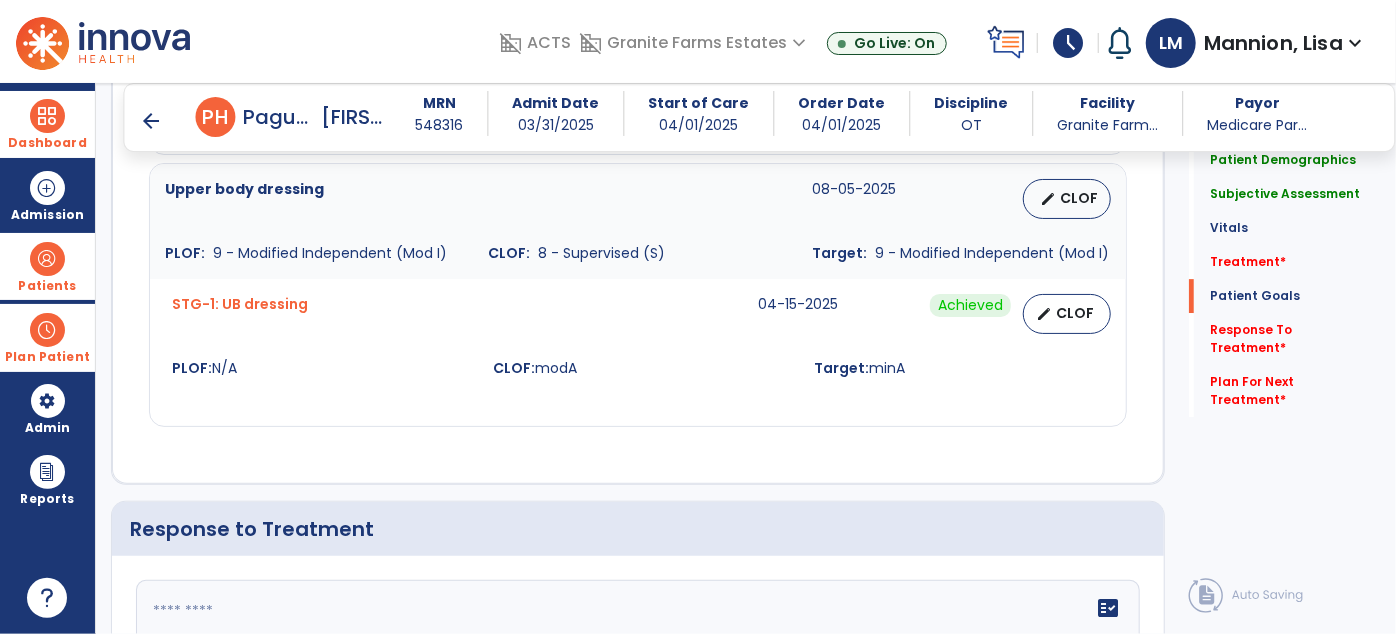 scroll, scrollTop: 3428, scrollLeft: 0, axis: vertical 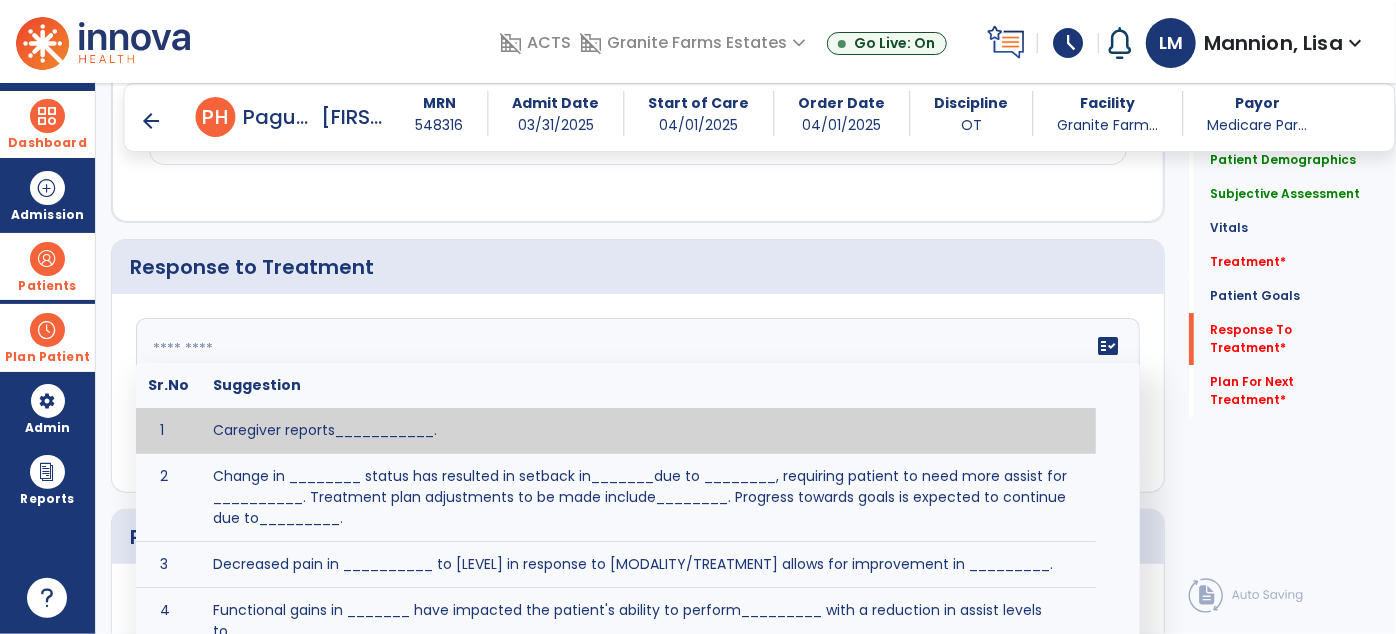 click on "fact_check  Sr.No Suggestion 1 Caregiver reports___________. 2 Change in ________ status has resulted in setback in_______due to ________, requiring patient to need more assist for __________.   Treatment plan adjustments to be made include________.  Progress towards goals is expected to continue due to_________. 3 Decreased pain in __________ to [LEVEL] in response to [MODALITY/TREATMENT] allows for improvement in _________. 4 Functional gains in _______ have impacted the patient's ability to perform_________ with a reduction in assist levels to_________. 5 Functional progress this week has been significant due to__________. 6 Gains in ________ have improved the patient's ability to perform ______with decreased levels of assist to___________. 7 Improvement in ________allows patient to tolerate higher levels of challenges in_________. 8 Pain in [AREA] has decreased to [LEVEL] in response to [TREATMENT/MODALITY], allowing fore ease in completing__________. 9 10 11 12 13 14 15 16 17 18 19 20 21" 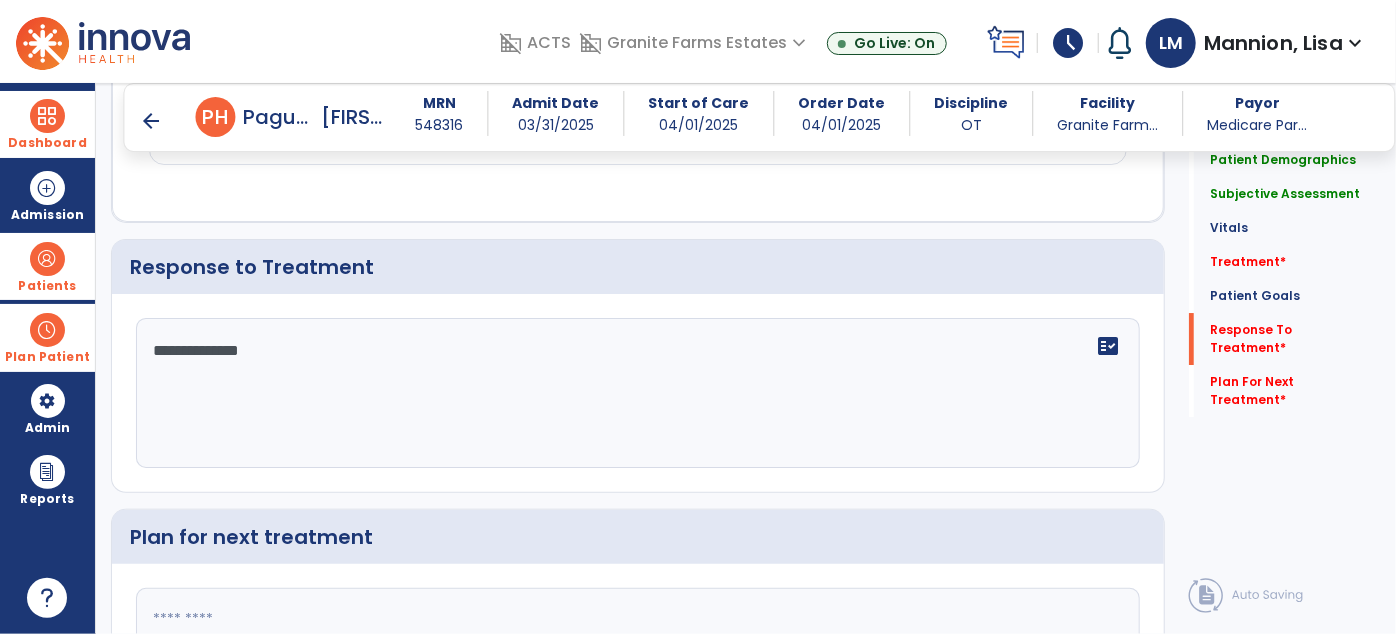 type on "**********" 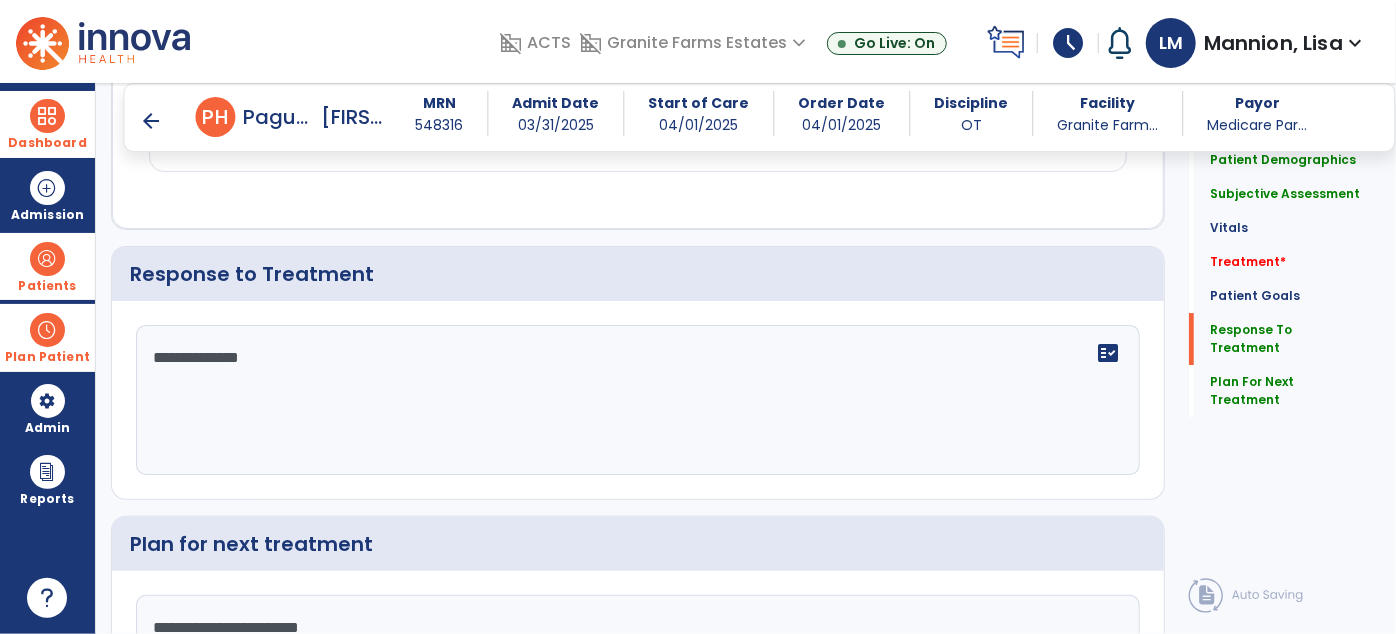 scroll, scrollTop: 3427, scrollLeft: 0, axis: vertical 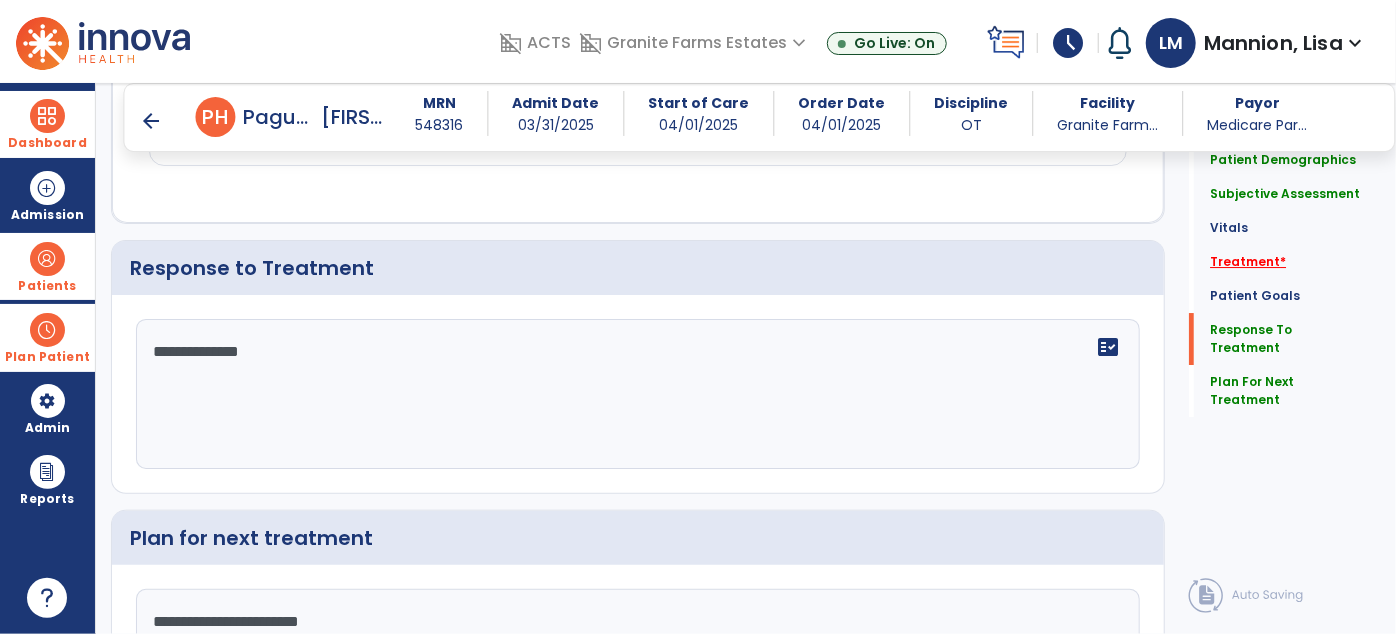 type on "**********" 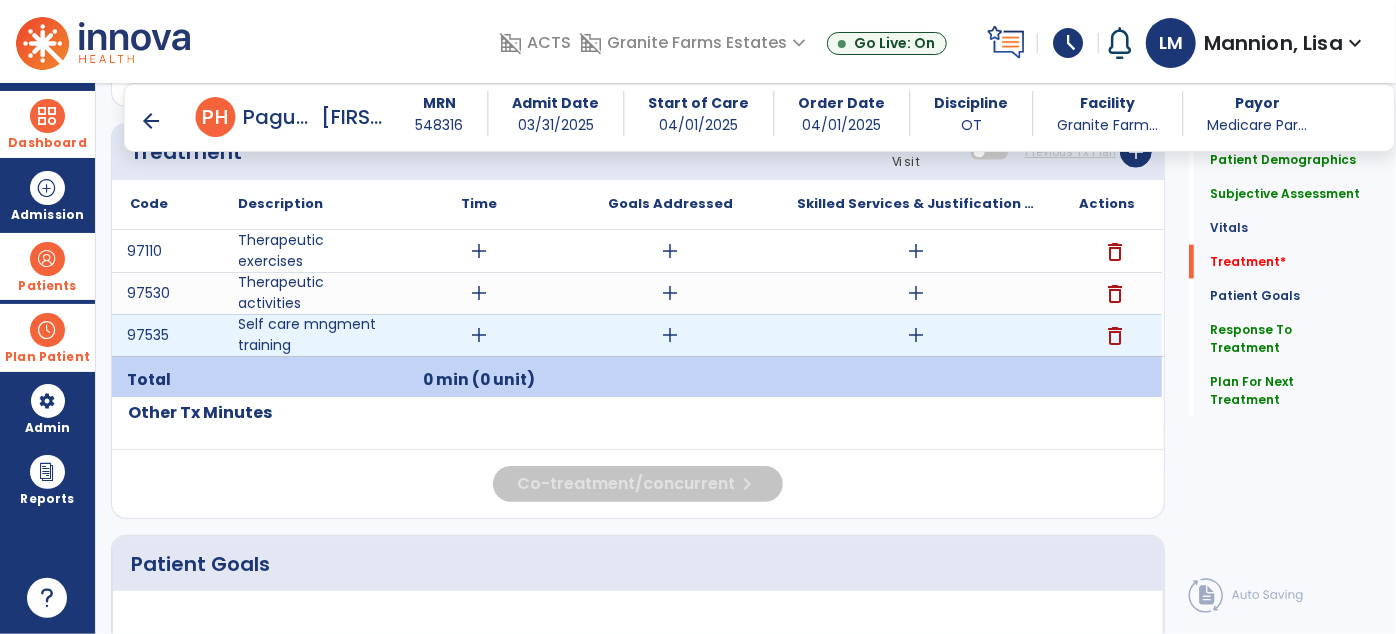 scroll, scrollTop: 1166, scrollLeft: 0, axis: vertical 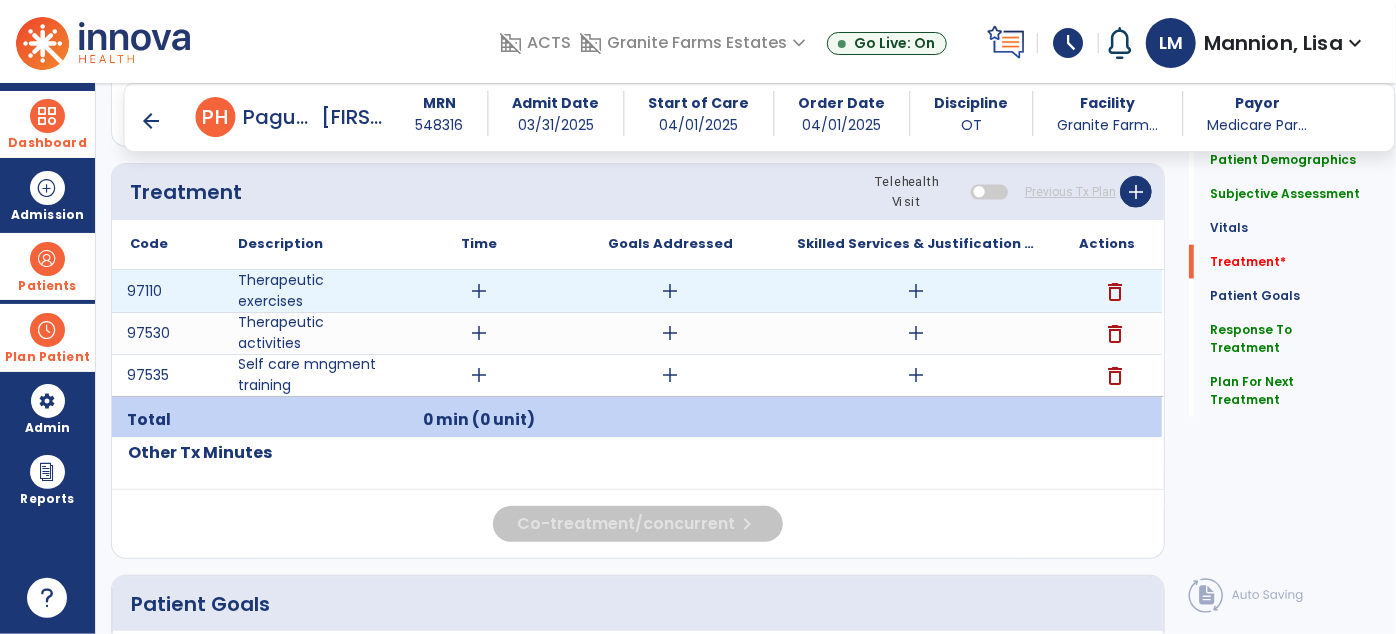 click on "delete" at bounding box center (1115, 292) 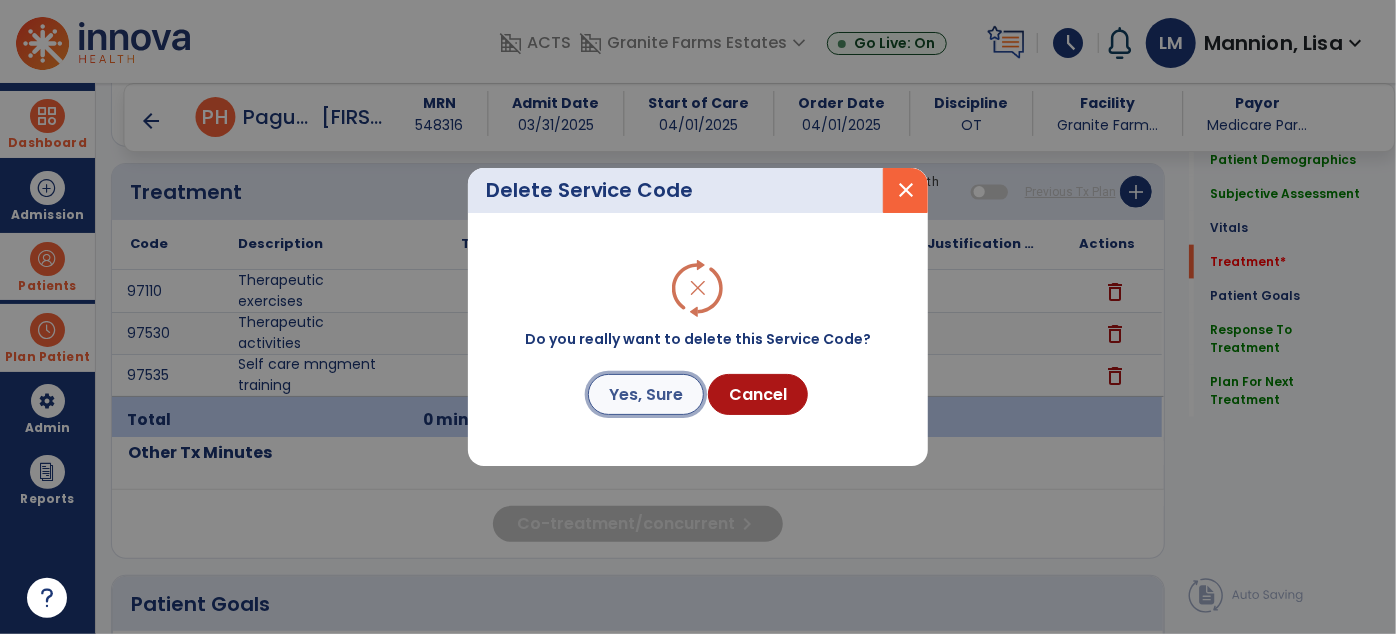 click on "Yes, Sure" at bounding box center (646, 394) 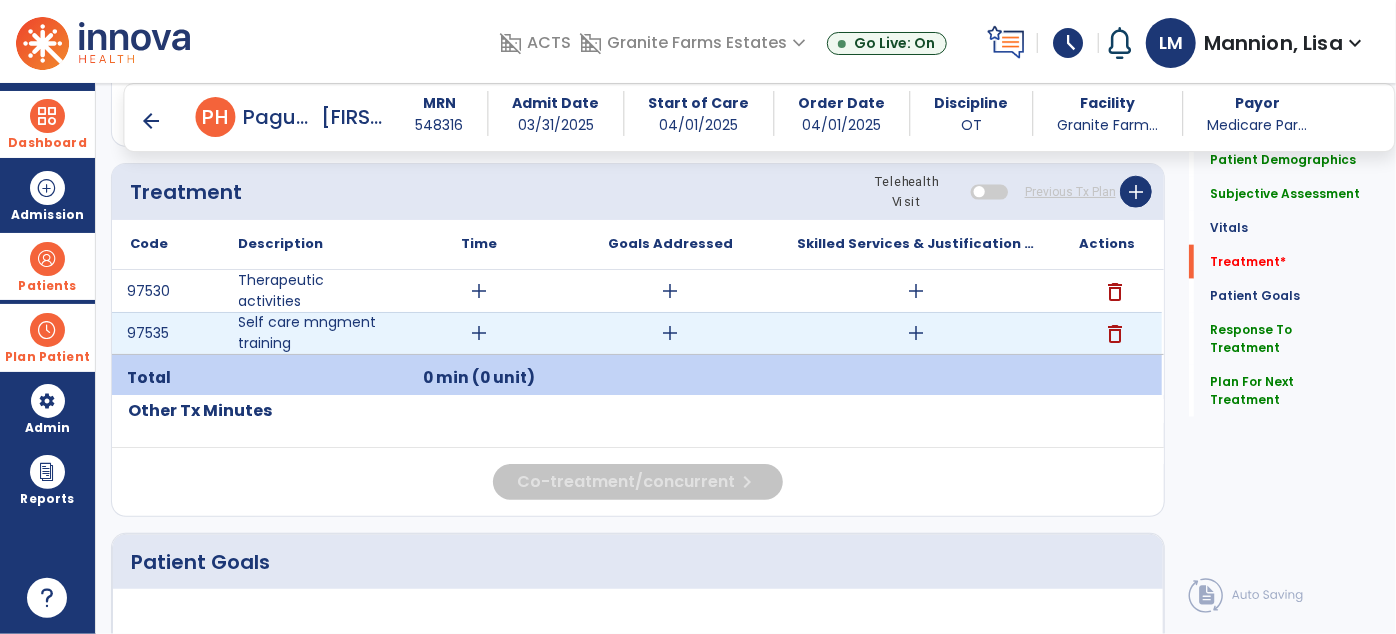 click on "add" at bounding box center (916, 333) 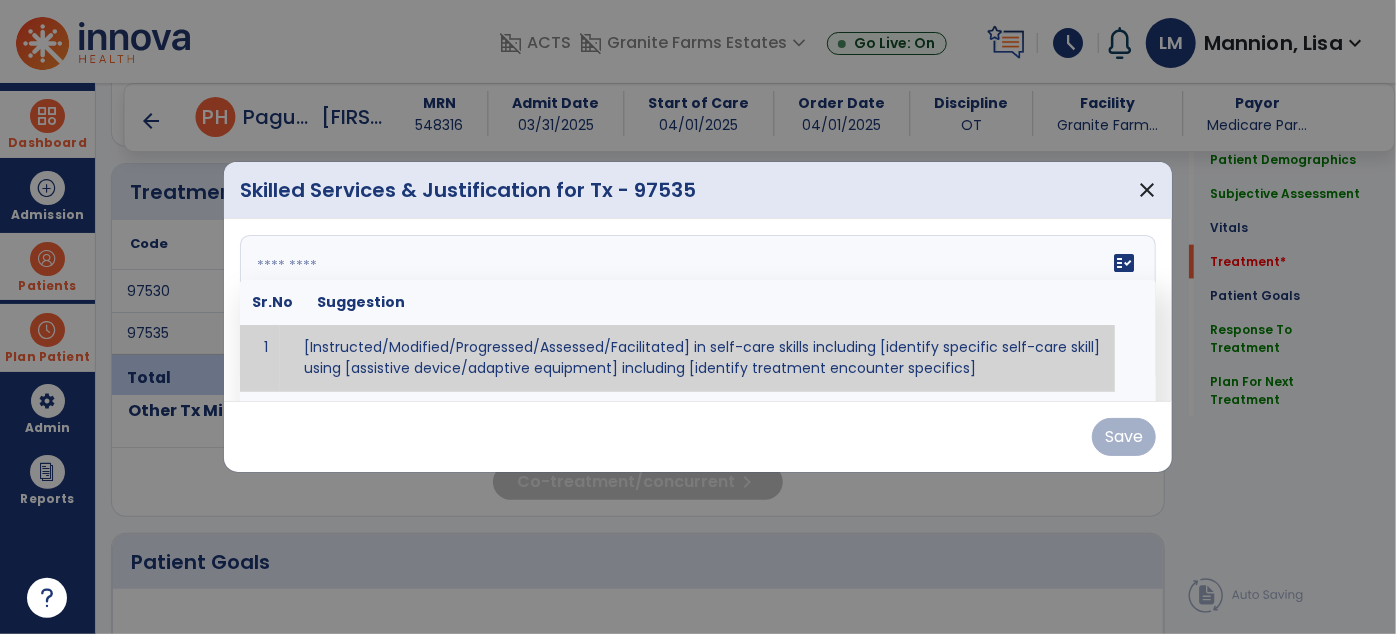 click on "fact_check  Sr.No Suggestion 1 [Instructed/Modified/Progressed/Assessed/Facilitated] in self-care skills including [identify specific self-care skill] using [assistive device/adaptive equipment] including [identify treatment encounter specifics]" at bounding box center (698, 310) 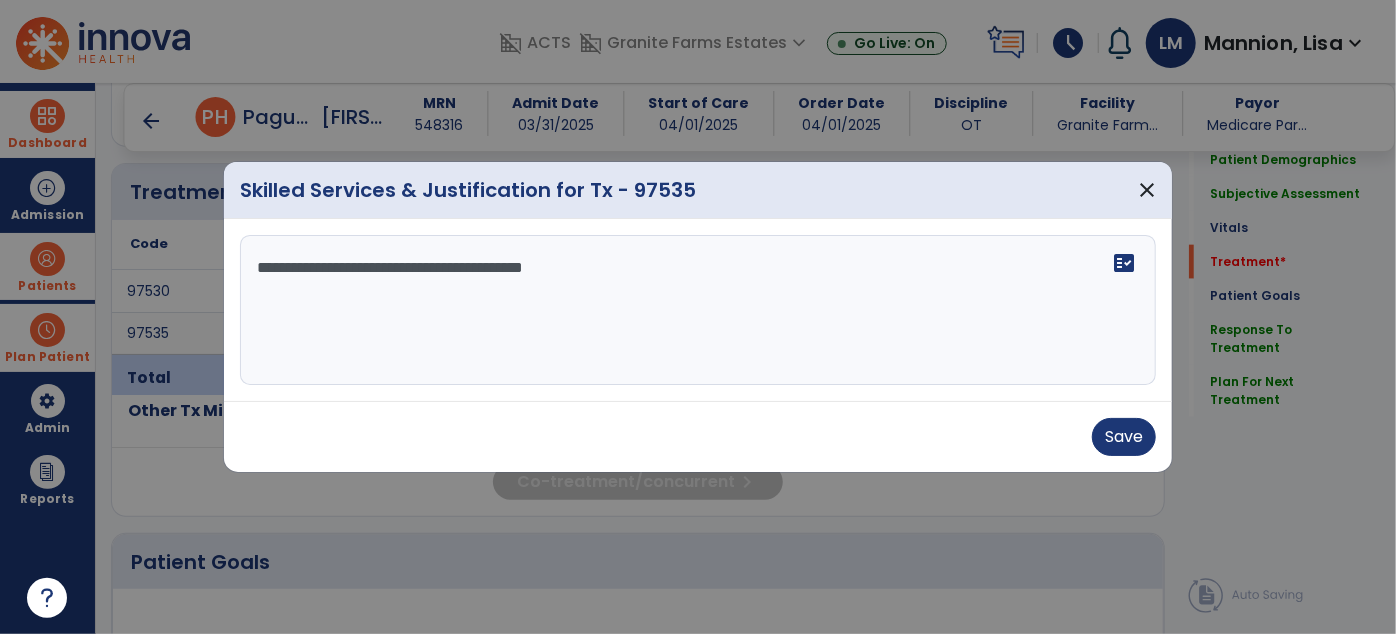 click on "**********" at bounding box center (698, 310) 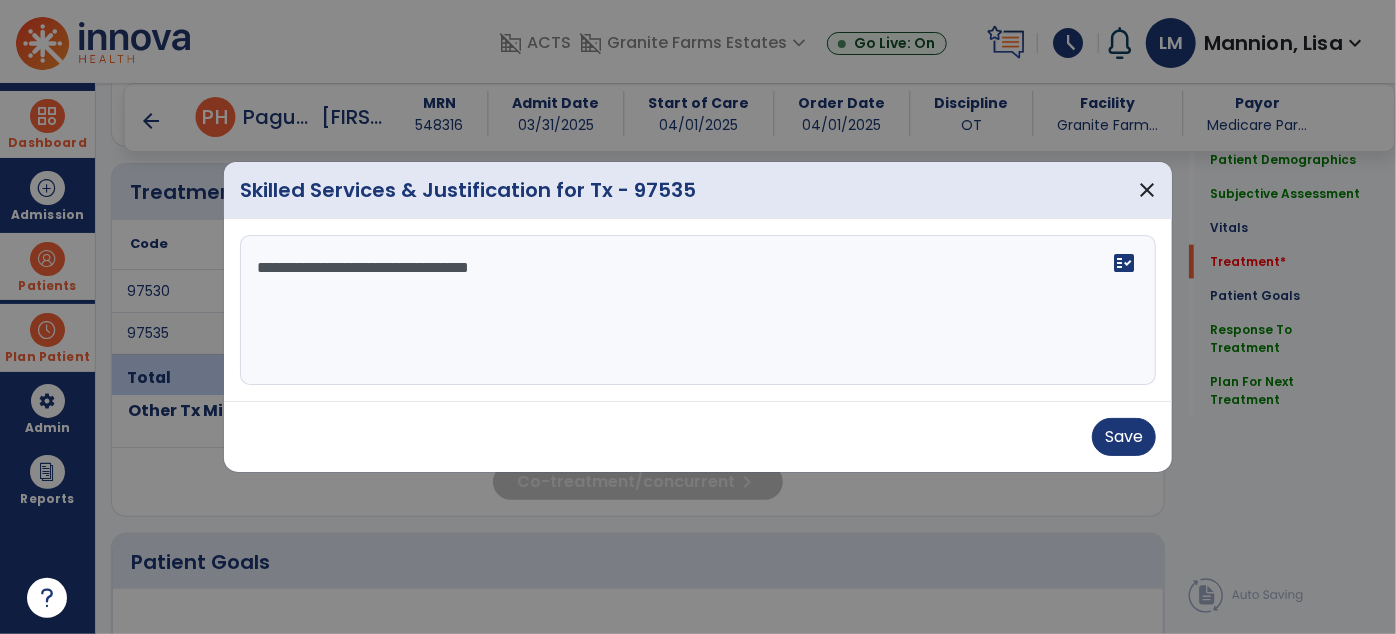 click on "**********" at bounding box center (698, 310) 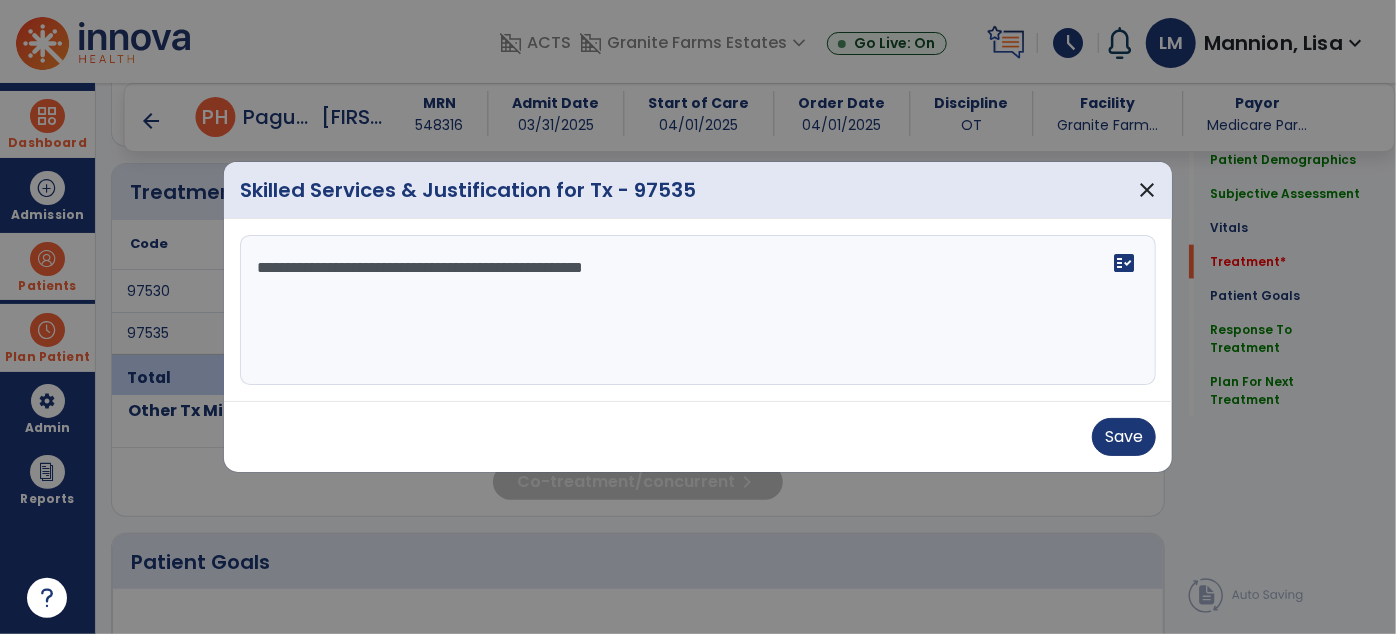 click on "**********" at bounding box center [698, 310] 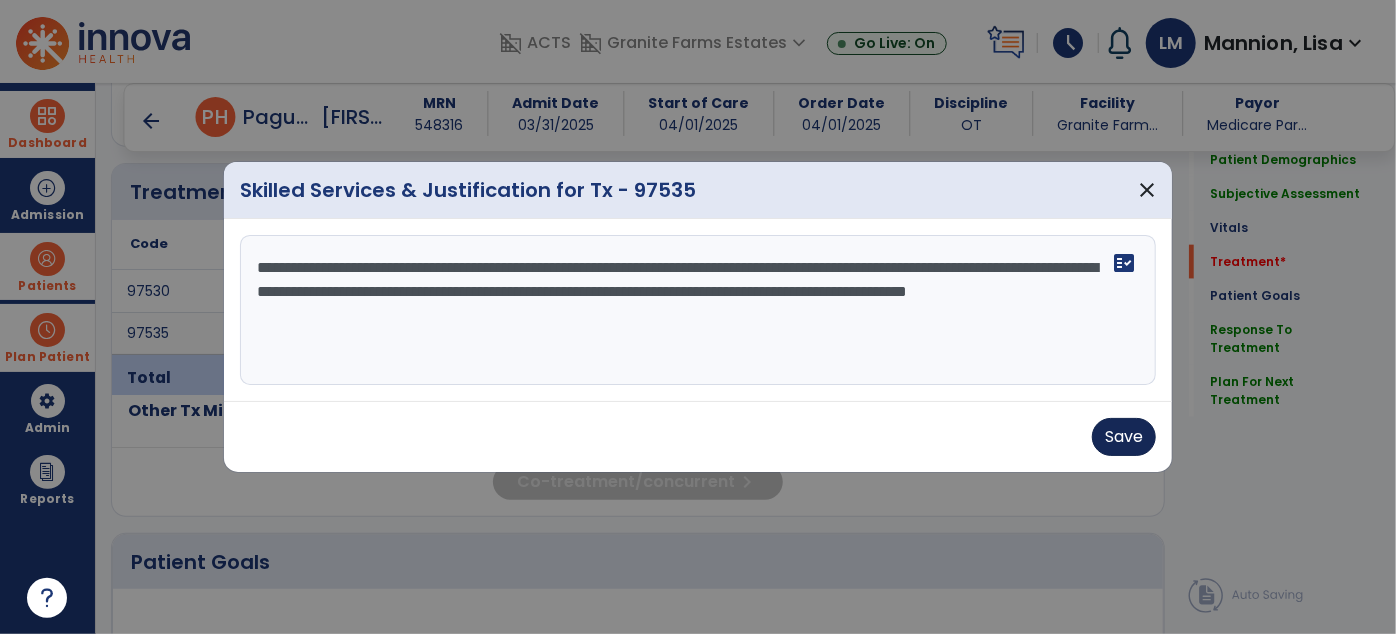 type on "**********" 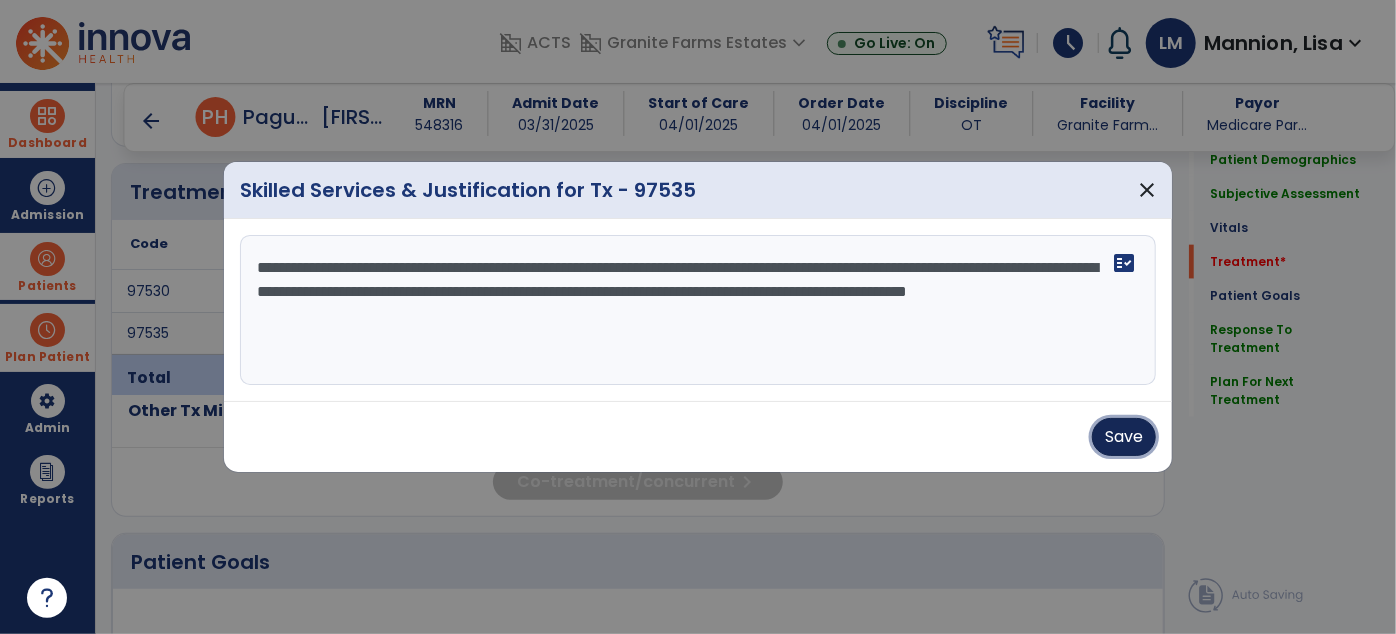 drag, startPoint x: 1147, startPoint y: 451, endPoint x: 1079, endPoint y: 436, distance: 69.63476 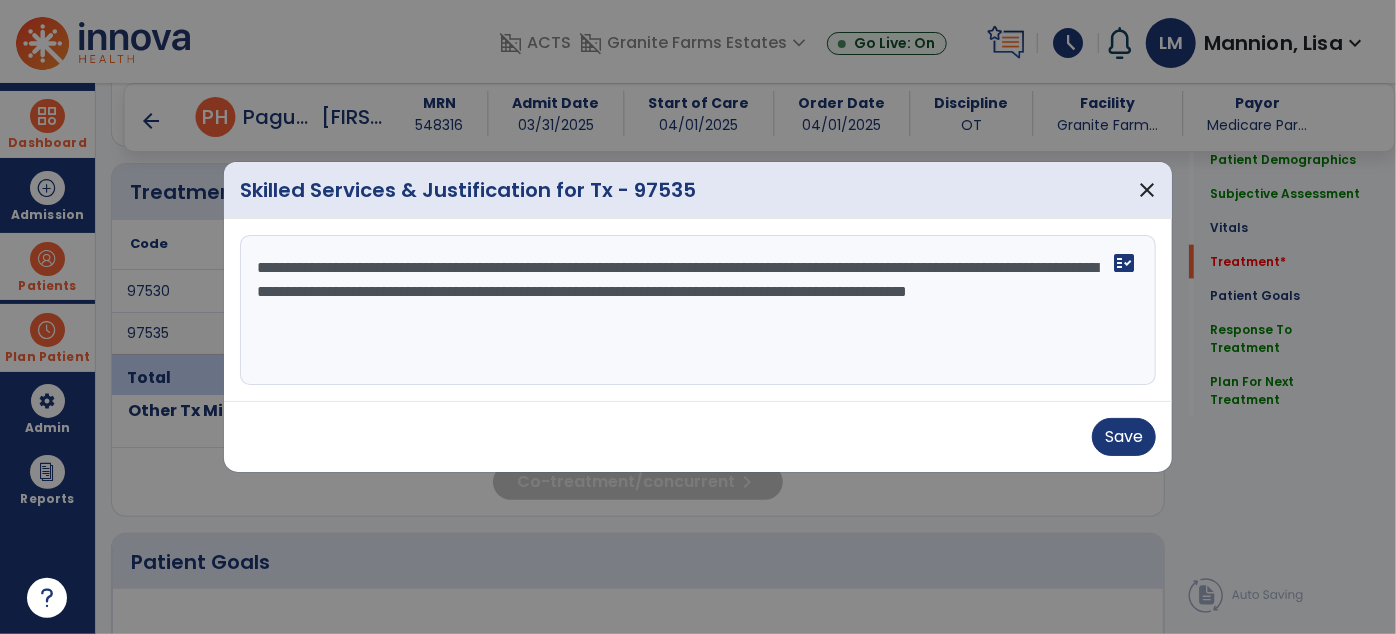 click on "Save" at bounding box center (698, 437) 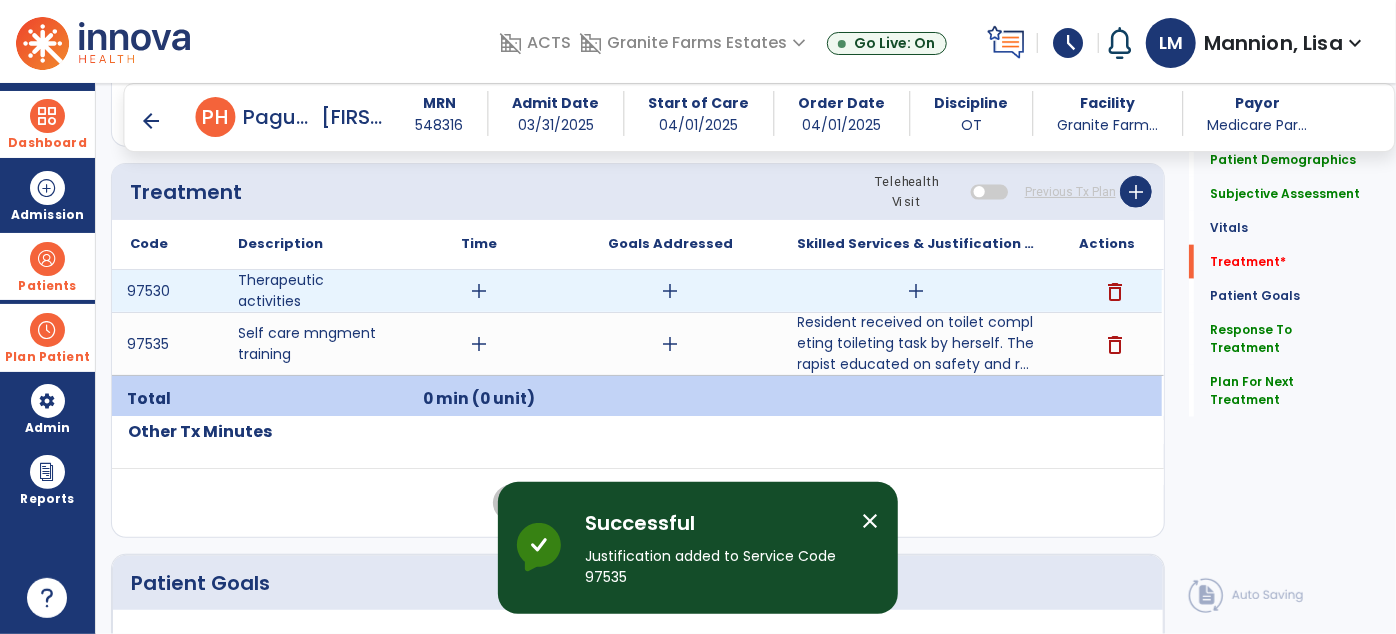 click on "add" at bounding box center [916, 291] 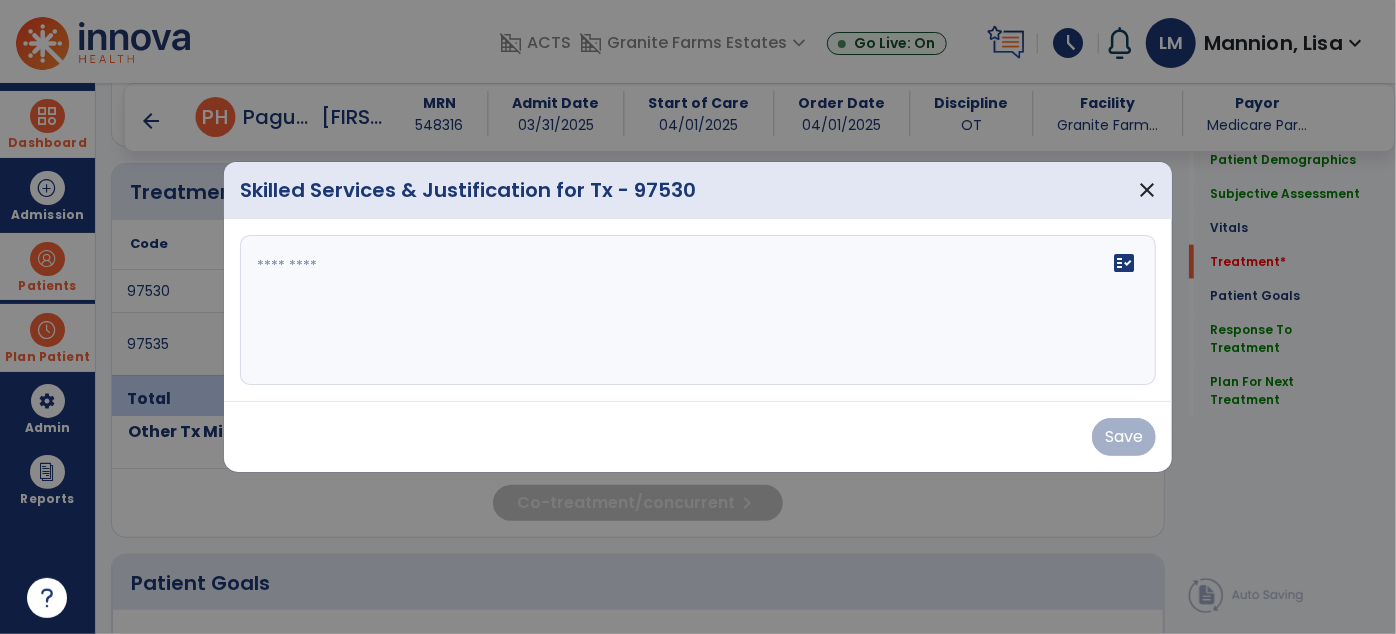 click on "fact_check" at bounding box center (698, 310) 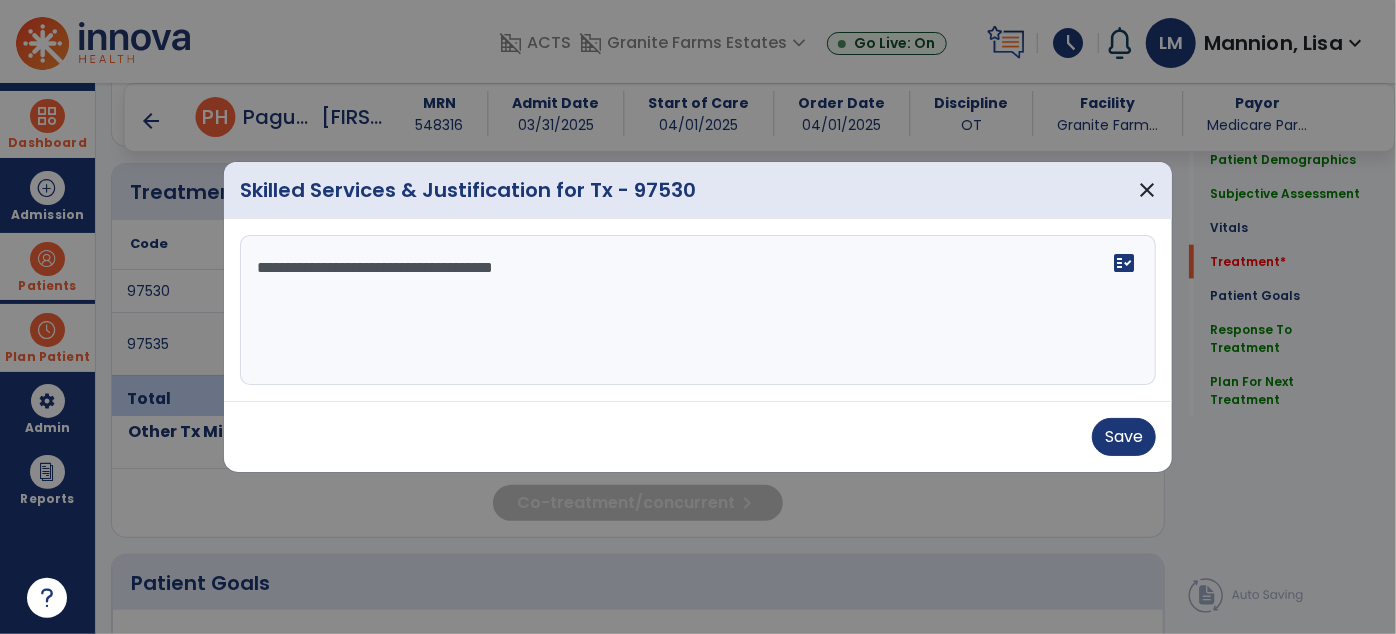 click on "**********" at bounding box center (698, 310) 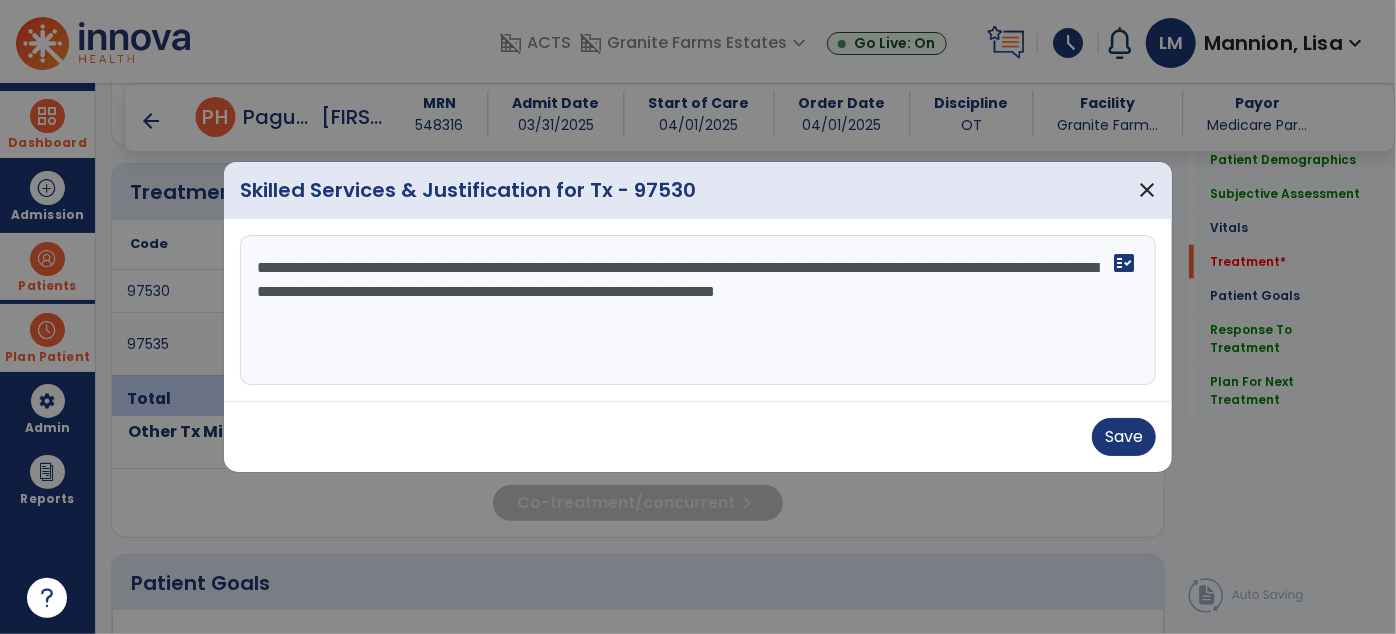 click on "**********" at bounding box center [698, 310] 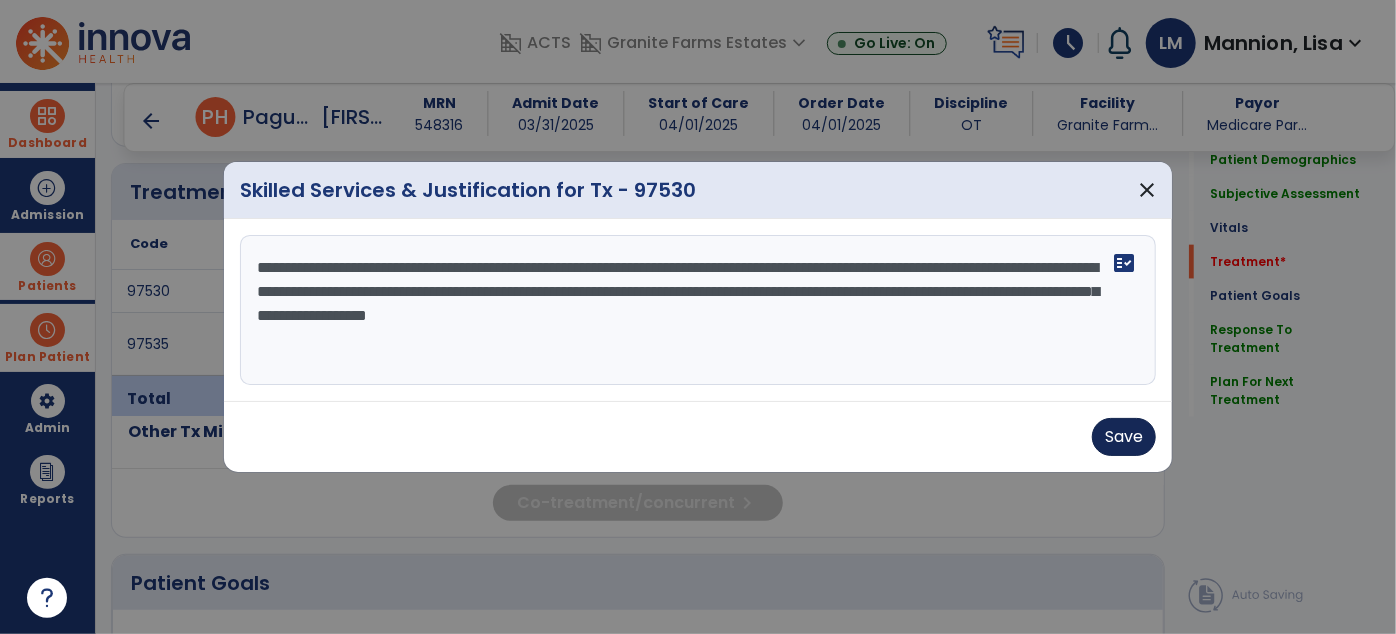 type on "**********" 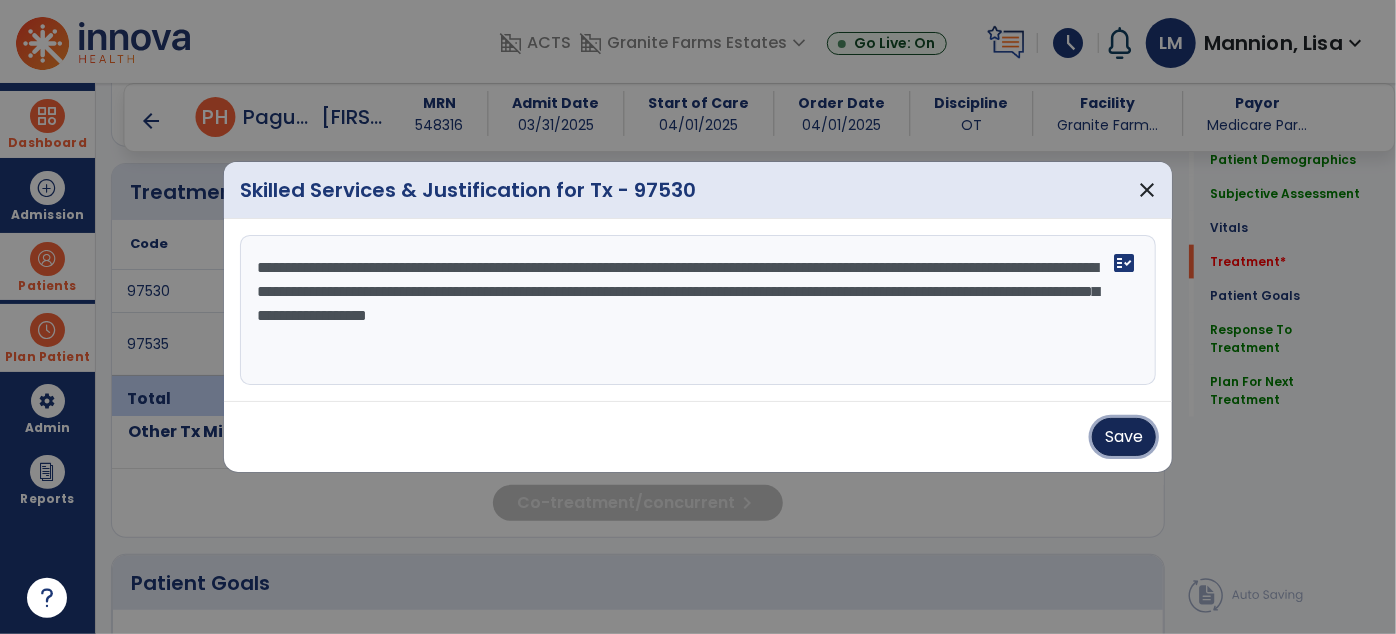 click on "Save" at bounding box center (1124, 437) 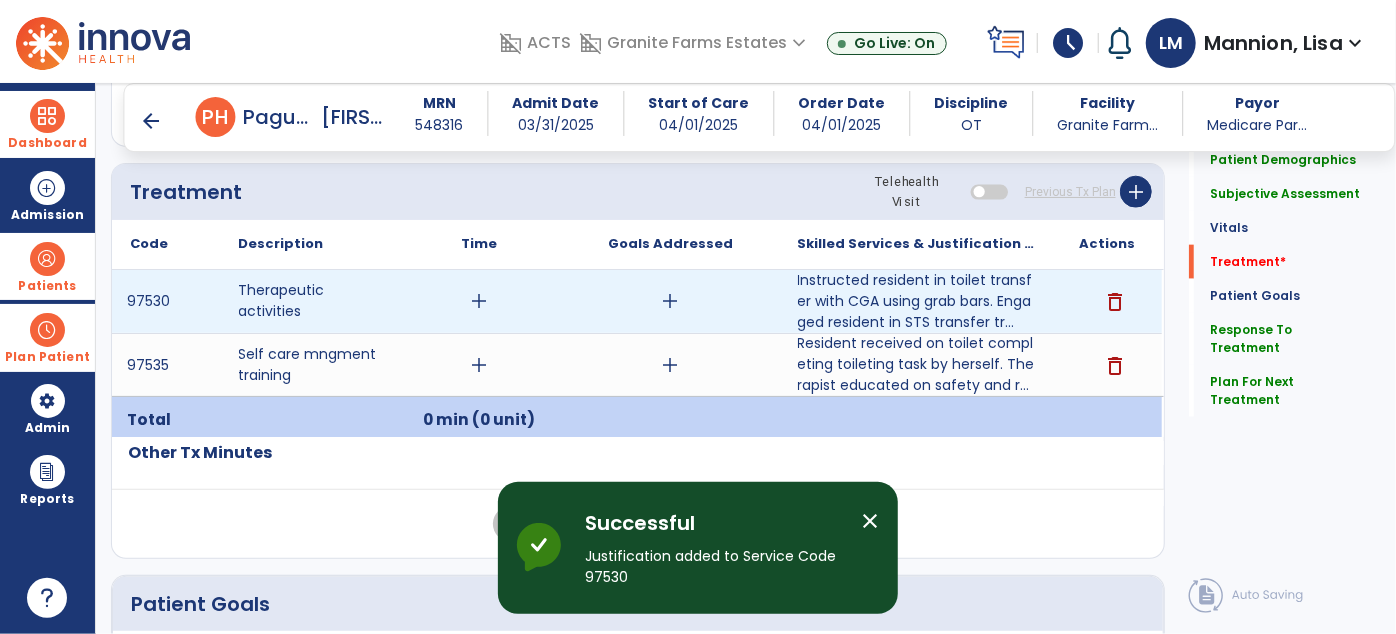 click on "add" at bounding box center [480, 301] 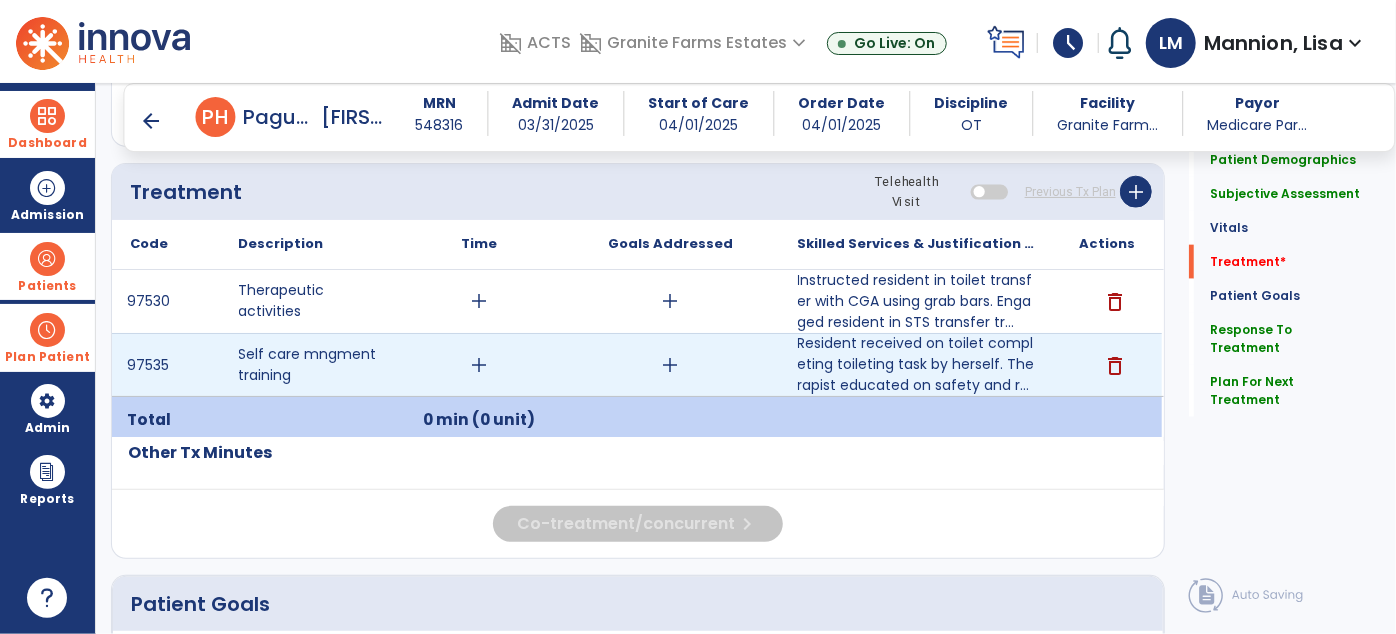click on "add" at bounding box center (480, 365) 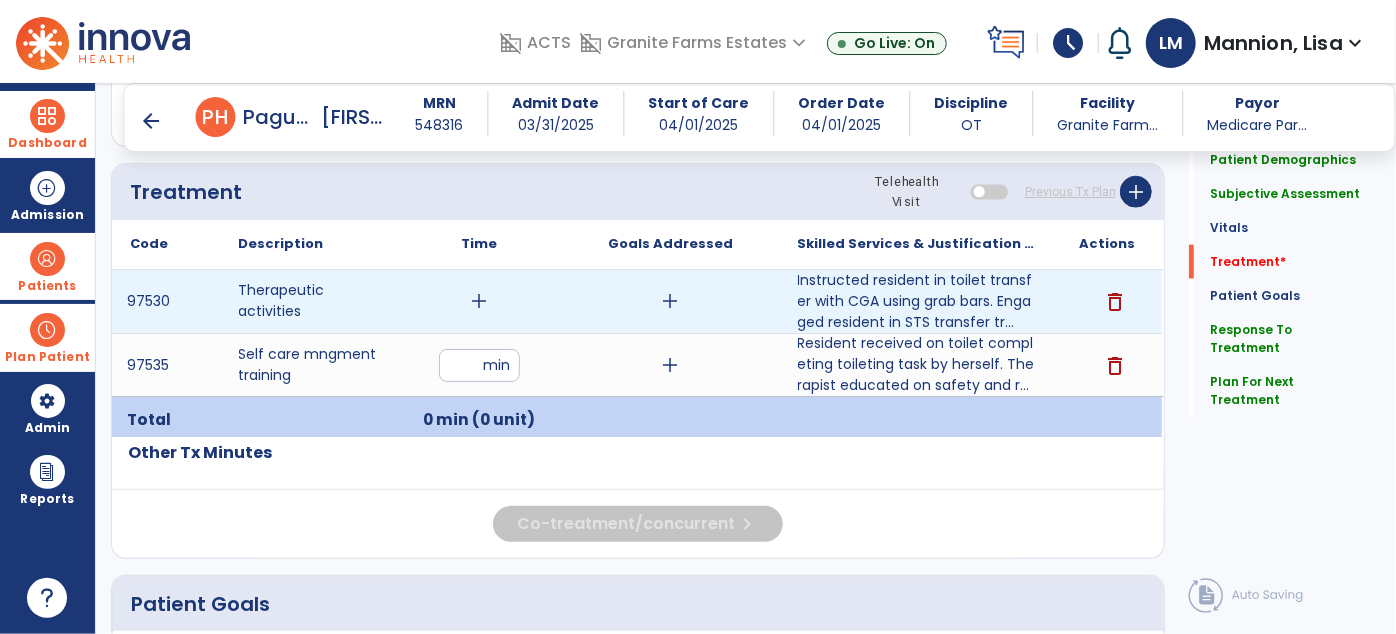 type on "**" 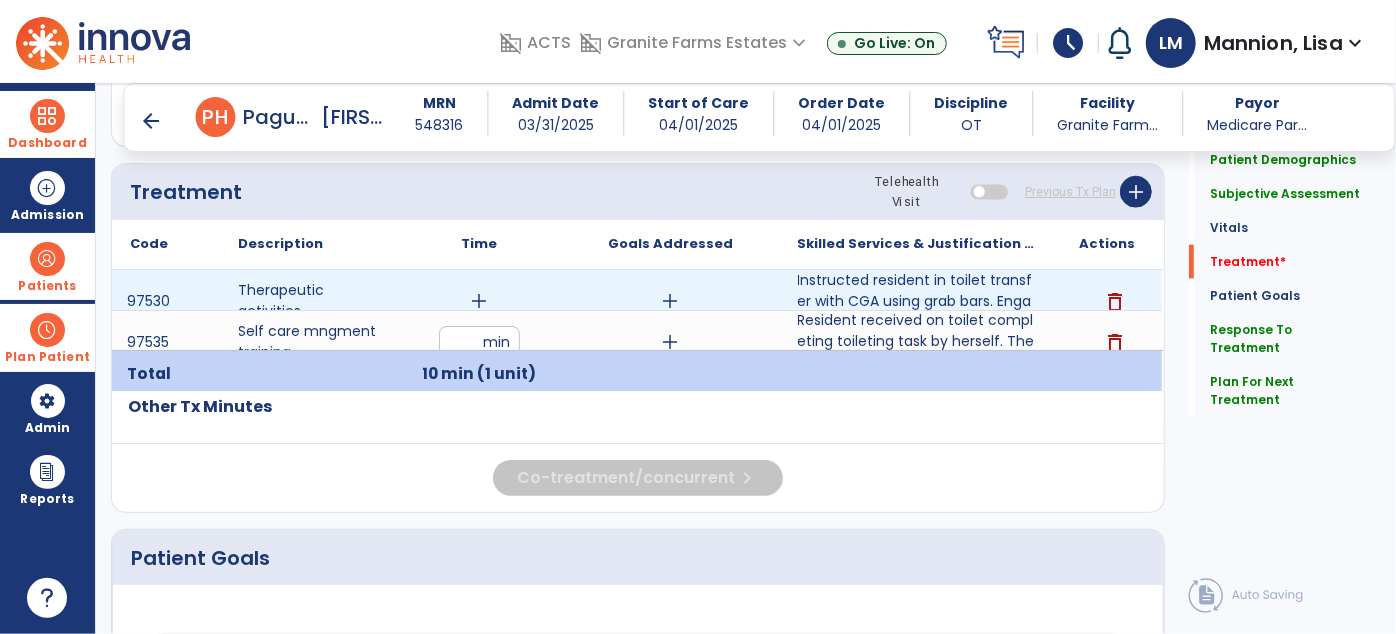 click on "add" at bounding box center (480, 301) 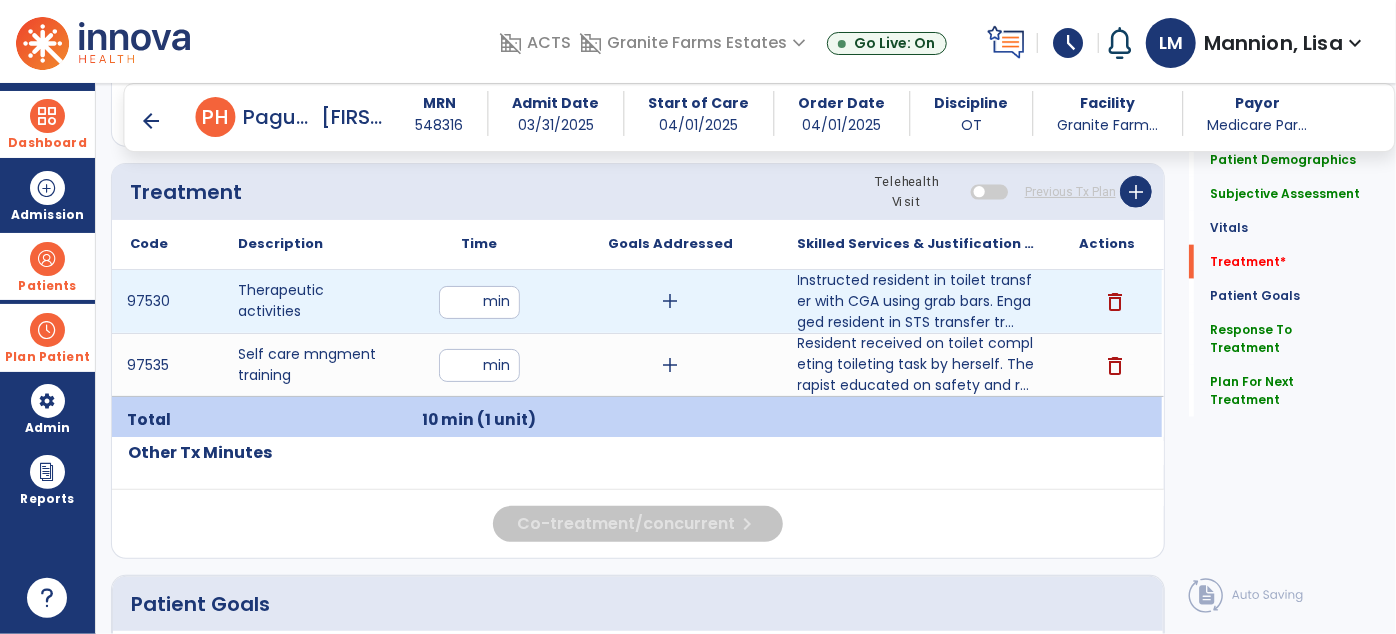 type on "**" 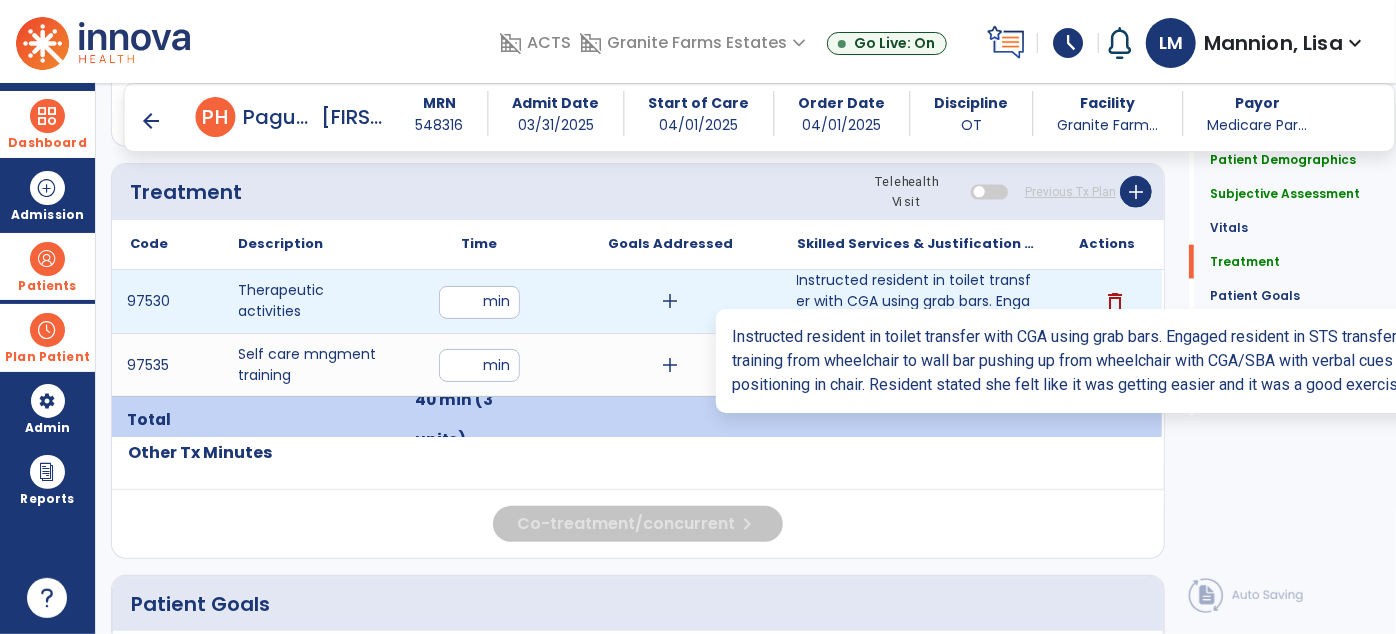 click on "Instructed resident in toilet transfer with CGA using grab bars. Engaged resident in STS transfer tr..." at bounding box center [916, 301] 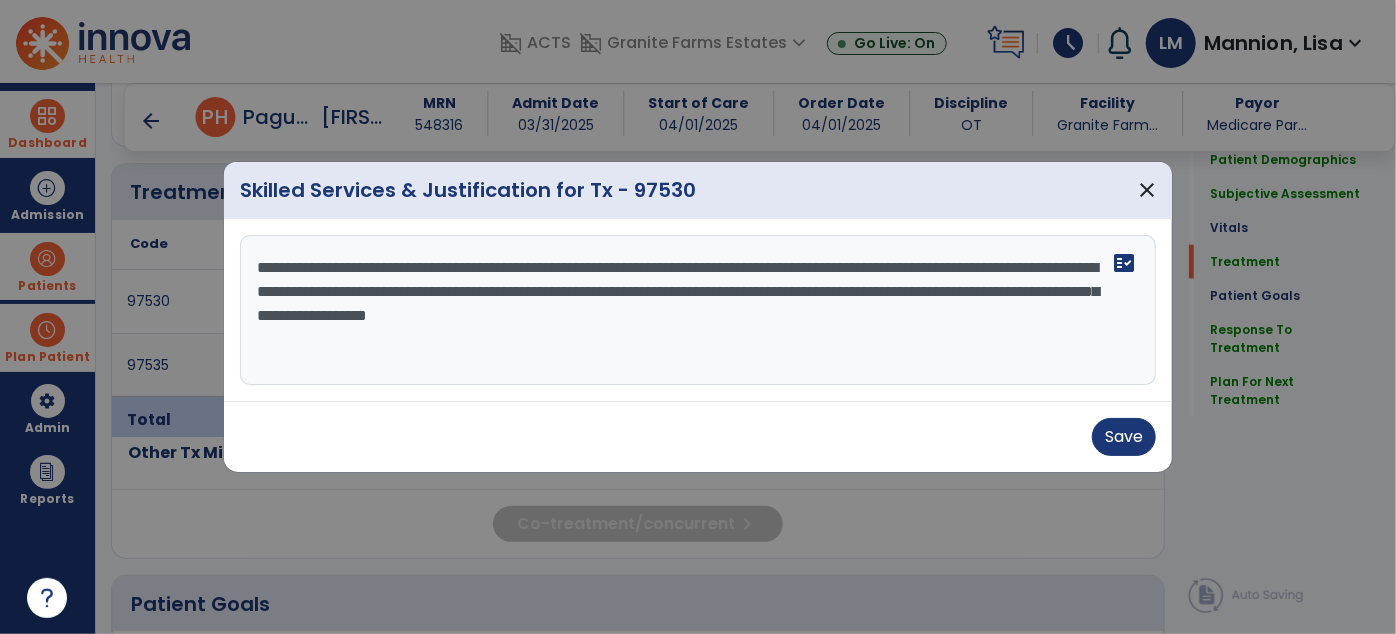 click on "**********" at bounding box center [698, 310] 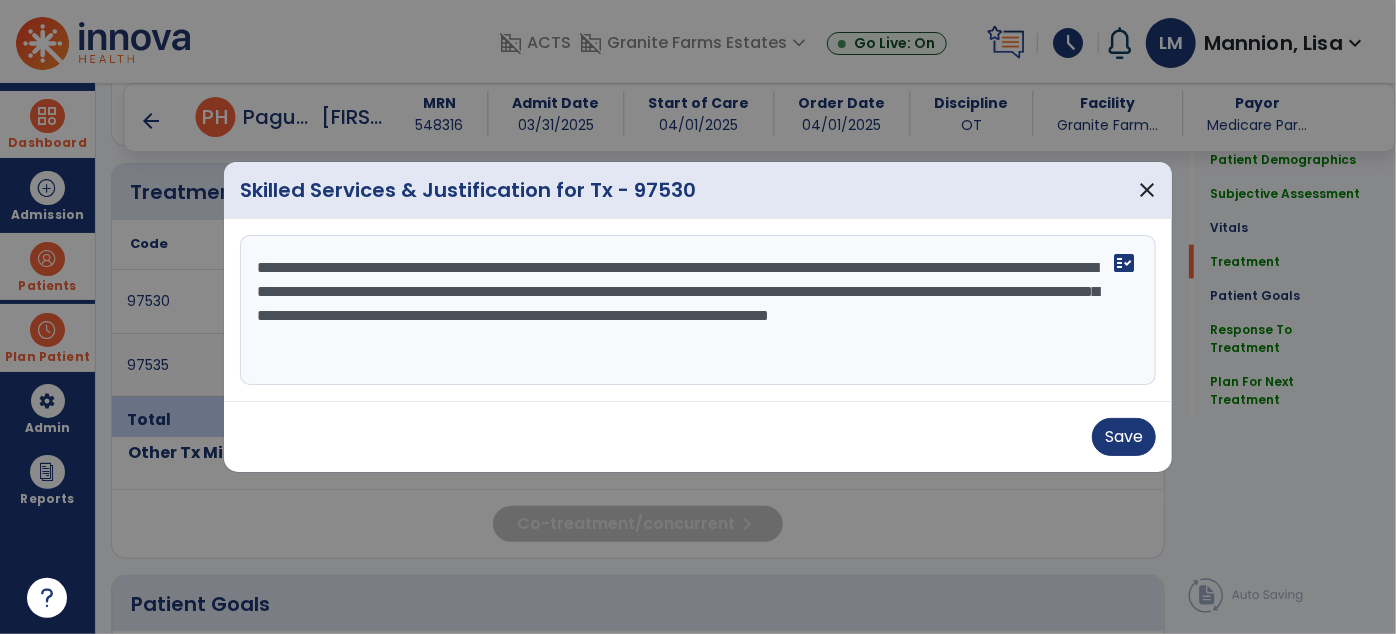 click on "**********" at bounding box center [698, 310] 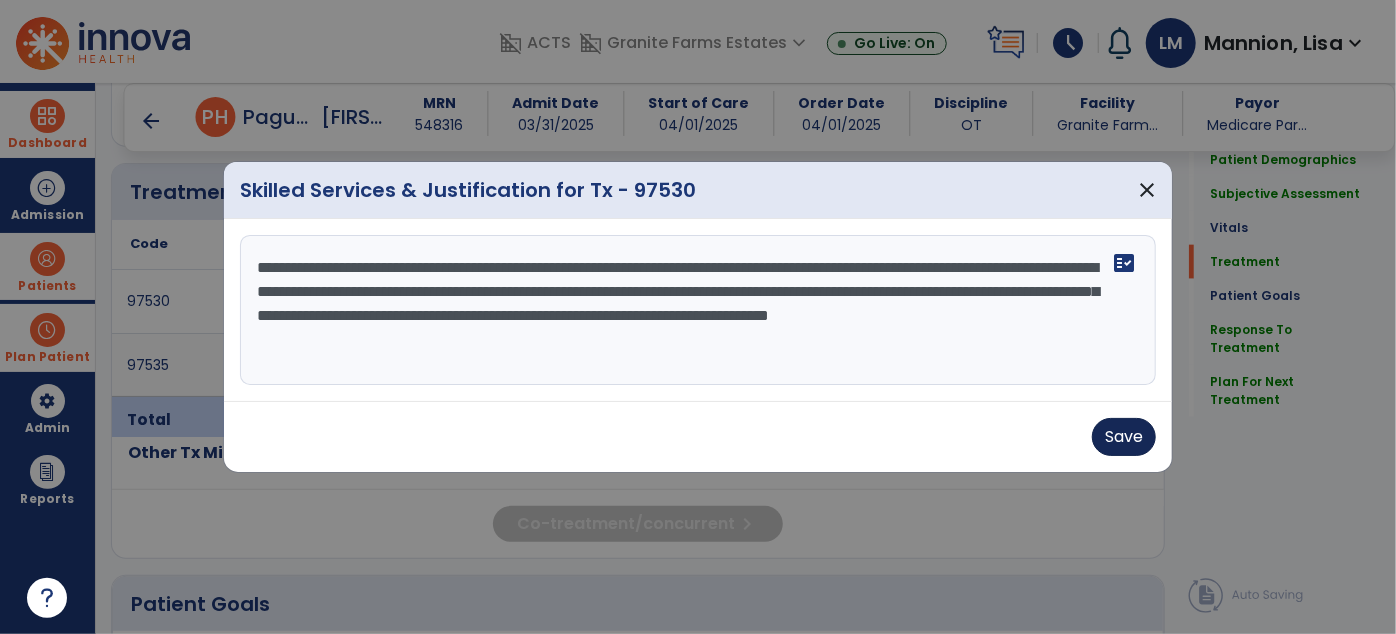 type on "**********" 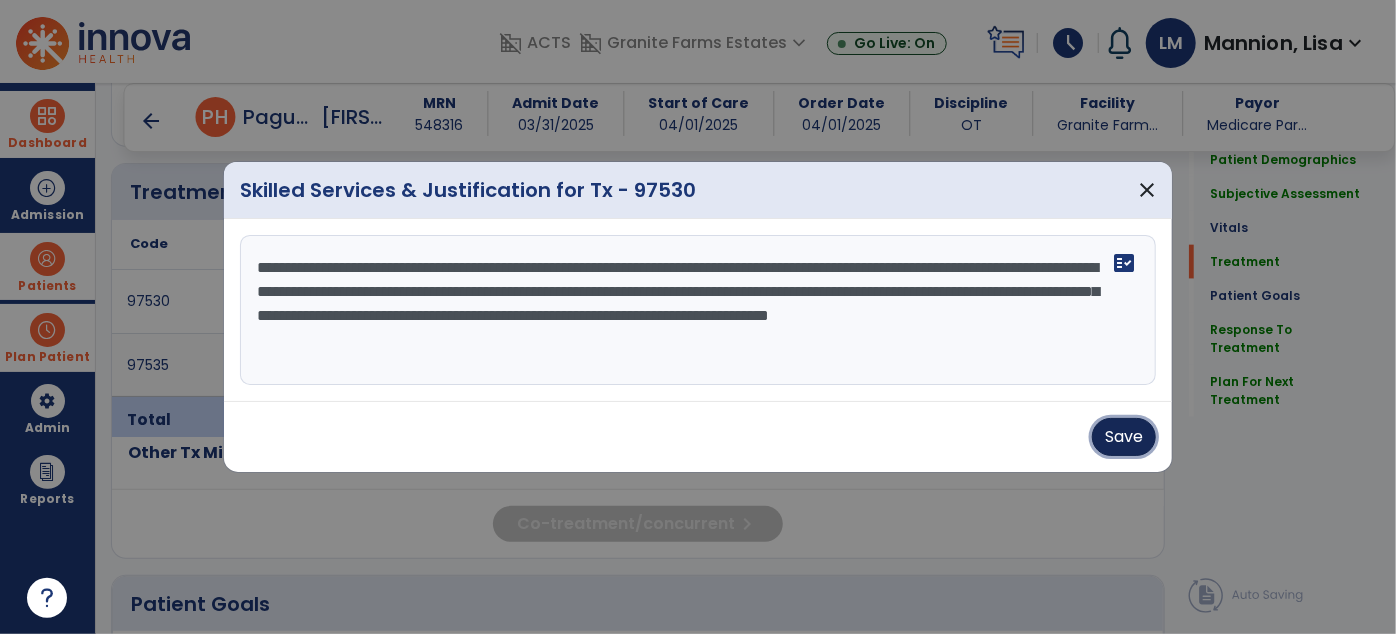 drag, startPoint x: 1101, startPoint y: 423, endPoint x: 1217, endPoint y: 444, distance: 117.88554 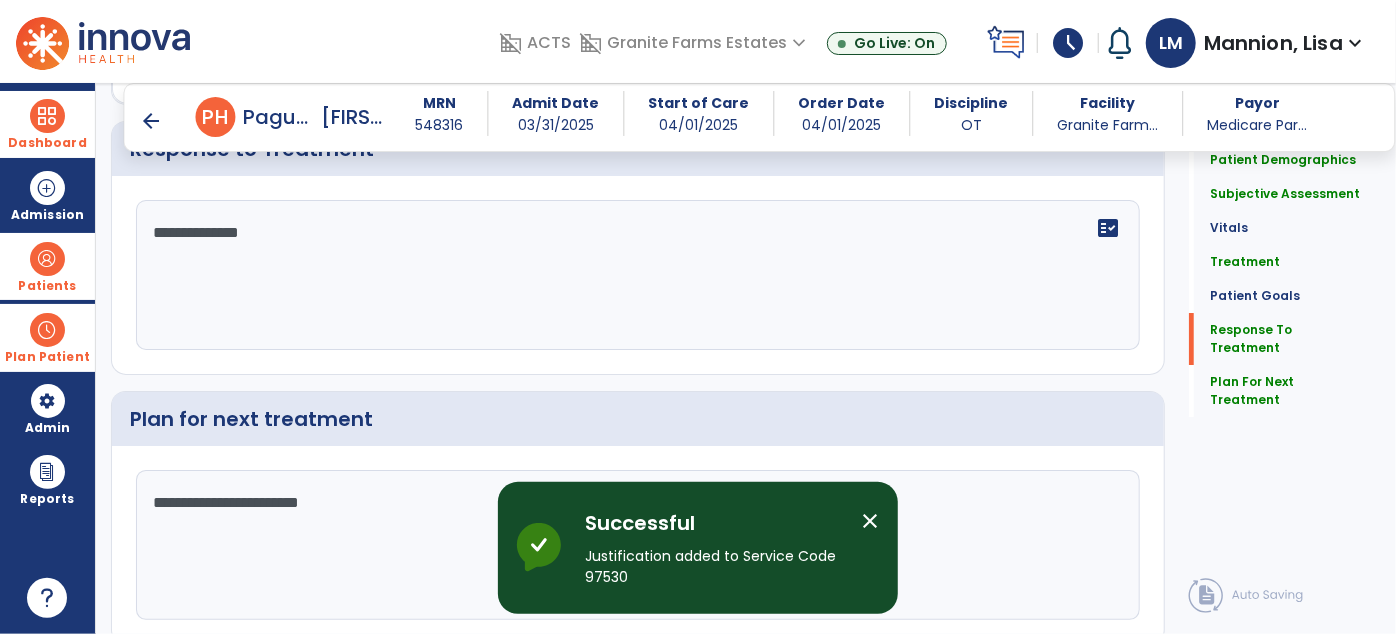 scroll, scrollTop: 3613, scrollLeft: 0, axis: vertical 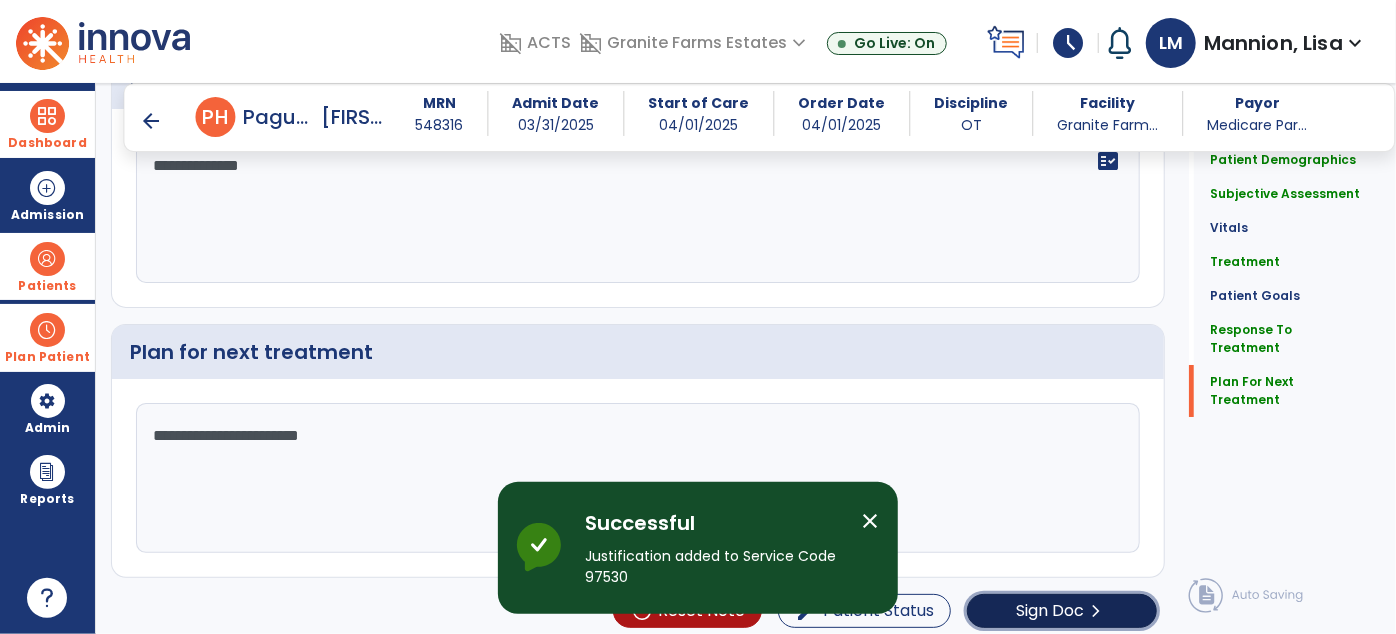 click on "Sign Doc  chevron_right" 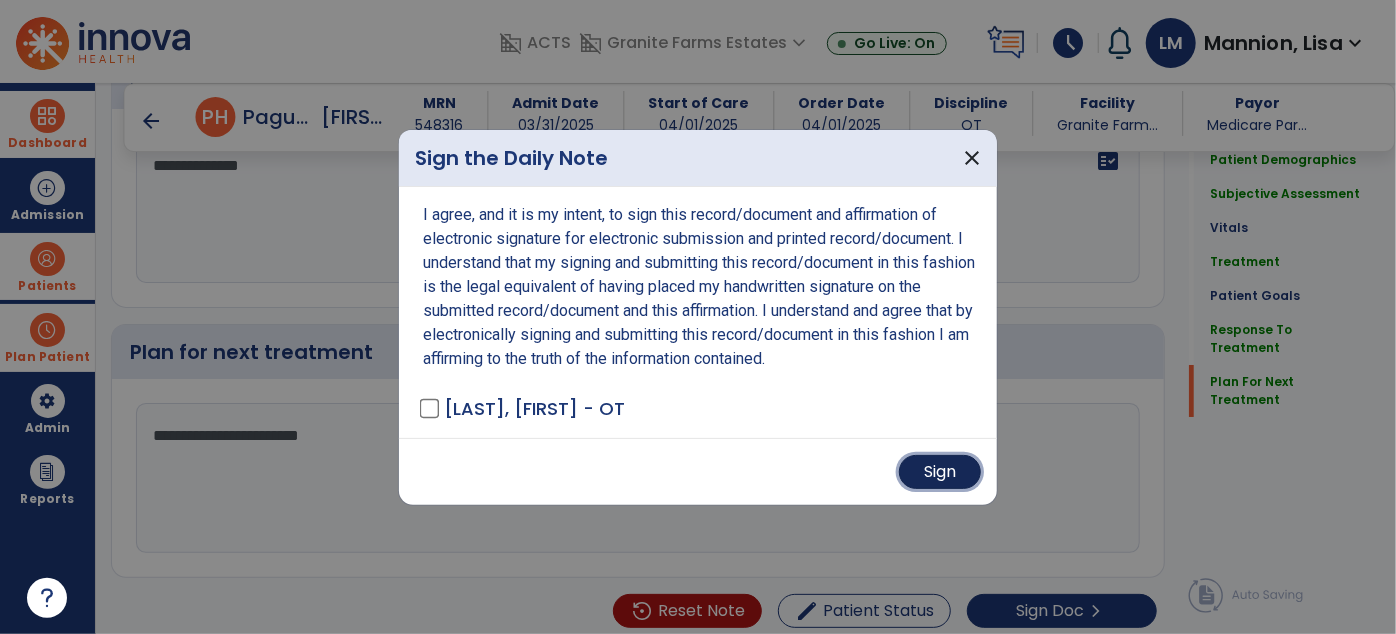drag, startPoint x: 943, startPoint y: 470, endPoint x: 960, endPoint y: 471, distance: 17.029387 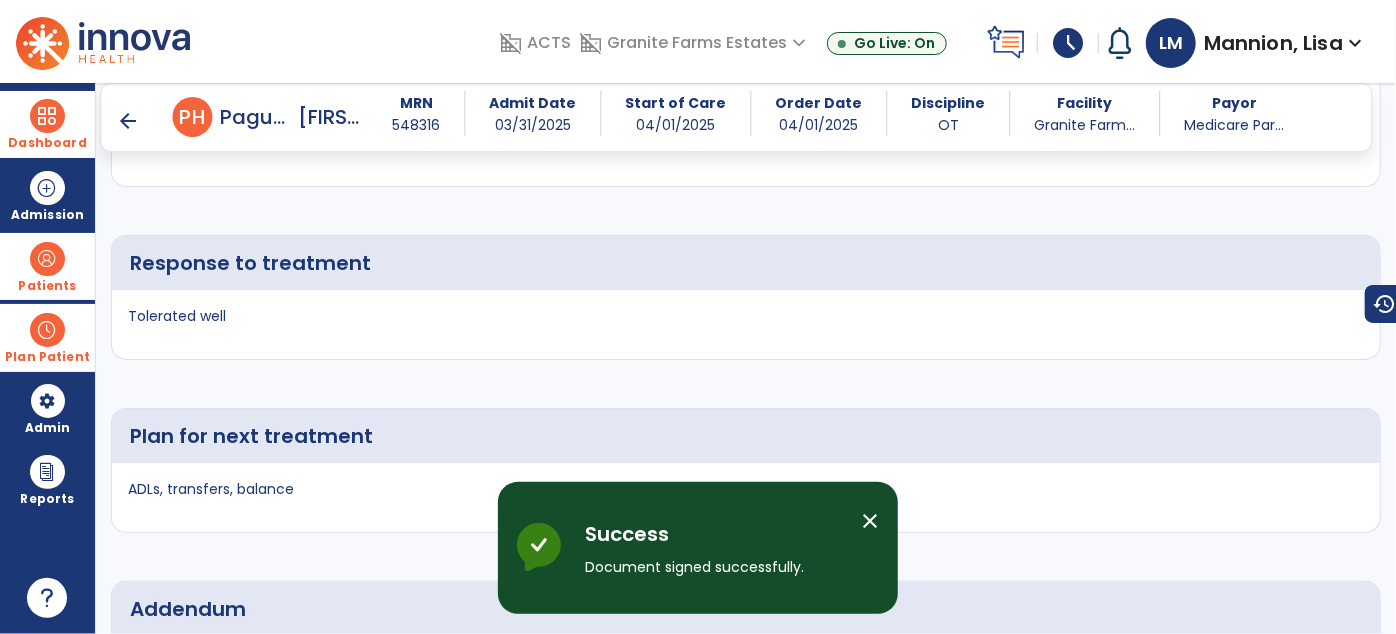 scroll, scrollTop: 4842, scrollLeft: 0, axis: vertical 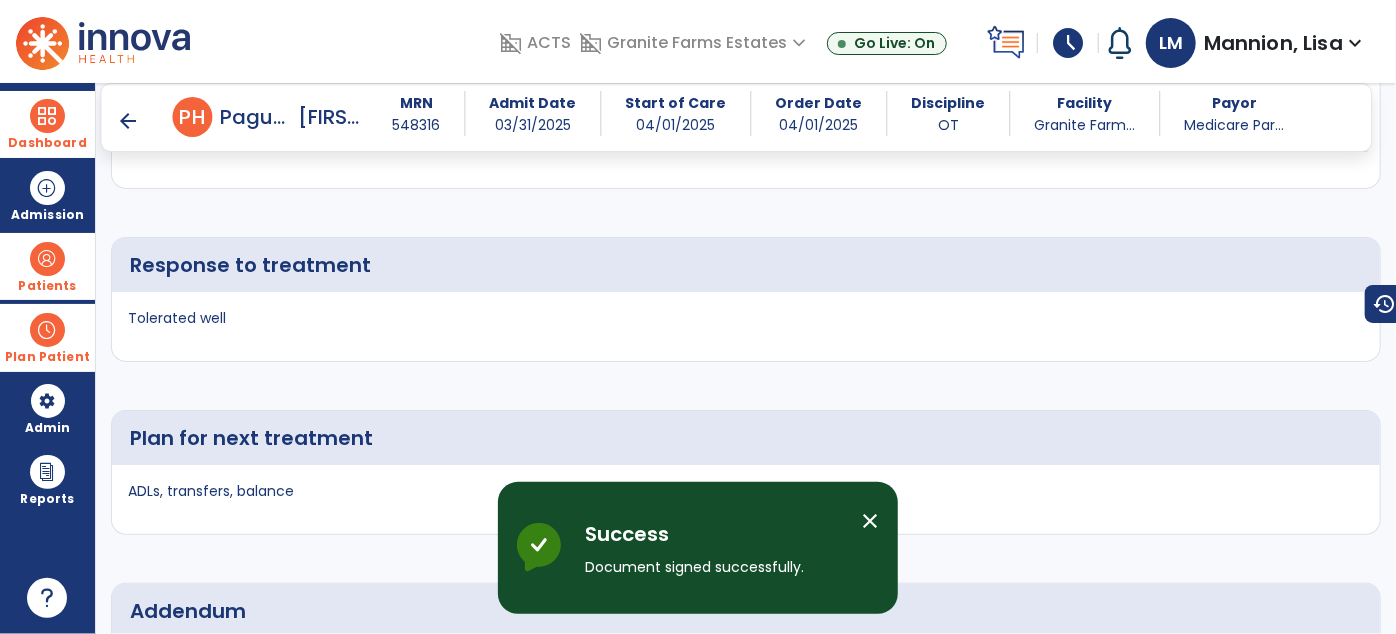 click on "Dashboard" at bounding box center [47, 124] 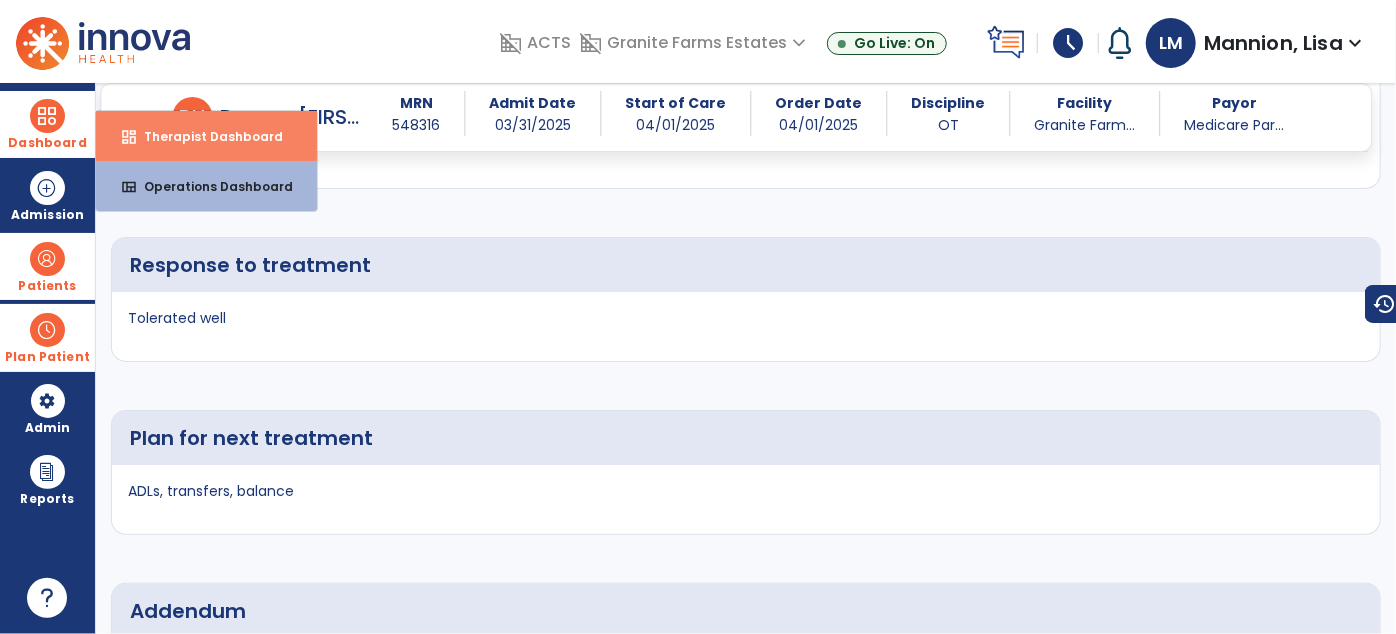 drag, startPoint x: 165, startPoint y: 123, endPoint x: 185, endPoint y: 125, distance: 20.09975 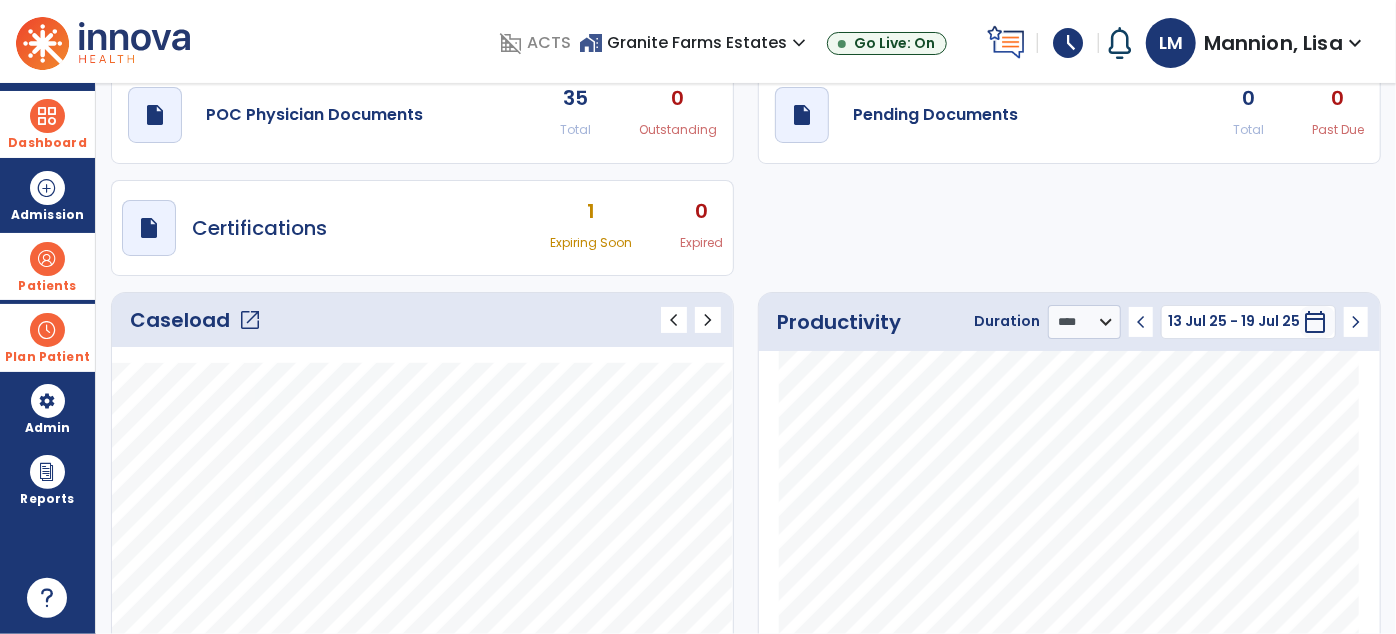 scroll, scrollTop: 0, scrollLeft: 0, axis: both 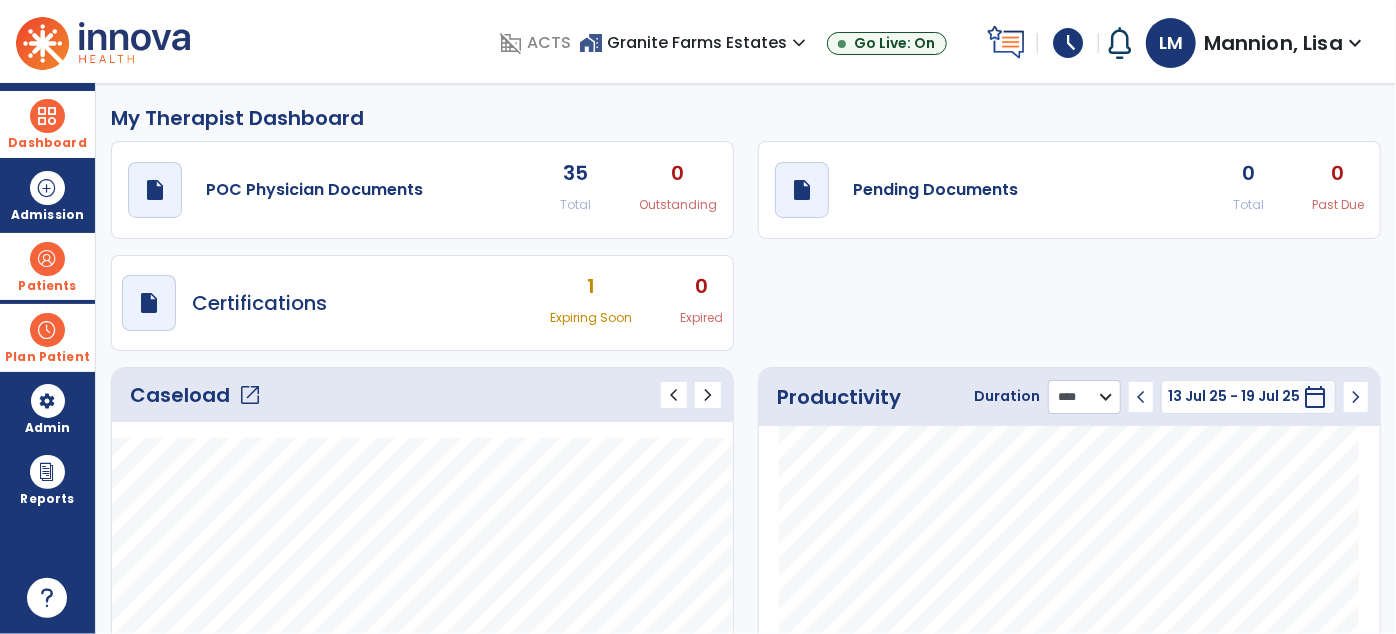 click on "******** **** ***" 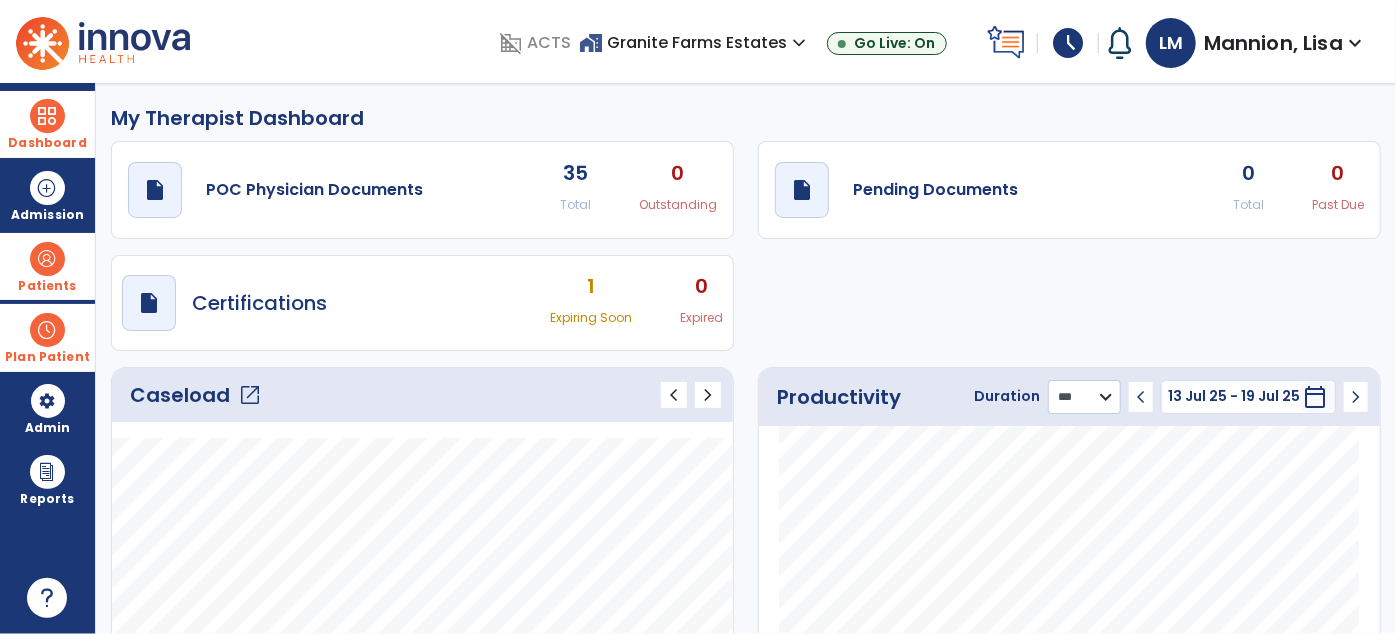 click on "******** **** ***" 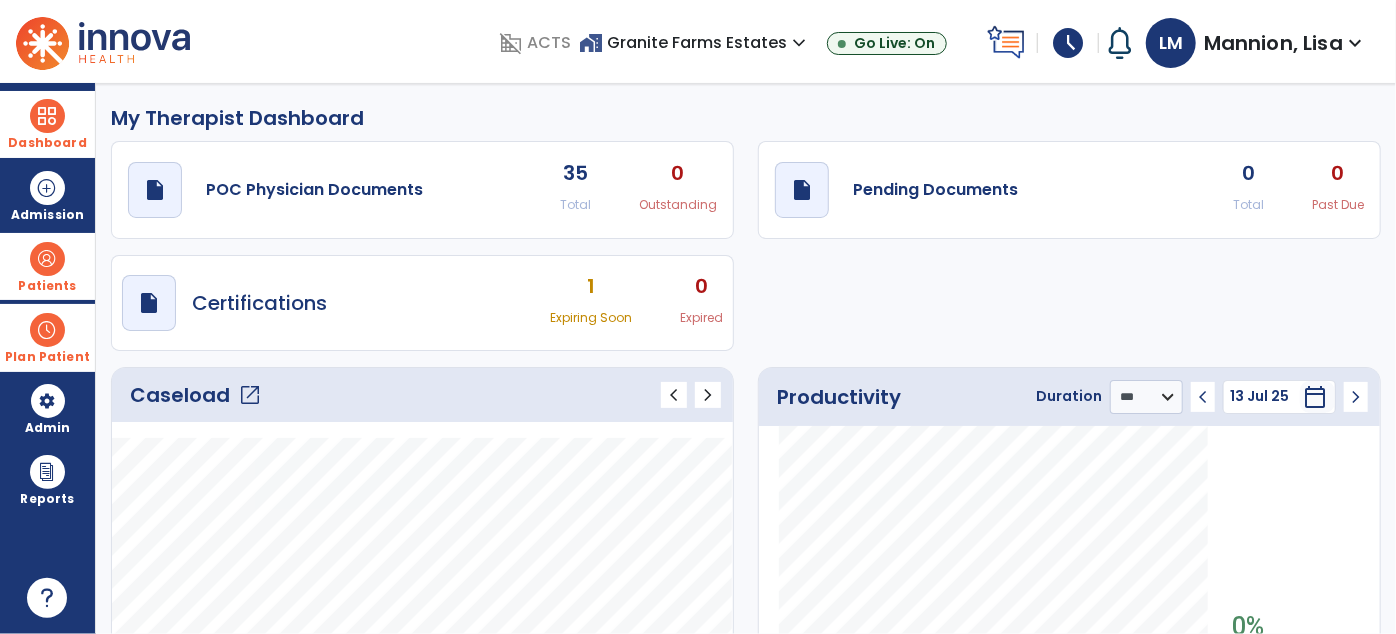 click on "13 Jul 25" at bounding box center (1265, 396) 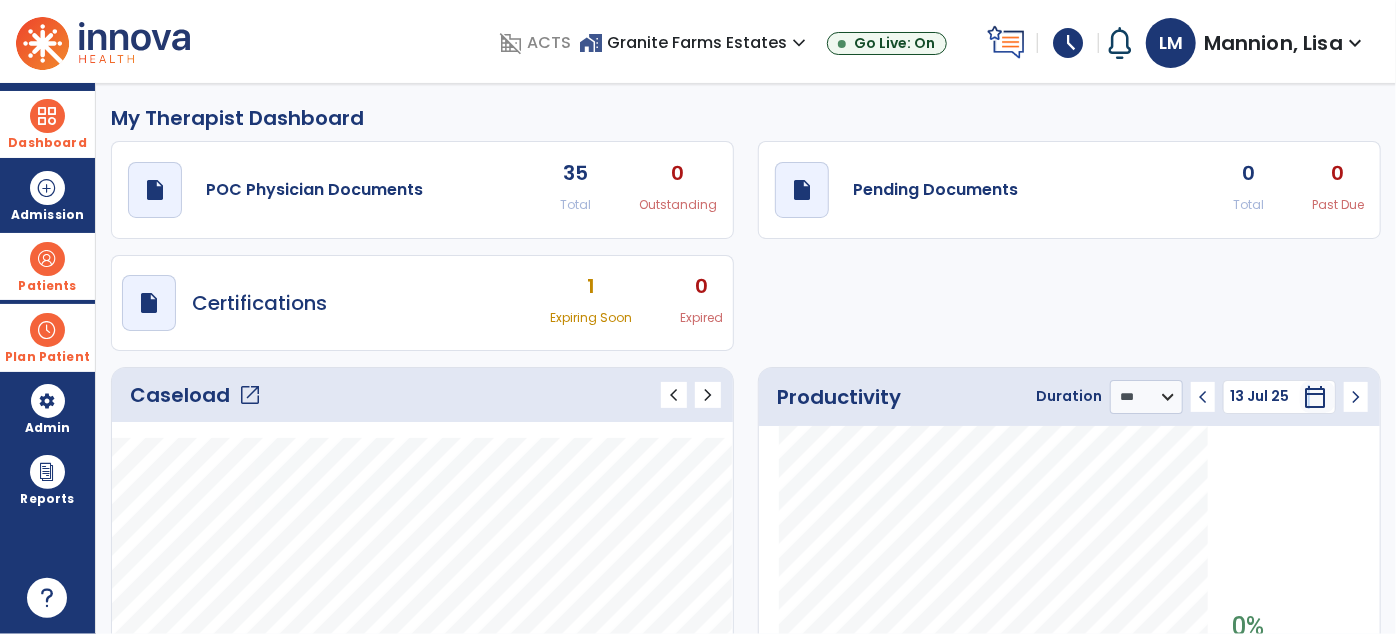 click on "calendar_today" at bounding box center [1315, 397] 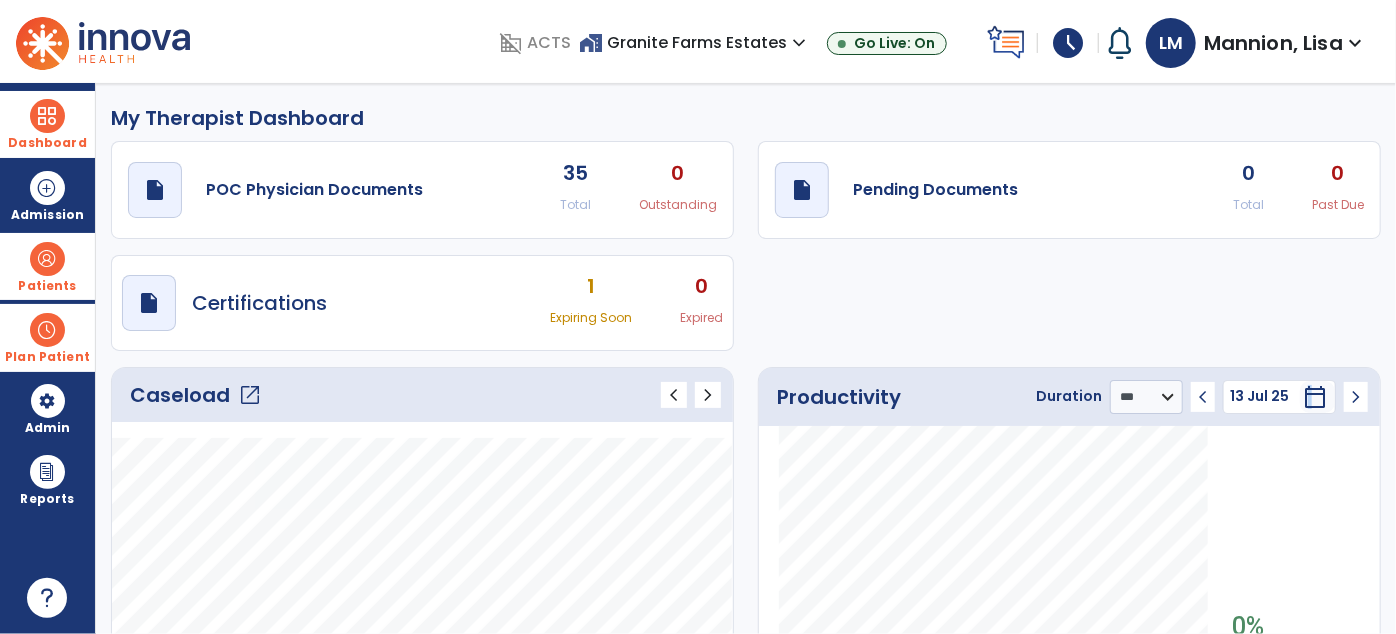 select on "*" 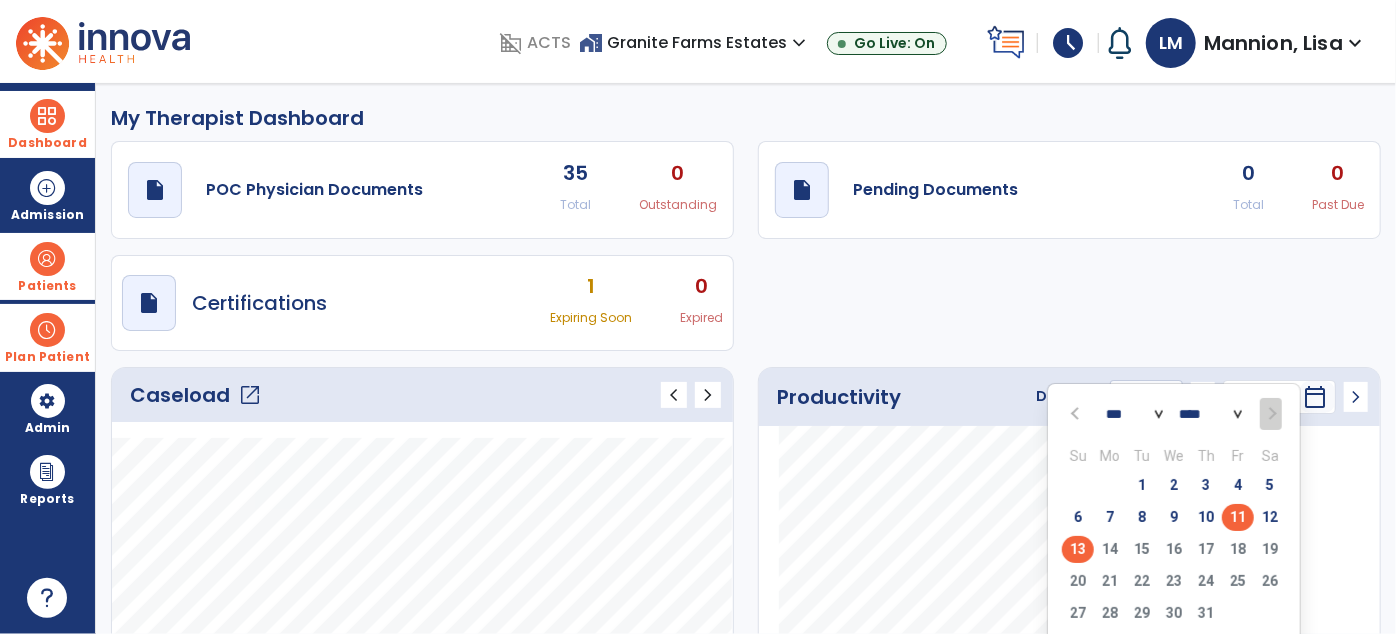 click on "11" at bounding box center [1238, 517] 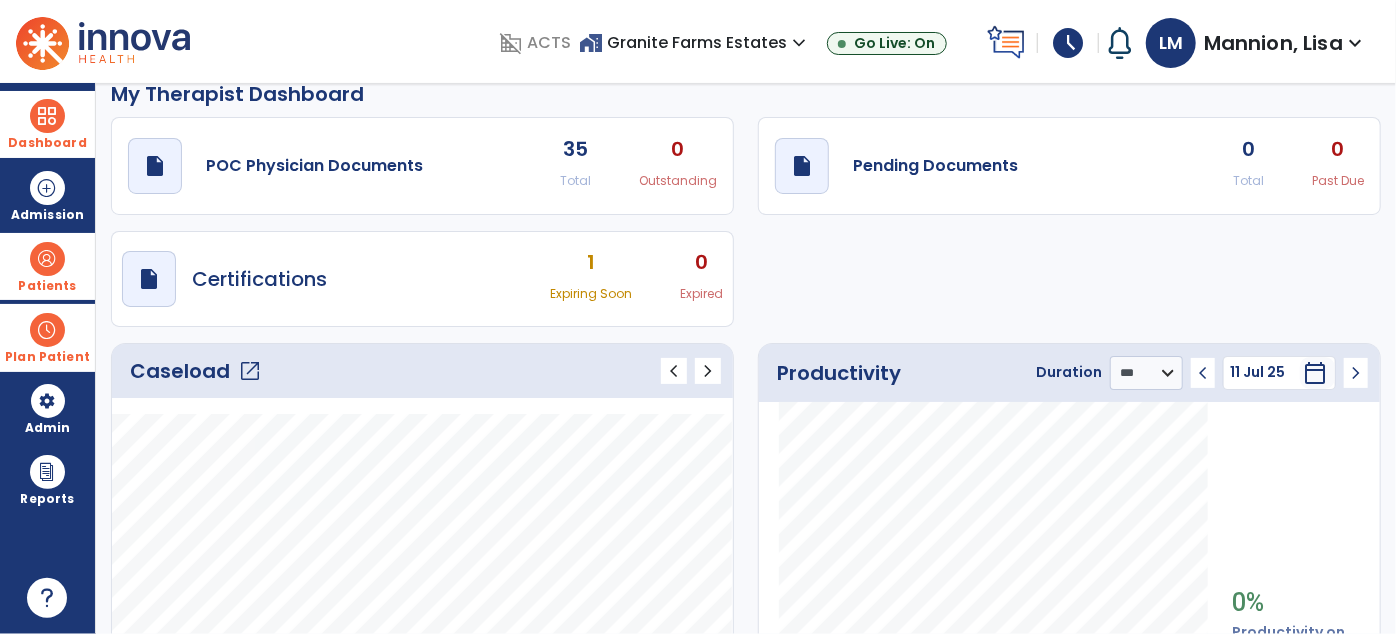 scroll, scrollTop: 0, scrollLeft: 0, axis: both 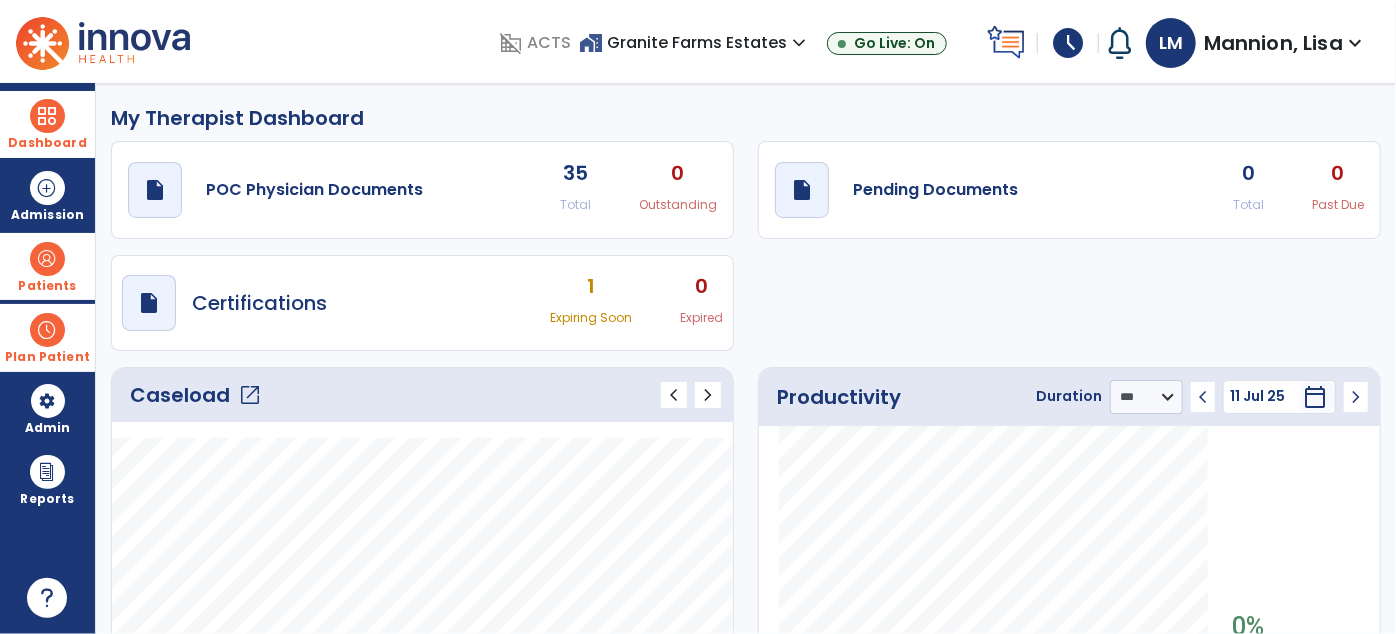 click at bounding box center [47, 116] 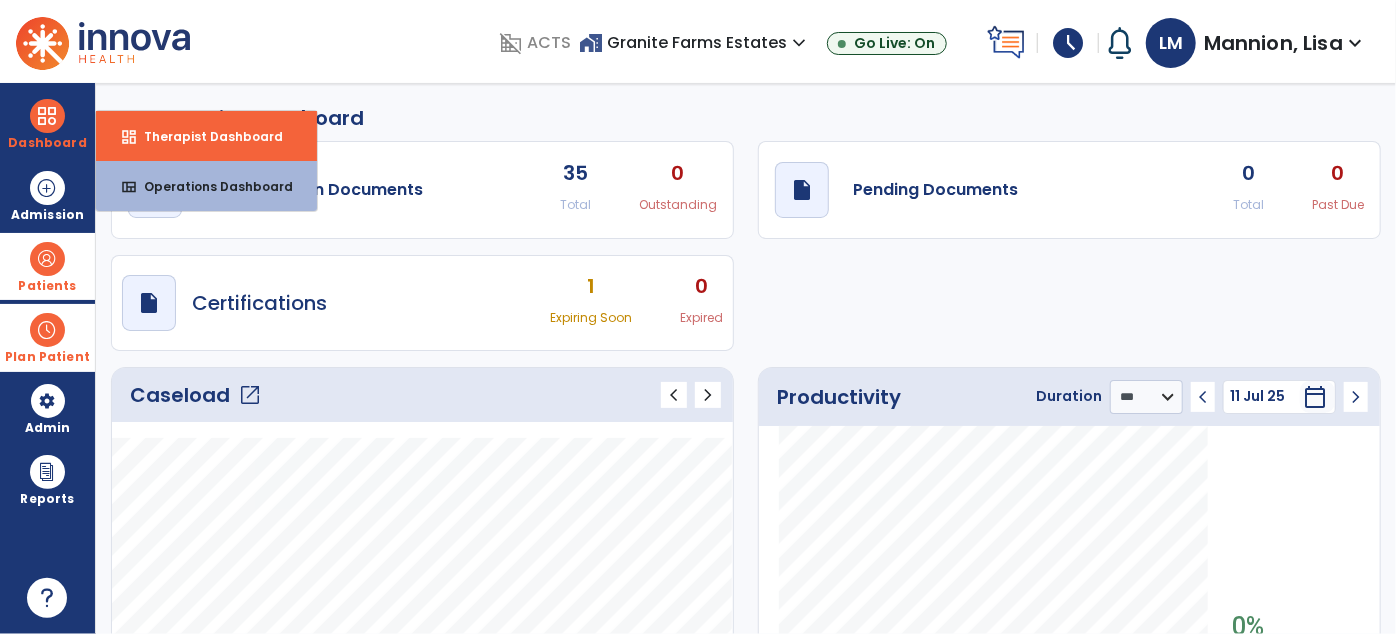 click on "dashboard" at bounding box center [129, 137] 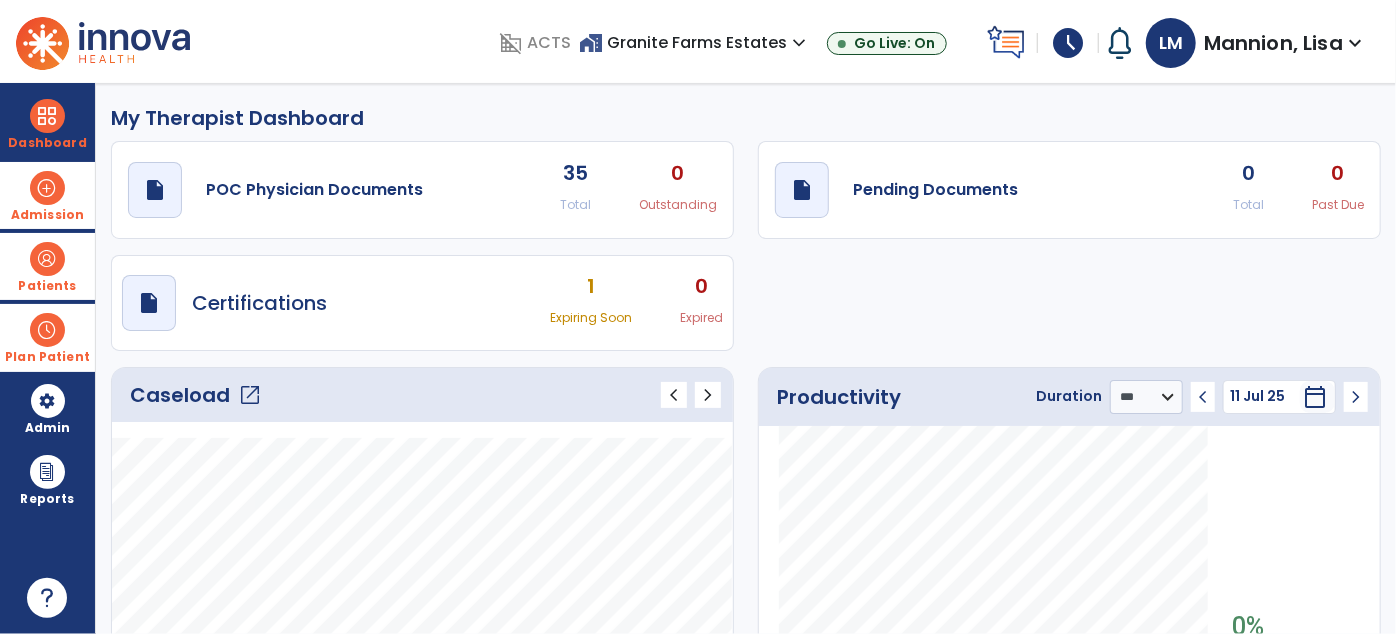 click on "Admission" at bounding box center [47, 195] 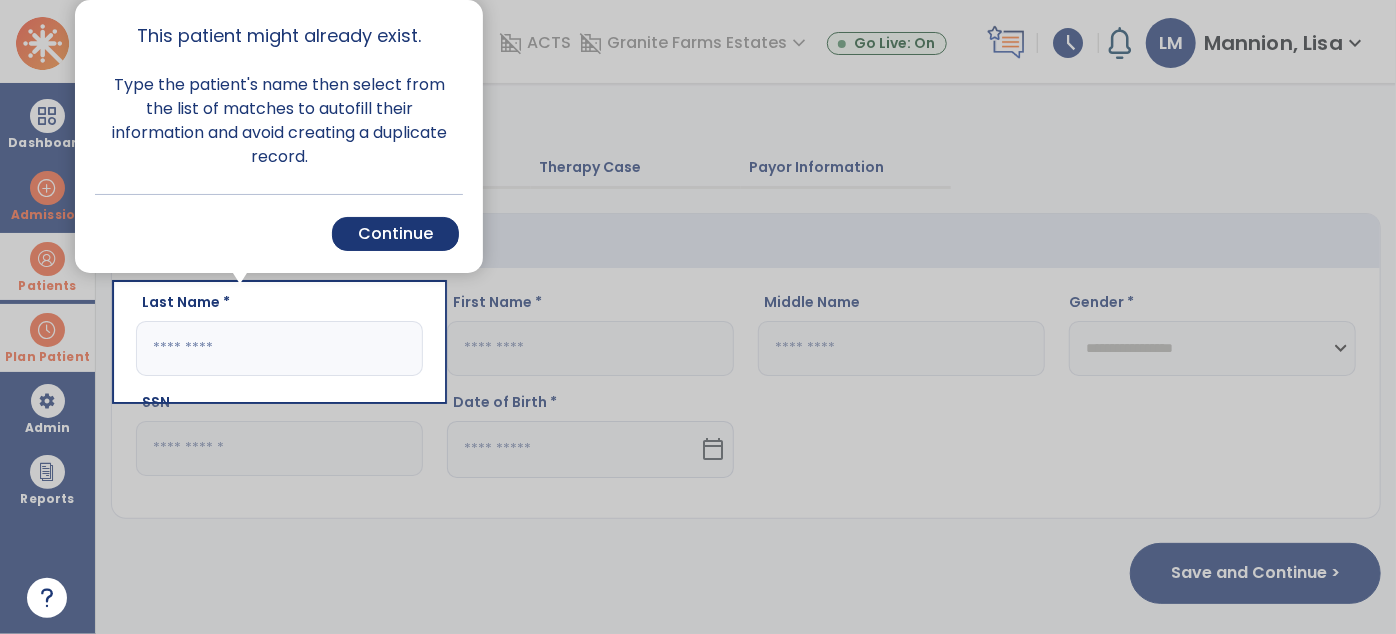 click on "Type the patient's name then select from the list of matches to autofill their information and avoid creating a duplicate record." at bounding box center (279, 127) 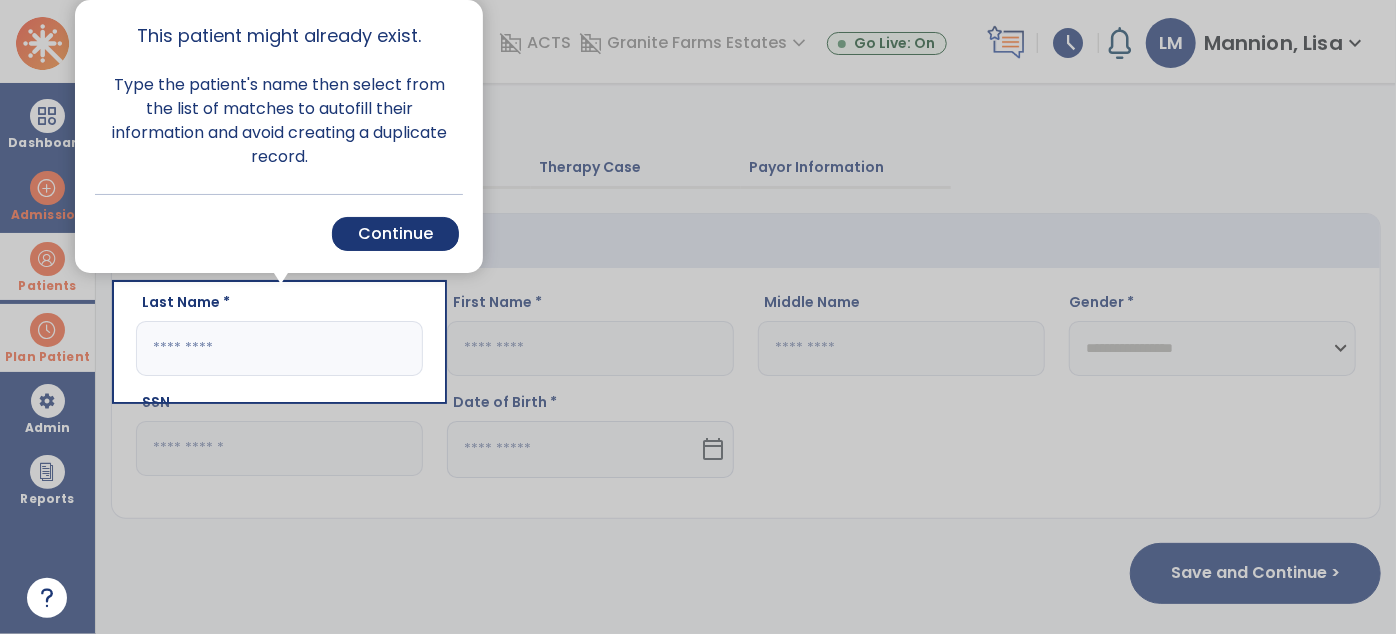 drag, startPoint x: 376, startPoint y: 225, endPoint x: 328, endPoint y: 225, distance: 48 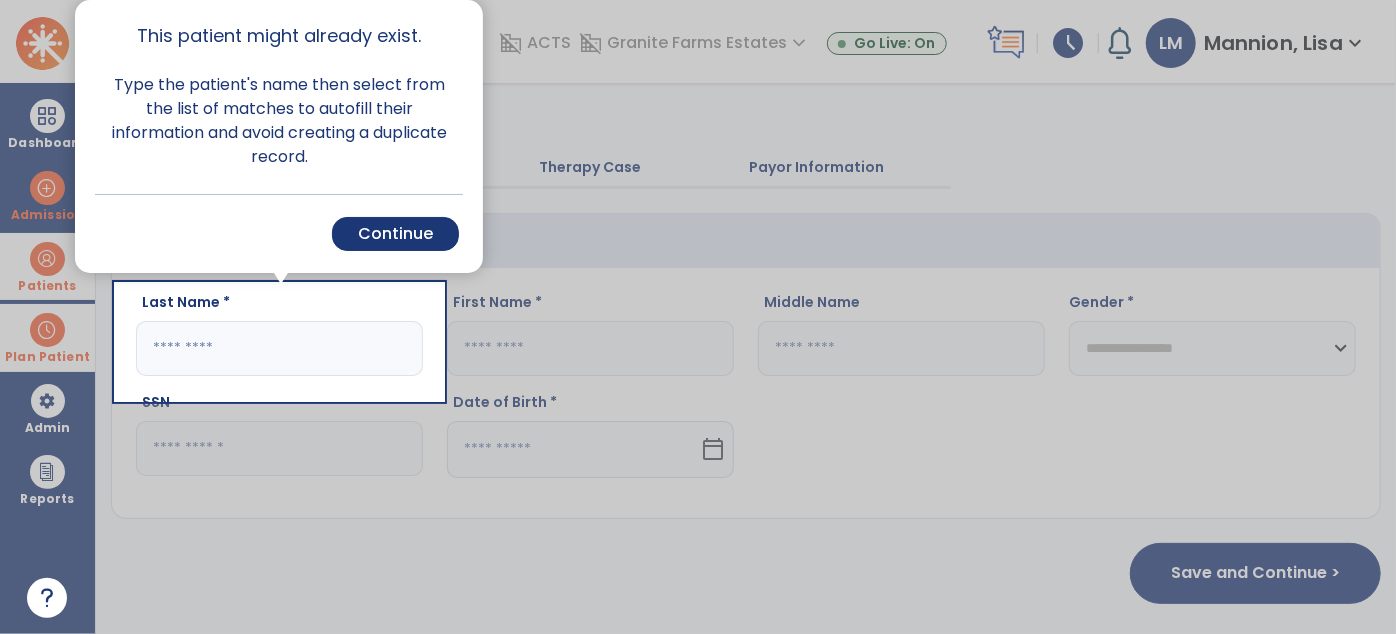 click on "Continue" at bounding box center (395, 234) 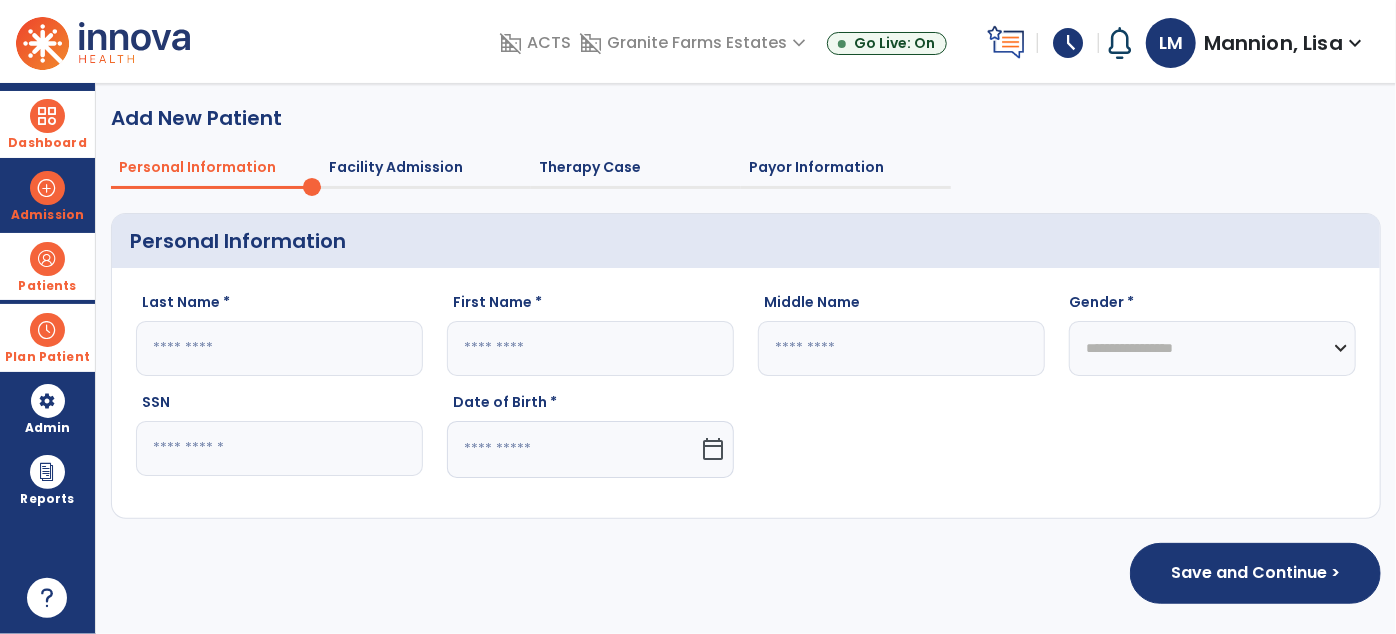 drag, startPoint x: 43, startPoint y: 122, endPoint x: 106, endPoint y: 128, distance: 63.28507 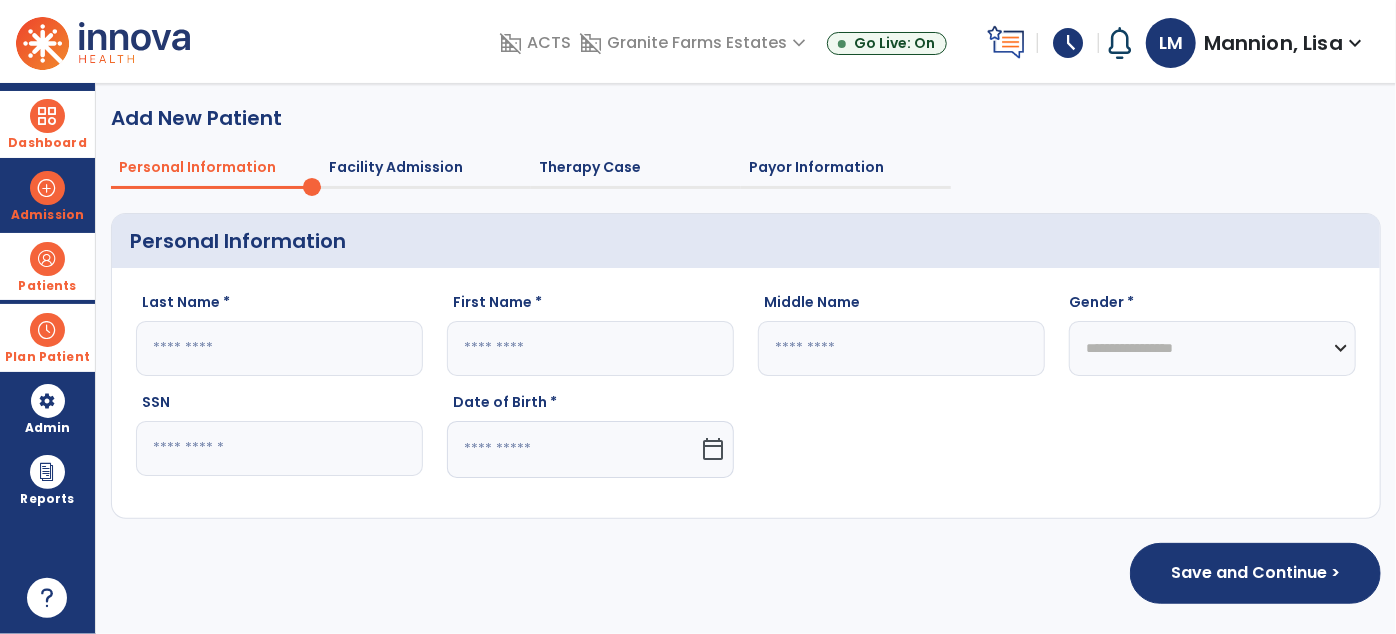 click at bounding box center [47, 116] 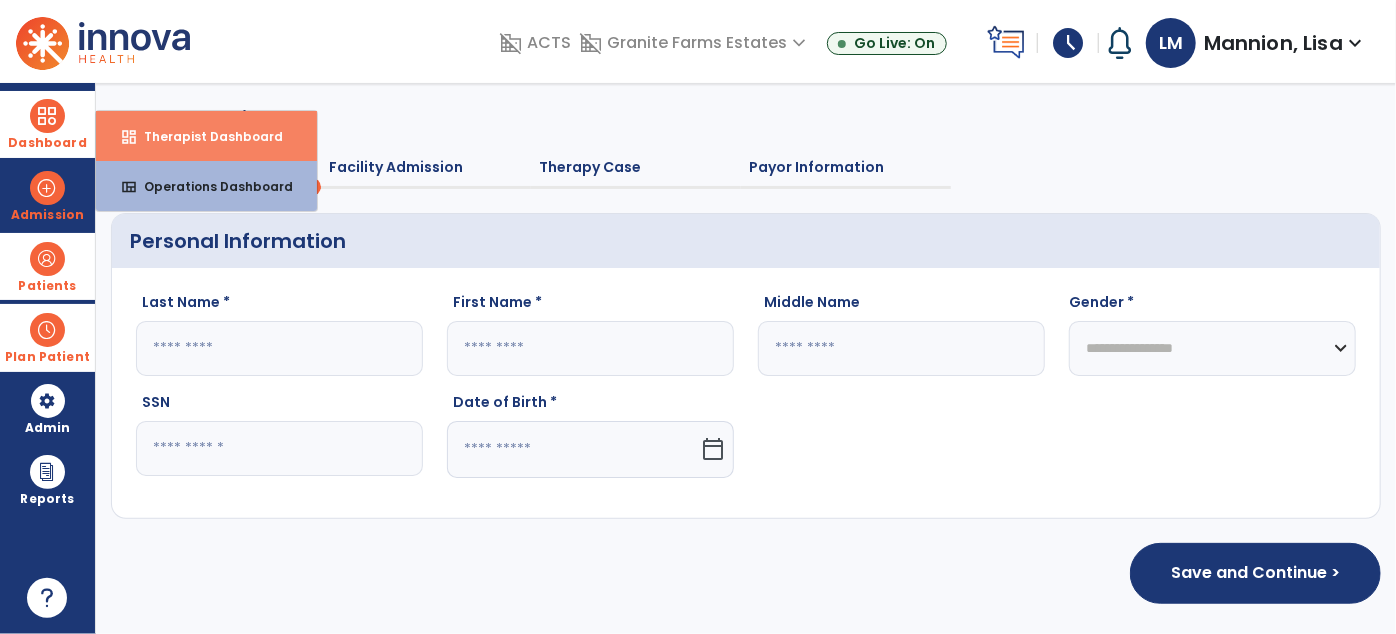click on "Therapist Dashboard" at bounding box center (205, 136) 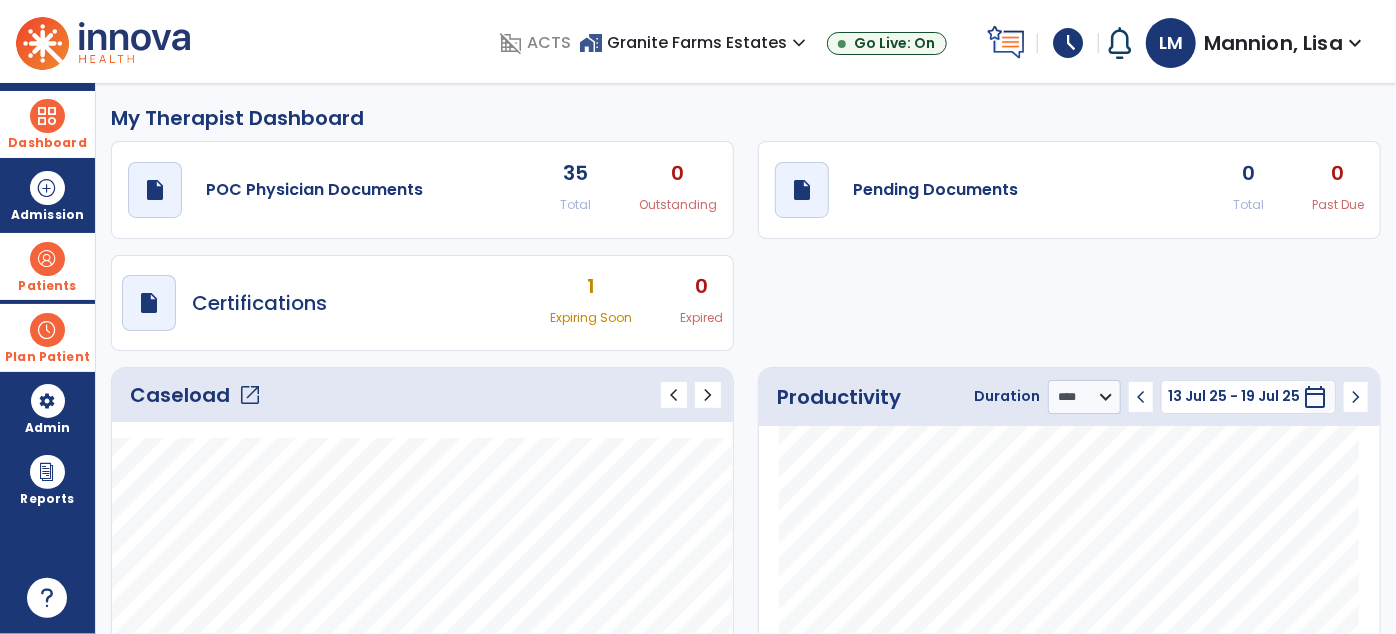 click on "Mannion, Lisa" at bounding box center [1273, 43] 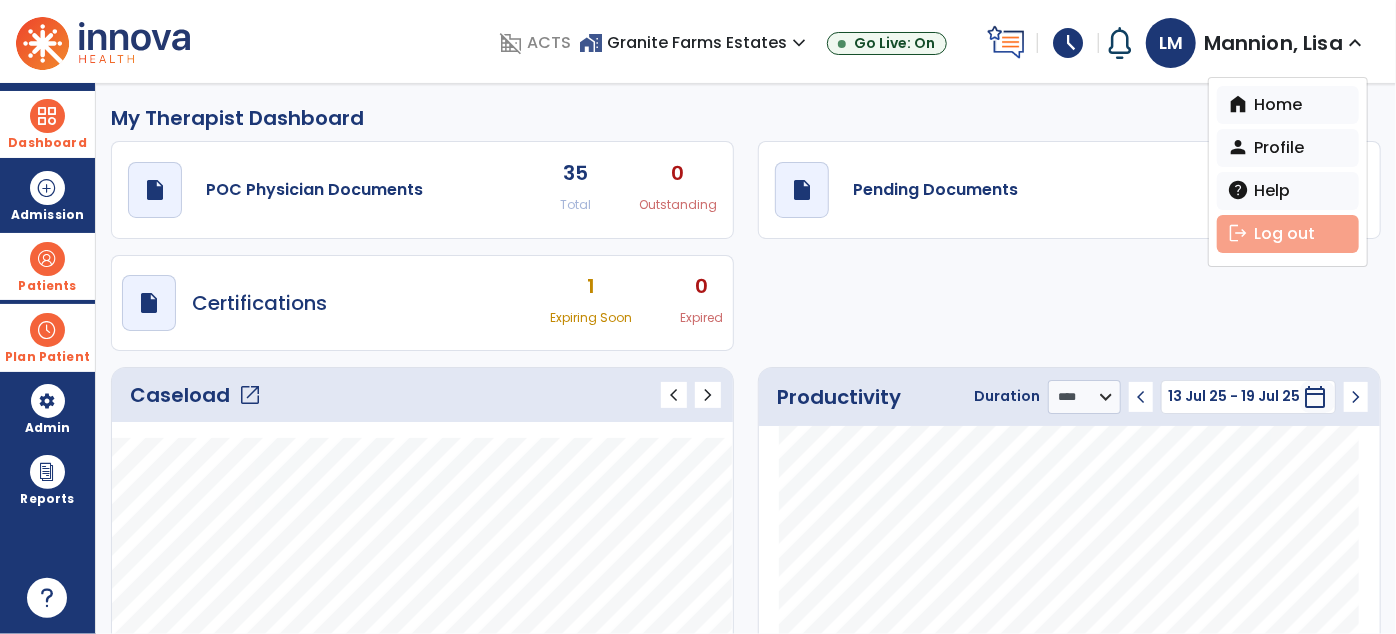 click on "logout   Log out" at bounding box center (1288, 234) 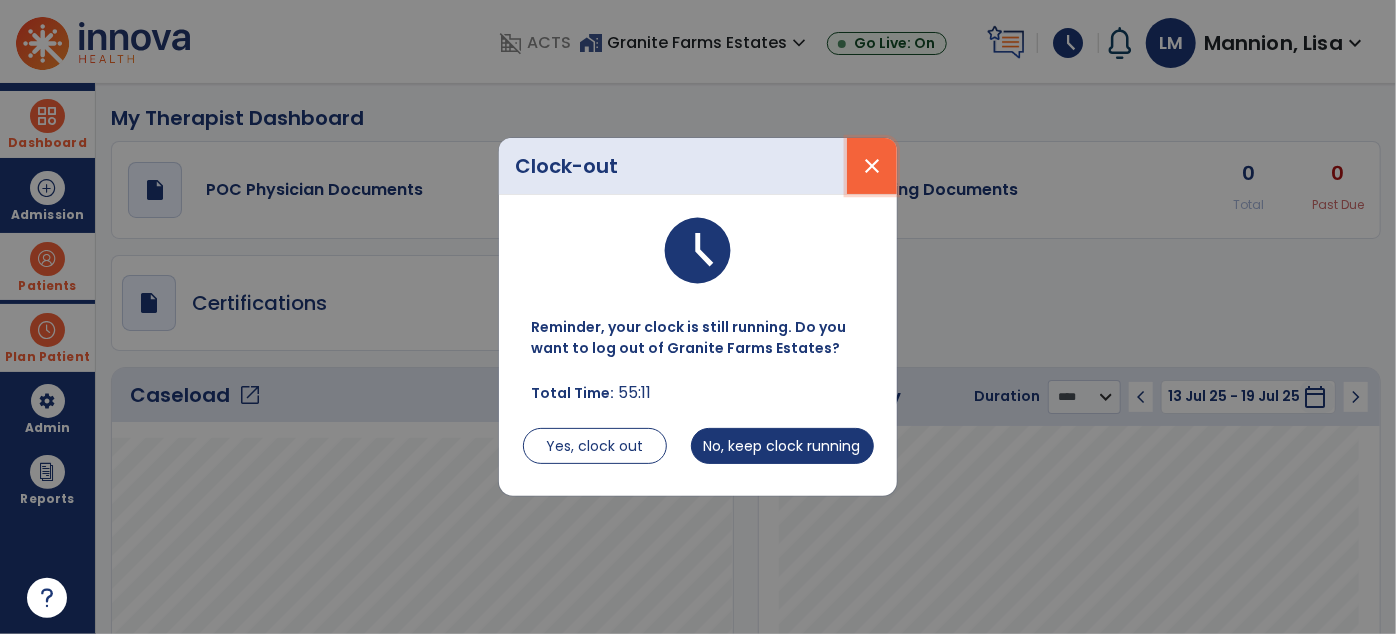 click on "close" at bounding box center (872, 166) 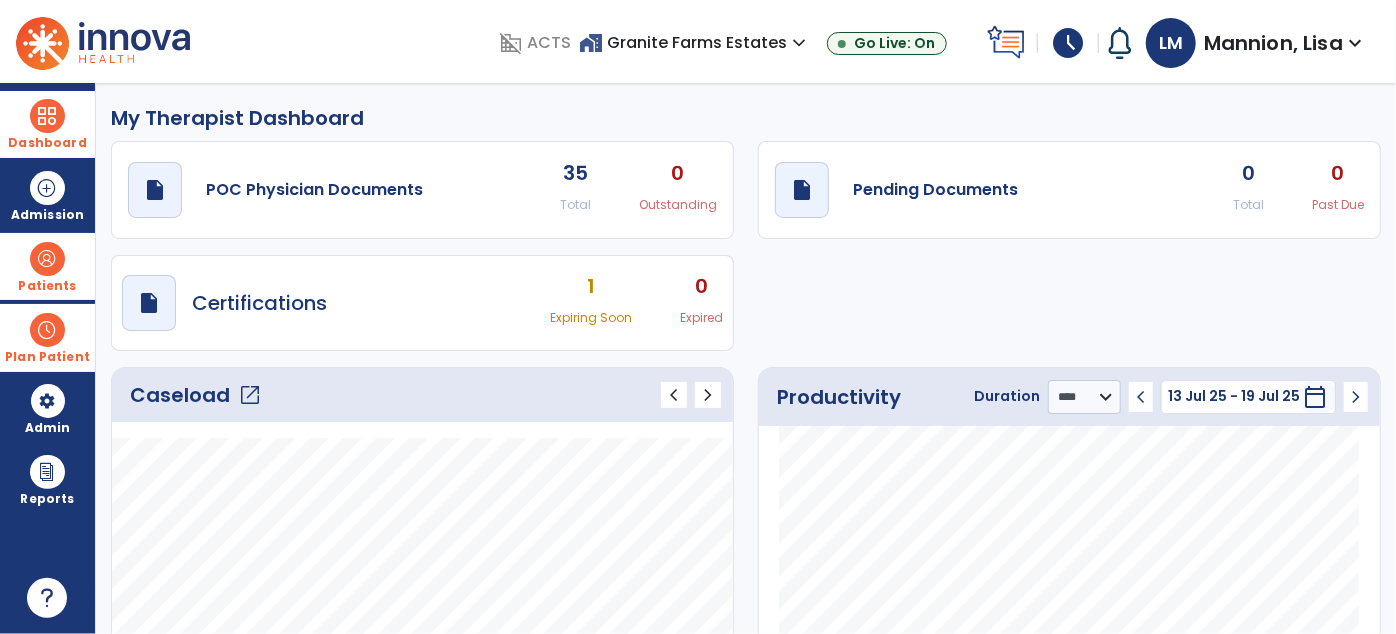 click on "schedule" at bounding box center [1068, 43] 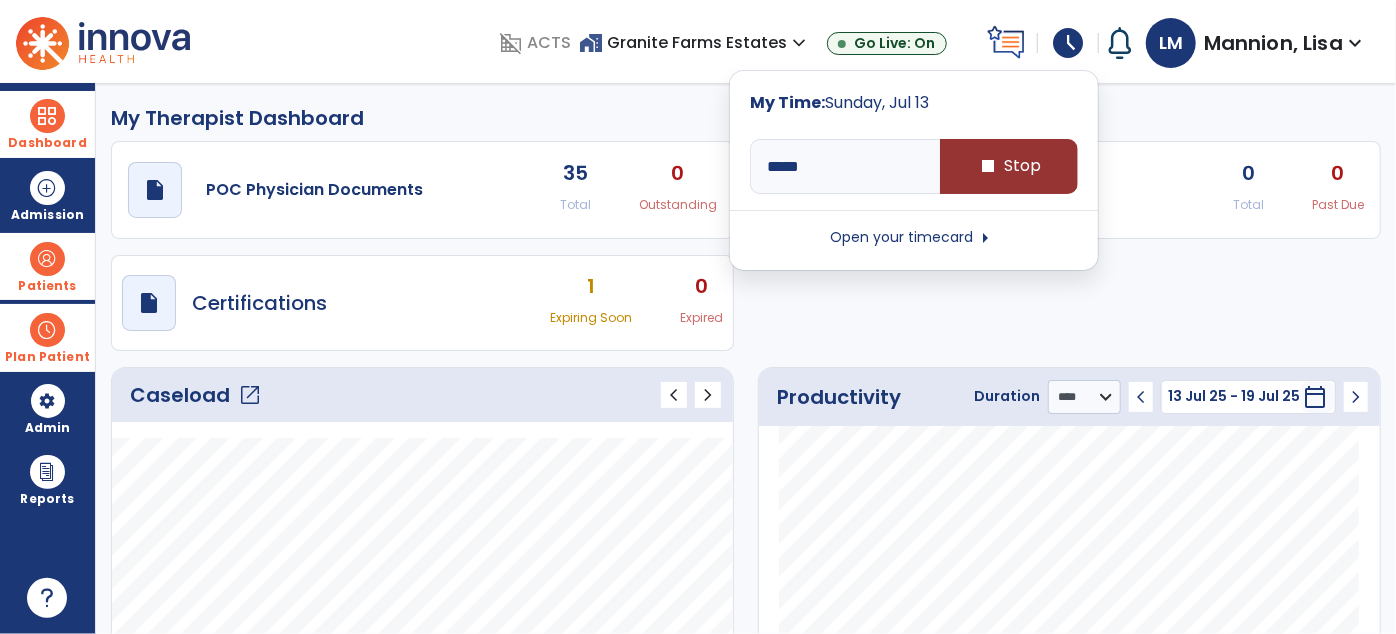click on "stop  Stop" at bounding box center [1009, 166] 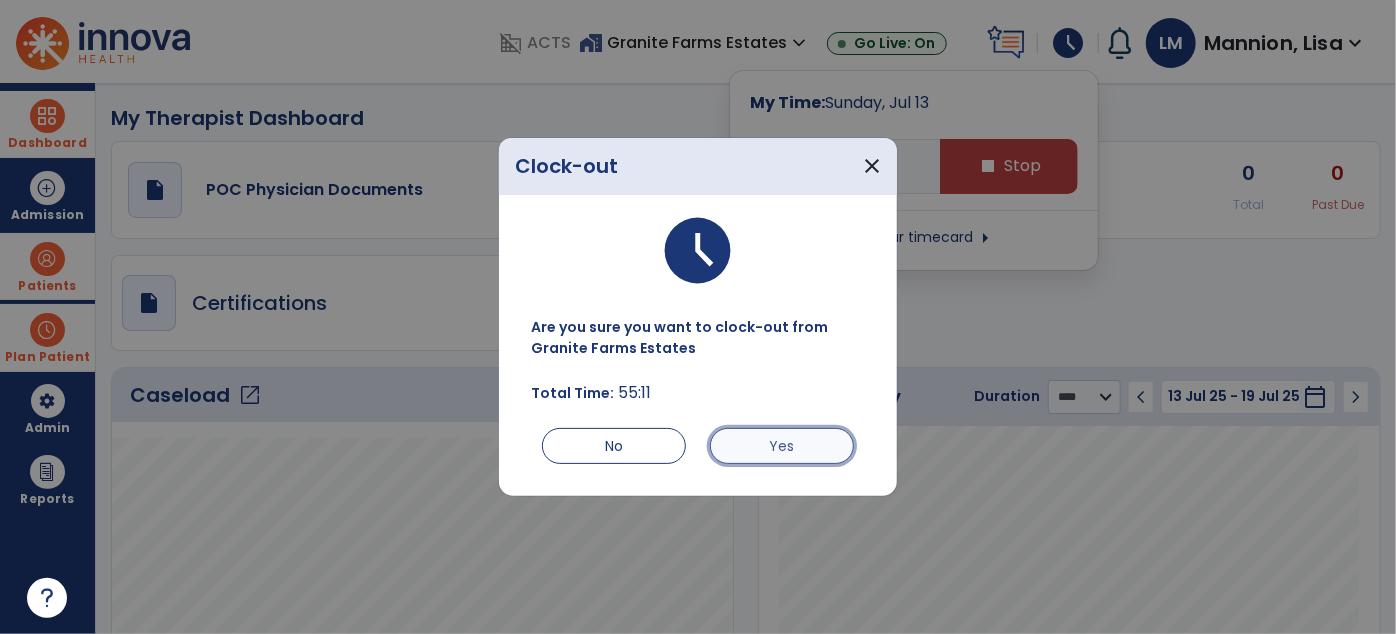 click on "Yes" at bounding box center [782, 446] 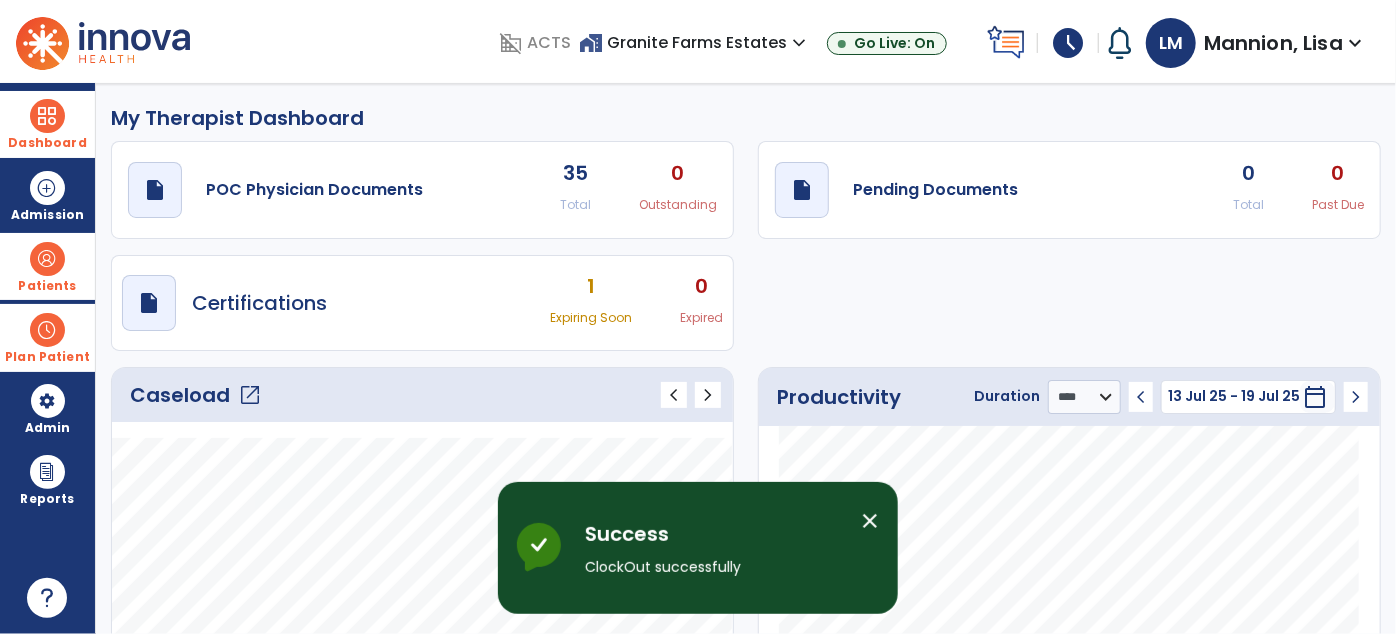 type on "****" 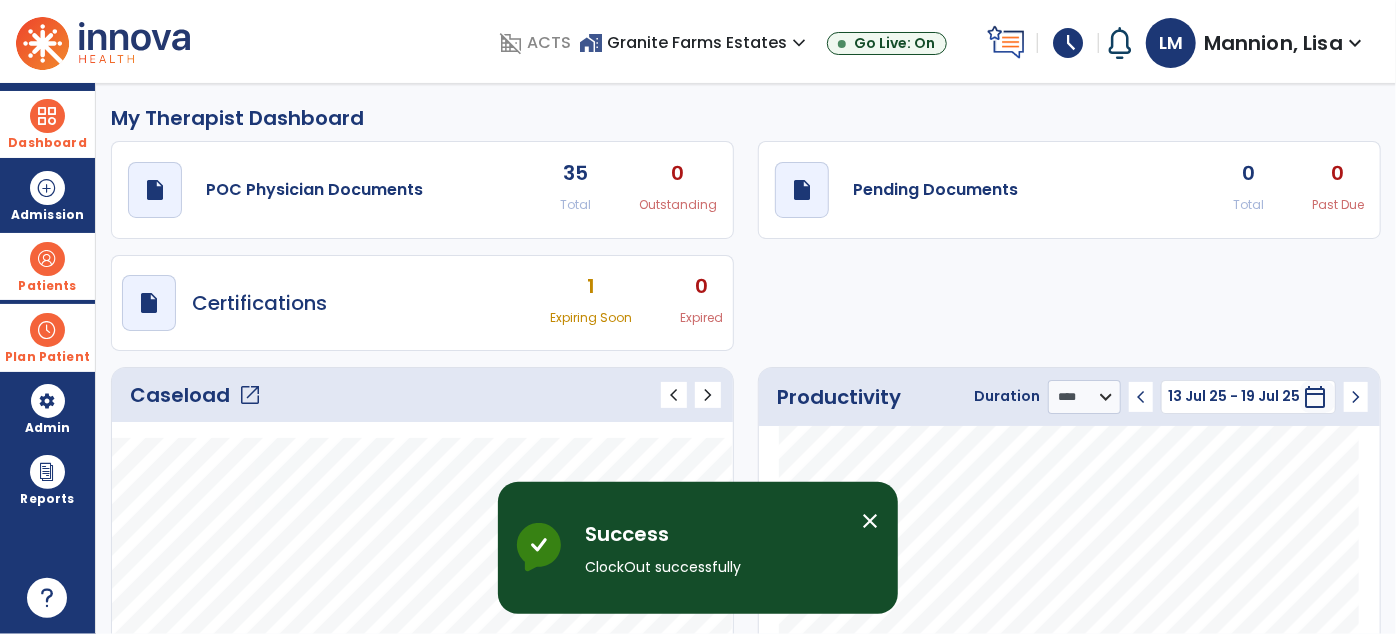 click on "schedule" at bounding box center [1068, 43] 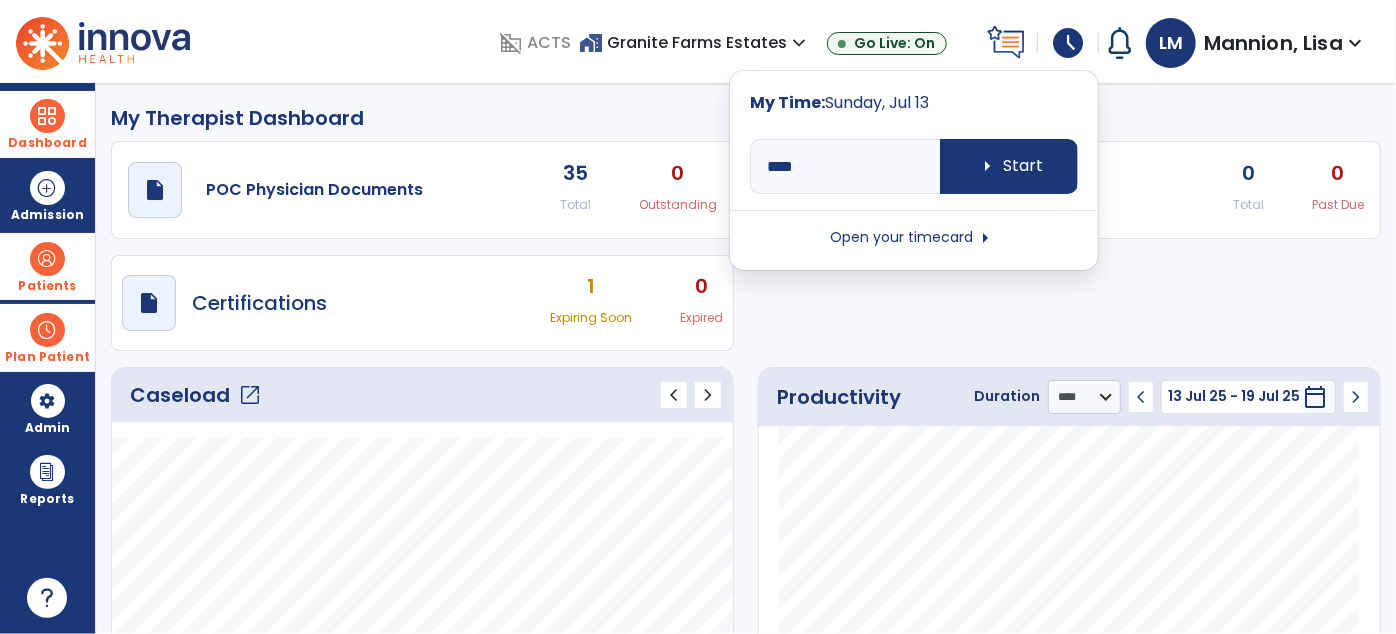 click on "Open your timecard  arrow_right" at bounding box center (914, 238) 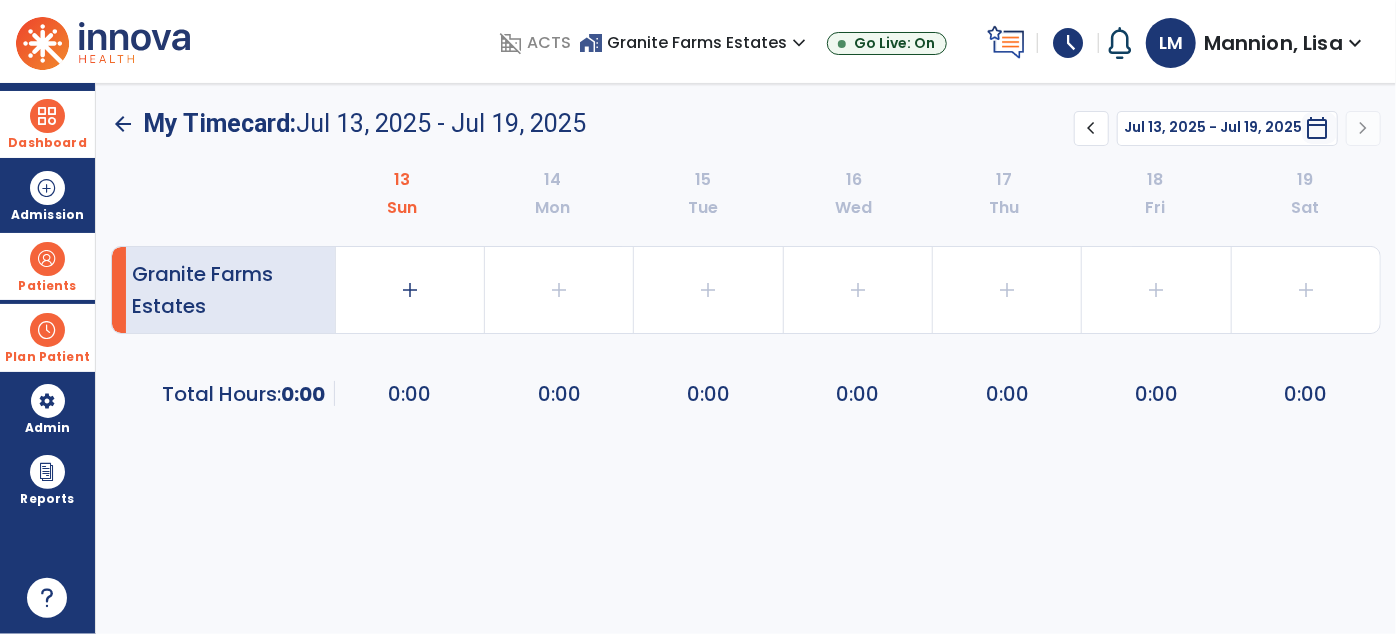 click on "chevron_left" 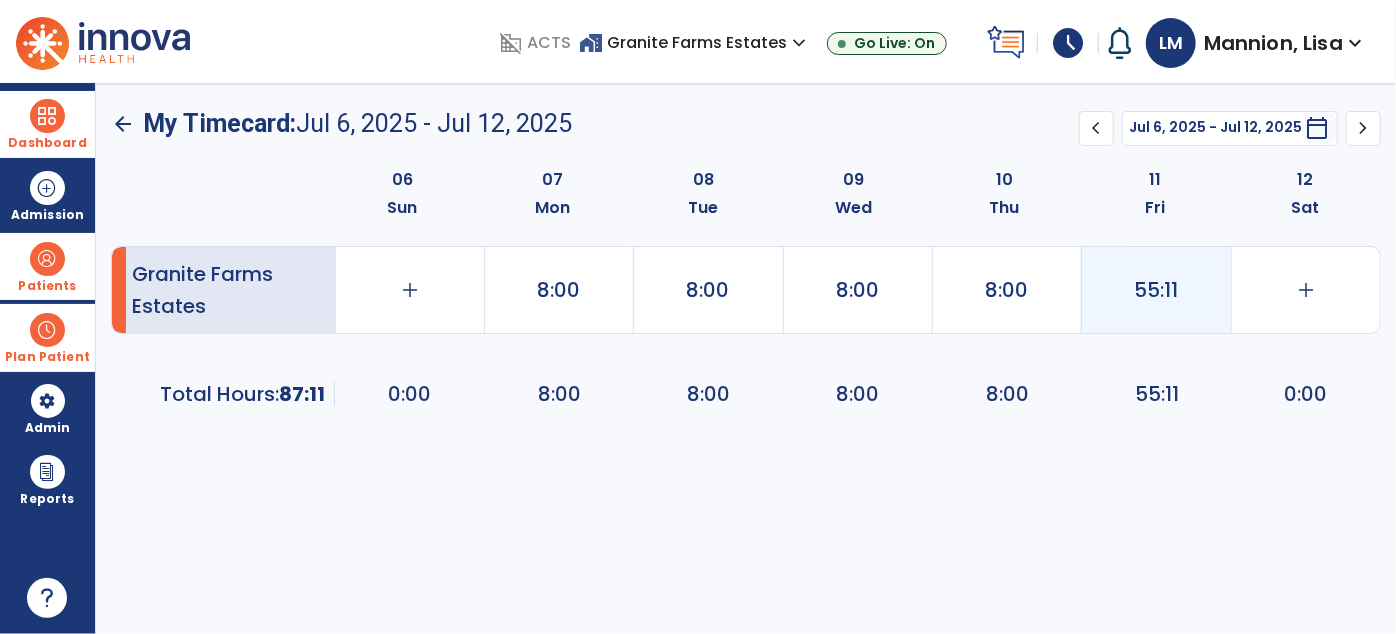 click on "55:11" 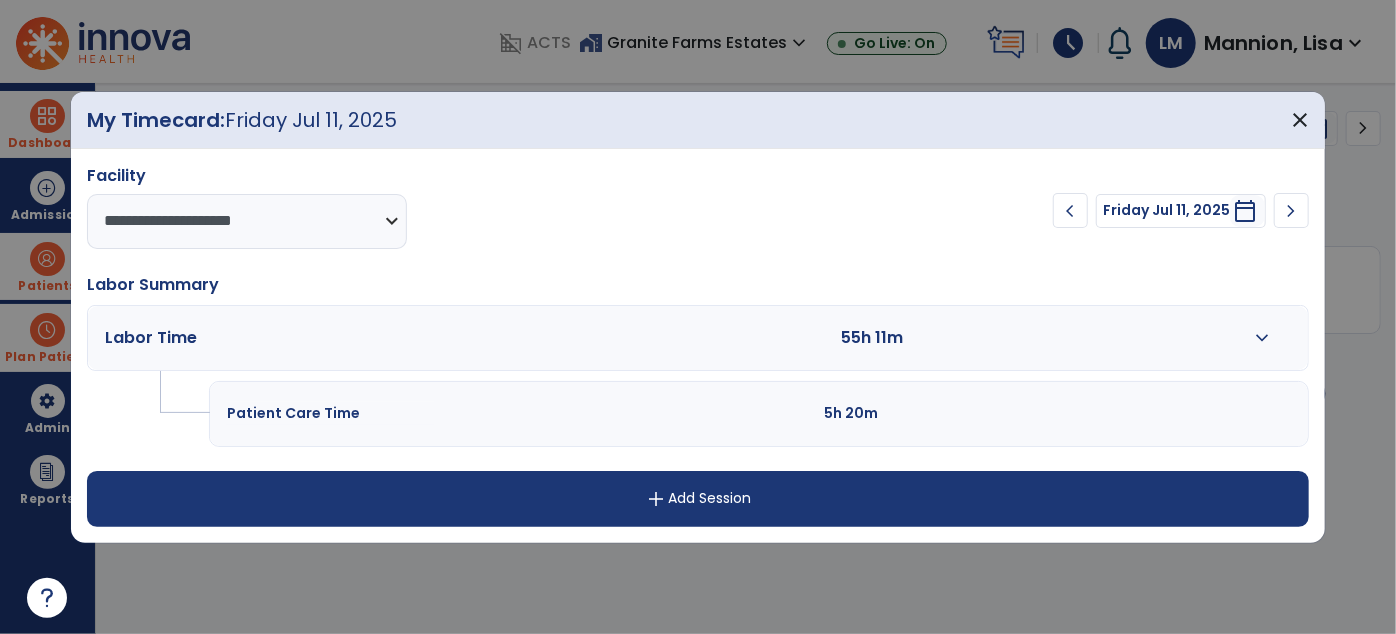 click on "expand_more" at bounding box center [1262, 338] 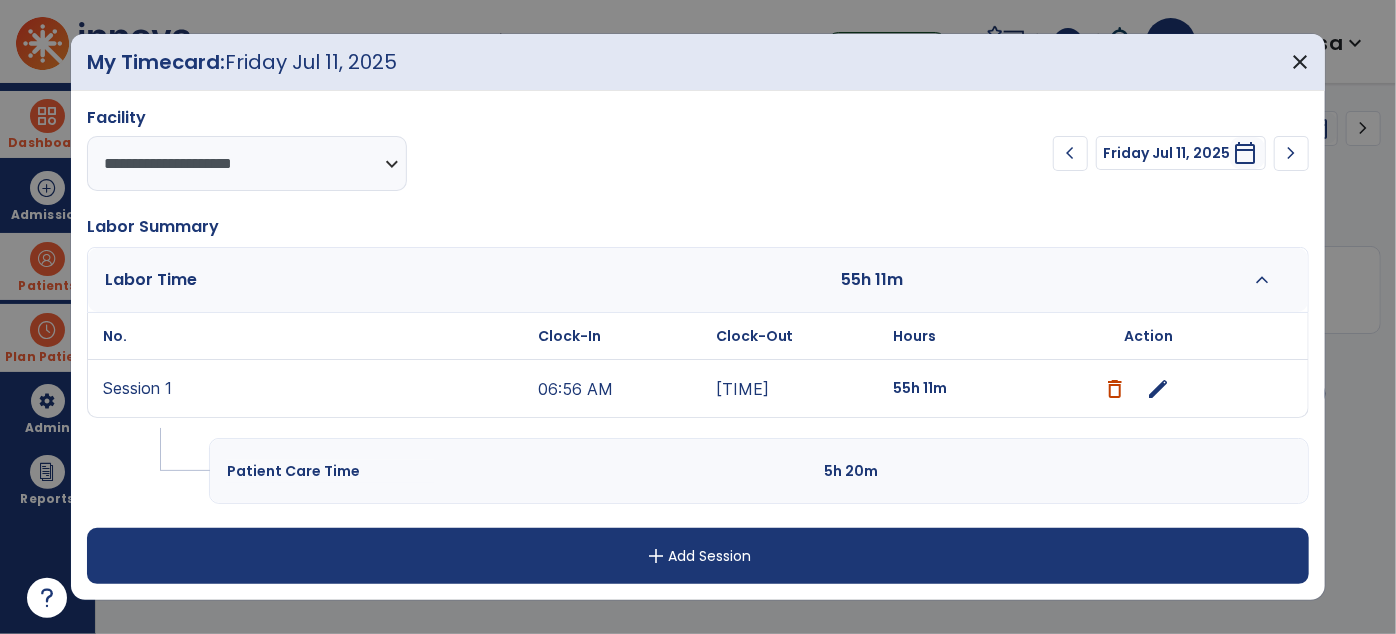 click on "edit" at bounding box center [1158, 389] 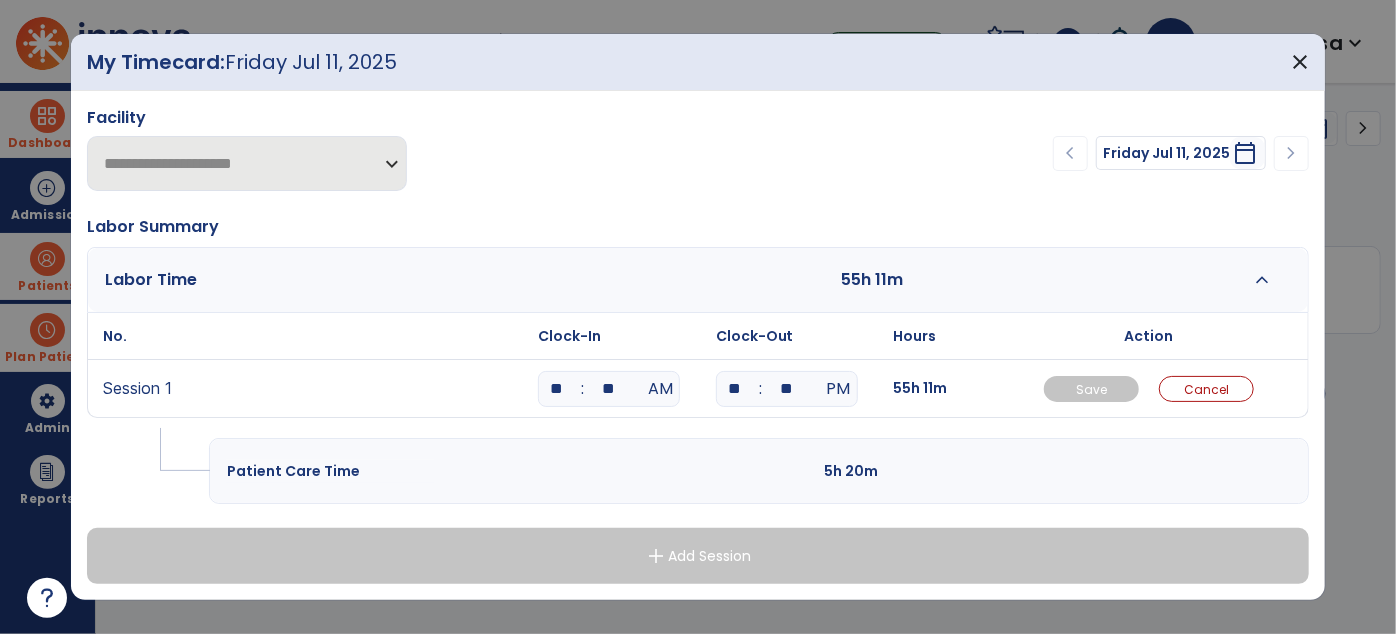 click on "**" at bounding box center (735, 389) 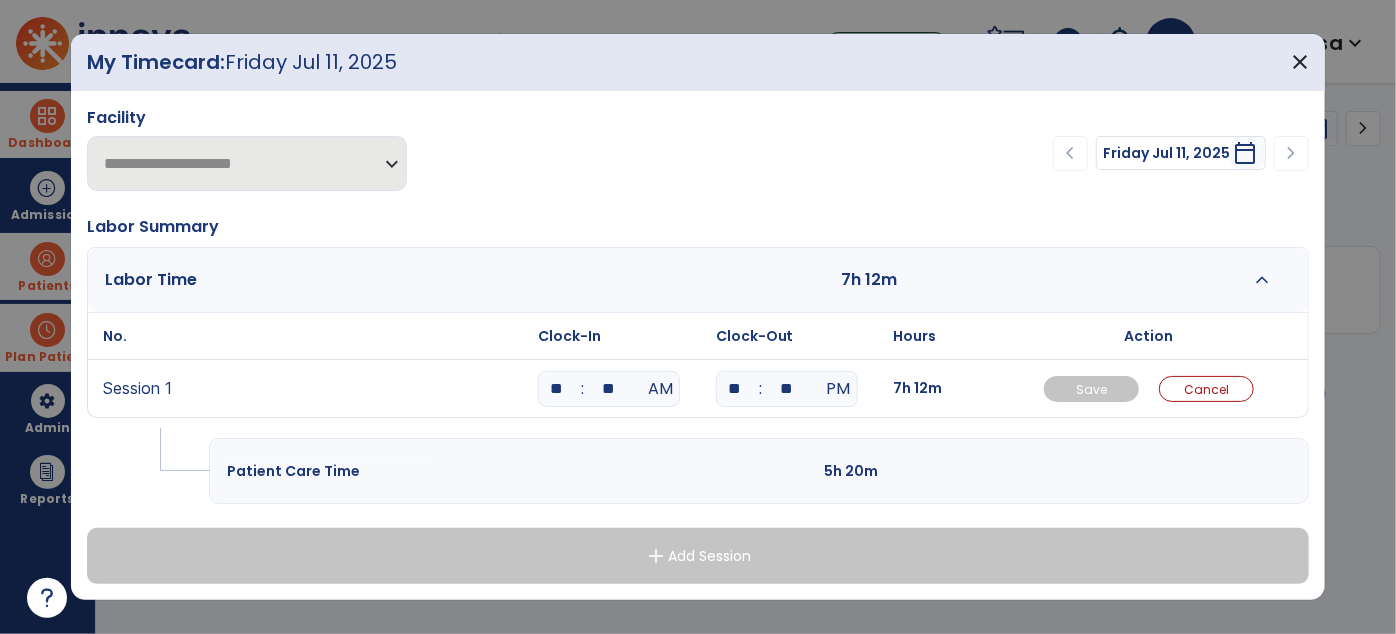 drag, startPoint x: 773, startPoint y: 389, endPoint x: 807, endPoint y: 389, distance: 34 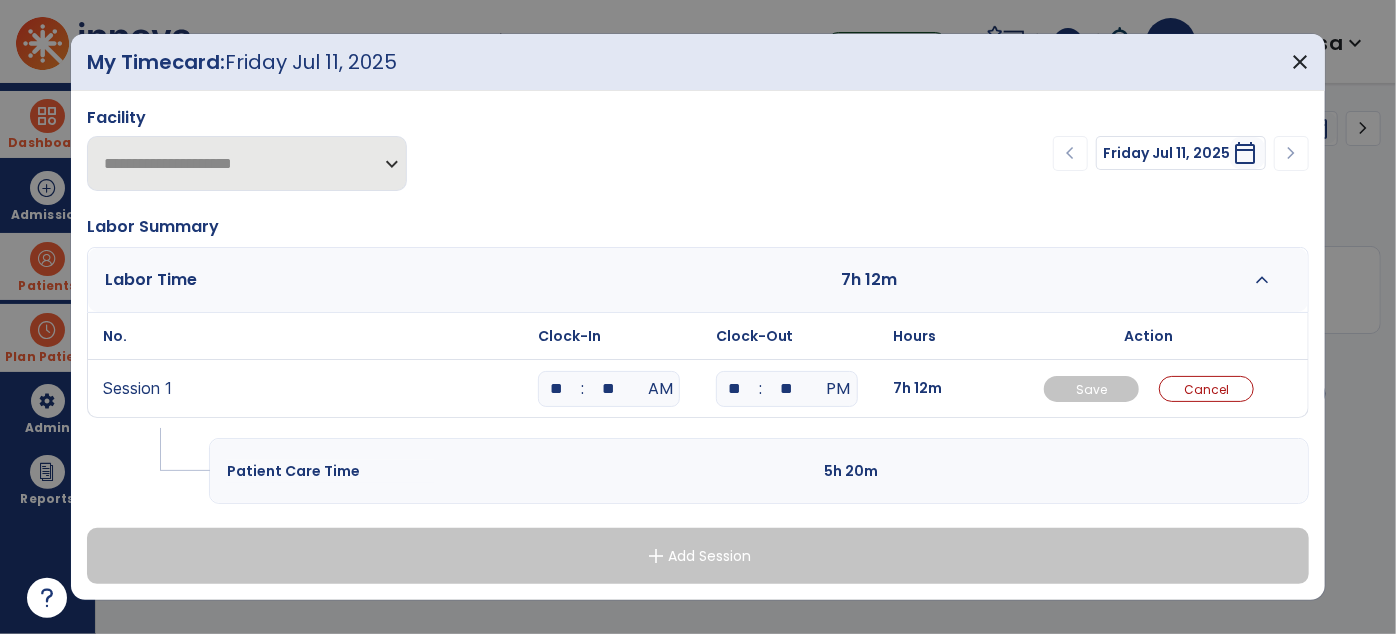 type on "**" 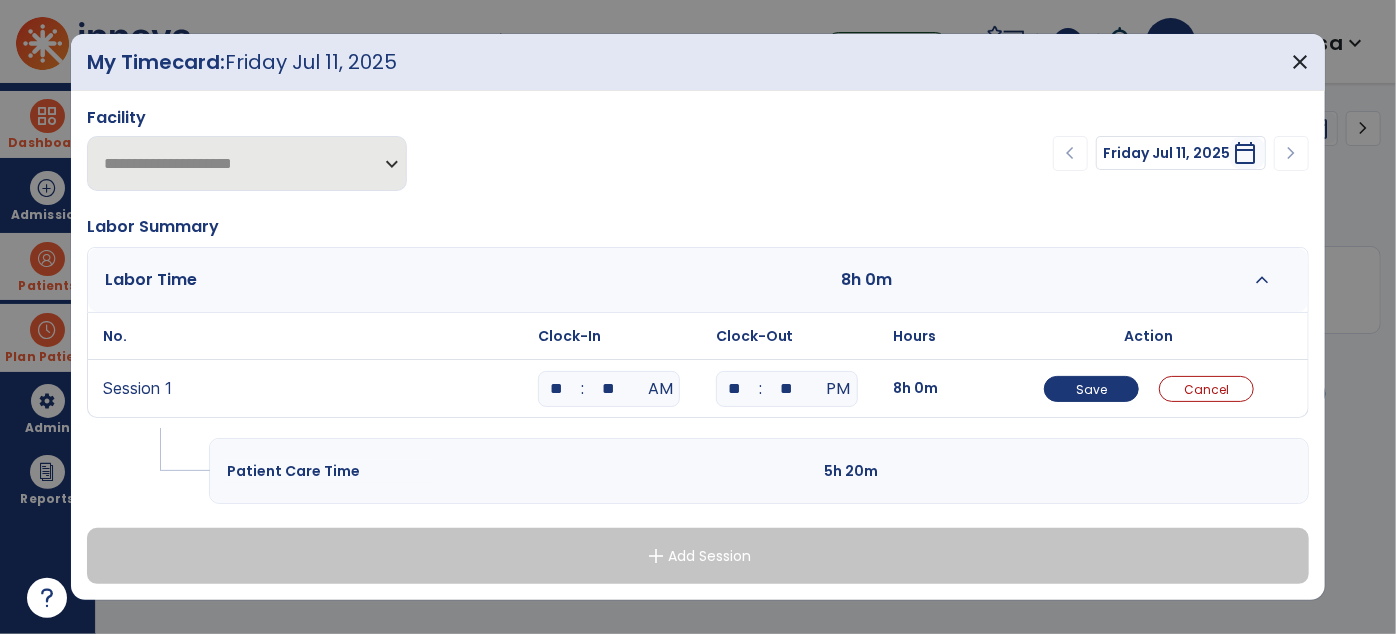 click on "Save   Cancel" at bounding box center (1149, 388) 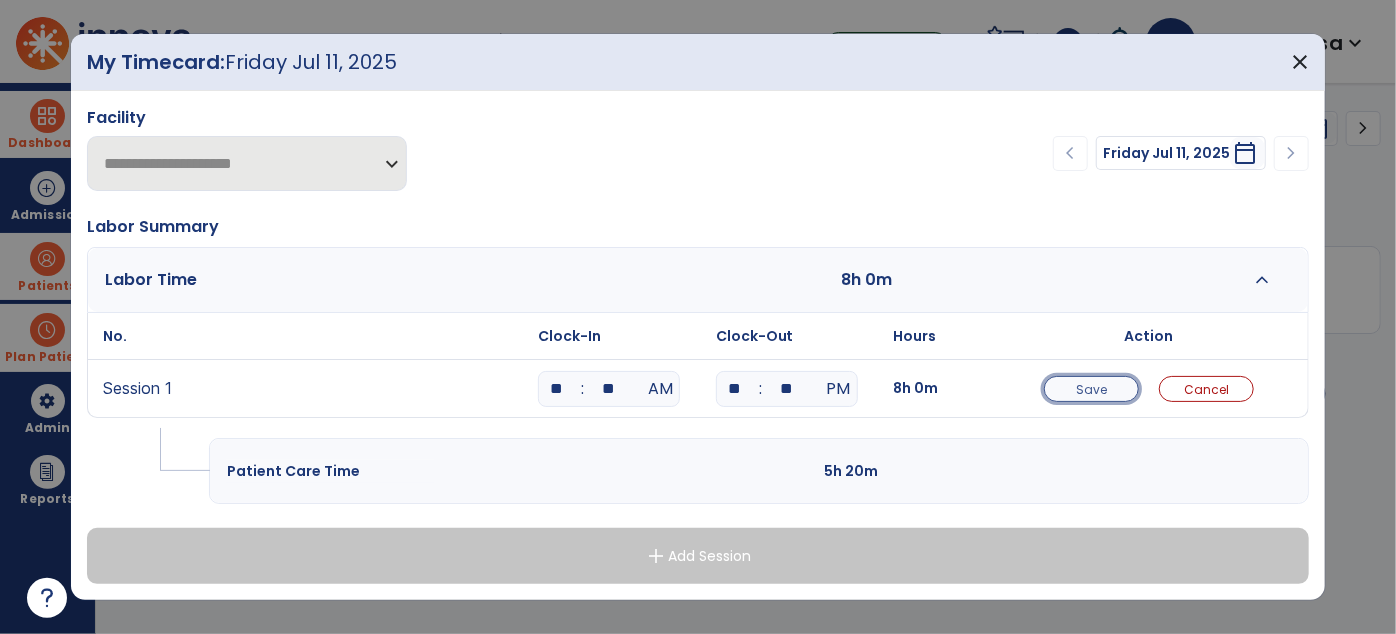 click on "Save" at bounding box center [1091, 389] 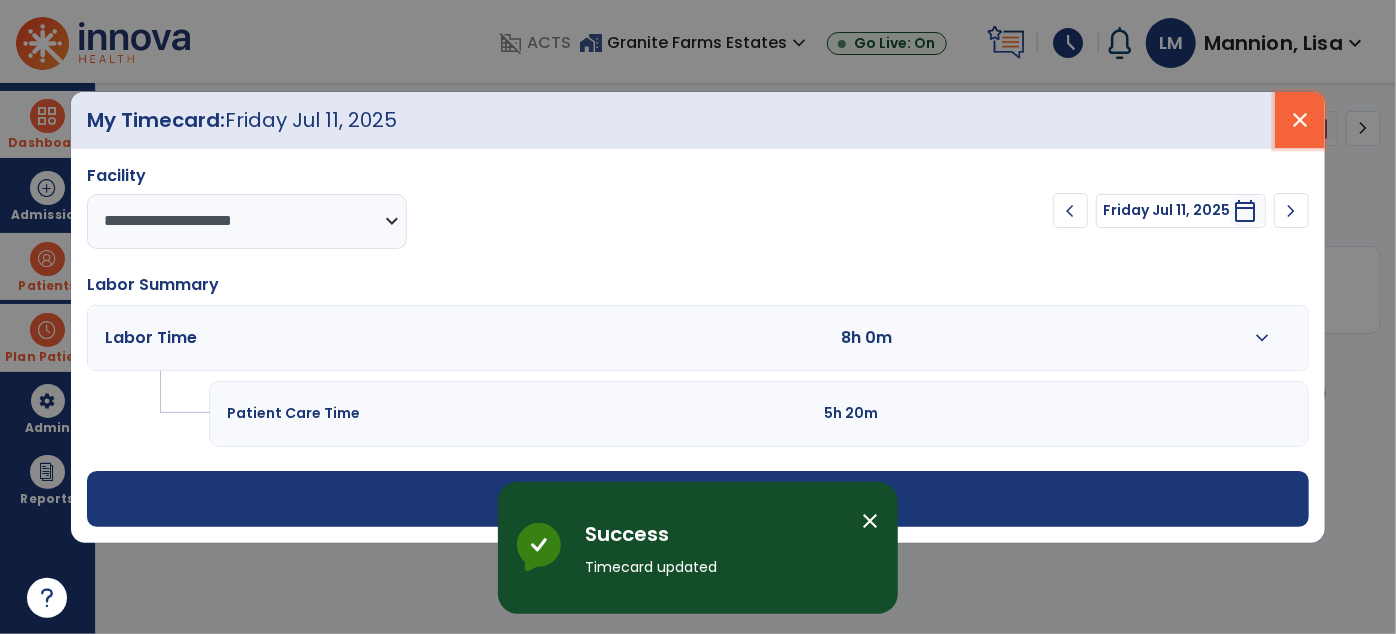 click on "close" at bounding box center (1300, 120) 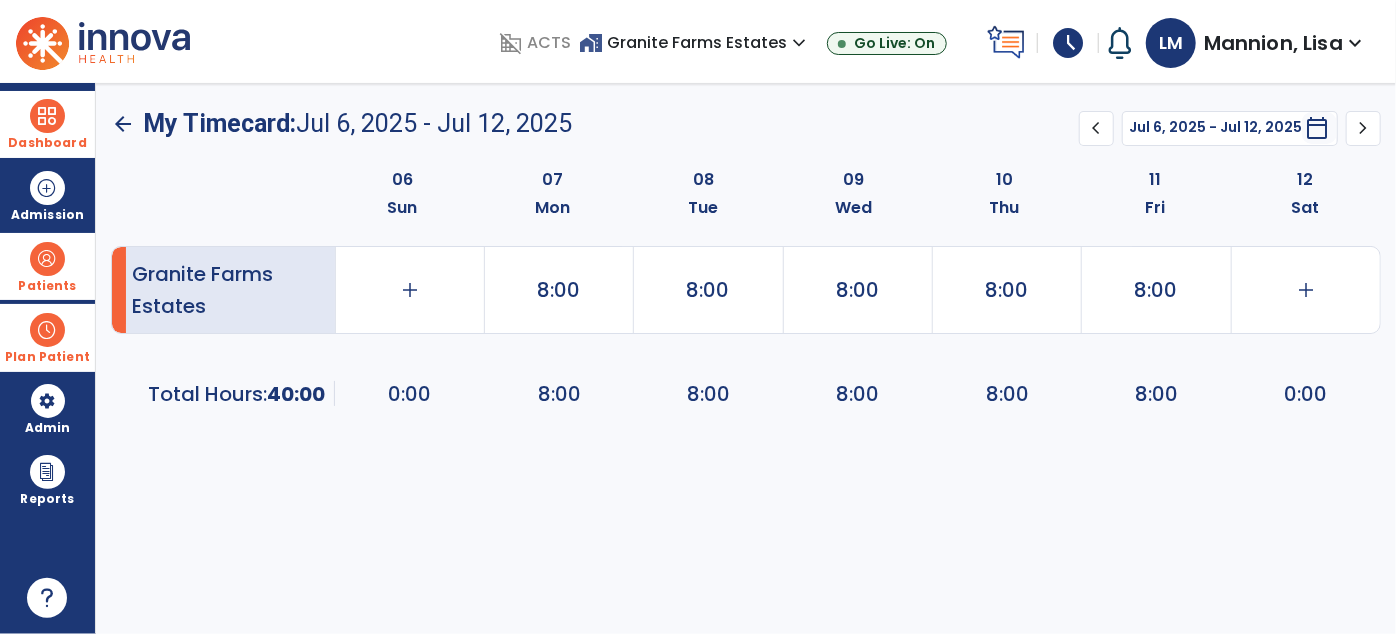 click on "Mannion, Lisa" at bounding box center (1273, 43) 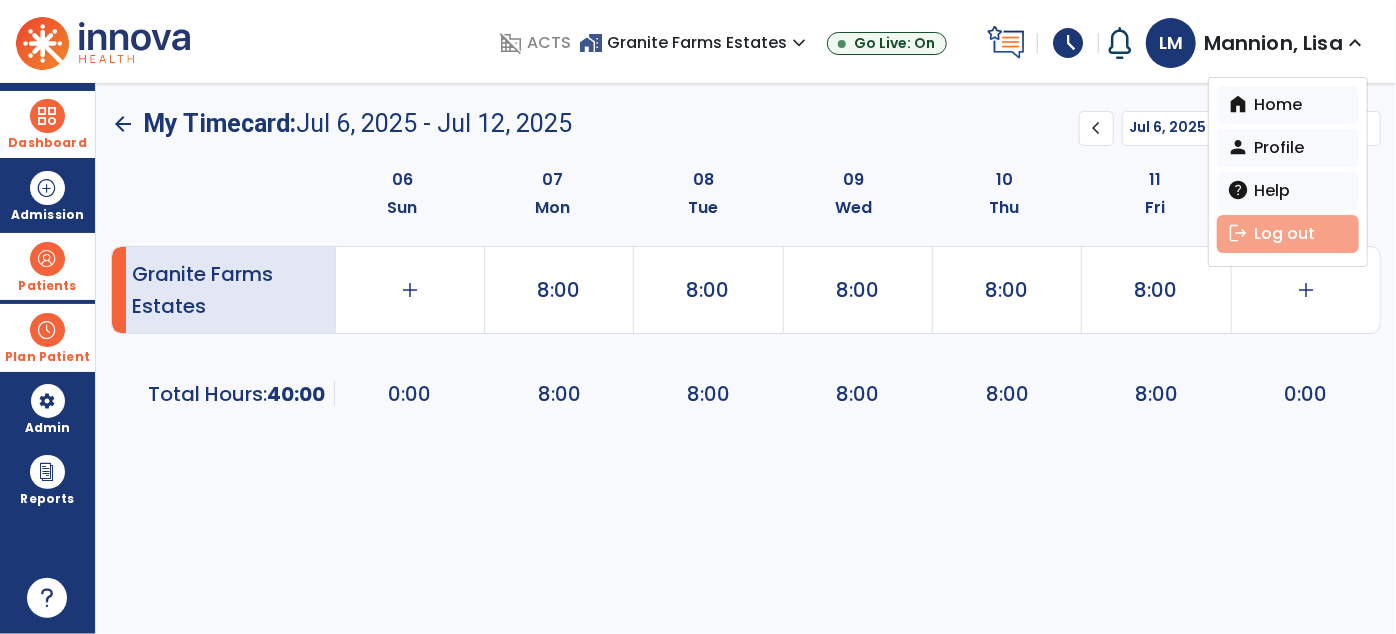 click on "logout   Log out" at bounding box center (1288, 234) 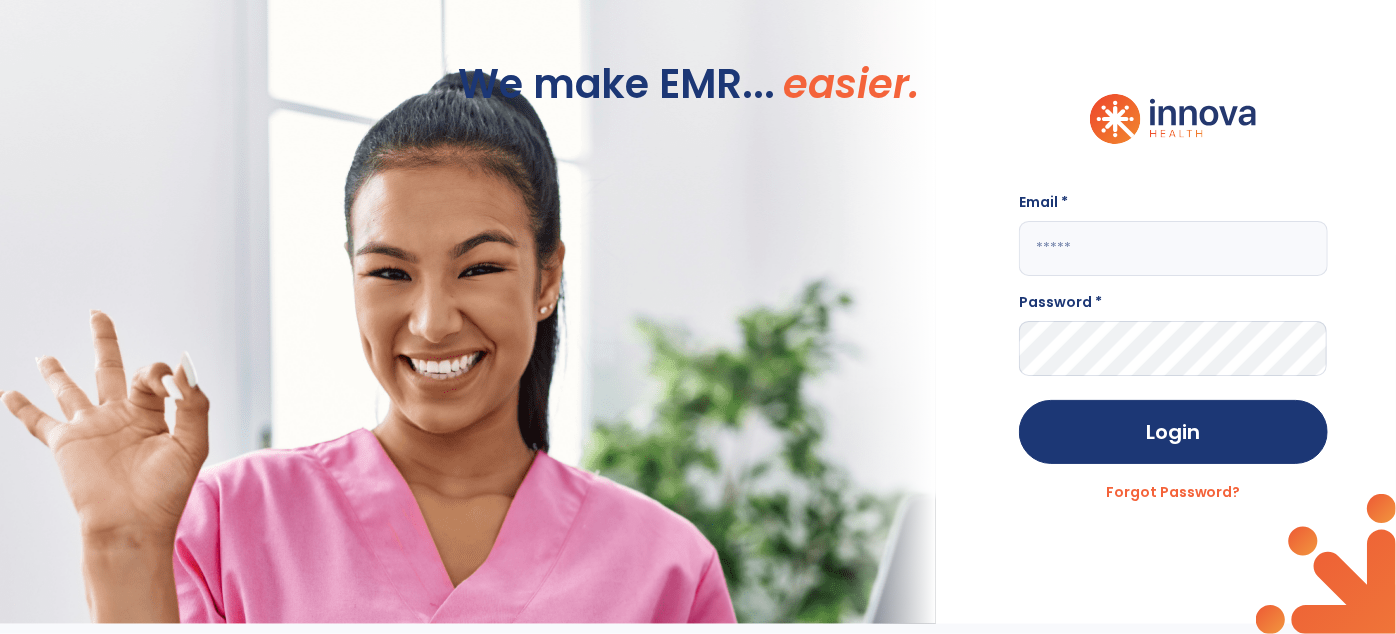 type on "**********" 